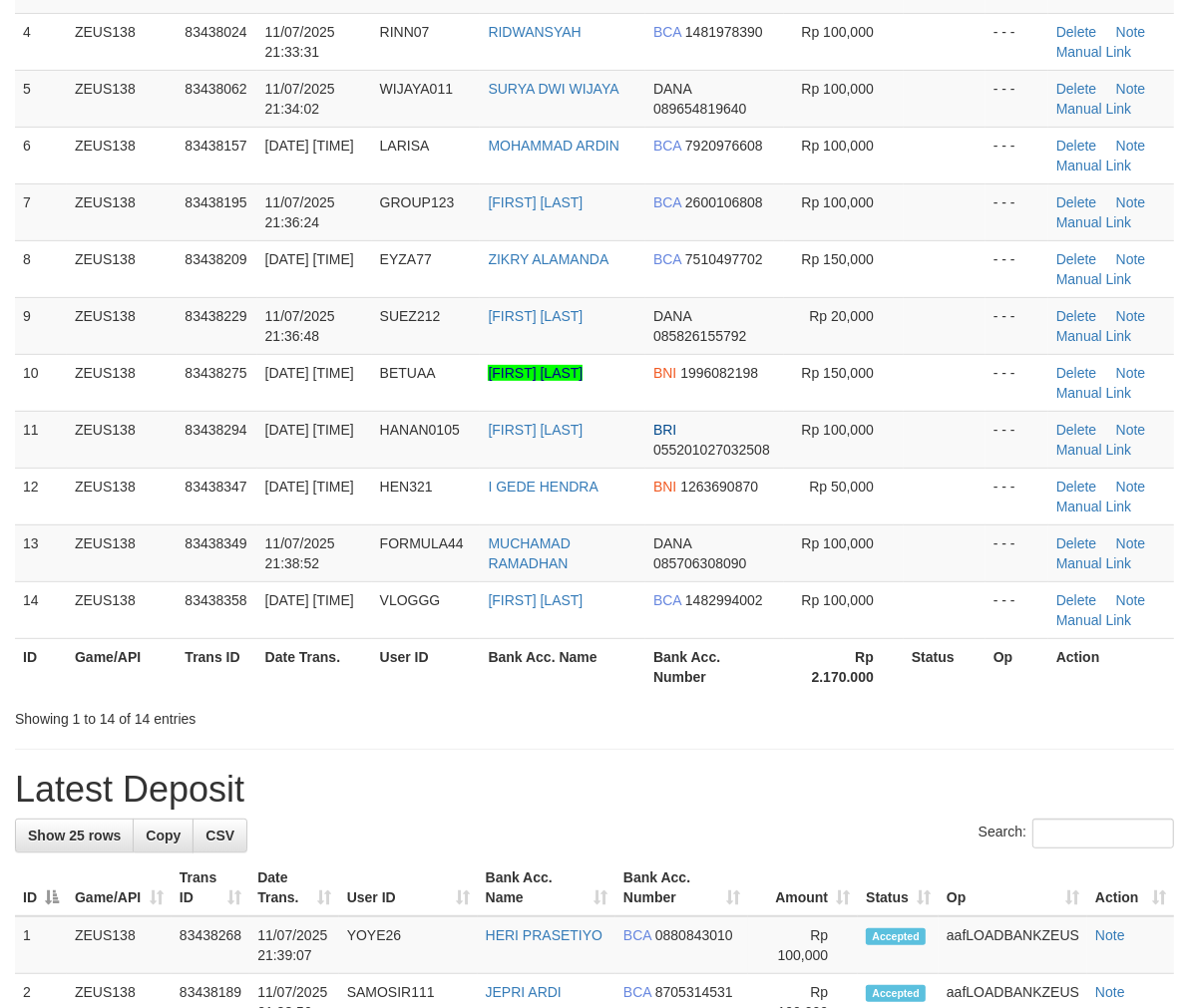 scroll, scrollTop: 331, scrollLeft: 0, axis: vertical 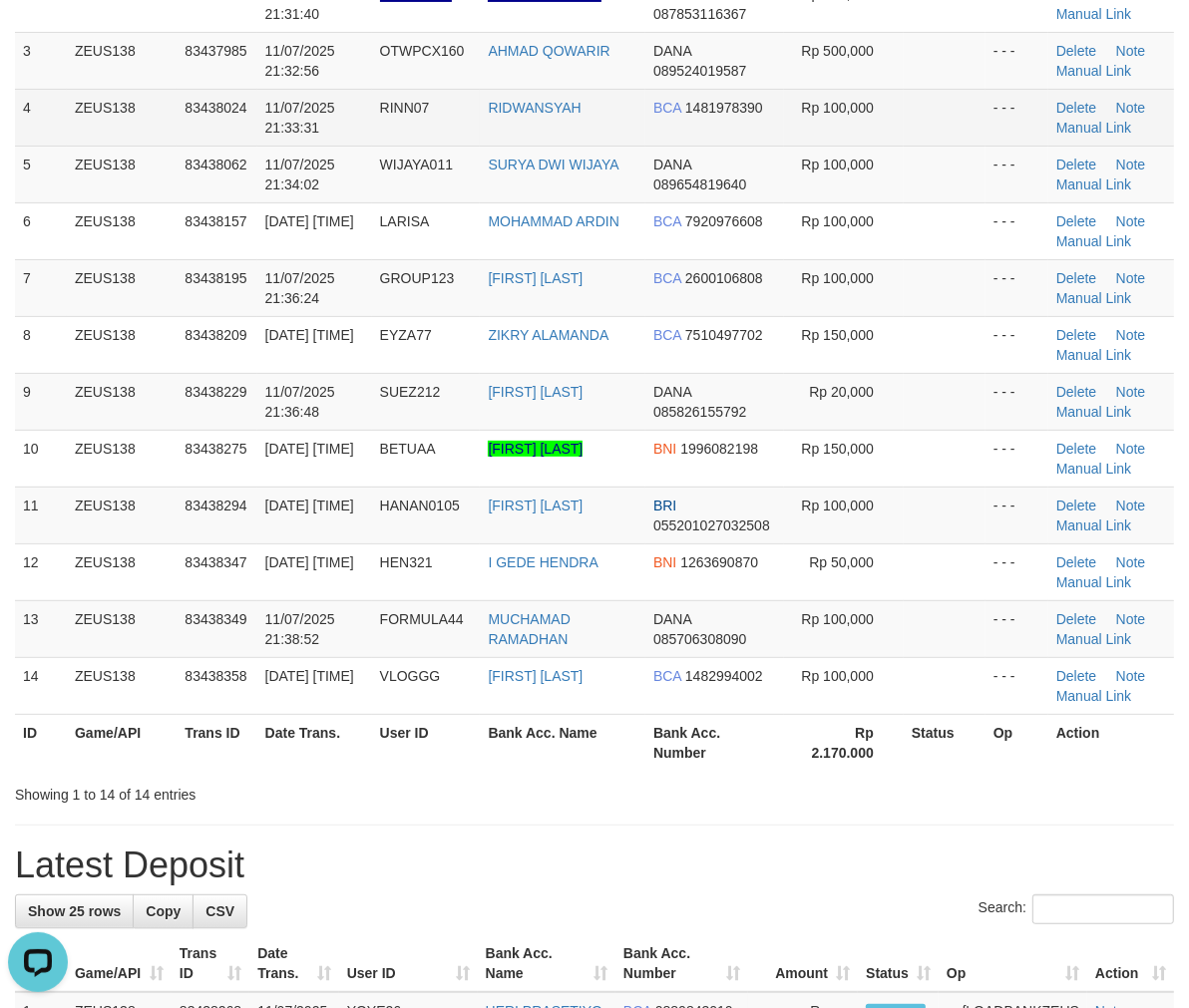 drag, startPoint x: 721, startPoint y: 114, endPoint x: 759, endPoint y: 171, distance: 68.505474 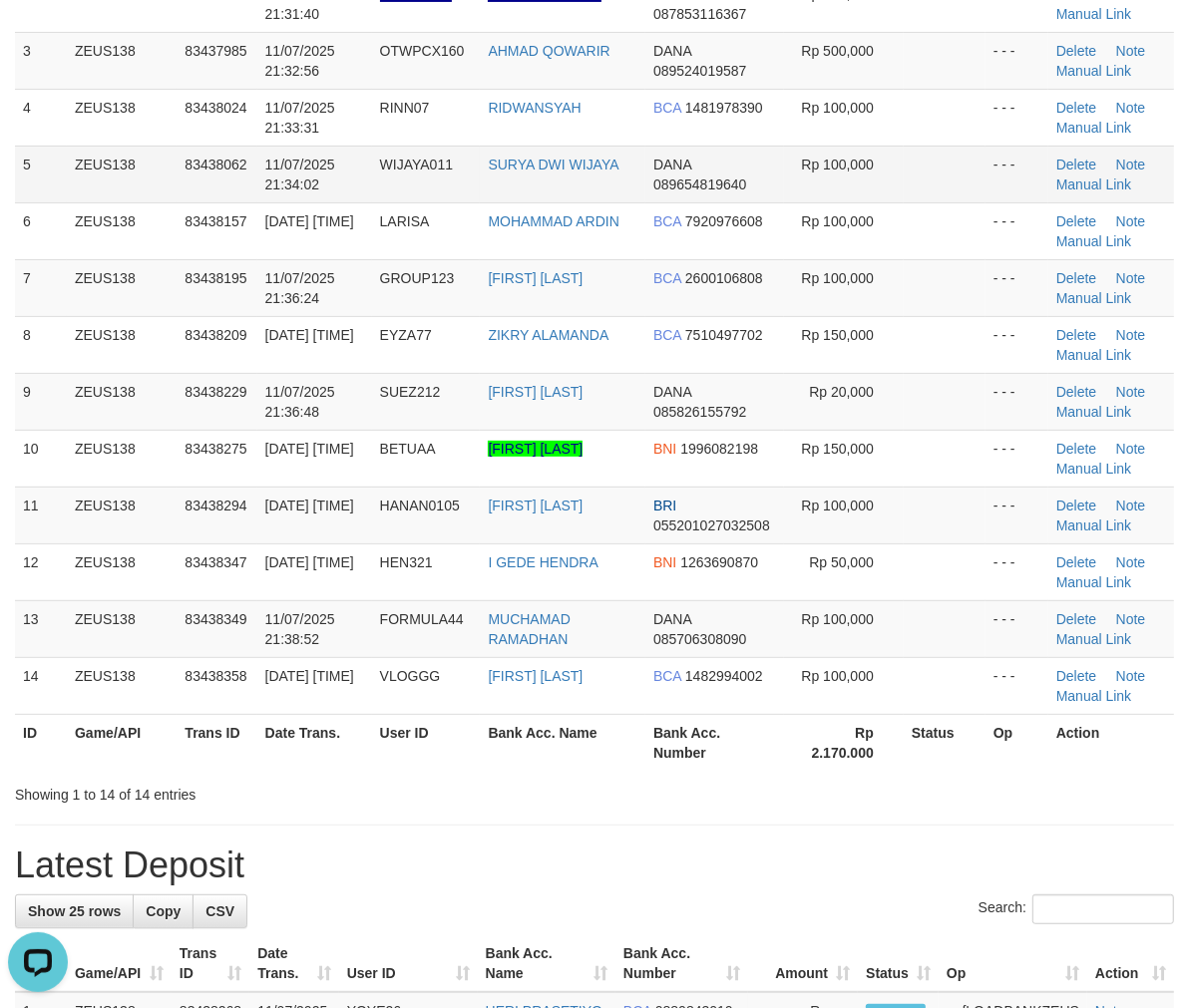 click on "BCA
[ACCOUNT]" at bounding box center (714, 117) 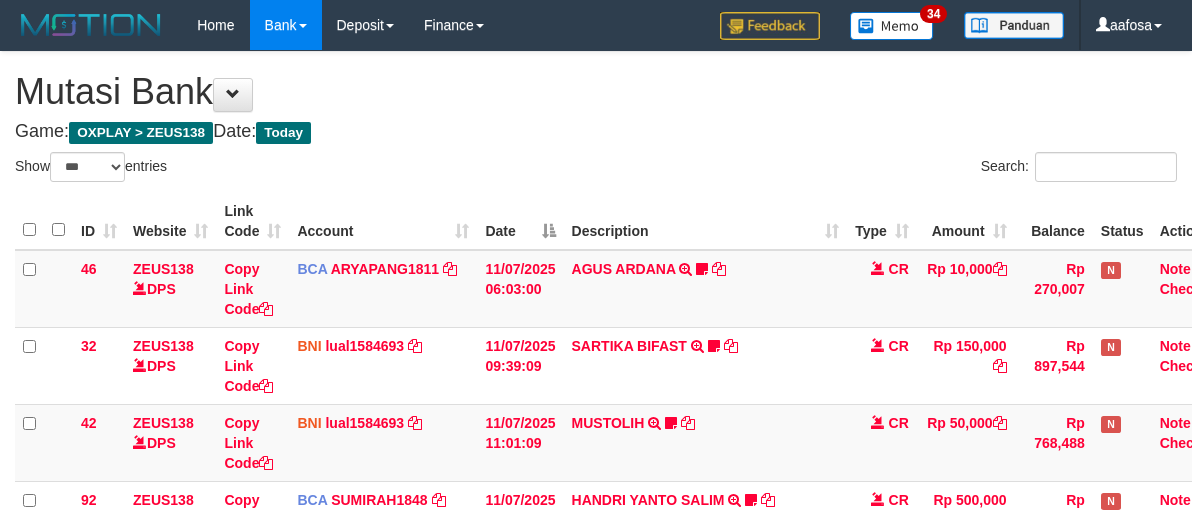 select on "***" 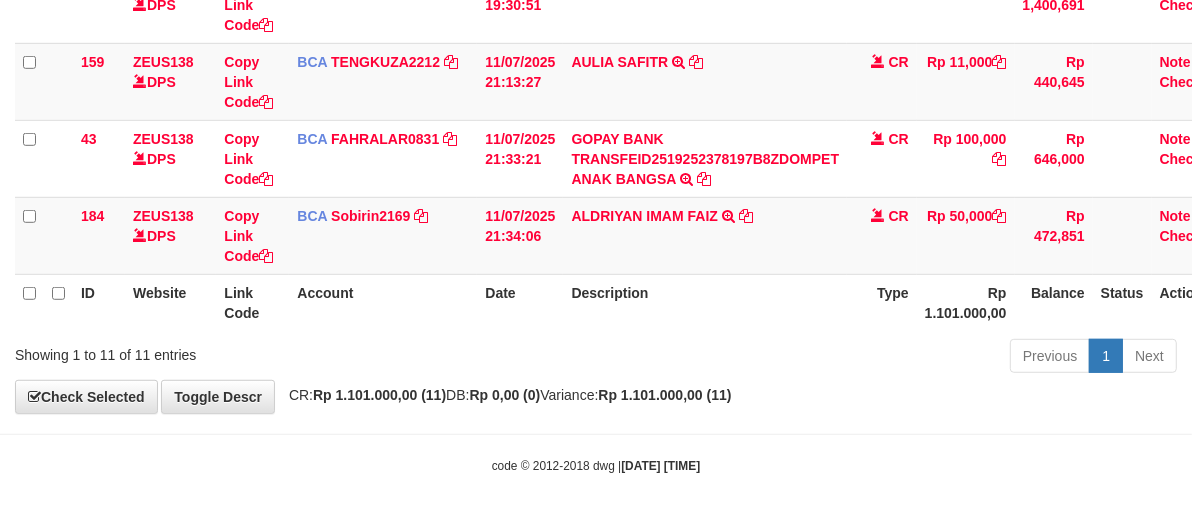 scroll, scrollTop: 838, scrollLeft: 0, axis: vertical 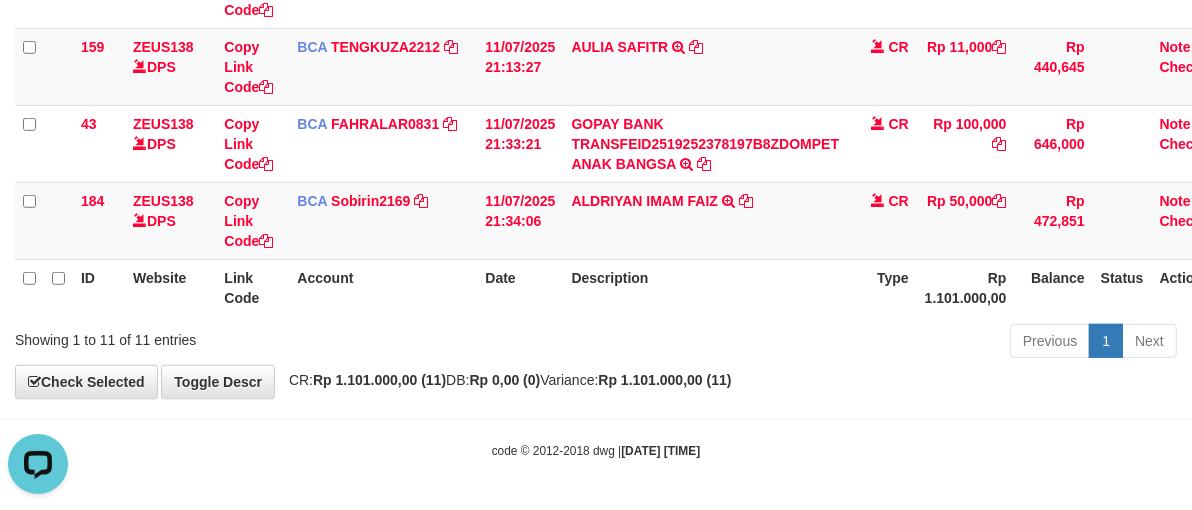 click on "Description" at bounding box center [705, 287] 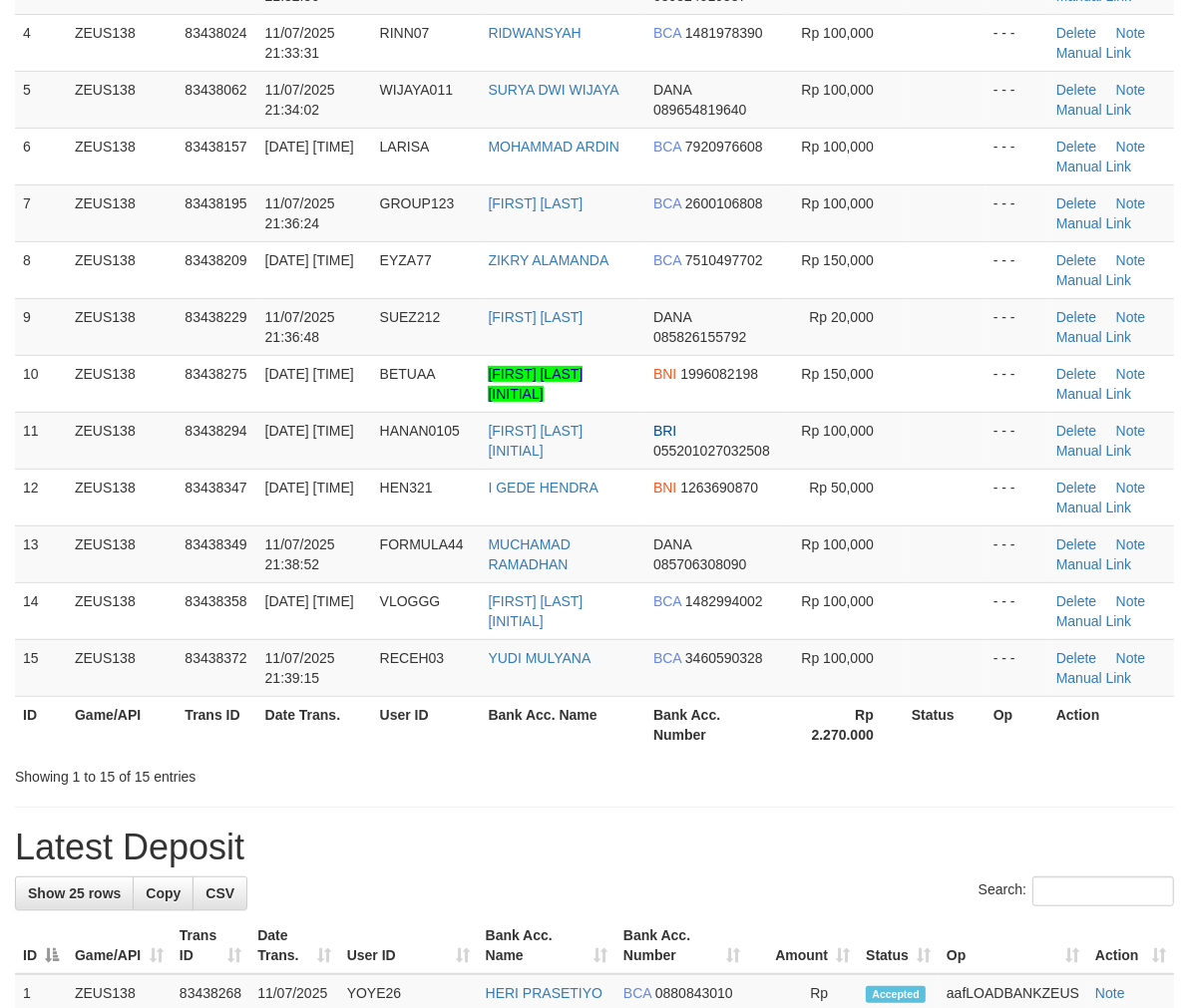 scroll, scrollTop: 331, scrollLeft: 0, axis: vertical 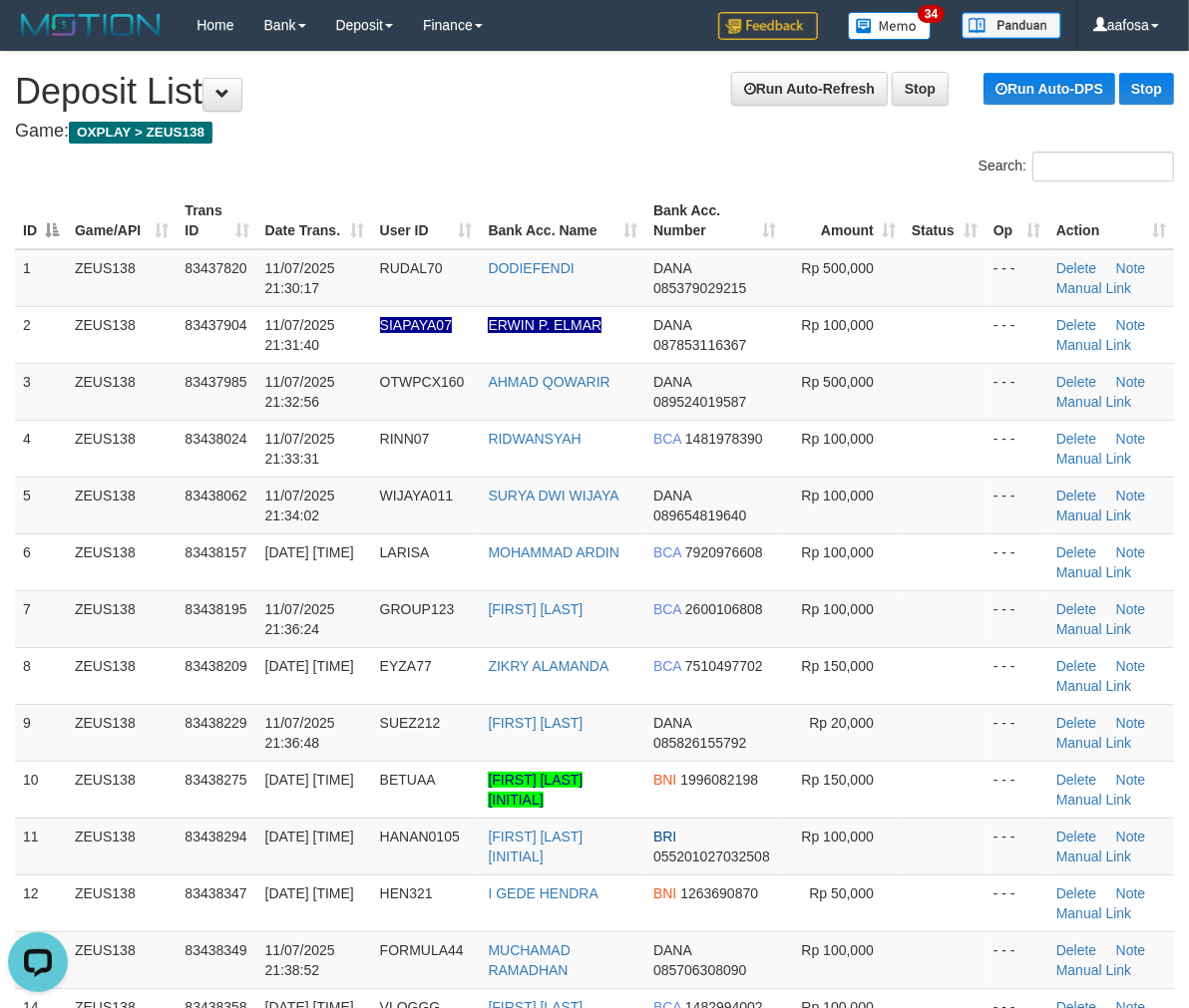 click on "**********" at bounding box center (594, 1493) 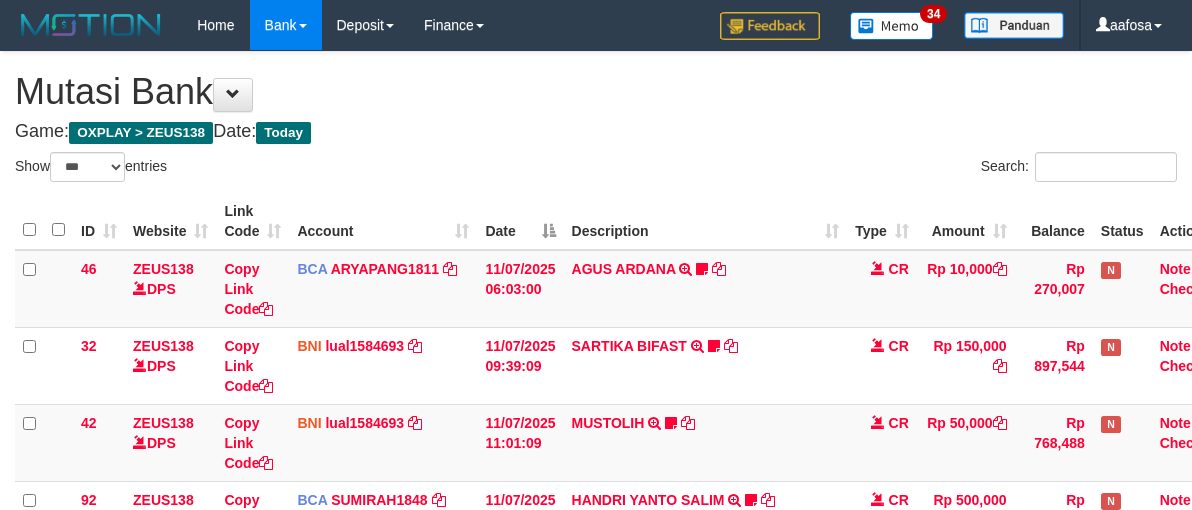 select on "***" 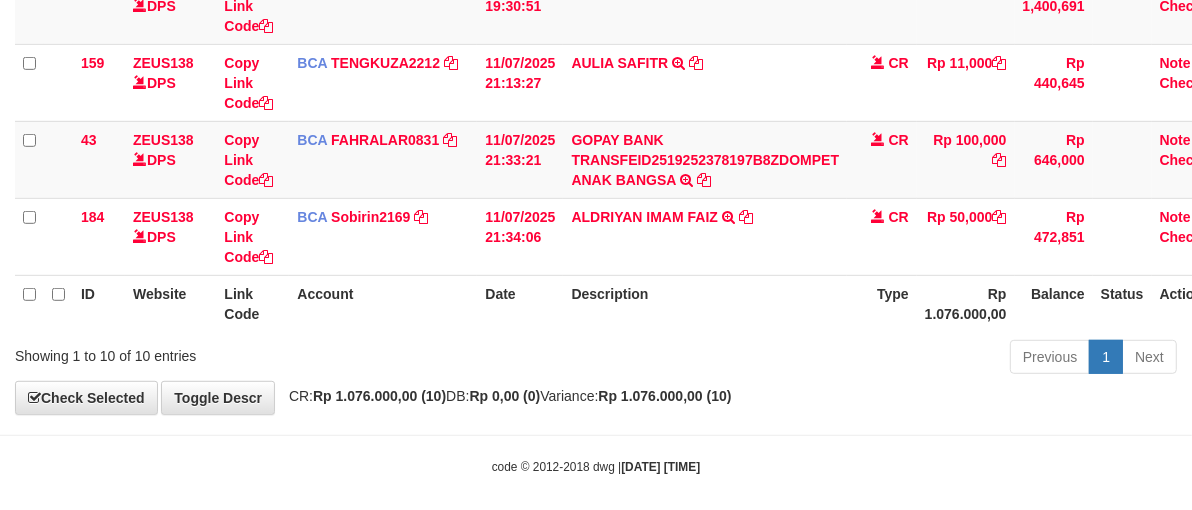 click on "Description" at bounding box center [705, 303] 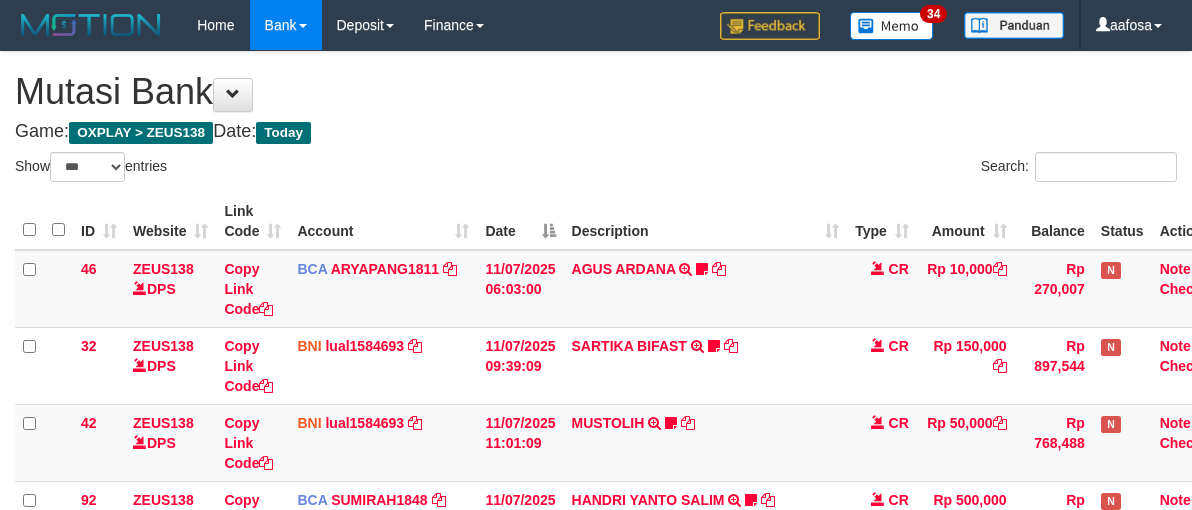 select on "***" 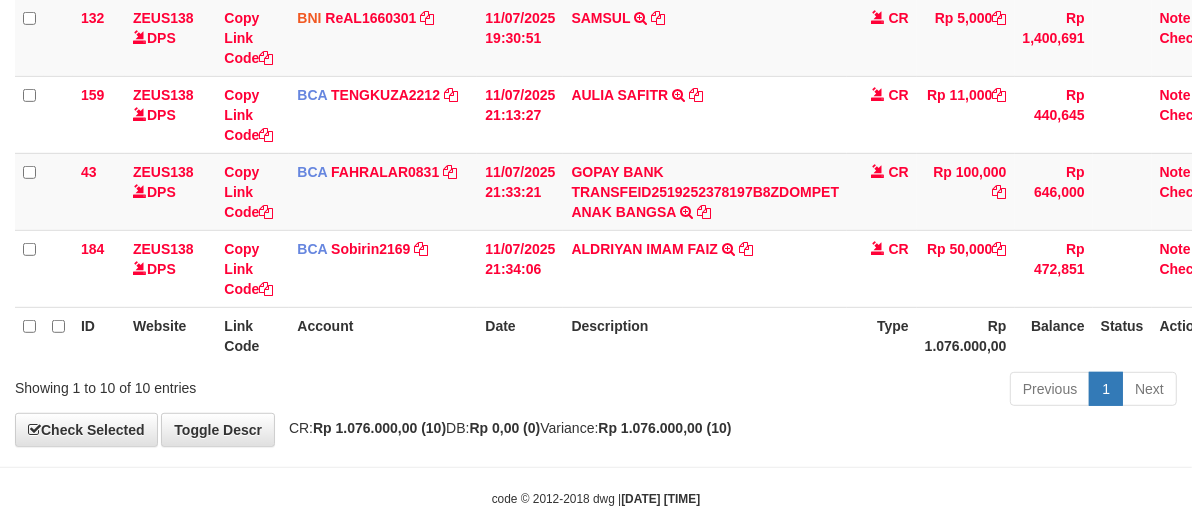 scroll, scrollTop: 762, scrollLeft: 0, axis: vertical 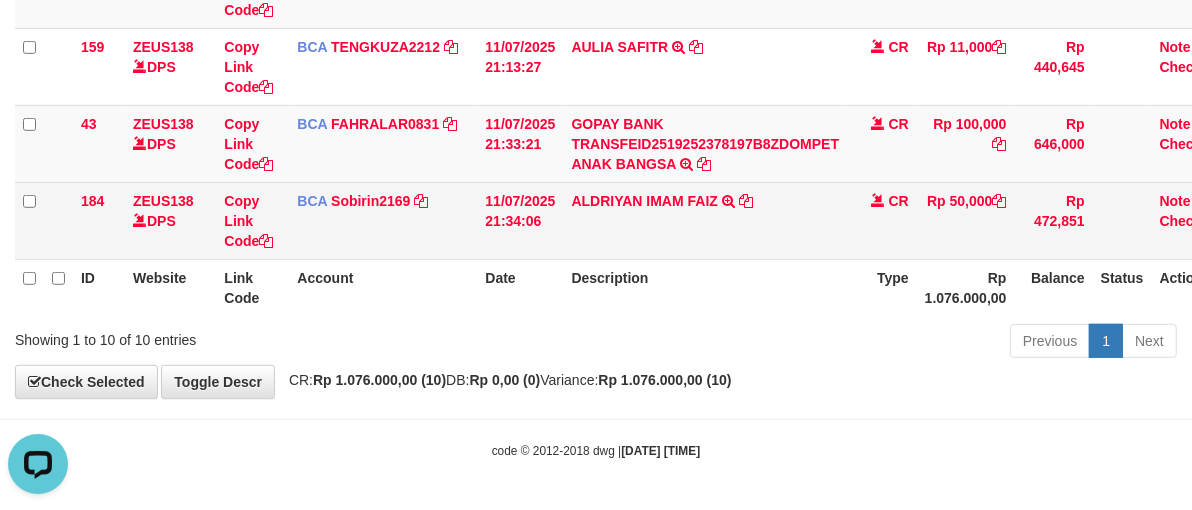 click on "ALDRIYAN IMAM FAIZ         TRSF E-BANKING CR 07/11 ZX041
ALDRIYAN IMAM FAIZ" at bounding box center [705, 220] 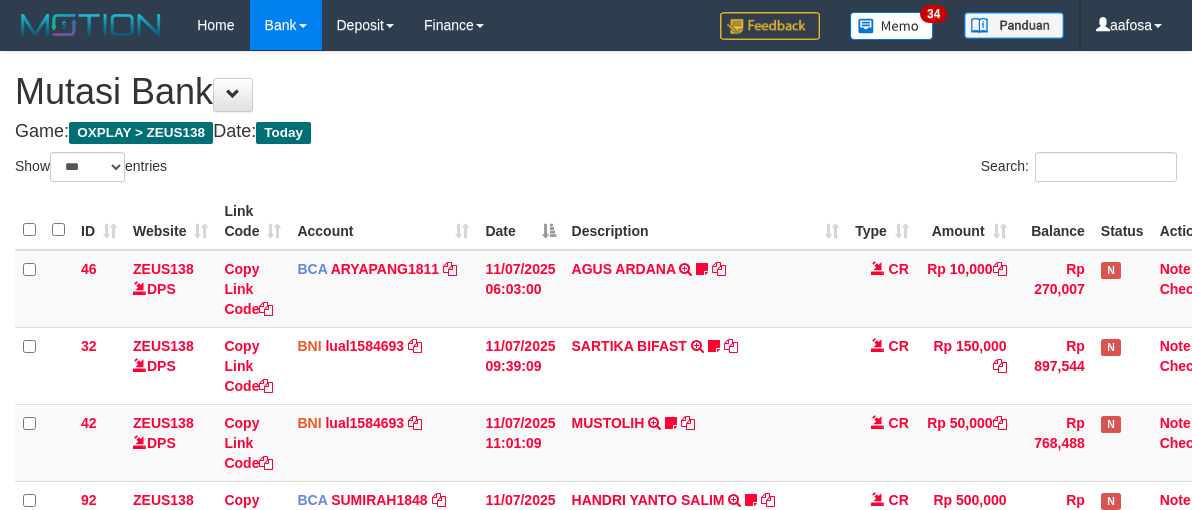 select on "***" 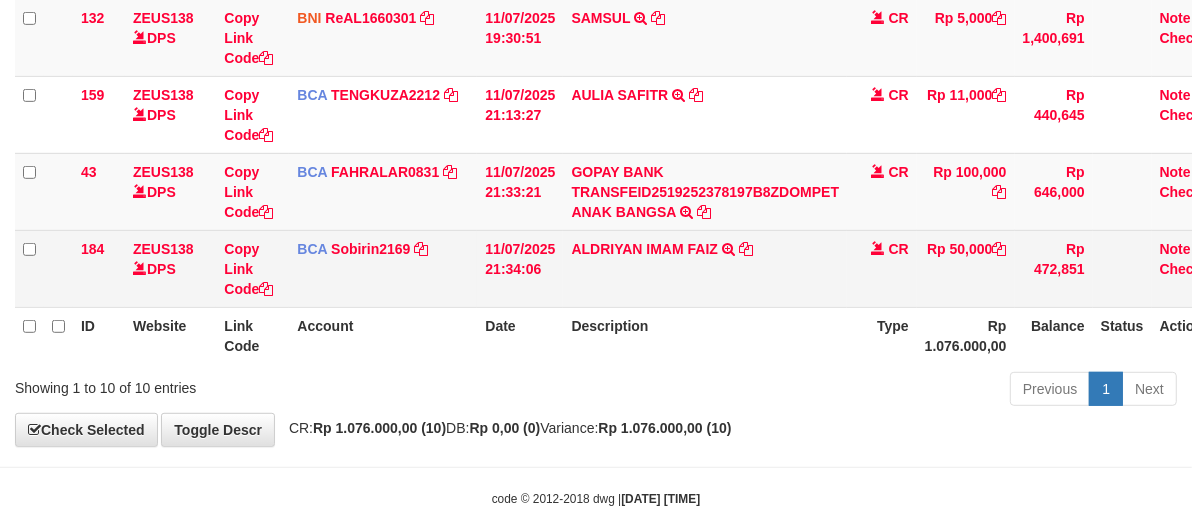 click on "ALDRIYAN IMAM FAIZ         TRSF E-BANKING CR 07/11 ZX041
ALDRIYAN IMAM FAIZ" at bounding box center (705, 268) 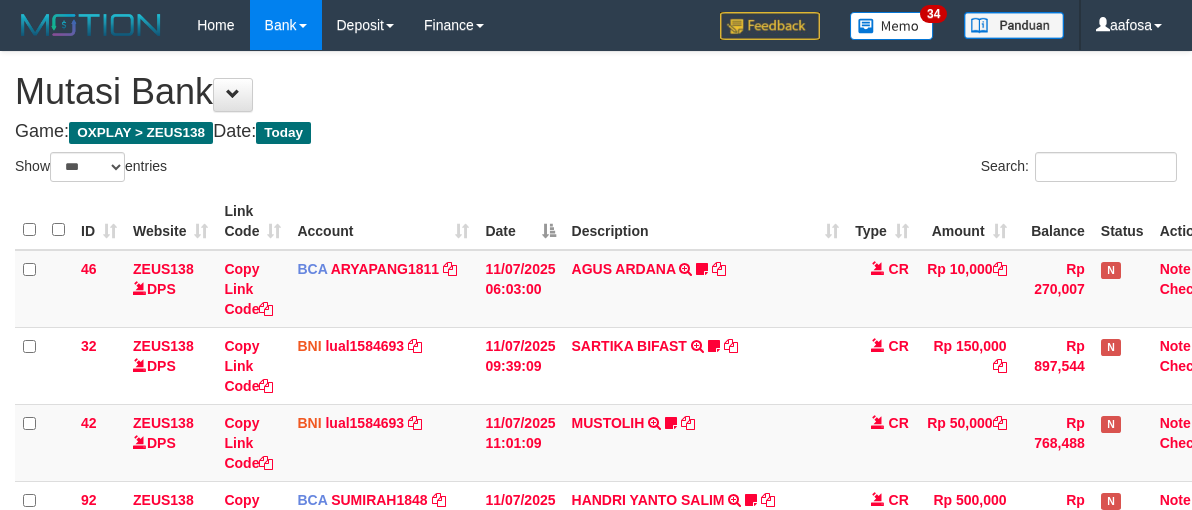 select on "***" 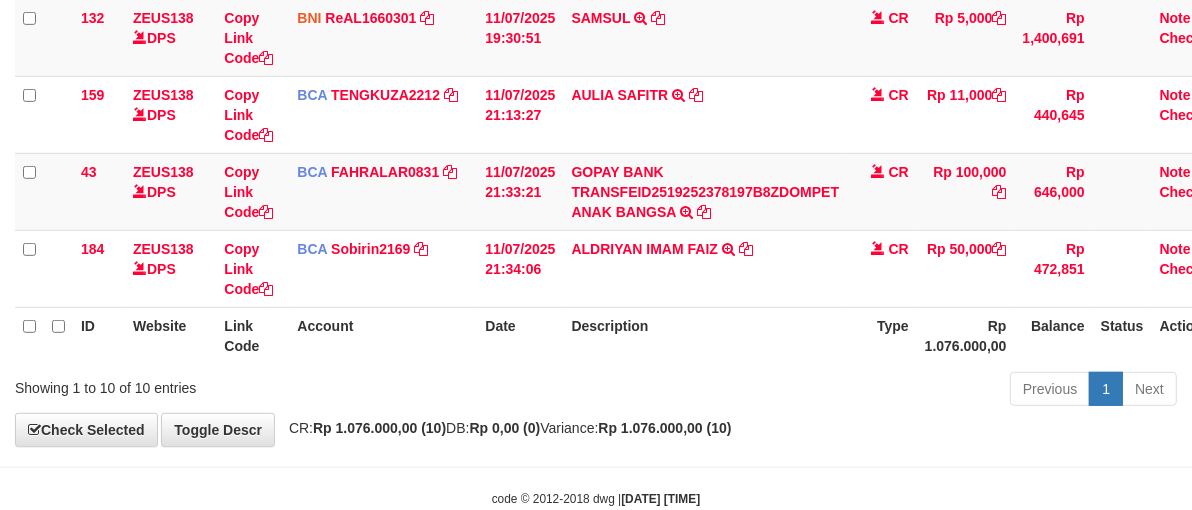scroll, scrollTop: 762, scrollLeft: 0, axis: vertical 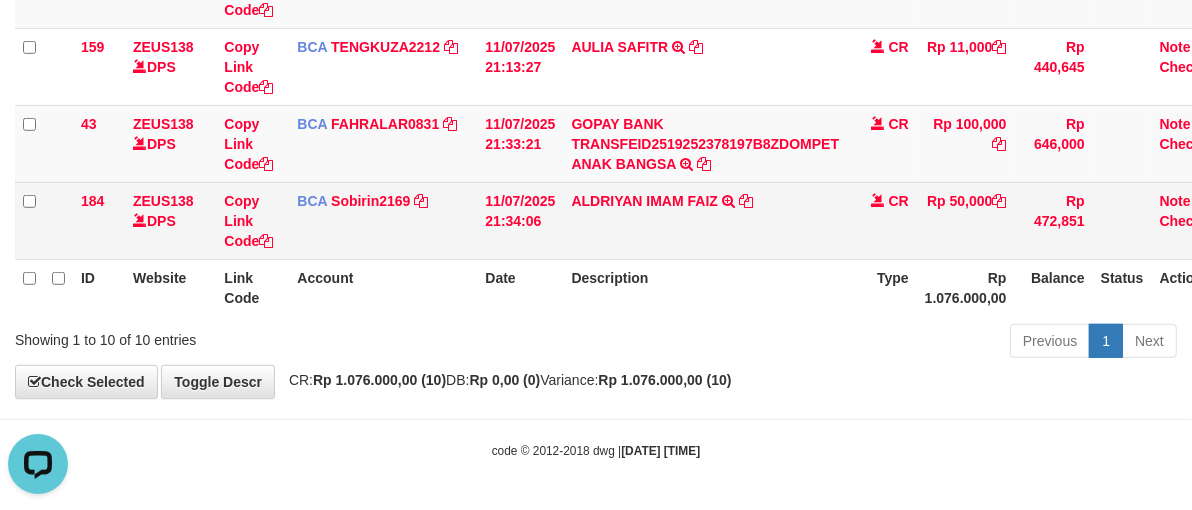 click on "ALDRIYAN IMAM FAIZ         TRSF E-BANKING CR 07/11 ZX041
ALDRIYAN IMAM FAIZ" at bounding box center [705, 220] 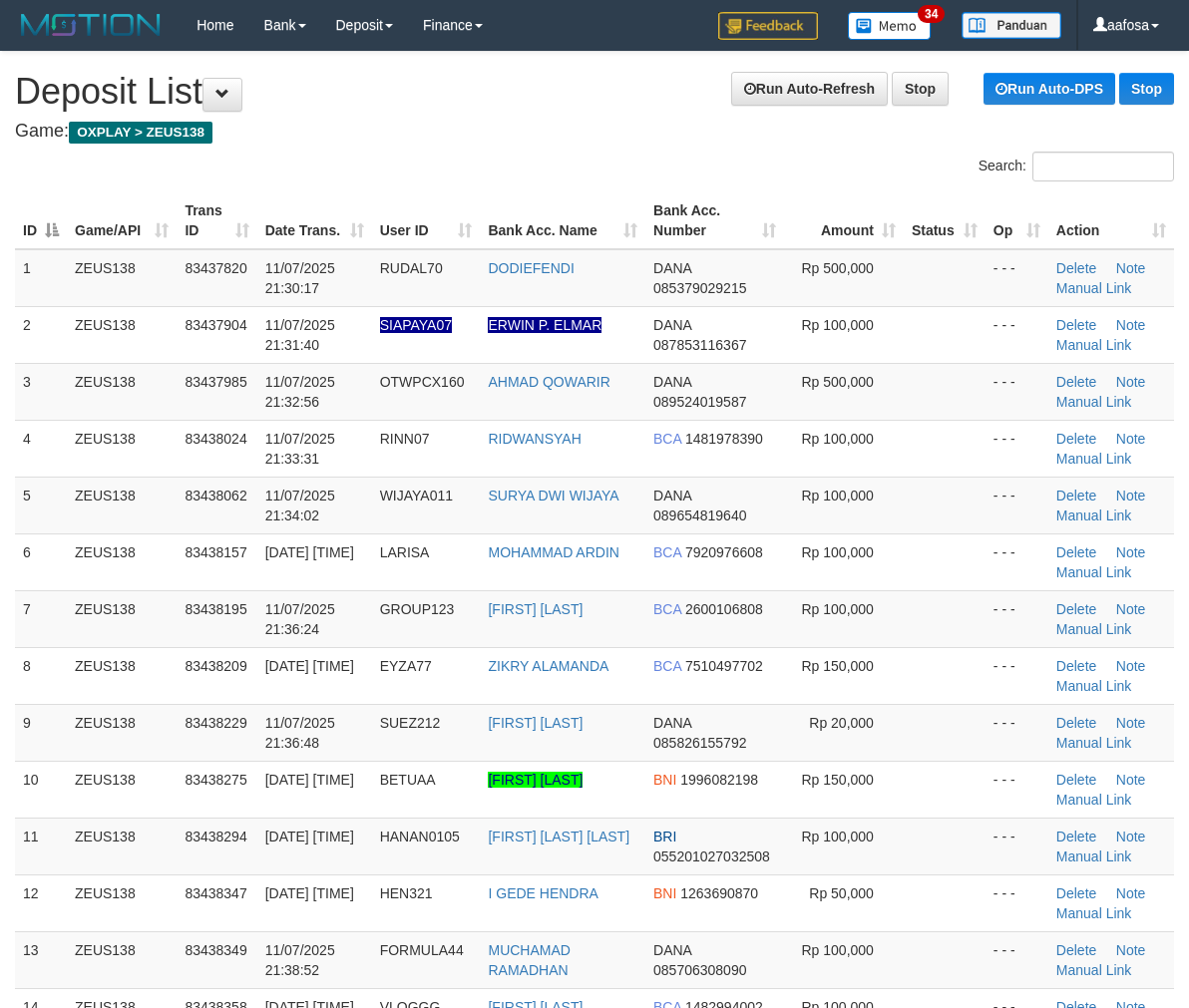 scroll, scrollTop: 0, scrollLeft: 0, axis: both 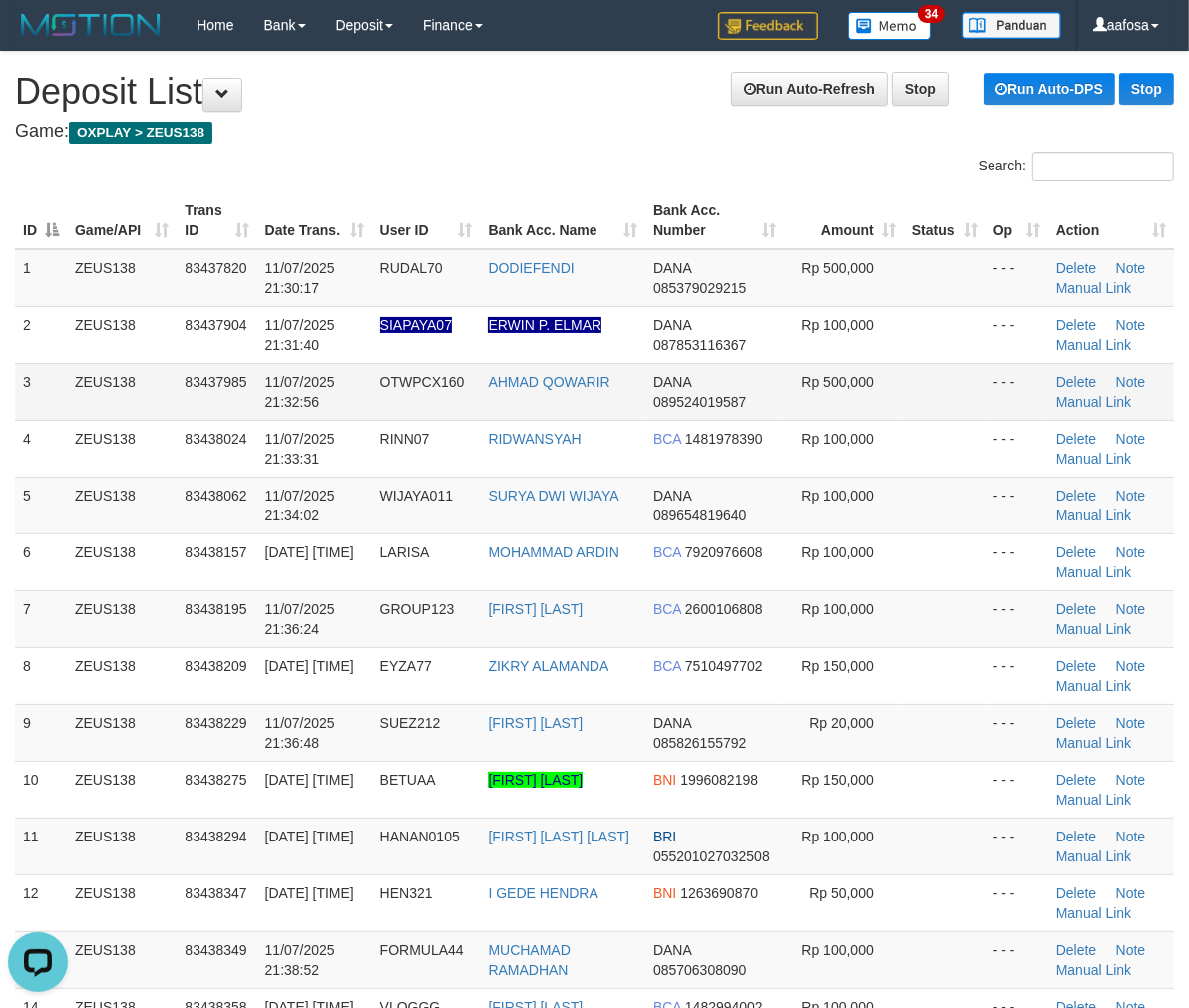 click on "11/07/2025 21:32:56" at bounding box center (300, 392) 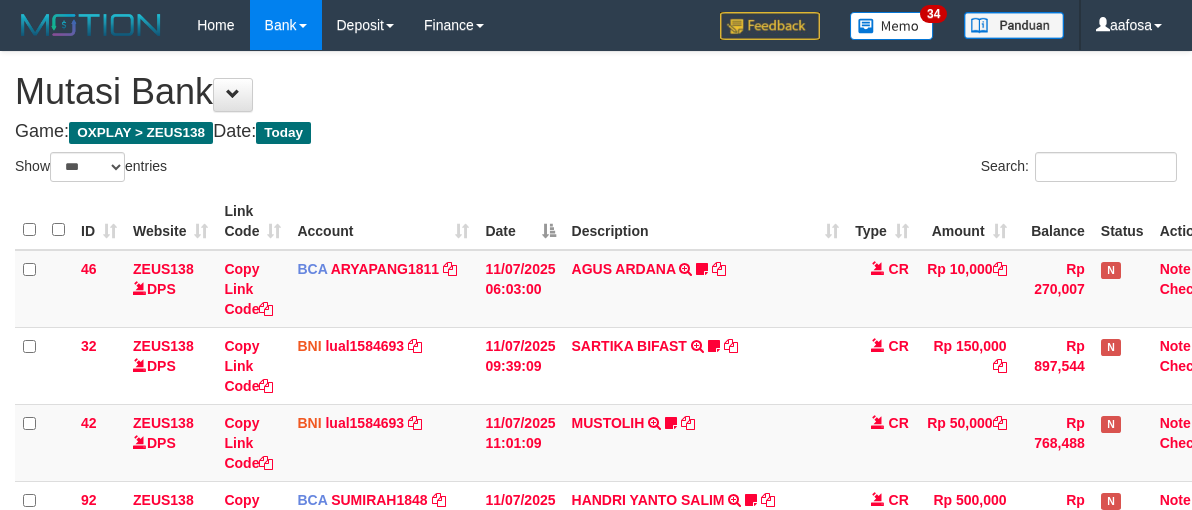 select on "***" 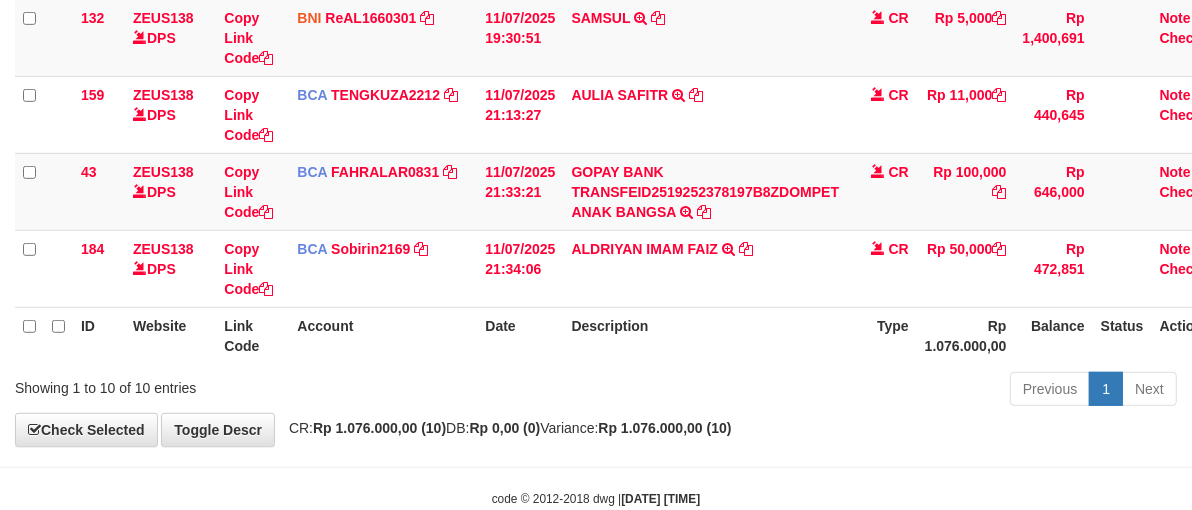 scroll, scrollTop: 762, scrollLeft: 0, axis: vertical 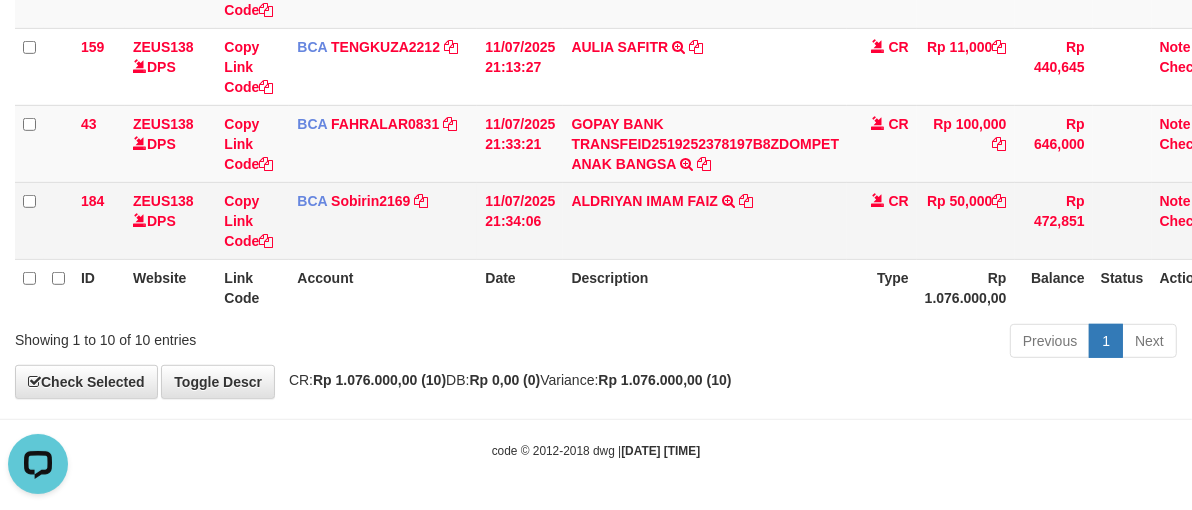 click on "[NAME] [NAME]         TRSF E-BANKING CR 07/11 ZX041
[NAME] [NAME]" at bounding box center (705, 220) 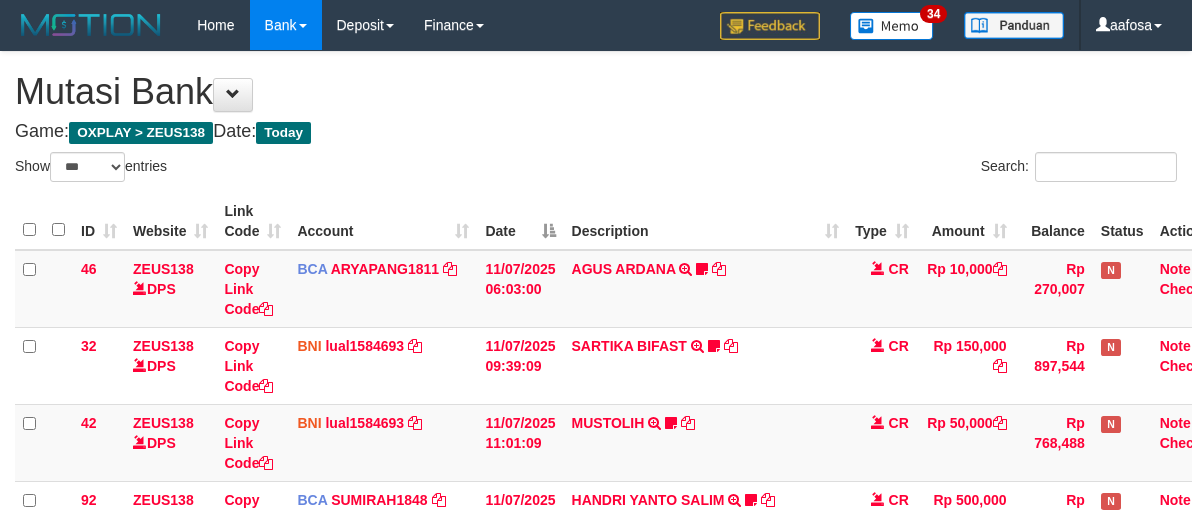 select on "***" 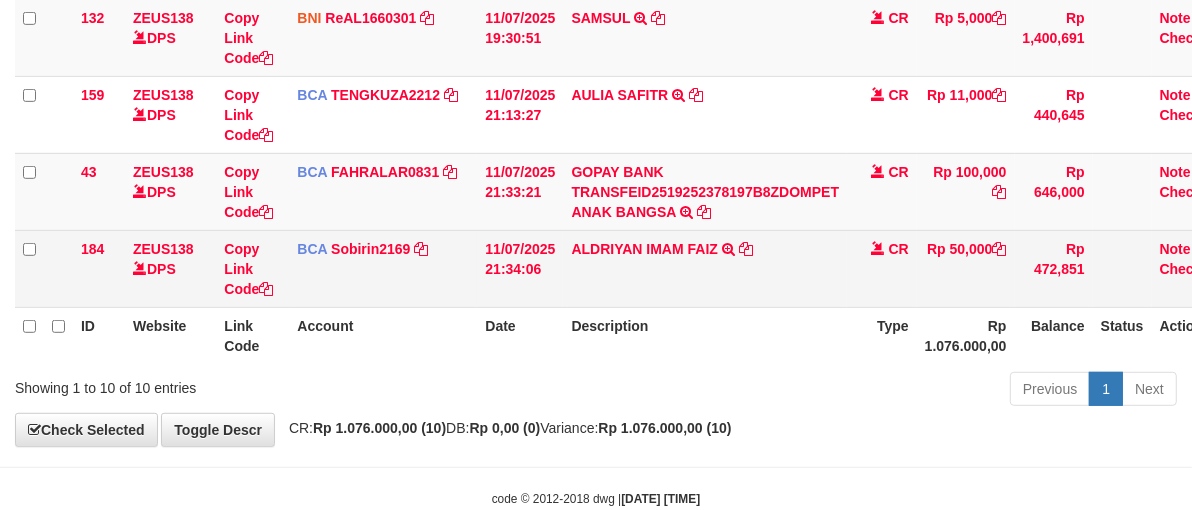 scroll, scrollTop: 762, scrollLeft: 0, axis: vertical 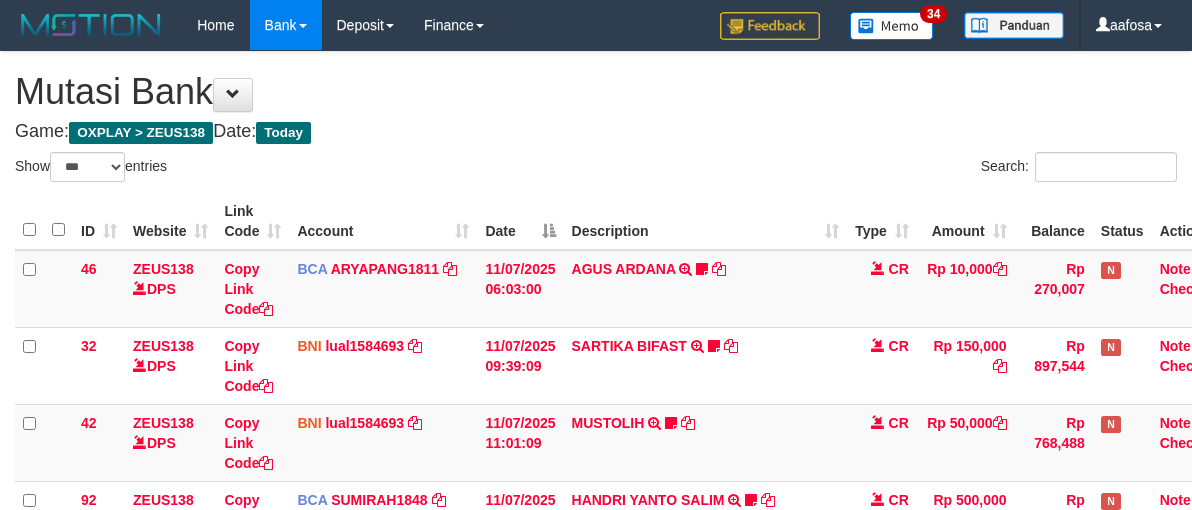 select on "***" 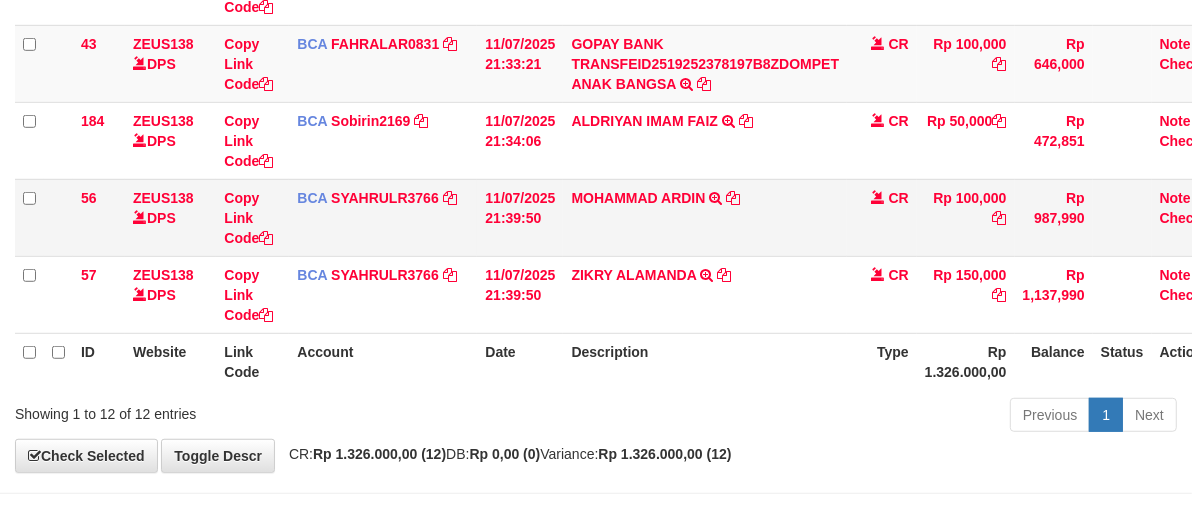 scroll, scrollTop: 762, scrollLeft: 0, axis: vertical 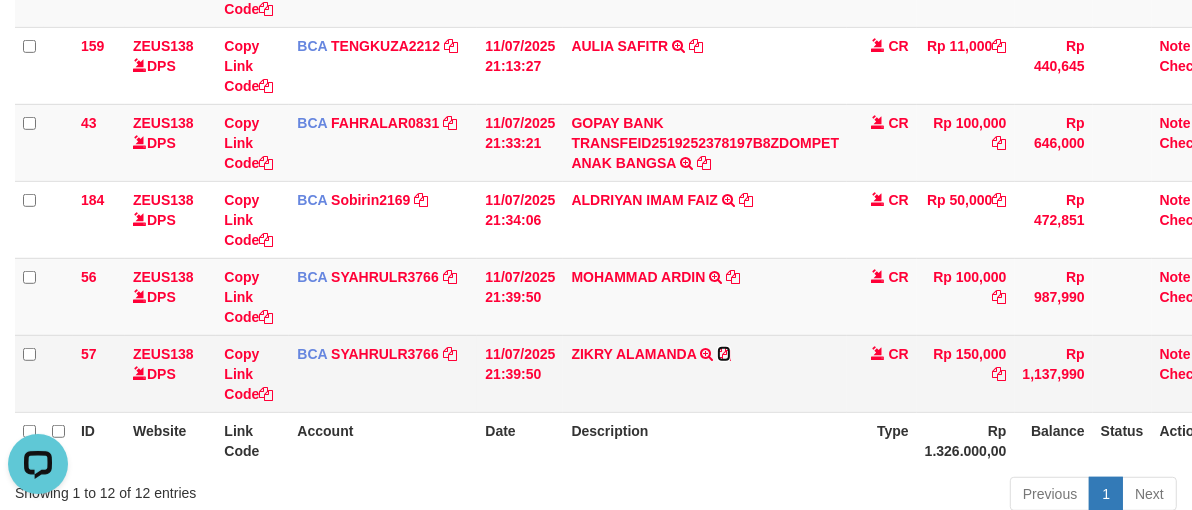 click at bounding box center (724, 354) 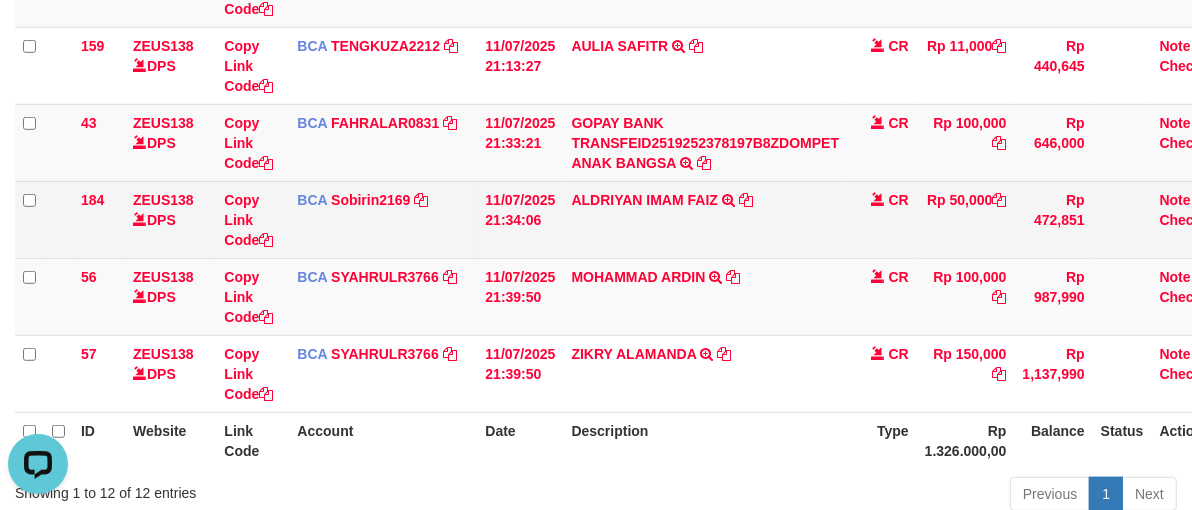 click on "ALDRIYAN IMAM FAIZ         TRSF E-BANKING CR 07/11 ZX041
ALDRIYAN IMAM FAIZ" at bounding box center [705, 219] 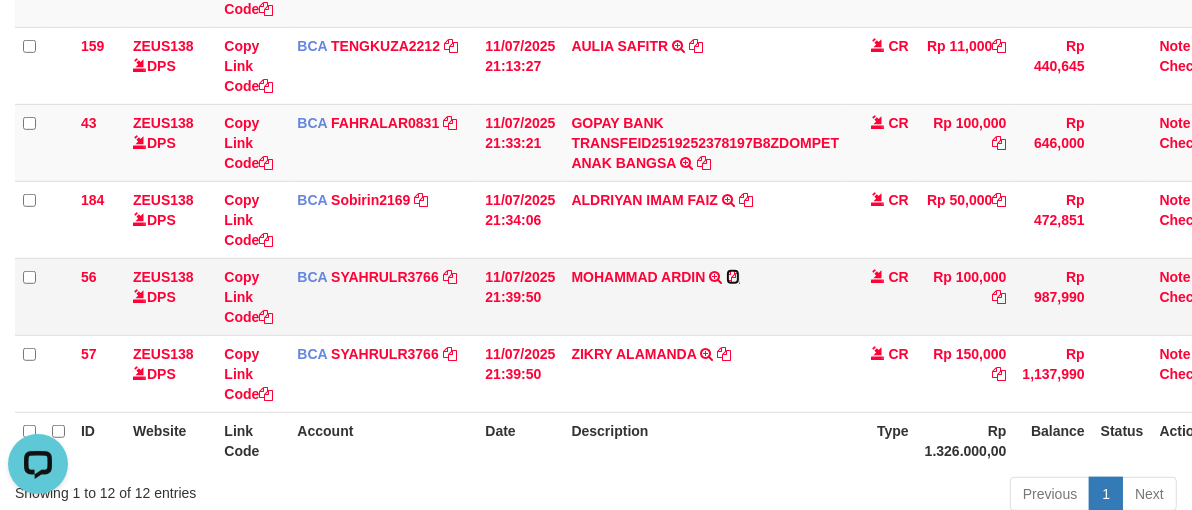 click at bounding box center [733, 277] 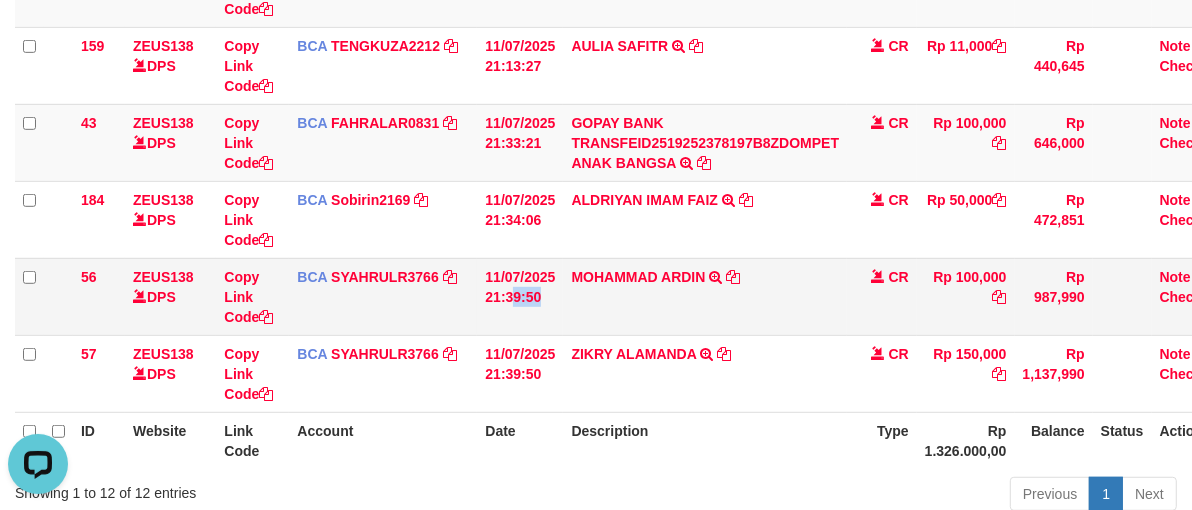 click on "56
ZEUS138    DPS
Copy Link Code
BCA
SYAHRULR3766
DPS
SYAHRUL RAMADHAN
mutasi_20250711_3543 | 56
mutasi_20250711_3543 | 56
11/07/2025 21:39:50
MOHAMMAD ARDIN         TRSF E-BANKING CR 1107/FTSCY/WS95031
100000.00MOHAMMAD ARDIN
CR
Rp 100,000
Rp 987,990
Note
Check" at bounding box center (624, 296) 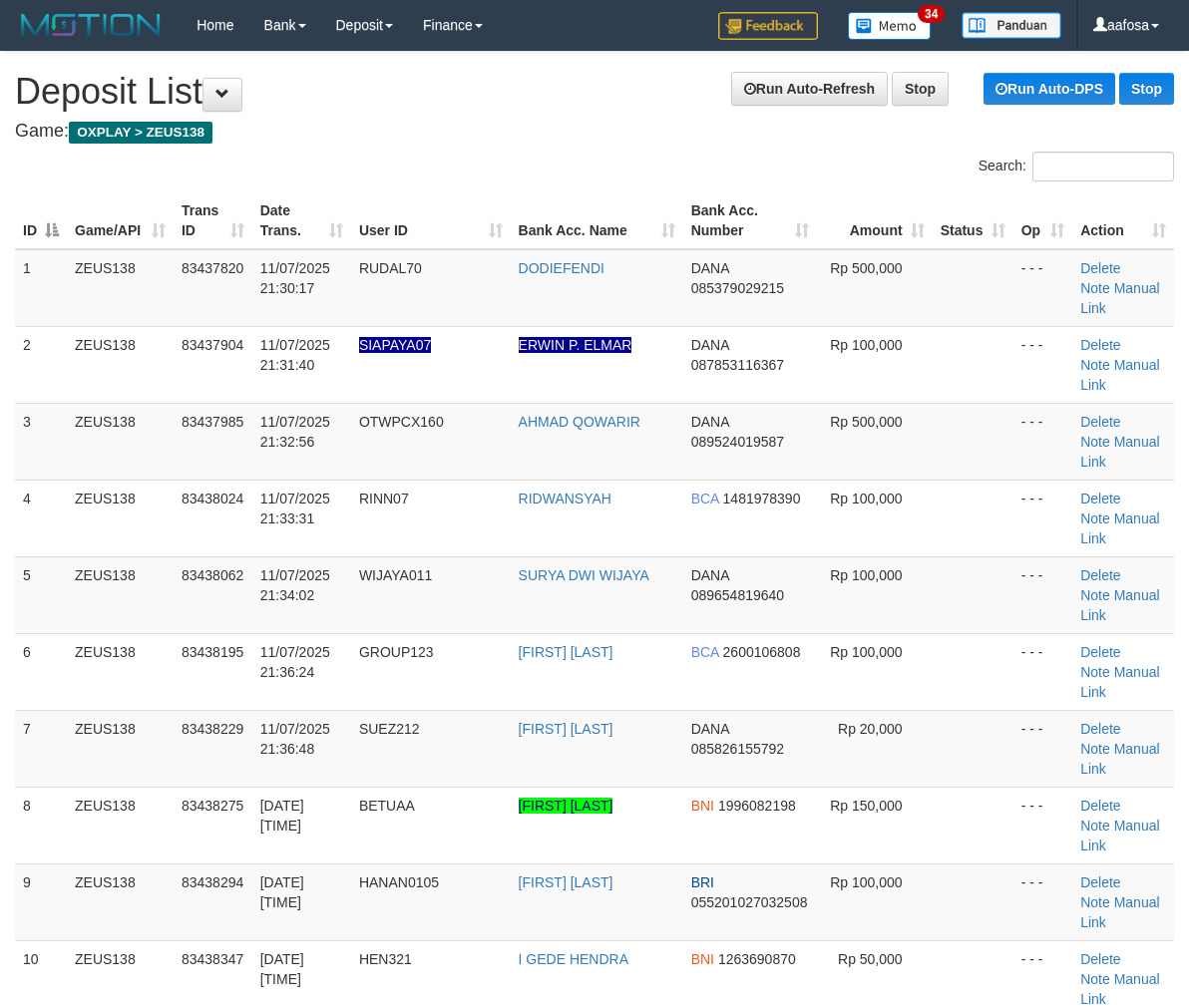 scroll, scrollTop: 0, scrollLeft: 0, axis: both 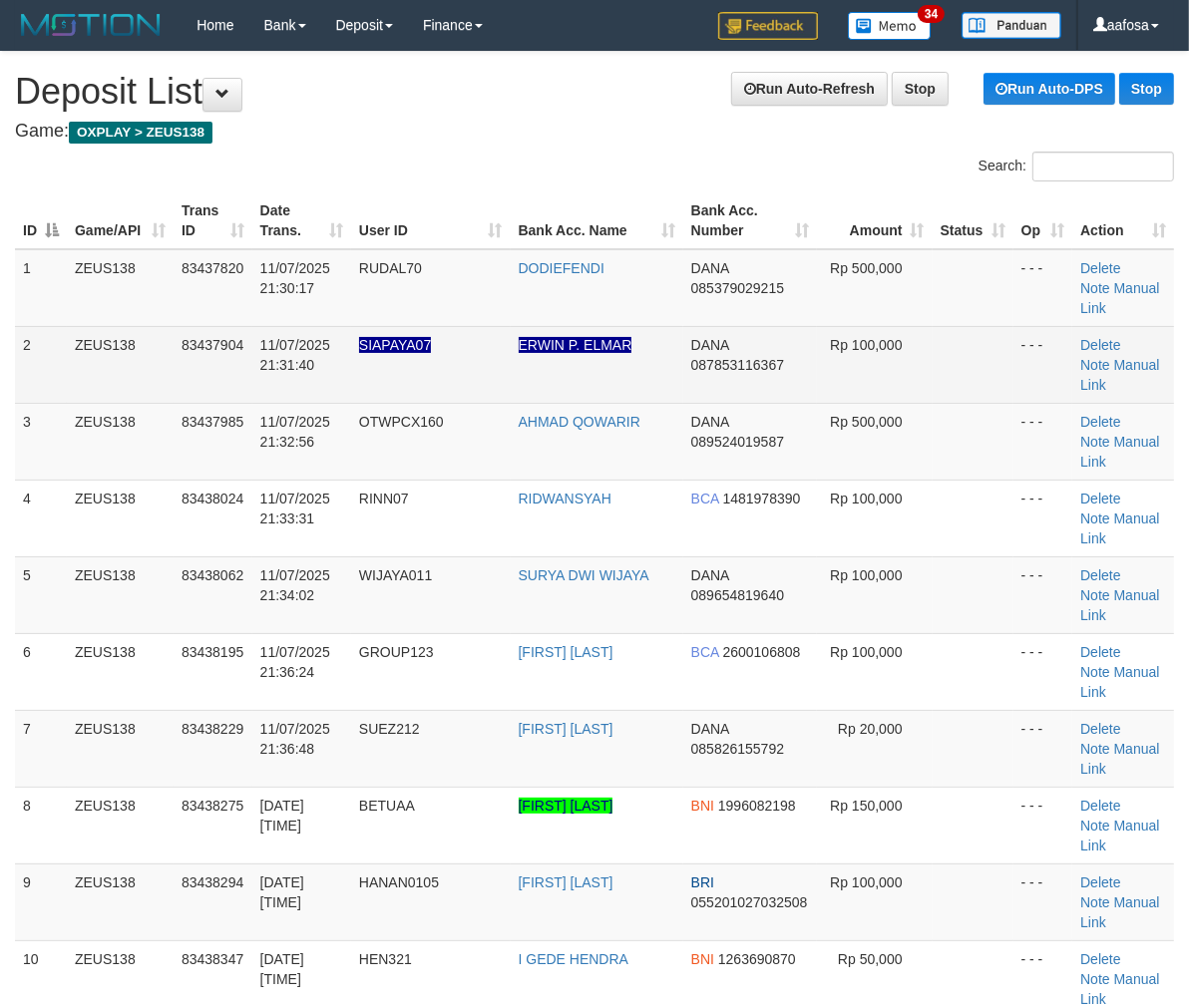 click on "ERWIN P. ELMAR" at bounding box center (596, 364) 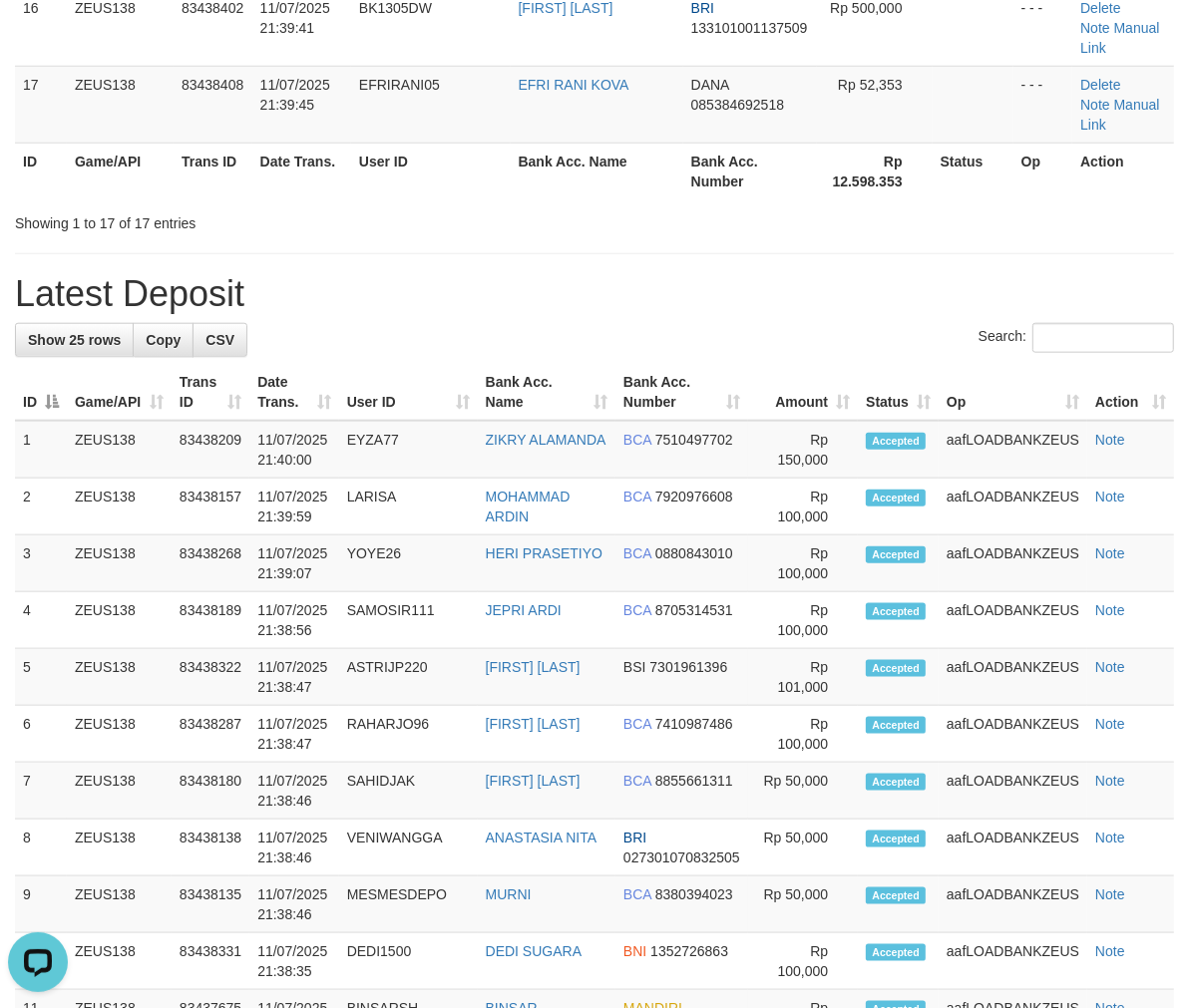 scroll, scrollTop: 0, scrollLeft: 0, axis: both 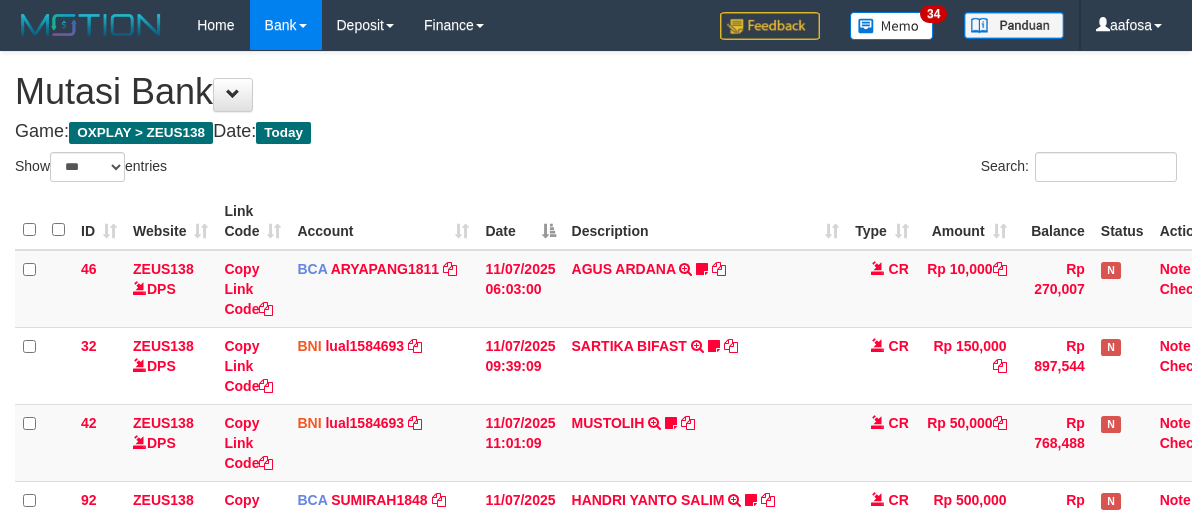 select on "***" 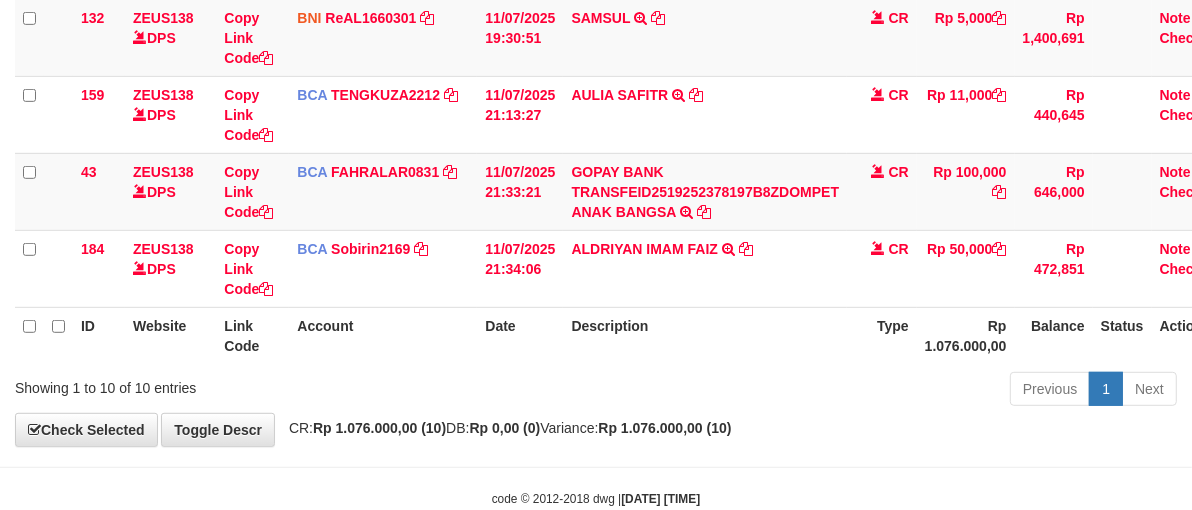 scroll, scrollTop: 762, scrollLeft: 0, axis: vertical 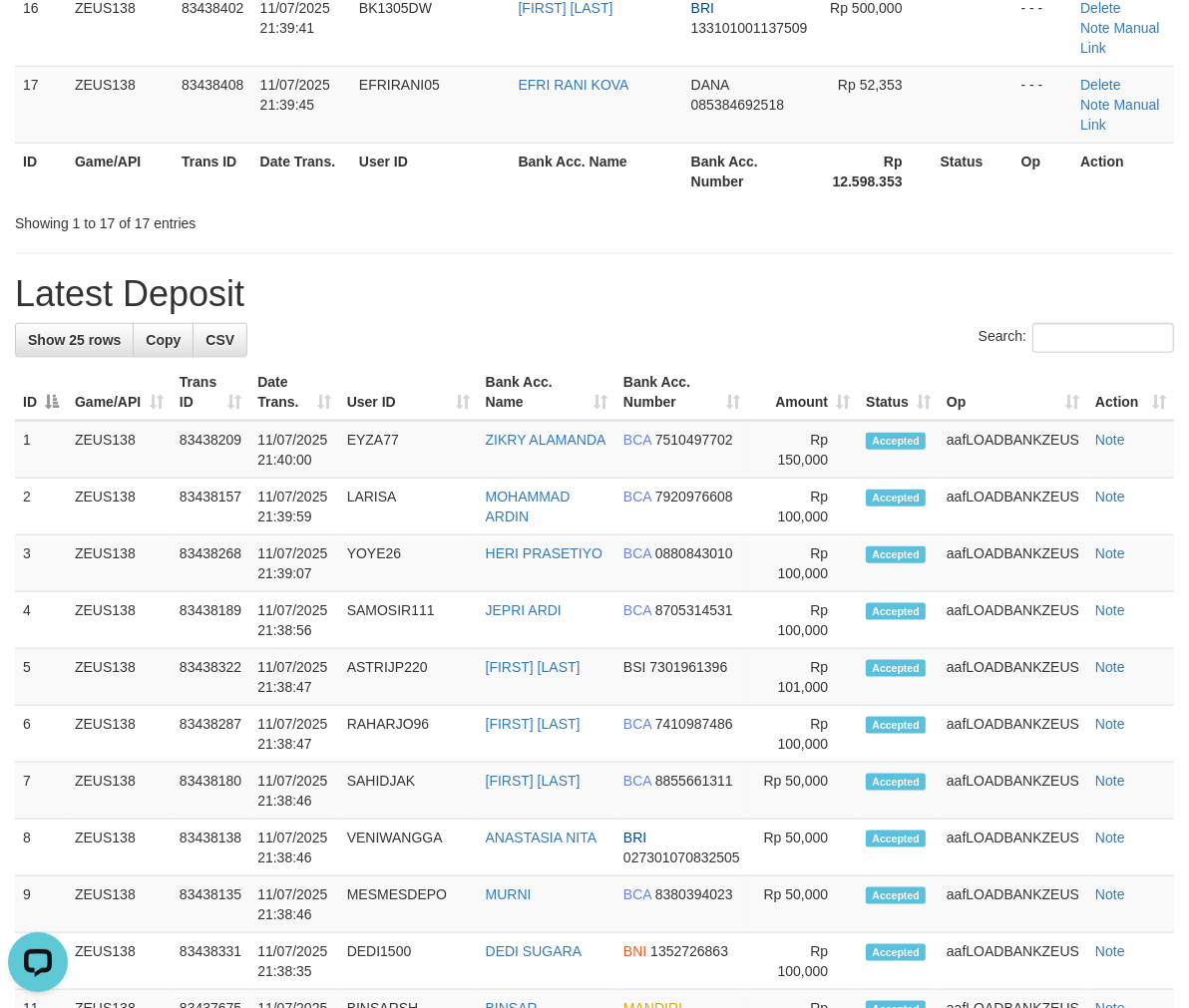 drag, startPoint x: 594, startPoint y: 233, endPoint x: 3, endPoint y: 263, distance: 591.76093 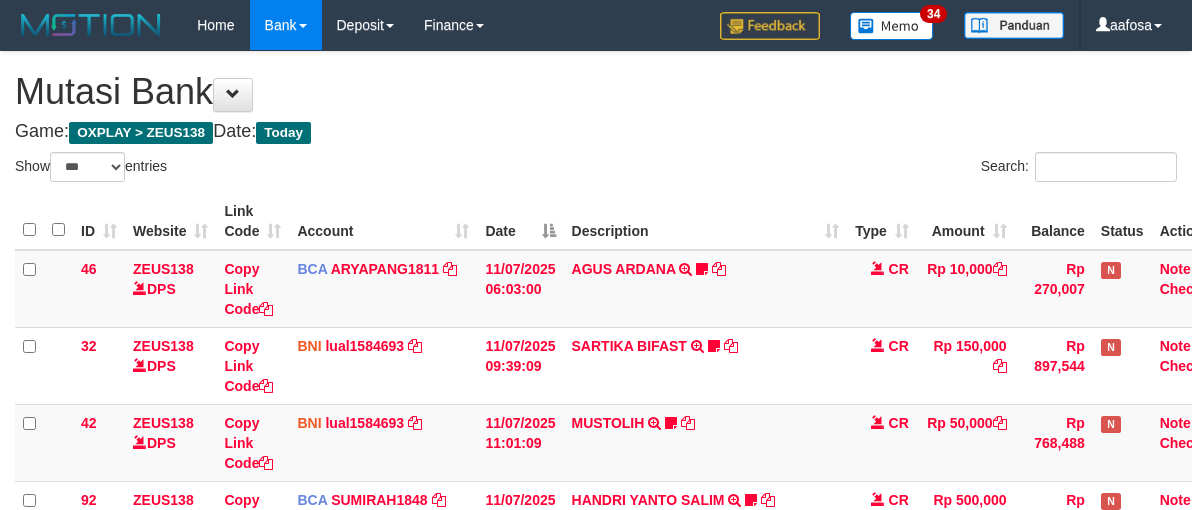 select on "***" 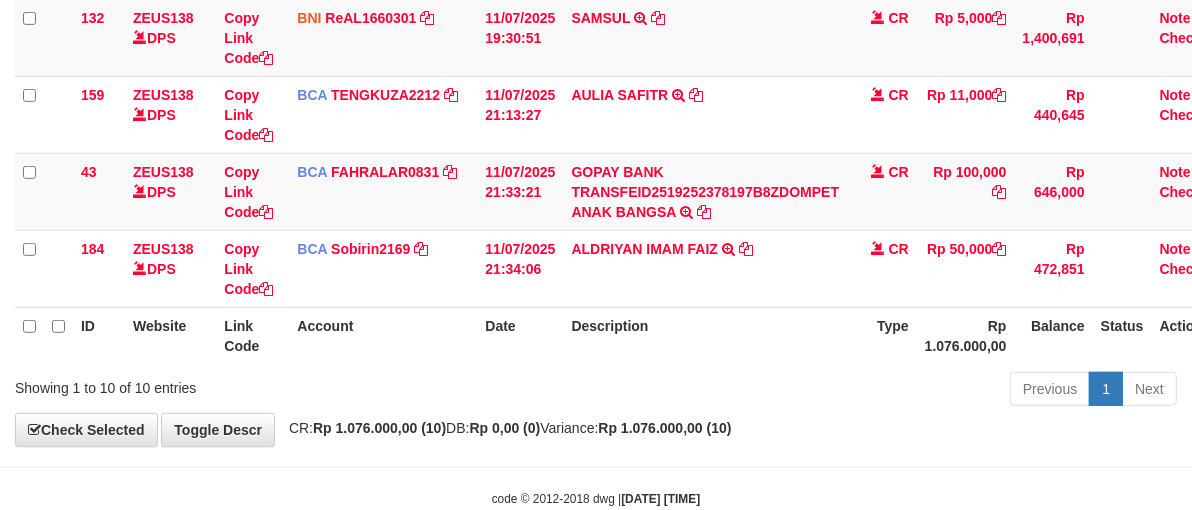 scroll, scrollTop: 762, scrollLeft: 0, axis: vertical 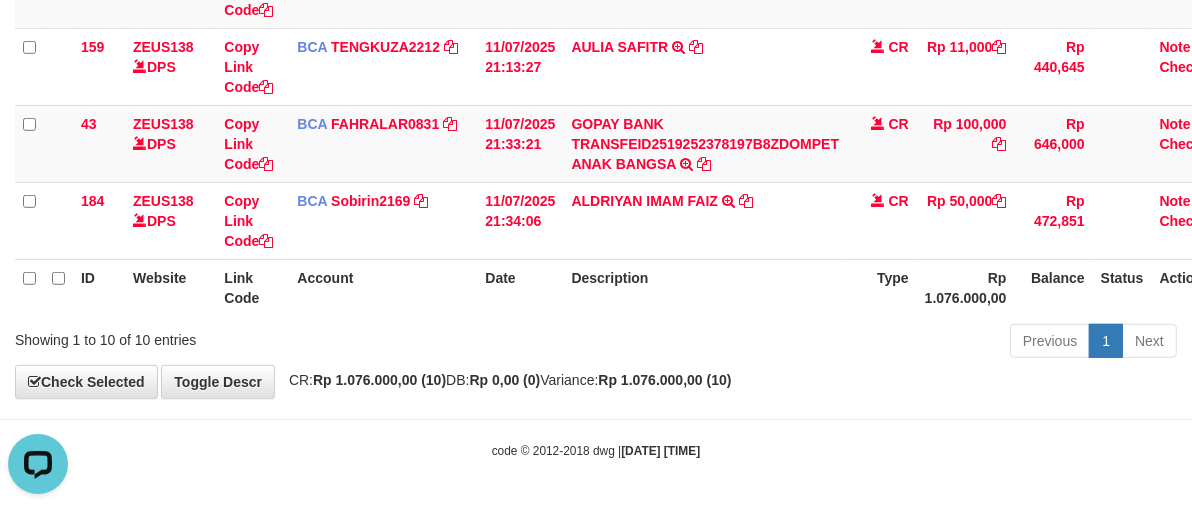 click on "Description" at bounding box center (705, 287) 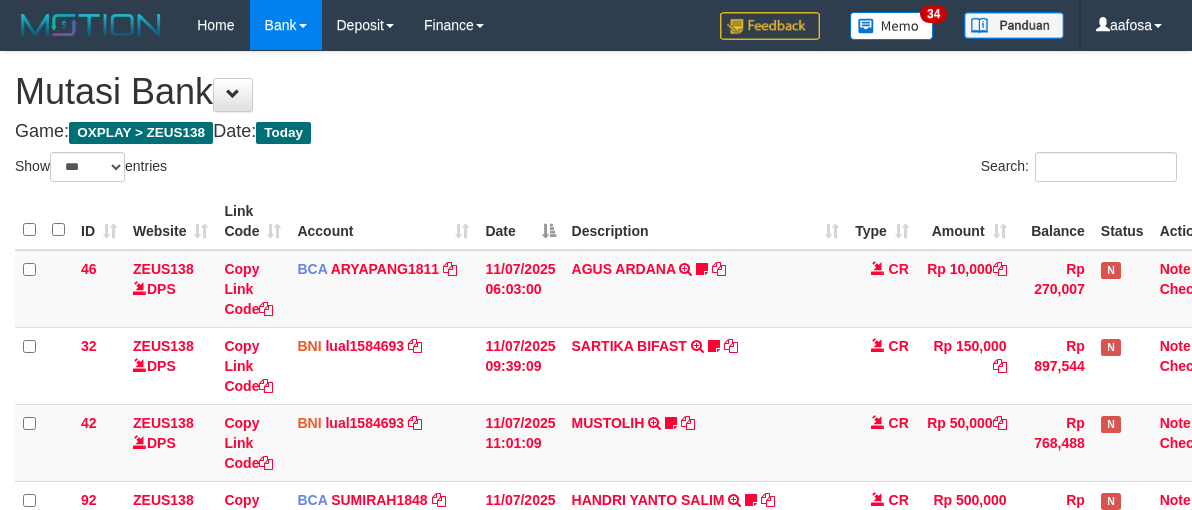 select on "***" 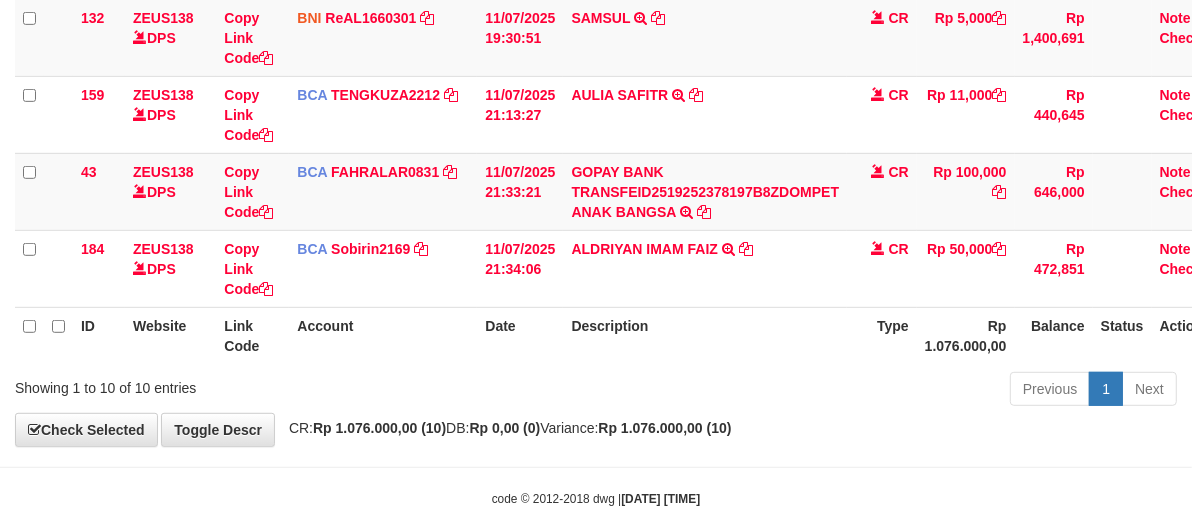 scroll, scrollTop: 762, scrollLeft: 0, axis: vertical 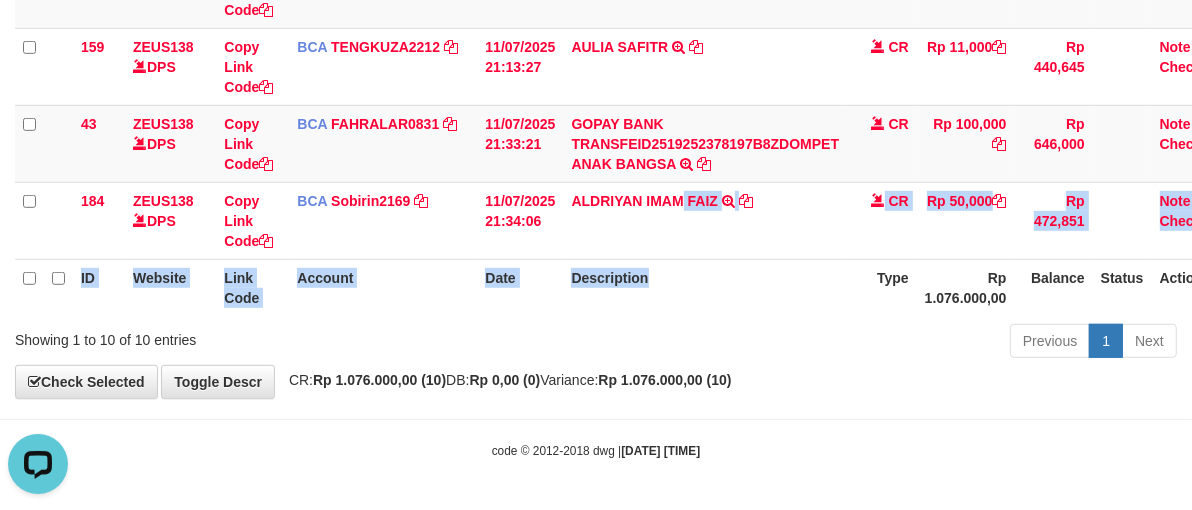 click on "ID Website Link Code Account Date Description Type Amount Balance Status Action
46
ZEUS138    DPS
Copy Link Code
BCA
ARYAPANG1811
DPS
ARYA PANGESTU
mutasi_20250711_2620 | 46
mutasi_20250711_2620 | 46
11/07/2025 06:03:00
AGUS ARDANA            TRSF E-BANKING CR 1107/FTSCY/WS95051
10000.002025071158167087 TRFDN-AGUS ARDANA ESPAY DEBIT INDONE    Aguslike
tunggu bukti tranfer
CR
Rp 10,000
Rp 270,007
N
Note
Check
32
ZEUS138    DPS
BNI" at bounding box center [624, -126] 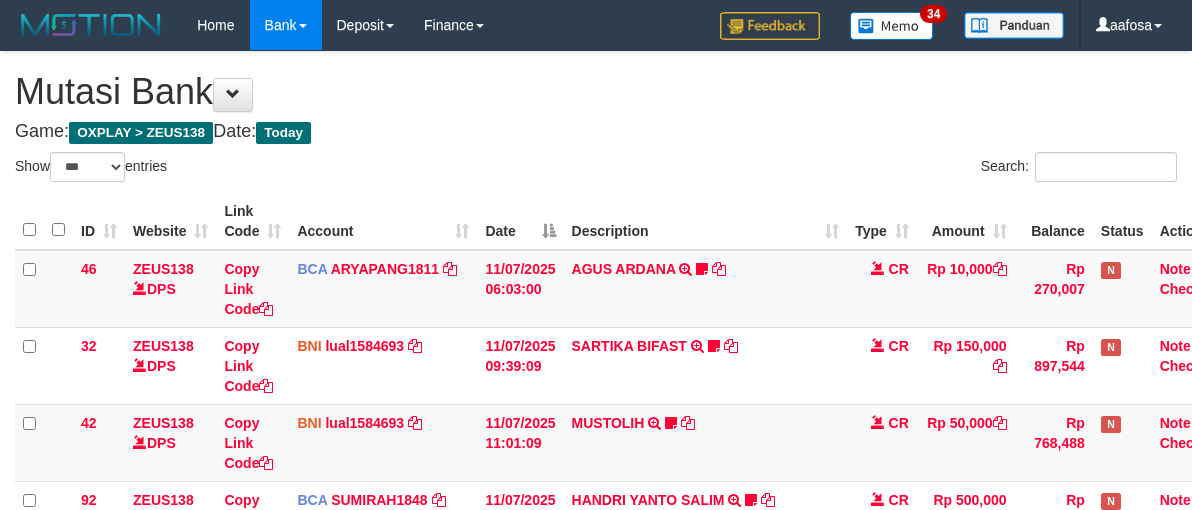 select on "***" 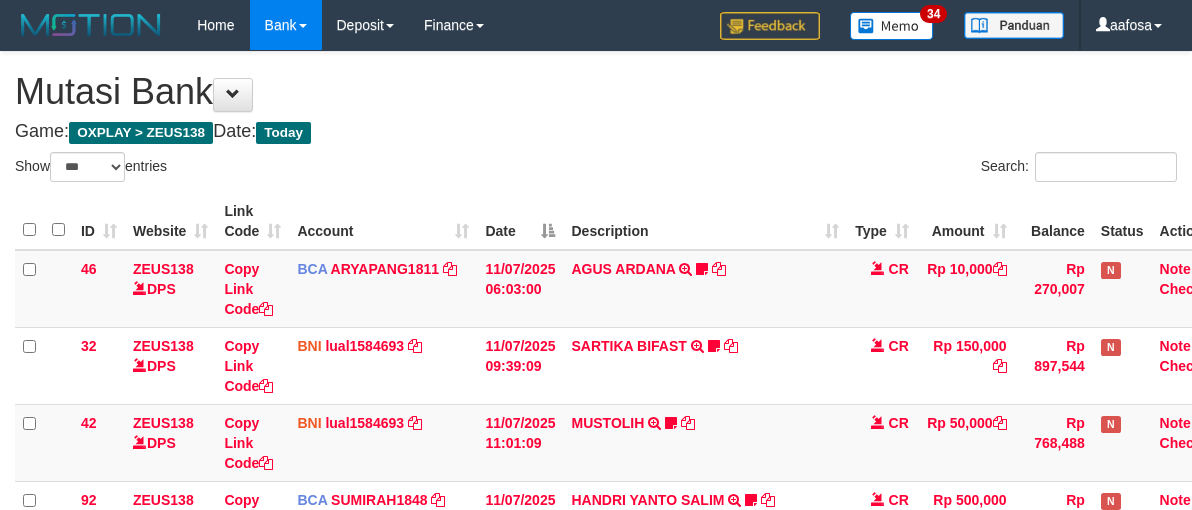 scroll, scrollTop: 713, scrollLeft: 0, axis: vertical 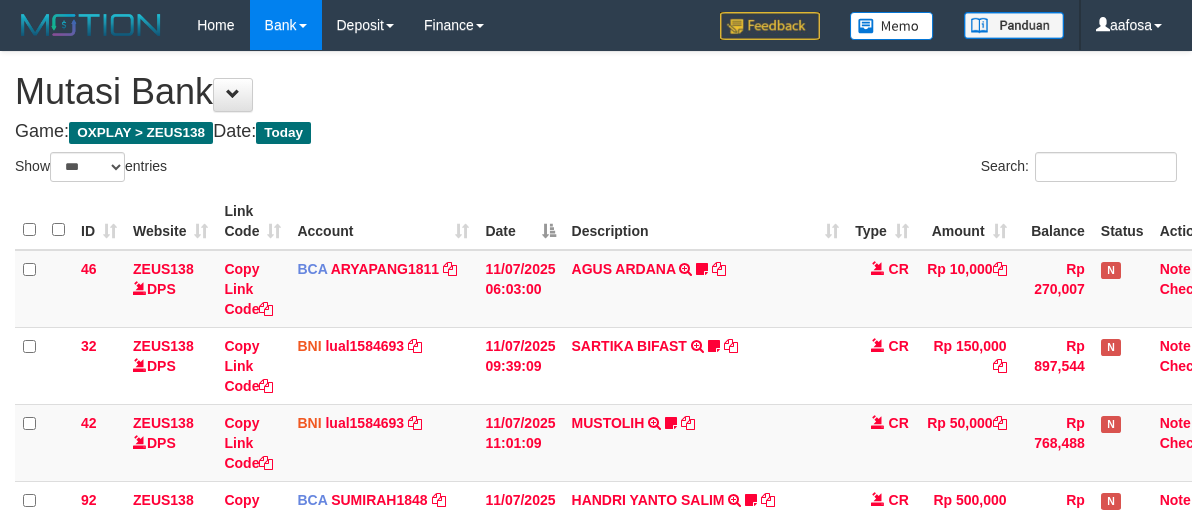 select on "***" 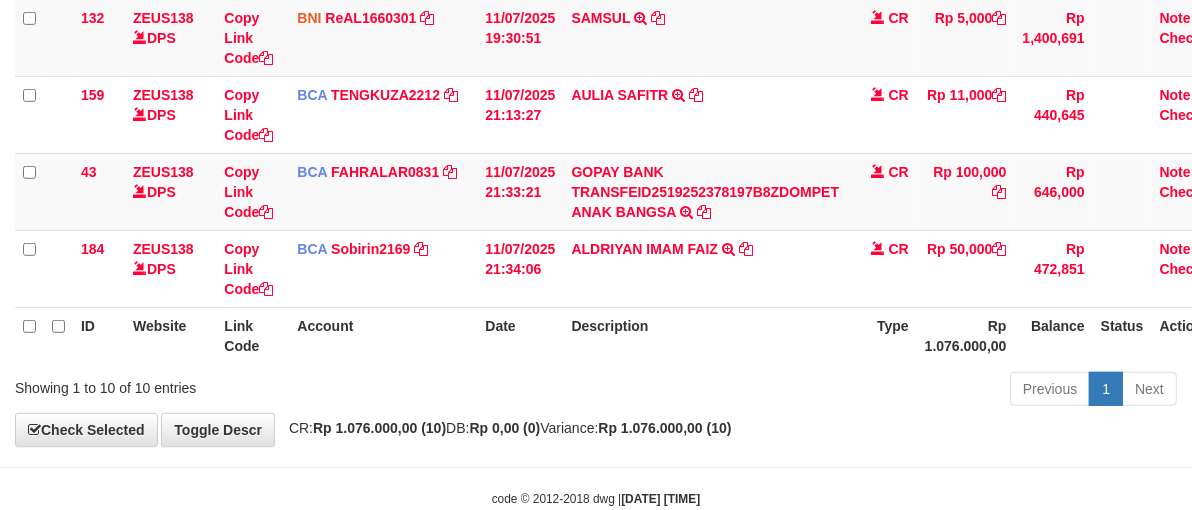 scroll, scrollTop: 762, scrollLeft: 0, axis: vertical 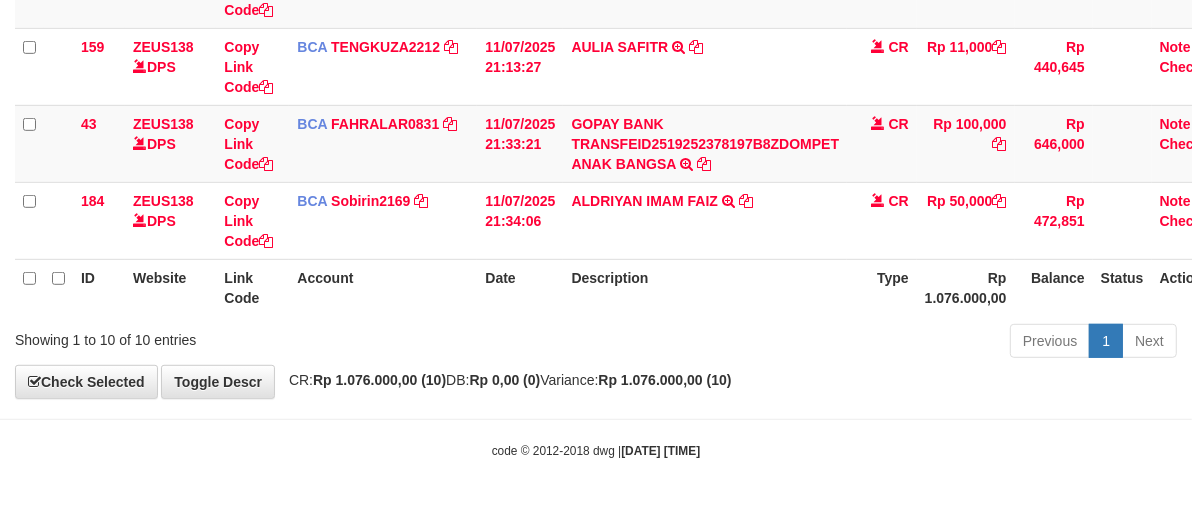 click on "Description" at bounding box center (705, 287) 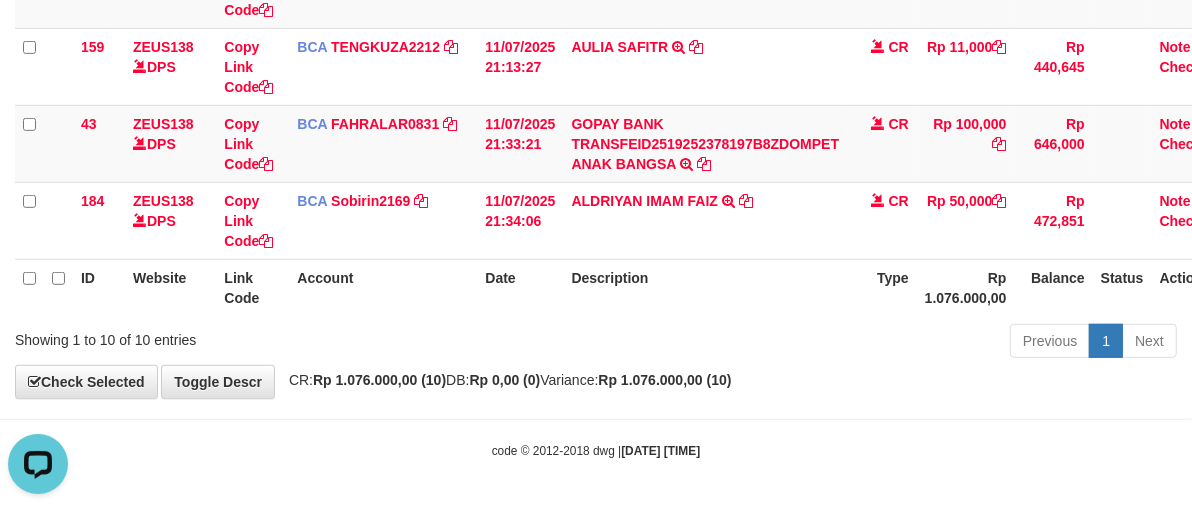 scroll, scrollTop: 0, scrollLeft: 0, axis: both 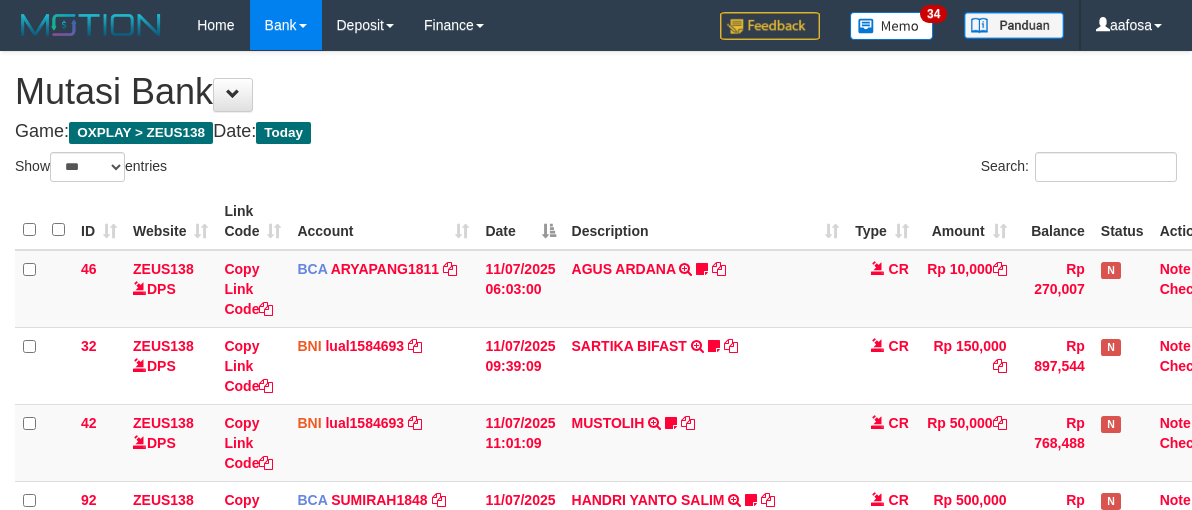 select on "***" 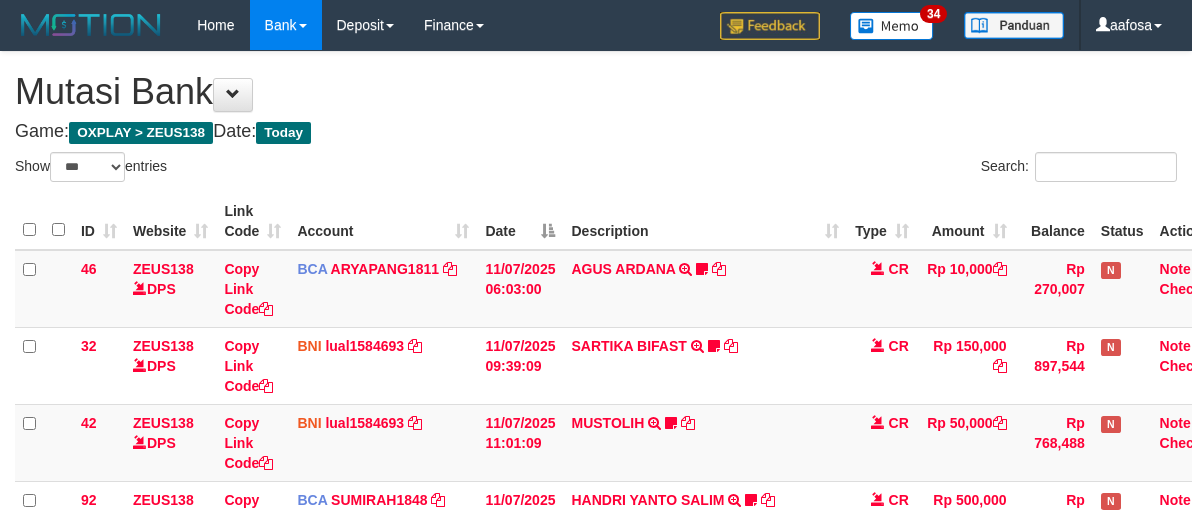 scroll, scrollTop: 713, scrollLeft: 0, axis: vertical 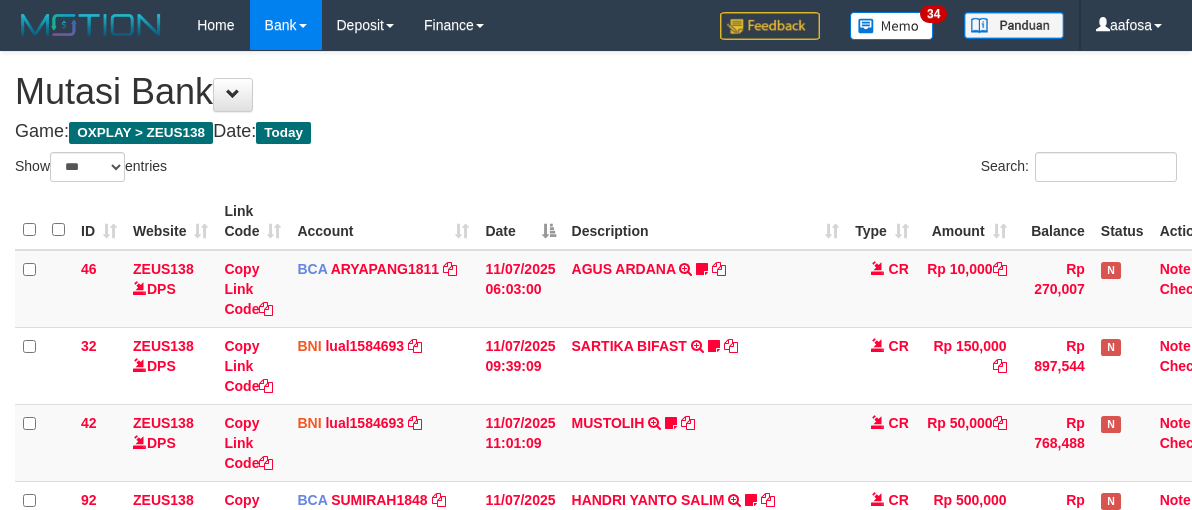 select on "***" 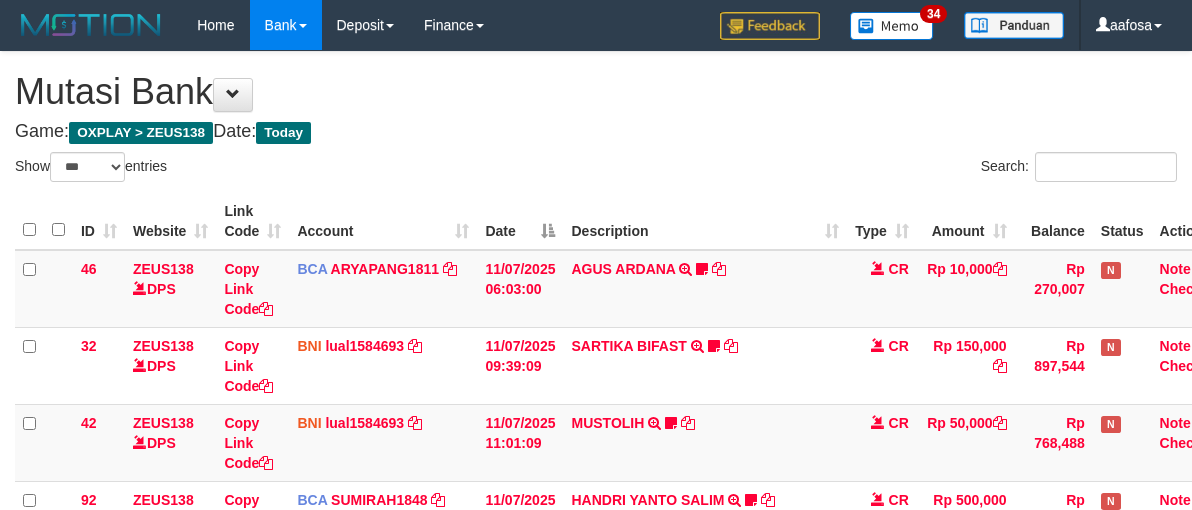 scroll, scrollTop: 713, scrollLeft: 0, axis: vertical 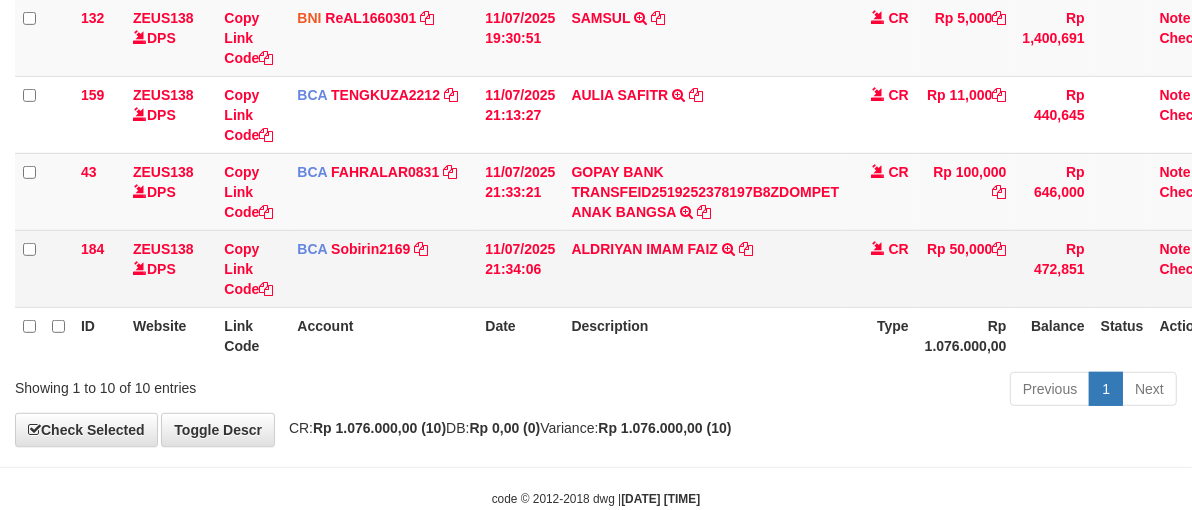 click on "ALDRIYAN IMAM FAIZ         TRSF E-BANKING CR 07/11 ZX041
ALDRIYAN IMAM FAIZ" at bounding box center [705, 268] 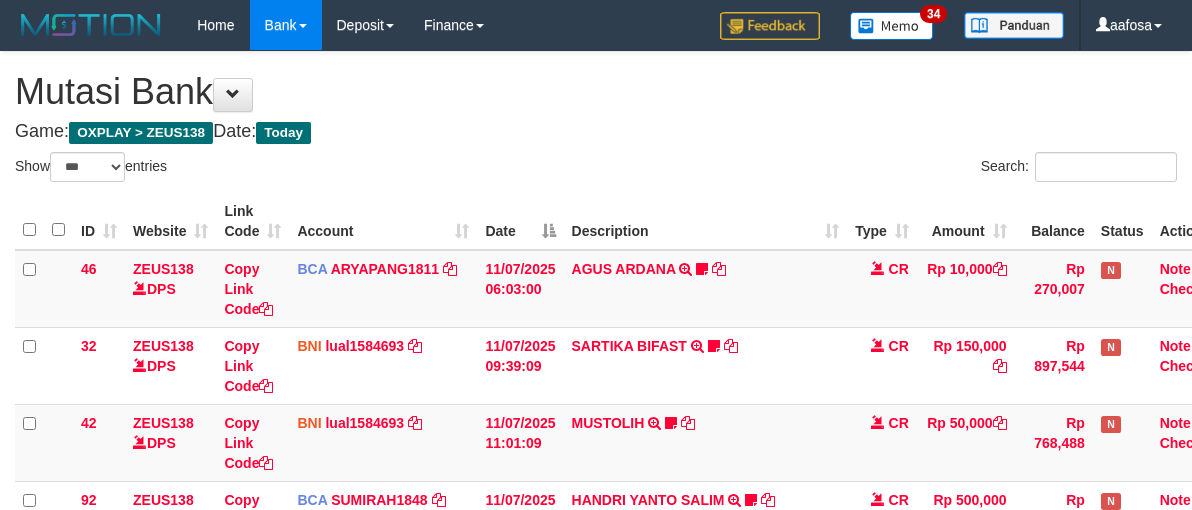 select on "***" 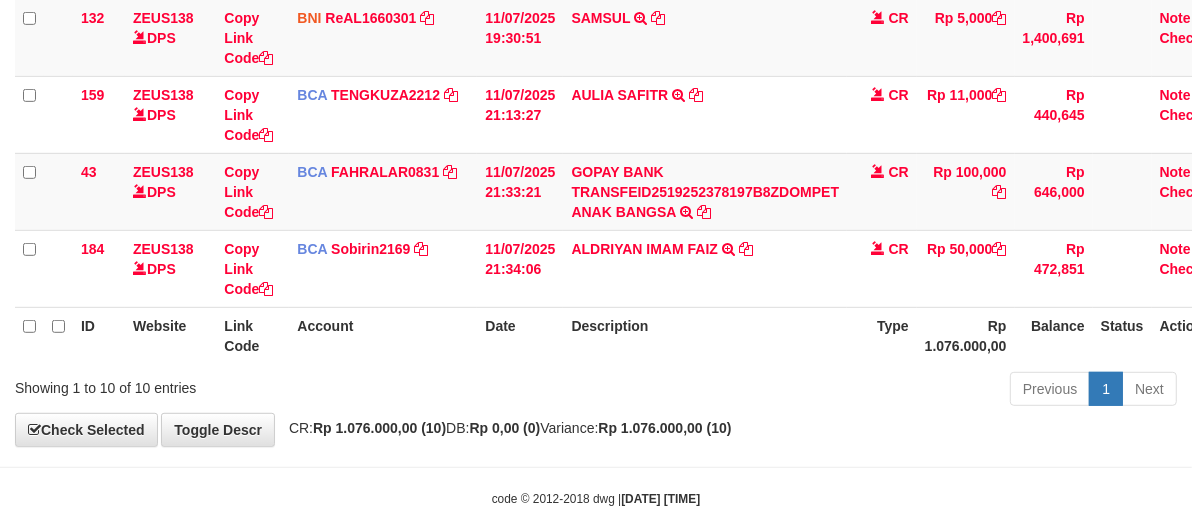 scroll, scrollTop: 762, scrollLeft: 0, axis: vertical 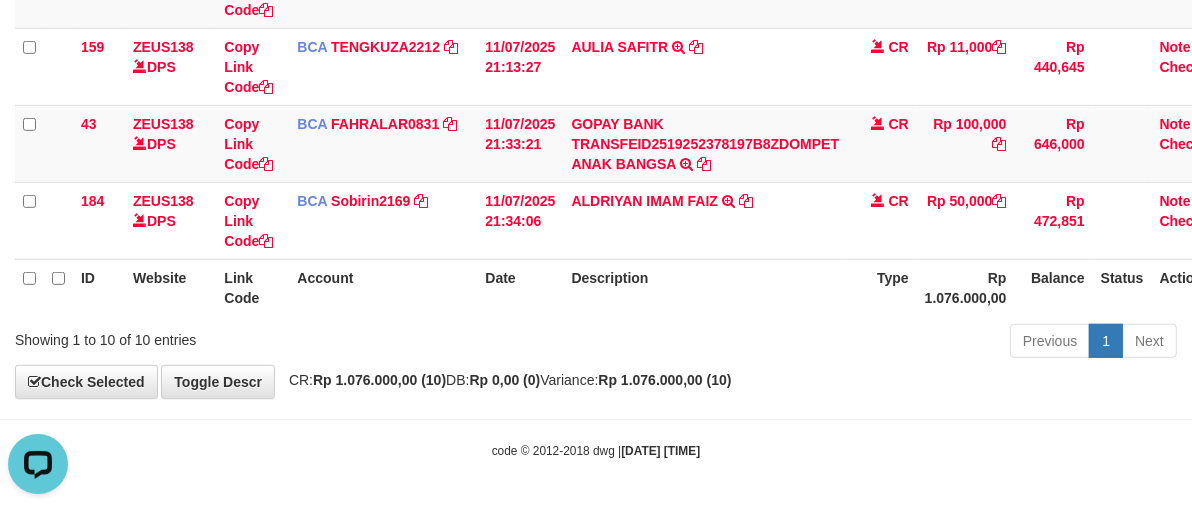 click on "Description" at bounding box center (705, 287) 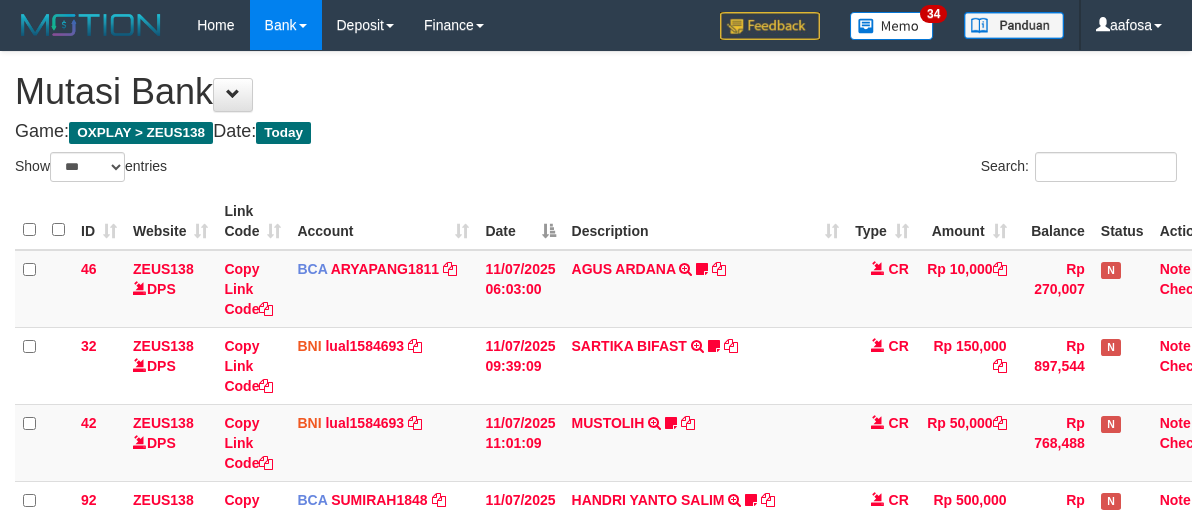 select on "***" 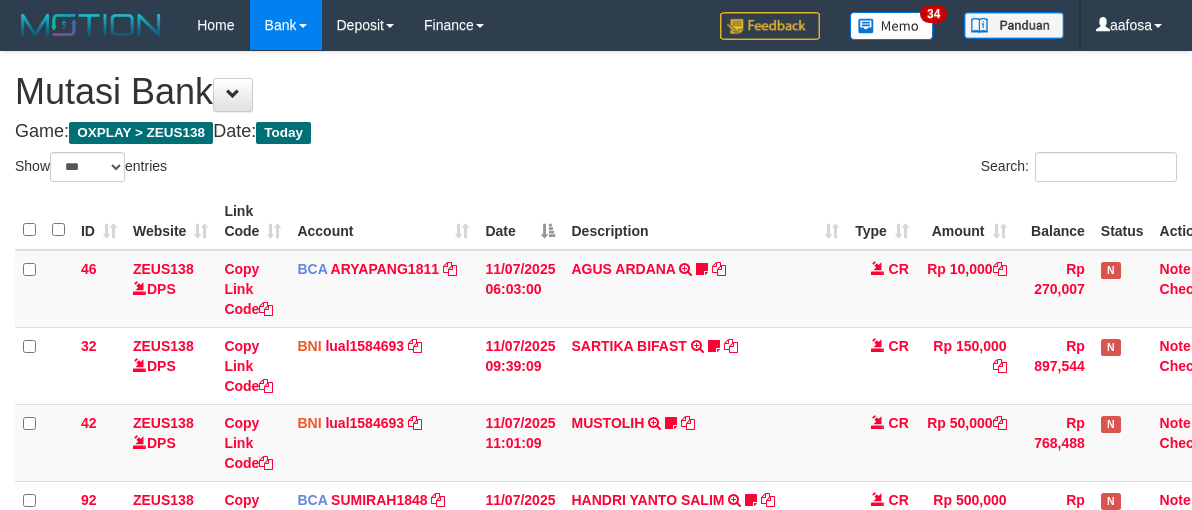 scroll, scrollTop: 713, scrollLeft: 0, axis: vertical 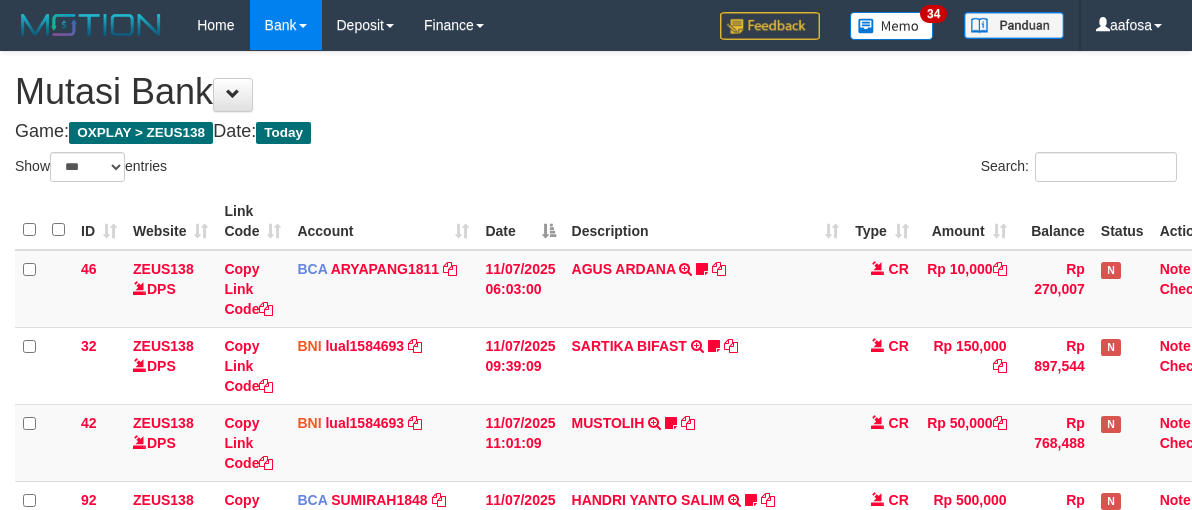select on "***" 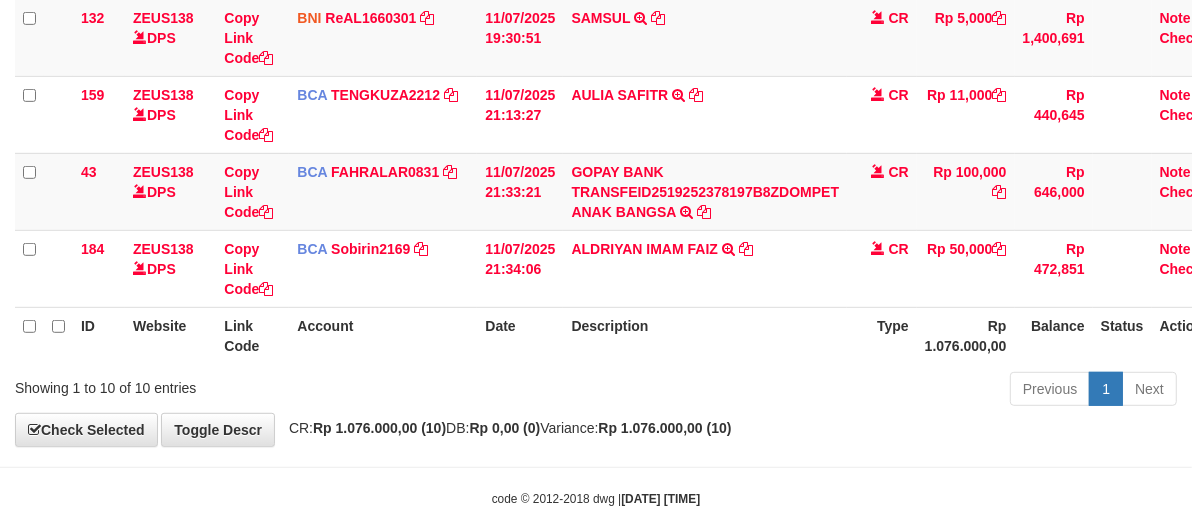 scroll, scrollTop: 762, scrollLeft: 0, axis: vertical 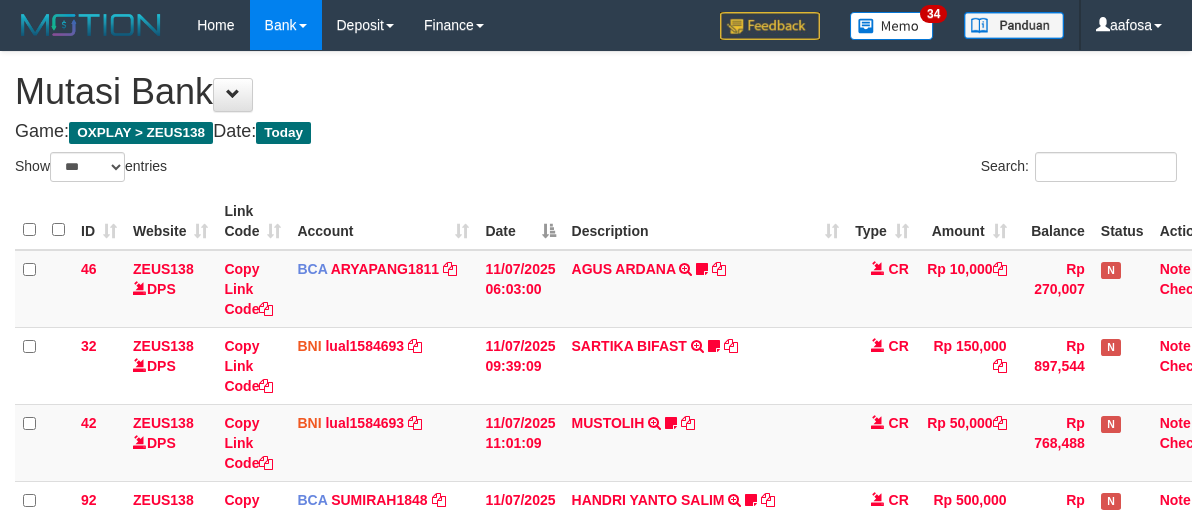 select on "***" 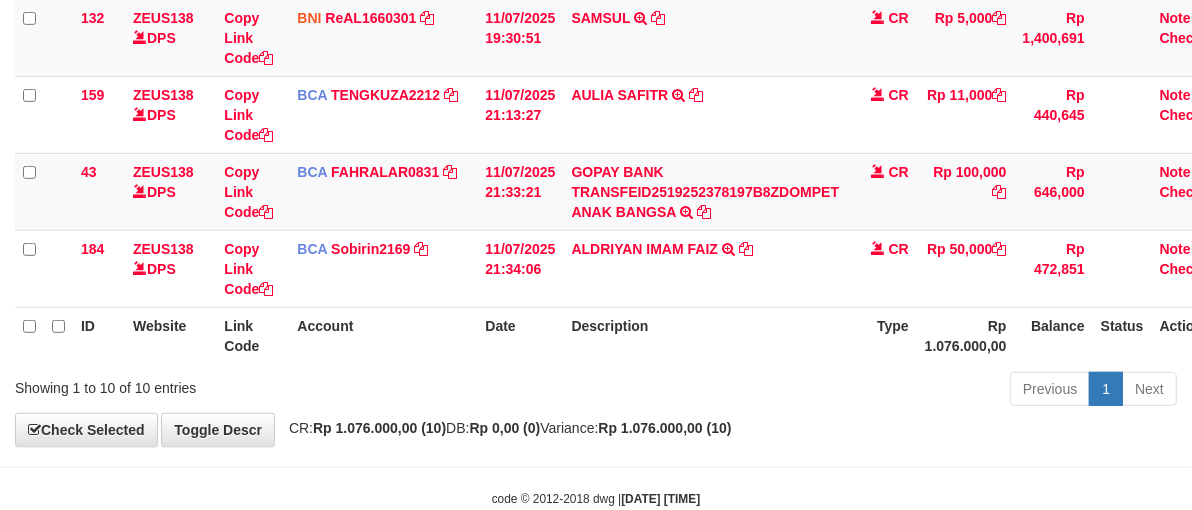 scroll, scrollTop: 762, scrollLeft: 0, axis: vertical 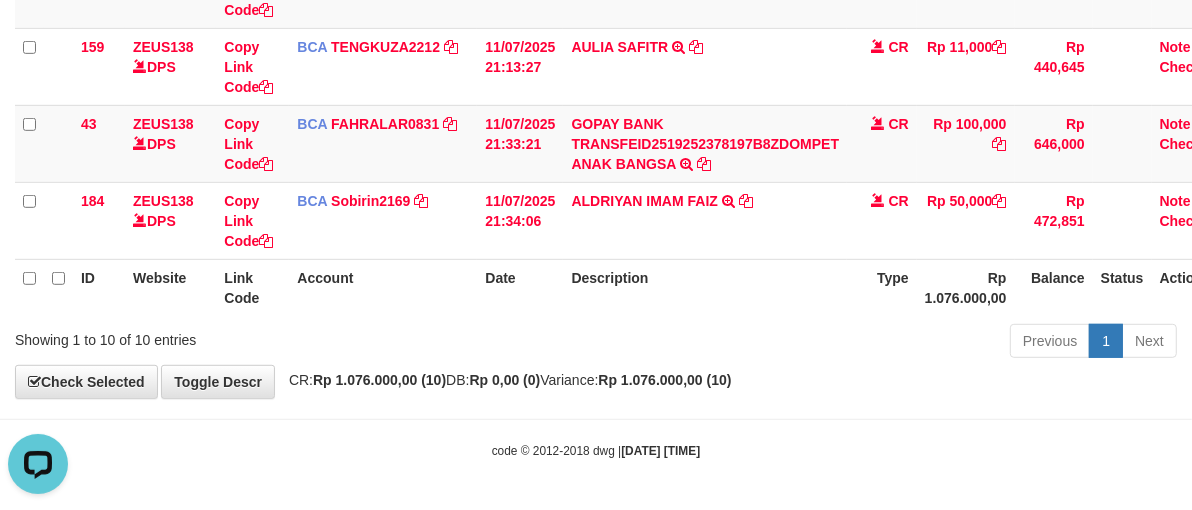 click on "Description" at bounding box center [705, 287] 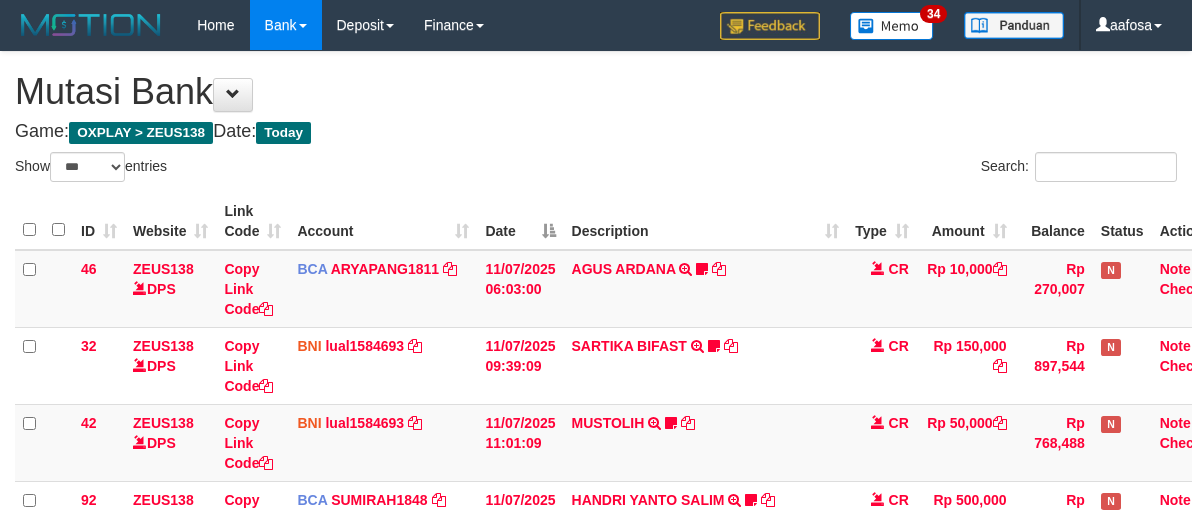 select on "***" 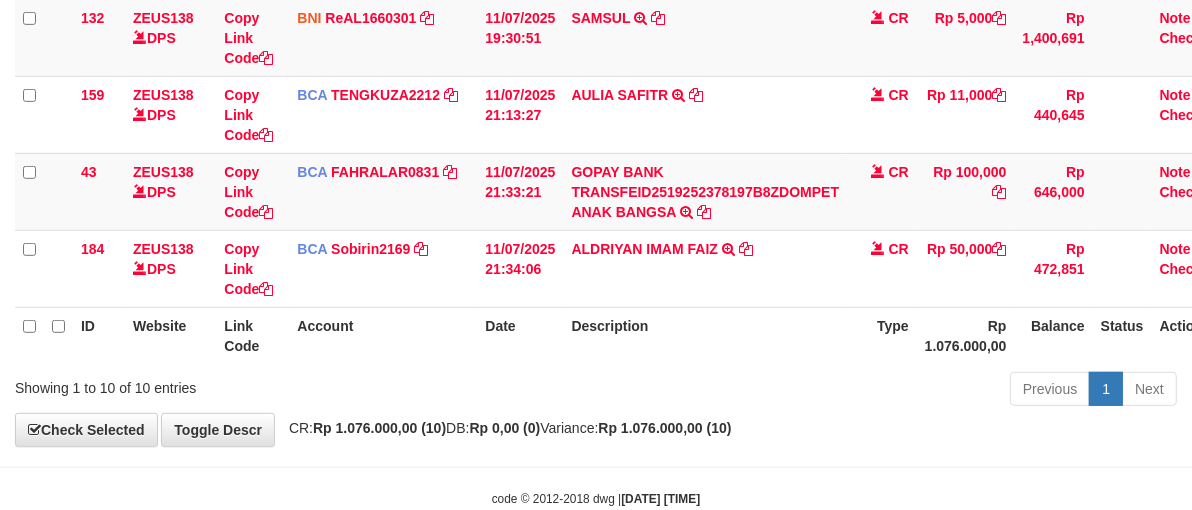 scroll, scrollTop: 762, scrollLeft: 0, axis: vertical 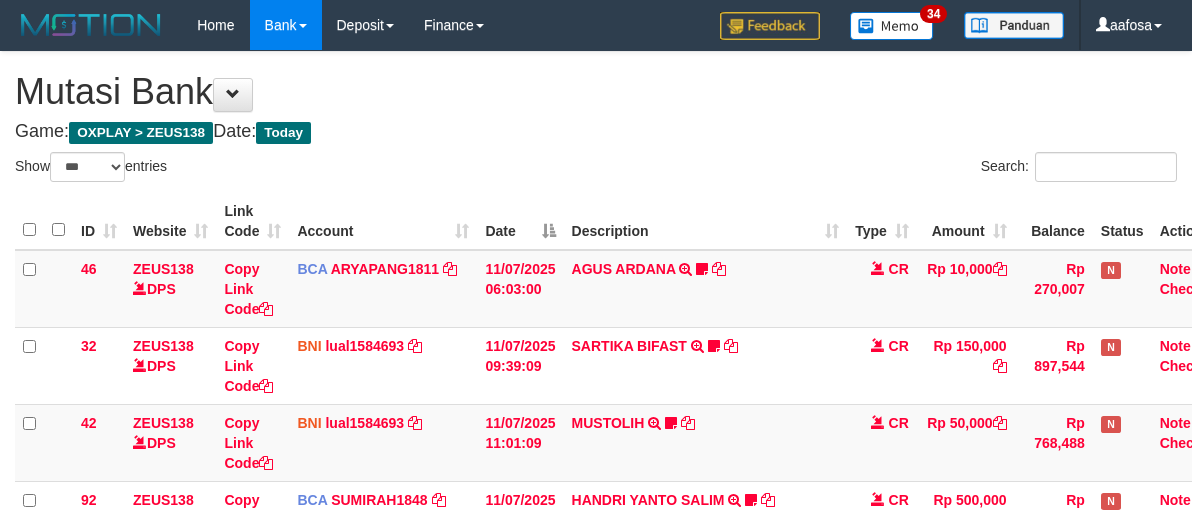 select on "***" 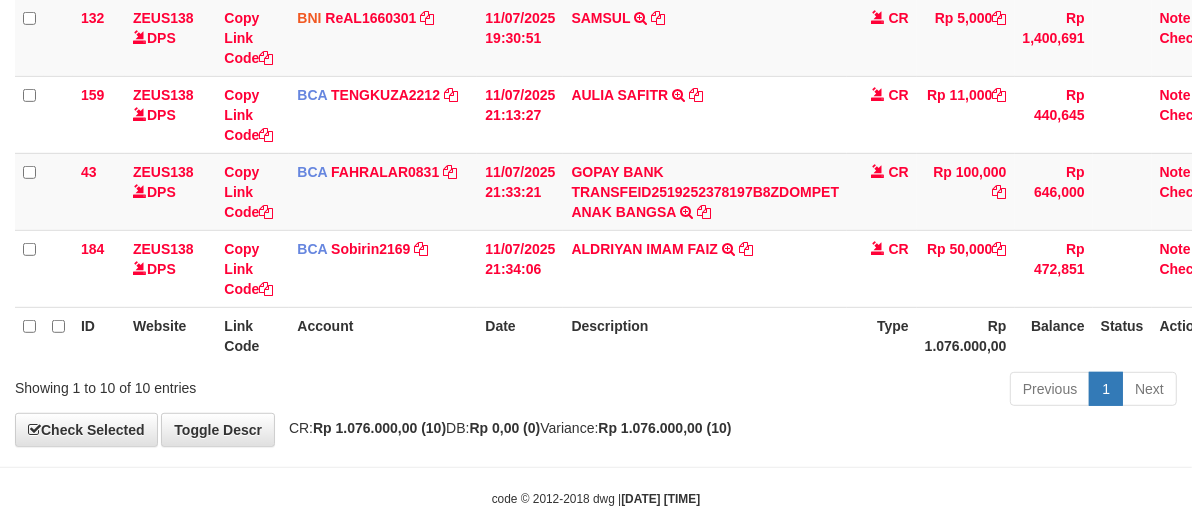 scroll, scrollTop: 762, scrollLeft: 0, axis: vertical 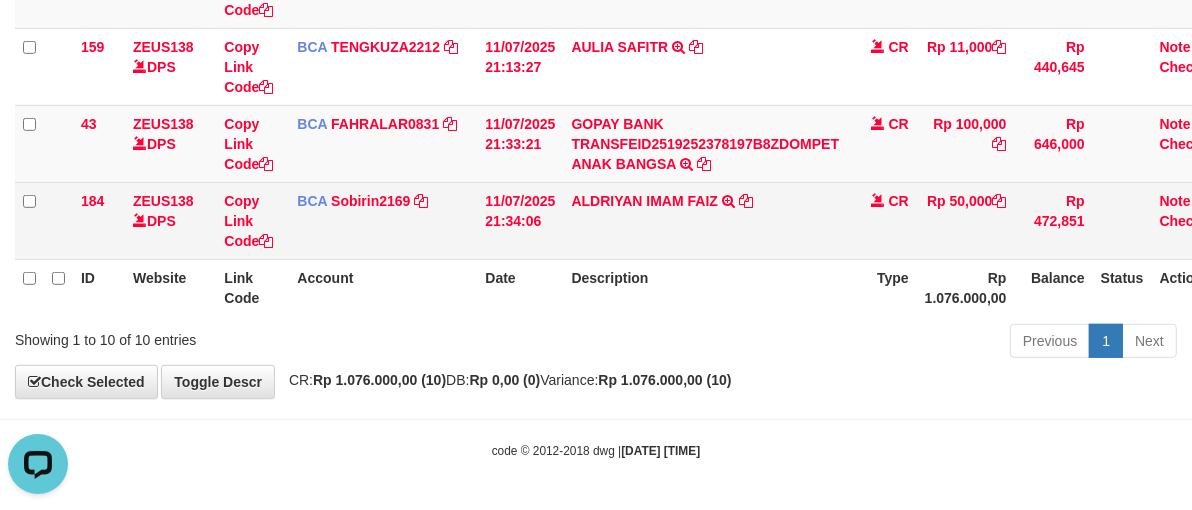click on "ALDRIYAN IMAM FAIZ         TRSF E-BANKING CR 07/11 ZX041
ALDRIYAN IMAM FAIZ" at bounding box center [705, 220] 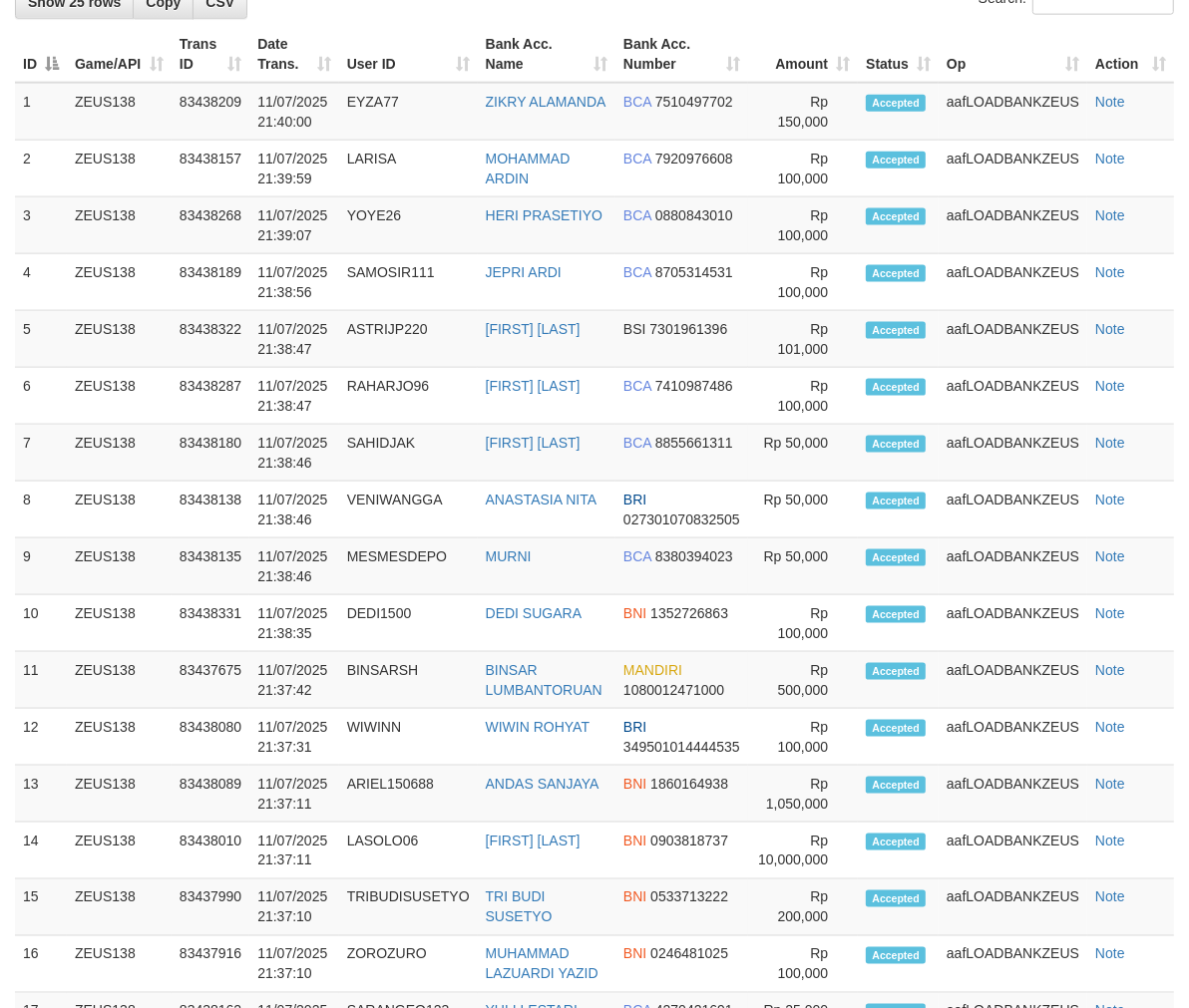 scroll, scrollTop: 1412, scrollLeft: 0, axis: vertical 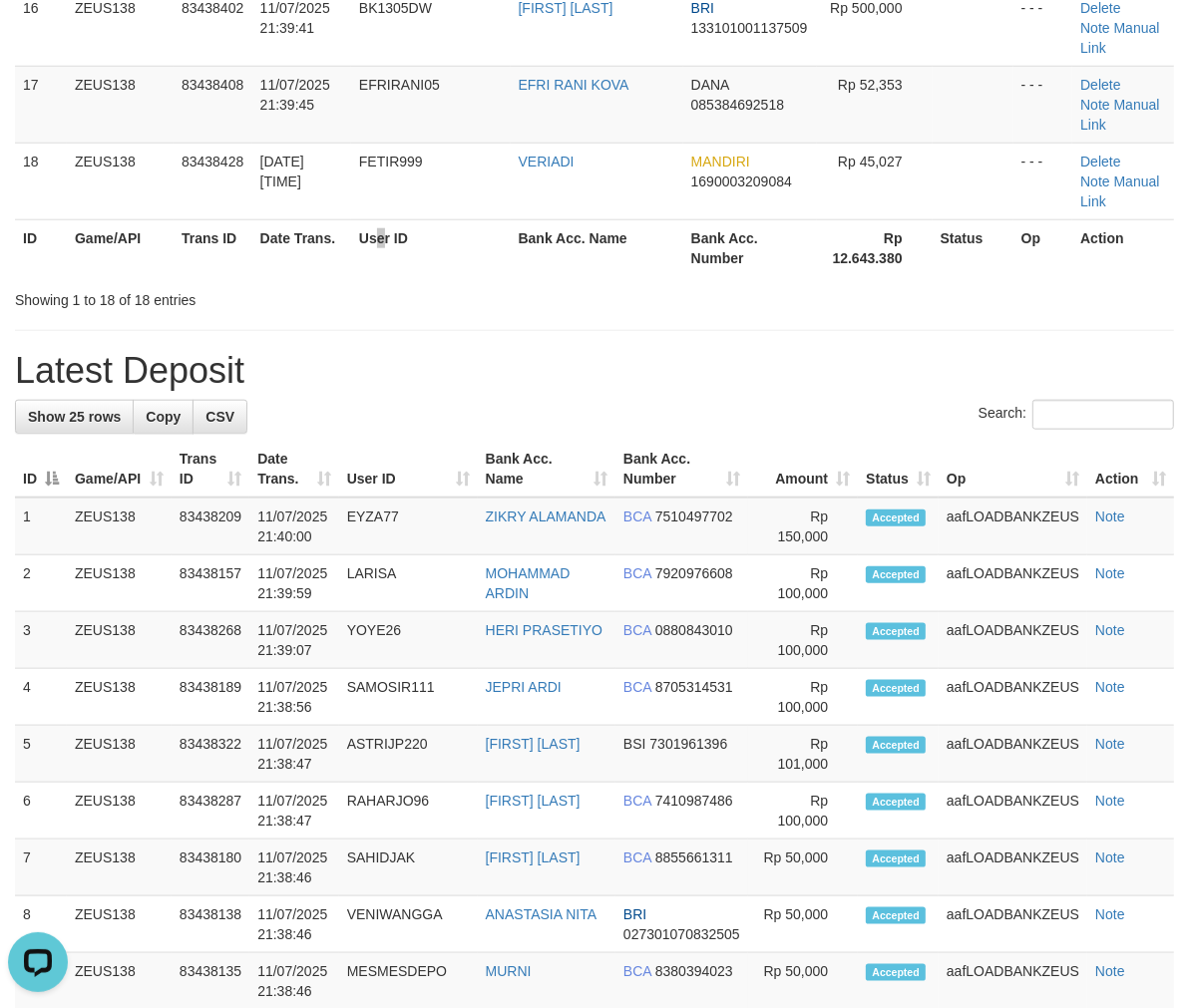 click on "User ID" at bounding box center [431, 247] 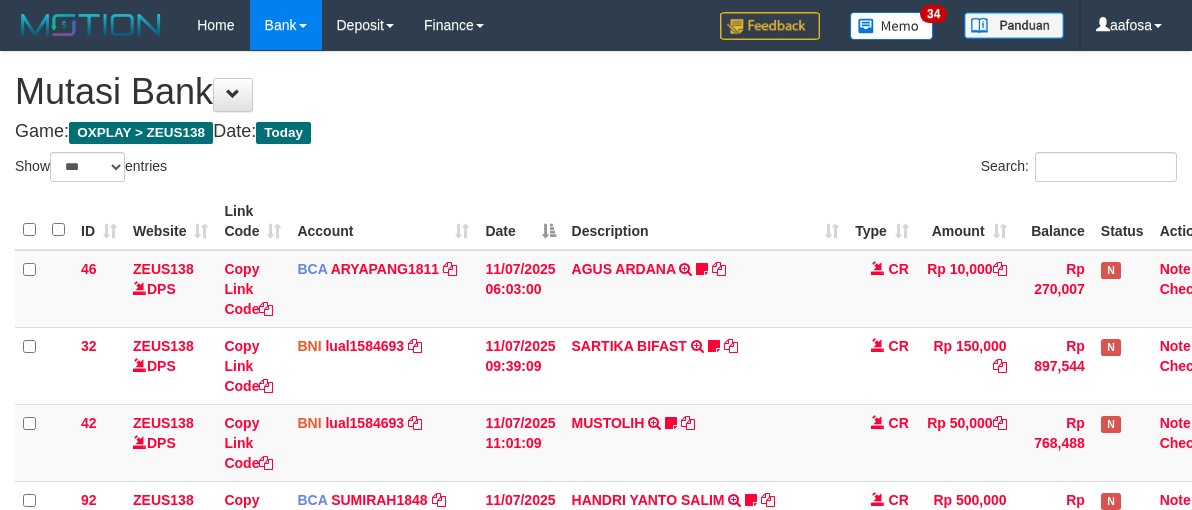 select on "***" 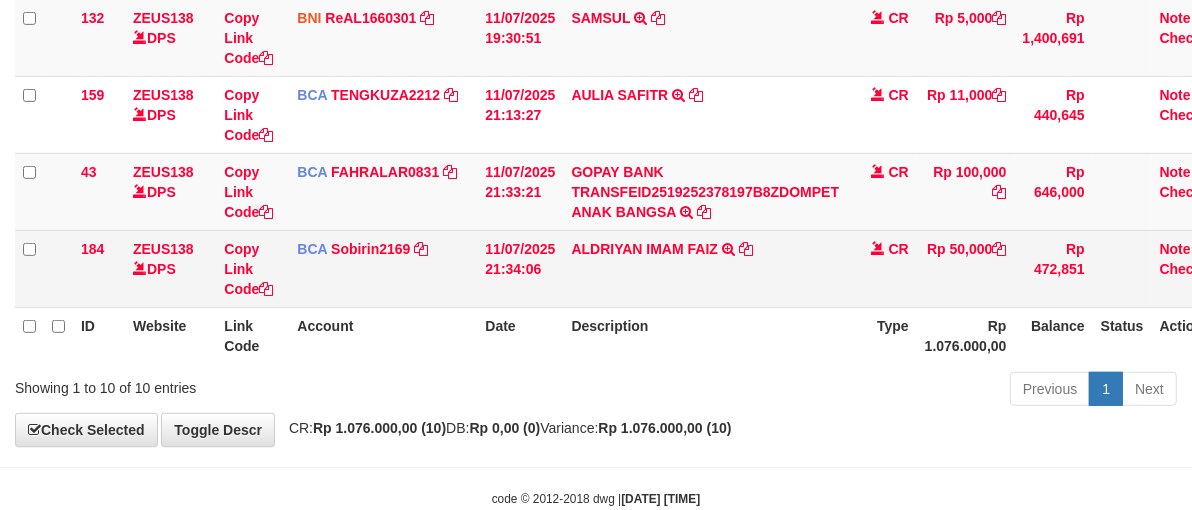 scroll, scrollTop: 762, scrollLeft: 0, axis: vertical 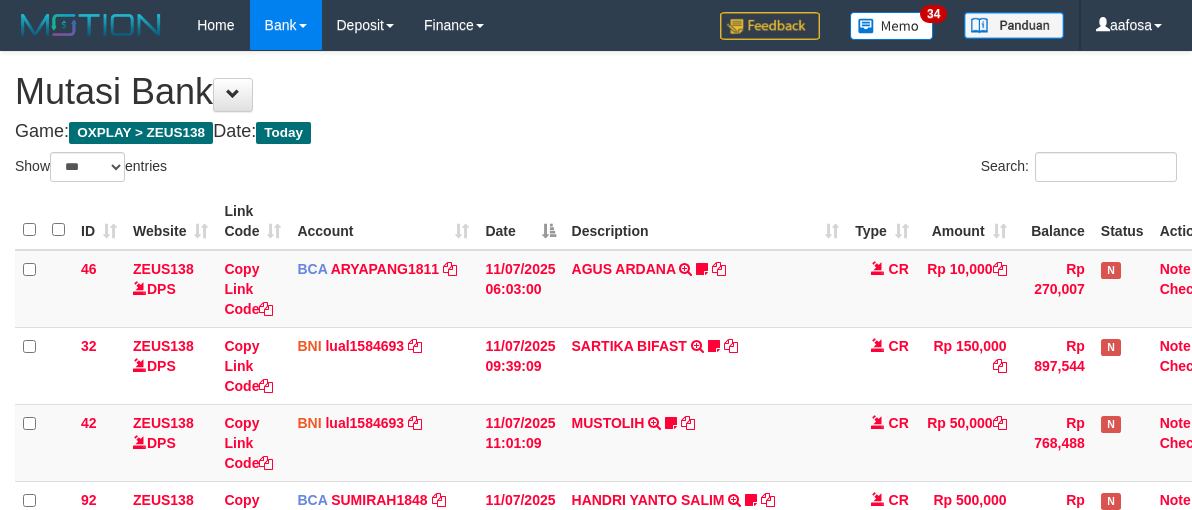 select on "***" 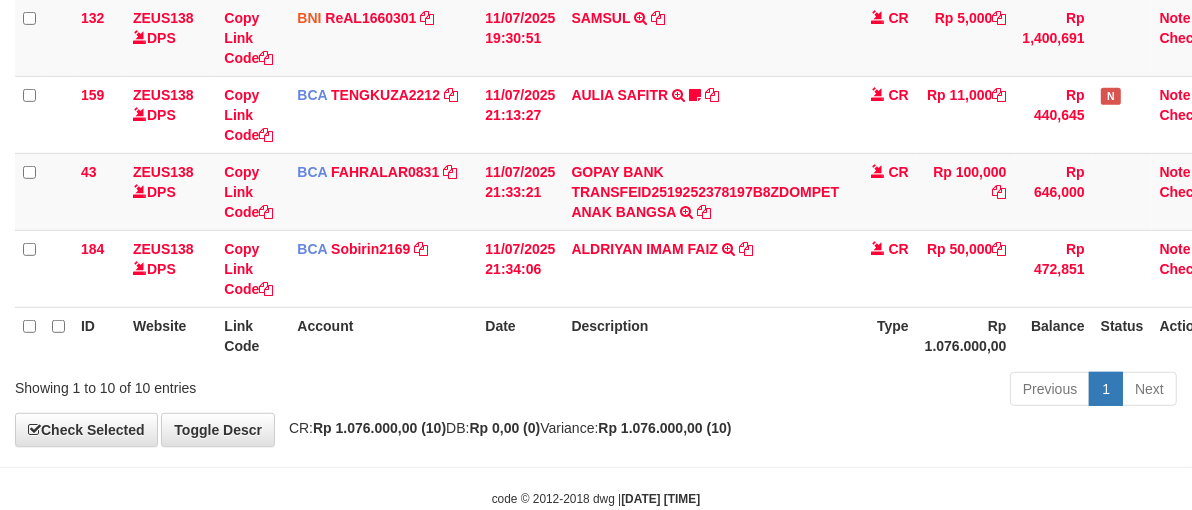 scroll, scrollTop: 762, scrollLeft: 0, axis: vertical 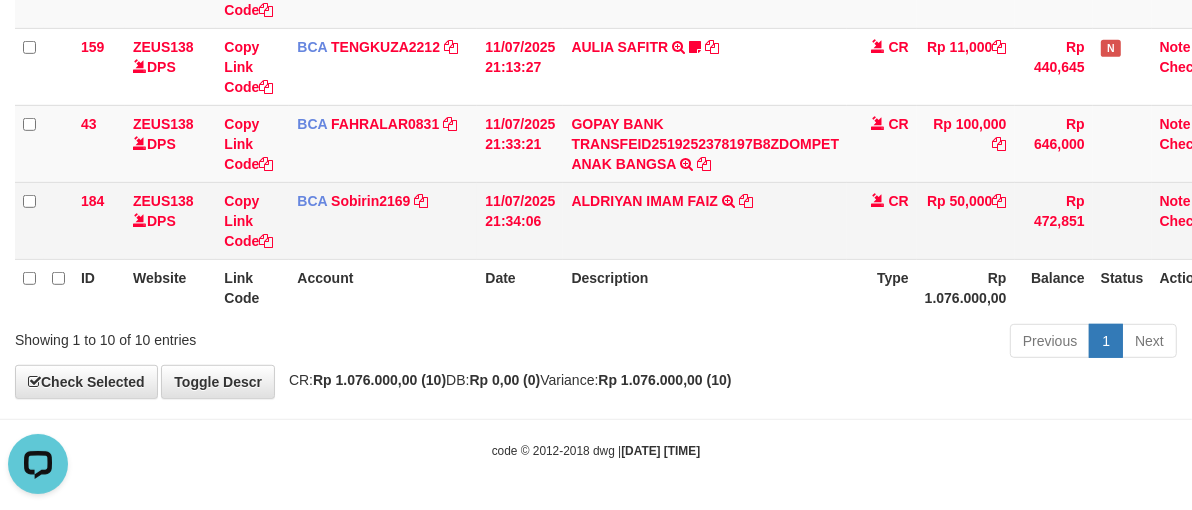 click on "ALDRIYAN IMAM FAIZ         TRSF E-BANKING CR 07/11 ZX041
ALDRIYAN IMAM FAIZ" at bounding box center [705, 220] 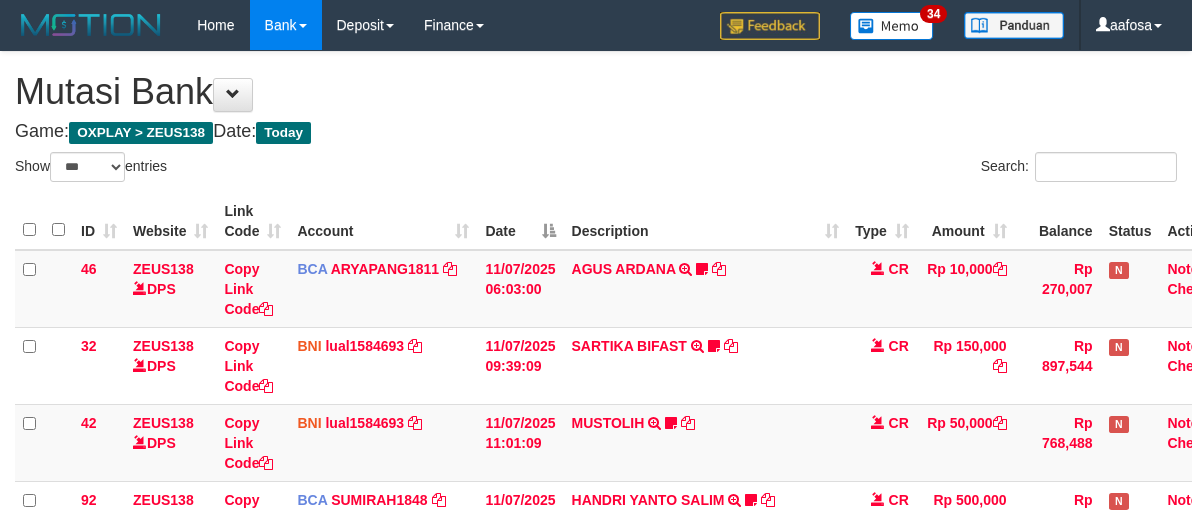 select on "***" 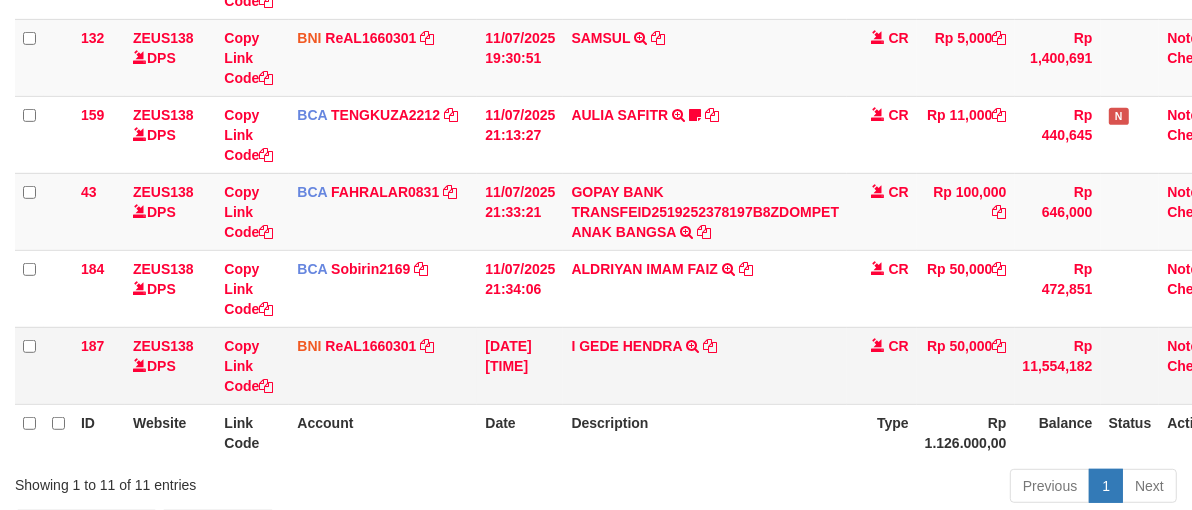 scroll, scrollTop: 762, scrollLeft: 0, axis: vertical 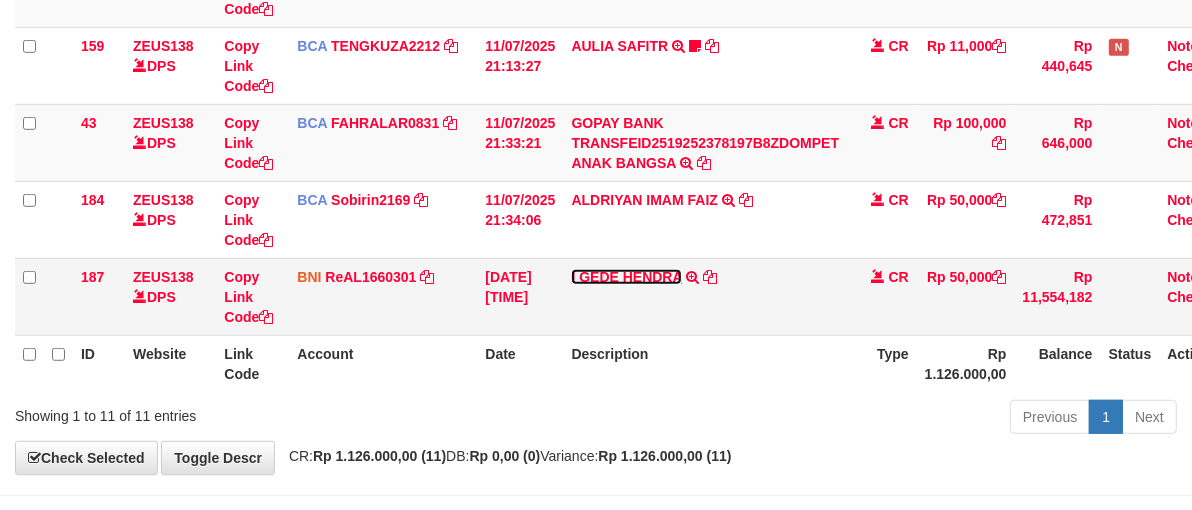 click on "I GEDE HENDRA" at bounding box center (626, 277) 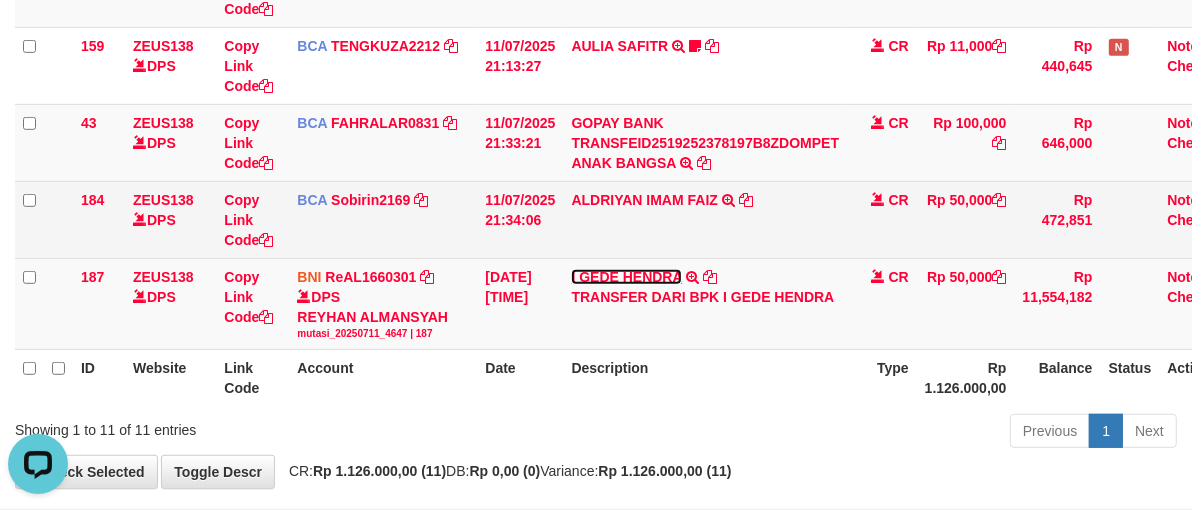 scroll, scrollTop: 0, scrollLeft: 0, axis: both 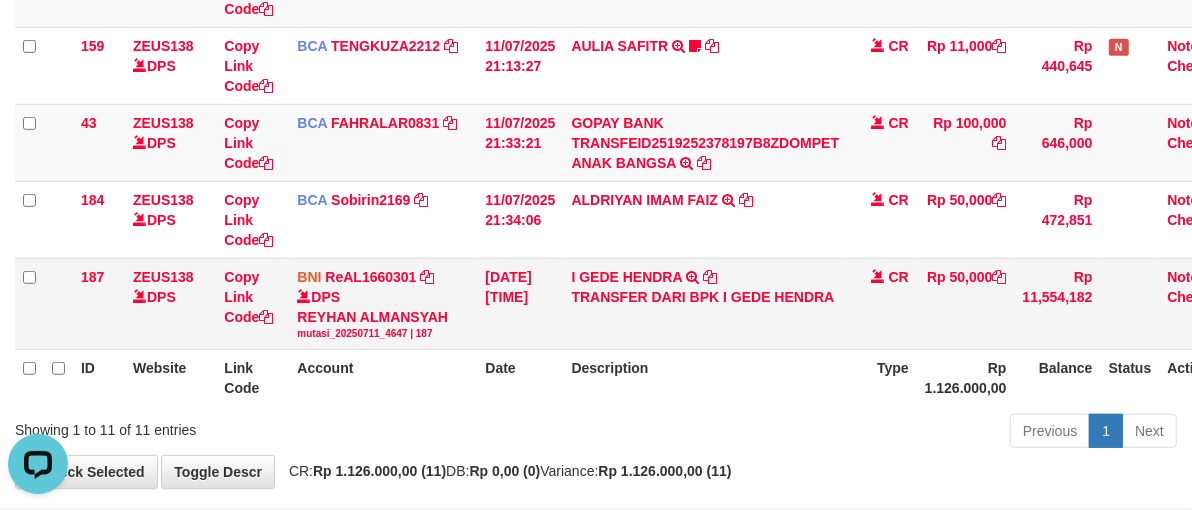 click on "I GEDE HENDRA         TRANSFER DARI BPK I GEDE HENDRA" at bounding box center [705, 303] 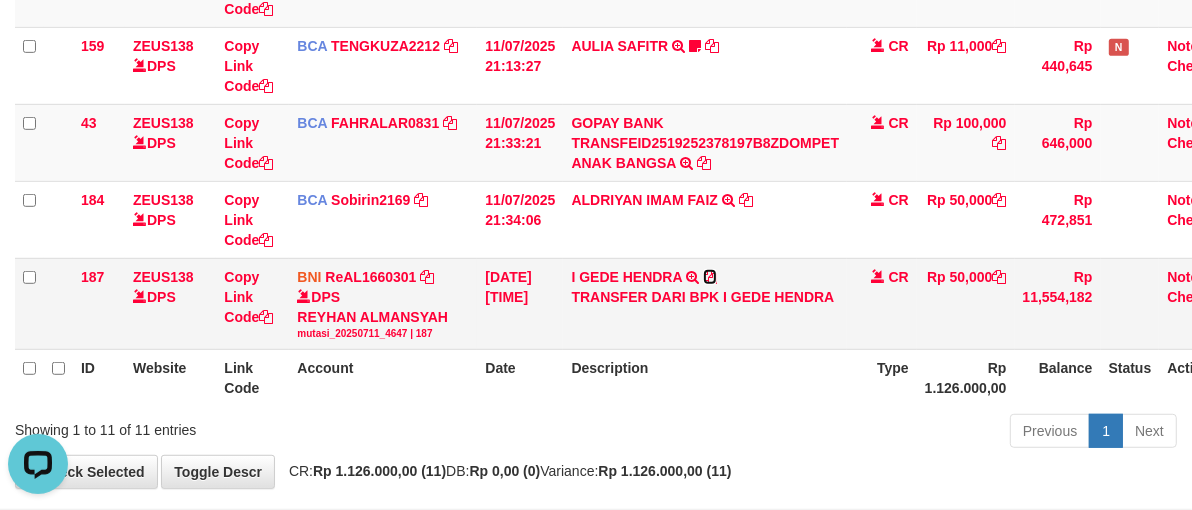 click at bounding box center [710, 277] 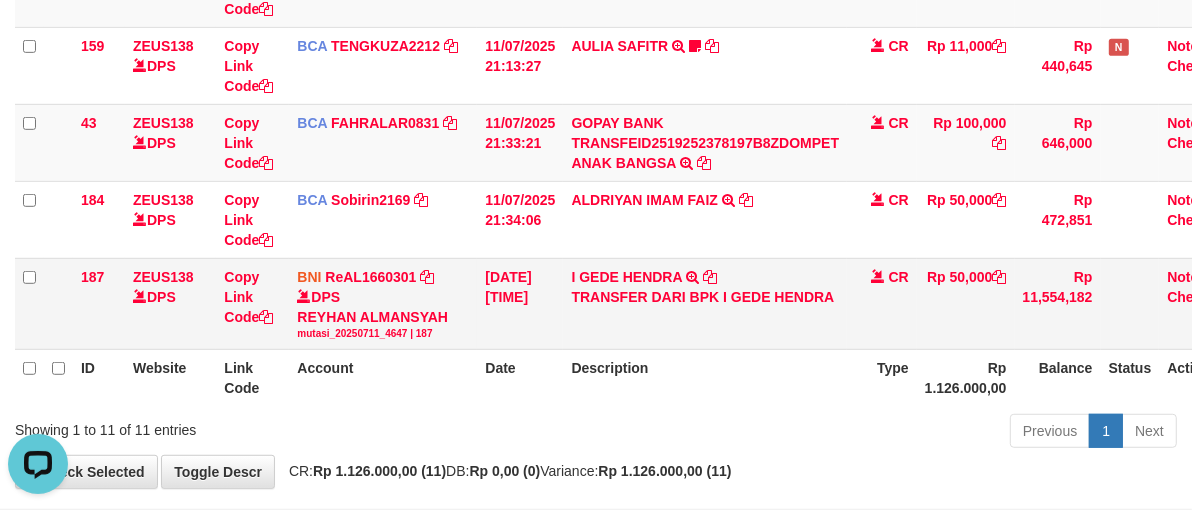 click on "I GEDE HENDRA         TRANSFER DARI BPK I GEDE HENDRA" at bounding box center (705, 303) 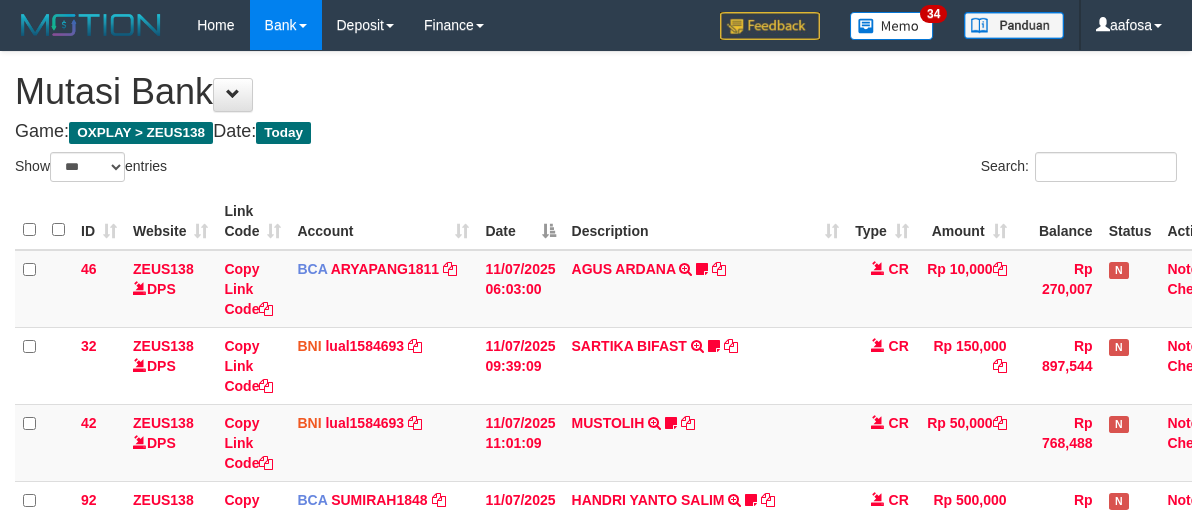 select on "***" 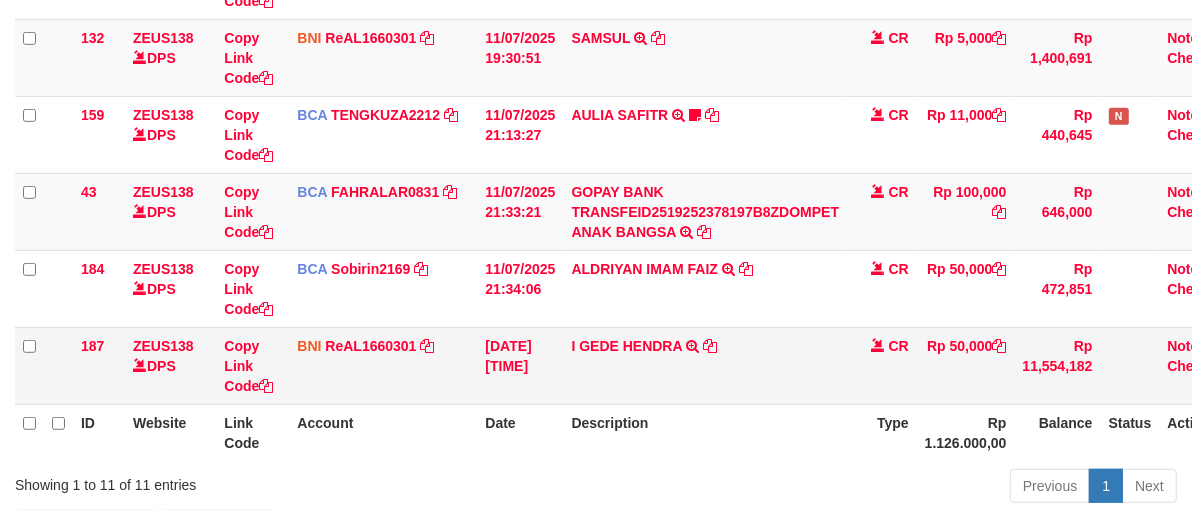 scroll, scrollTop: 762, scrollLeft: 0, axis: vertical 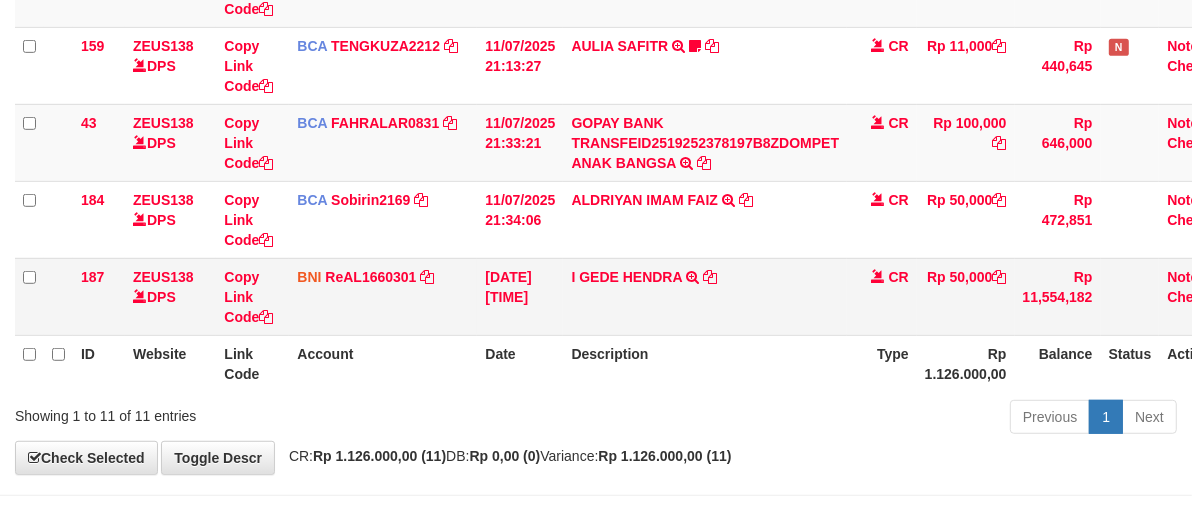 click on "I GEDE HENDRA         TRANSFER DARI BPK I GEDE HENDRA" at bounding box center (705, 296) 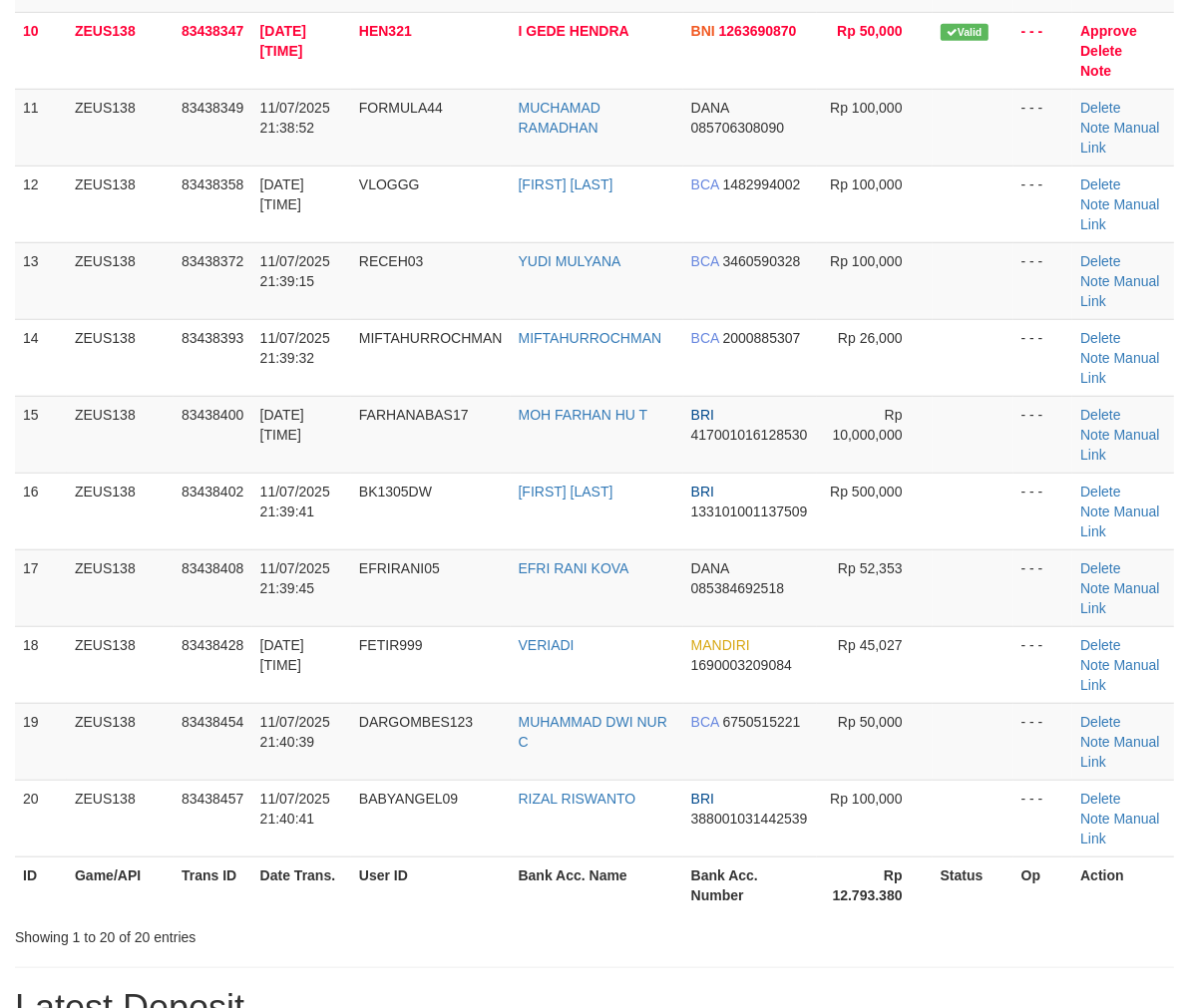scroll, scrollTop: 454, scrollLeft: 0, axis: vertical 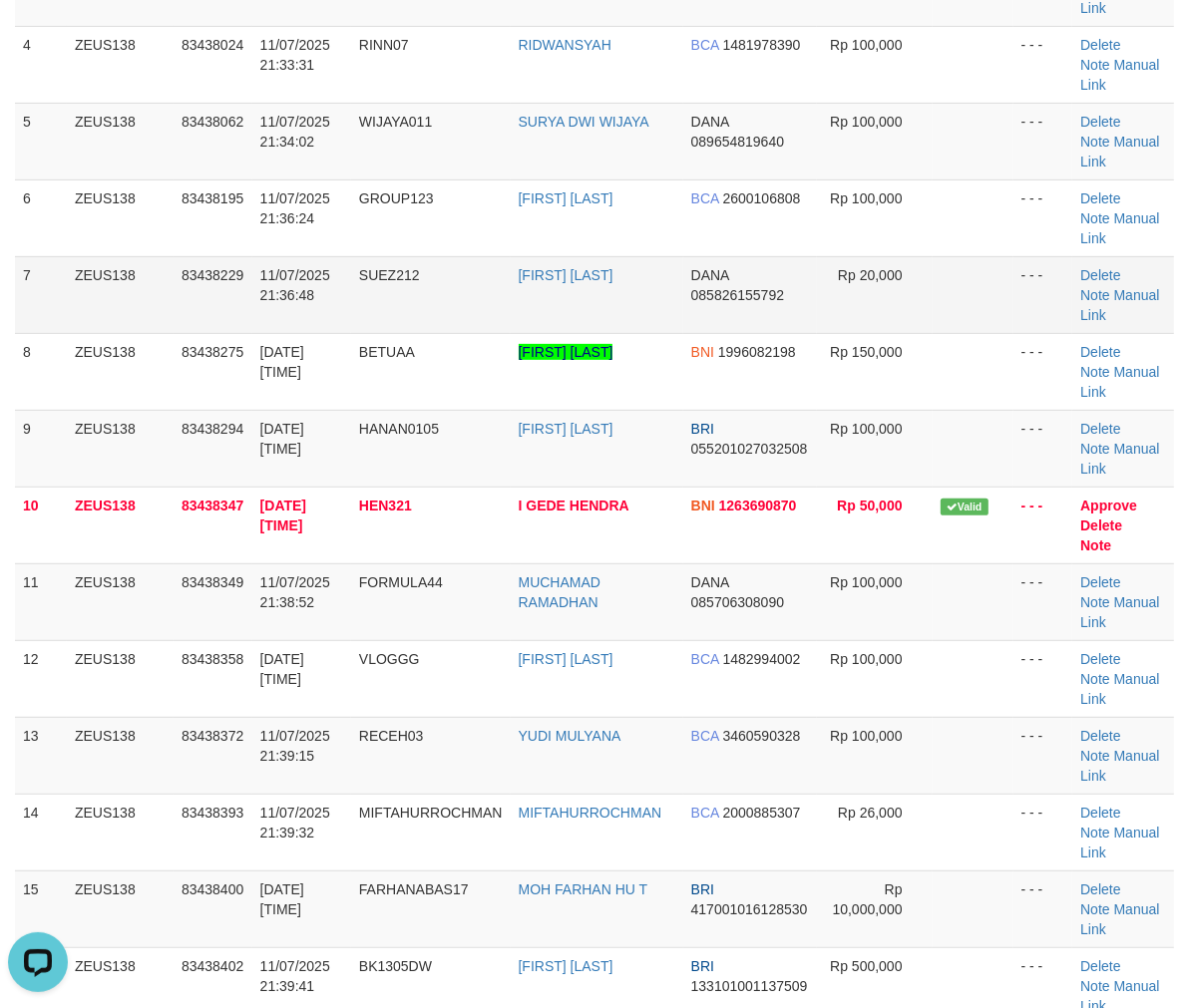 click on "SUEZ212" at bounding box center [431, 294] 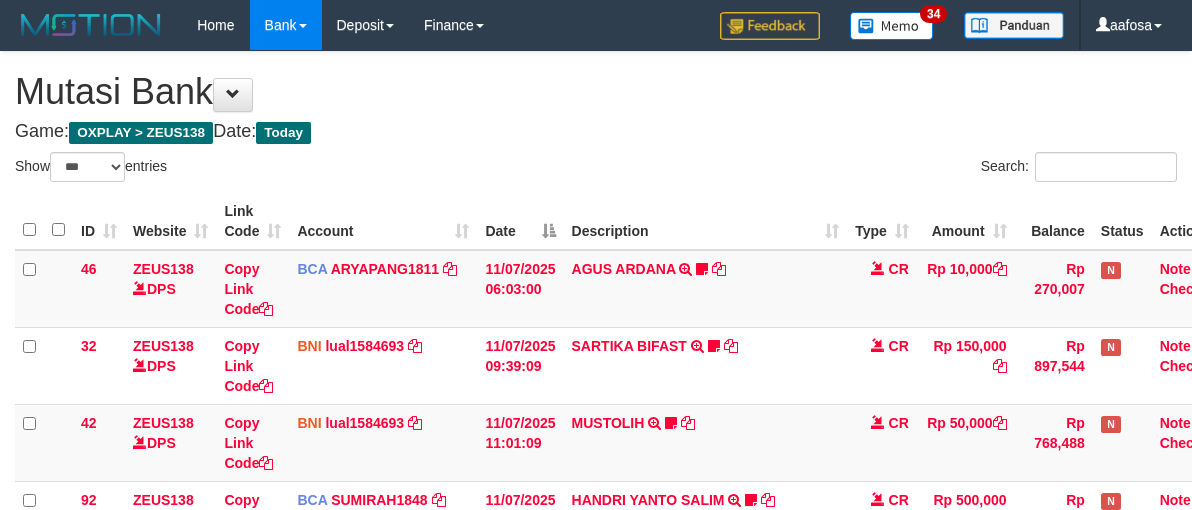 select on "***" 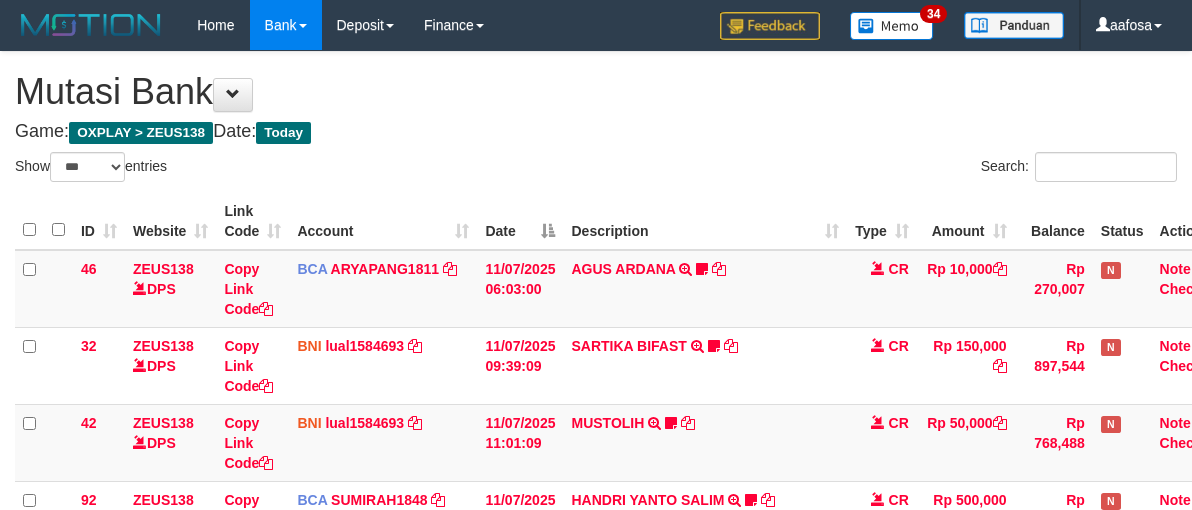 scroll, scrollTop: 713, scrollLeft: 0, axis: vertical 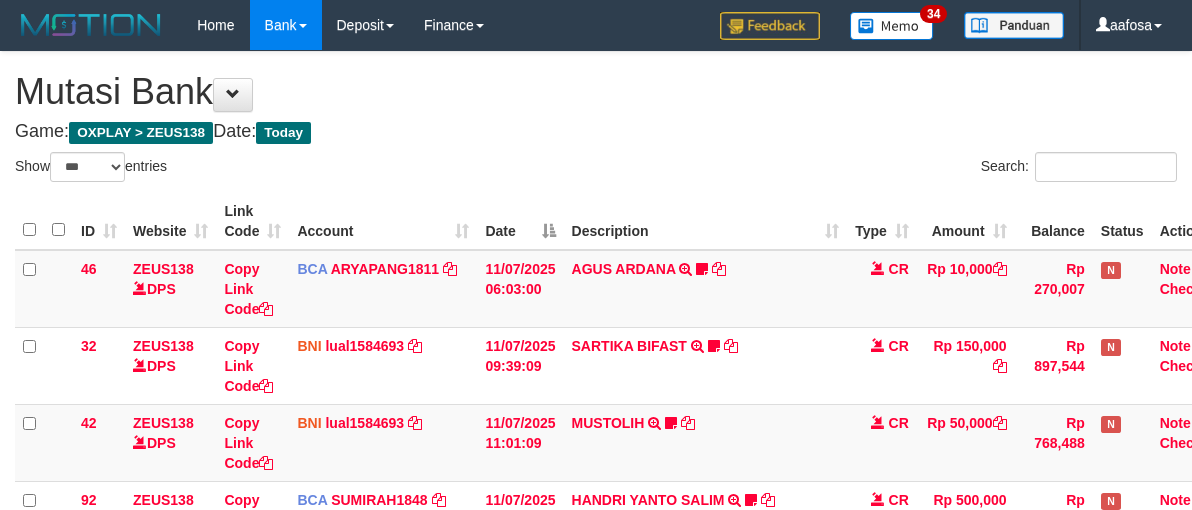 select on "***" 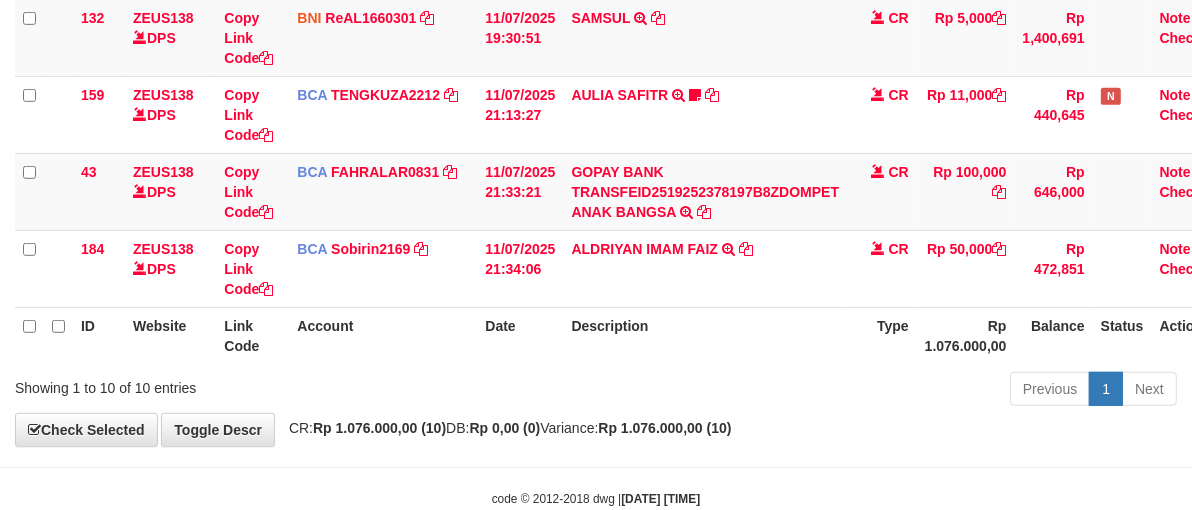 scroll, scrollTop: 762, scrollLeft: 0, axis: vertical 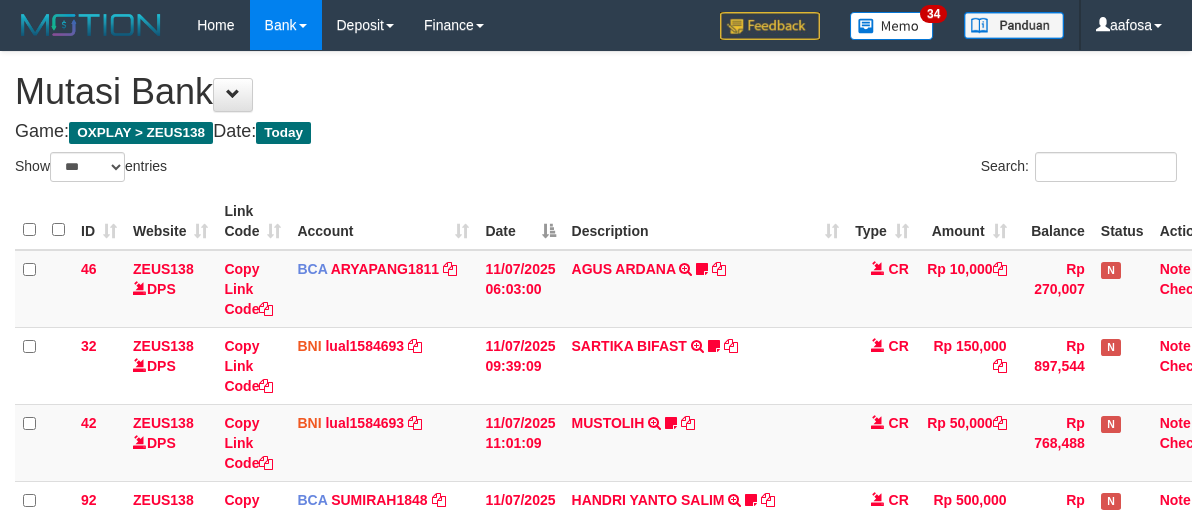 select on "***" 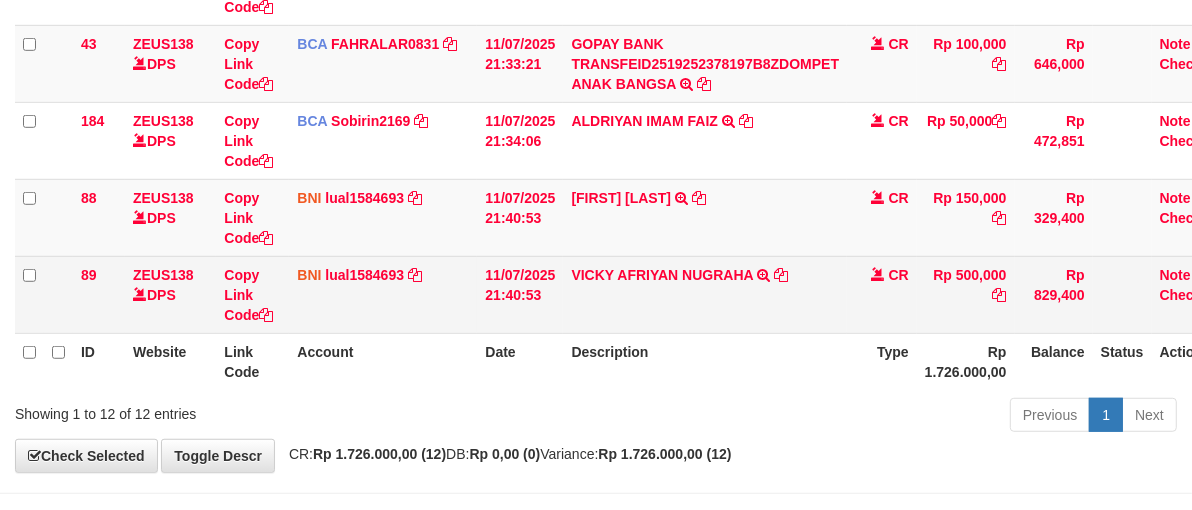 scroll, scrollTop: 762, scrollLeft: 0, axis: vertical 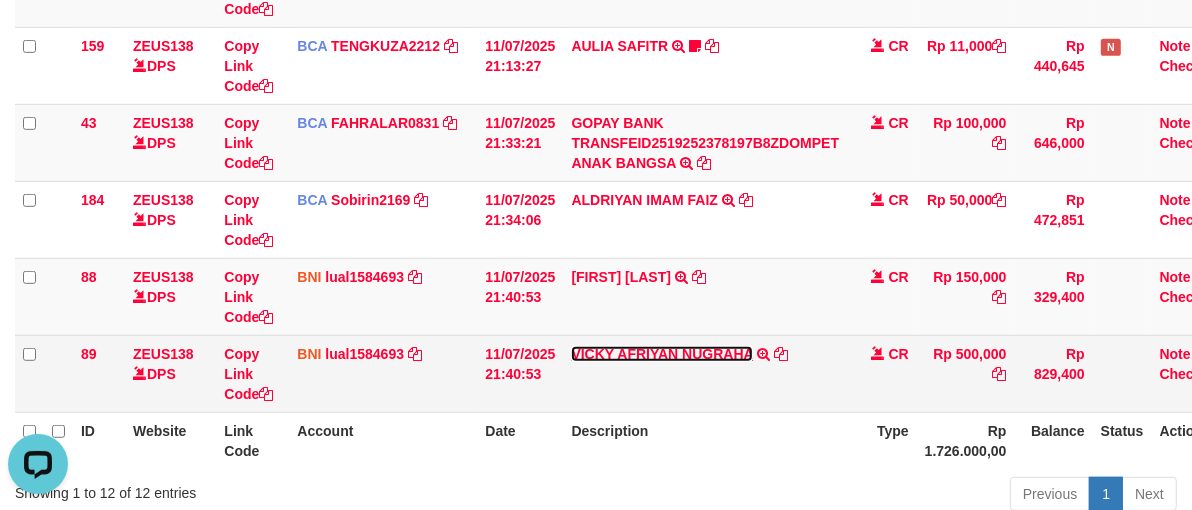 click on "VICKY AFRIYAN NUGRAHA" at bounding box center [662, 354] 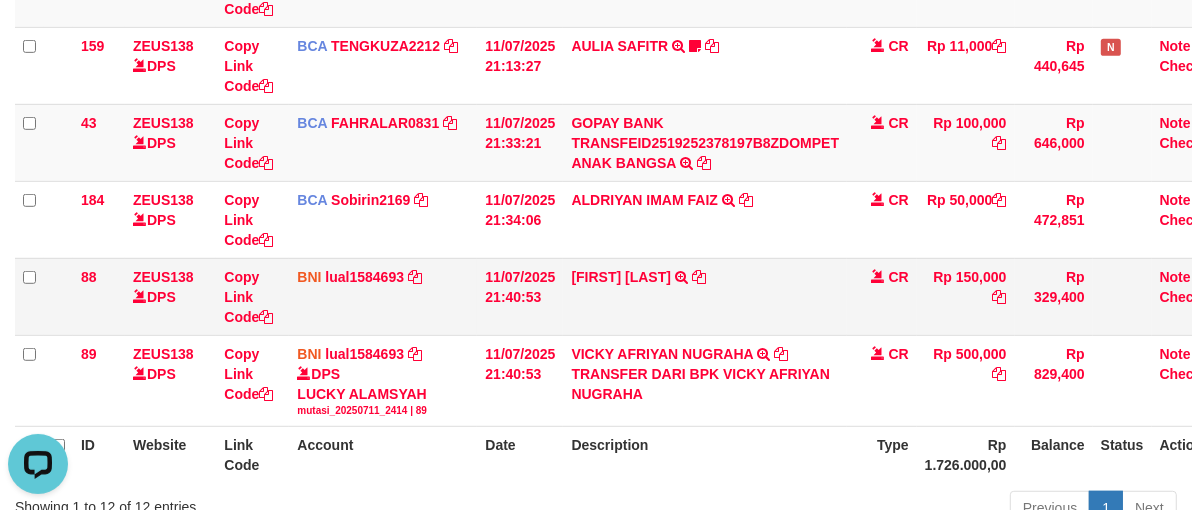 click on "M AUGUSTO ZANAFSYAH         TRANSFER DARI SDR M AUGUSTO ZANAFSYAH" at bounding box center (705, 296) 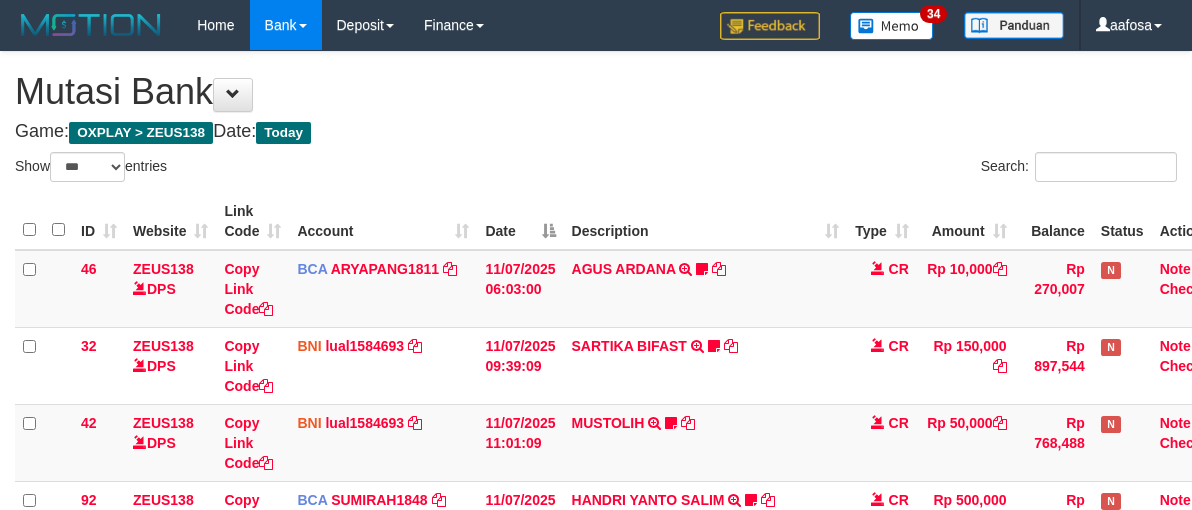 select on "***" 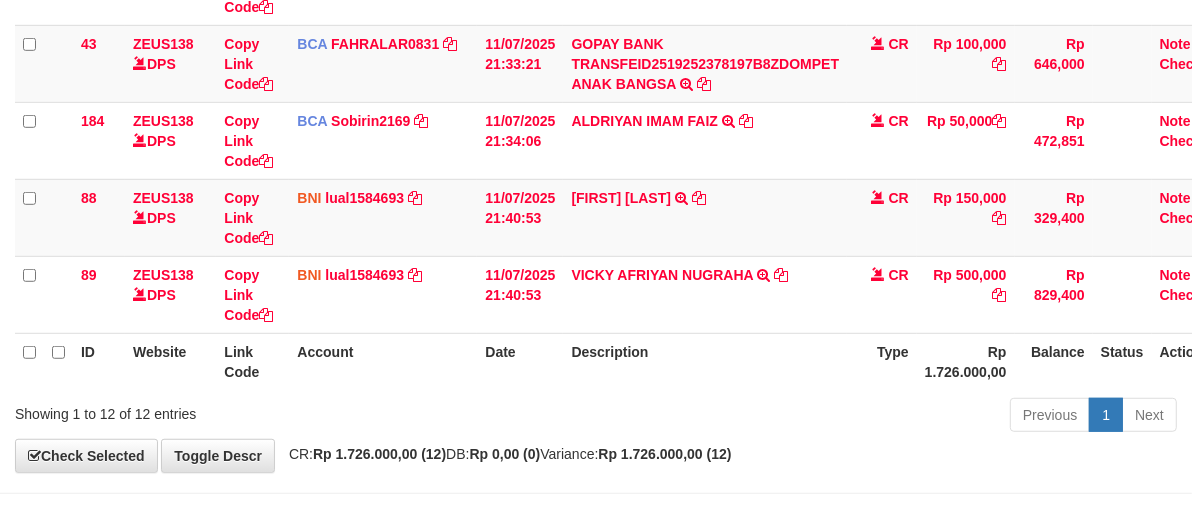 scroll, scrollTop: 762, scrollLeft: 0, axis: vertical 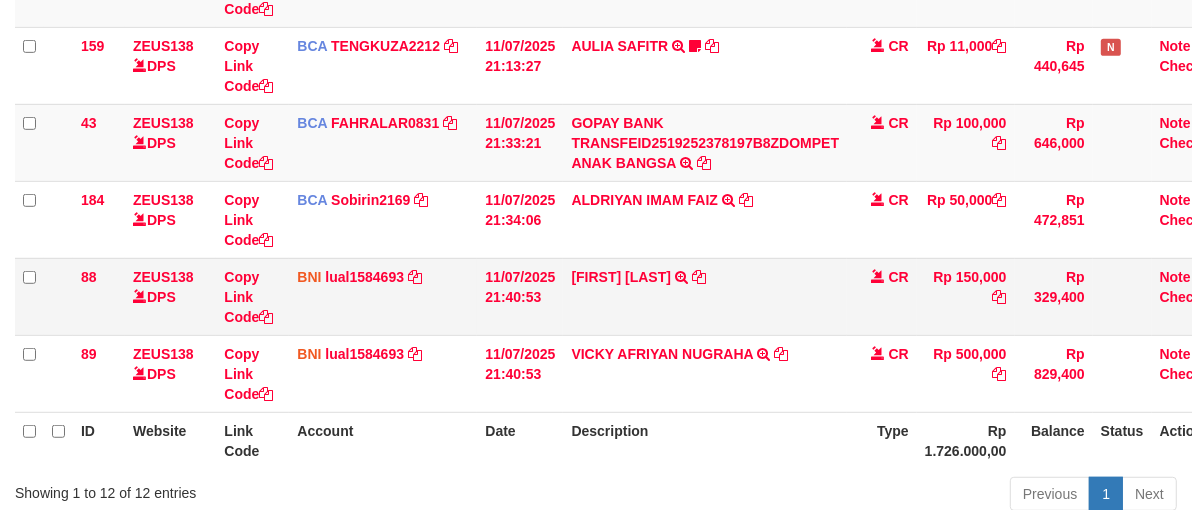 click on "CR" at bounding box center (882, 296) 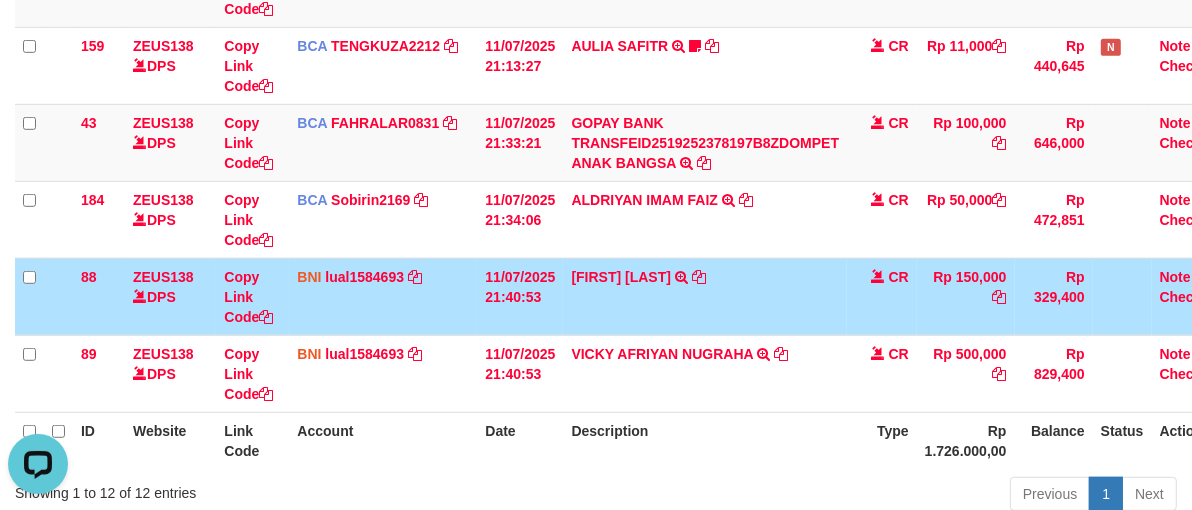 scroll, scrollTop: 0, scrollLeft: 0, axis: both 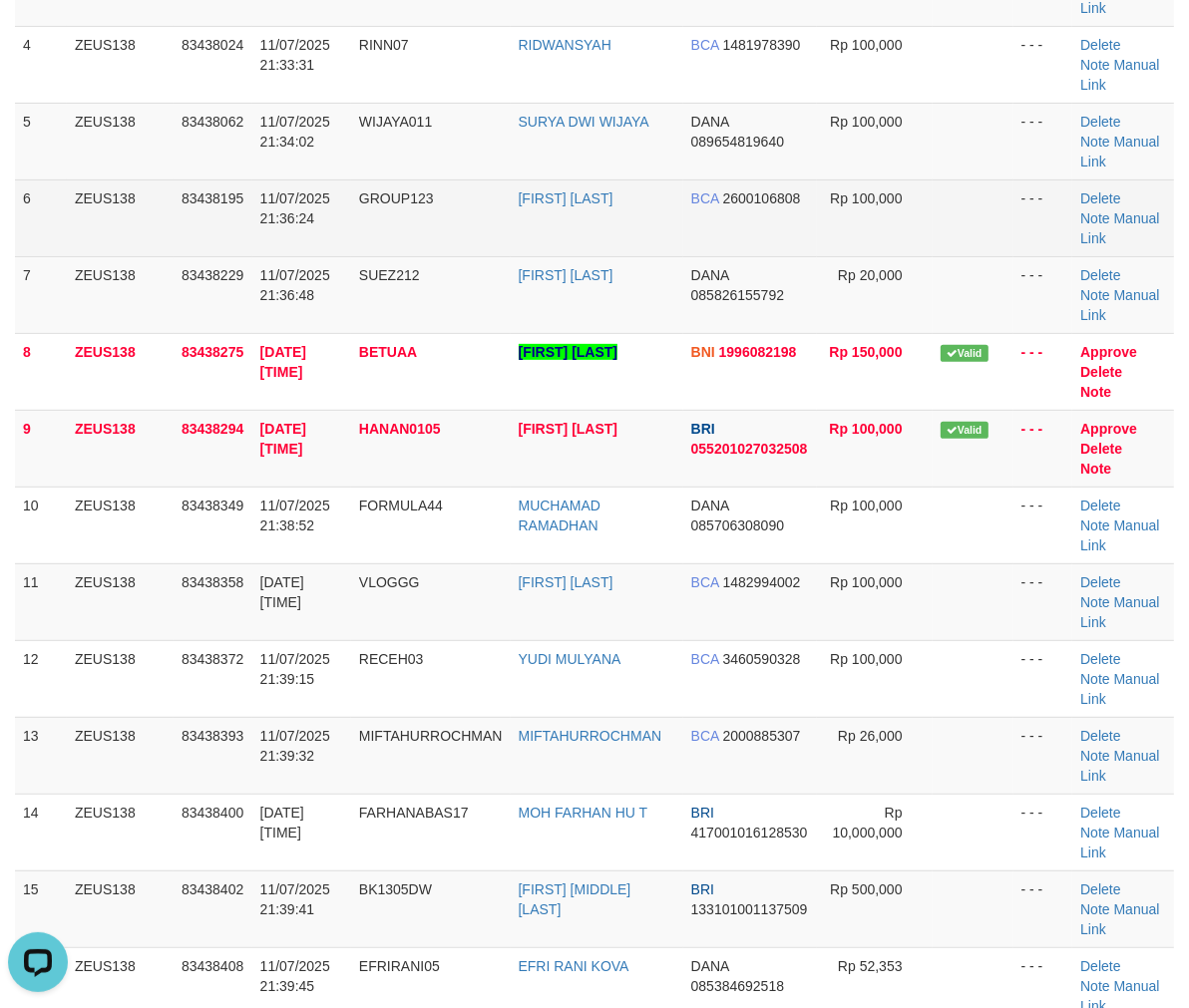 drag, startPoint x: 393, startPoint y: 223, endPoint x: 412, endPoint y: 229, distance: 19.924859 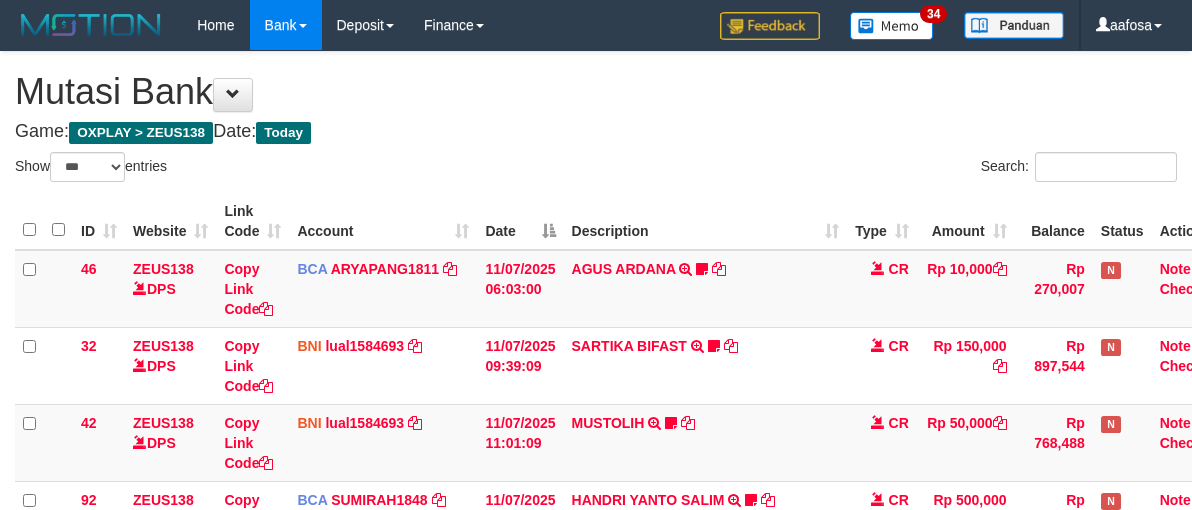 select on "***" 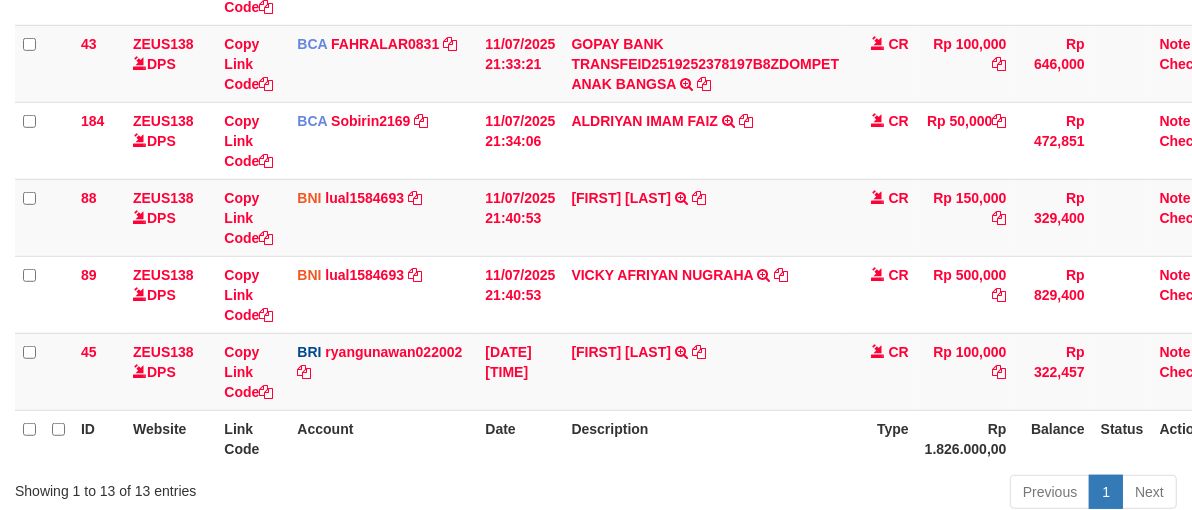click on "CR" at bounding box center (882, 294) 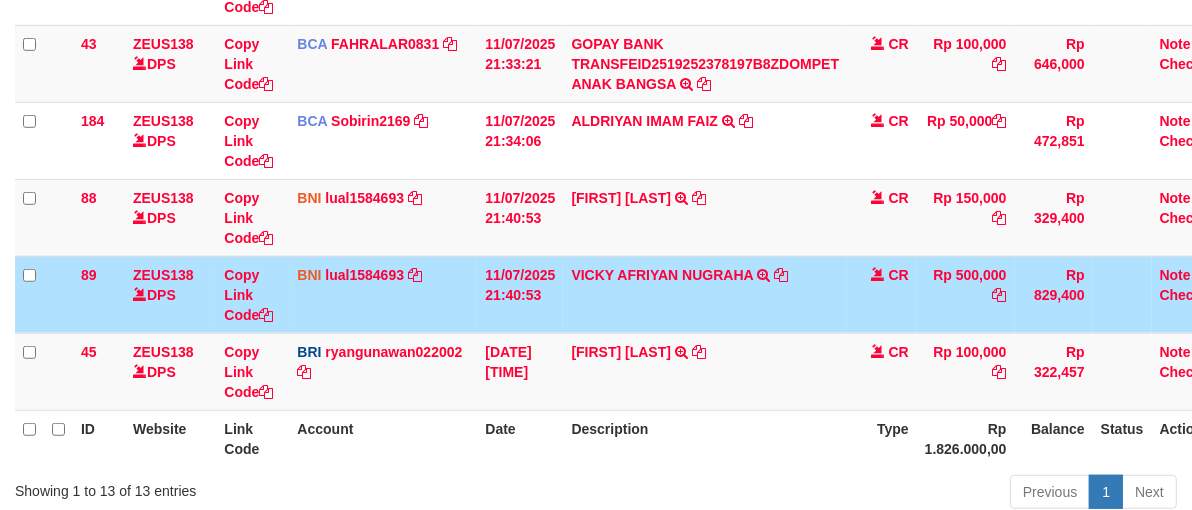 scroll, scrollTop: 762, scrollLeft: 0, axis: vertical 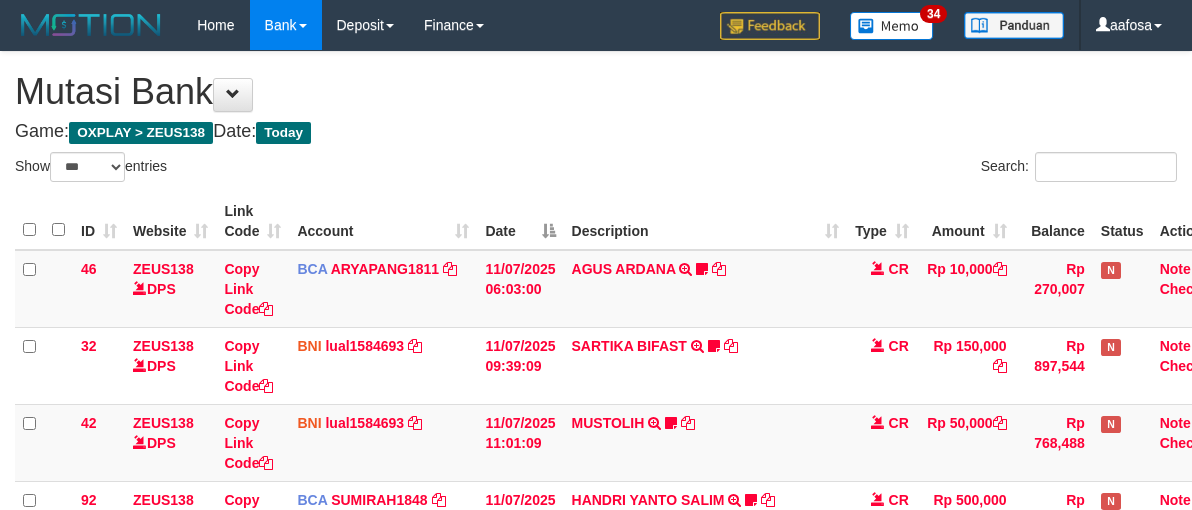 select on "***" 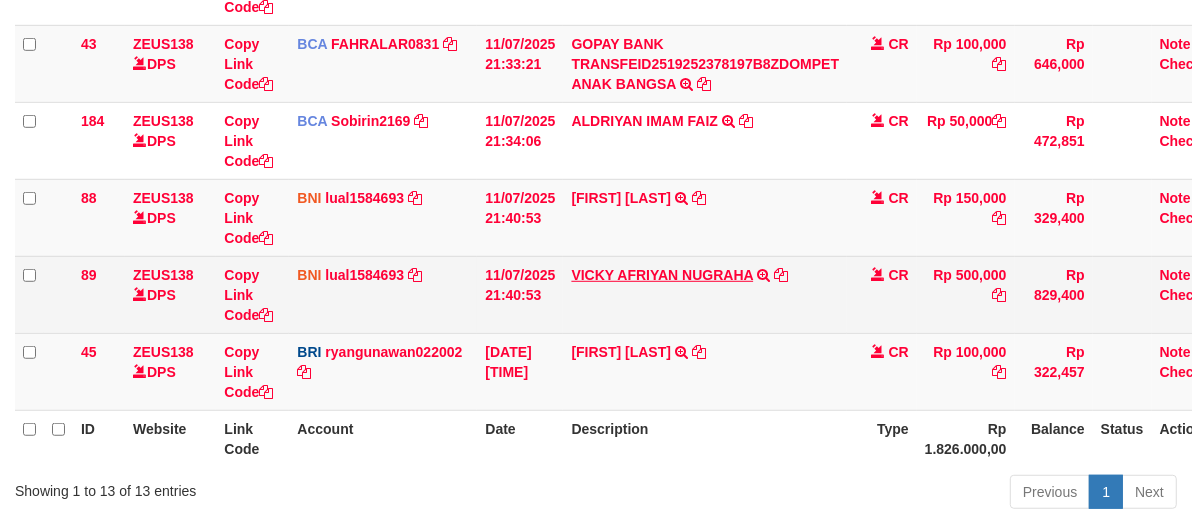 scroll, scrollTop: 762, scrollLeft: 0, axis: vertical 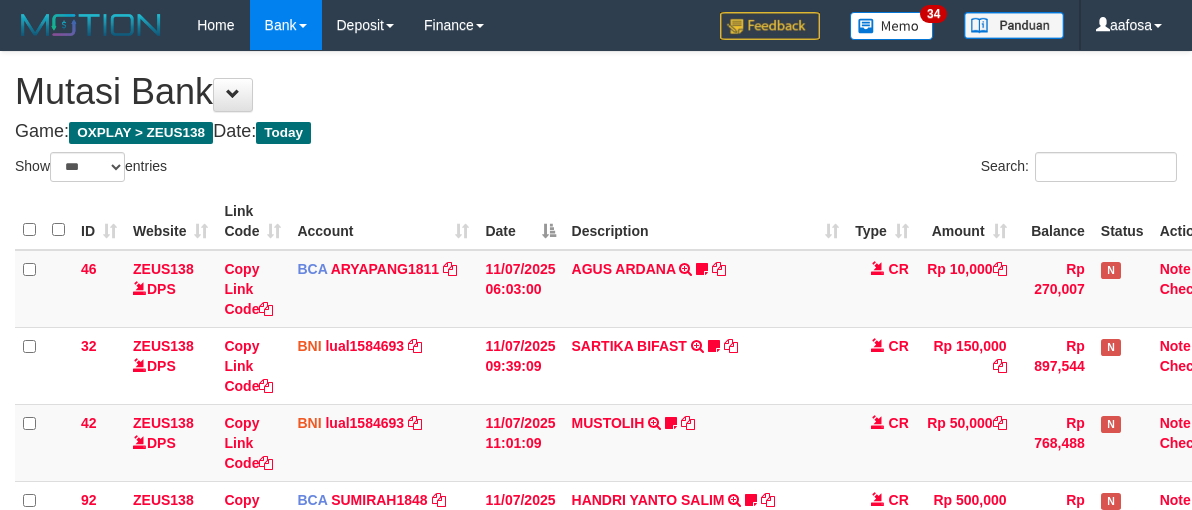 select on "***" 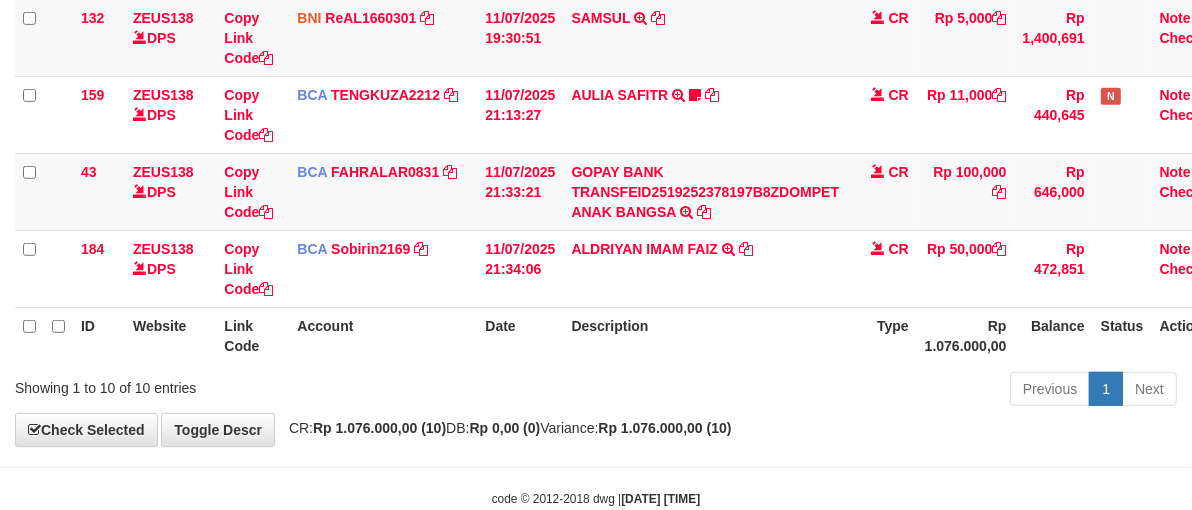 scroll, scrollTop: 762, scrollLeft: 0, axis: vertical 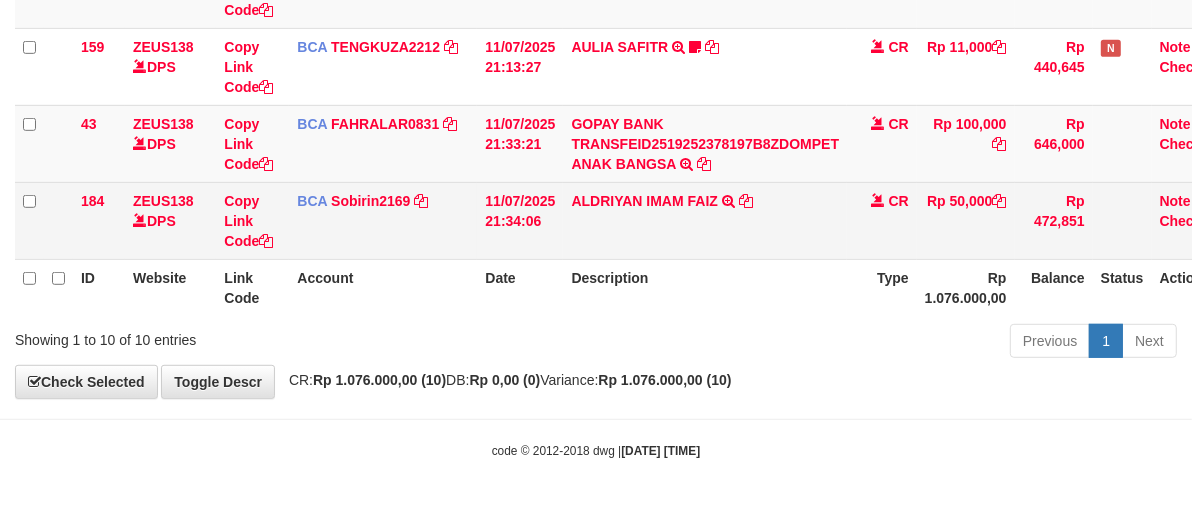 click on "ALDRIYAN IMAM FAIZ         TRSF E-BANKING CR 07/11 ZX041
ALDRIYAN IMAM FAIZ" at bounding box center [705, 220] 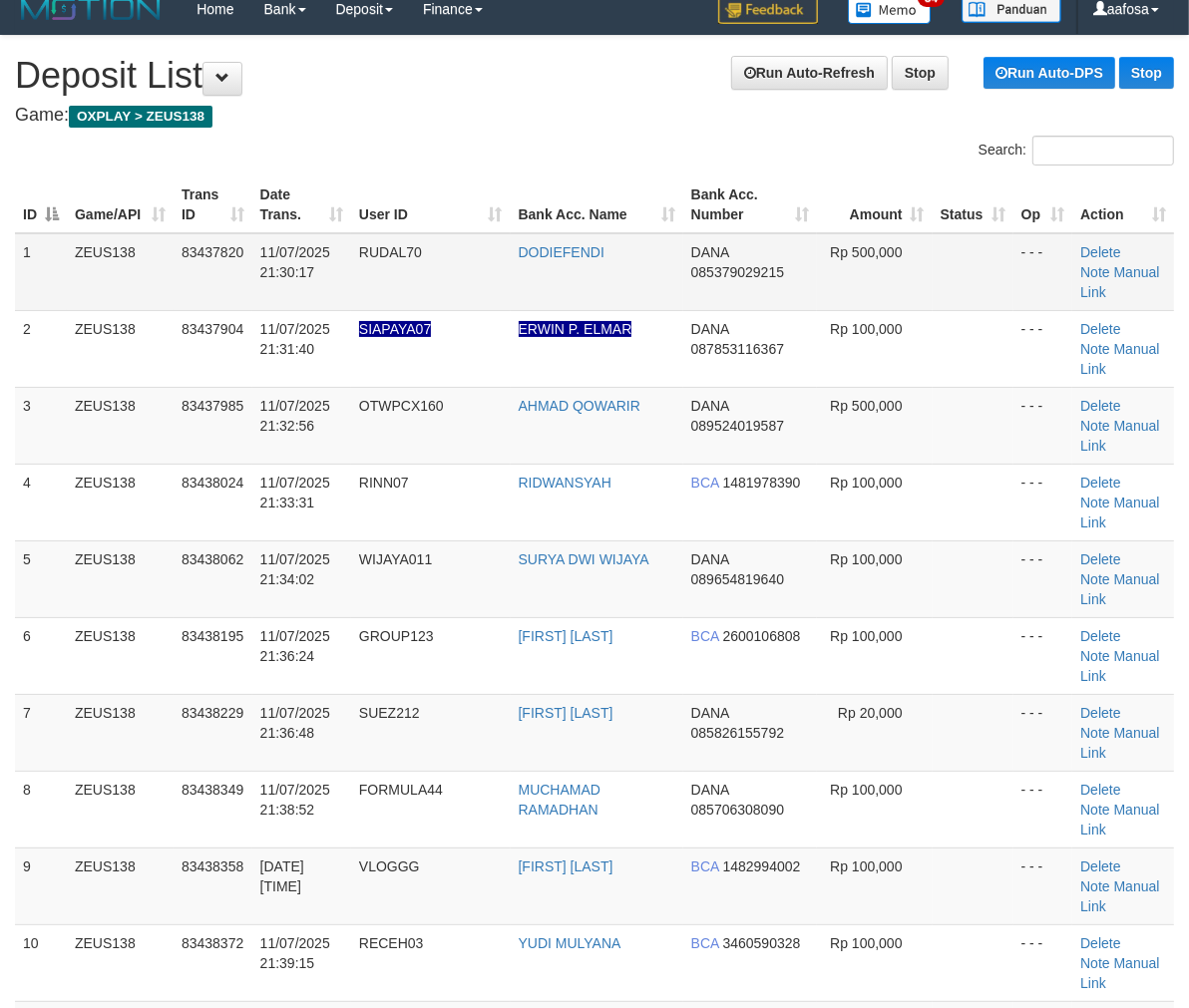 scroll, scrollTop: 11, scrollLeft: 0, axis: vertical 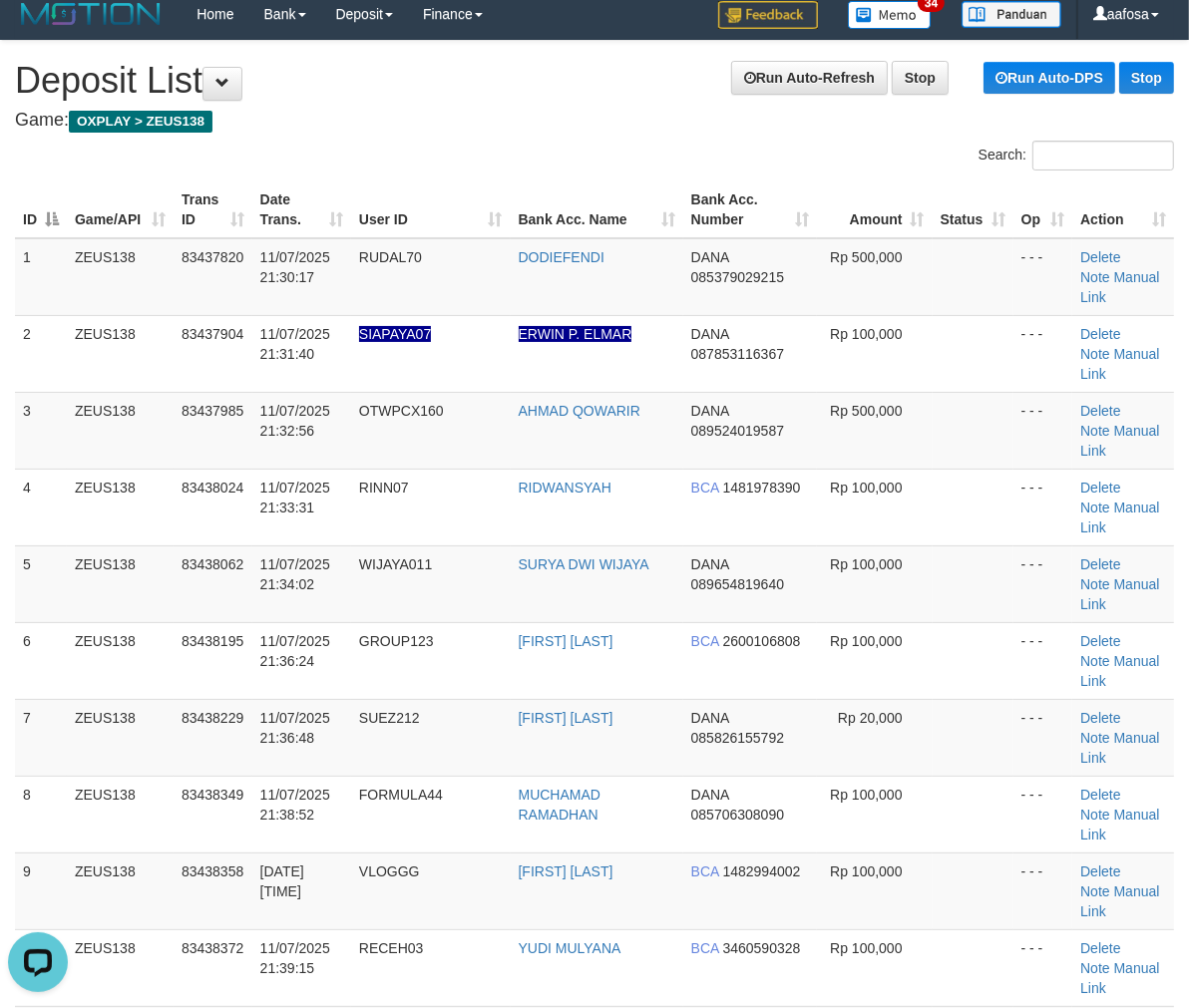 click on "Game:   OXPLAY > ZEUS138" at bounding box center [594, 121] 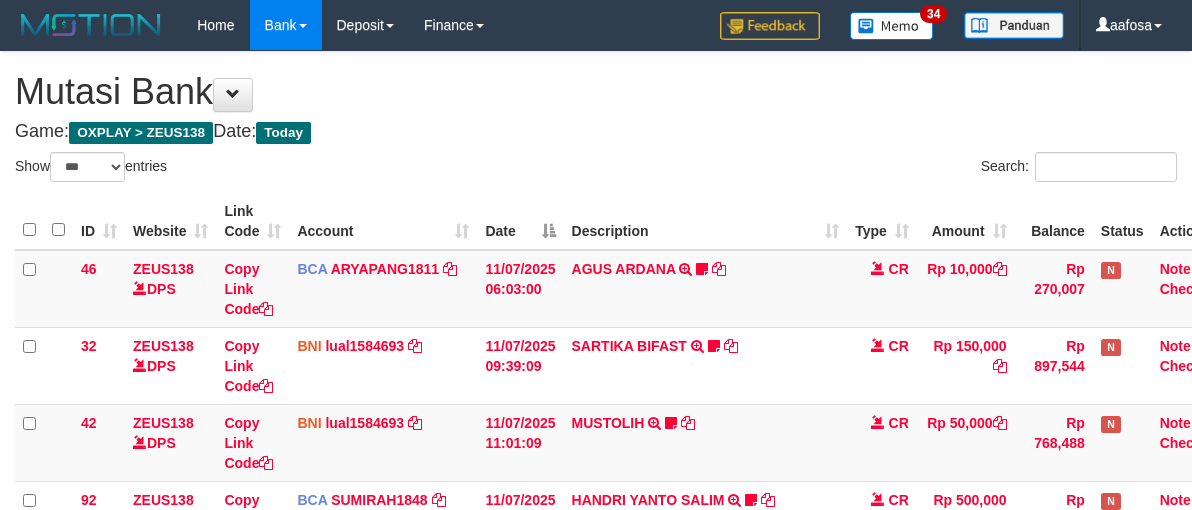 select on "***" 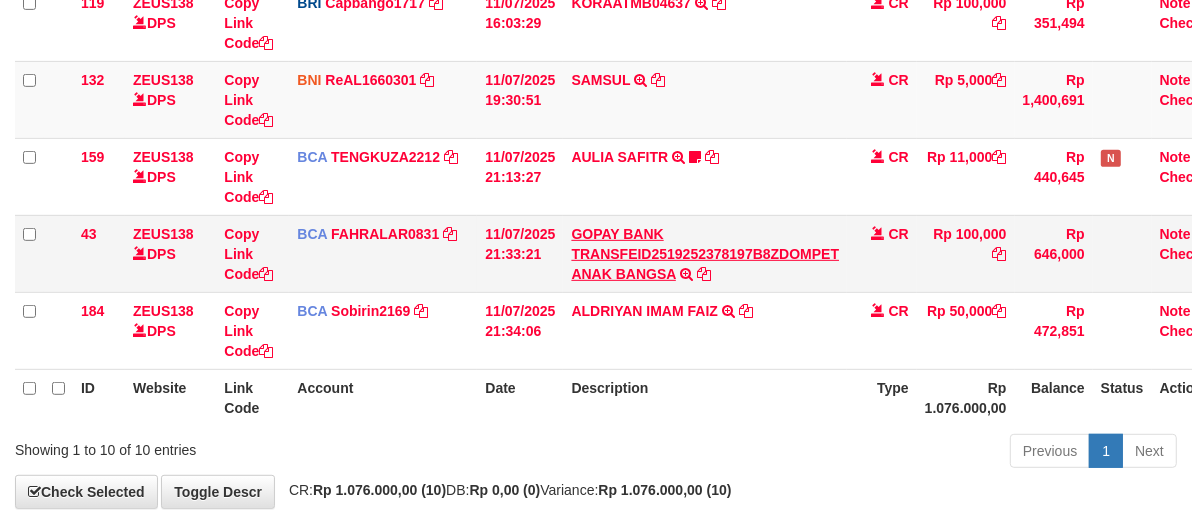 scroll, scrollTop: 540, scrollLeft: 0, axis: vertical 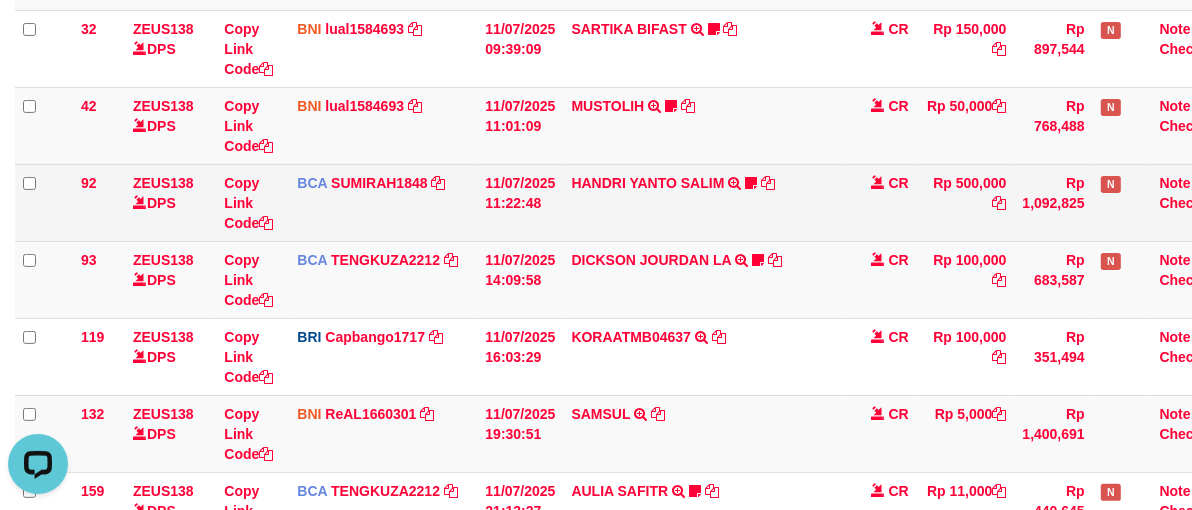 click on "HANDRI YANTO SALIM            TRSF E-BANKING CR 1107/FTSCY/WS95031
500000.00HANDRI YANTO SALIM    Chen97" at bounding box center [705, 202] 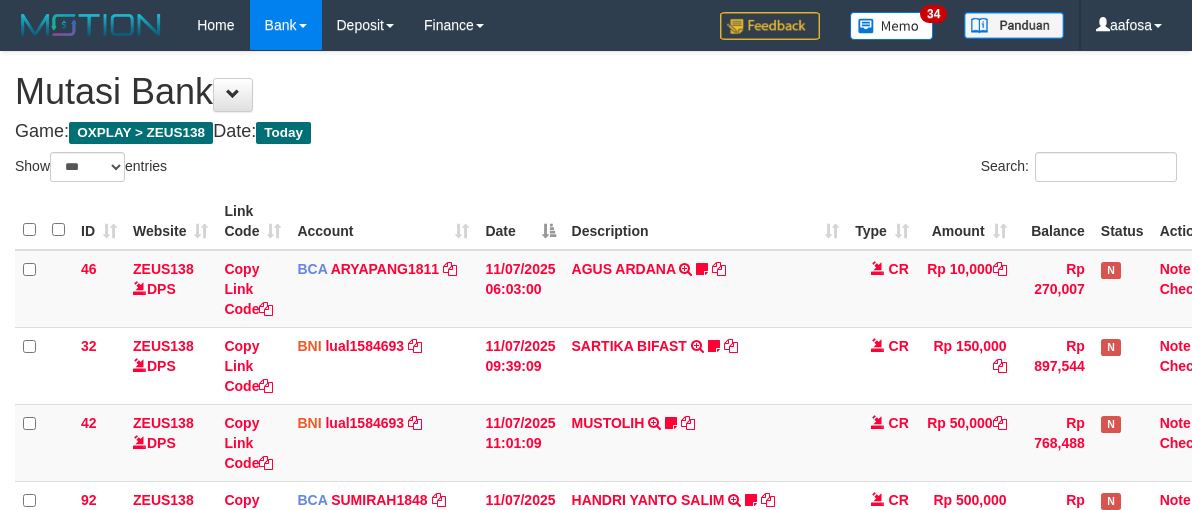 select on "***" 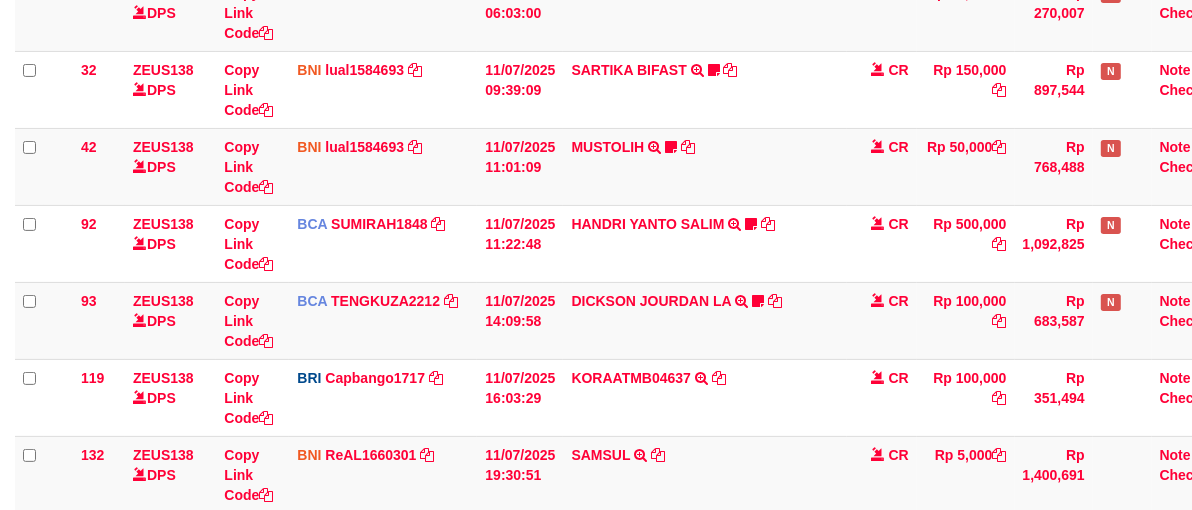 scroll, scrollTop: 317, scrollLeft: 0, axis: vertical 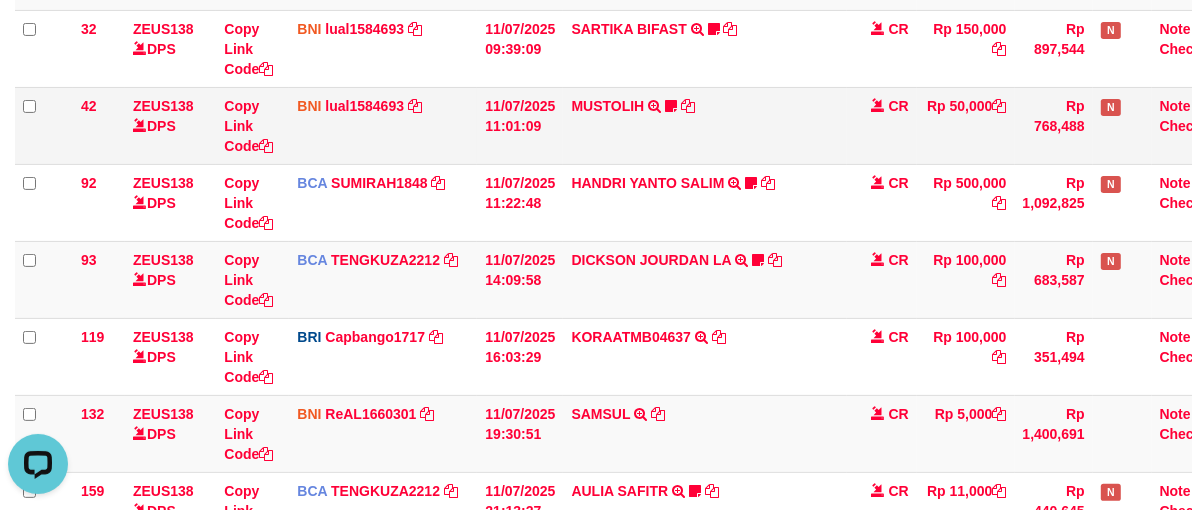 click on "MUSTOLIH            TRF/PAY/TOP-UP ECHANNEL BPK MUSTOLIH    TOLIH88EDC1X24JAM
https://prnt.sc/Q5txbB_MrIBa" at bounding box center [705, 125] 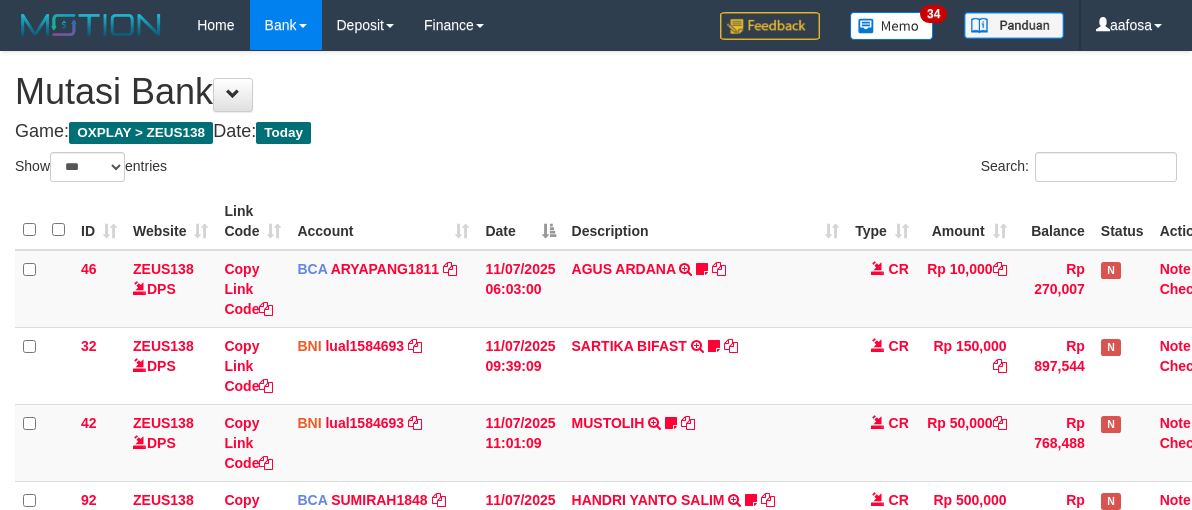select on "***" 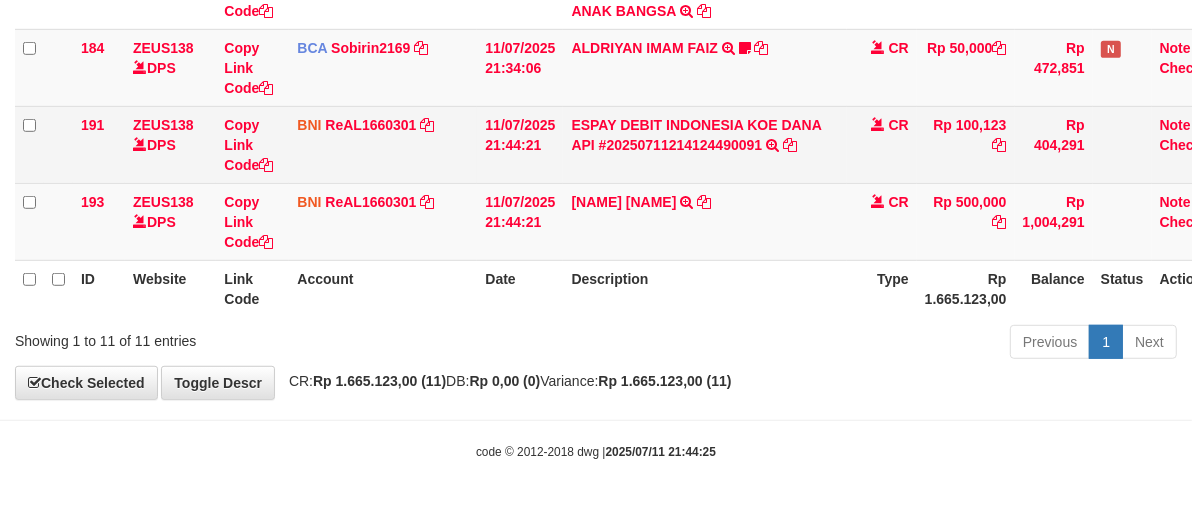scroll, scrollTop: 838, scrollLeft: 0, axis: vertical 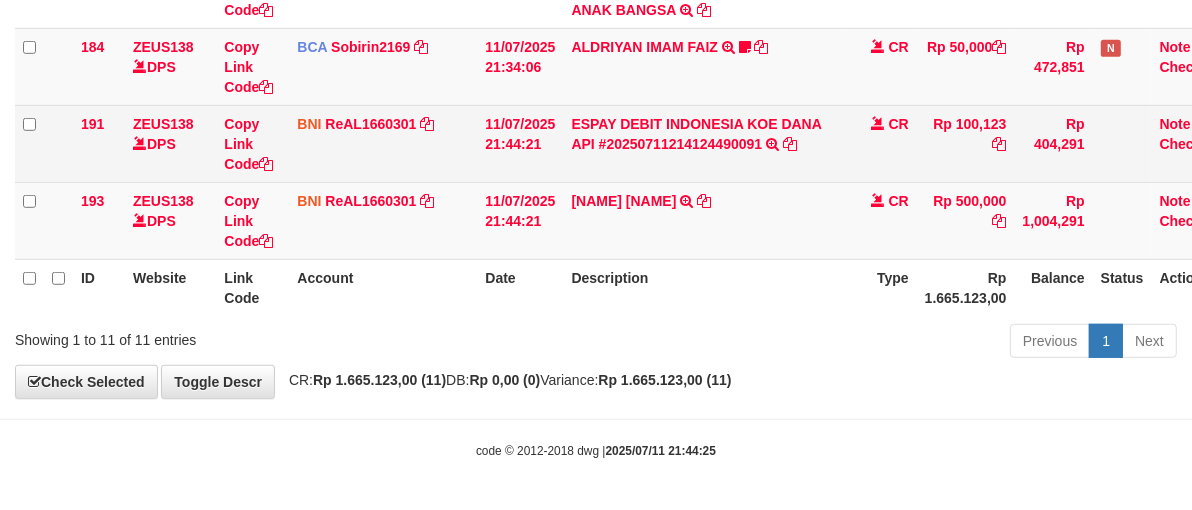 click on "ESPAY DEBIT INDONESIA KOE DANA API #20250711214124490091         TRANSFER DARI ESPAY DEBIT INDONESIA KOE DANA API #20250711214124490091" at bounding box center (705, 143) 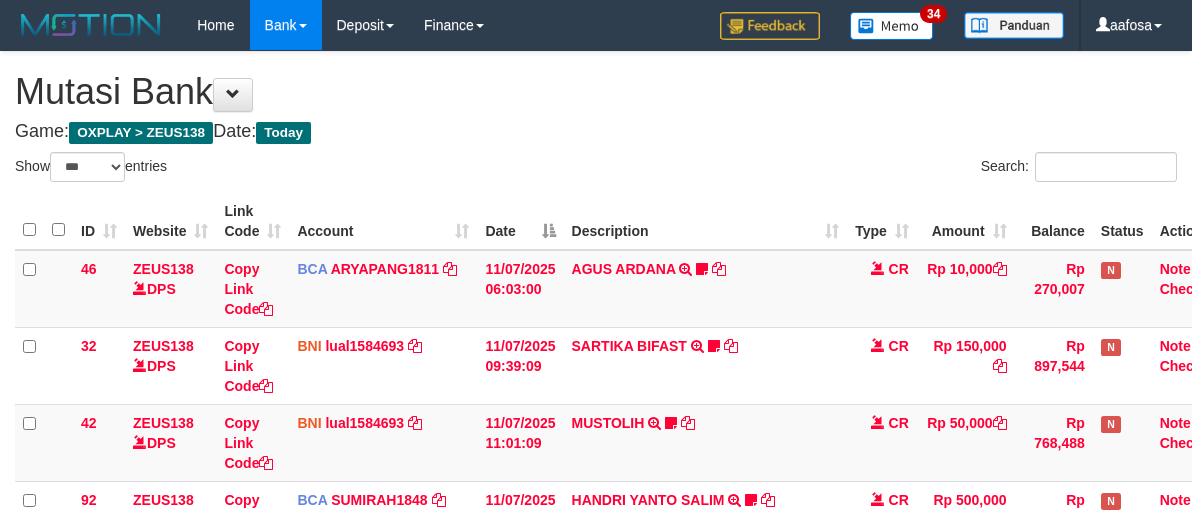 select on "***" 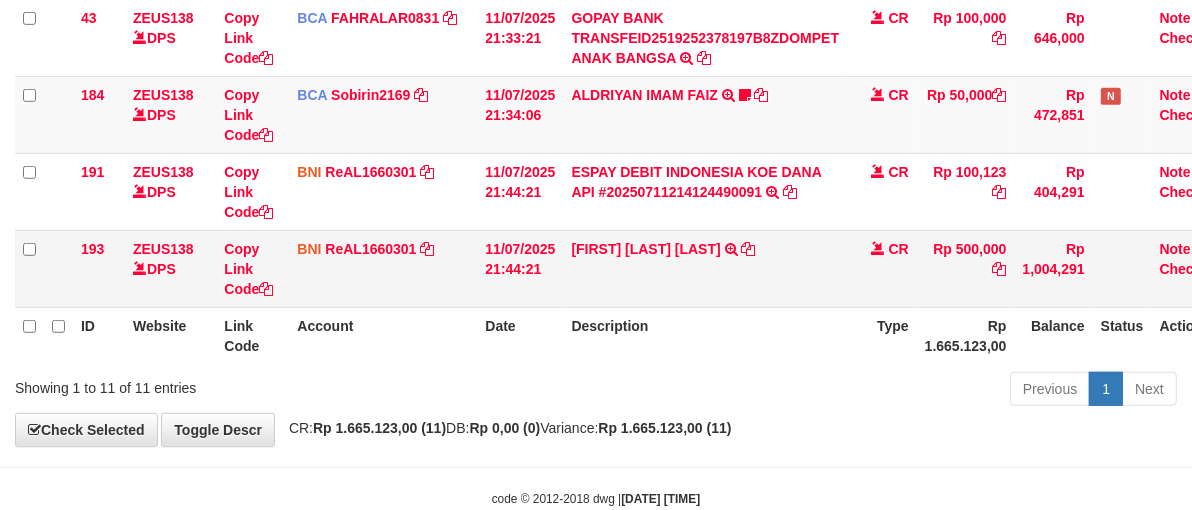 scroll, scrollTop: 838, scrollLeft: 0, axis: vertical 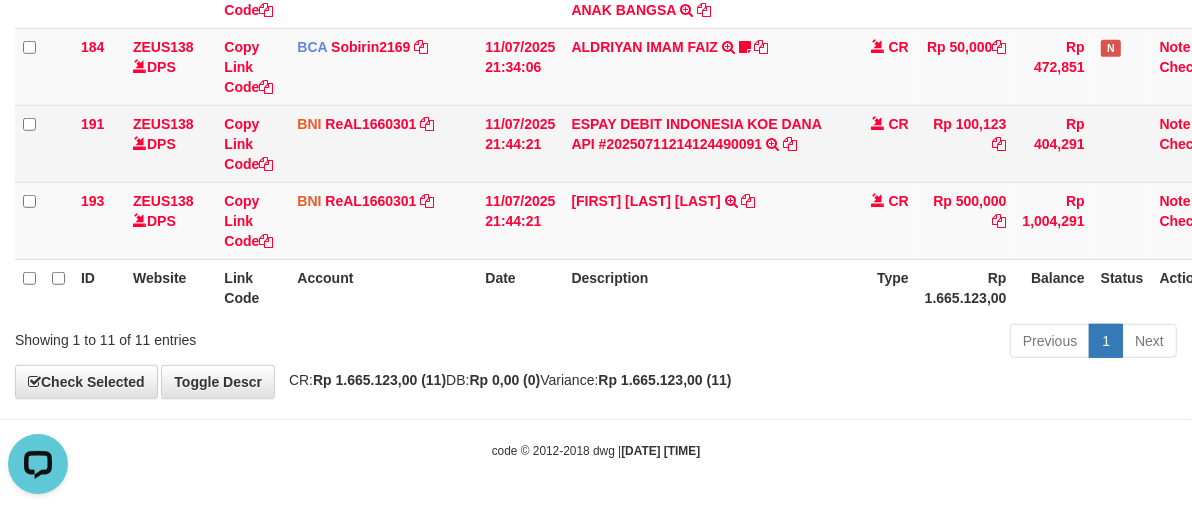 click on "ESPAY DEBIT INDONESIA KOE DANA API #20250711214124490091         TRANSFER DARI ESPAY DEBIT INDONESIA KOE DANA API #20250711214124490091" at bounding box center (705, 143) 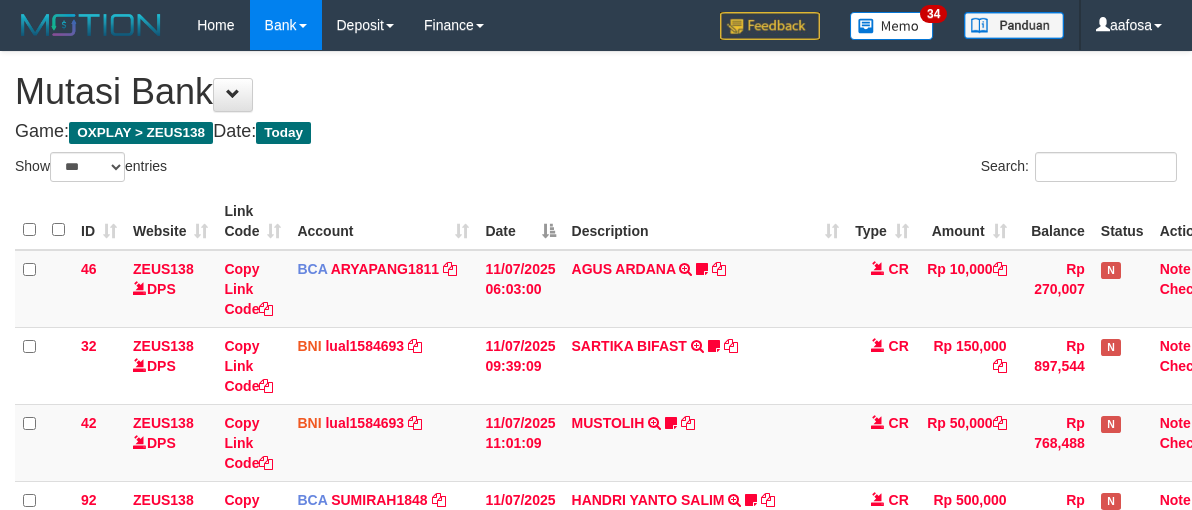 select on "***" 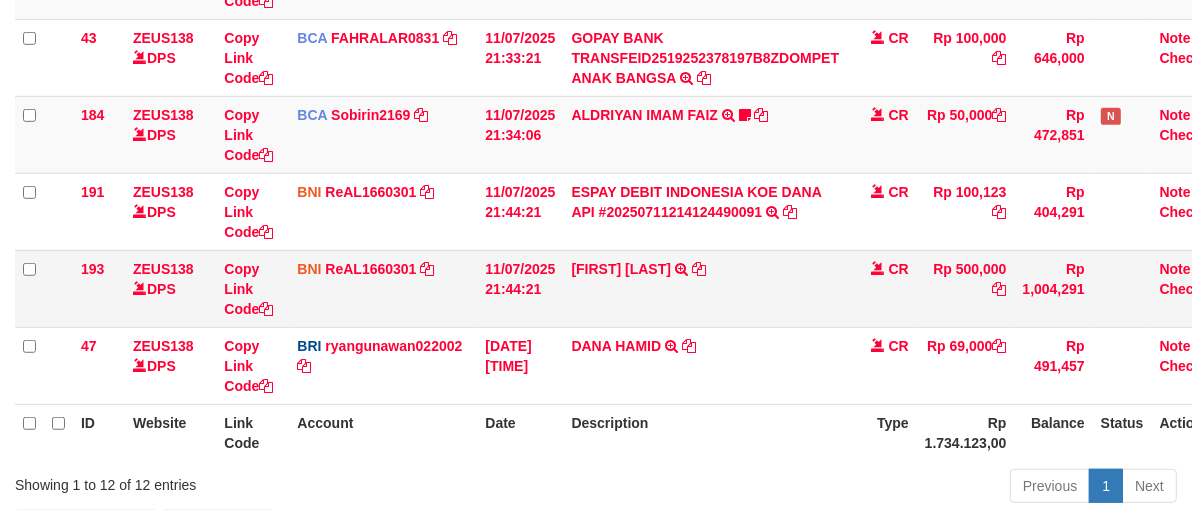 scroll, scrollTop: 838, scrollLeft: 0, axis: vertical 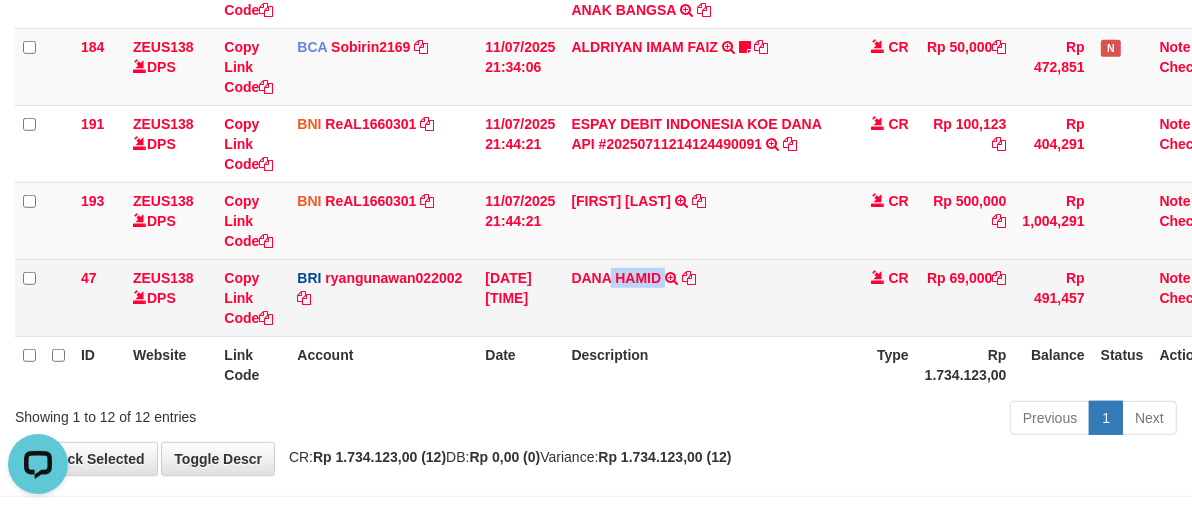 drag, startPoint x: 612, startPoint y: 263, endPoint x: 673, endPoint y: 277, distance: 62.58594 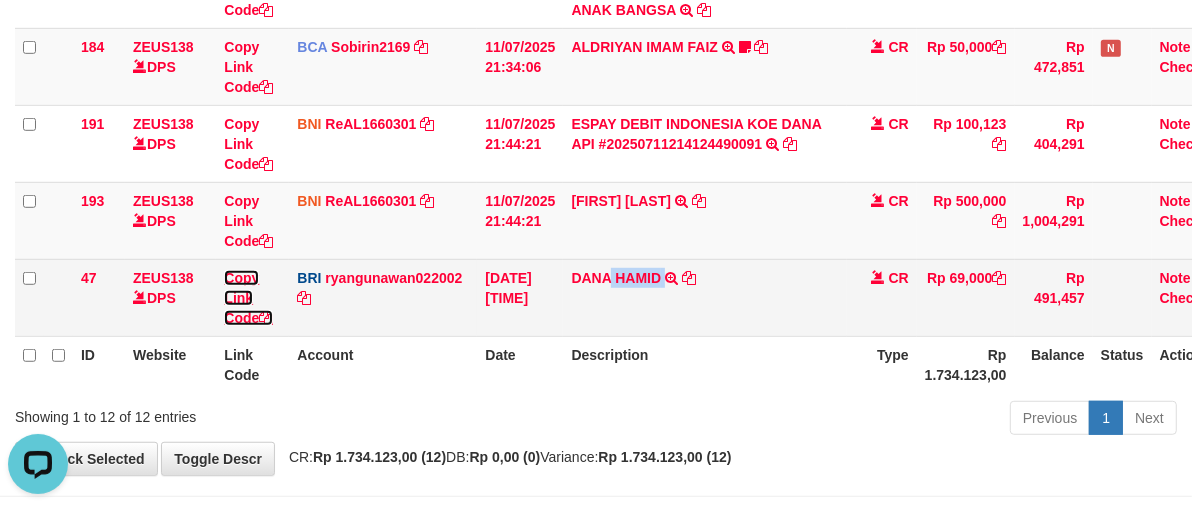 click on "Copy Link Code" at bounding box center (248, 298) 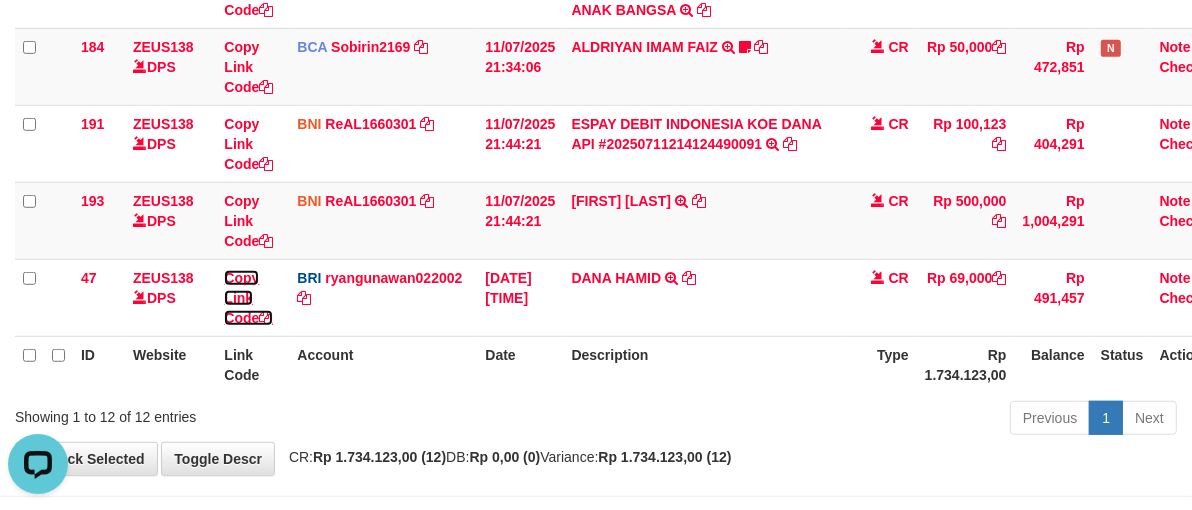 drag, startPoint x: 233, startPoint y: 296, endPoint x: 1204, endPoint y: 504, distance: 993.0282 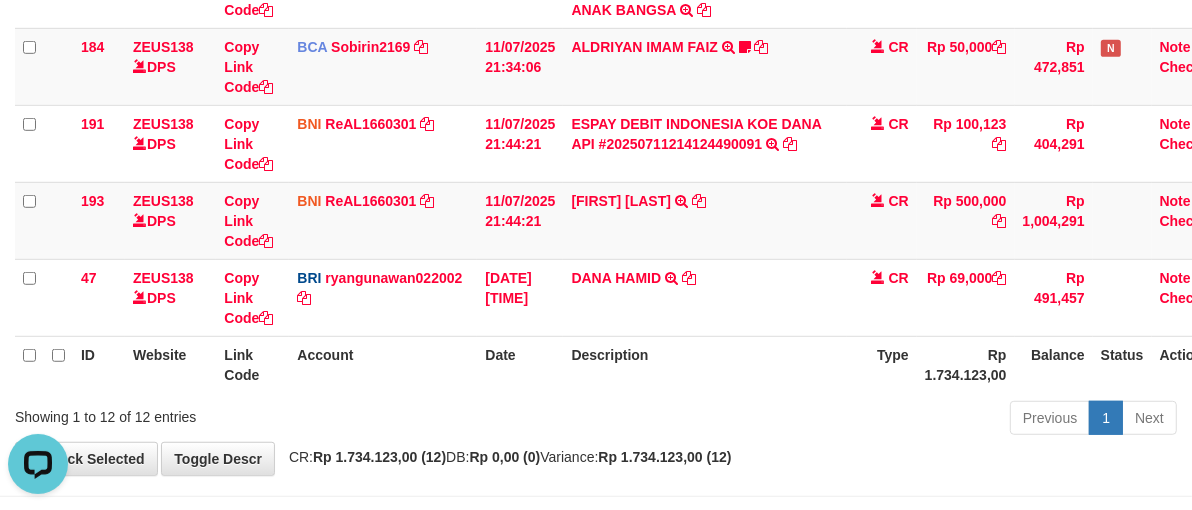 scroll, scrollTop: 274, scrollLeft: 0, axis: vertical 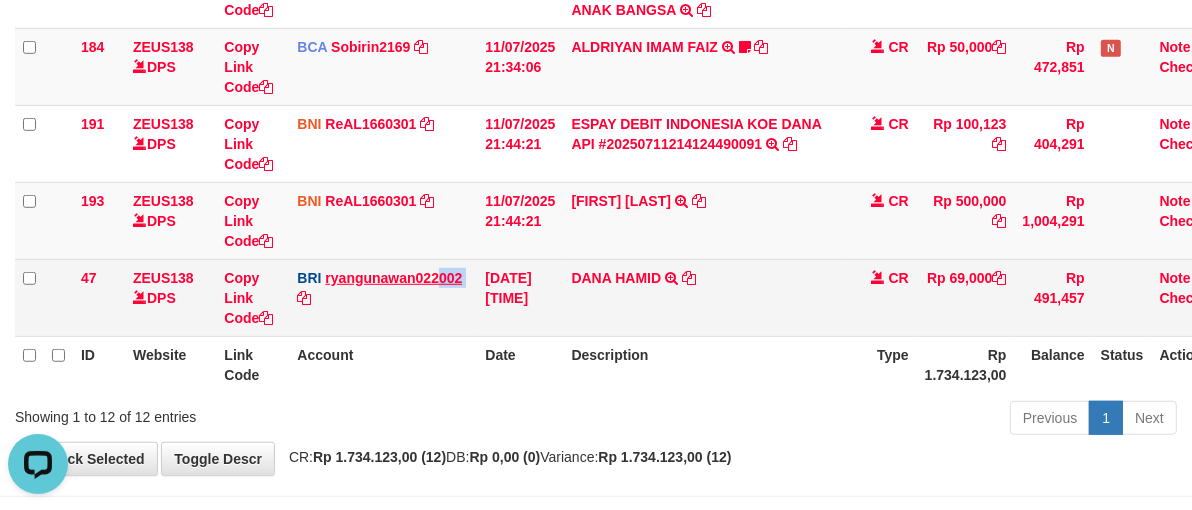 click on "BRI
ryangunawan022002
DPS
RYAN GUNAWAN
mutasi_20250711_3775 | 47
mutasi_20250711_3775 | 47" at bounding box center [383, 297] 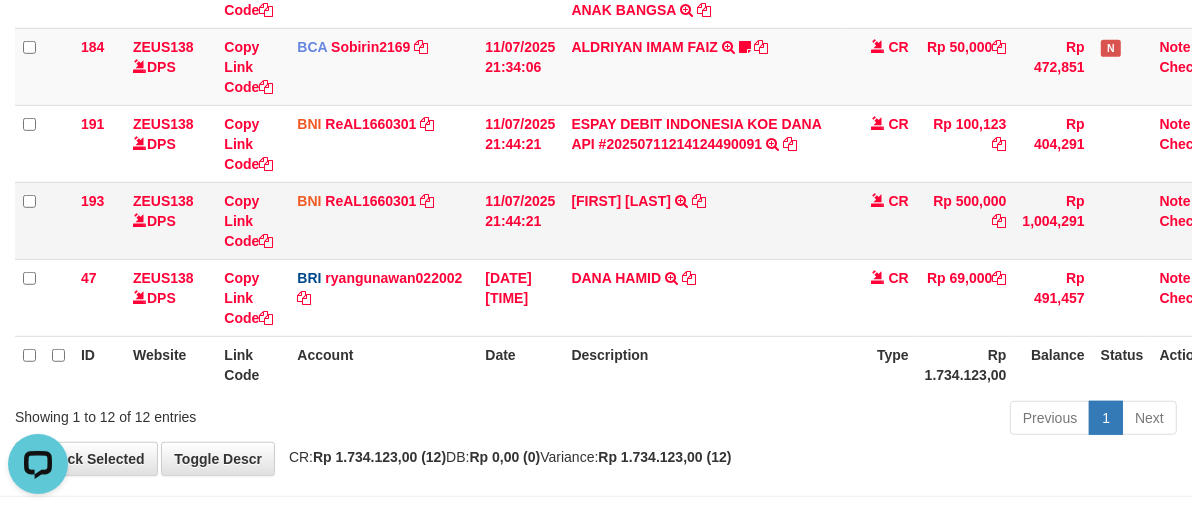 click on "11/07/2025 21:44:21" at bounding box center [520, 220] 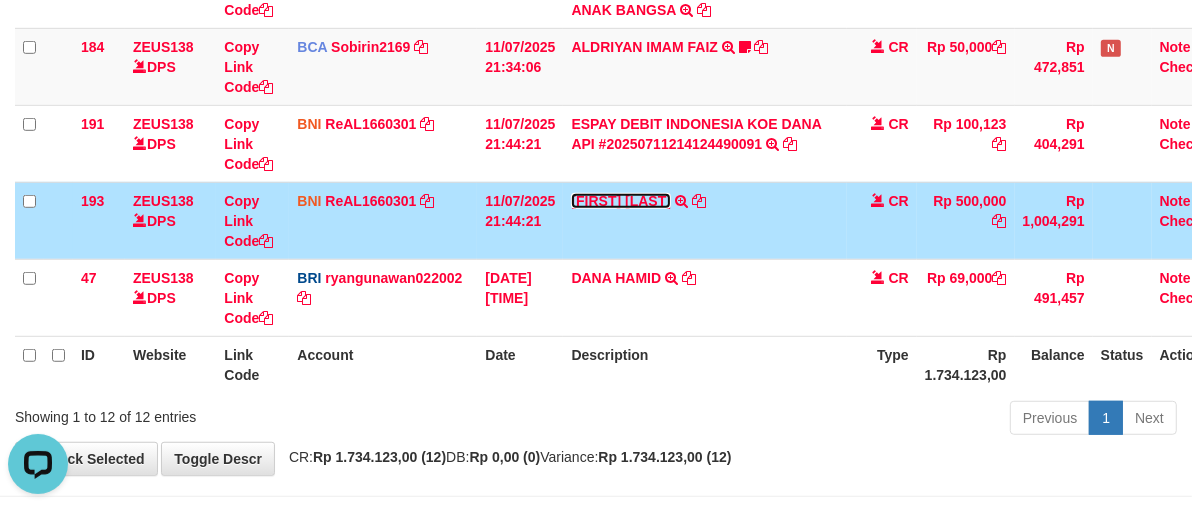click on "[FIRST] [LAST]" at bounding box center [621, 201] 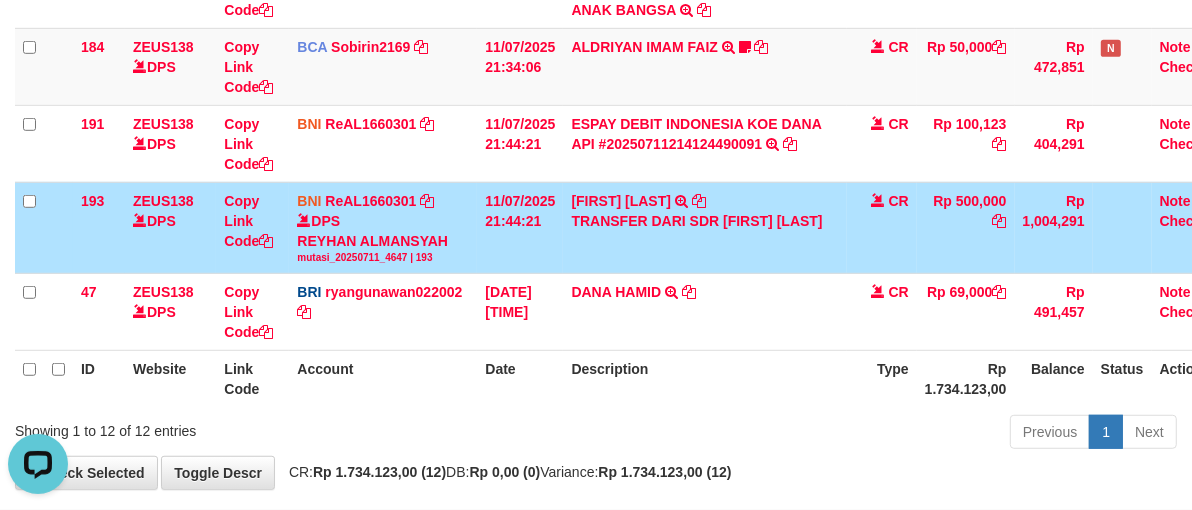 click on "Rp 500,000" at bounding box center (966, 227) 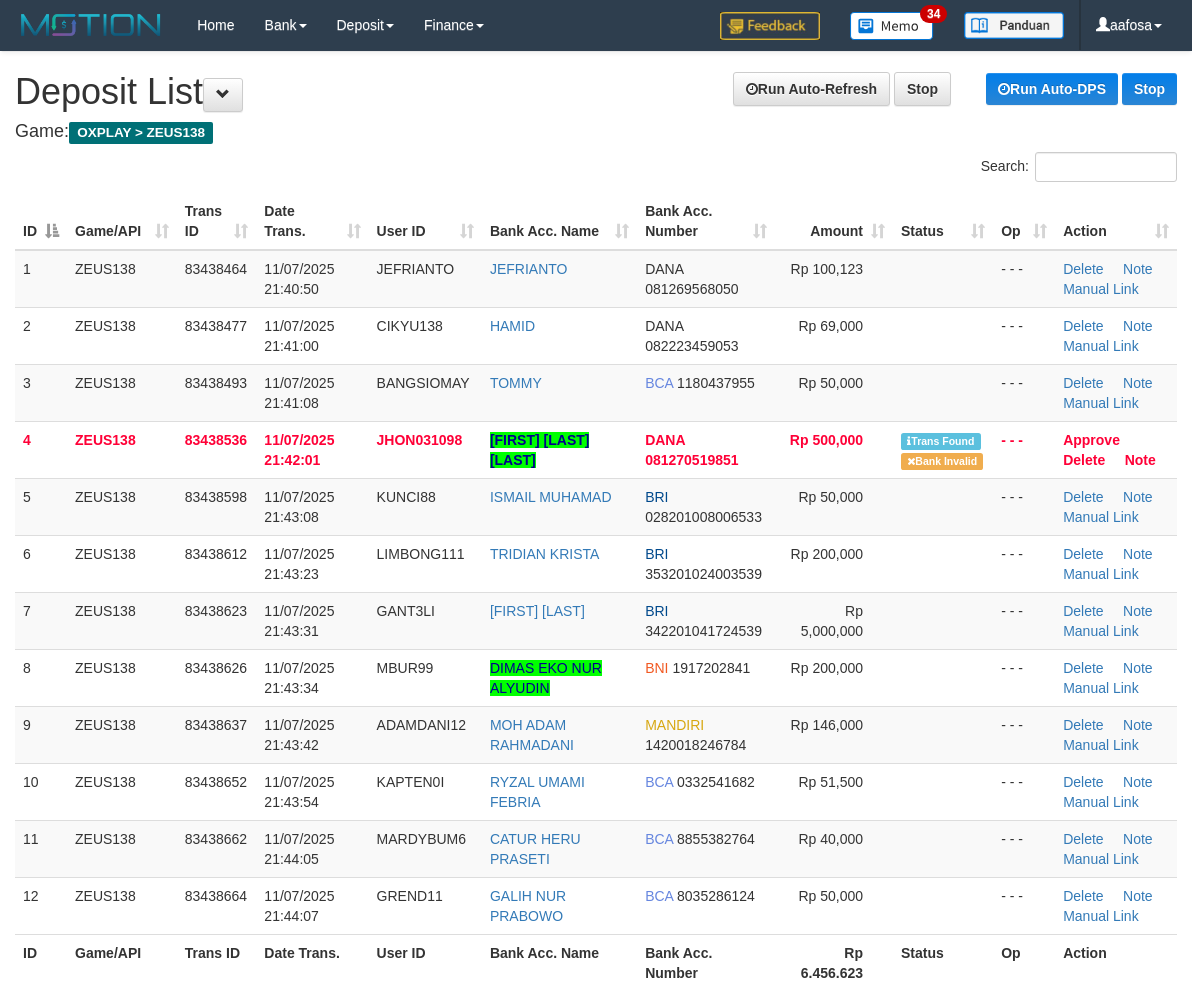 scroll, scrollTop: 11, scrollLeft: 0, axis: vertical 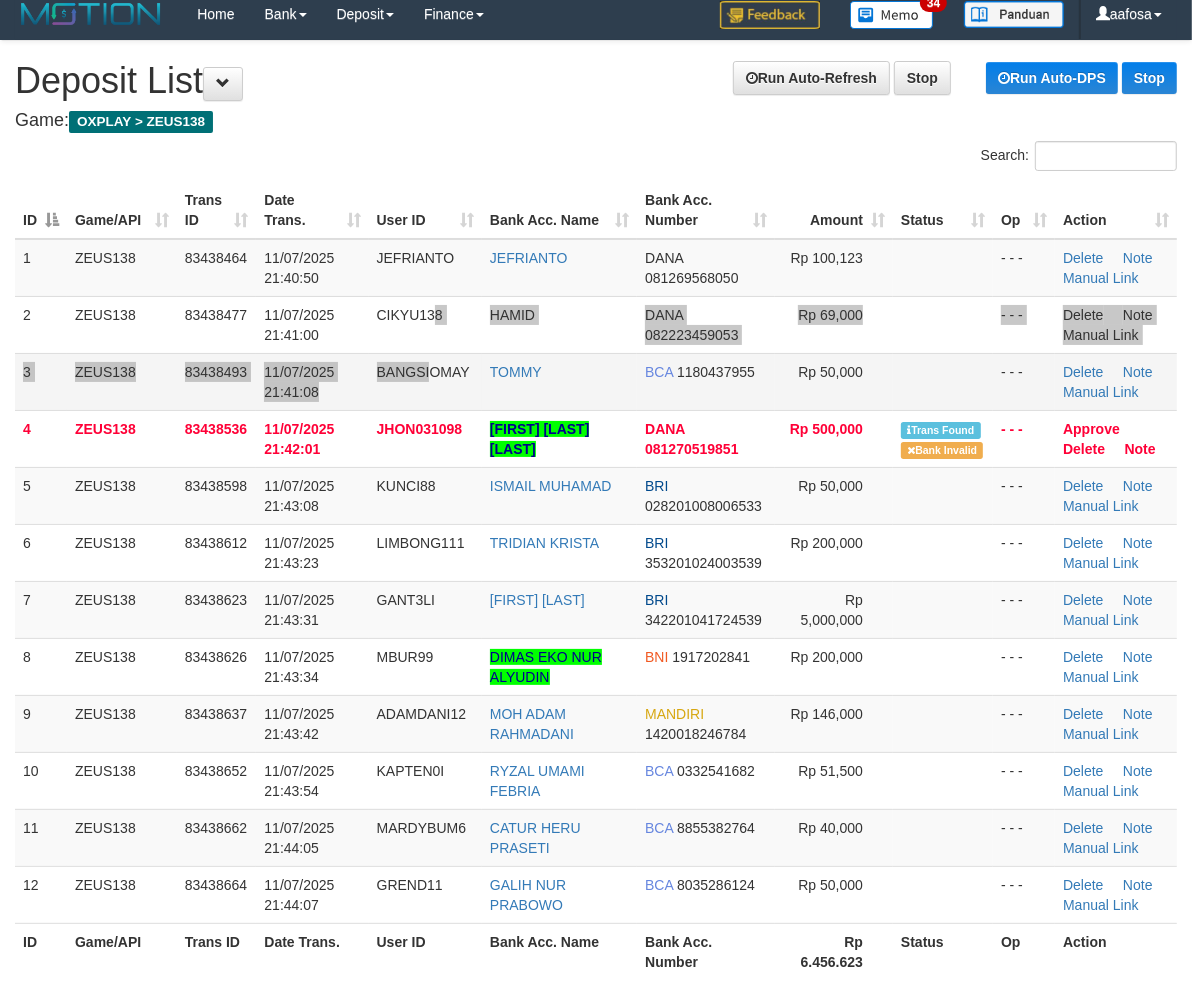 drag, startPoint x: 431, startPoint y: 351, endPoint x: 416, endPoint y: 353, distance: 15.132746 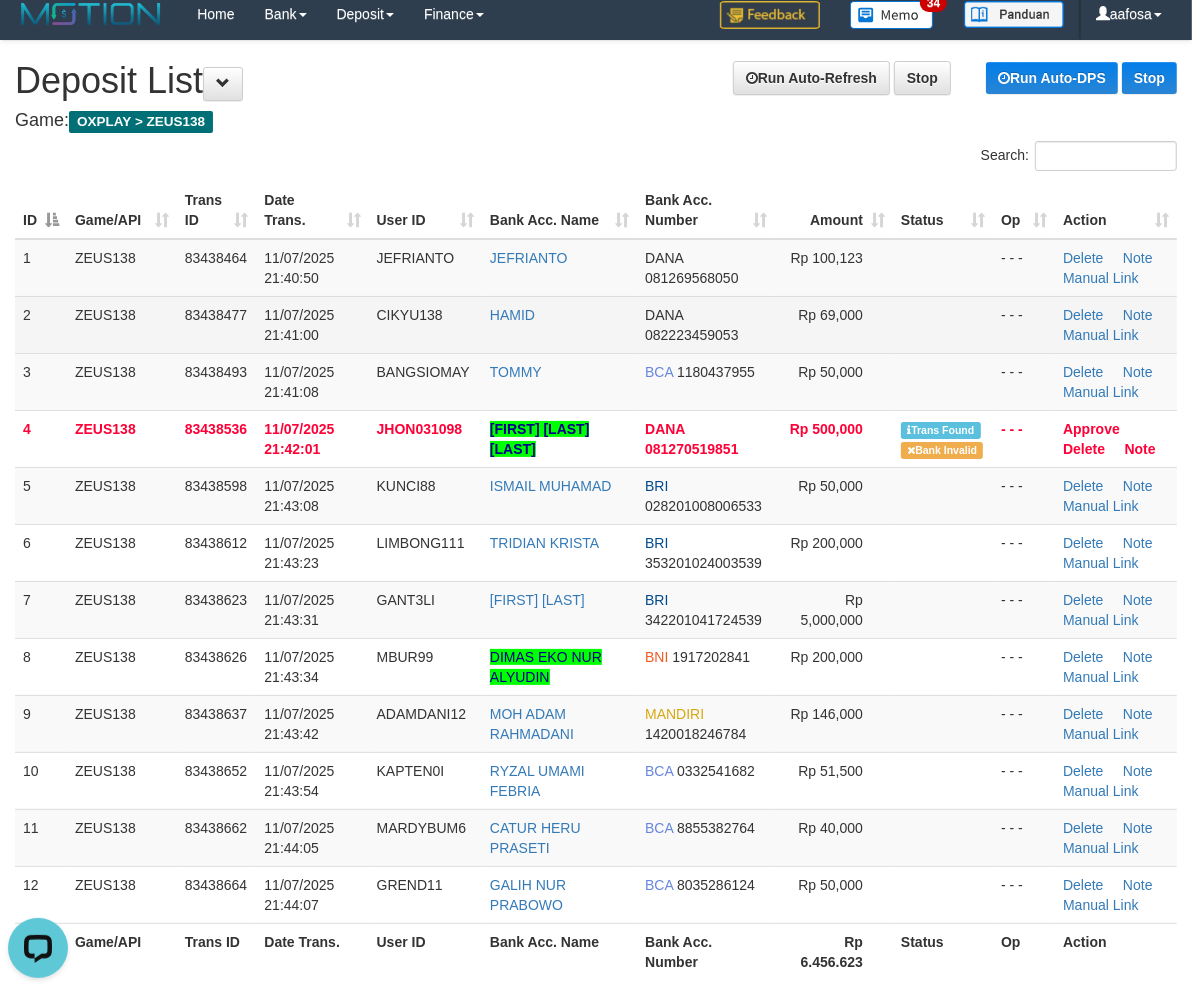 scroll, scrollTop: 0, scrollLeft: 0, axis: both 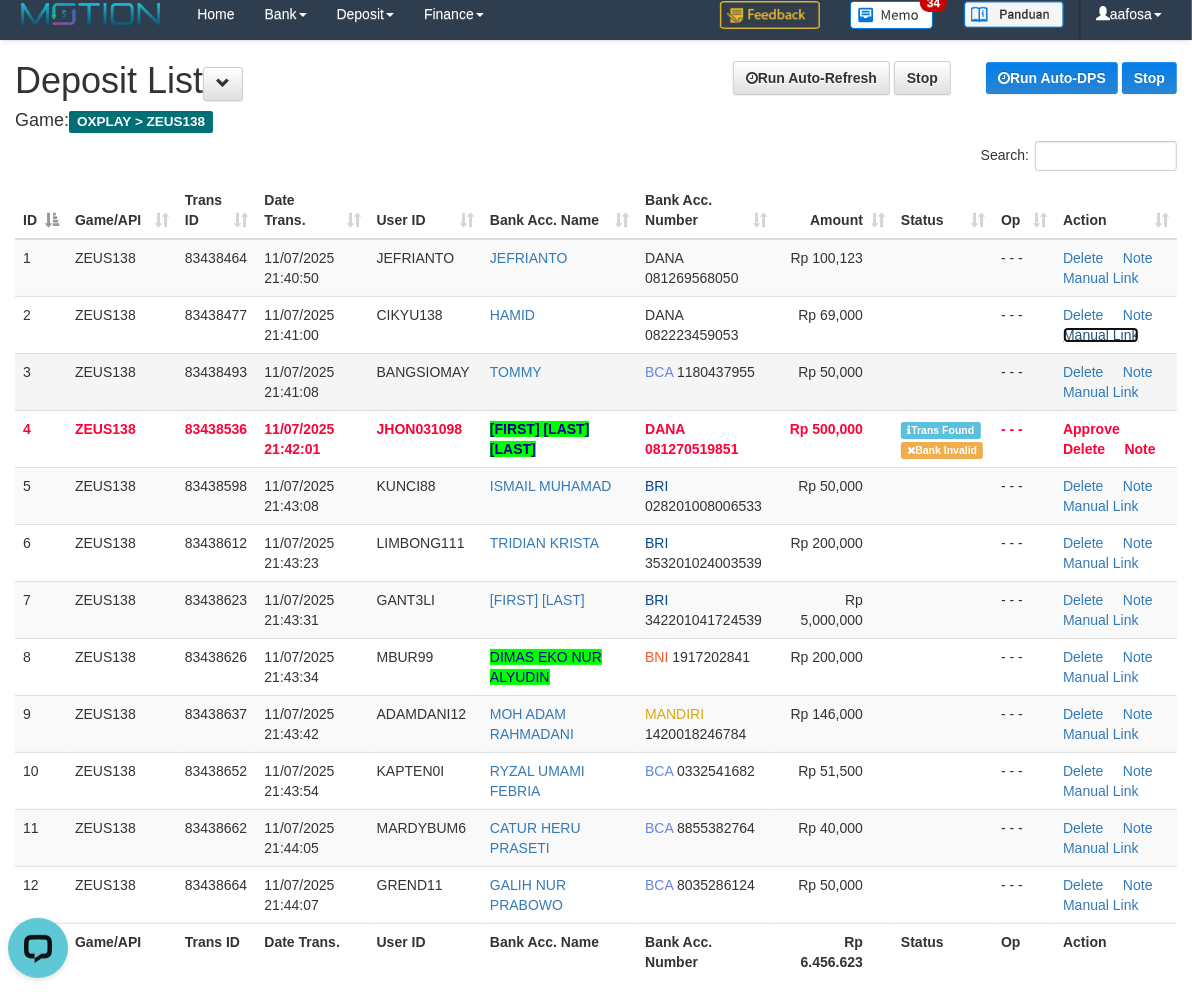 drag, startPoint x: 1104, startPoint y: 330, endPoint x: 854, endPoint y: 356, distance: 251.34836 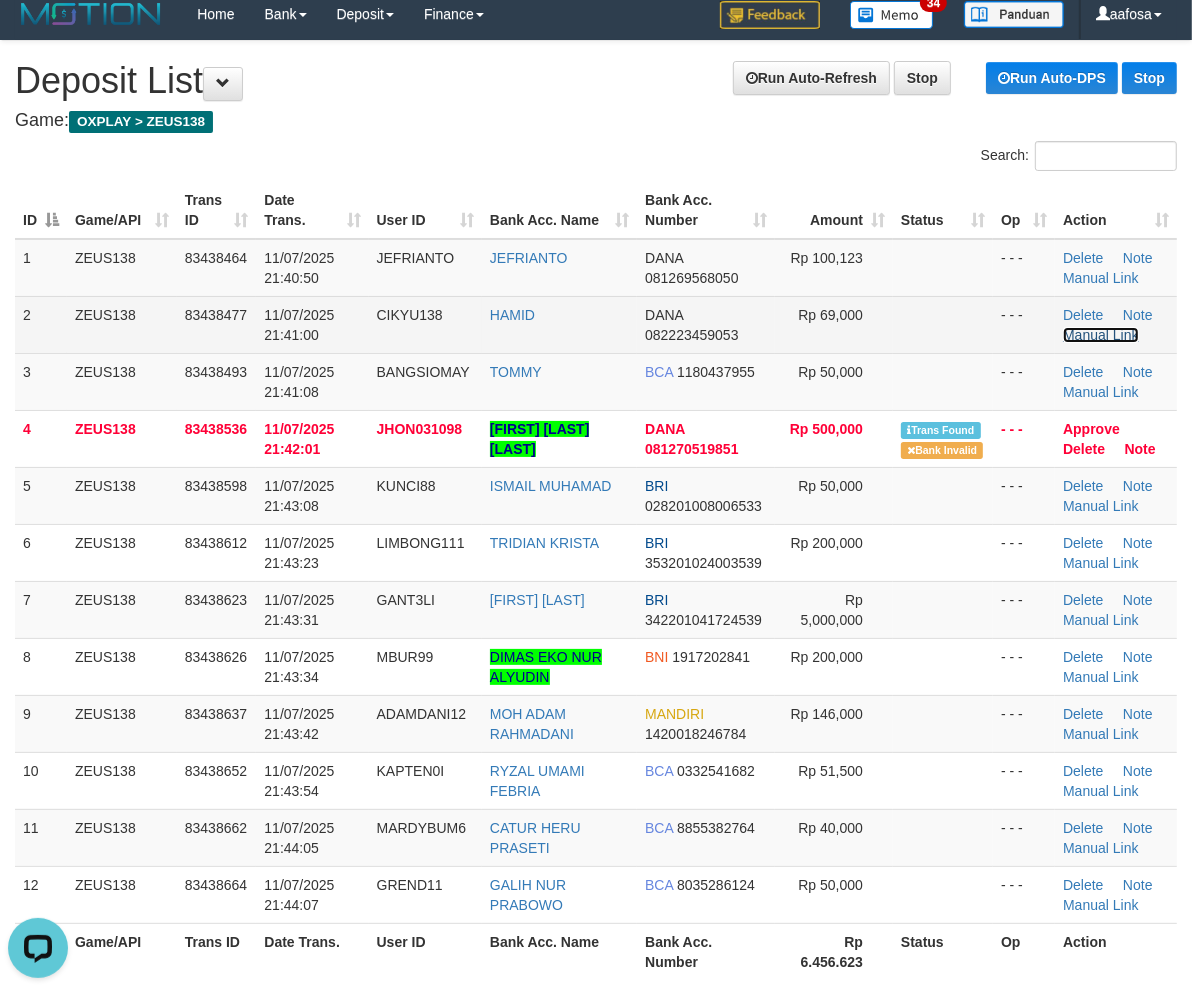 click on "Manual Link" at bounding box center [1101, 335] 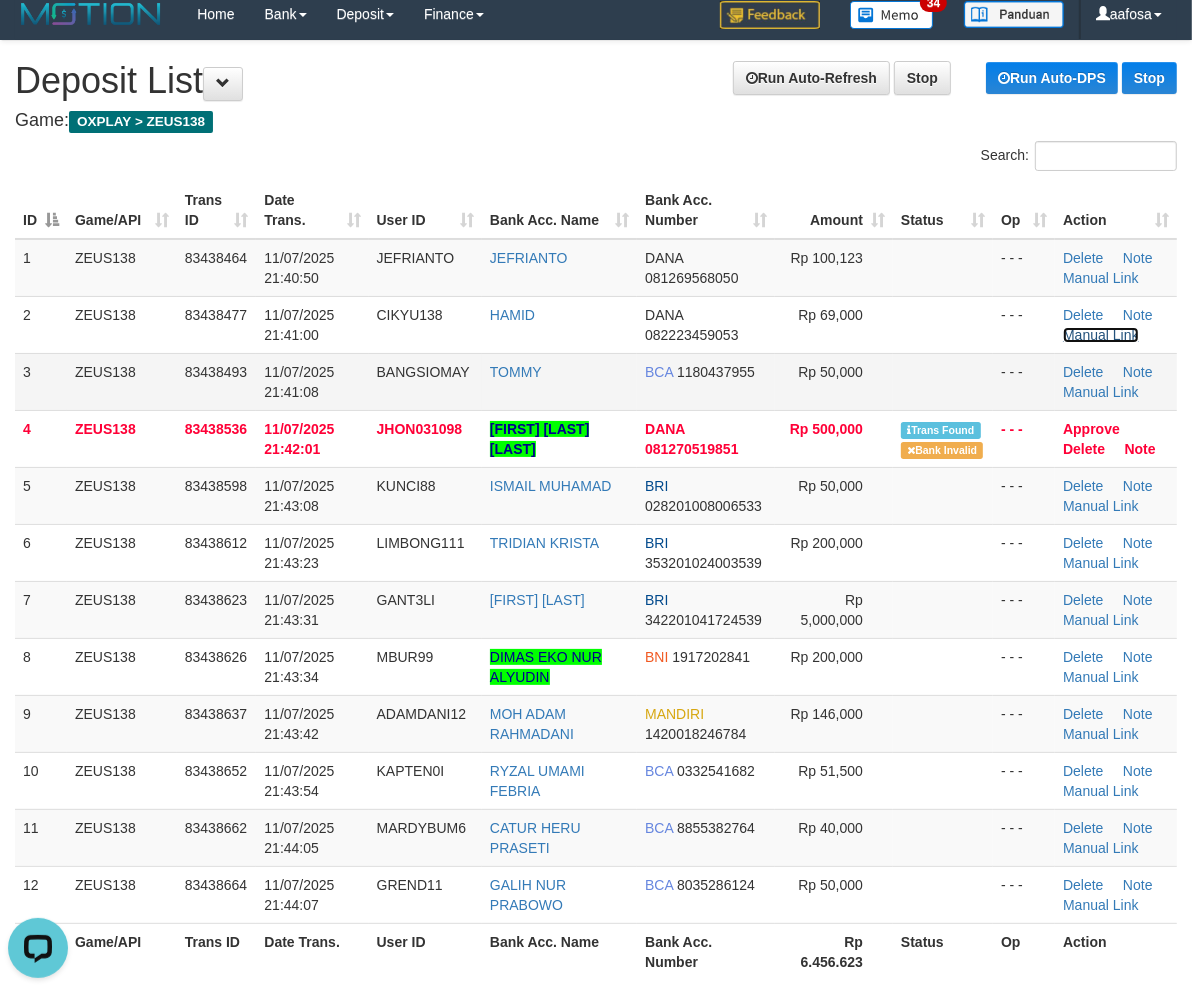 click on "Manual Link" at bounding box center (1101, 335) 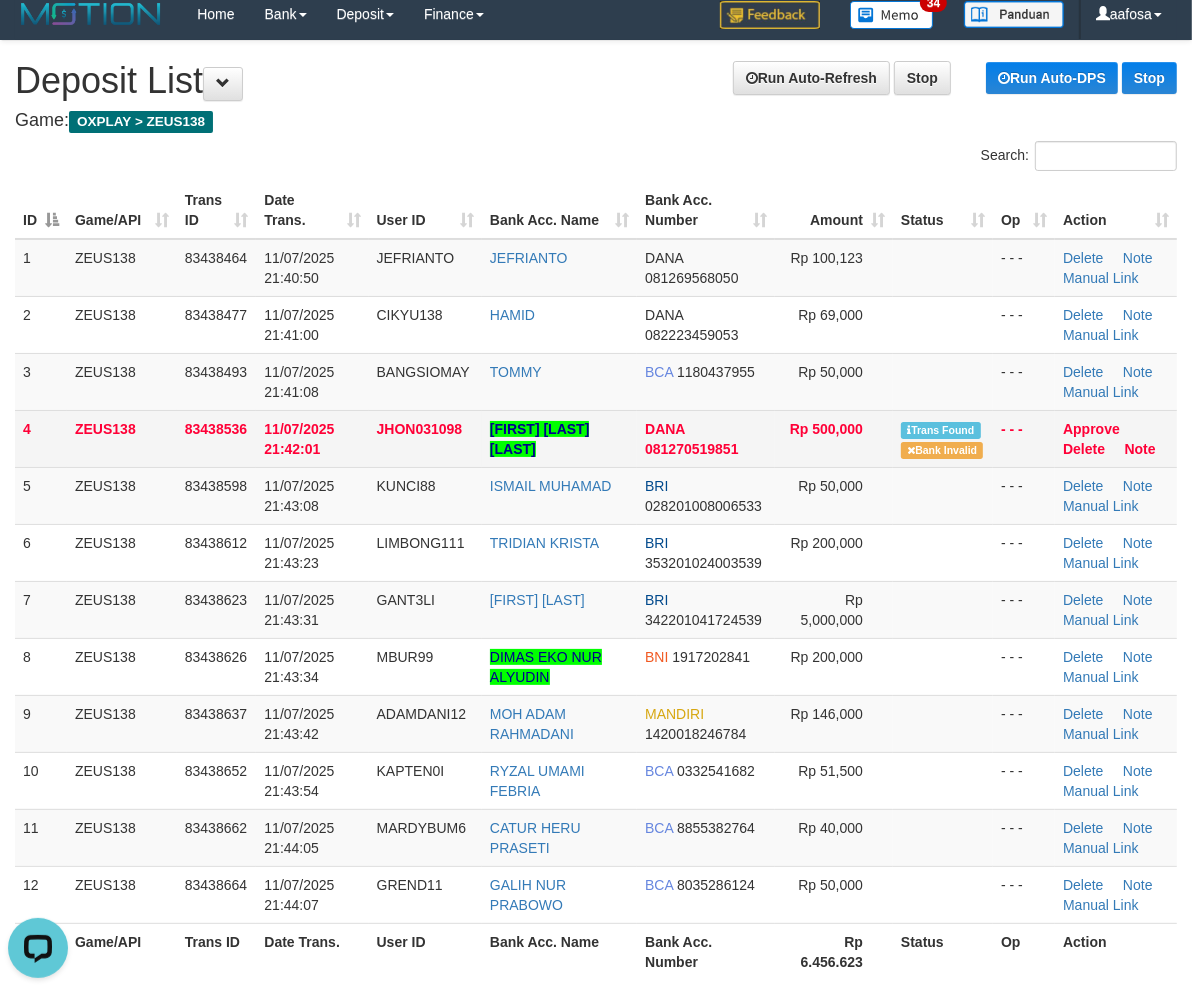 click on "JHON GILBERT SIHOMBING" at bounding box center [559, 438] 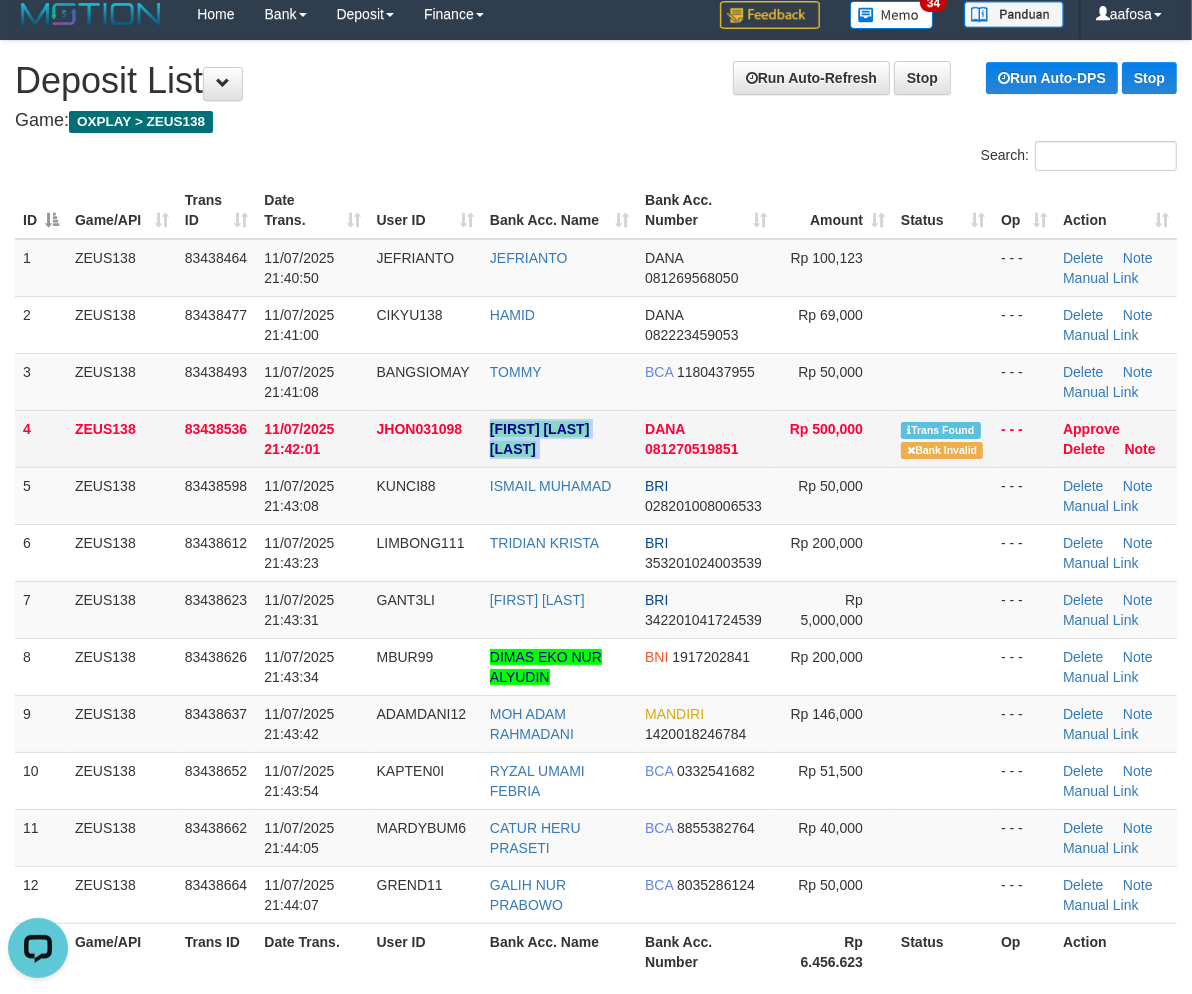 click on "JHON GILBERT SIHOMBING" at bounding box center (559, 438) 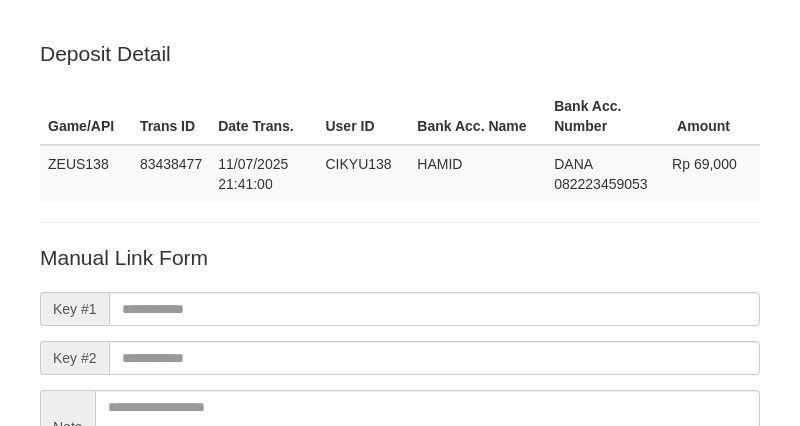 scroll, scrollTop: 0, scrollLeft: 0, axis: both 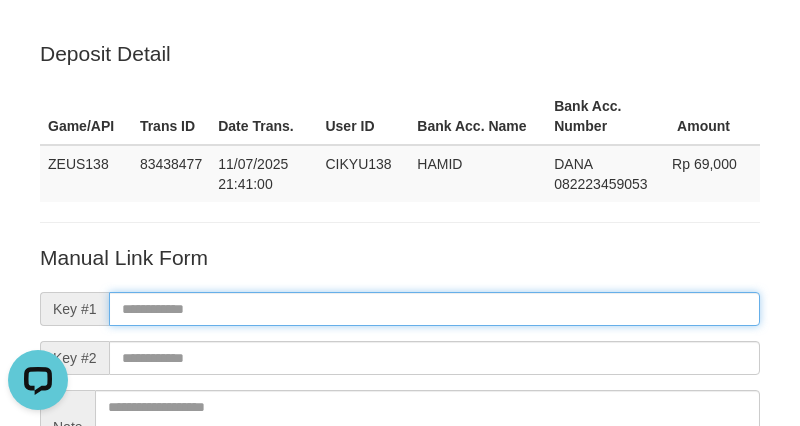 paste on "**********" 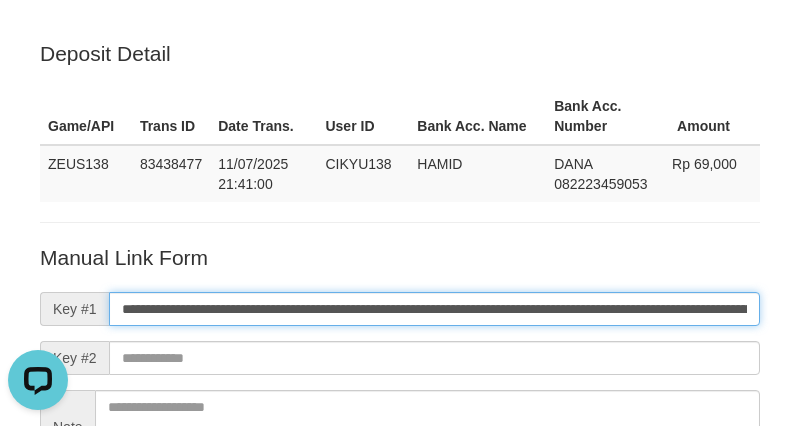 click on "**********" at bounding box center [434, 309] 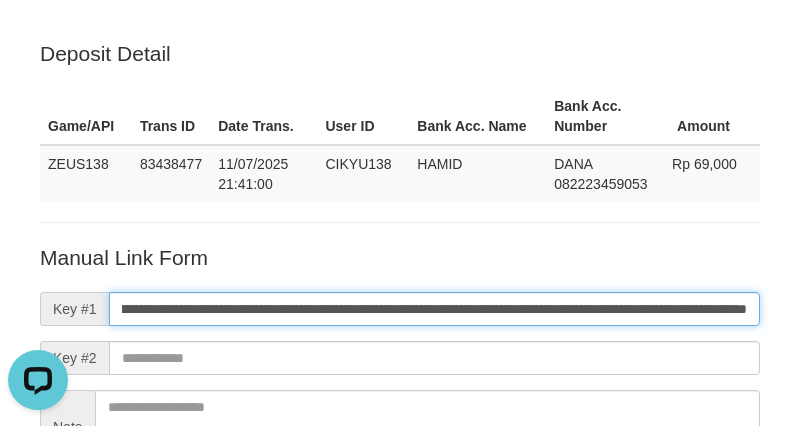 type on "**********" 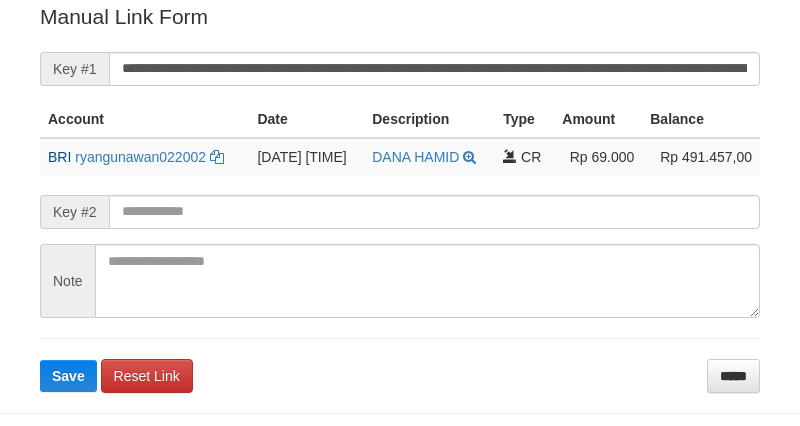 click on "Save" at bounding box center [68, 376] 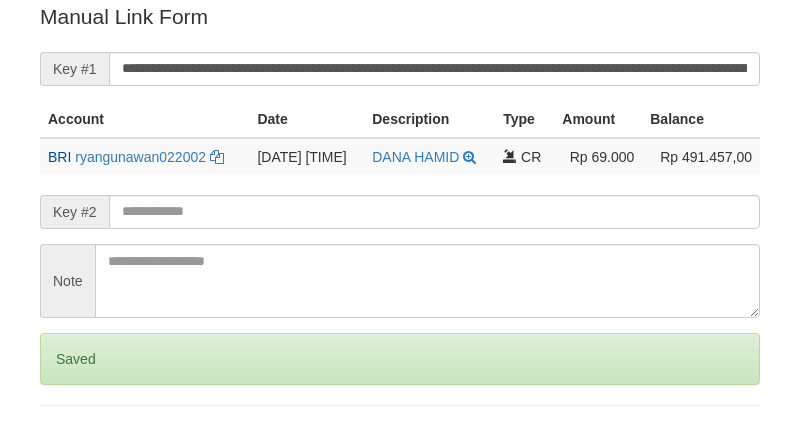 click on "Save" at bounding box center (68, 443) 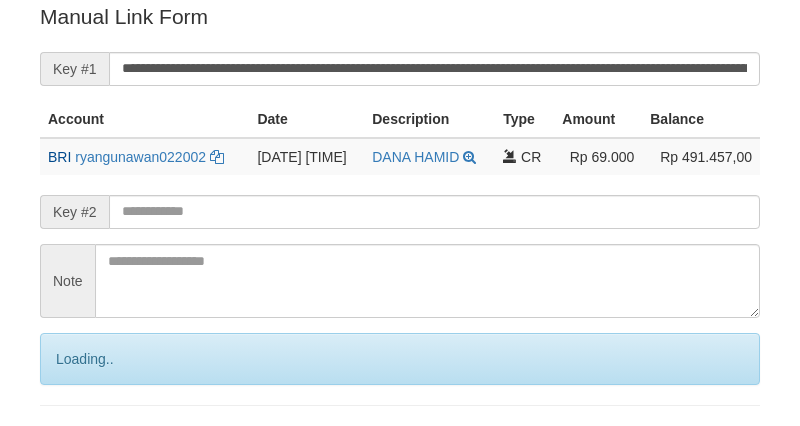 click on "Save" at bounding box center (90, 443) 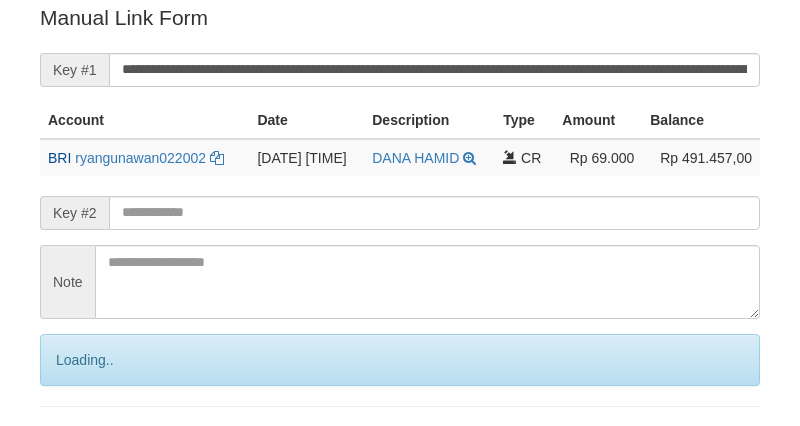 click on "Save" at bounding box center (90, 444) 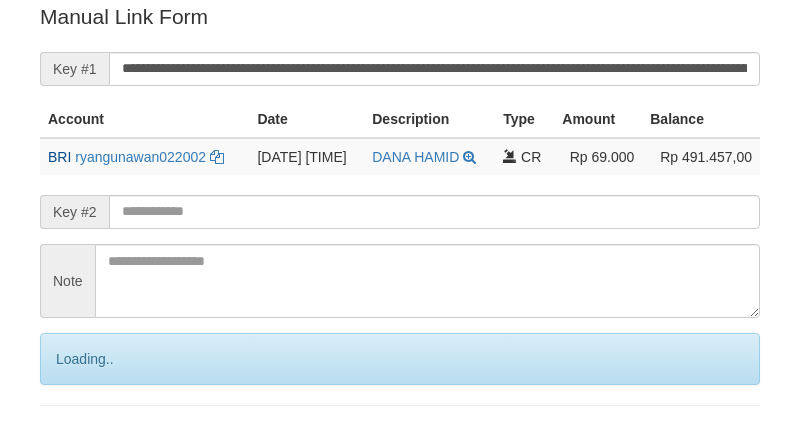 click on "Save" at bounding box center (90, 443) 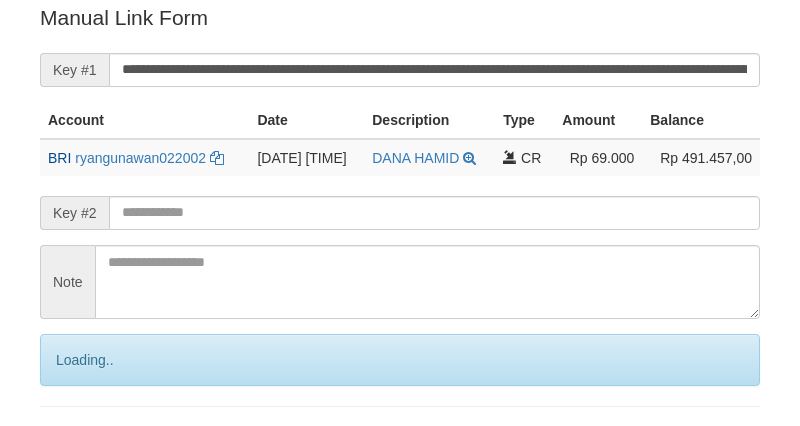 click on "Save" at bounding box center [90, 444] 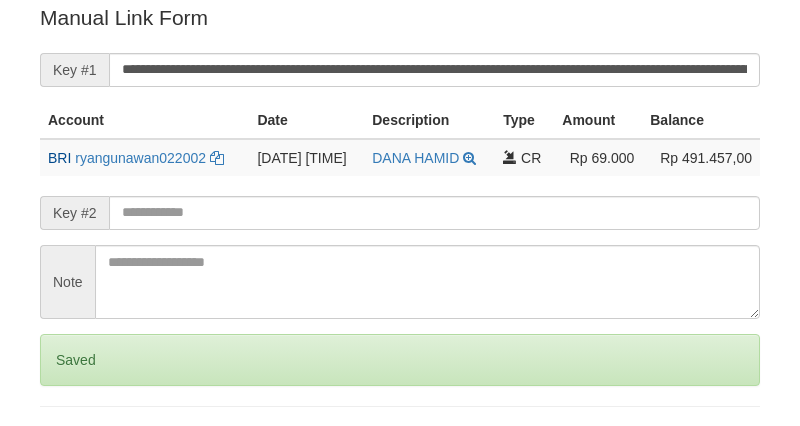 click on "Save" at bounding box center [68, 444] 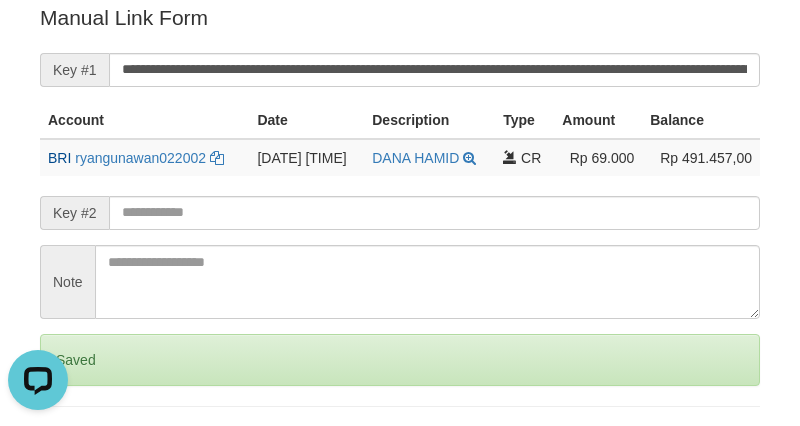 scroll, scrollTop: 0, scrollLeft: 0, axis: both 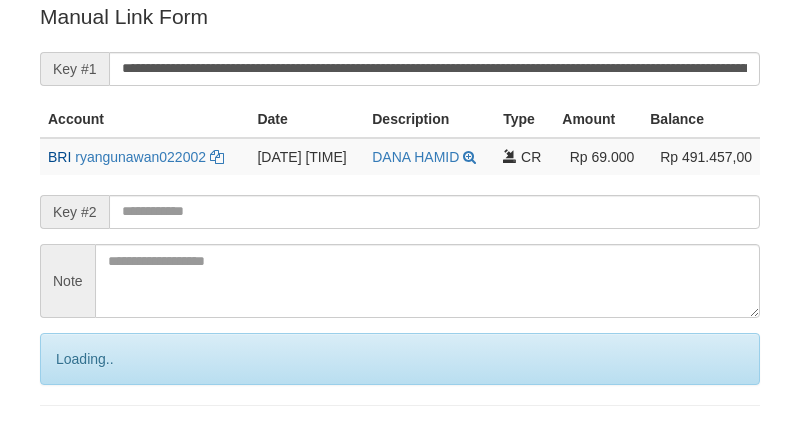 click on "Save" at bounding box center (90, 443) 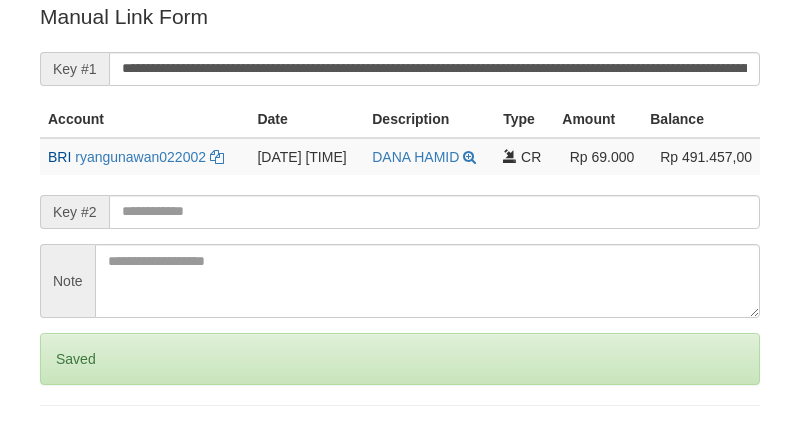 click on "Save" at bounding box center (68, 443) 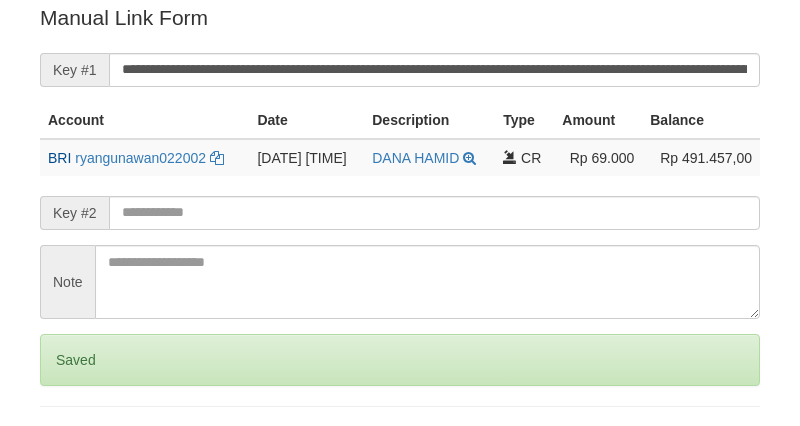click on "Save" at bounding box center (68, 444) 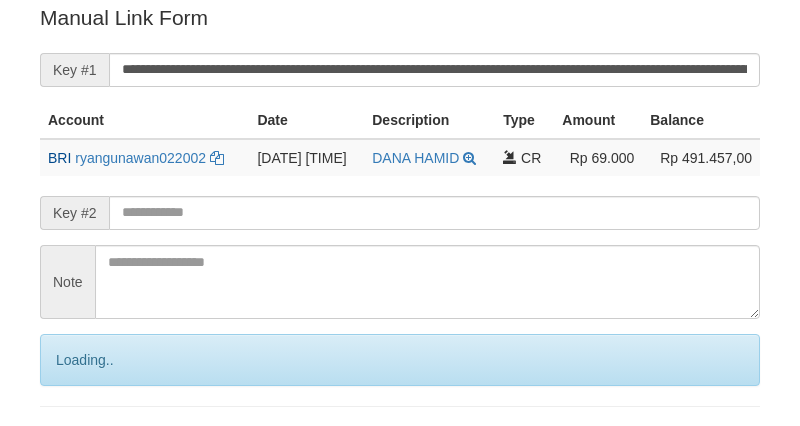 click on "Save" at bounding box center [90, 444] 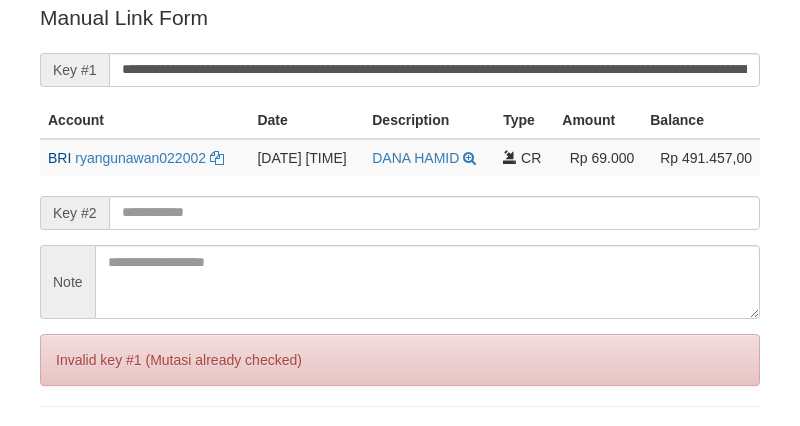 click on "Save" at bounding box center [68, 444] 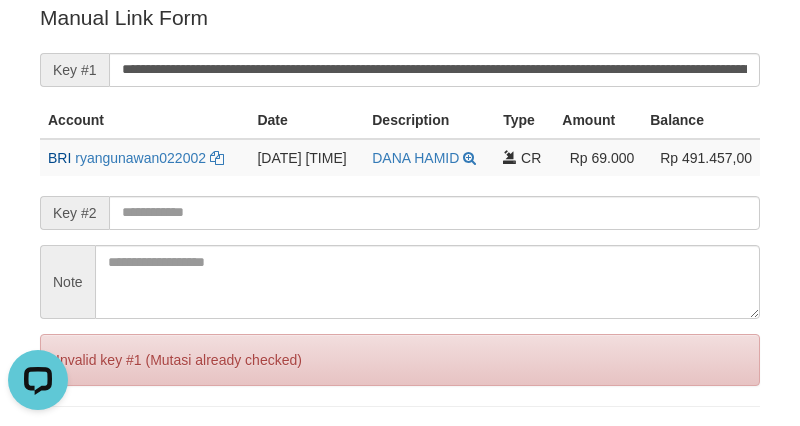 scroll, scrollTop: 0, scrollLeft: 0, axis: both 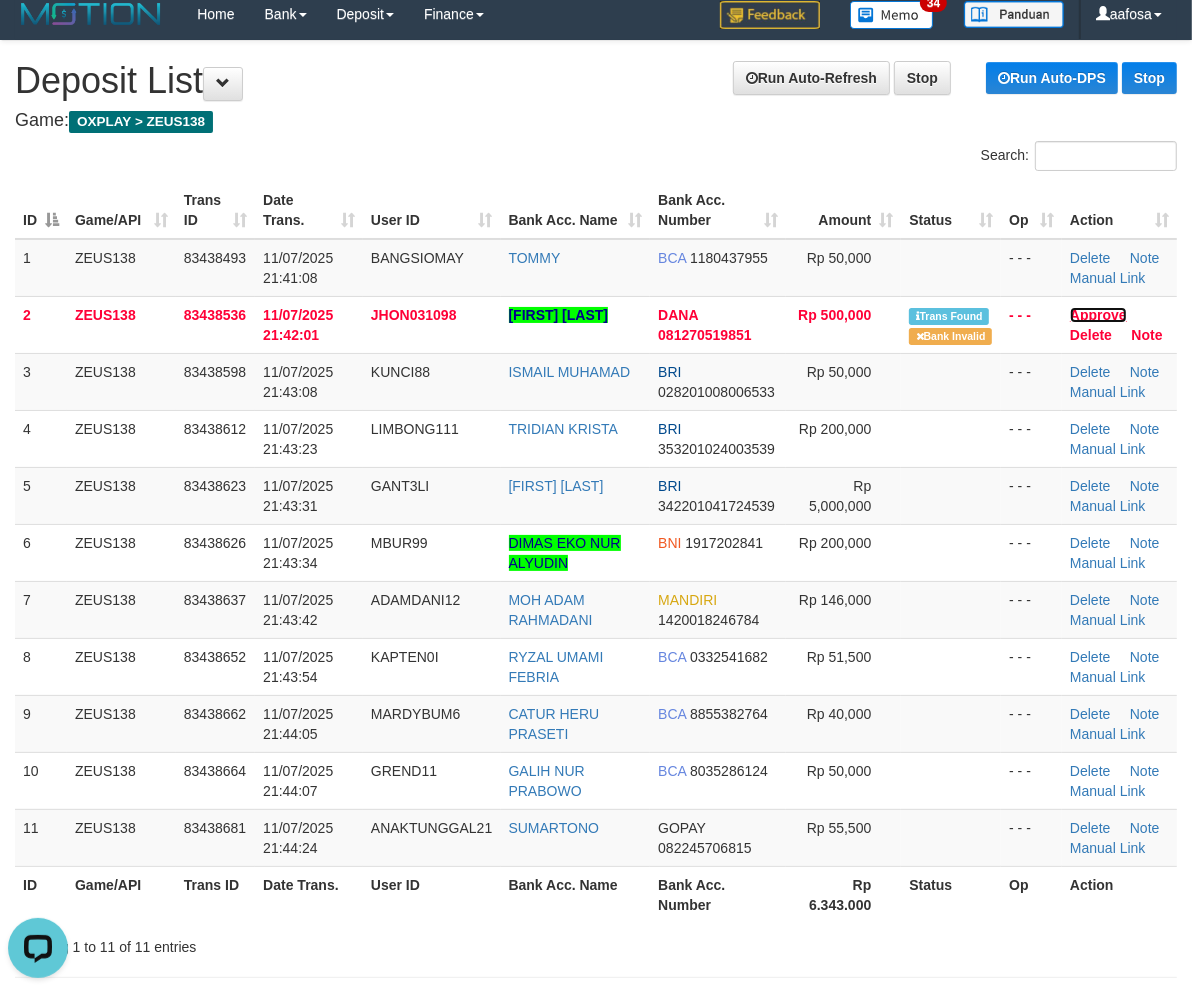 drag, startPoint x: 1107, startPoint y: 306, endPoint x: 962, endPoint y: 227, distance: 165.12419 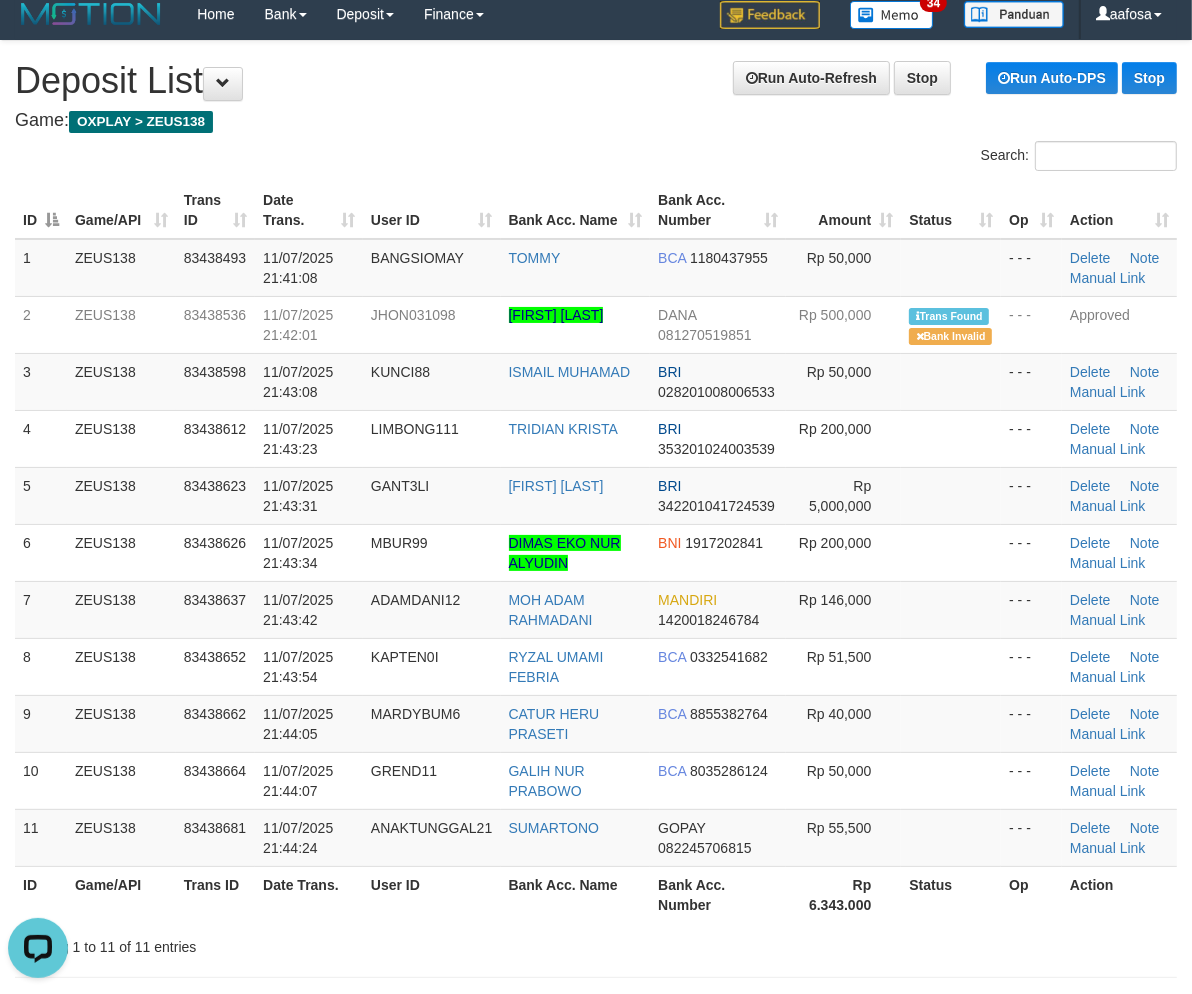 click on "Game:   OXPLAY > ZEUS138" at bounding box center [596, 121] 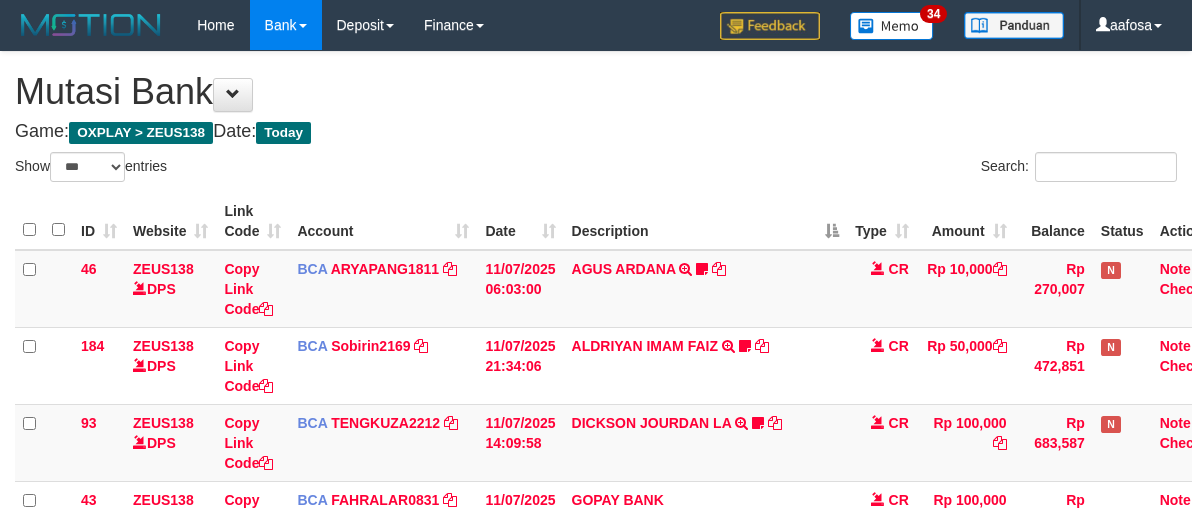 select on "***" 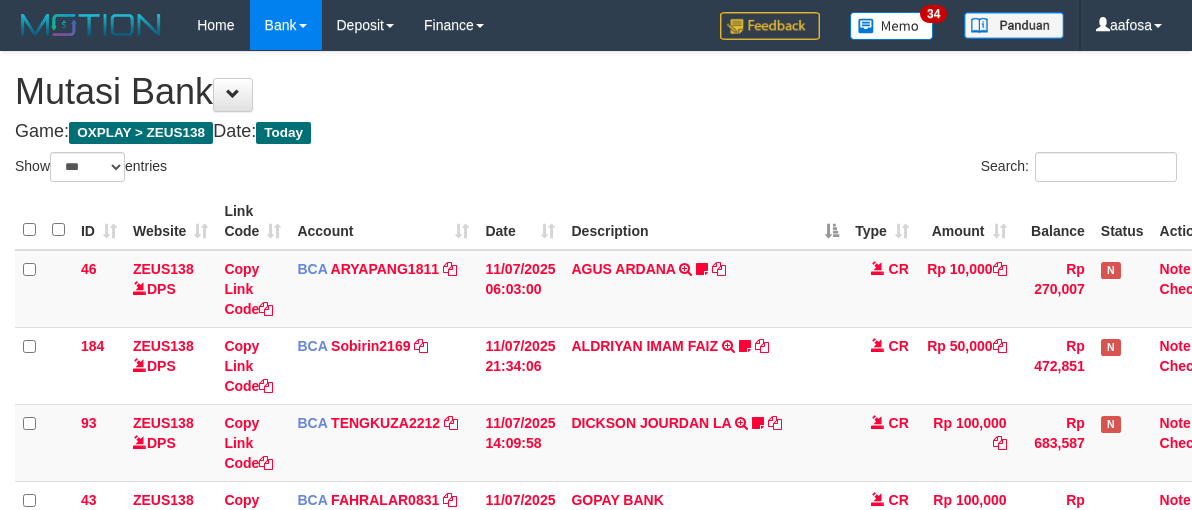 scroll, scrollTop: 0, scrollLeft: 0, axis: both 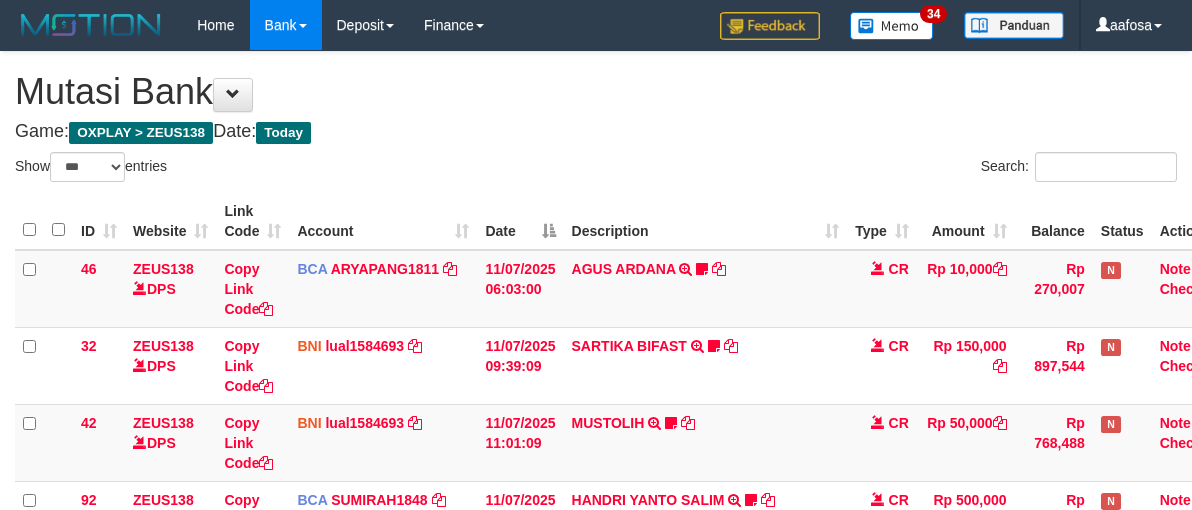 select on "***" 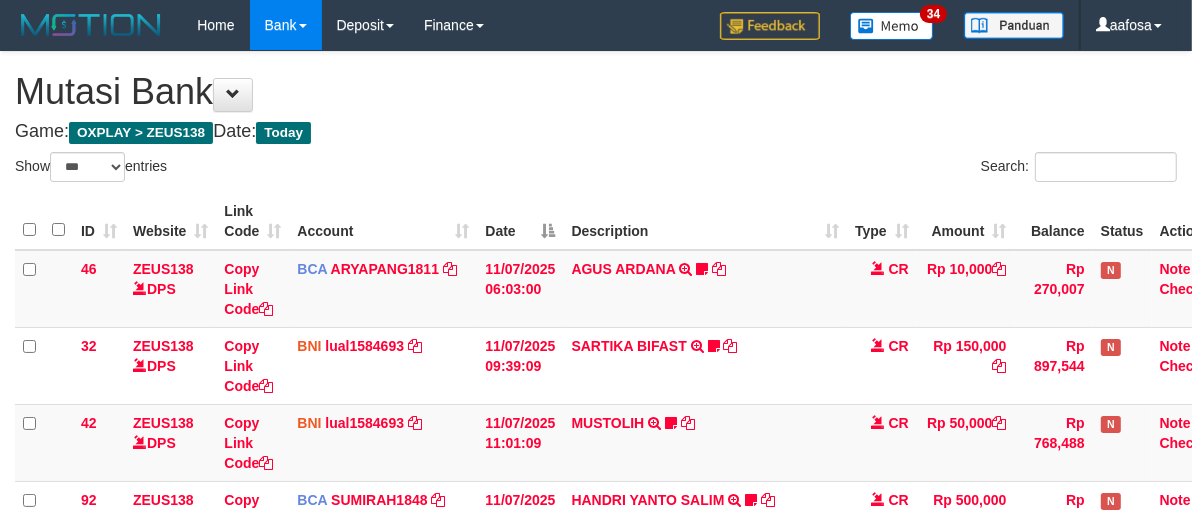 scroll, scrollTop: 685, scrollLeft: 0, axis: vertical 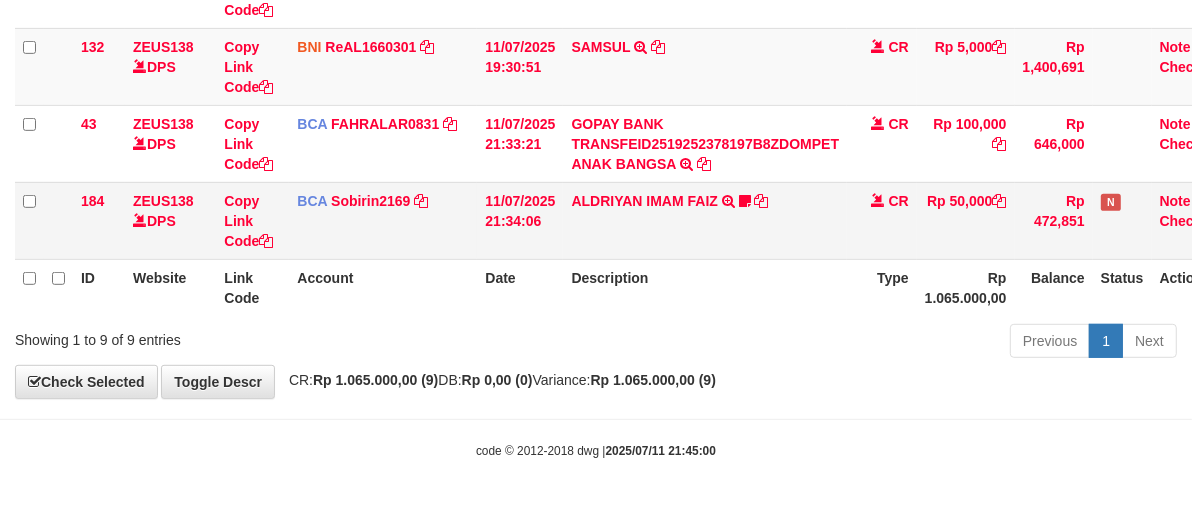 click on "ALDRIYAN IMAM FAIZ            TRSF E-BANKING CR 07/11 ZX041
ALDRIYAN IMAM FAIZ    Kempuswin" at bounding box center (705, 220) 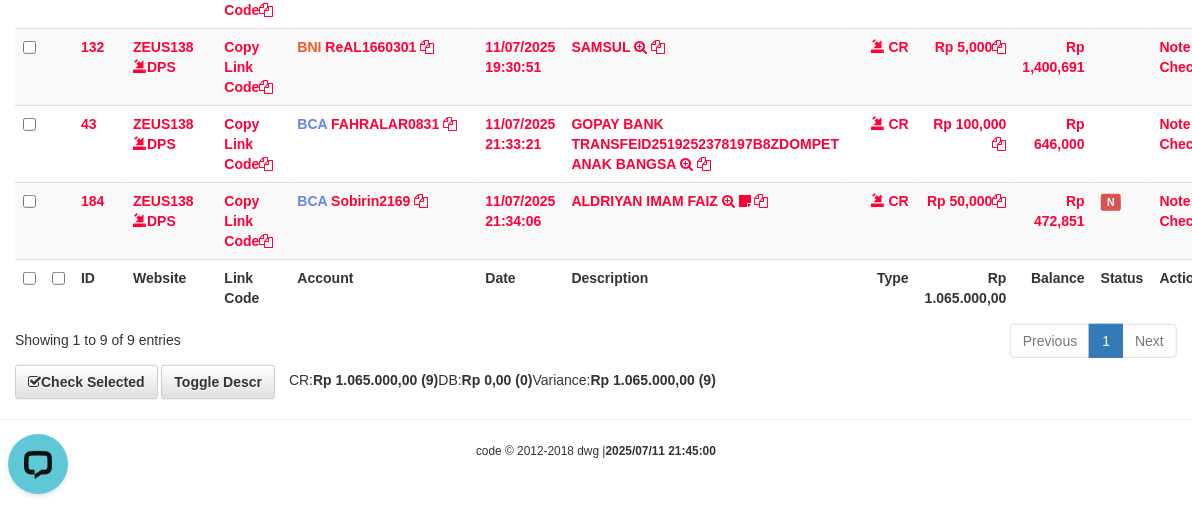 scroll, scrollTop: 0, scrollLeft: 0, axis: both 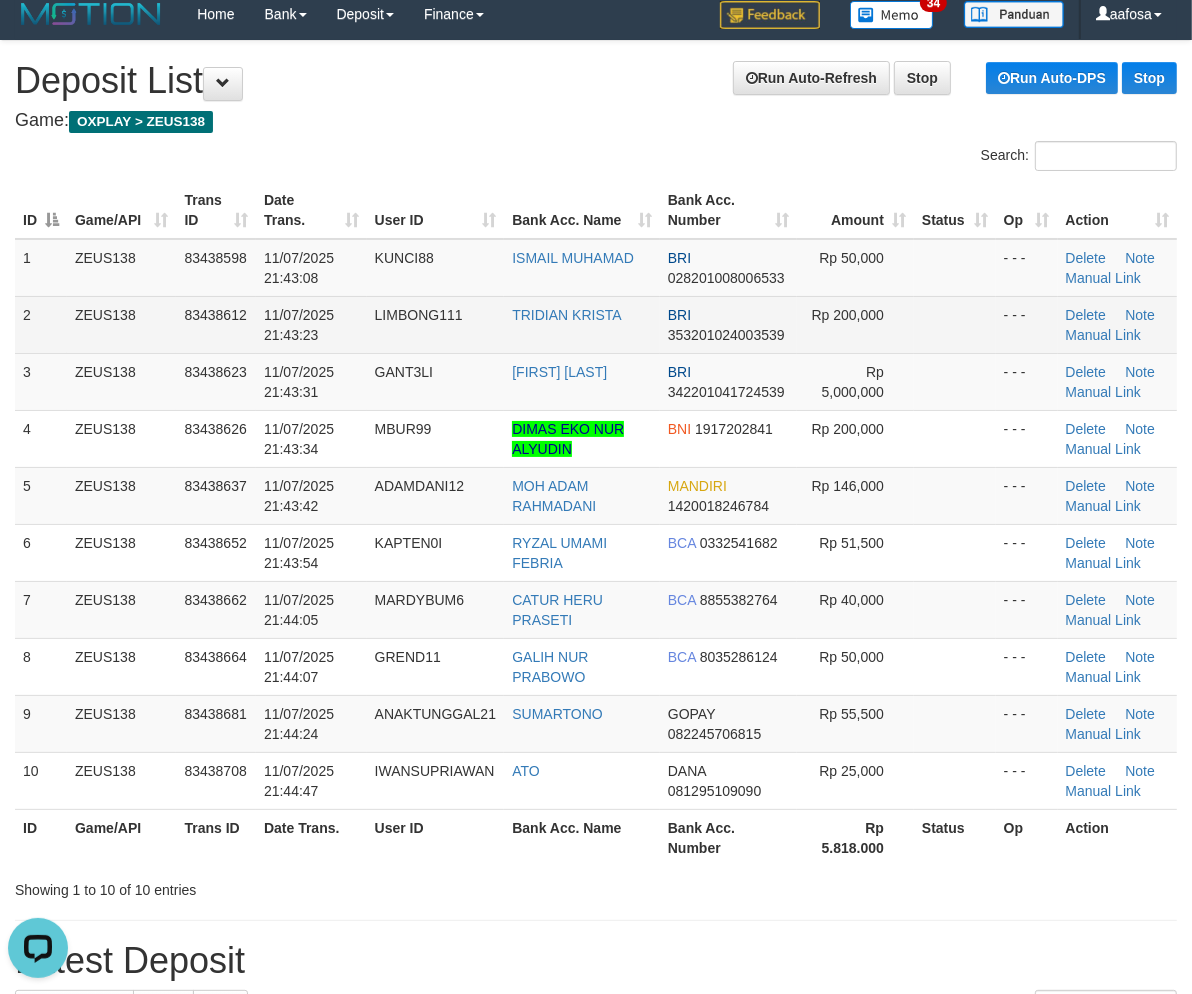 drag, startPoint x: 336, startPoint y: 398, endPoint x: 276, endPoint y: 347, distance: 78.74643 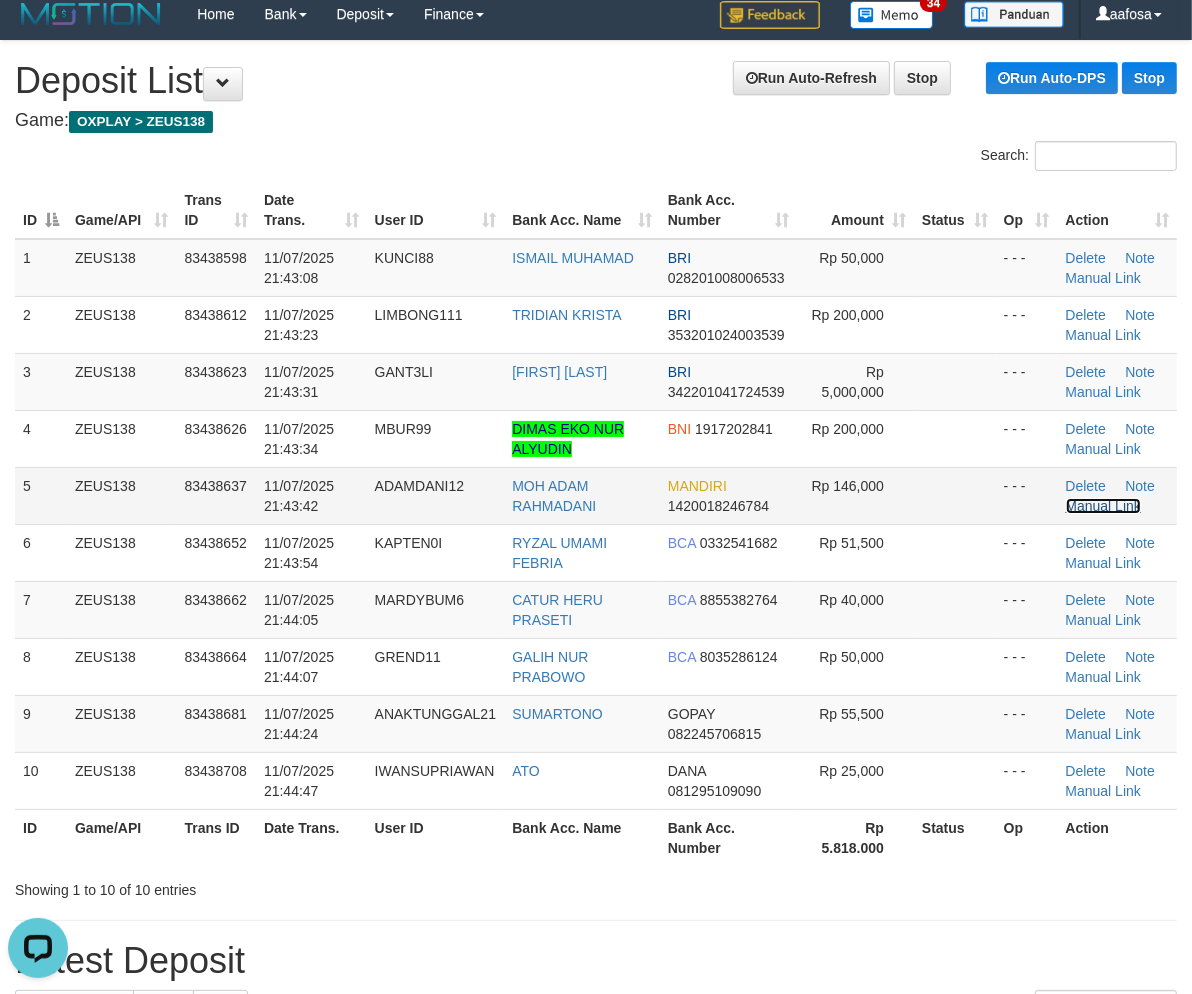 click on "Manual Link" at bounding box center [1104, 506] 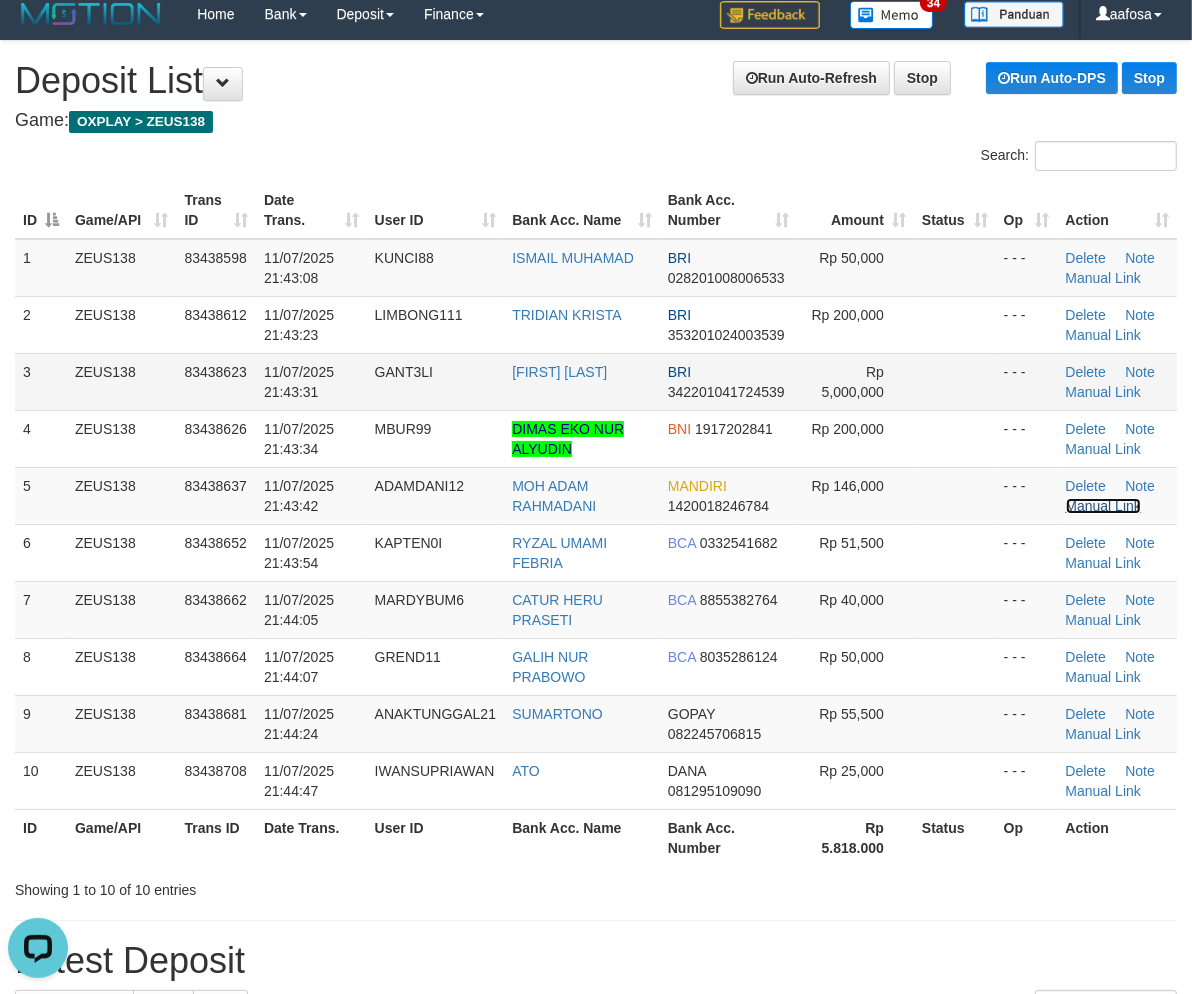 click on "Manual Link" at bounding box center [1104, 506] 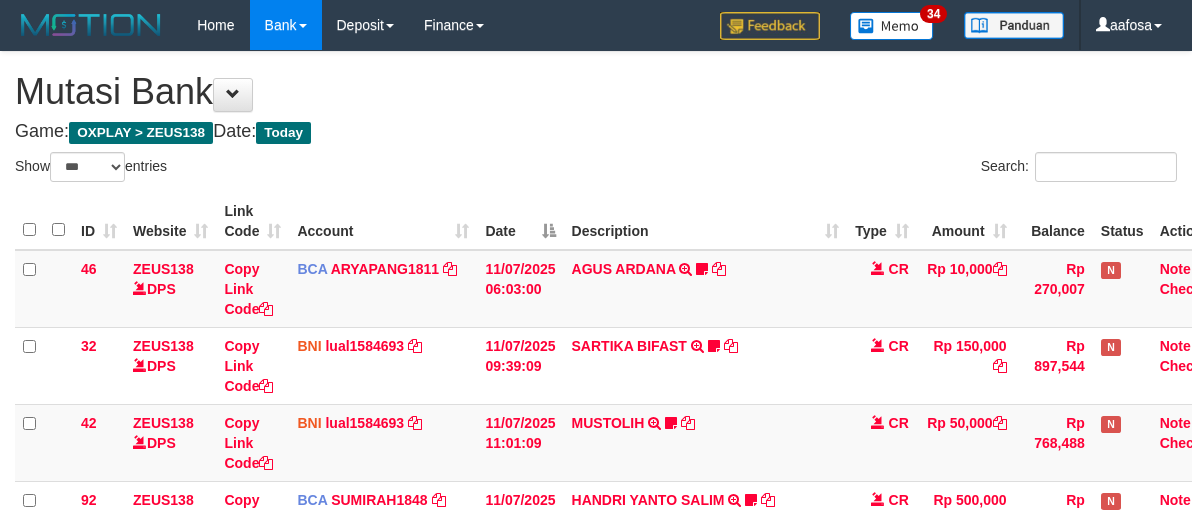 select on "***" 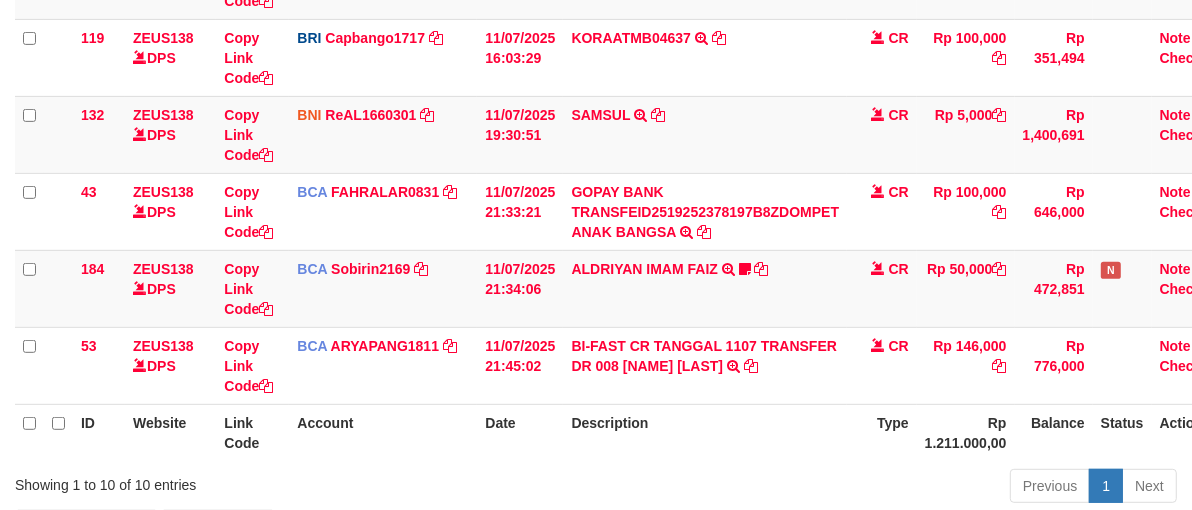 scroll, scrollTop: 685, scrollLeft: 0, axis: vertical 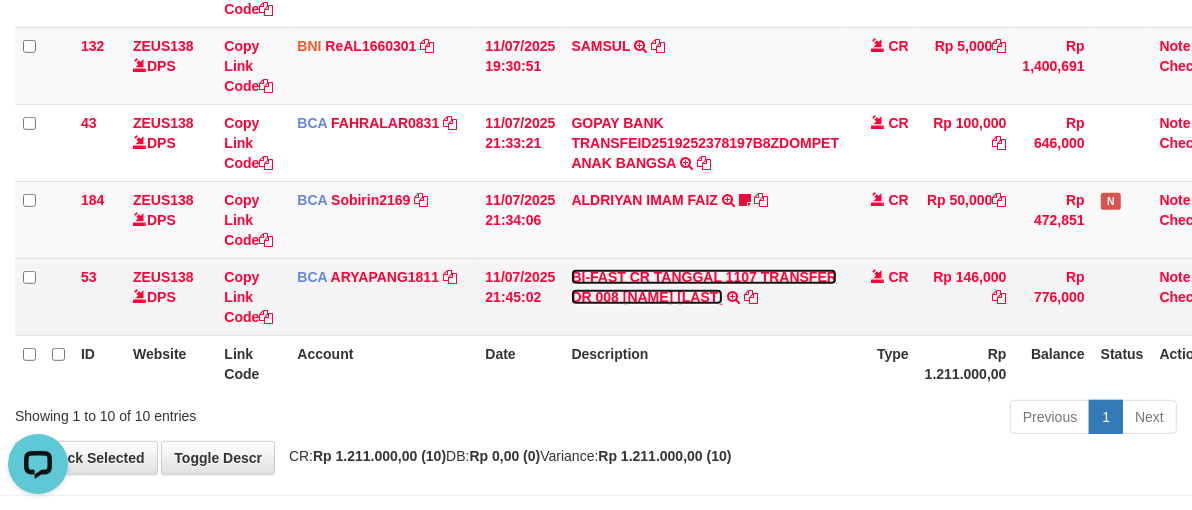 click on "BI-FAST CR TANGGAL 1107 TRANSFER DR 008 [NAME] [LAST]" at bounding box center (704, 287) 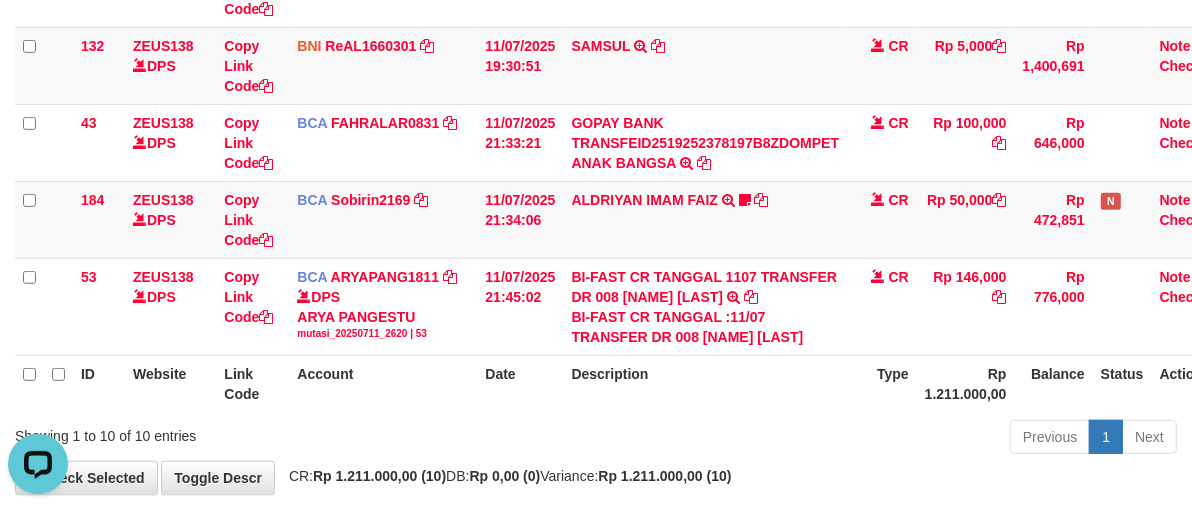 drag, startPoint x: 701, startPoint y: 337, endPoint x: 1206, endPoint y: 397, distance: 508.55188 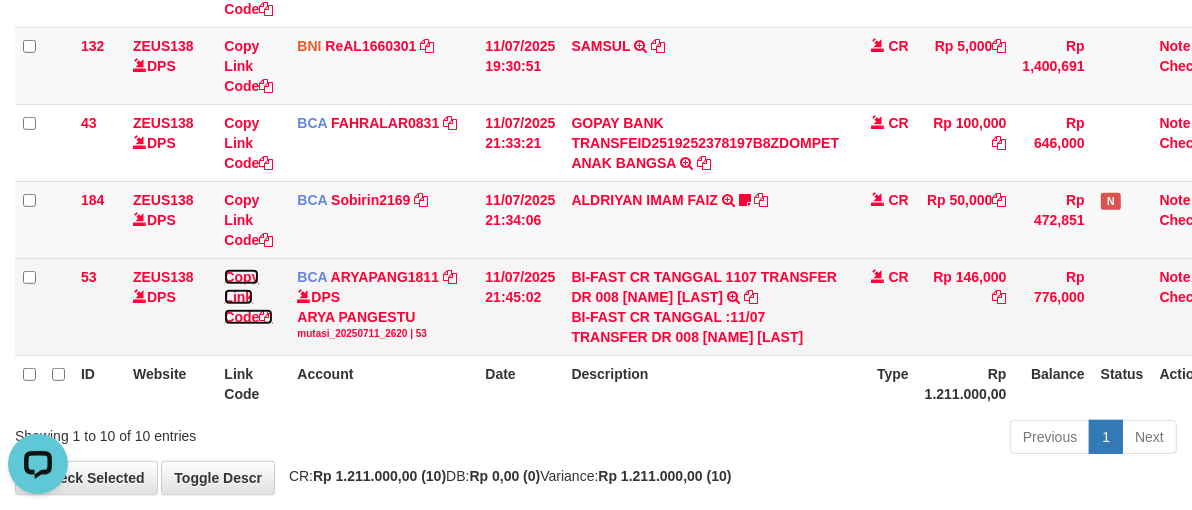 click on "Copy Link Code" at bounding box center [248, 297] 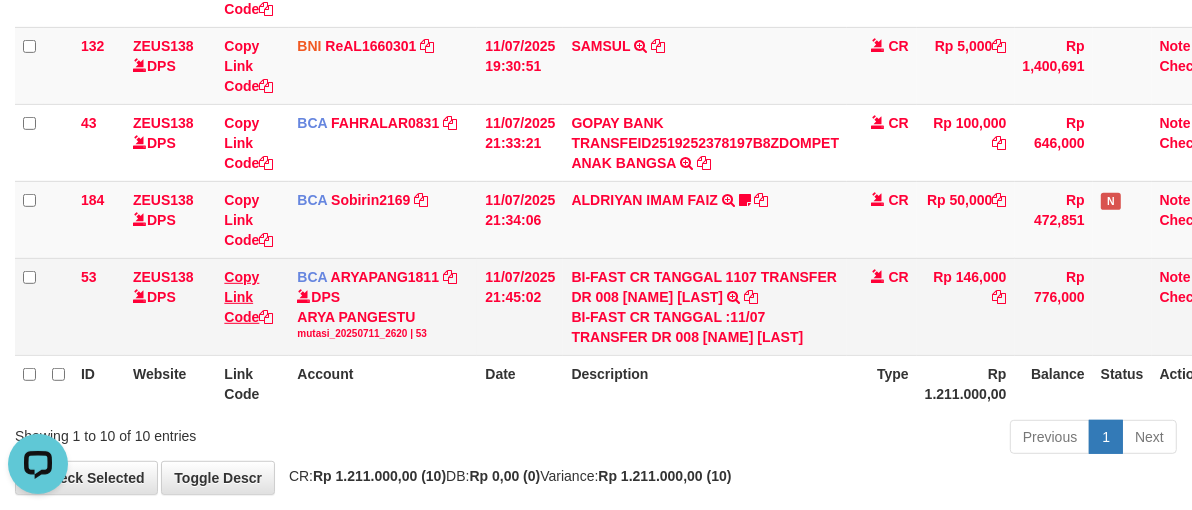 copy on "MOH ADAM RAHMADANI" 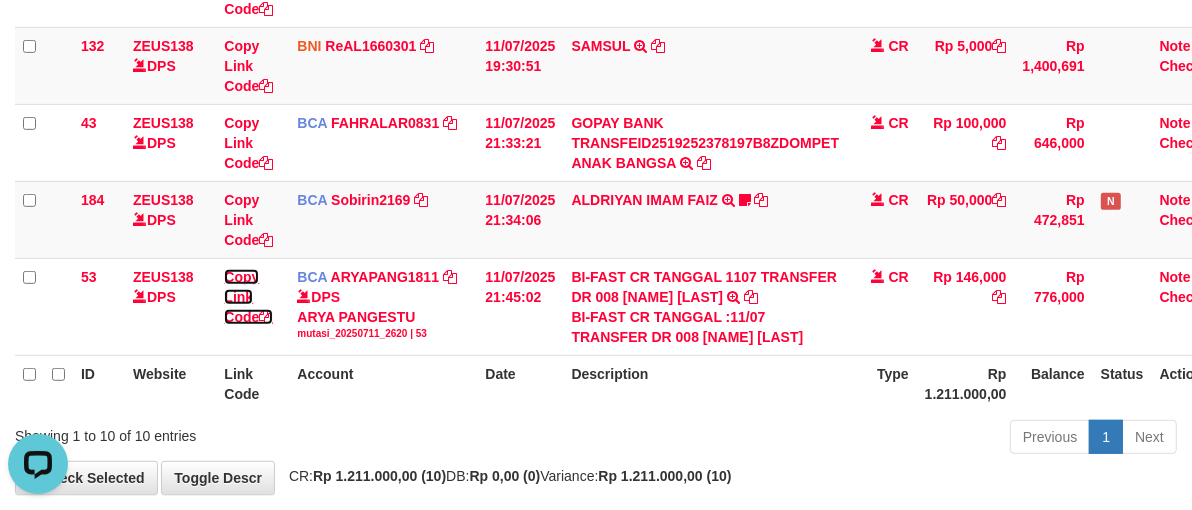 drag, startPoint x: 232, startPoint y: 291, endPoint x: 742, endPoint y: 415, distance: 524.8581 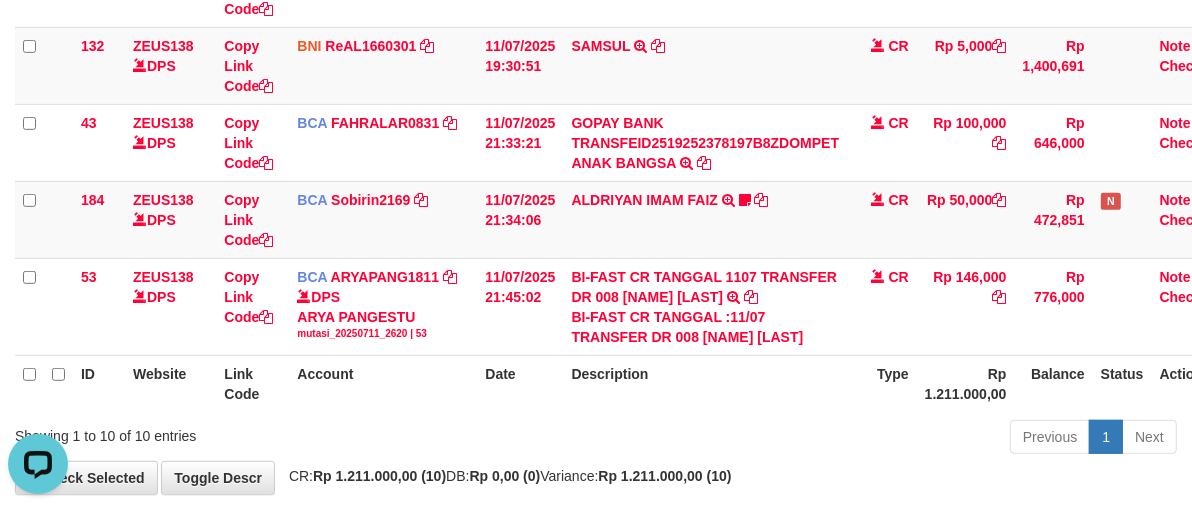scroll, scrollTop: 0, scrollLeft: 0, axis: both 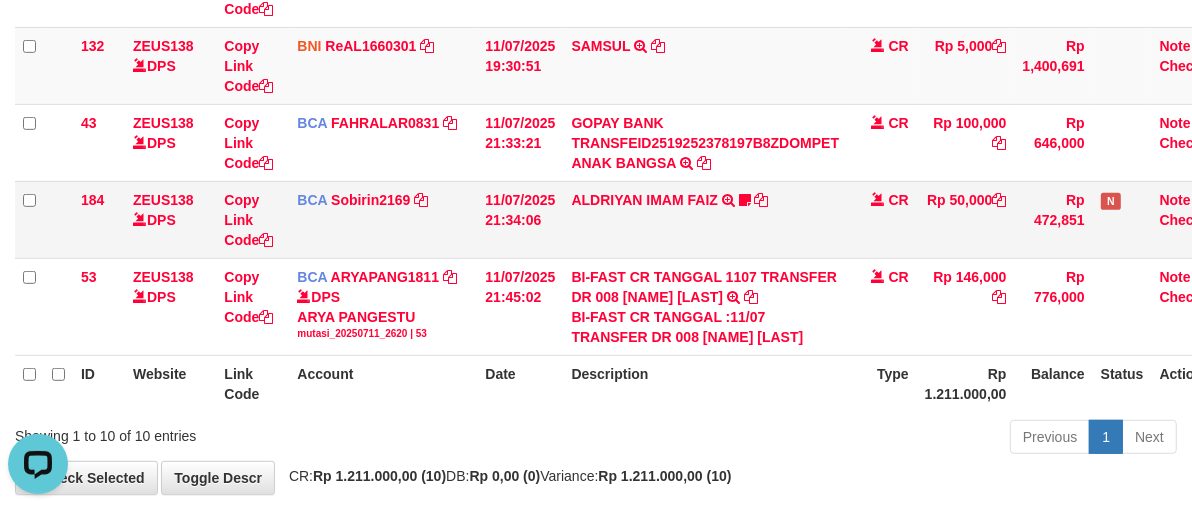 click on "ALDRIYAN IMAM FAIZ            TRSF E-BANKING CR 07/11 ZX041
ALDRIYAN IMAM FAIZ    Kempuswin" at bounding box center [705, 219] 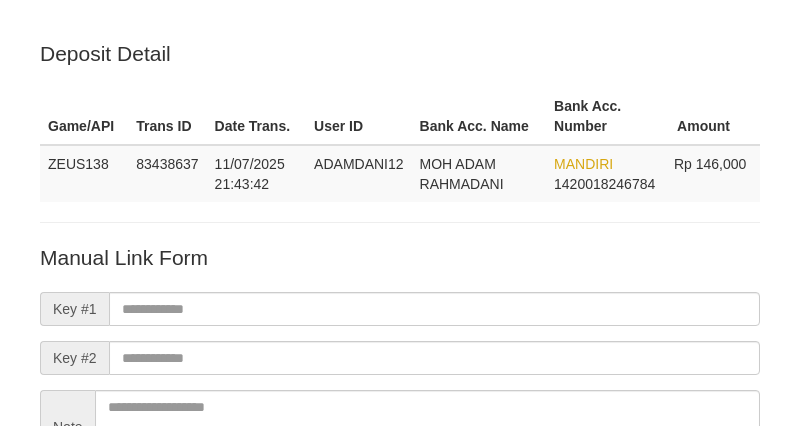 scroll, scrollTop: 0, scrollLeft: 0, axis: both 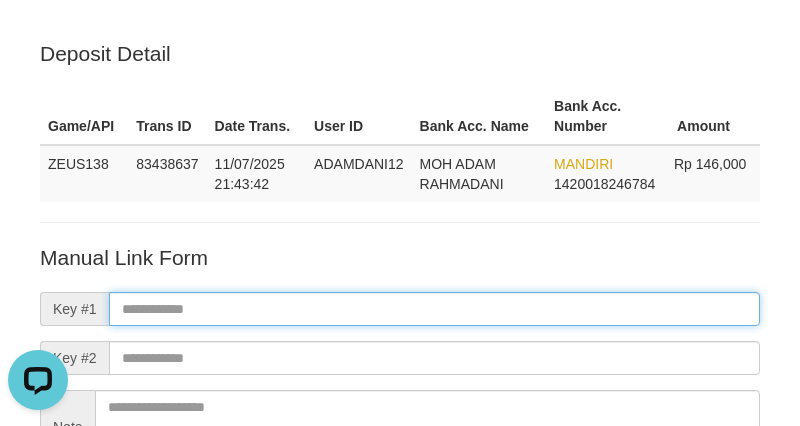 paste on "**********" 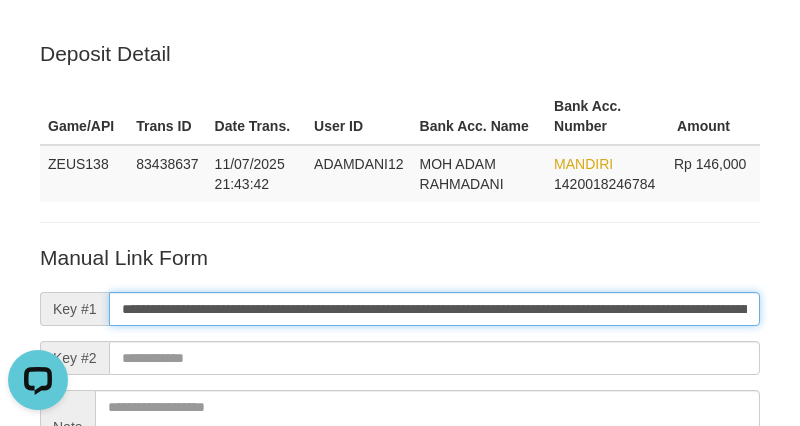 click on "**********" at bounding box center (434, 309) 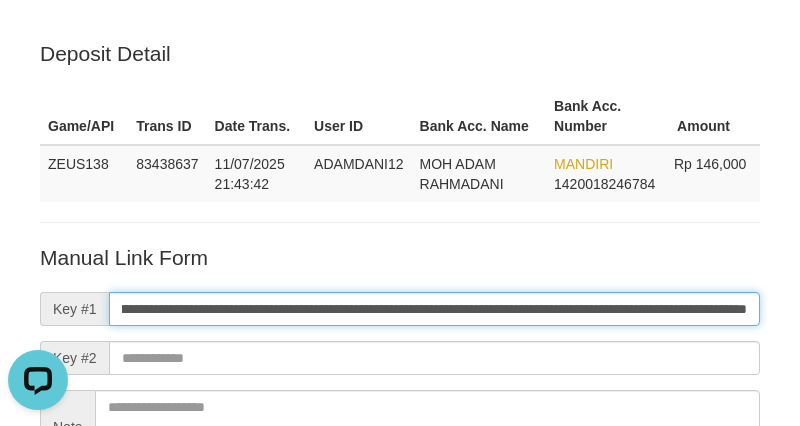 type on "**********" 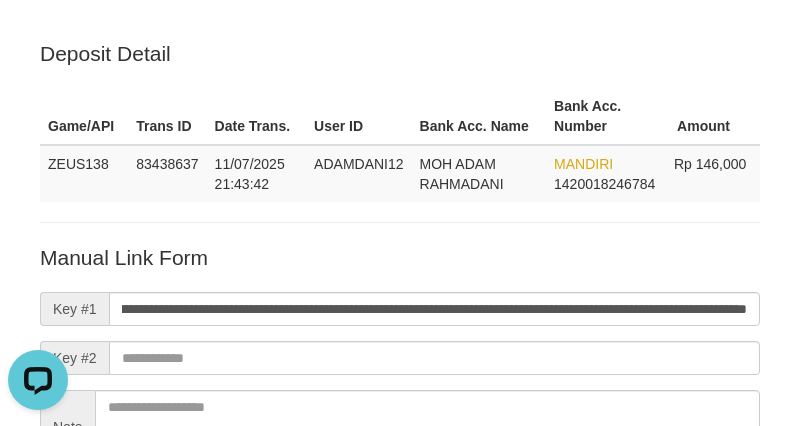 scroll, scrollTop: 0, scrollLeft: 0, axis: both 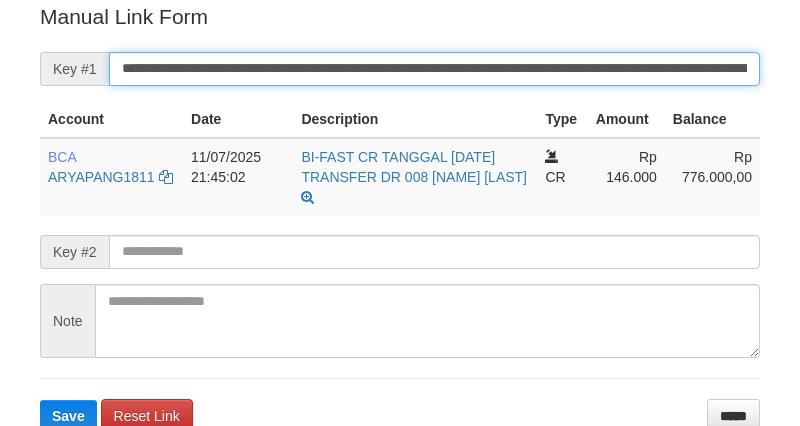 click on "**********" at bounding box center (434, 69) 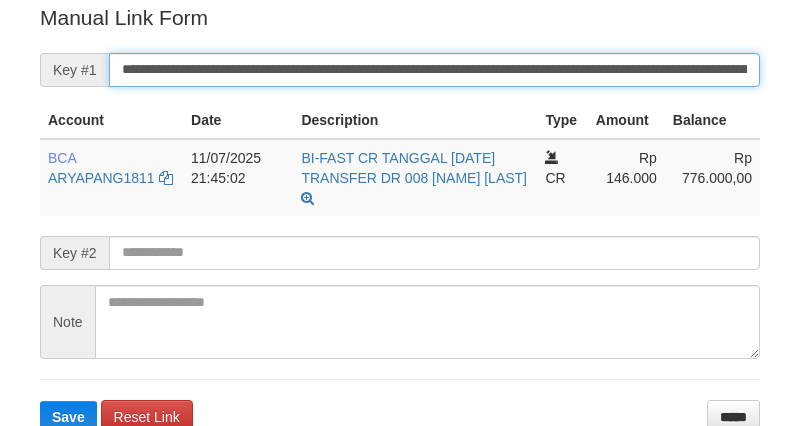 click on "Save" at bounding box center [68, 417] 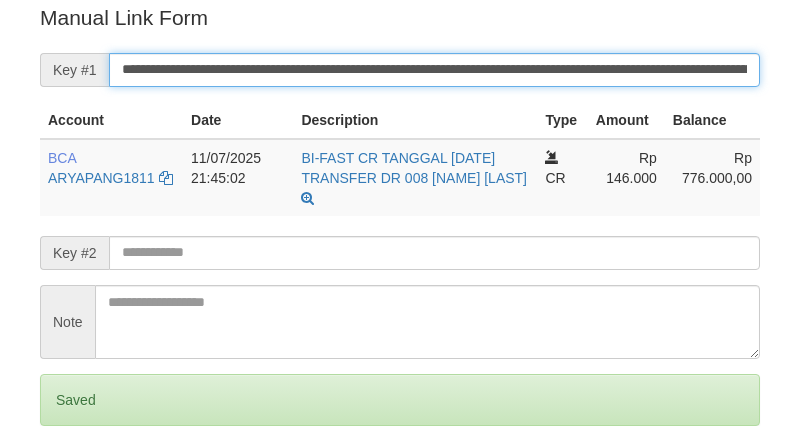click on "Save" at bounding box center (68, 484) 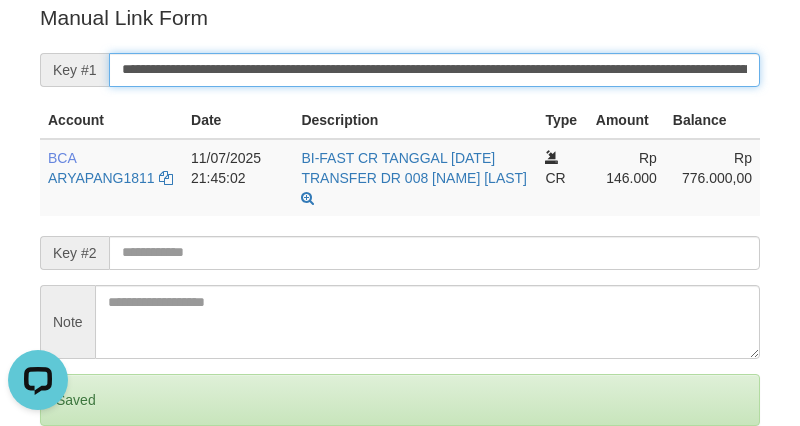 scroll, scrollTop: 0, scrollLeft: 0, axis: both 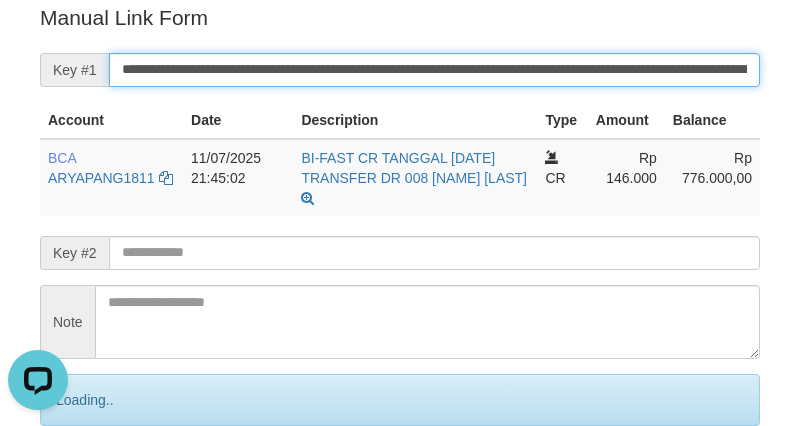 click on "Save" at bounding box center (90, 484) 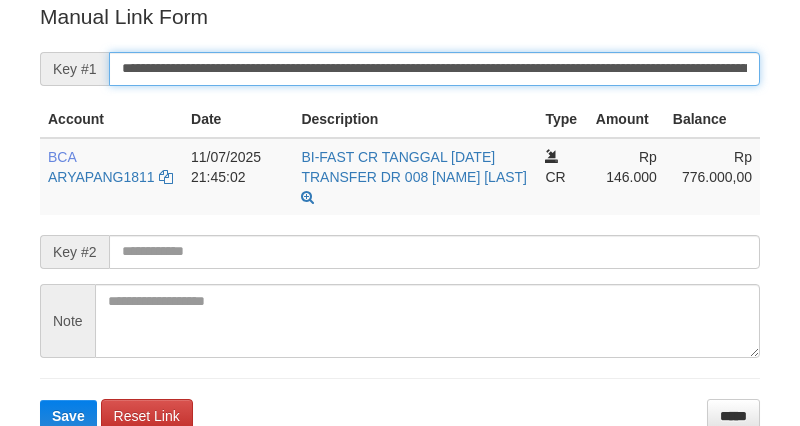 scroll, scrollTop: 404, scrollLeft: 0, axis: vertical 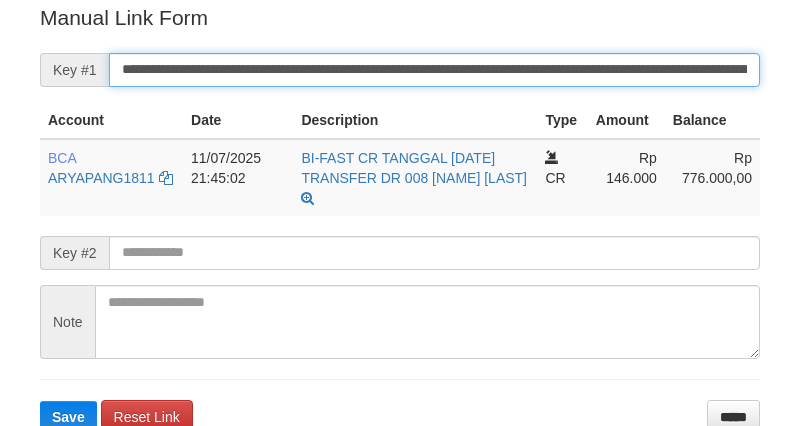 click on "**********" at bounding box center [434, 70] 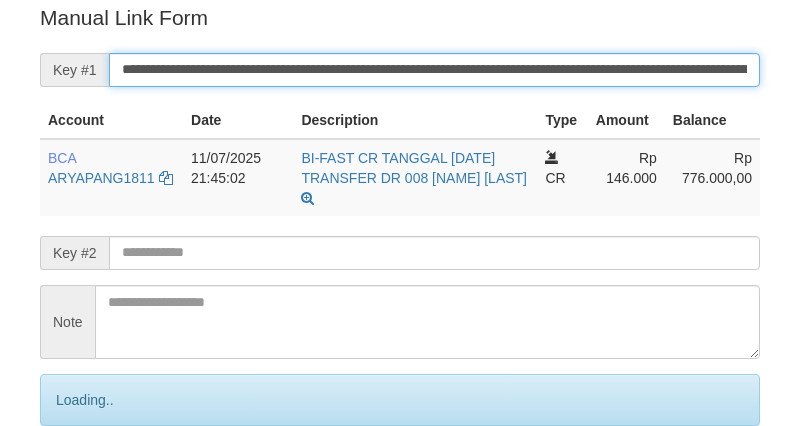 click on "Save" at bounding box center [90, 484] 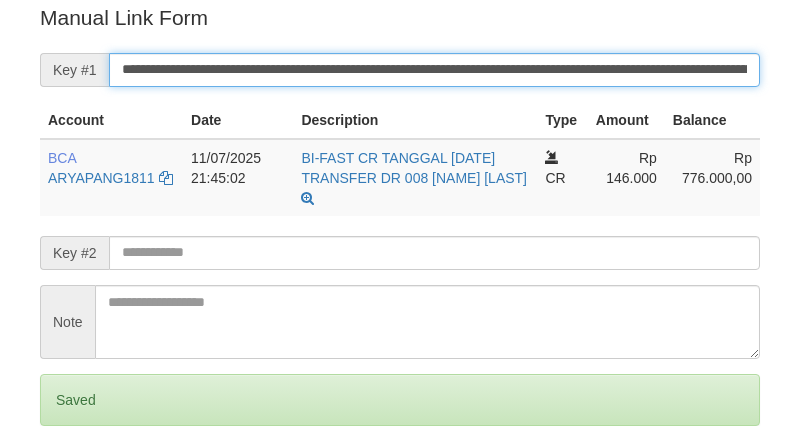 click on "Save" at bounding box center [68, 484] 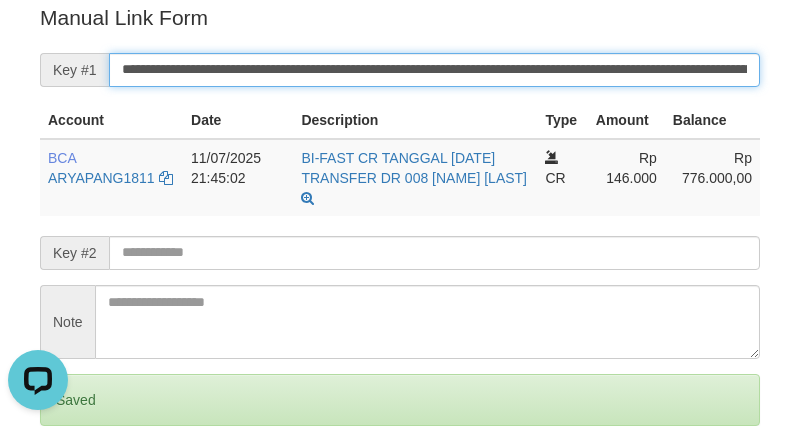 scroll, scrollTop: 0, scrollLeft: 0, axis: both 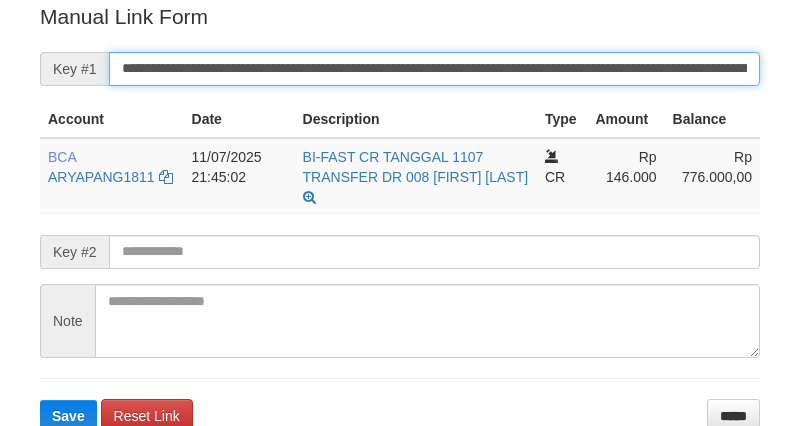 click on "Save" at bounding box center [68, 416] 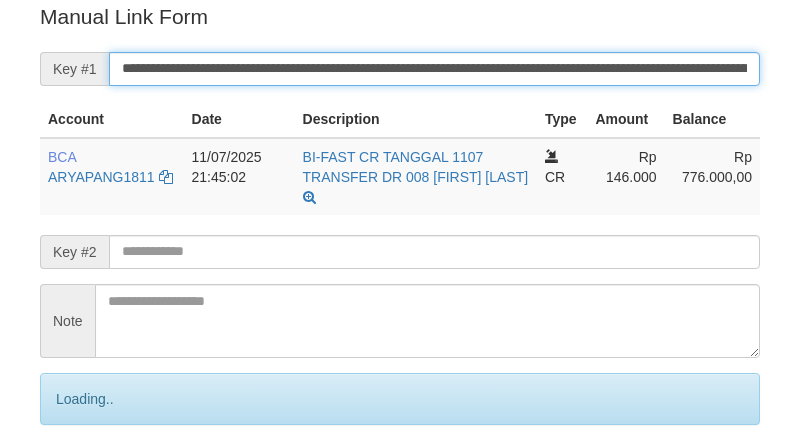 scroll, scrollTop: 404, scrollLeft: 0, axis: vertical 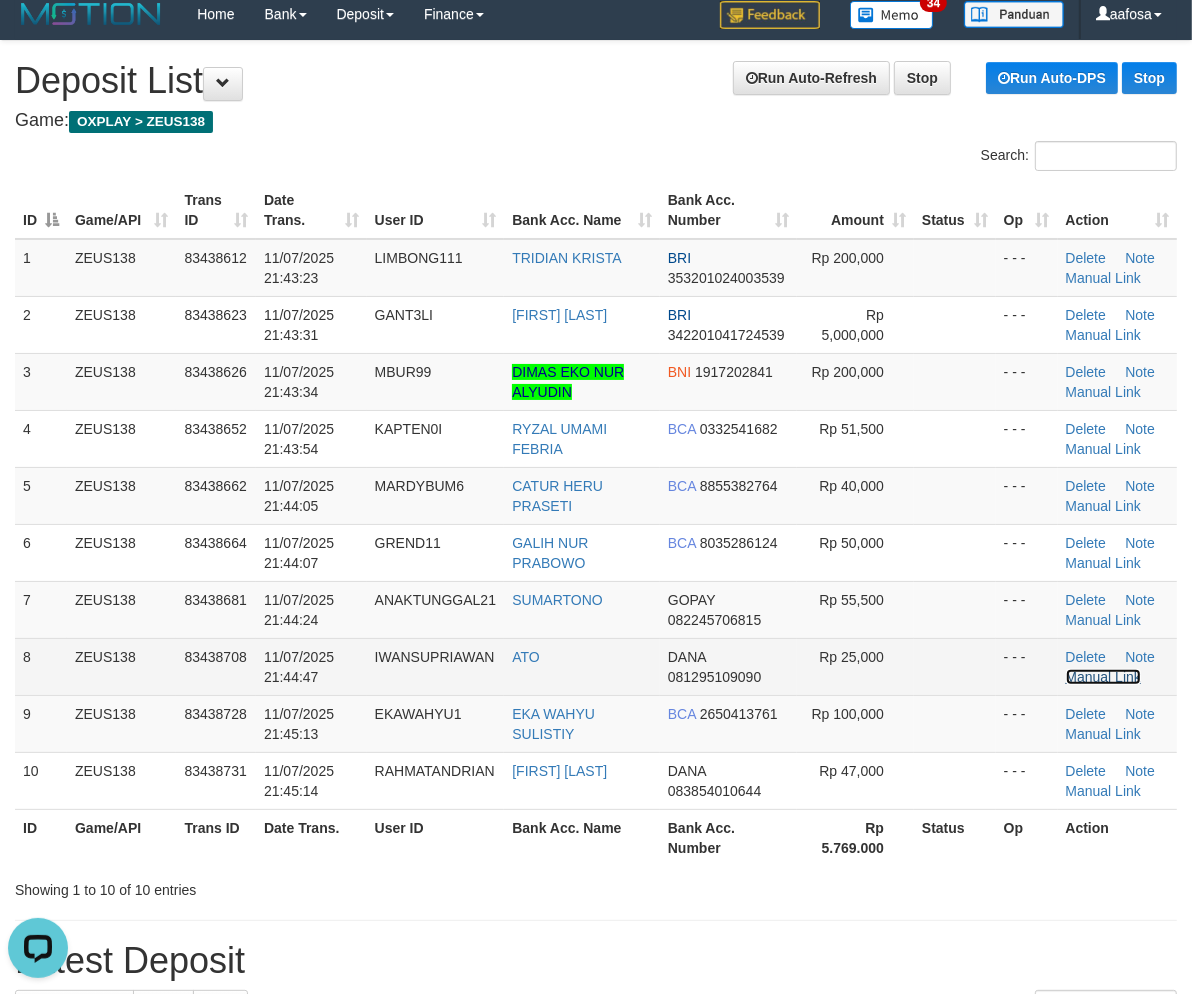 click on "Manual Link" at bounding box center [1104, 677] 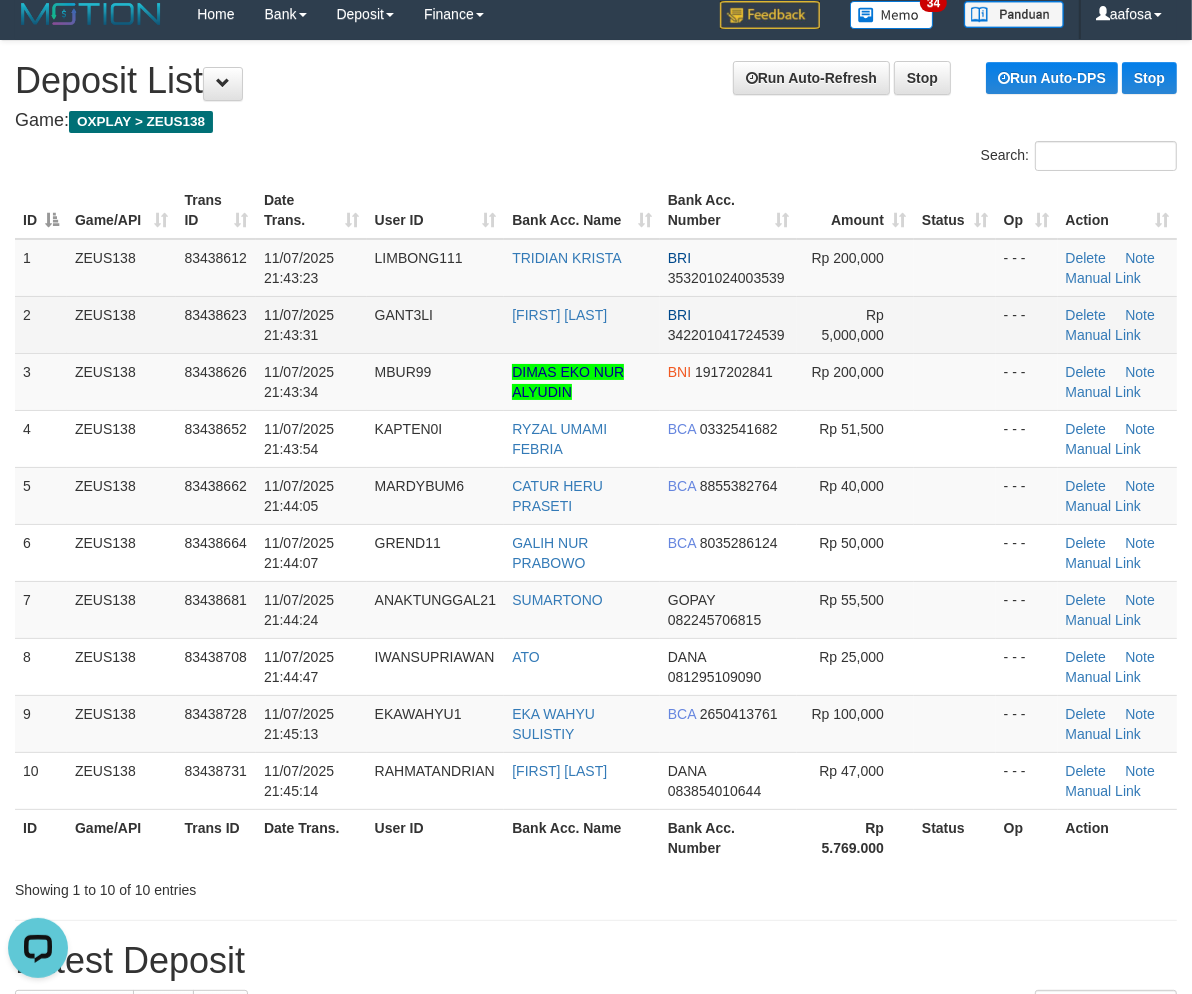 click on "GANT3LI" at bounding box center (436, 324) 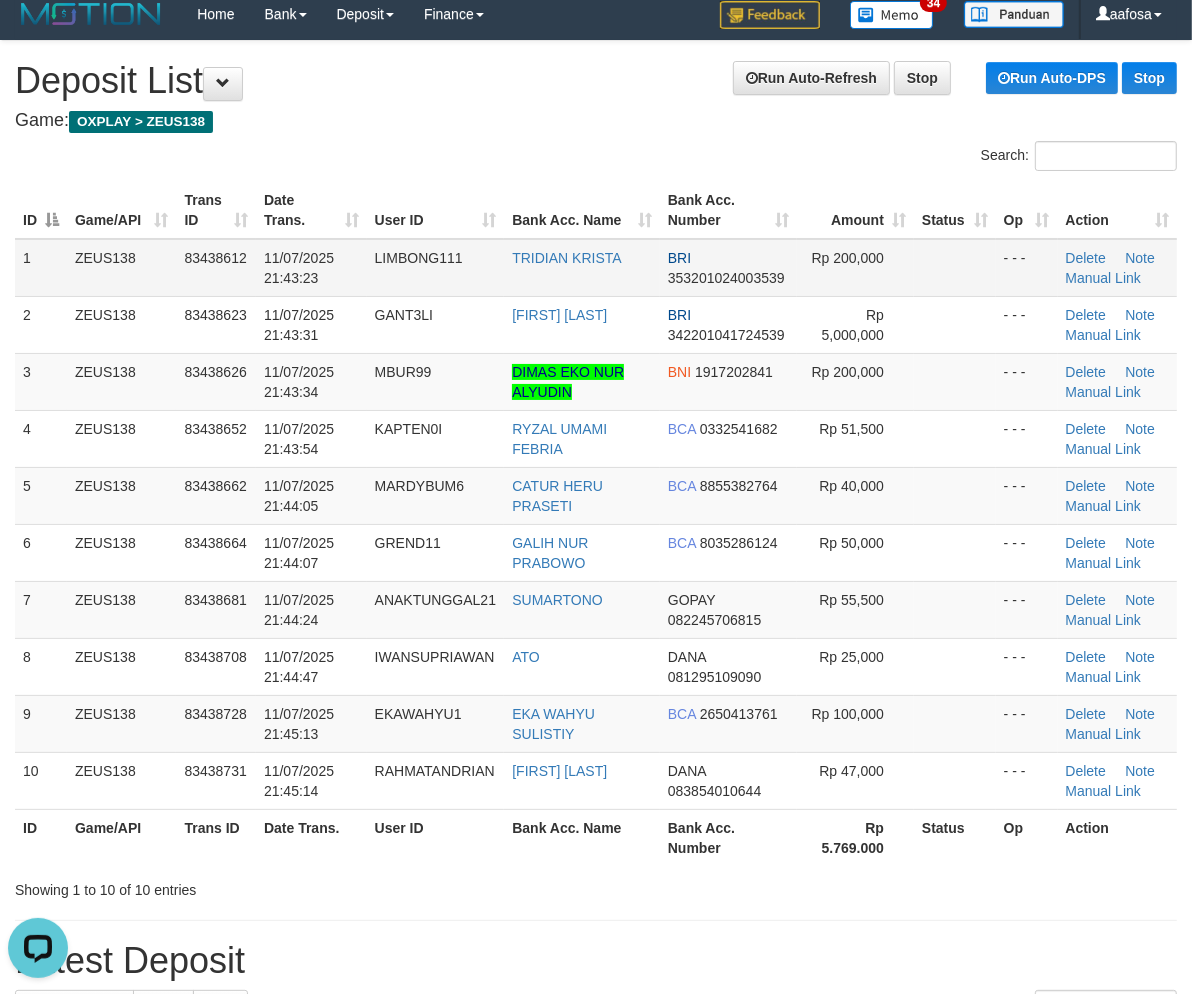 click on "11/07/2025 21:43:23" at bounding box center (311, 268) 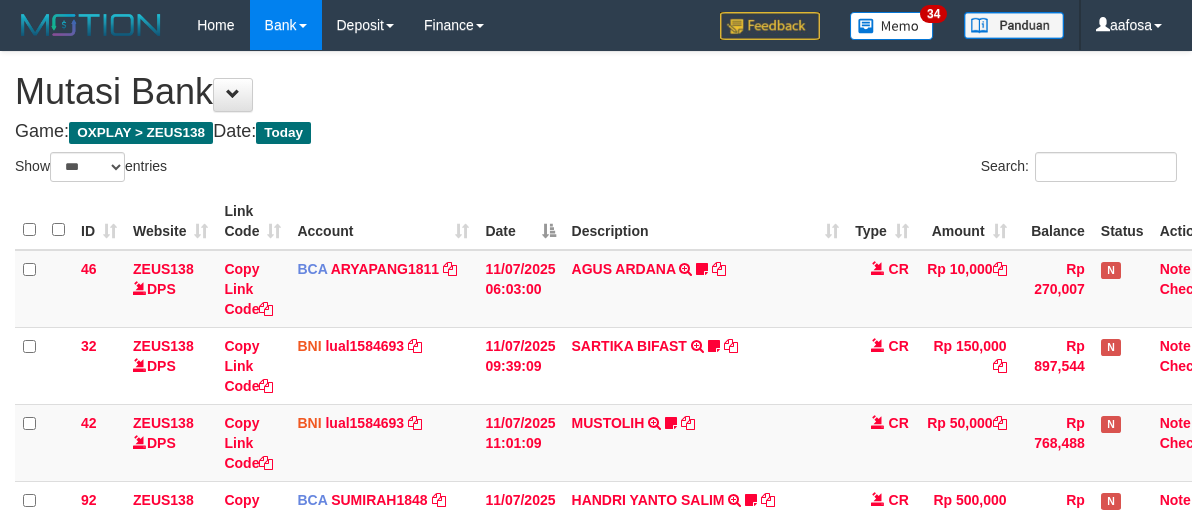 select on "***" 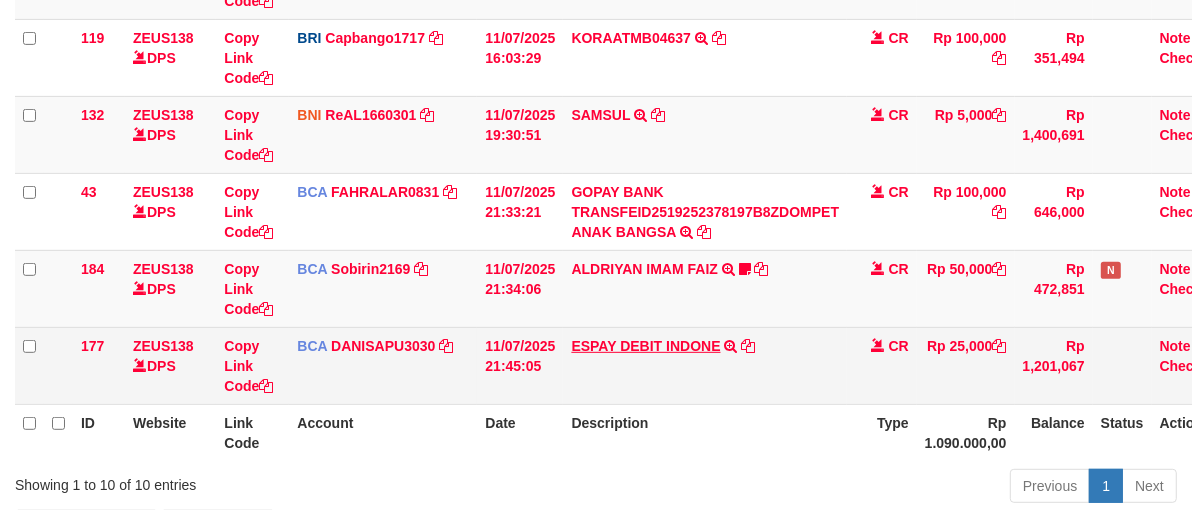 scroll, scrollTop: 685, scrollLeft: 0, axis: vertical 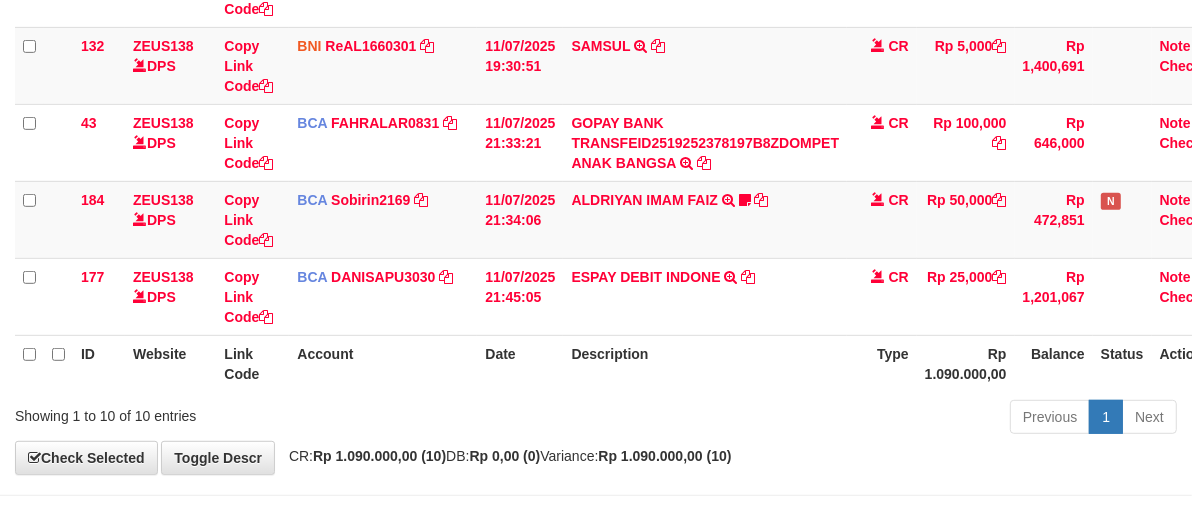 click on "Description" at bounding box center (705, 363) 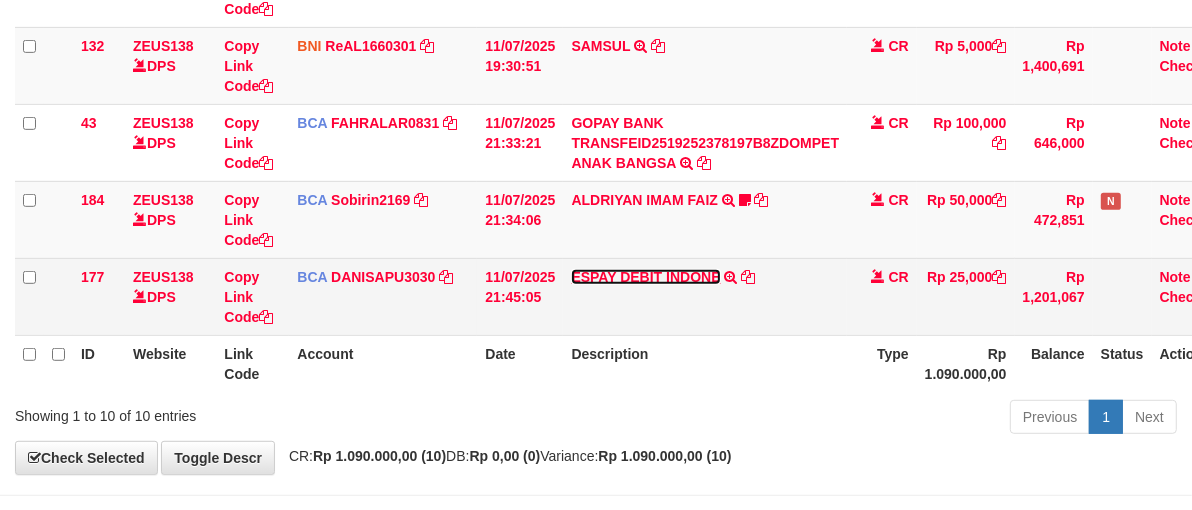 click on "ESPAY DEBIT INDONE" at bounding box center [645, 277] 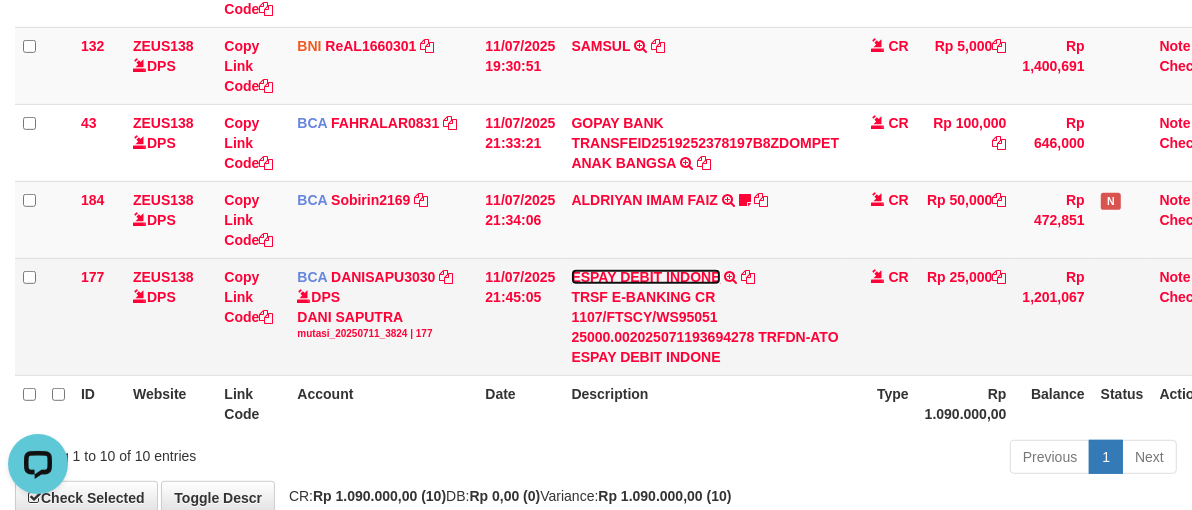 scroll, scrollTop: 0, scrollLeft: 0, axis: both 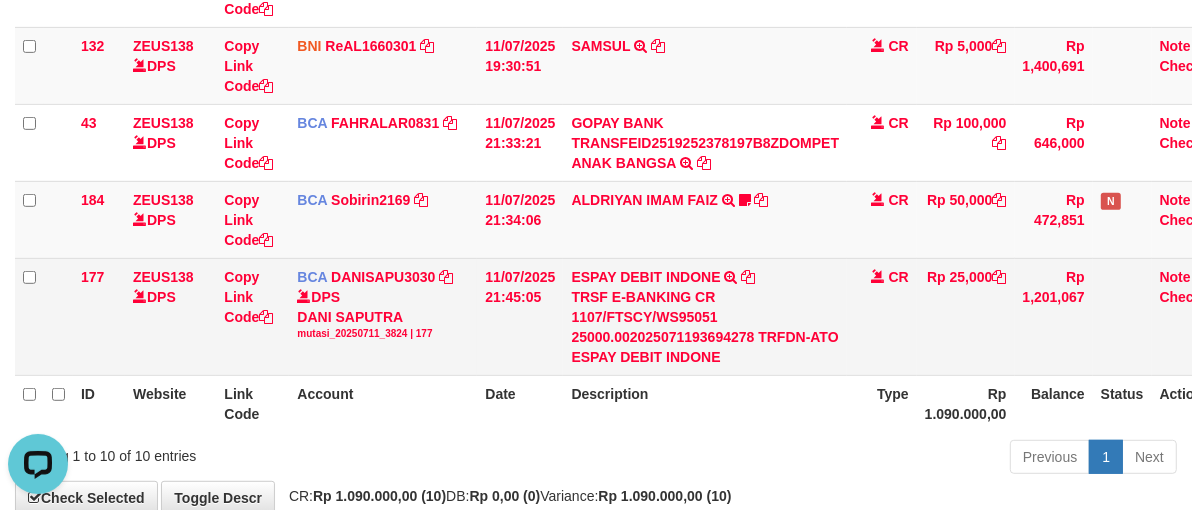 click on "TRSF E-BANKING CR 1107/FTSCY/WS95051
25000.002025071193694278 TRFDN-ATO
ESPAY DEBIT INDONE" at bounding box center [705, 327] 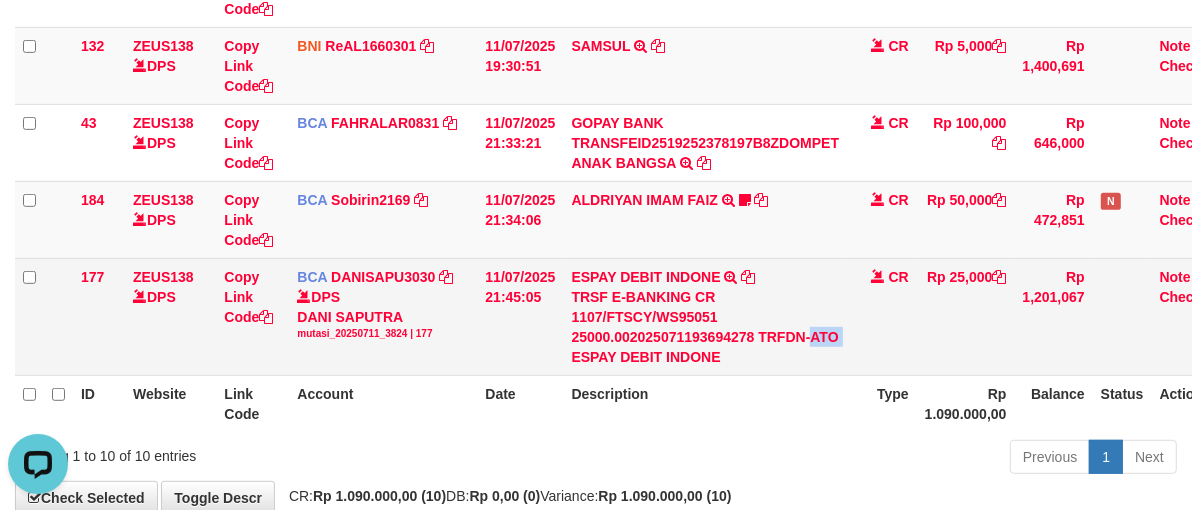 copy on "ATO" 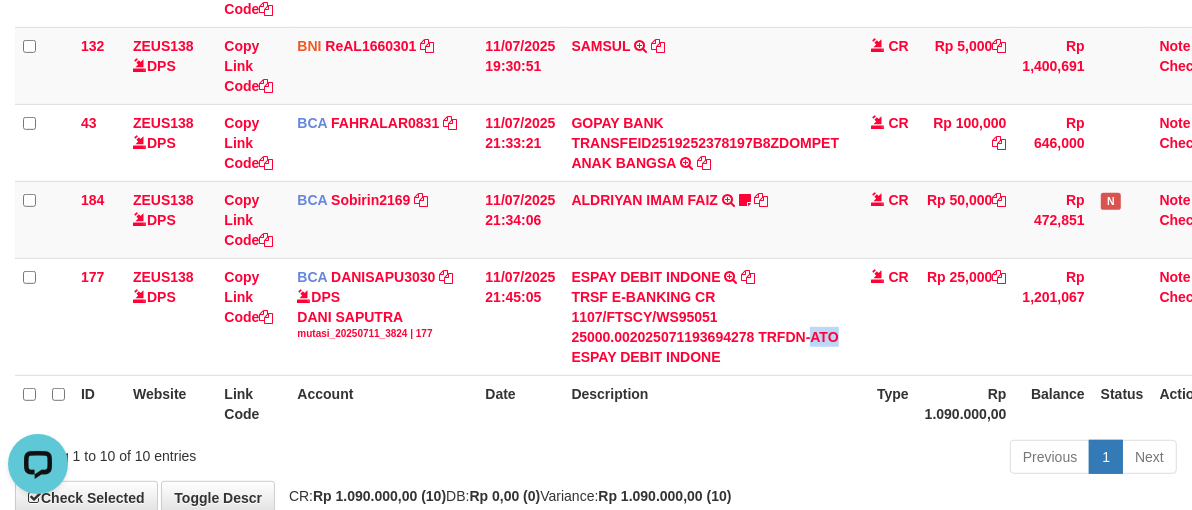 copy on "ATO" 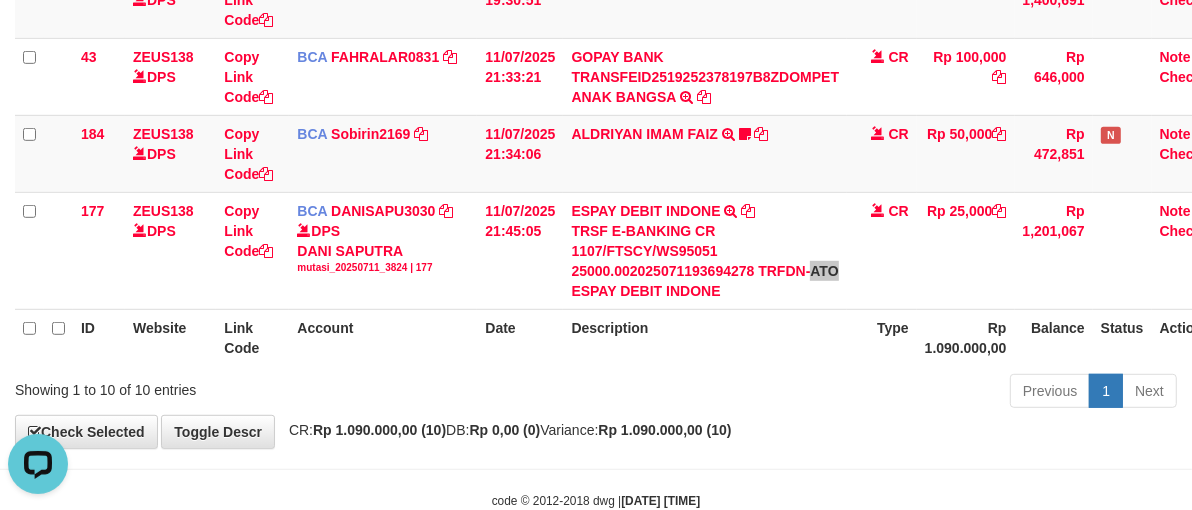 scroll, scrollTop: 802, scrollLeft: 0, axis: vertical 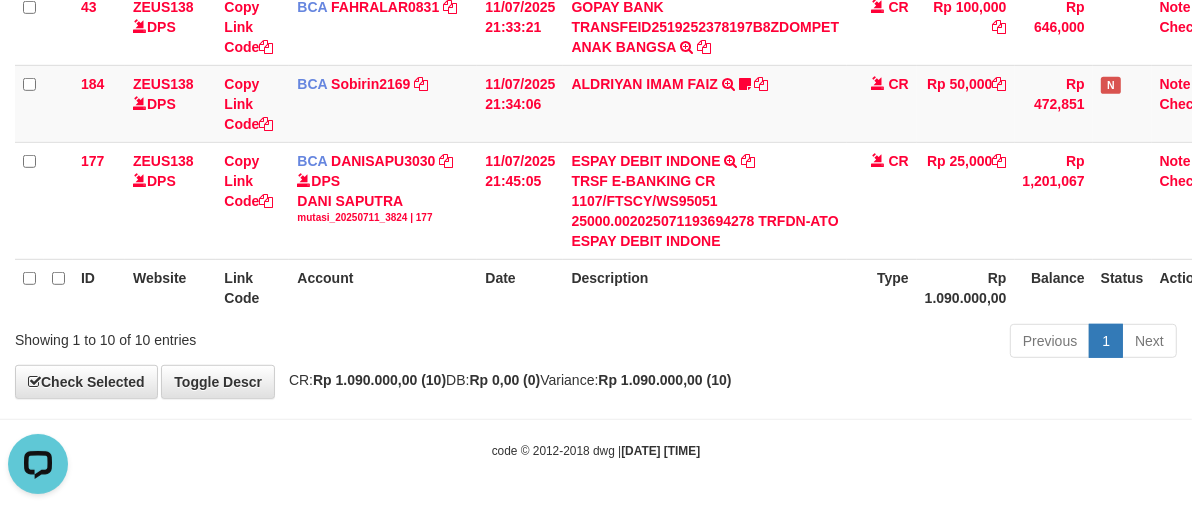 drag, startPoint x: 824, startPoint y: 274, endPoint x: 803, endPoint y: 280, distance: 21.84033 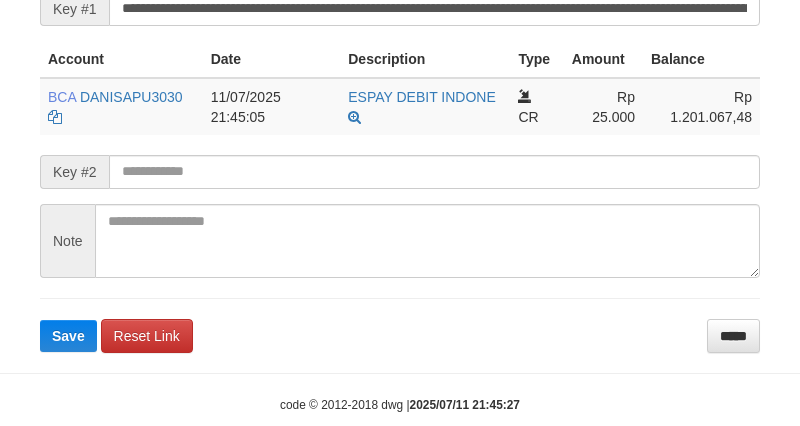 scroll, scrollTop: 500, scrollLeft: 0, axis: vertical 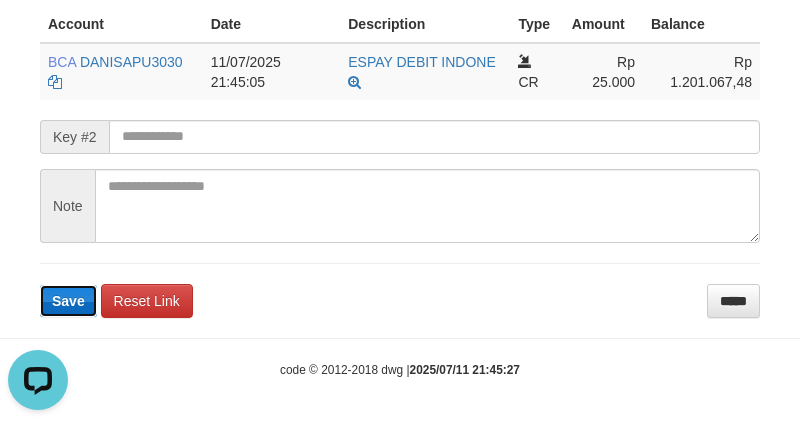 click on "Save" at bounding box center [68, 301] 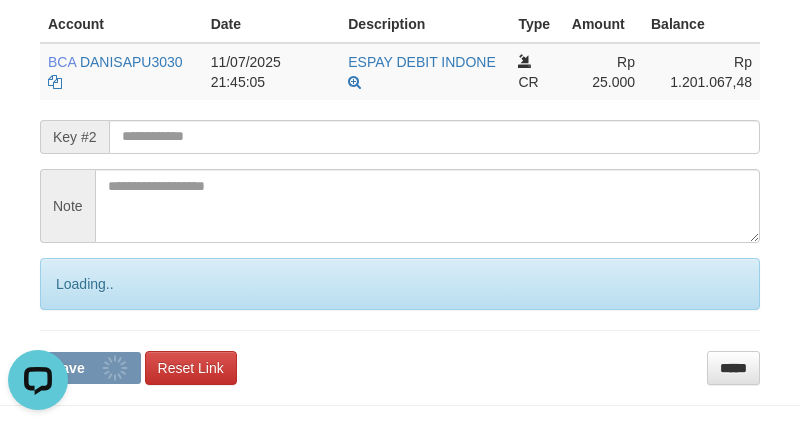 scroll, scrollTop: 566, scrollLeft: 0, axis: vertical 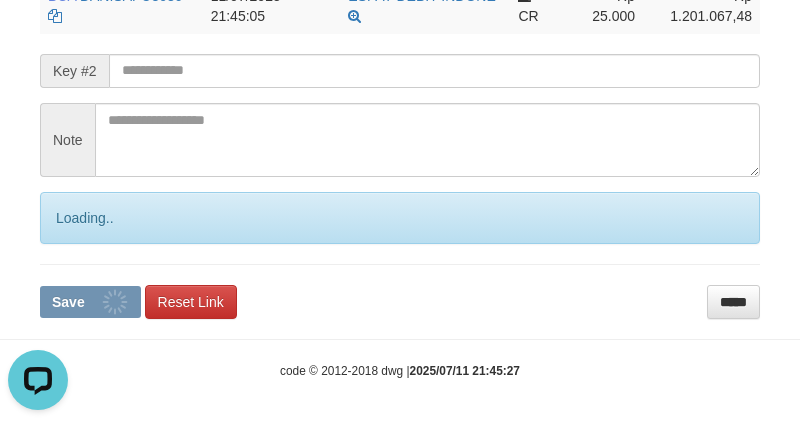 click on "**********" at bounding box center [400, 79] 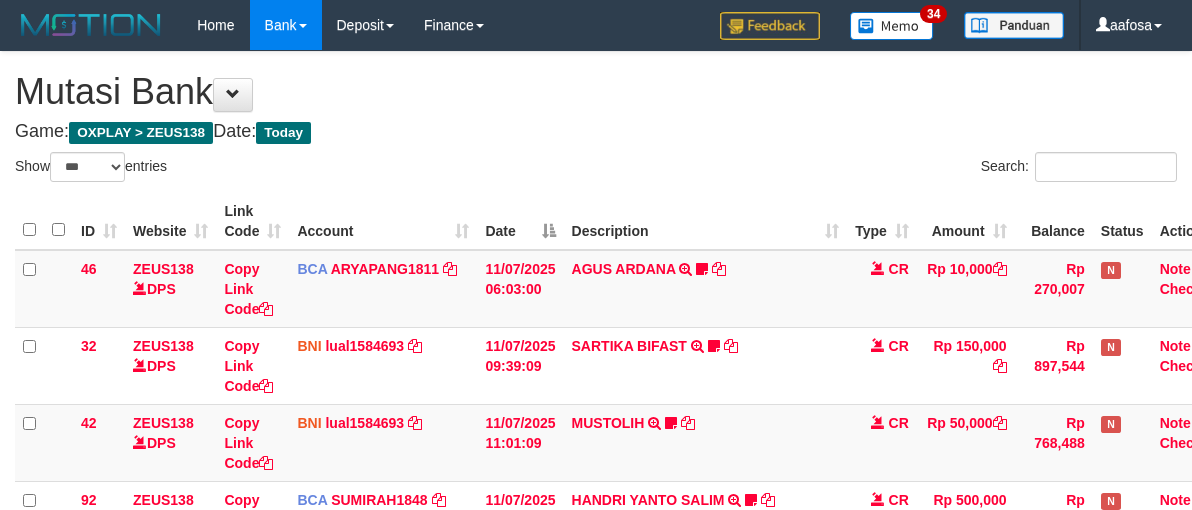 select on "***" 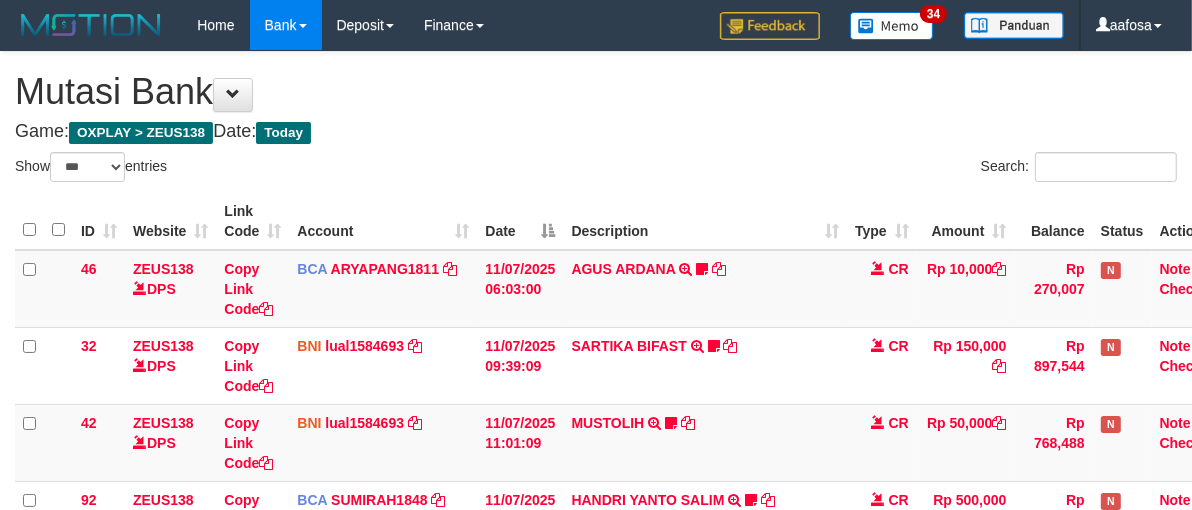 scroll, scrollTop: 685, scrollLeft: 0, axis: vertical 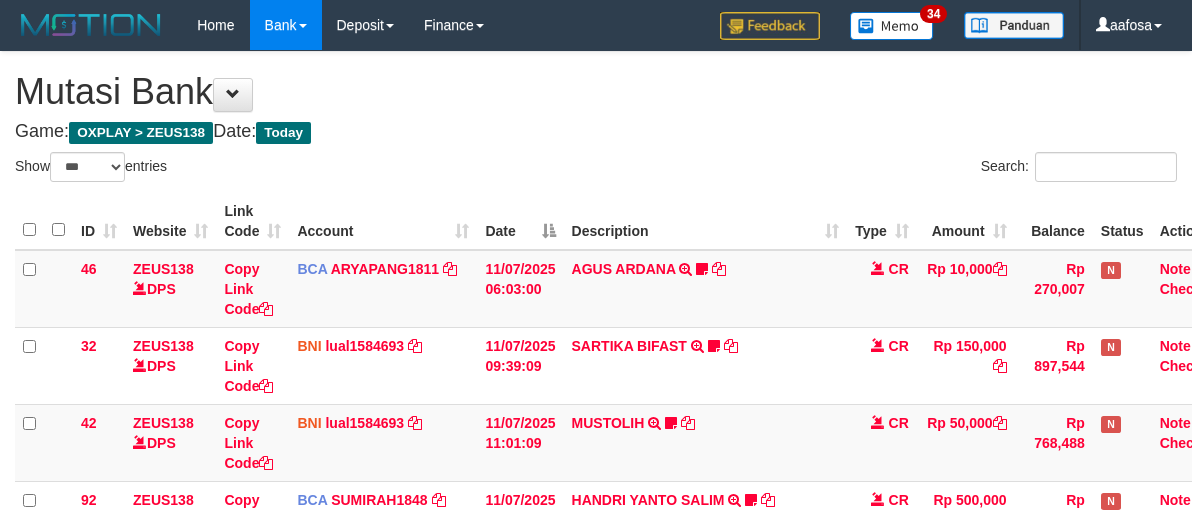 select on "***" 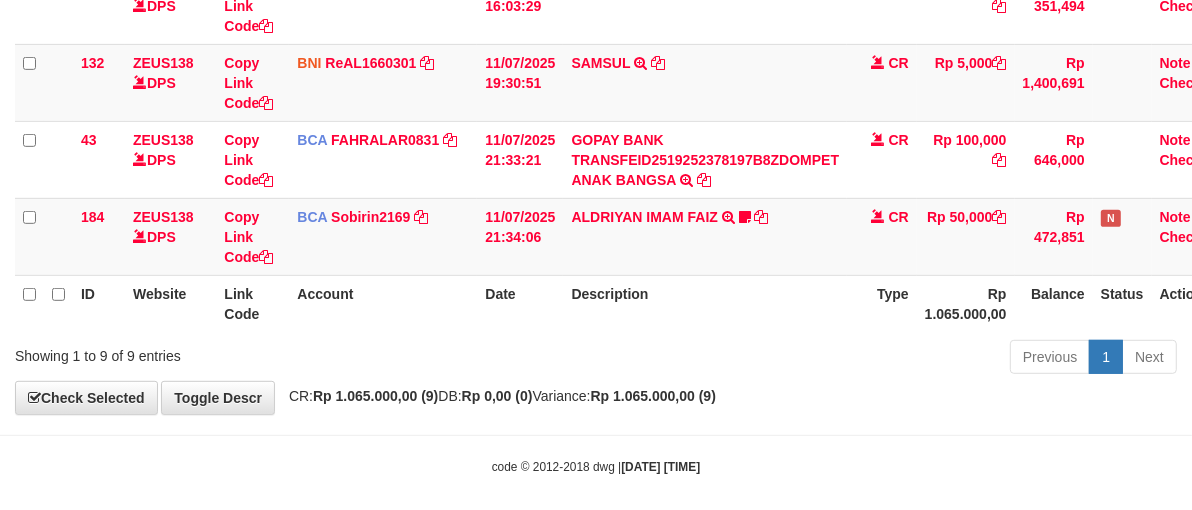 click on "ALDRIYAN IMAM FAIZ            TRSF E-BANKING CR 07/11 ZX041
ALDRIYAN IMAM FAIZ    Kempuswin" at bounding box center [705, 236] 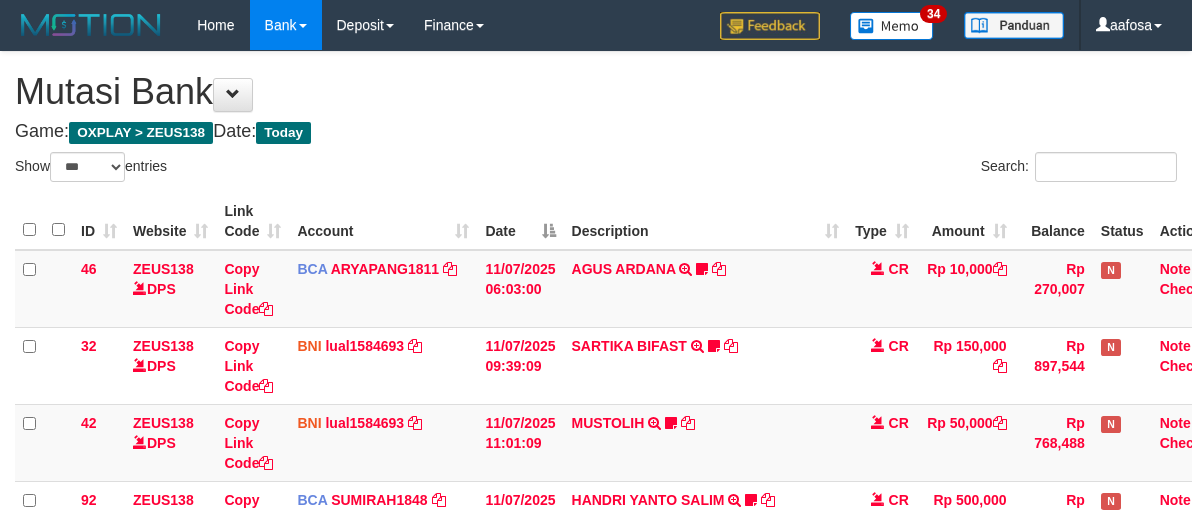 select on "***" 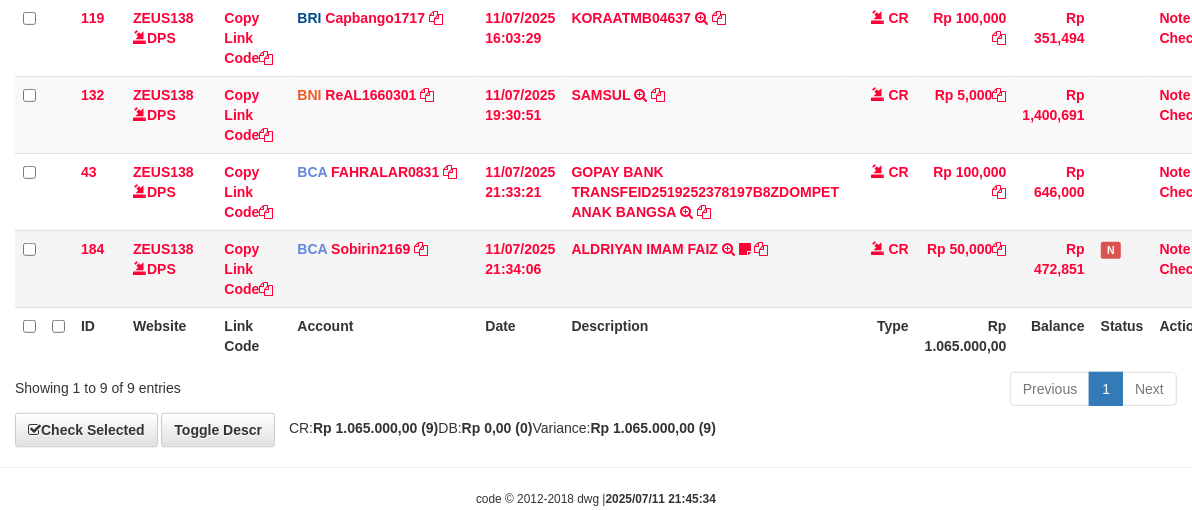 scroll, scrollTop: 685, scrollLeft: 0, axis: vertical 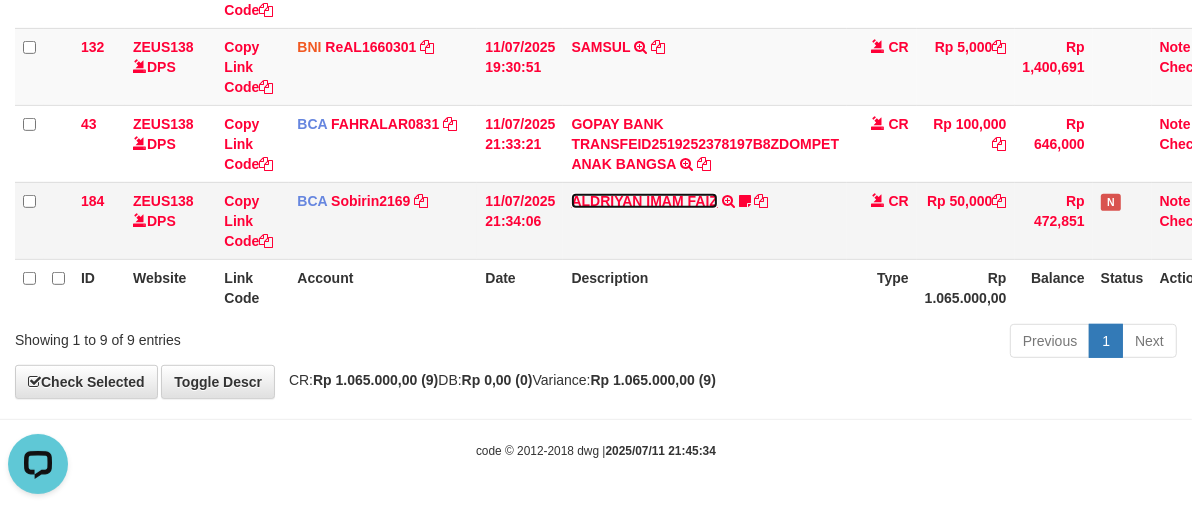 click on "ALDRIYAN IMAM FAIZ" at bounding box center (644, 201) 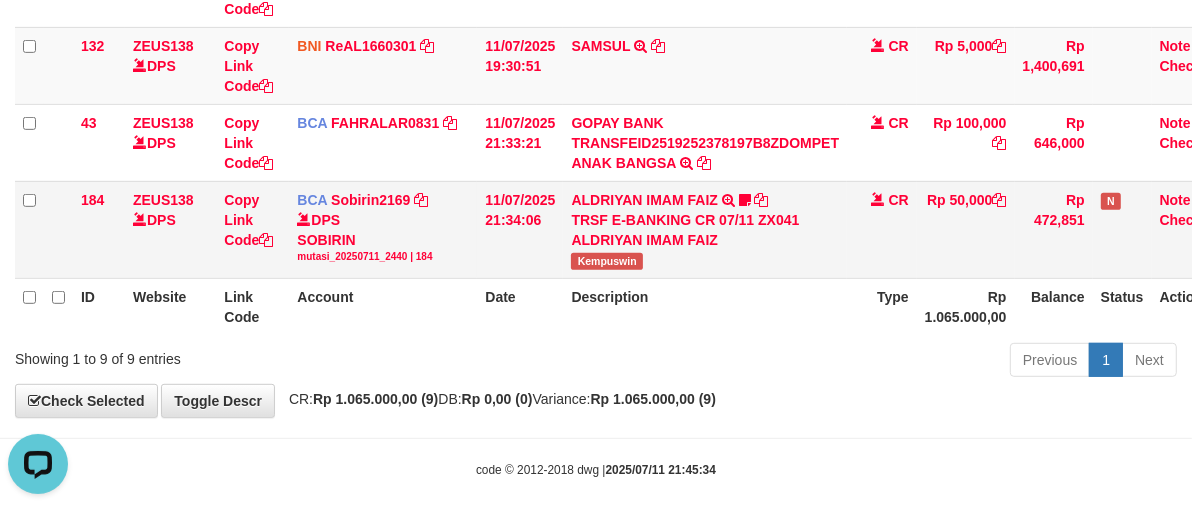 click on "Kempuswin" at bounding box center (607, 261) 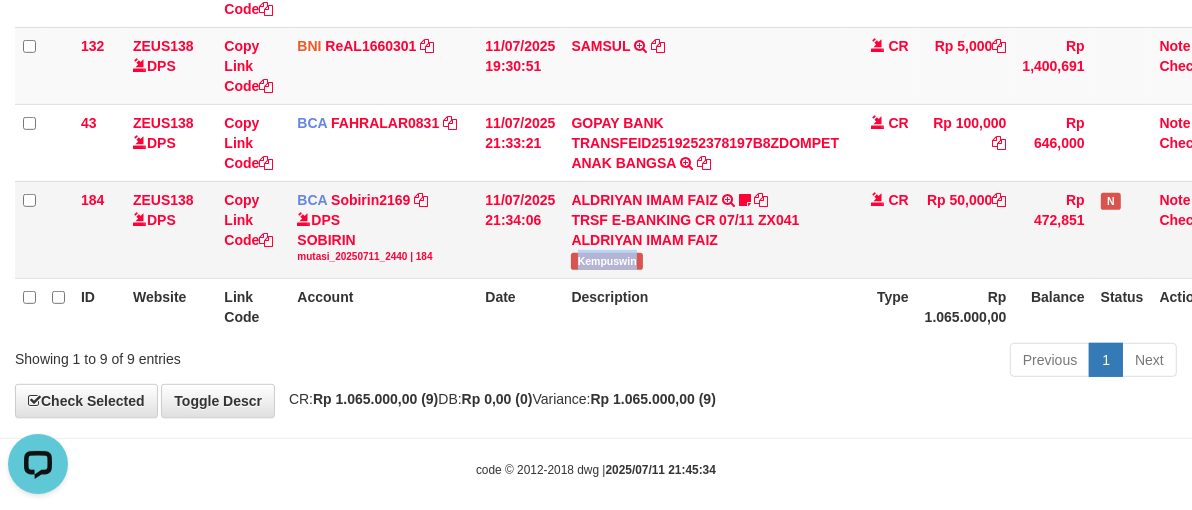 click on "Kempuswin" at bounding box center (607, 261) 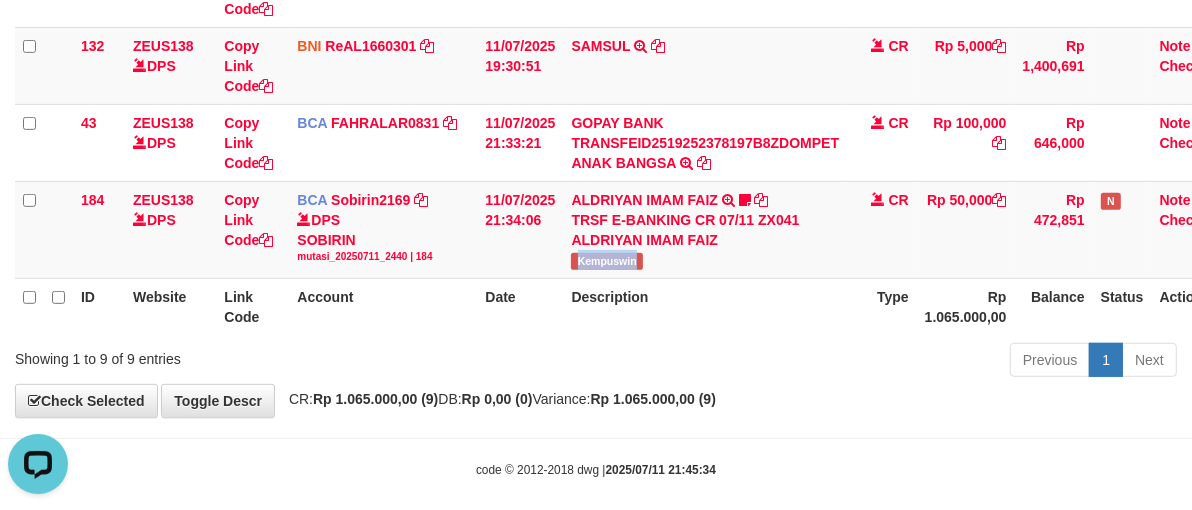 copy on "Kempuswin" 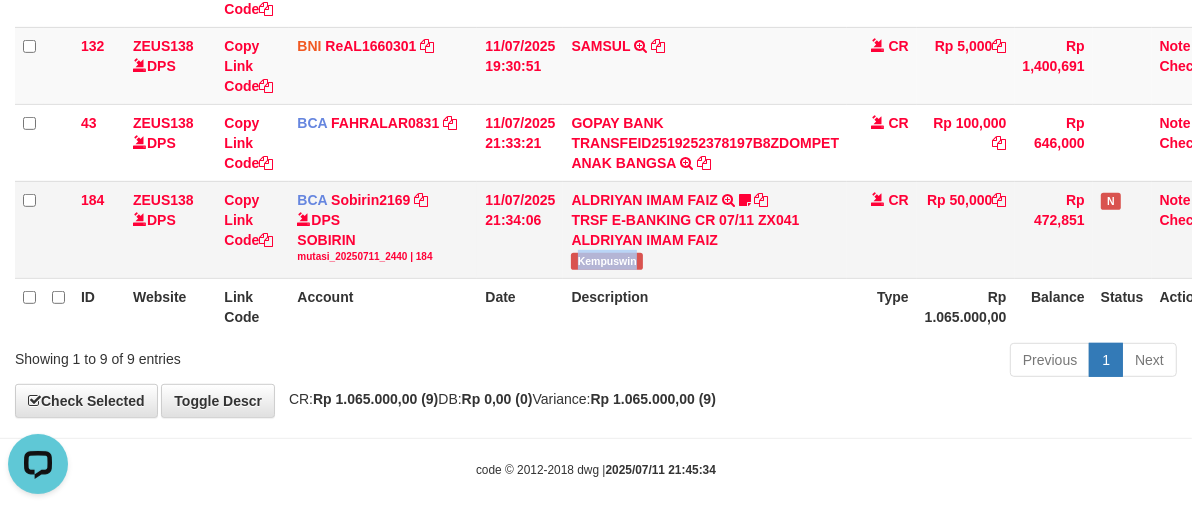 click on "ALDRIYAN IMAM FAIZ            TRSF E-BANKING CR 07/11 ZX041
ALDRIYAN IMAM FAIZ    Kempuswin" at bounding box center [705, 229] 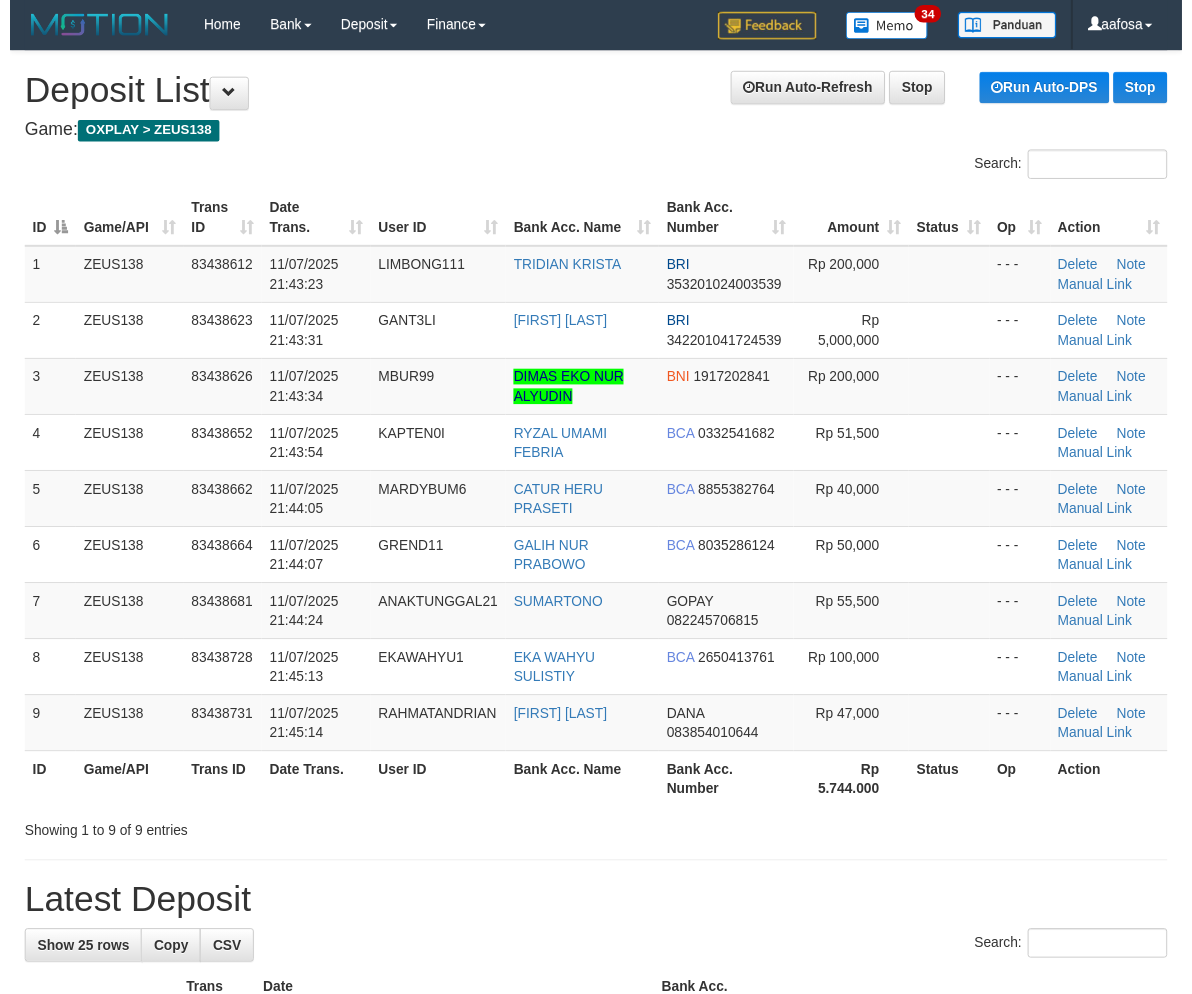 scroll, scrollTop: 11, scrollLeft: 0, axis: vertical 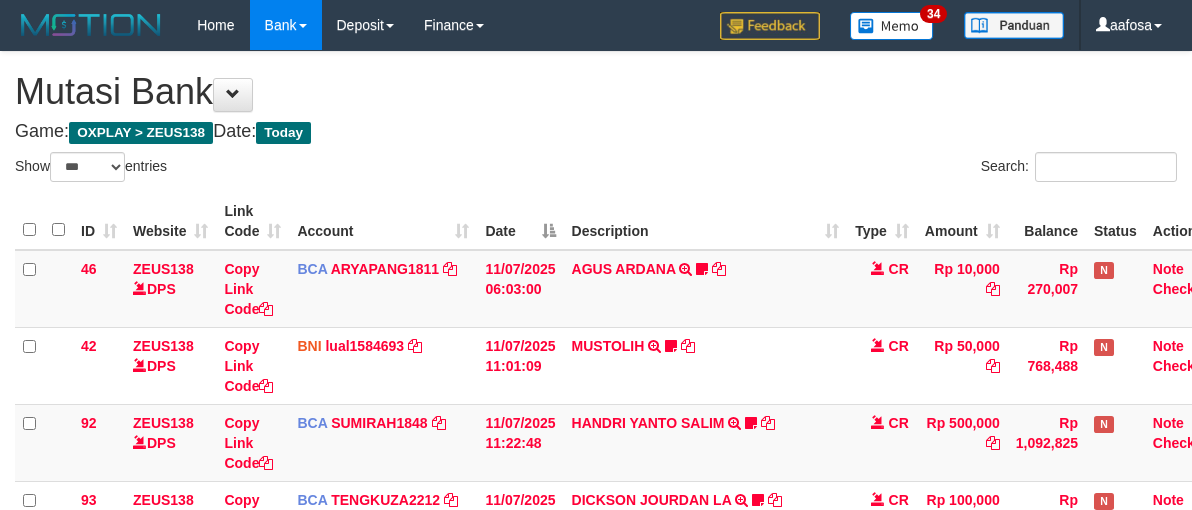 select on "***" 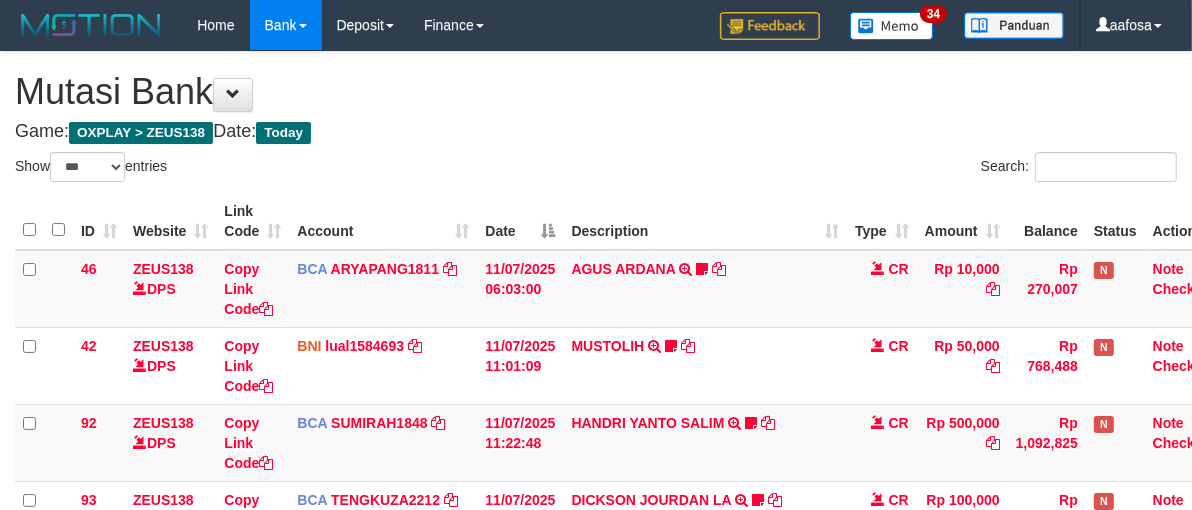 scroll, scrollTop: 607, scrollLeft: 0, axis: vertical 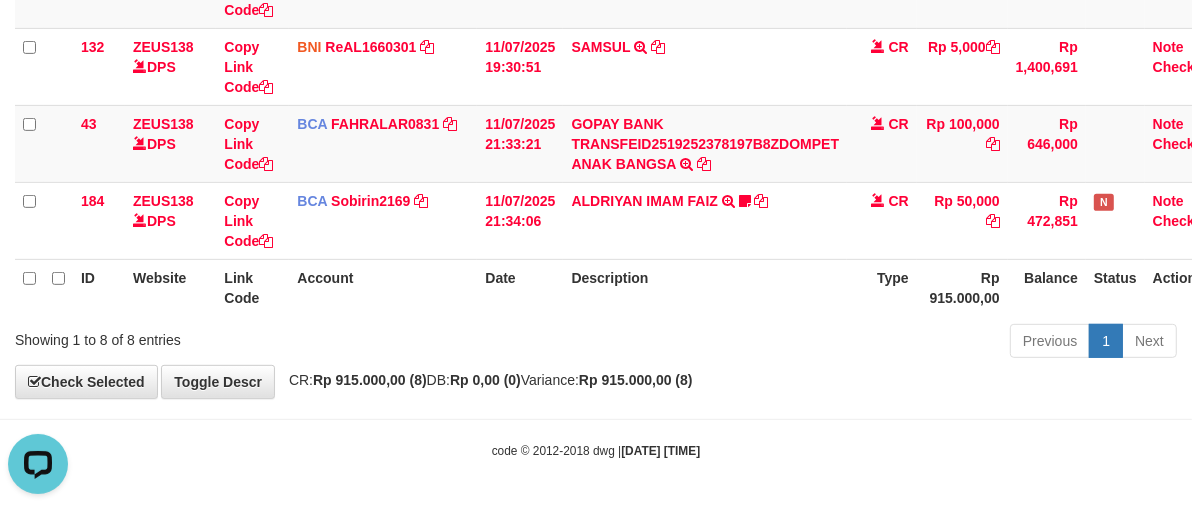 drag, startPoint x: 756, startPoint y: 184, endPoint x: 1202, endPoint y: 154, distance: 447.00784 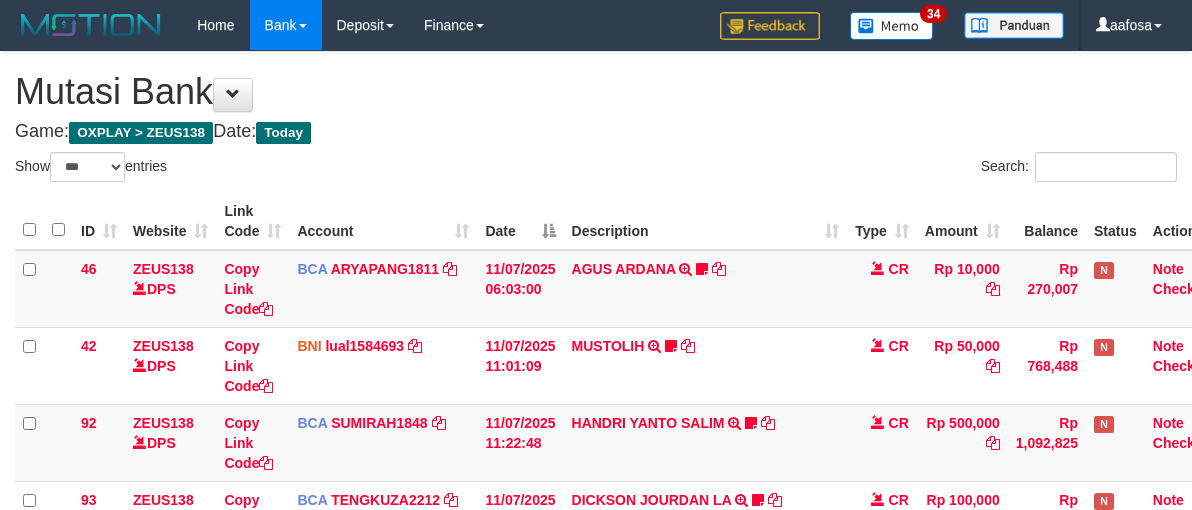 select on "***" 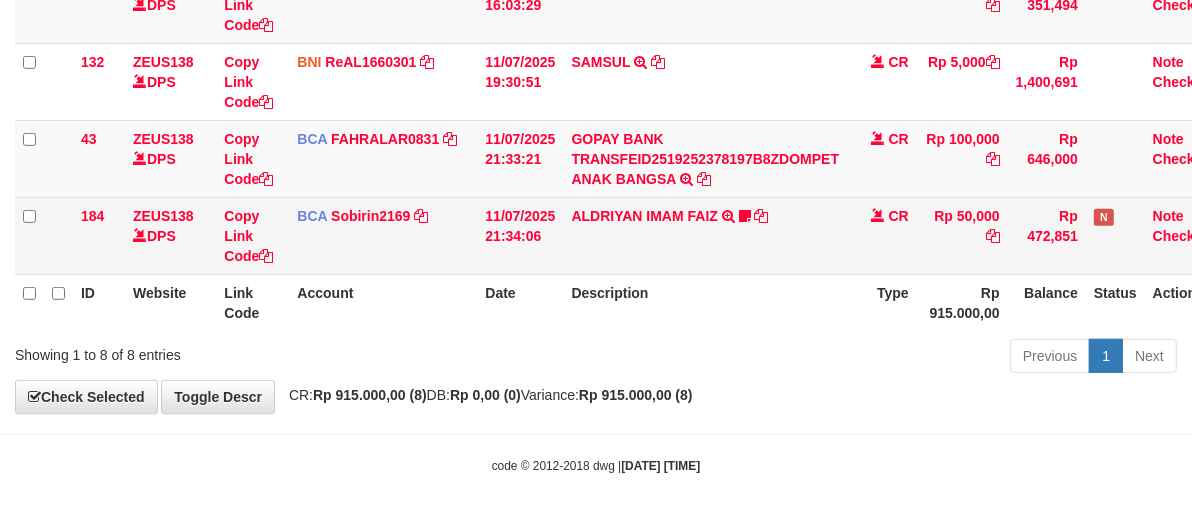 scroll, scrollTop: 607, scrollLeft: 0, axis: vertical 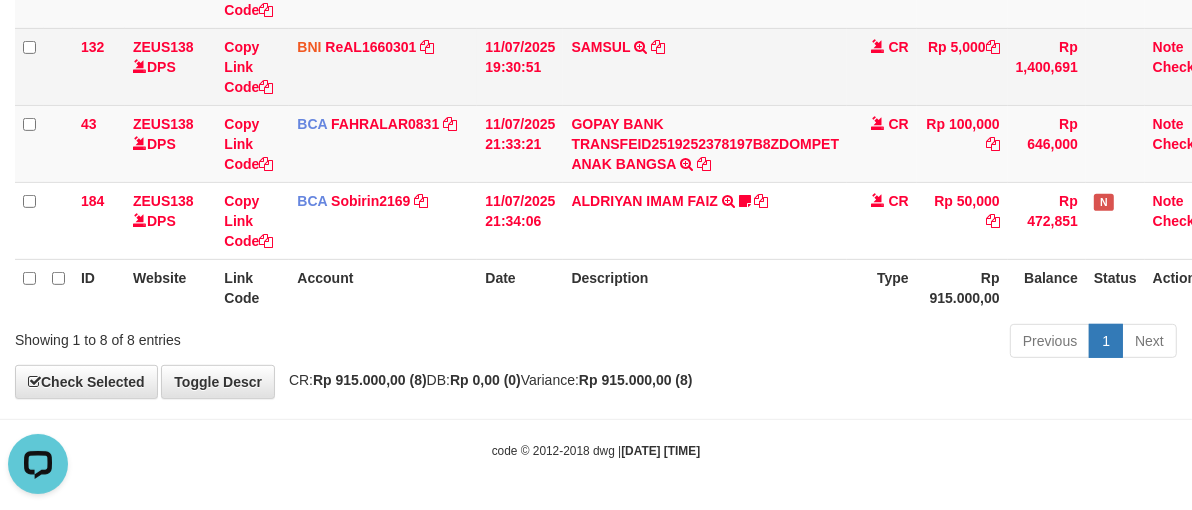 drag, startPoint x: 751, startPoint y: 42, endPoint x: 835, endPoint y: 91, distance: 97.24711 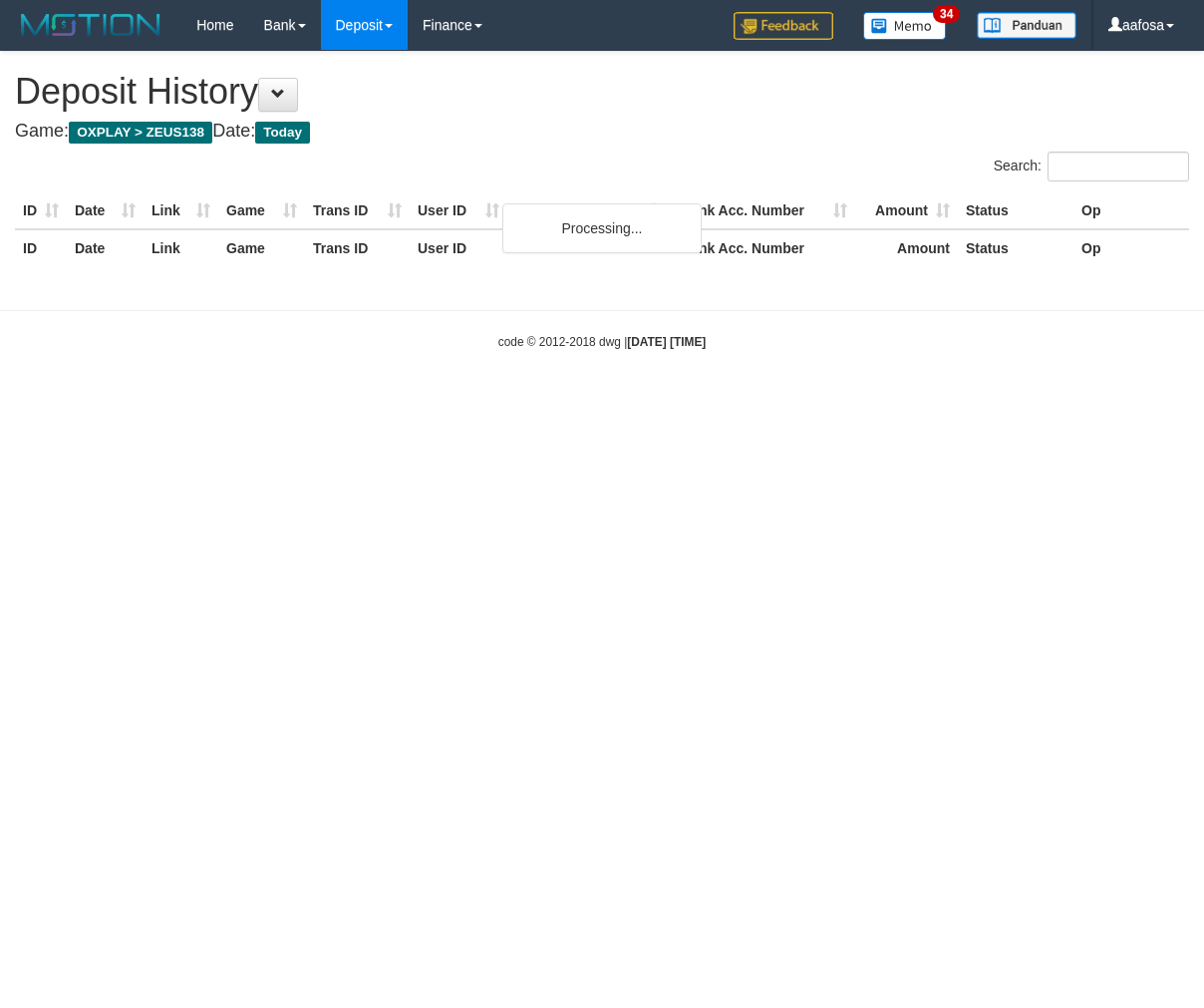 scroll, scrollTop: 0, scrollLeft: 0, axis: both 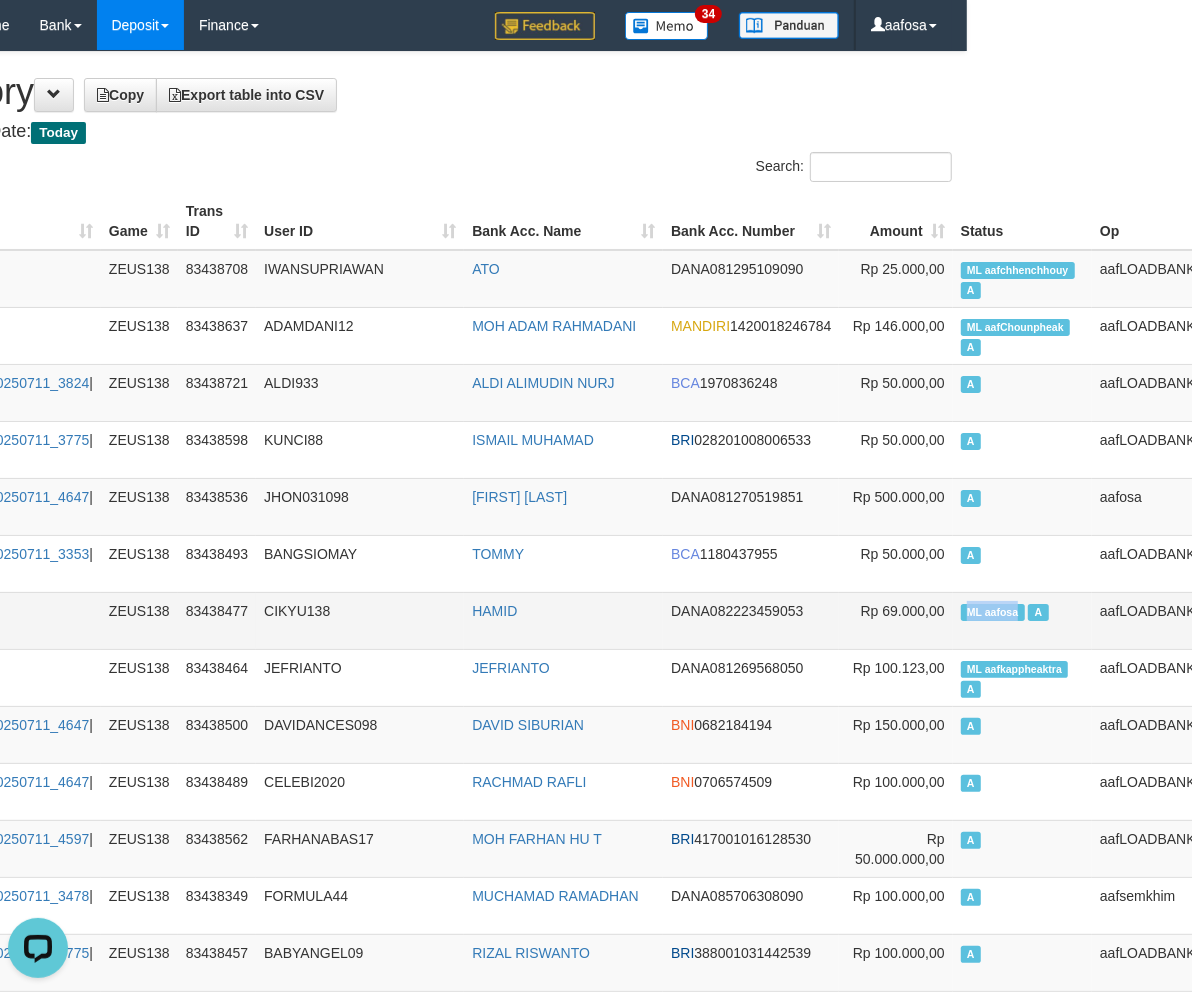 drag, startPoint x: 1163, startPoint y: 616, endPoint x: 975, endPoint y: 626, distance: 188.26576 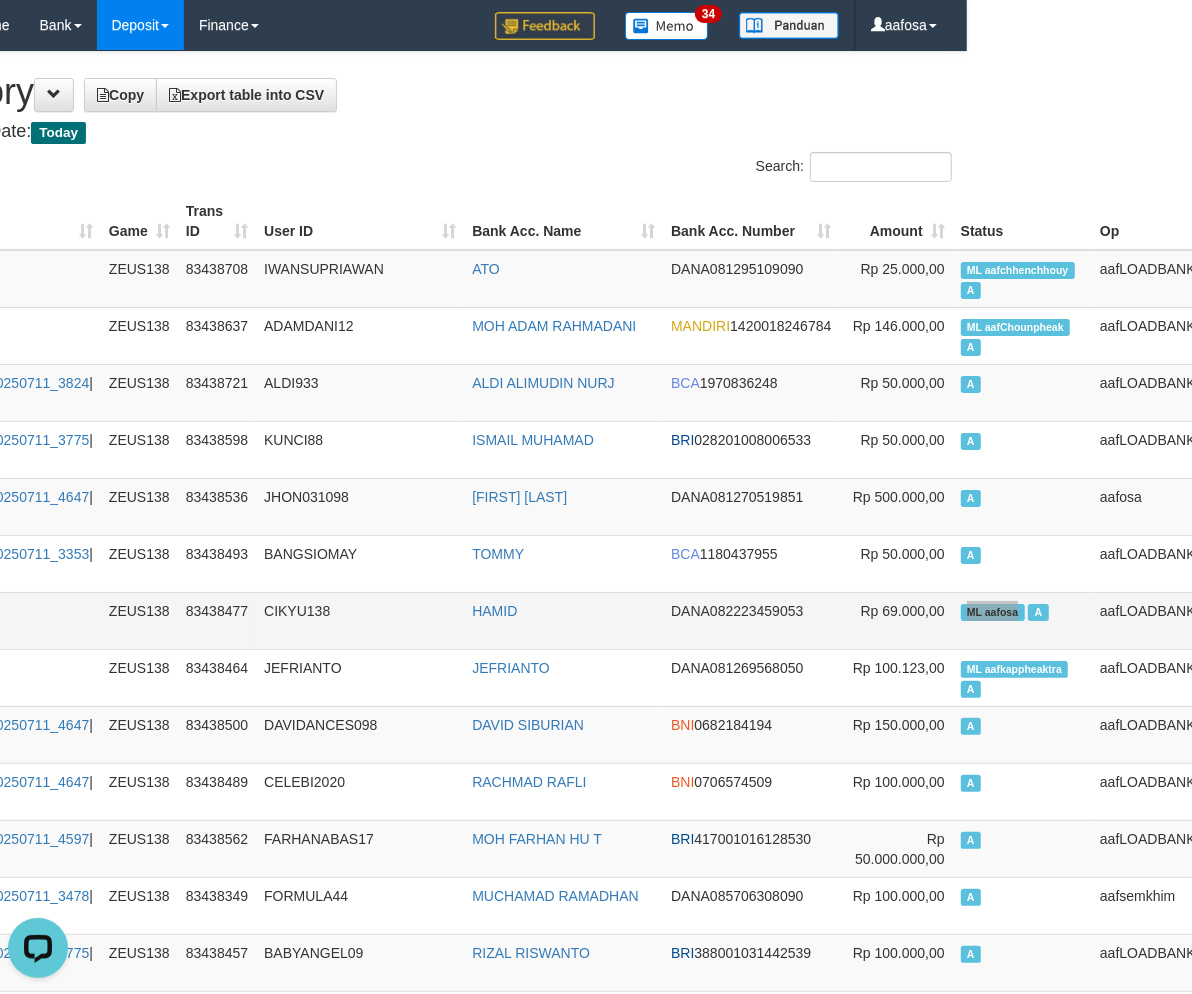 scroll, scrollTop: 1653, scrollLeft: 225, axis: both 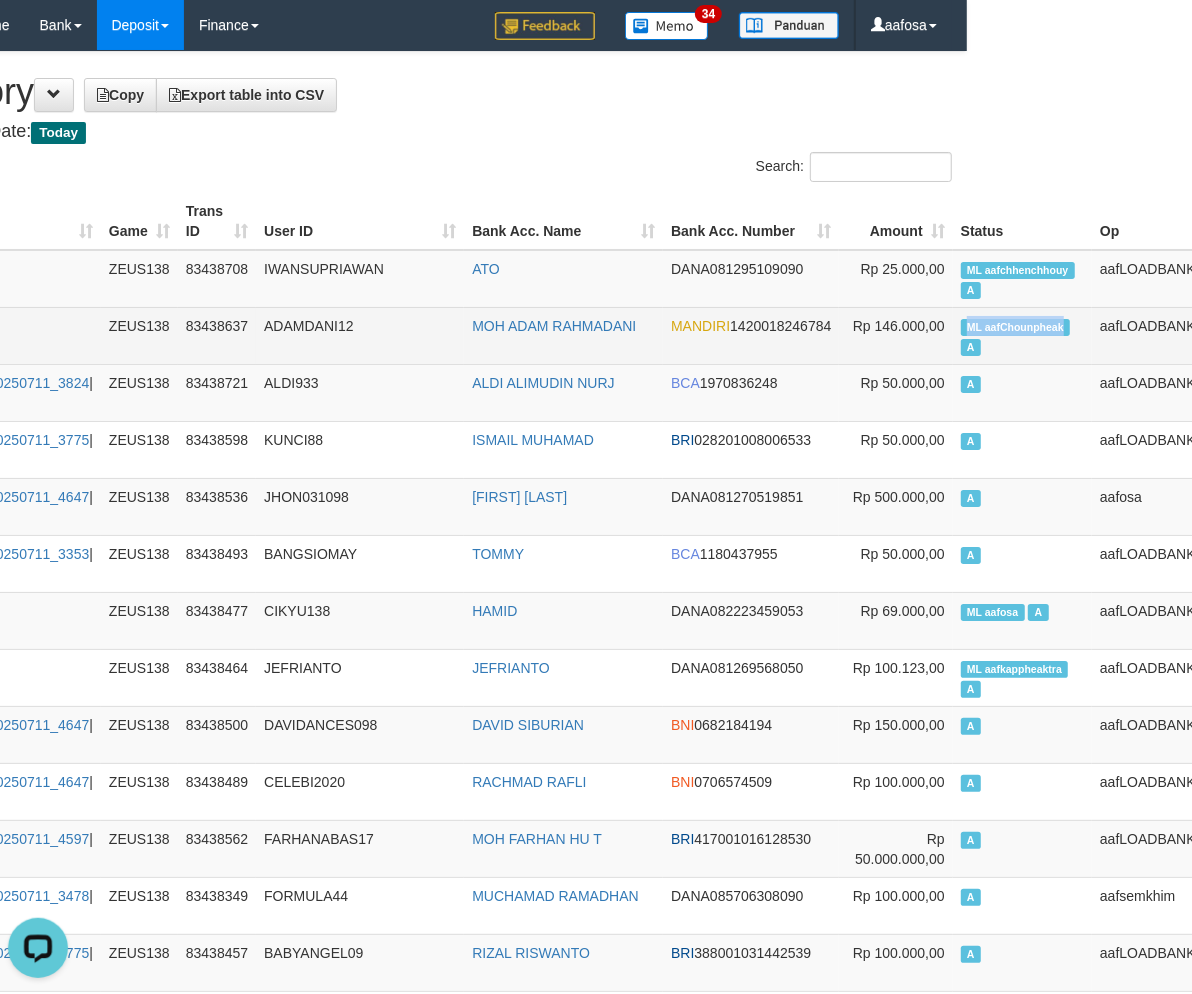 copy on "ML aafChounpheak" 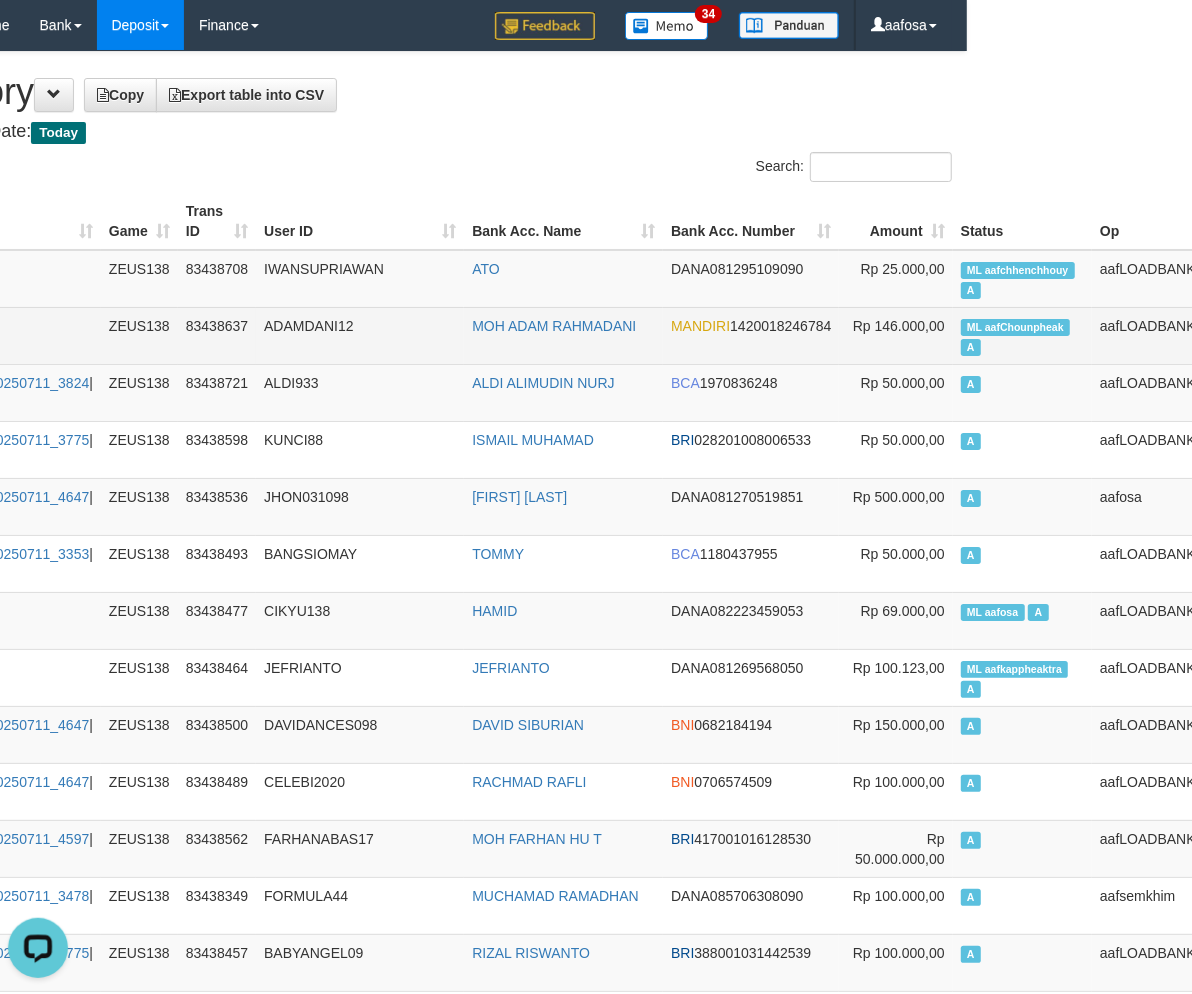 scroll, scrollTop: 854, scrollLeft: 225, axis: both 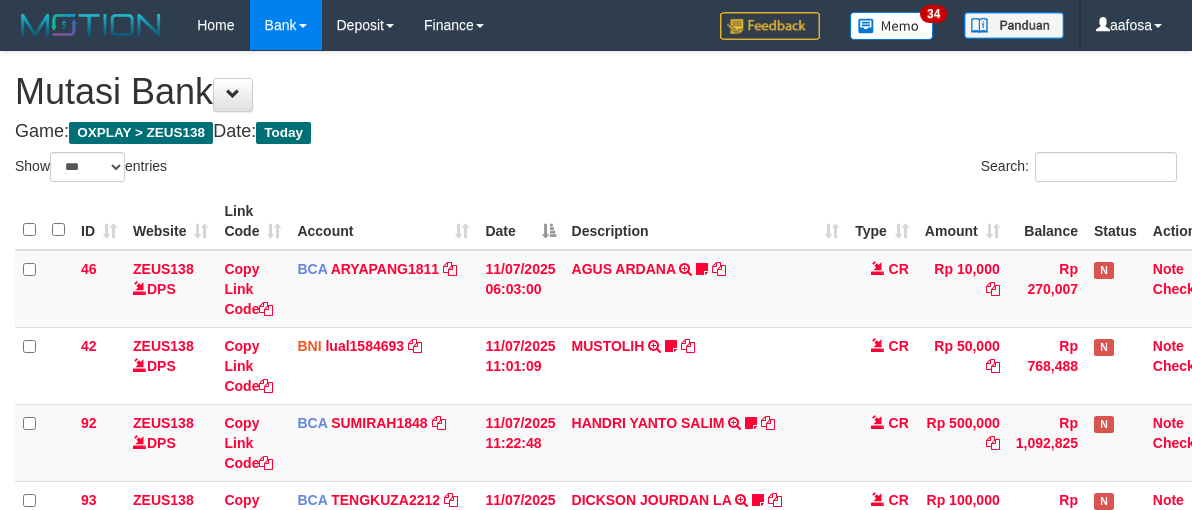 select on "***" 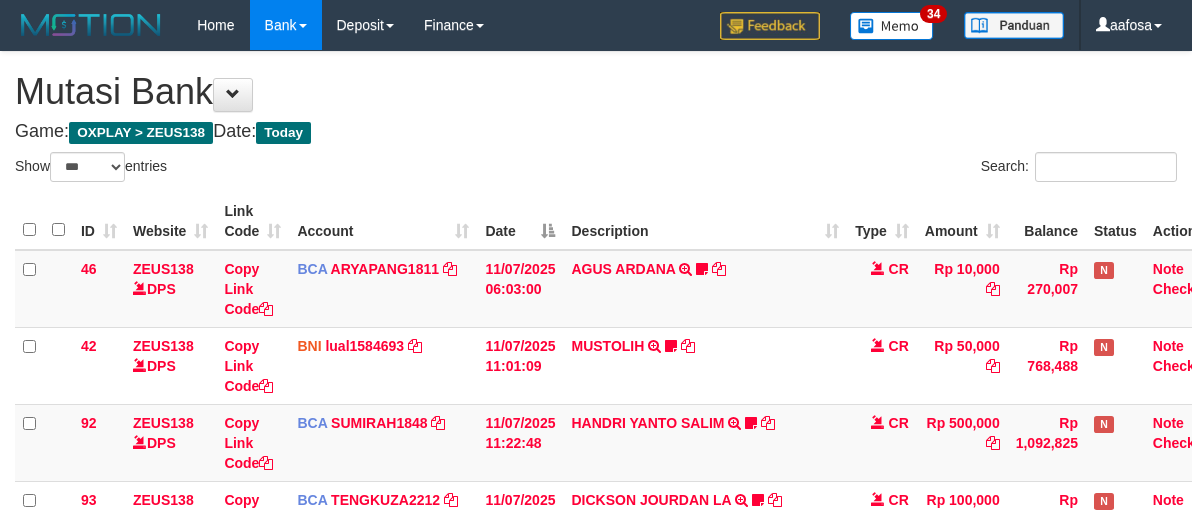 scroll, scrollTop: 558, scrollLeft: 0, axis: vertical 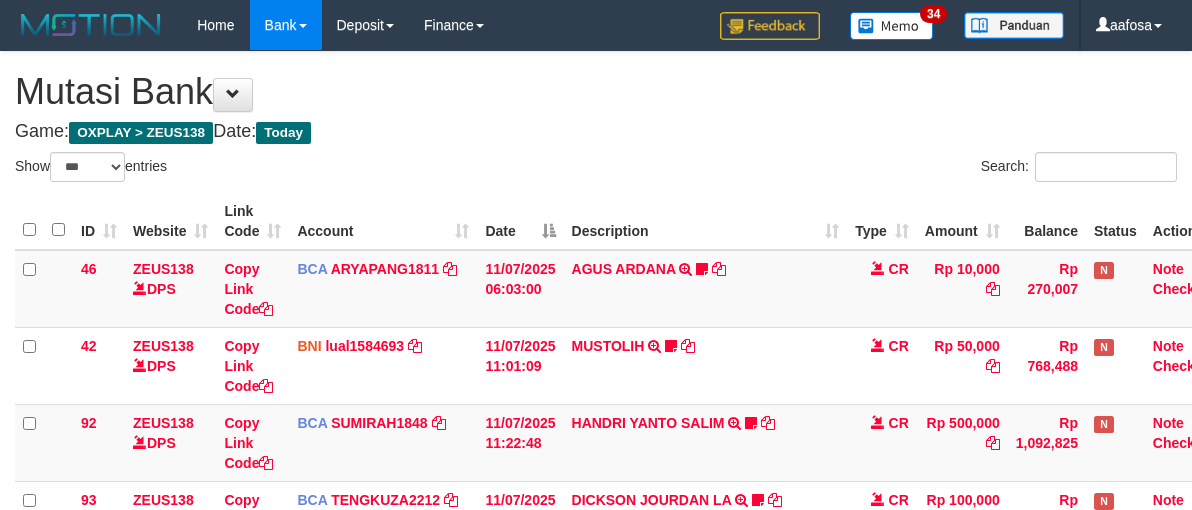 select on "***" 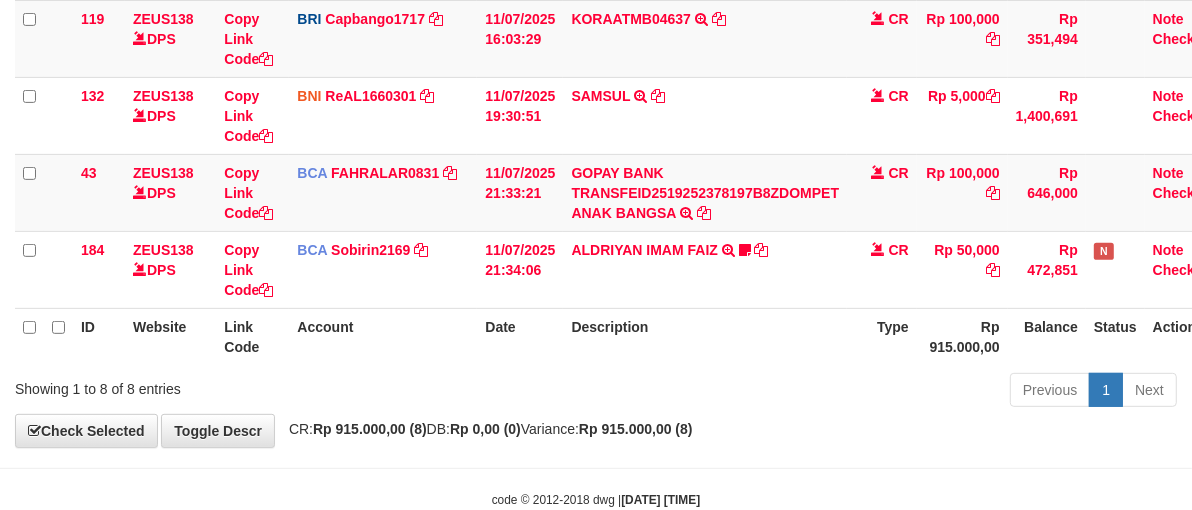 scroll, scrollTop: 607, scrollLeft: 0, axis: vertical 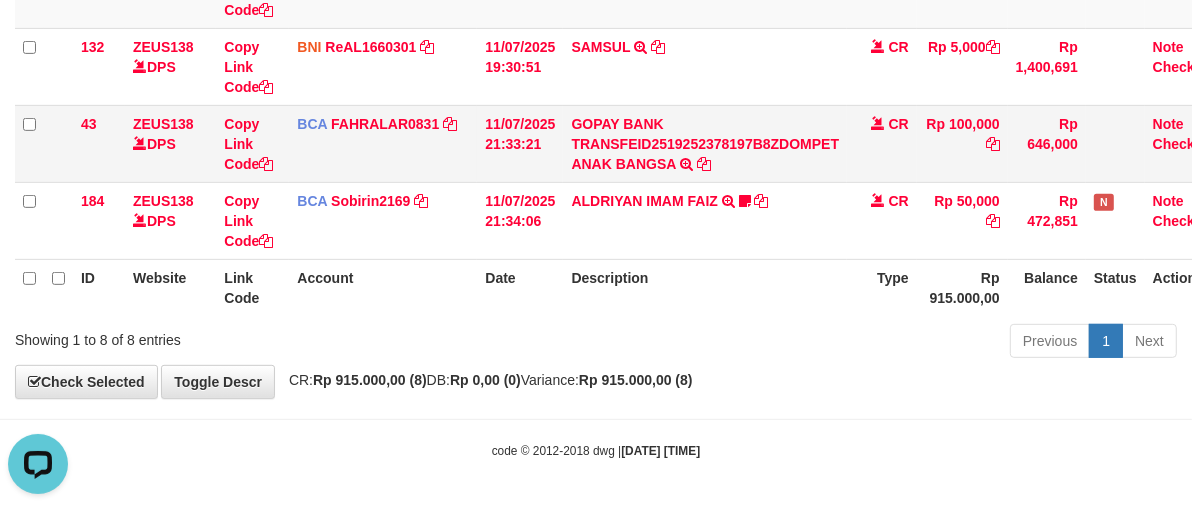 click on "GOPAY BANK TRANSFEID2519252378197B8ZDOMPET ANAK BANGSA         TRSF E-BANKING CR 1107/FTSCY/WS95051
100000.00GOPAY BANK TRANSFEID2519252378197B8ZDOMPET ANAK BANGSA" at bounding box center (705, 143) 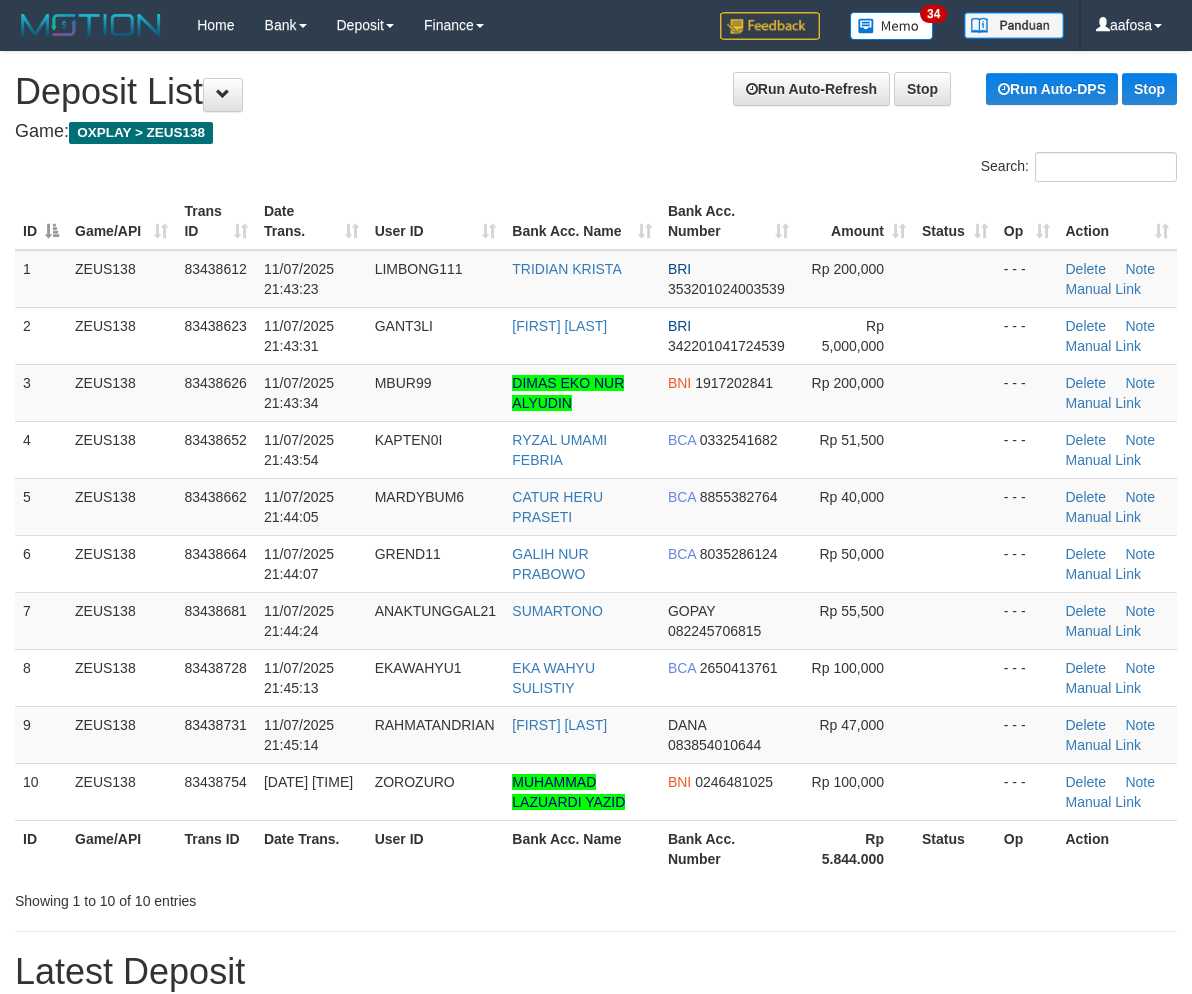 scroll, scrollTop: 21, scrollLeft: 0, axis: vertical 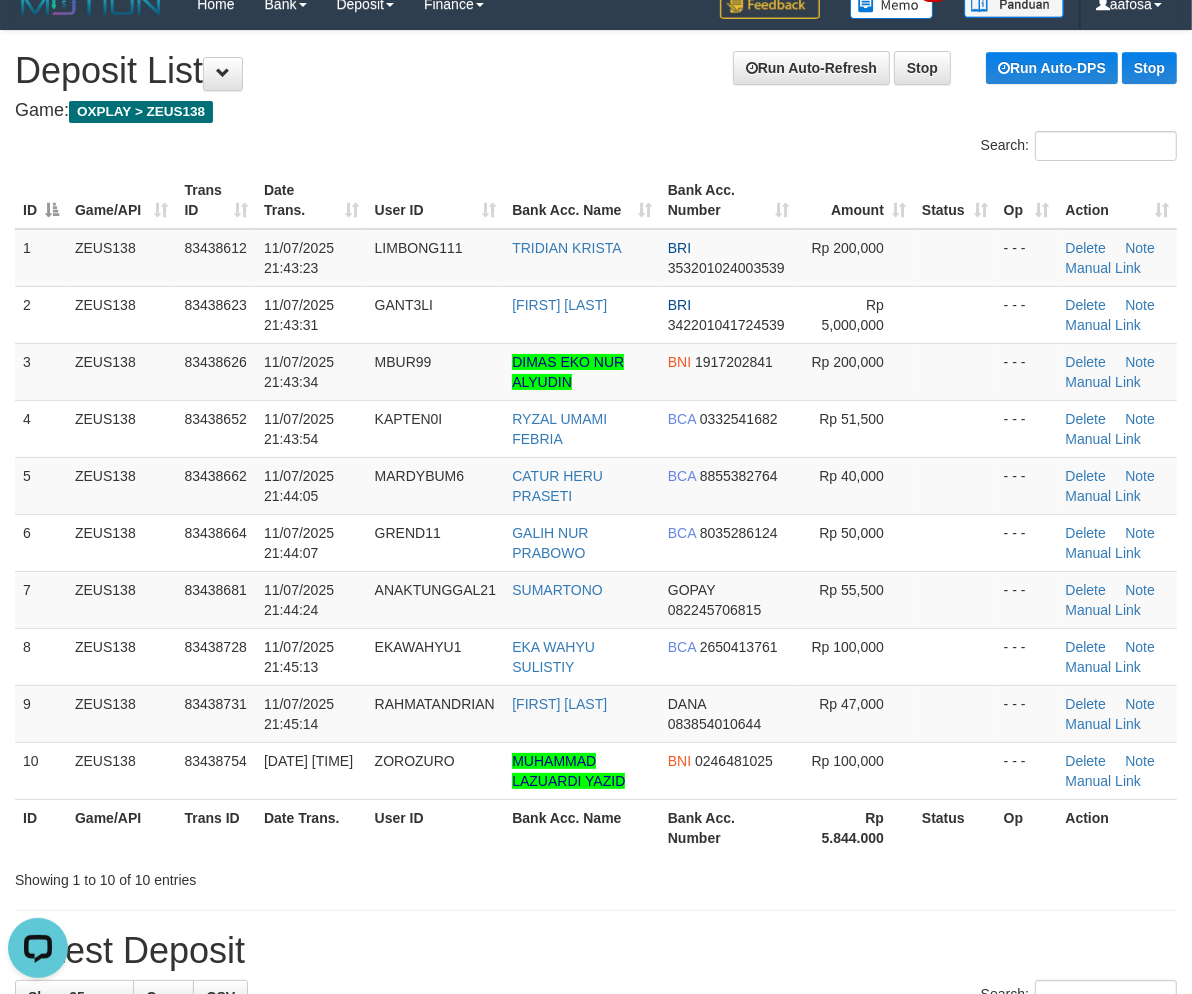 drag, startPoint x: 657, startPoint y: 123, endPoint x: 591, endPoint y: 147, distance: 70.2282 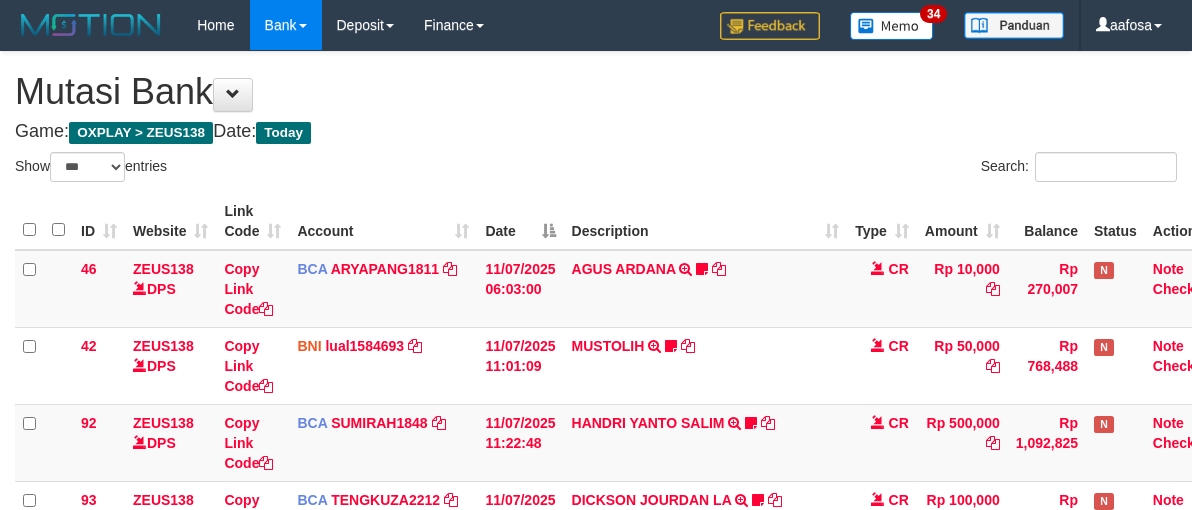 select on "***" 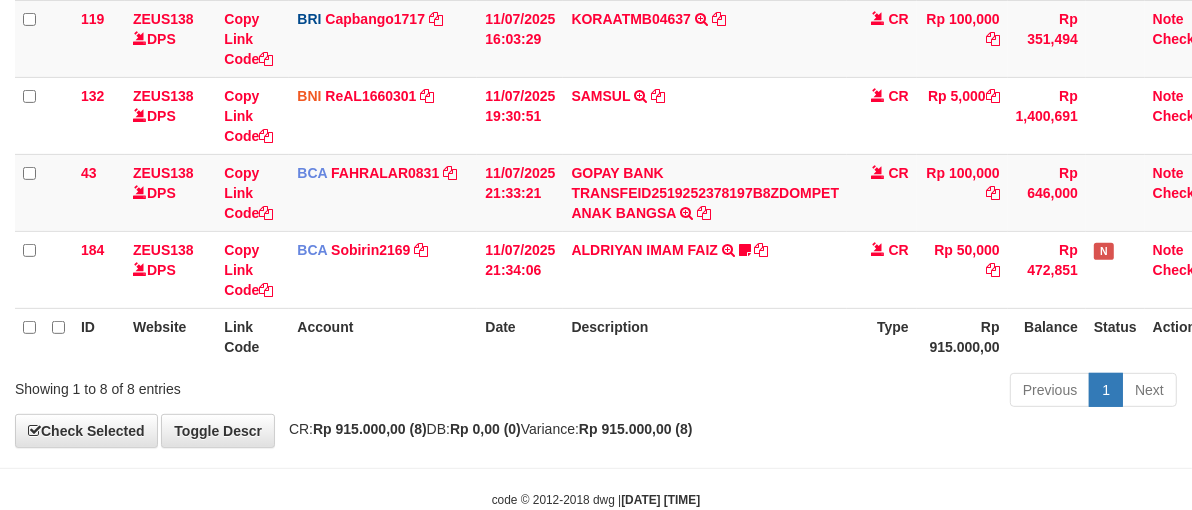 scroll, scrollTop: 607, scrollLeft: 0, axis: vertical 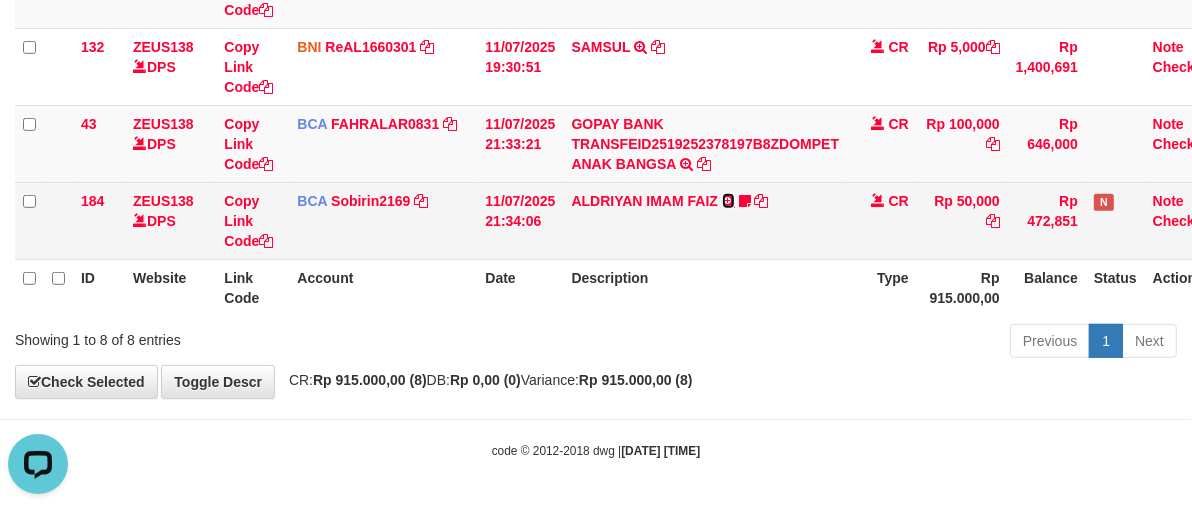 click at bounding box center [728, 201] 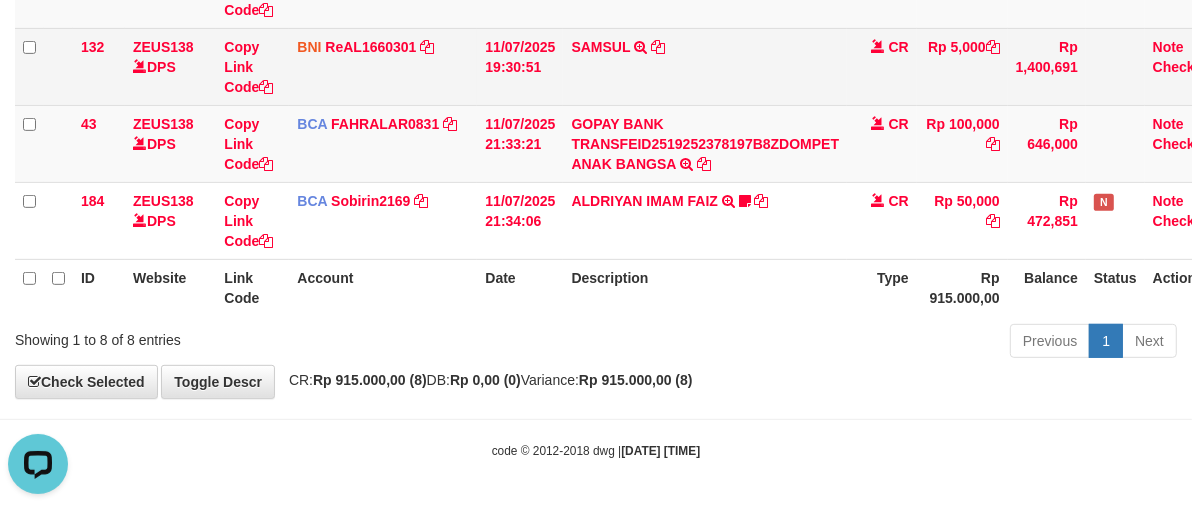 click on "CR" at bounding box center (882, 66) 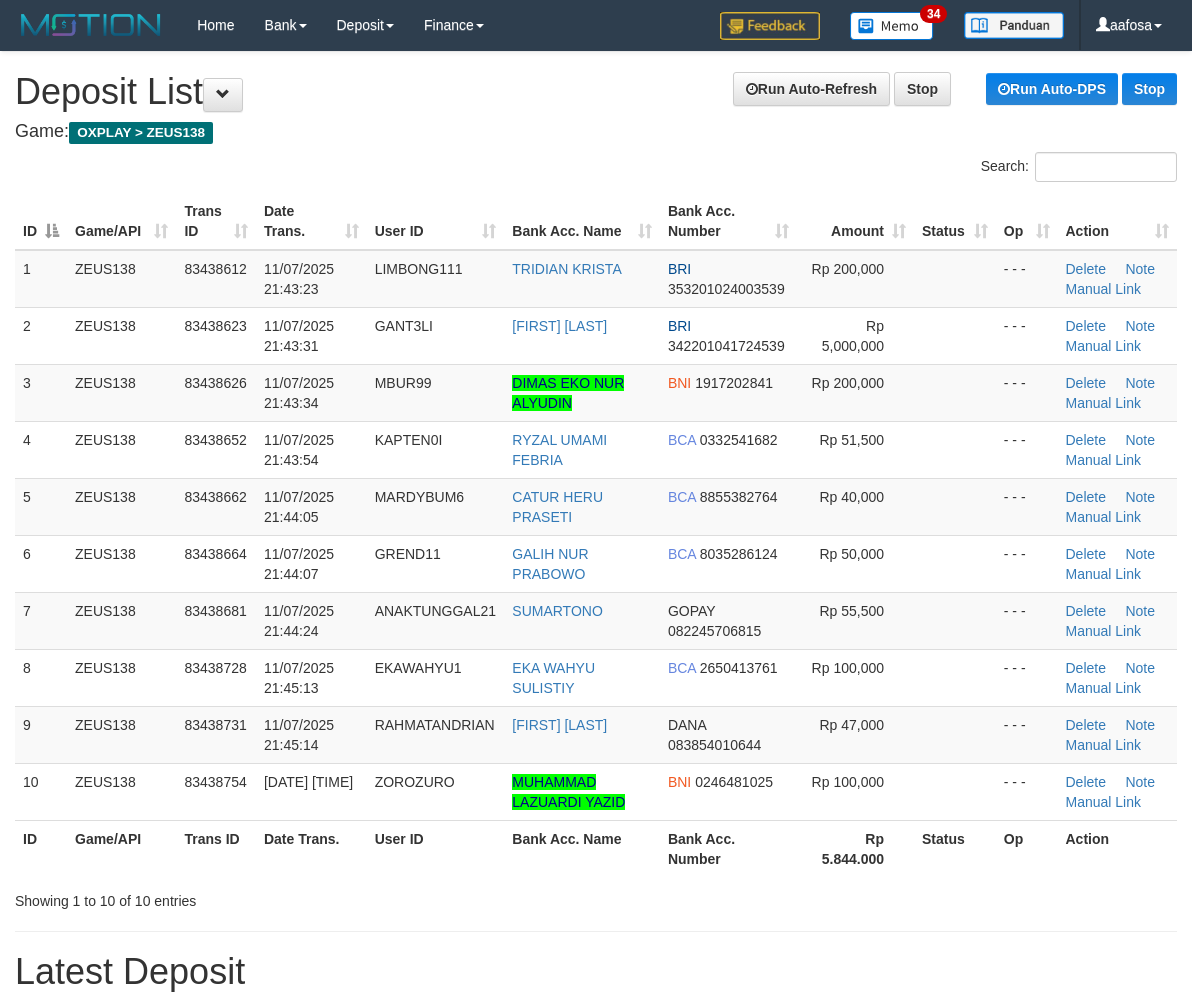 scroll, scrollTop: 21, scrollLeft: 0, axis: vertical 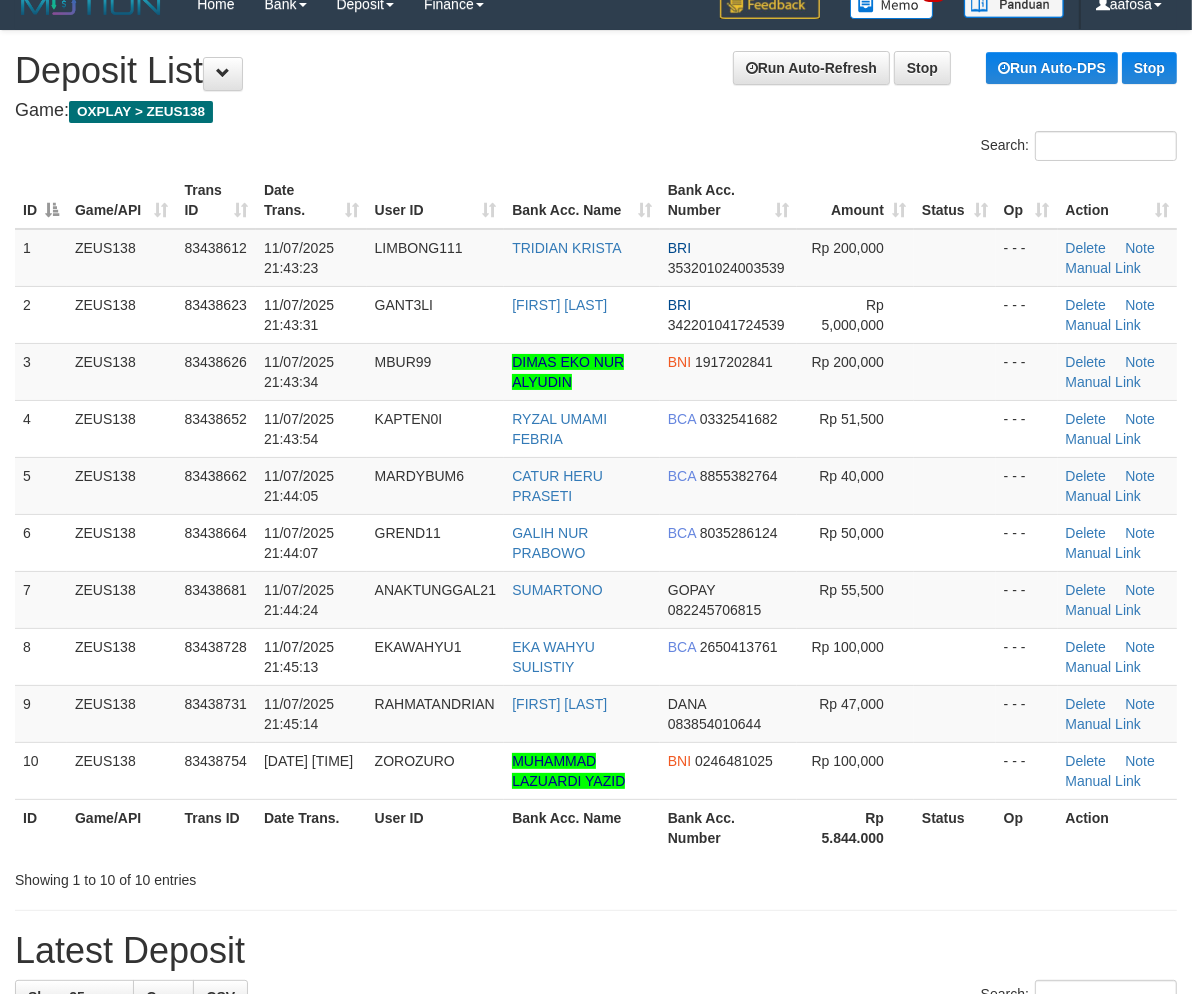 click on "Run Auto-Refresh
Stop
Run Auto-DPS
Stop
Deposit List" at bounding box center [596, 71] 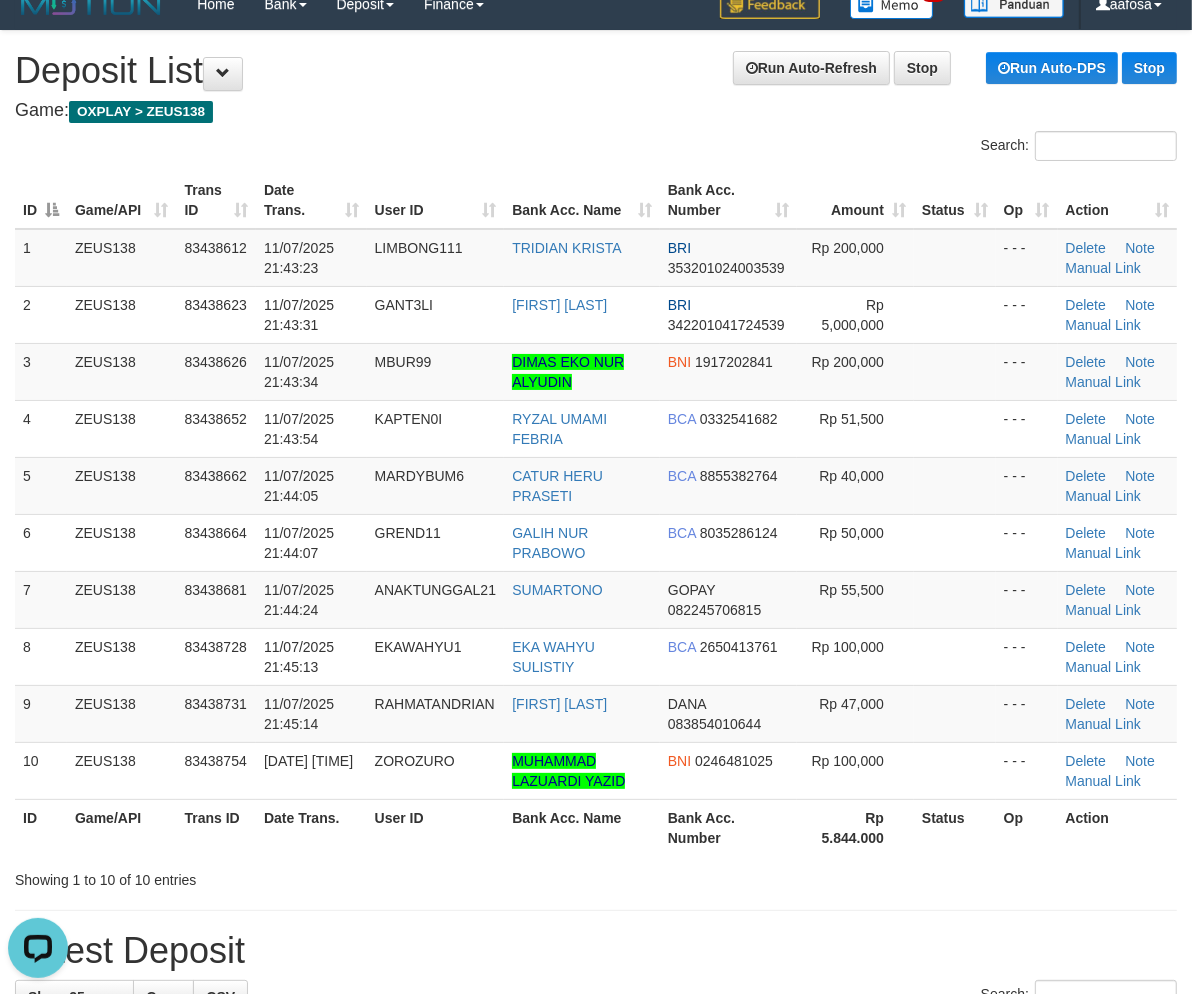 scroll, scrollTop: 0, scrollLeft: 0, axis: both 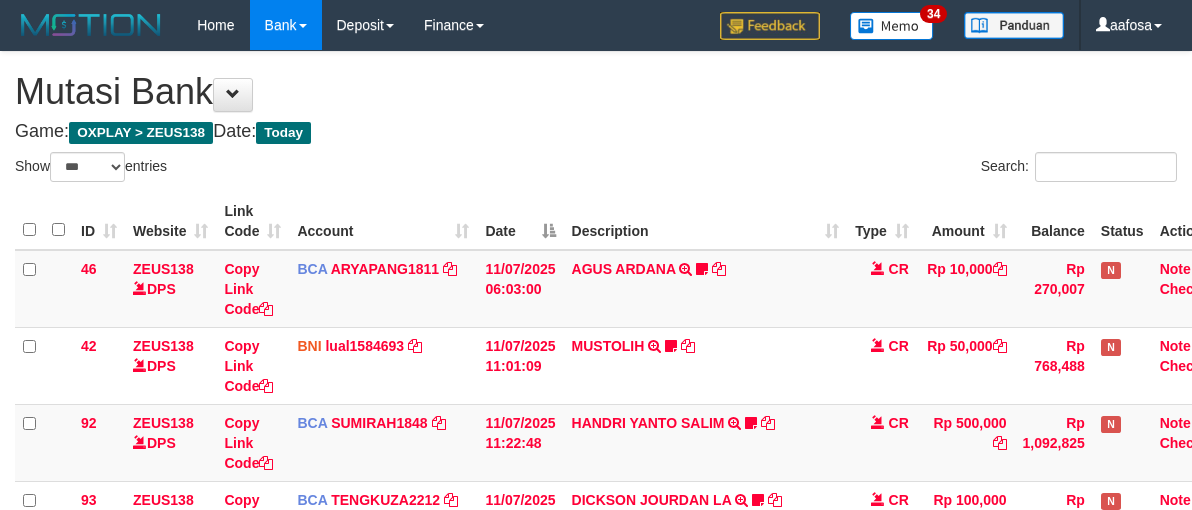 select on "***" 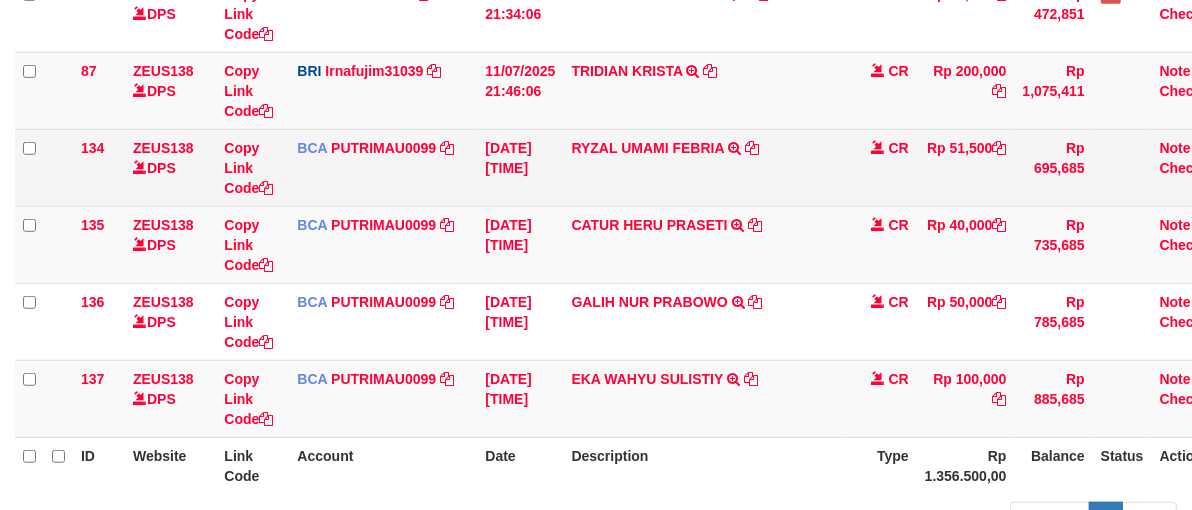 scroll, scrollTop: 868, scrollLeft: 0, axis: vertical 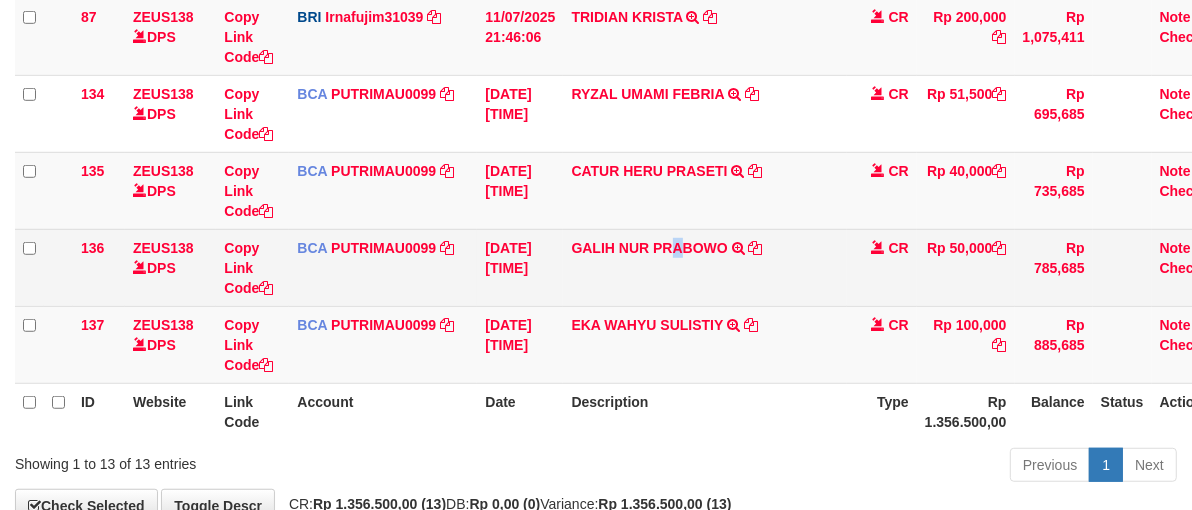 drag, startPoint x: 680, startPoint y: 267, endPoint x: 963, endPoint y: 286, distance: 283.6371 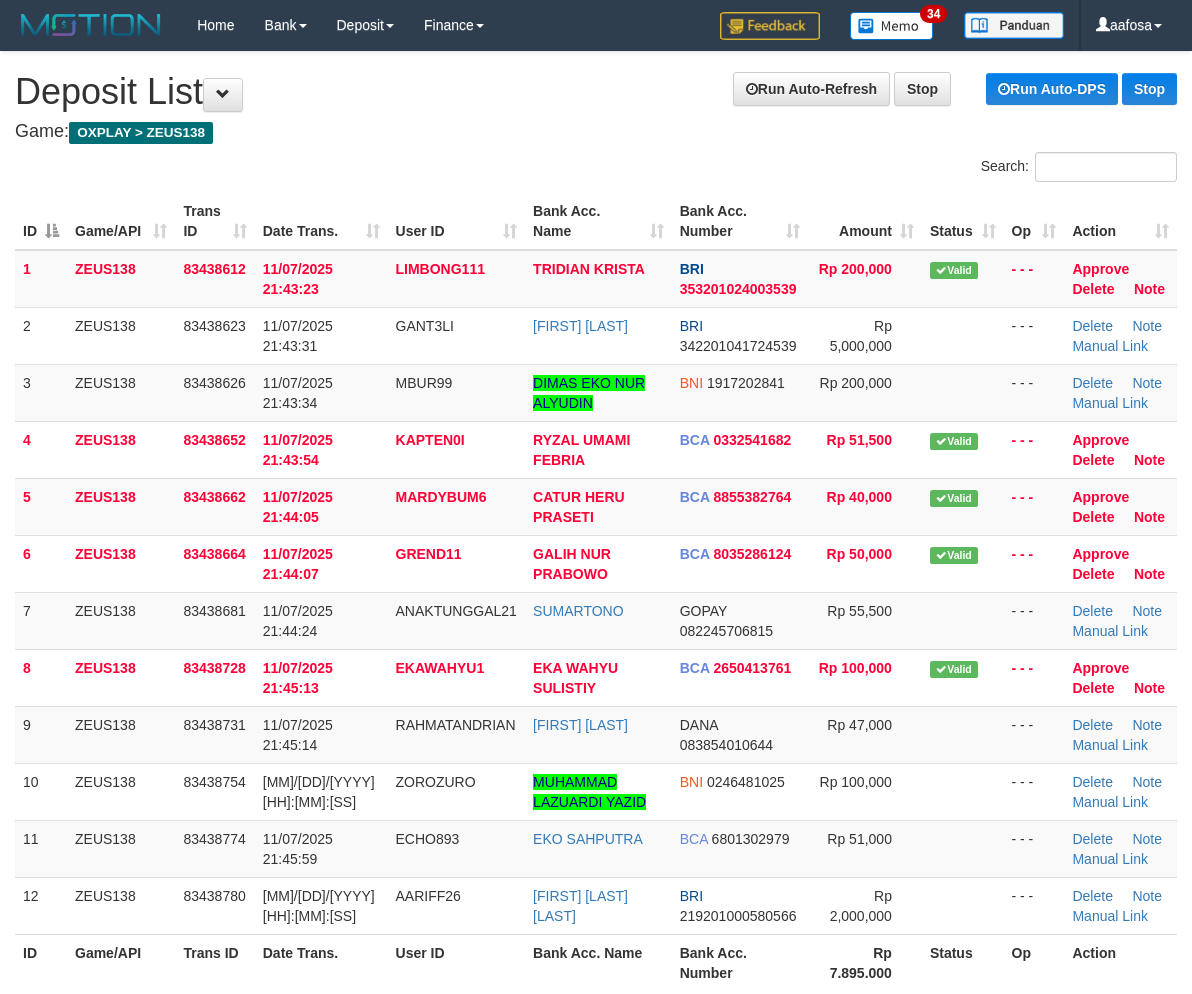 scroll, scrollTop: 21, scrollLeft: 0, axis: vertical 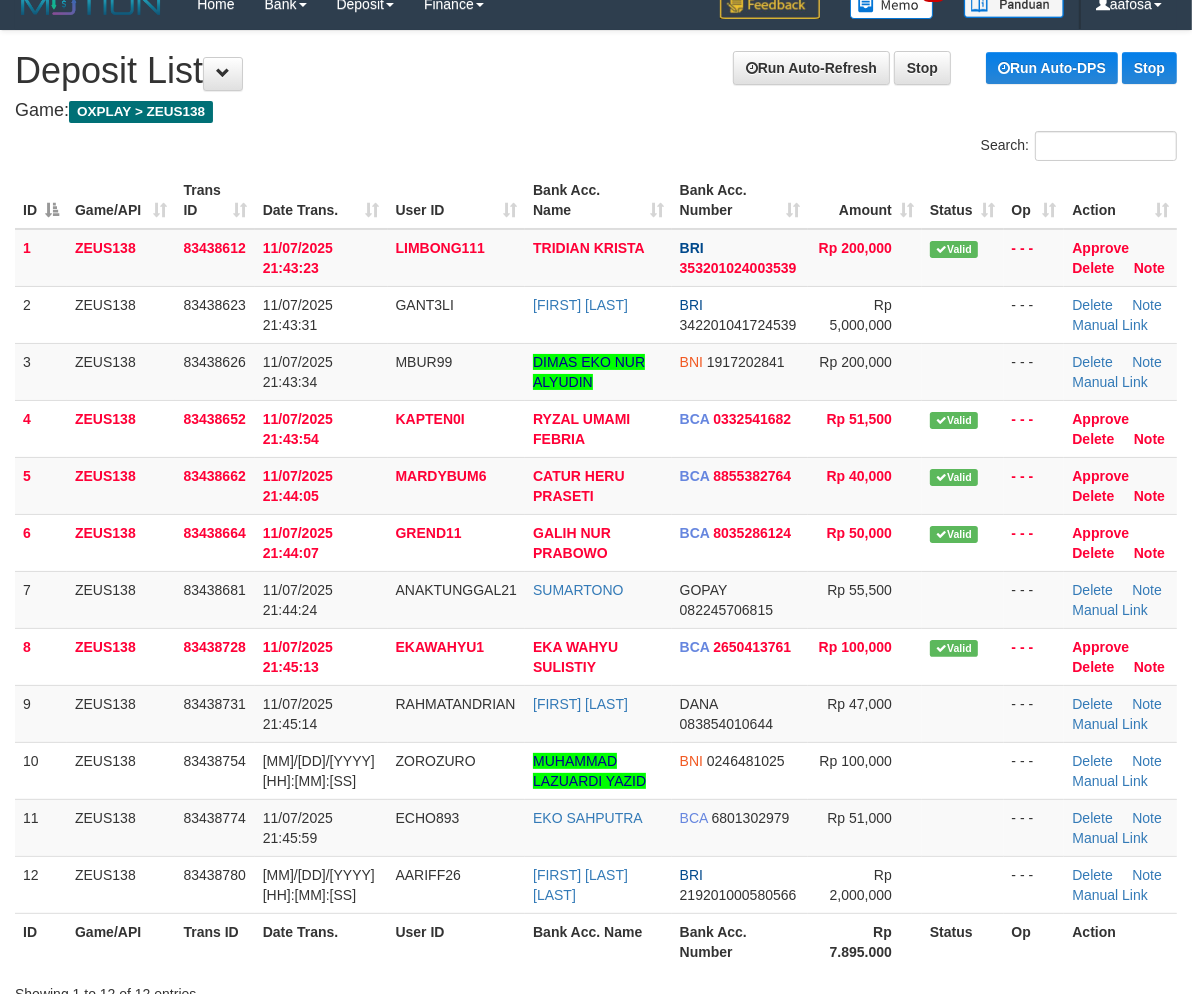 click on "Run Auto-Refresh
Stop
Run Auto-DPS
Stop
Deposit List" at bounding box center [596, 71] 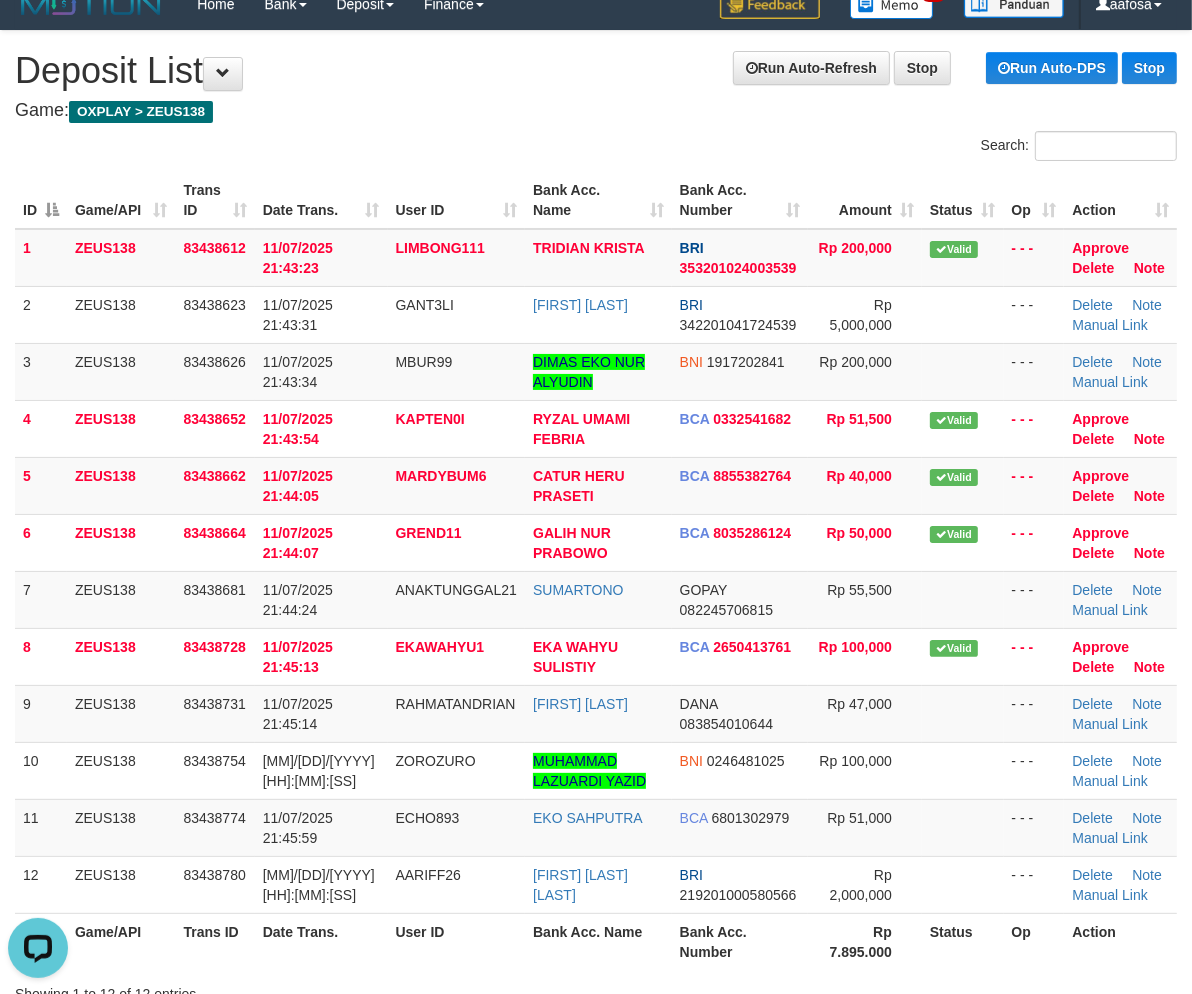 scroll, scrollTop: 0, scrollLeft: 0, axis: both 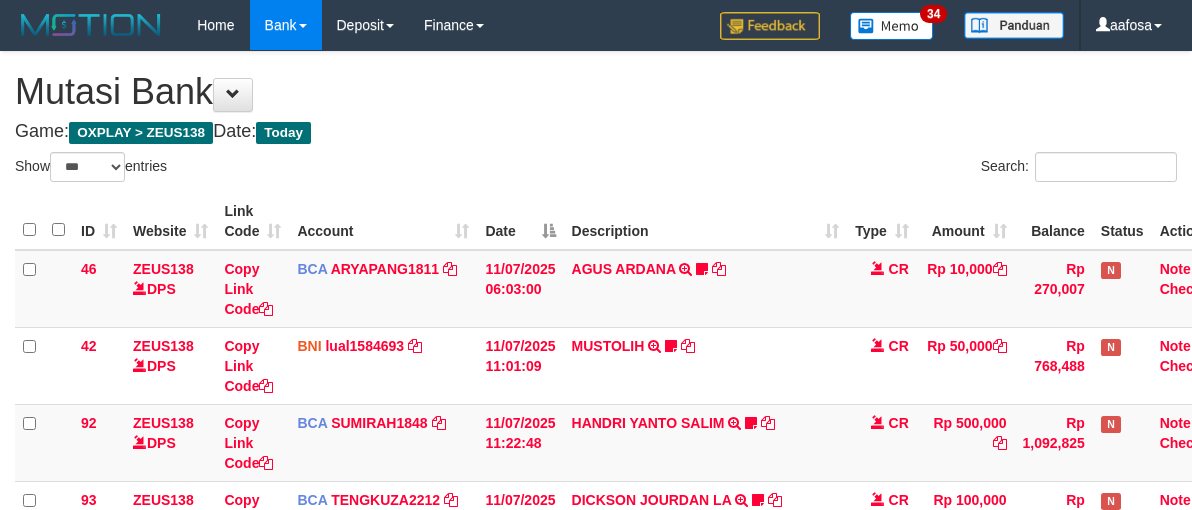 select on "***" 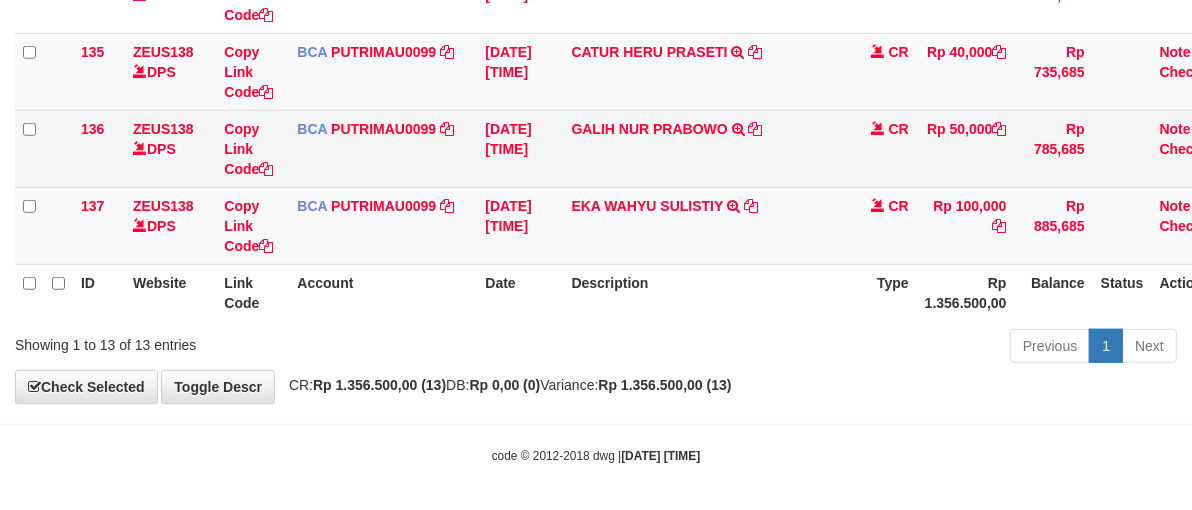 scroll, scrollTop: 868, scrollLeft: 0, axis: vertical 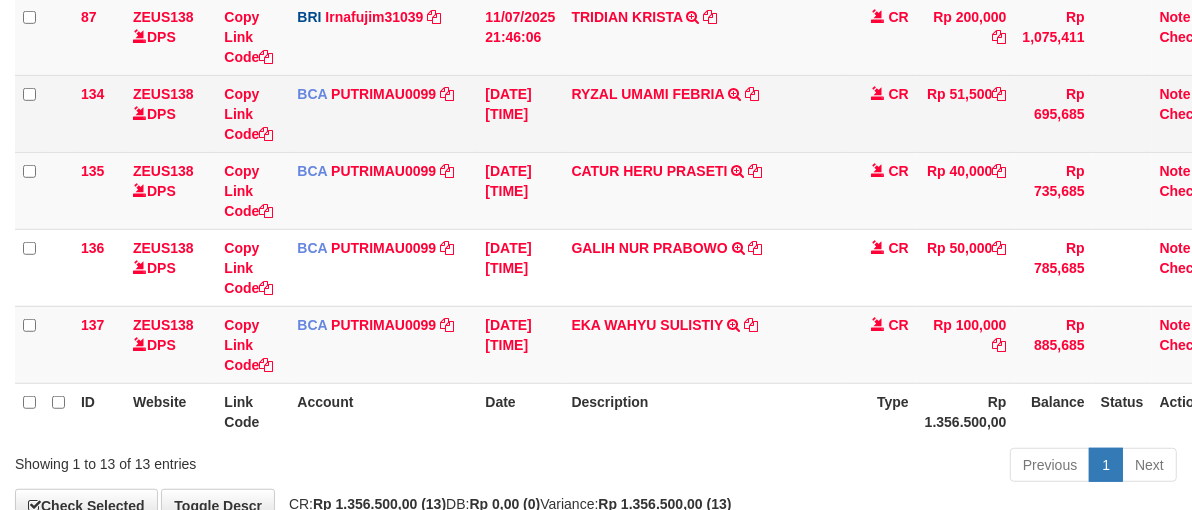 click on "[DATE] [TIME] TRSF E-BANKING CR 1107/FTSCY/WS95031
51500.00[NAME] [NAME]" at bounding box center [705, 113] 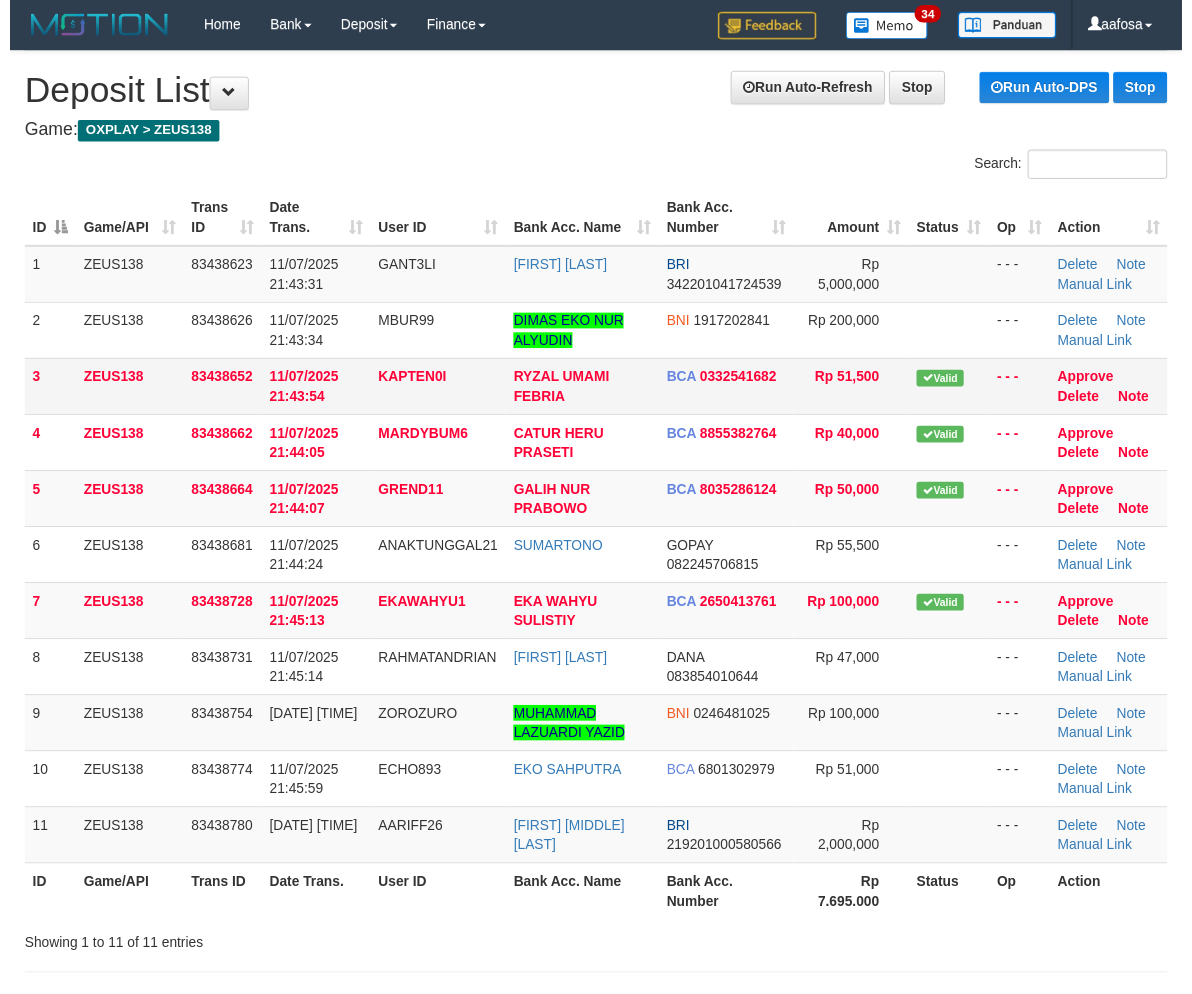 scroll, scrollTop: 21, scrollLeft: 0, axis: vertical 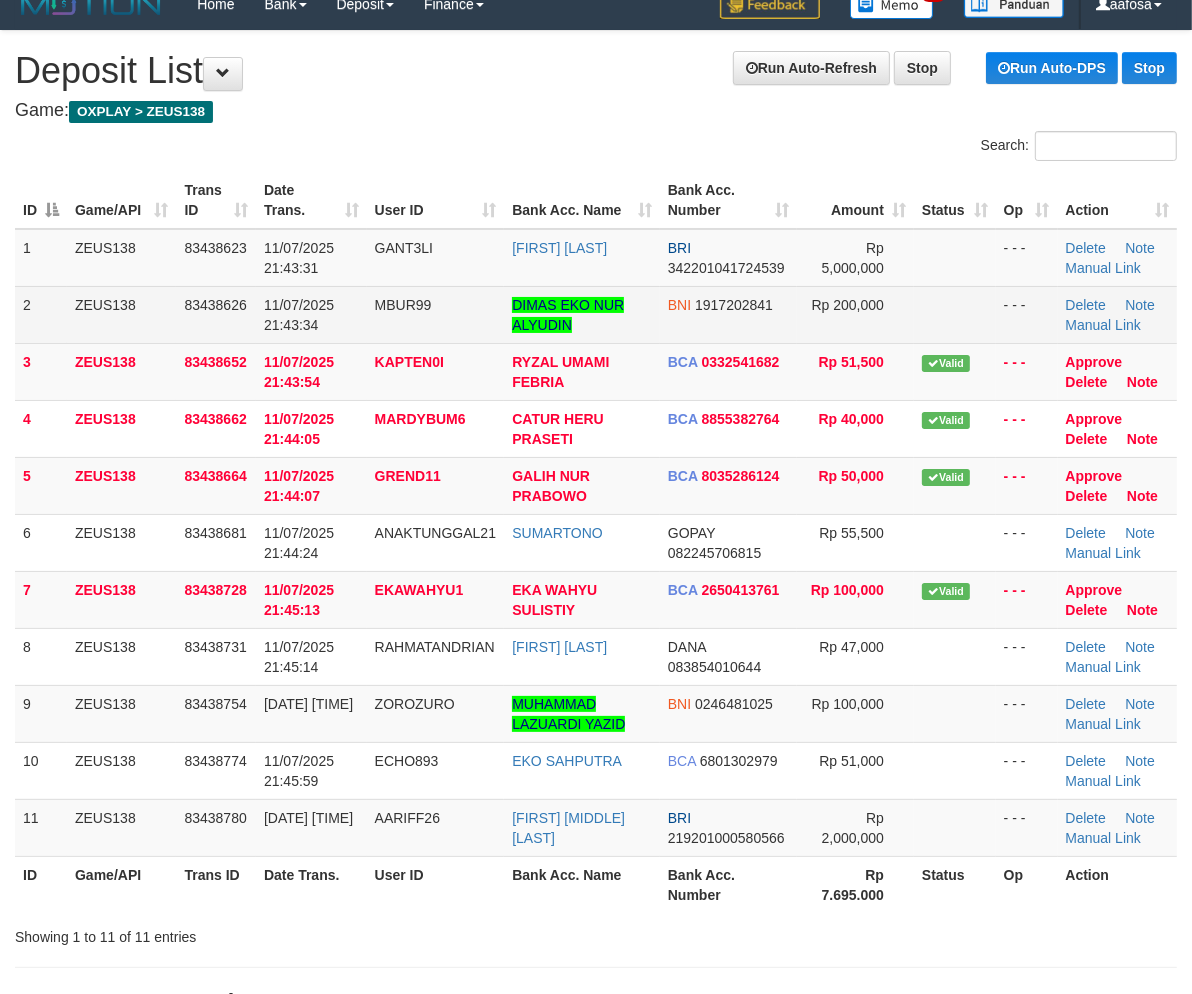 drag, startPoint x: 963, startPoint y: 316, endPoint x: 811, endPoint y: 325, distance: 152.26622 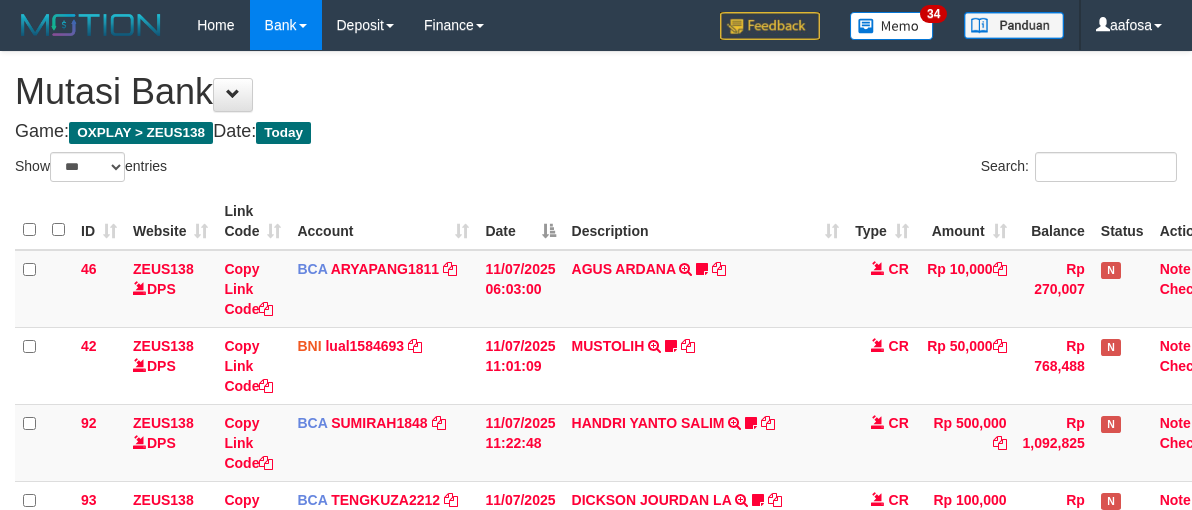 select on "***" 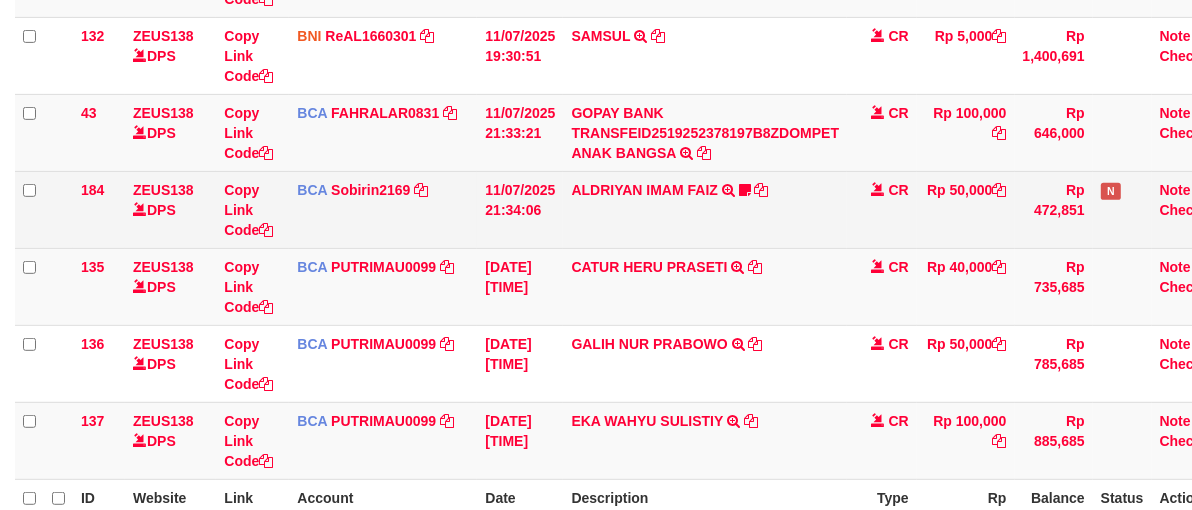 scroll, scrollTop: 616, scrollLeft: 0, axis: vertical 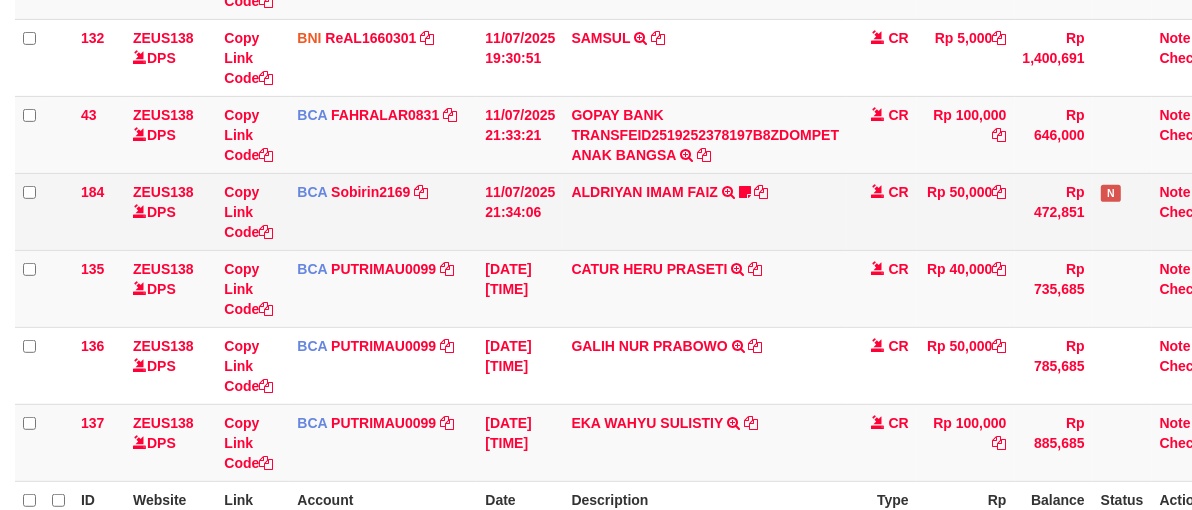 click on "ALDRIYAN IMAM FAIZ            TRSF E-BANKING CR 07/11 ZX041
ALDRIYAN IMAM FAIZ    Kempuswin" at bounding box center (705, 211) 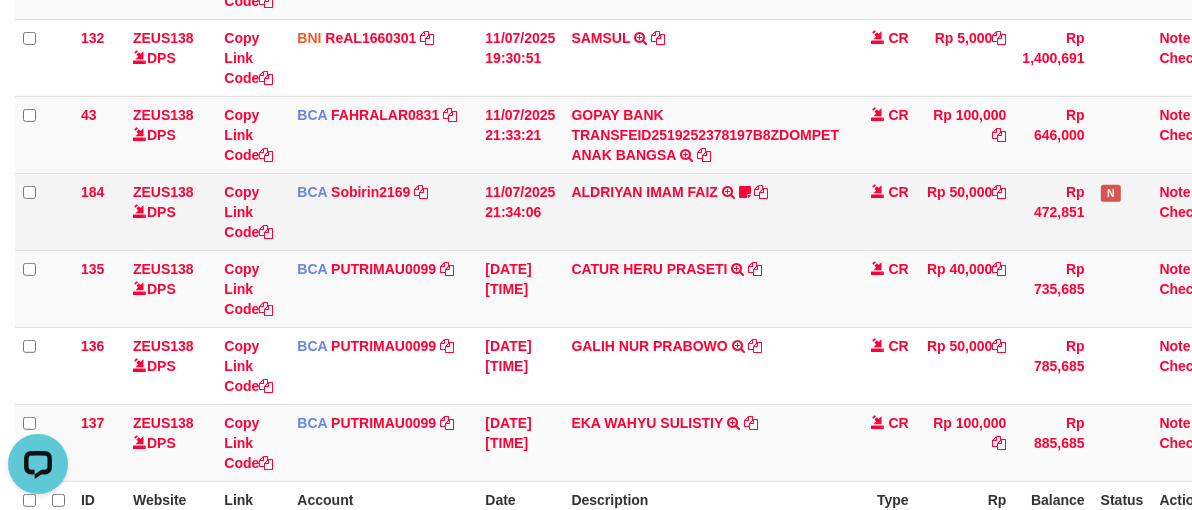 scroll, scrollTop: 0, scrollLeft: 0, axis: both 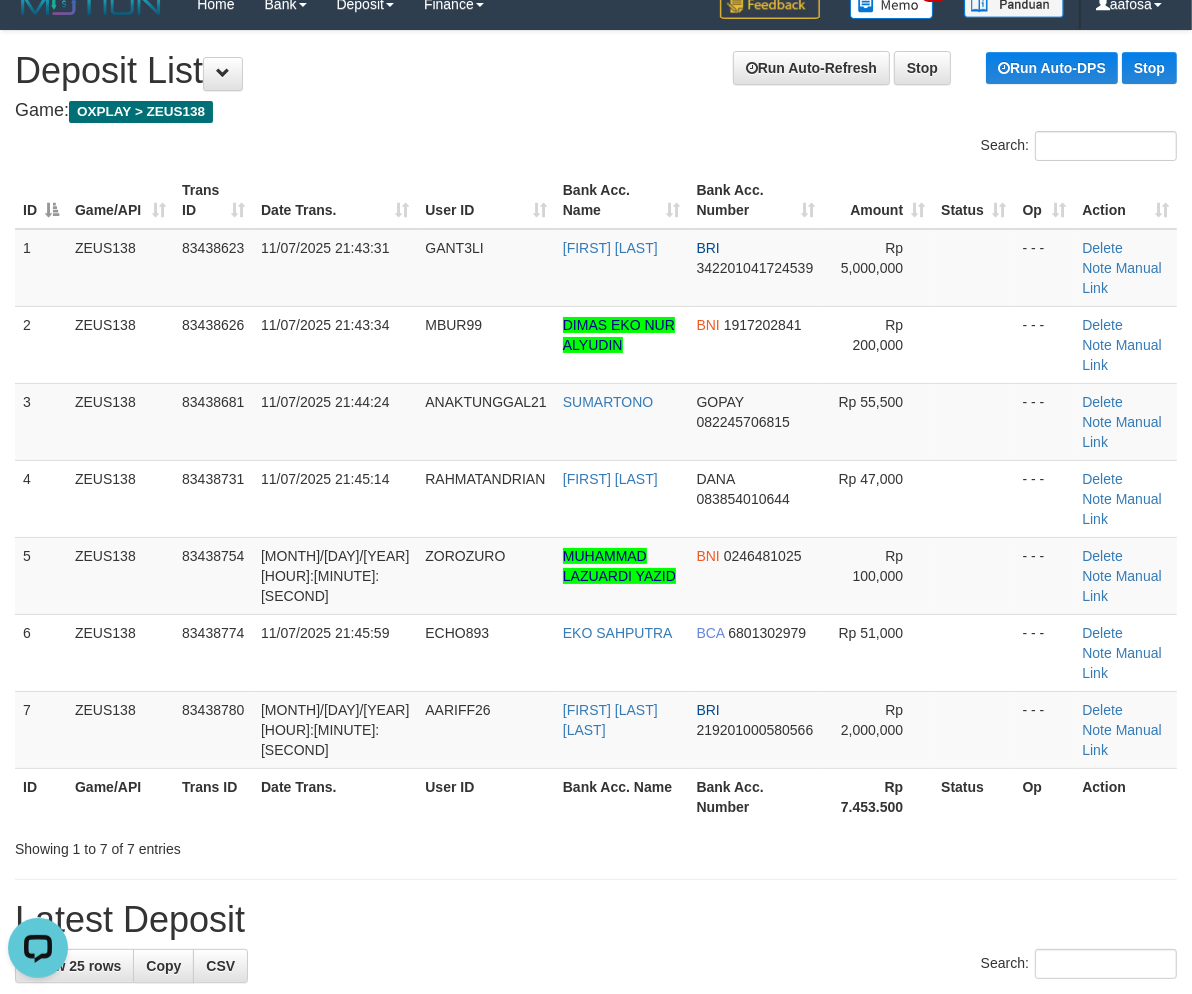 click on "Game:   OXPLAY > ZEUS138" at bounding box center [596, 111] 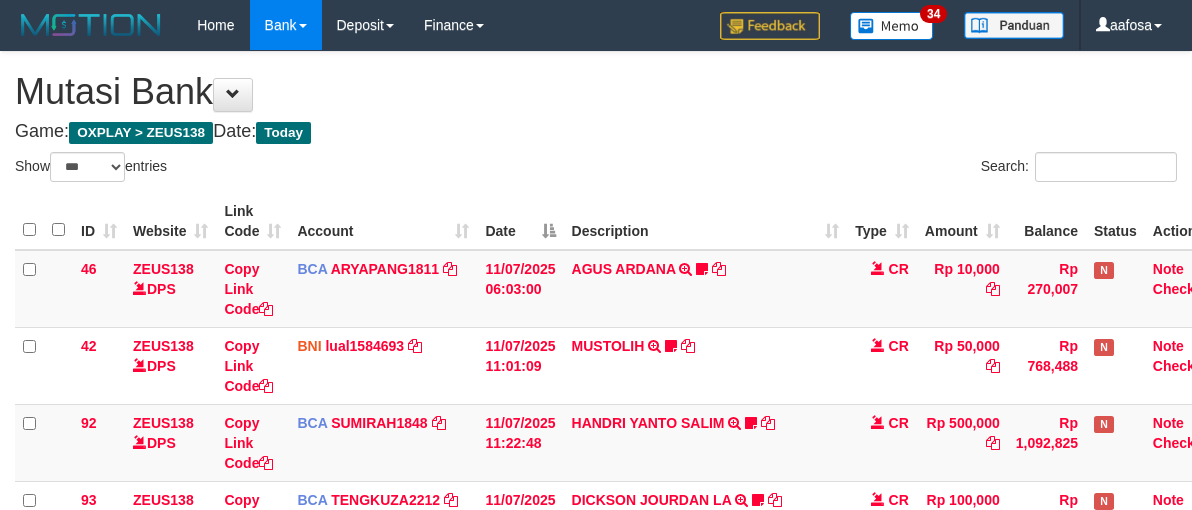 select on "***" 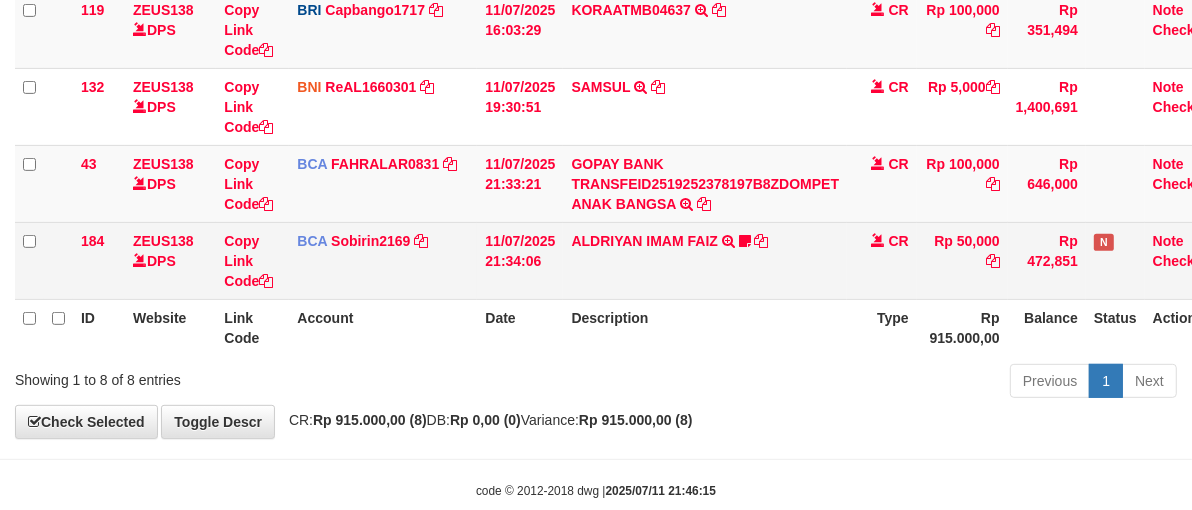 scroll, scrollTop: 607, scrollLeft: 0, axis: vertical 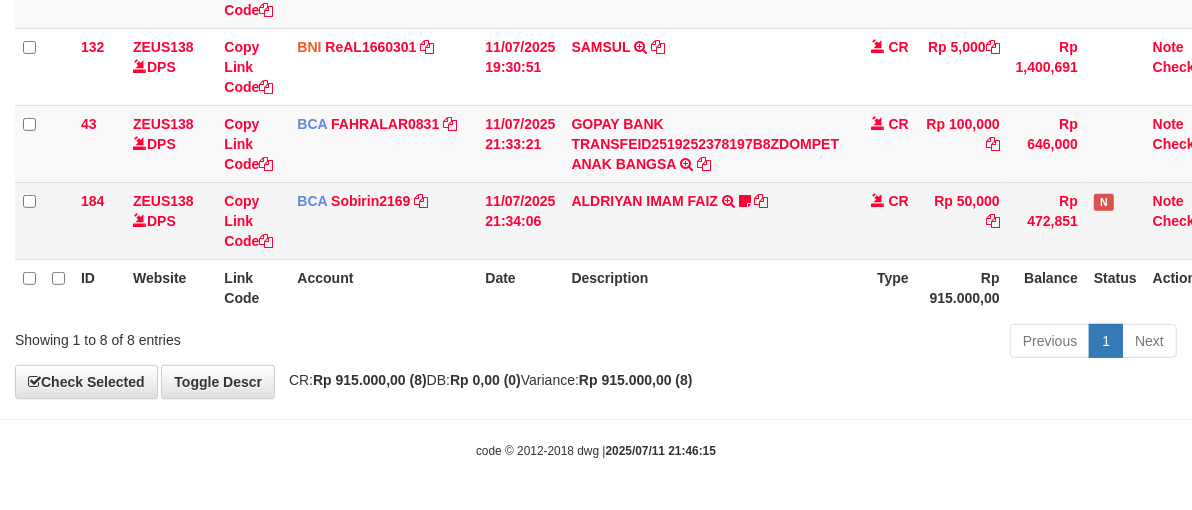 click on "[FIRST] [LAST]            TRSF E-BANKING CR 07/11 ZX041
[FIRST] [LAST]    Kempuswin" at bounding box center [705, 220] 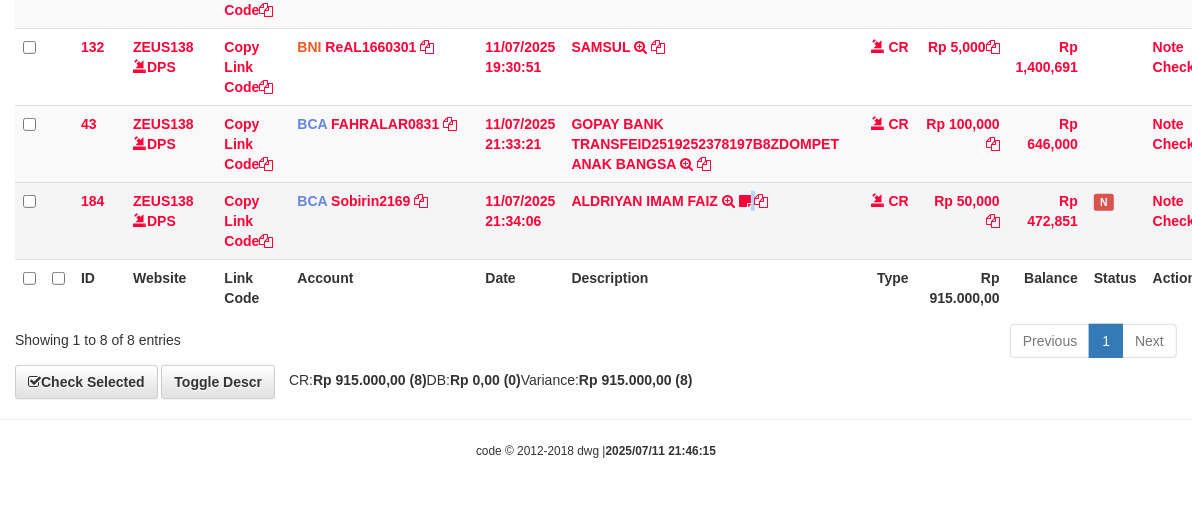 click on "ALDRIYAN IMAM FAIZ            TRSF E-BANKING CR 07/11 ZX041
ALDRIYAN IMAM FAIZ    Kempuswin" at bounding box center [705, 220] 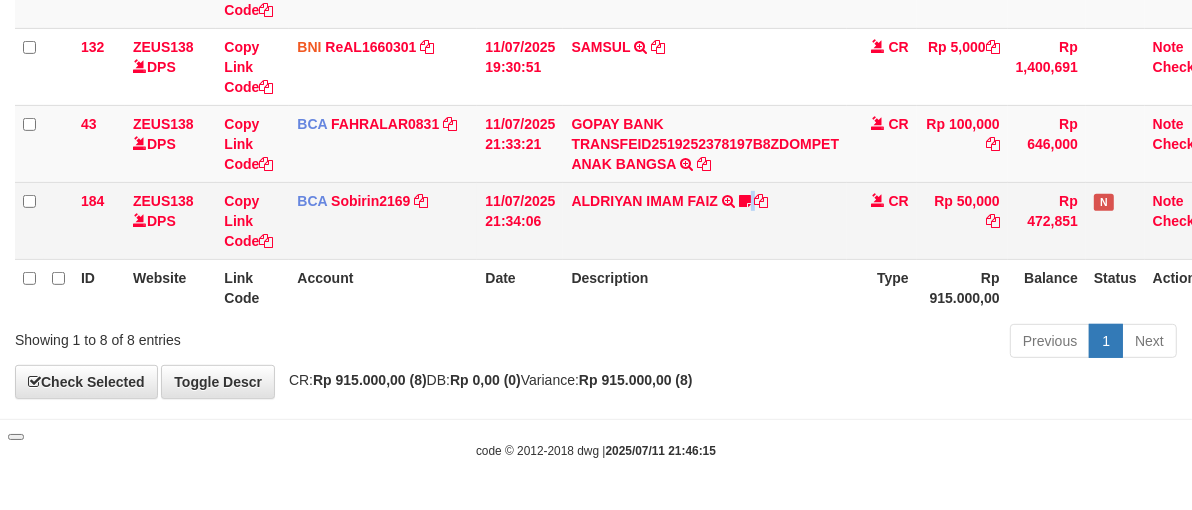 drag, startPoint x: 748, startPoint y: 236, endPoint x: 753, endPoint y: 245, distance: 10.29563 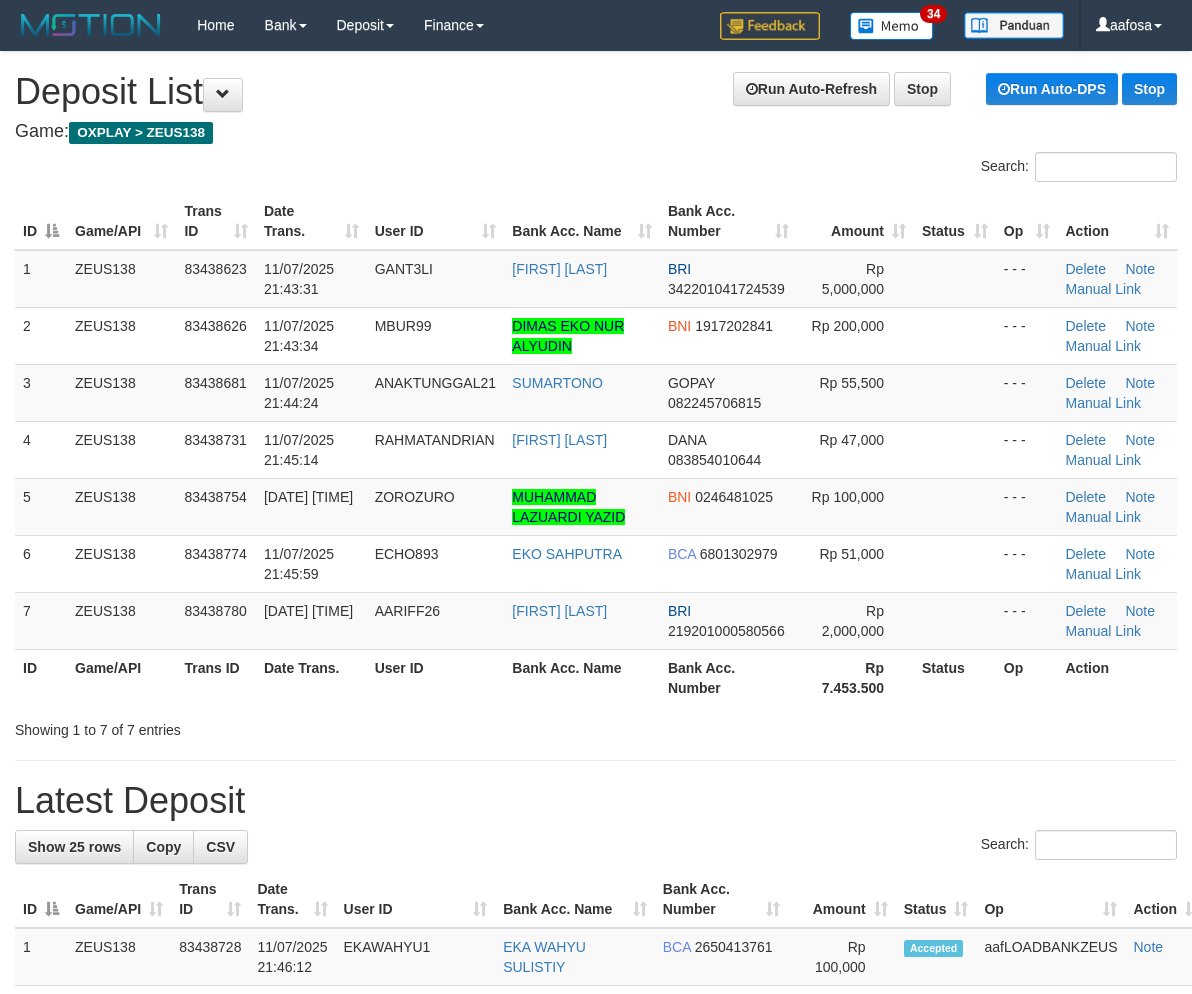 scroll, scrollTop: 21, scrollLeft: 0, axis: vertical 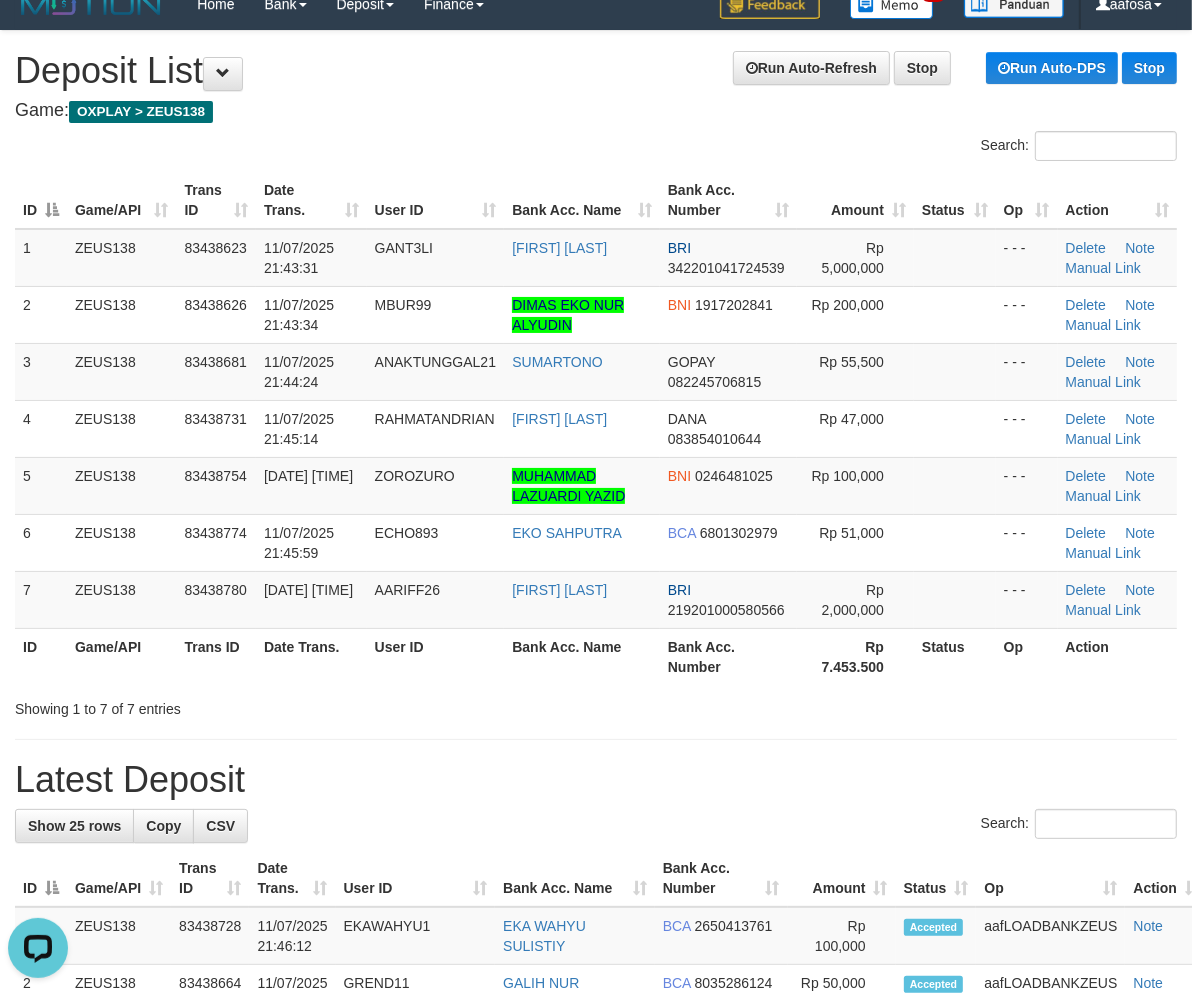 drag, startPoint x: 486, startPoint y: 102, endPoint x: 5, endPoint y: 162, distance: 484.72775 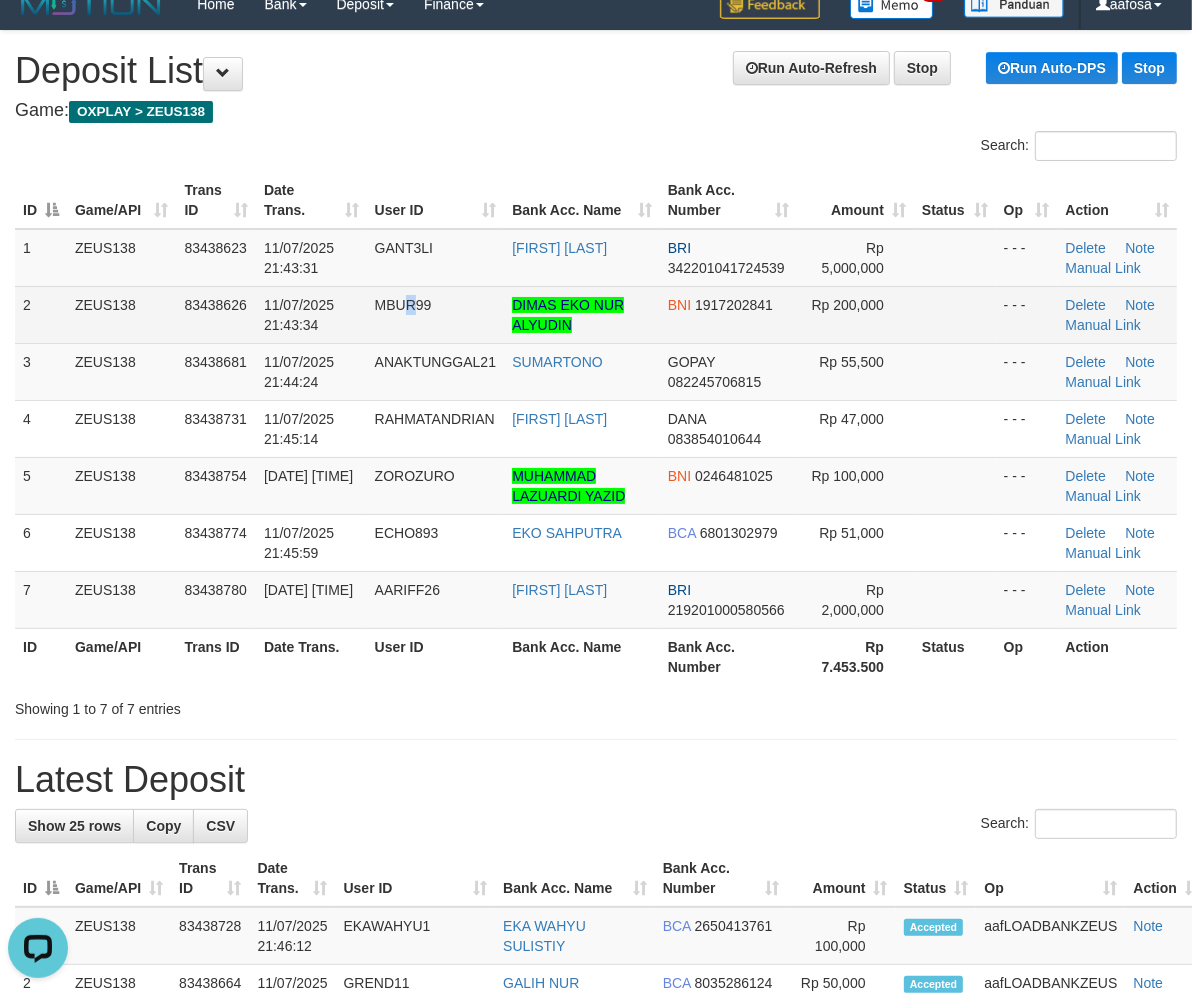 click on "MBUR99" at bounding box center [436, 314] 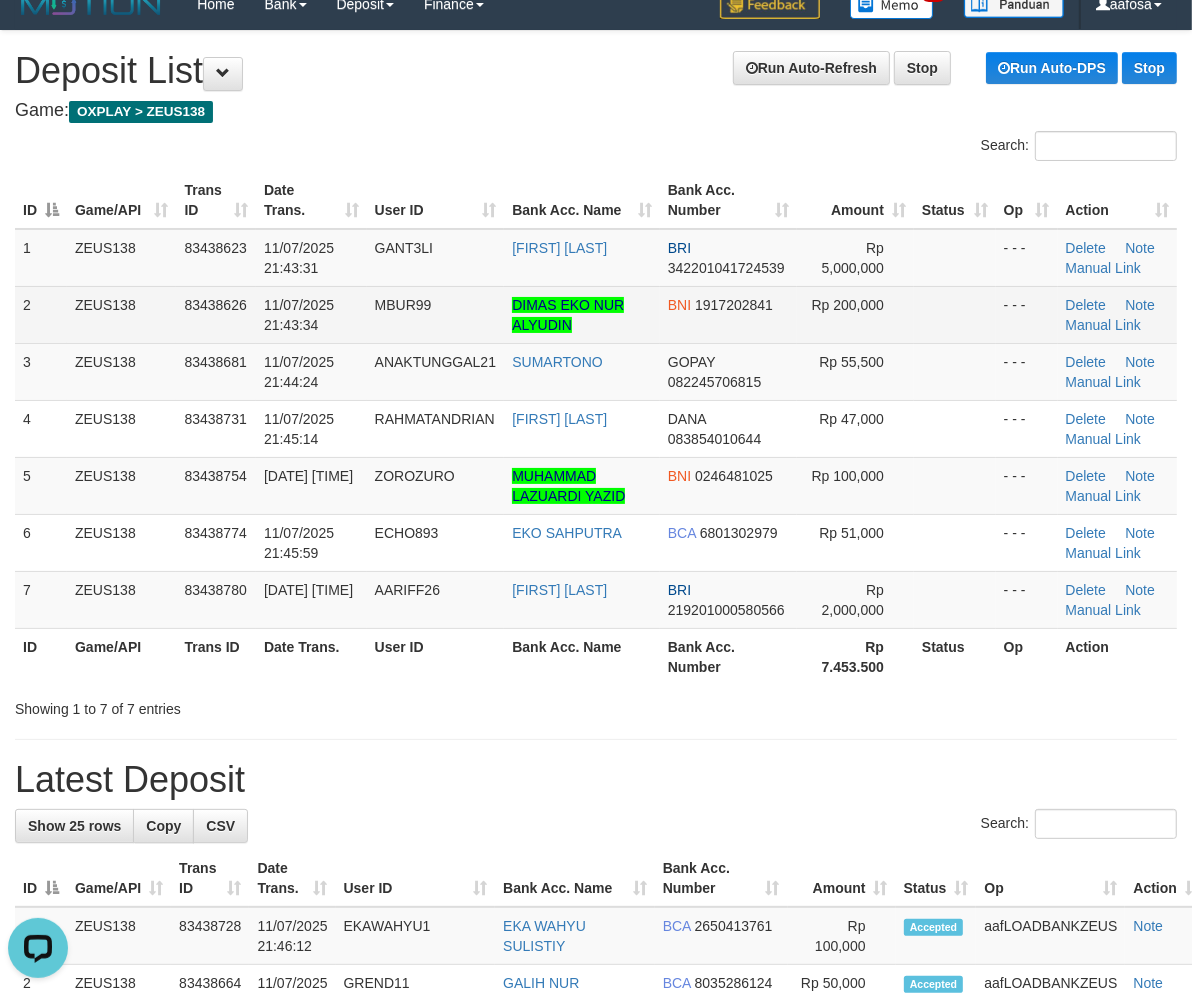 click on "11/07/2025 21:43:34" at bounding box center (311, 314) 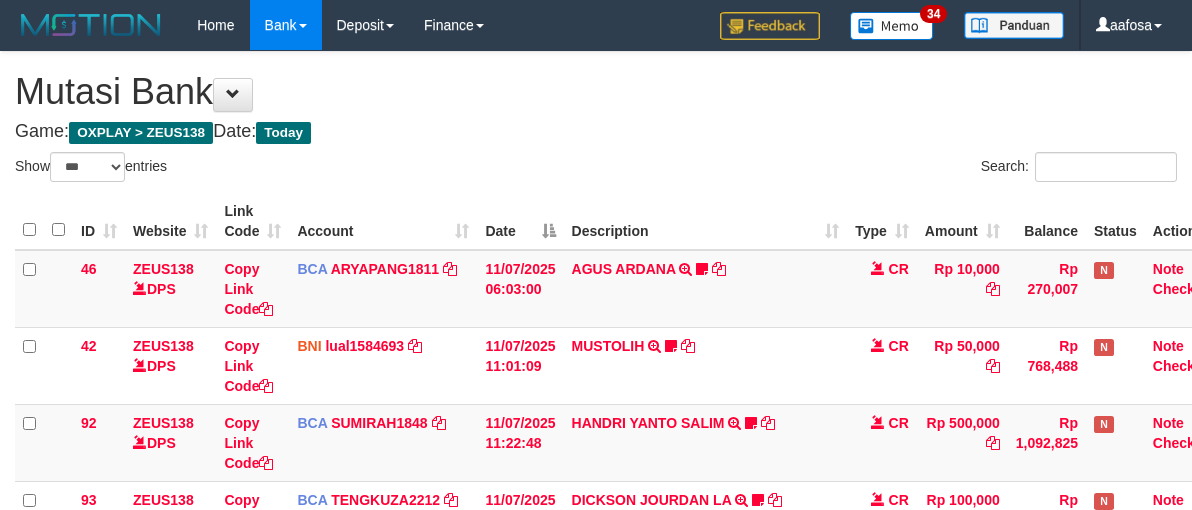 select on "***" 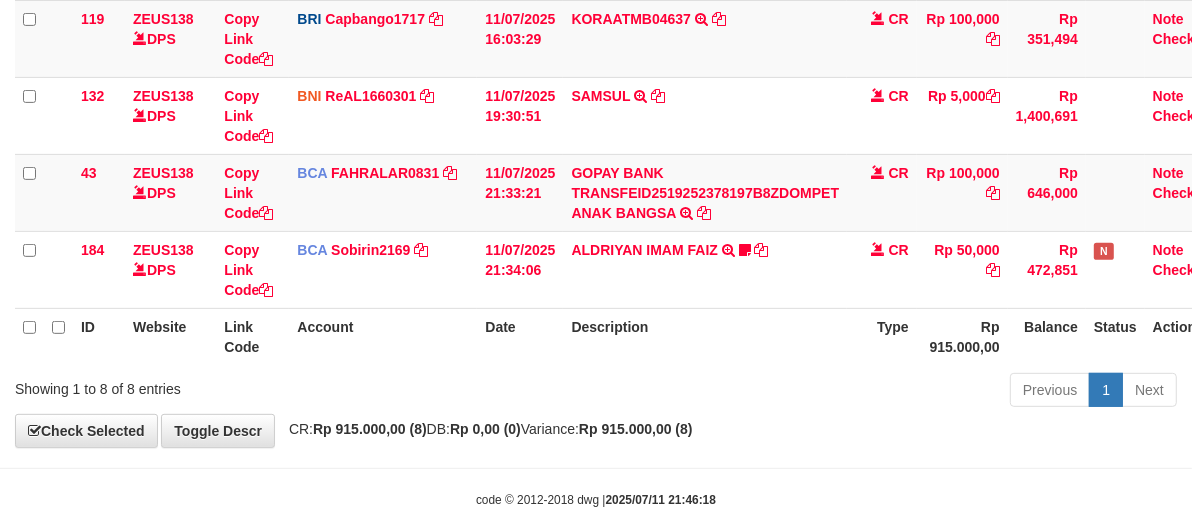 scroll, scrollTop: 607, scrollLeft: 0, axis: vertical 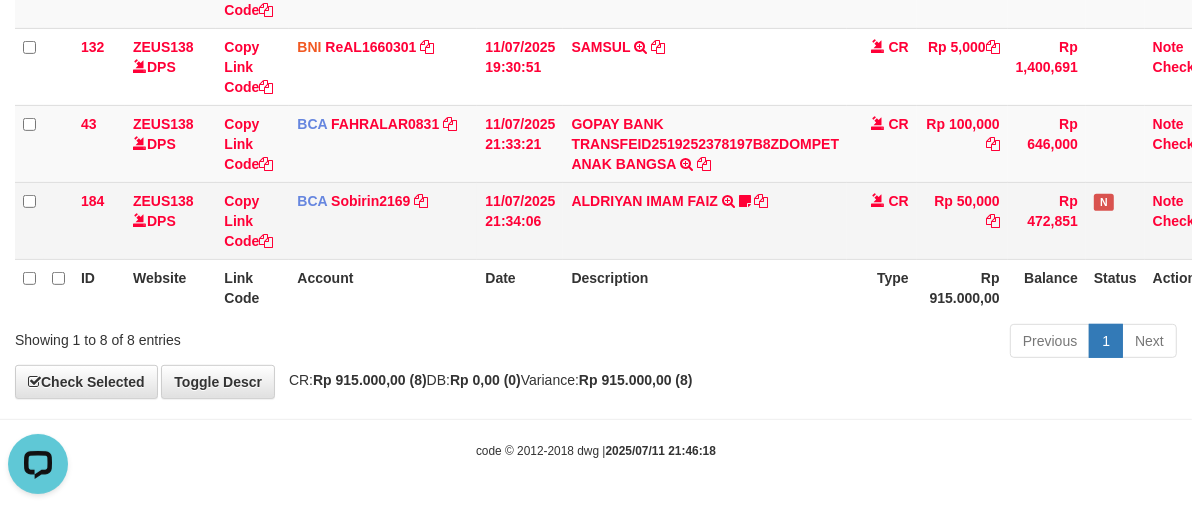 drag, startPoint x: 771, startPoint y: 180, endPoint x: 830, endPoint y: 184, distance: 59.135437 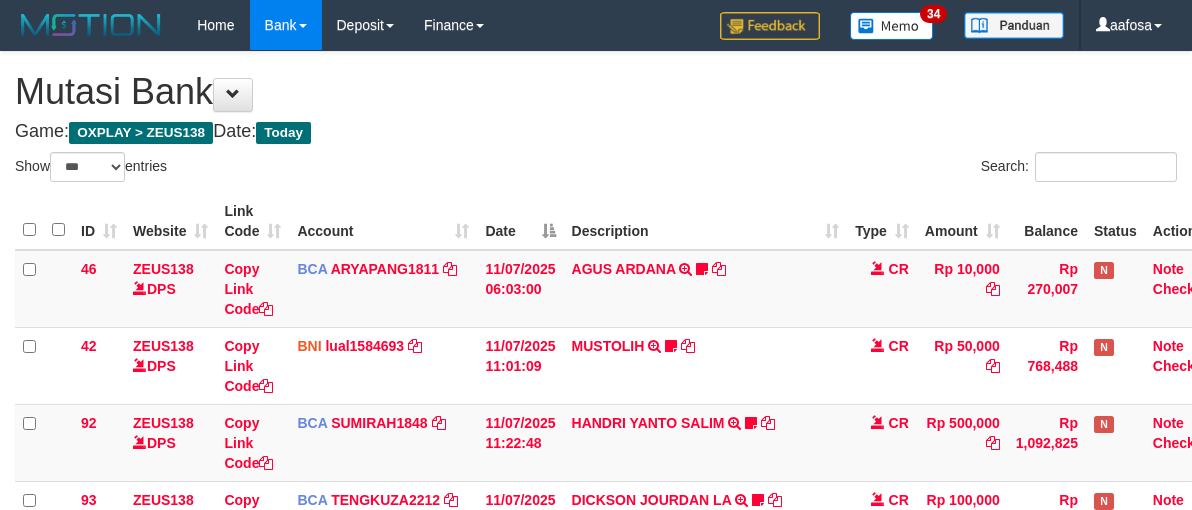 select on "***" 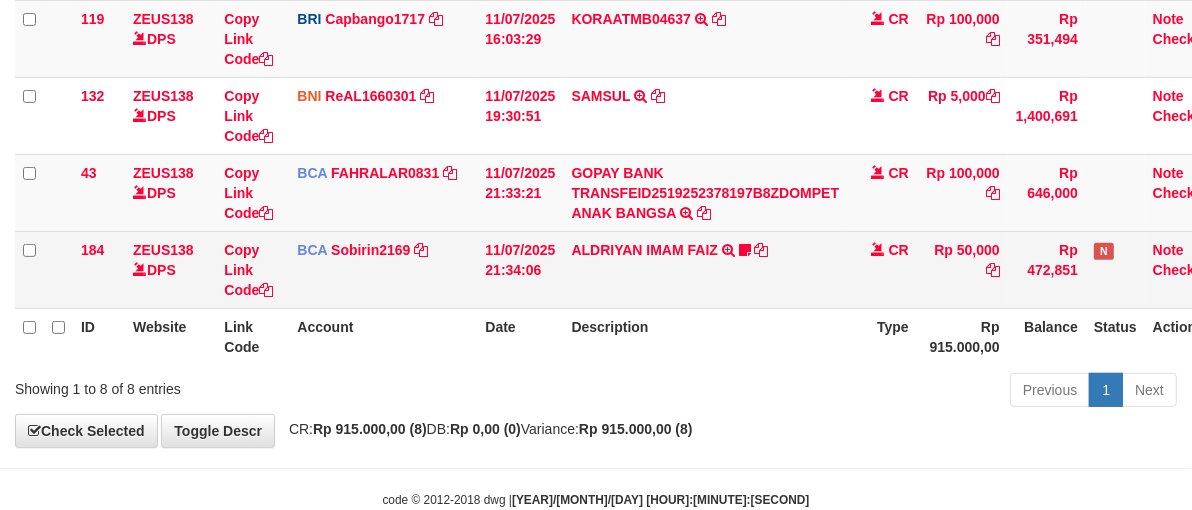 scroll, scrollTop: 607, scrollLeft: 0, axis: vertical 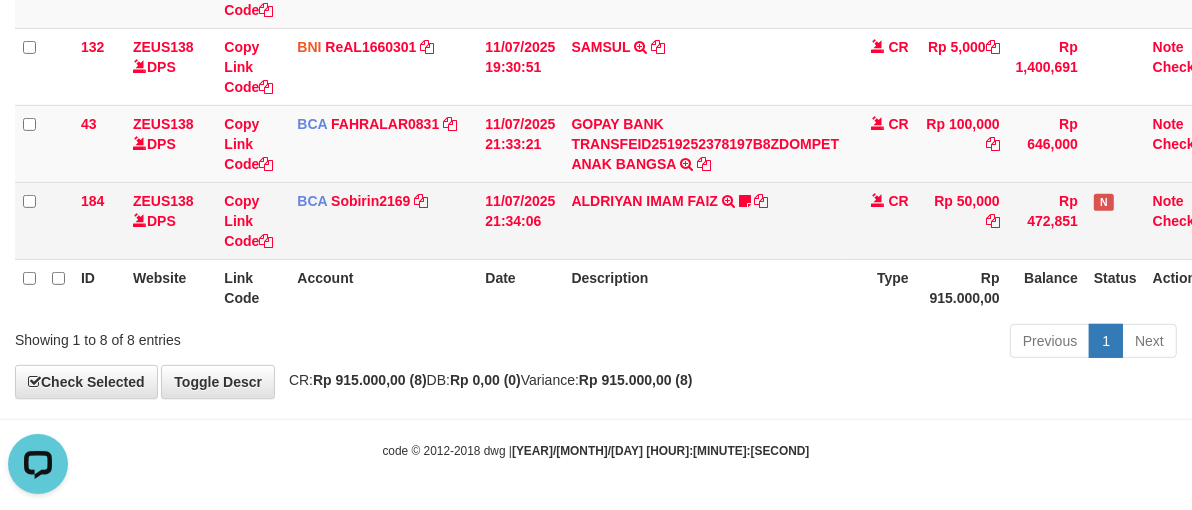click on "[FIRST] [LAST]            TRSF E-BANKING CR 07/11 ZX041
[FIRST] [LAST]    Kempuswin" at bounding box center [705, 220] 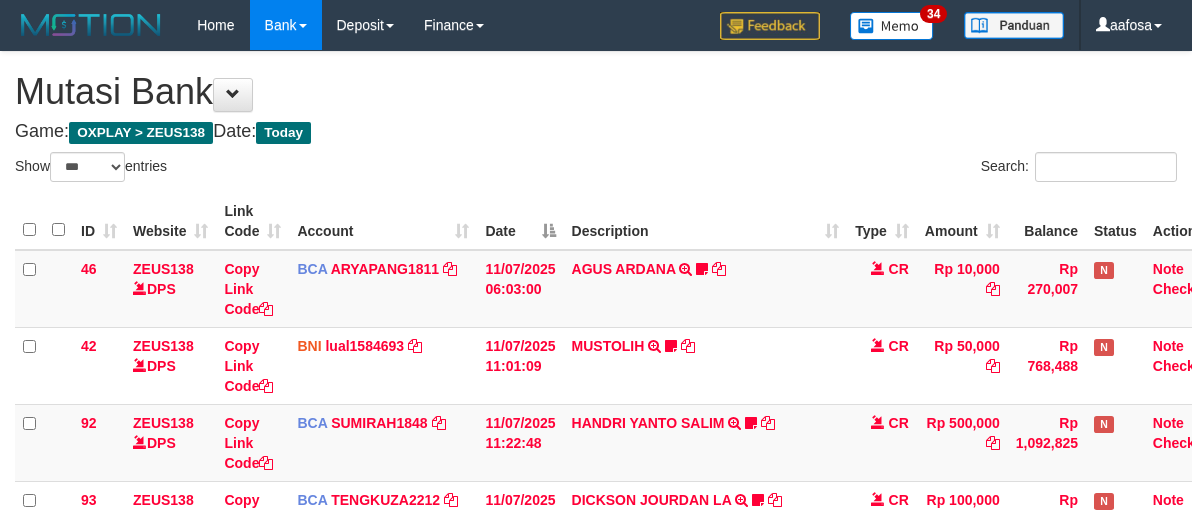 select on "***" 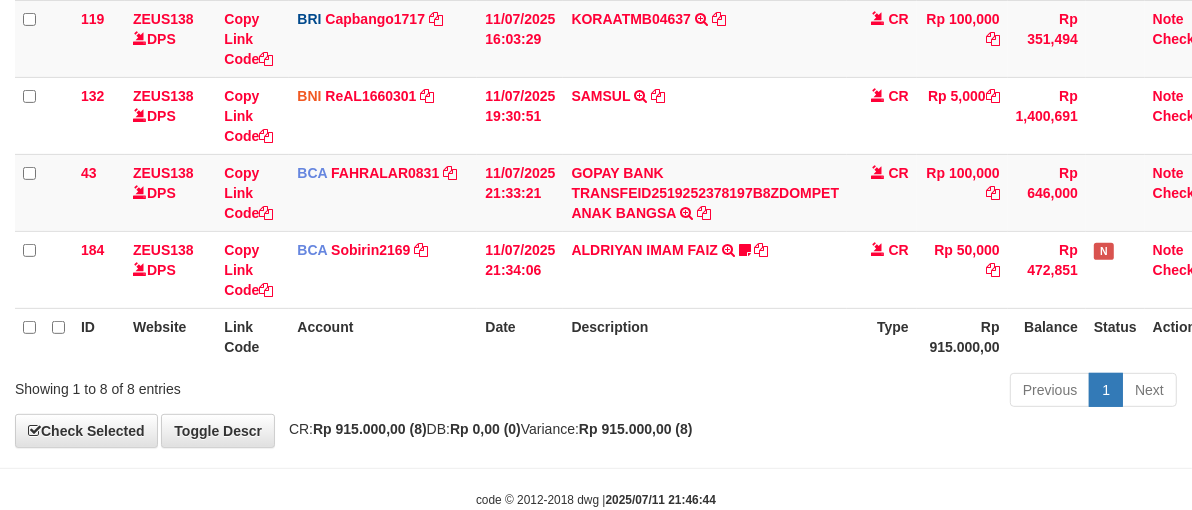 scroll, scrollTop: 607, scrollLeft: 0, axis: vertical 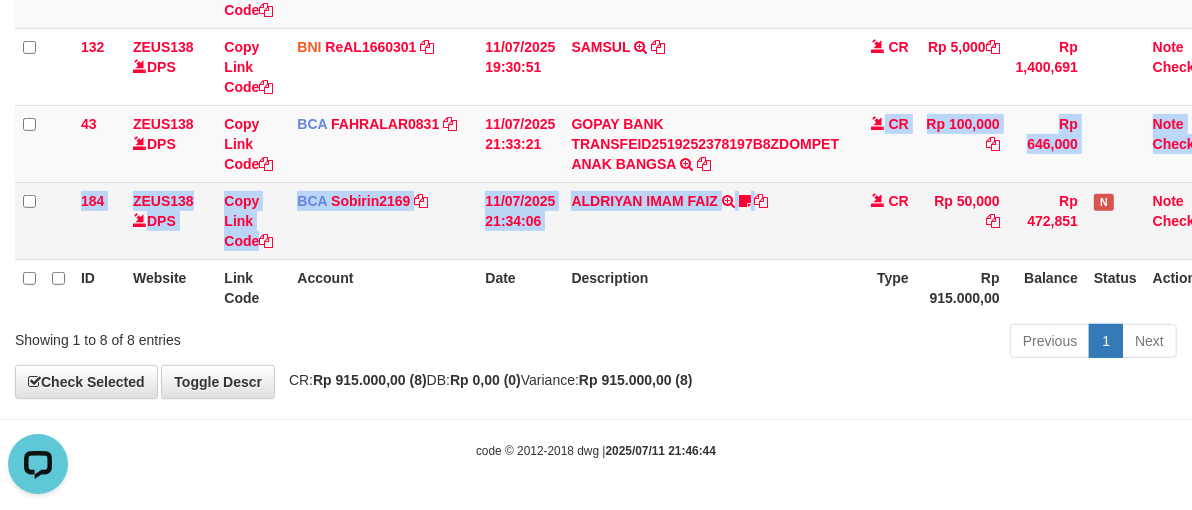 drag, startPoint x: 790, startPoint y: 171, endPoint x: 797, endPoint y: 188, distance: 18.384777 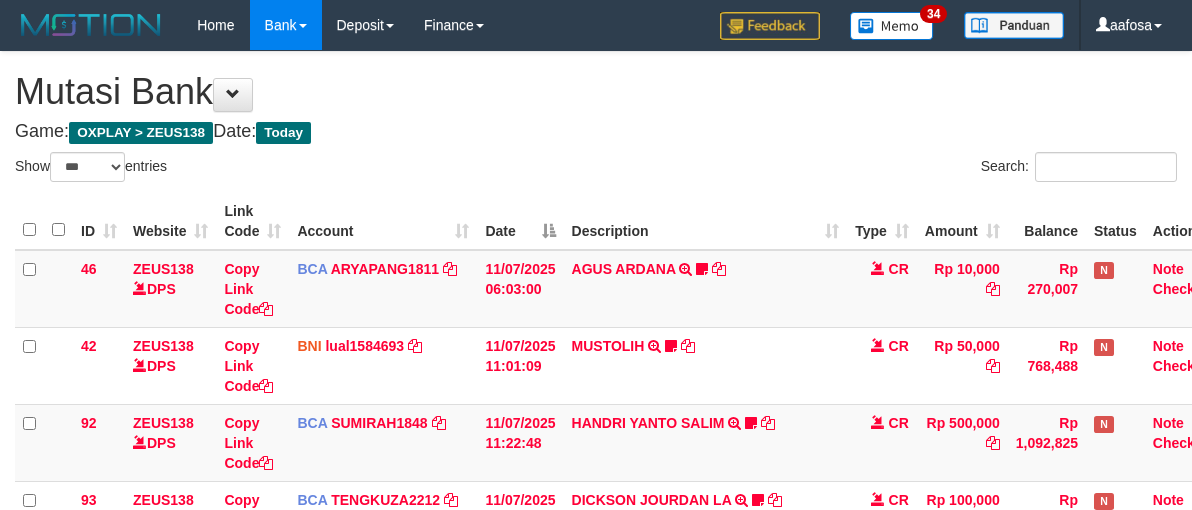 select on "***" 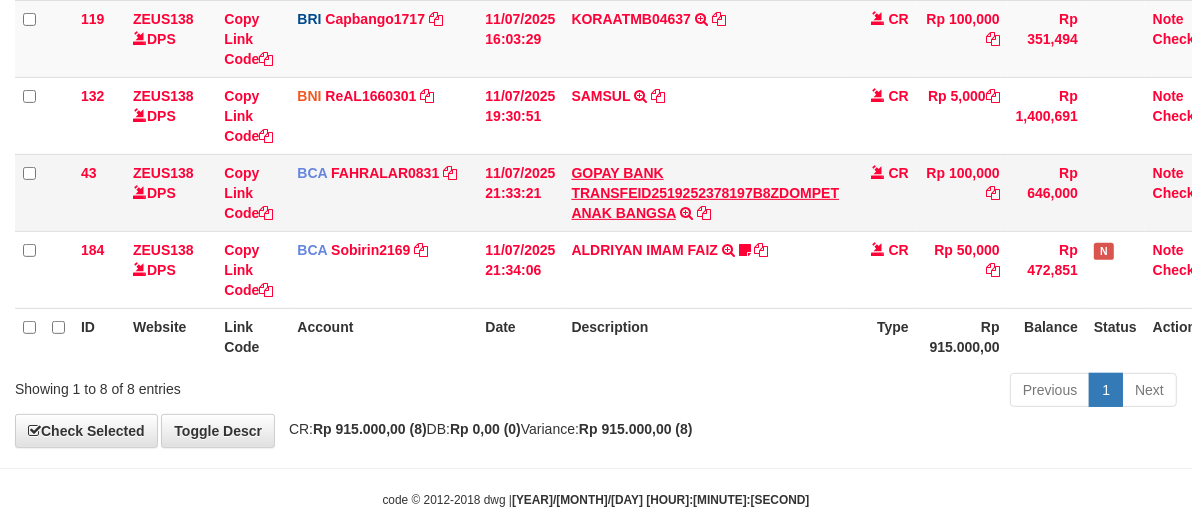 scroll, scrollTop: 607, scrollLeft: 0, axis: vertical 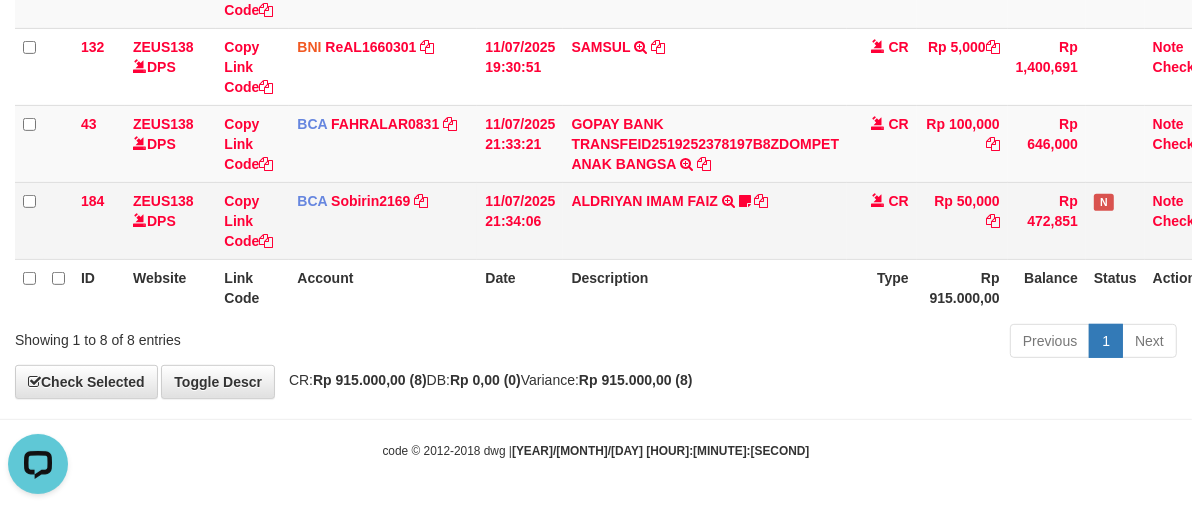 click on "[FIRST] [LAST]            TRSF E-BANKING CR 07/11 ZX041
[FIRST] [LAST]    Kempuswin" at bounding box center [705, 220] 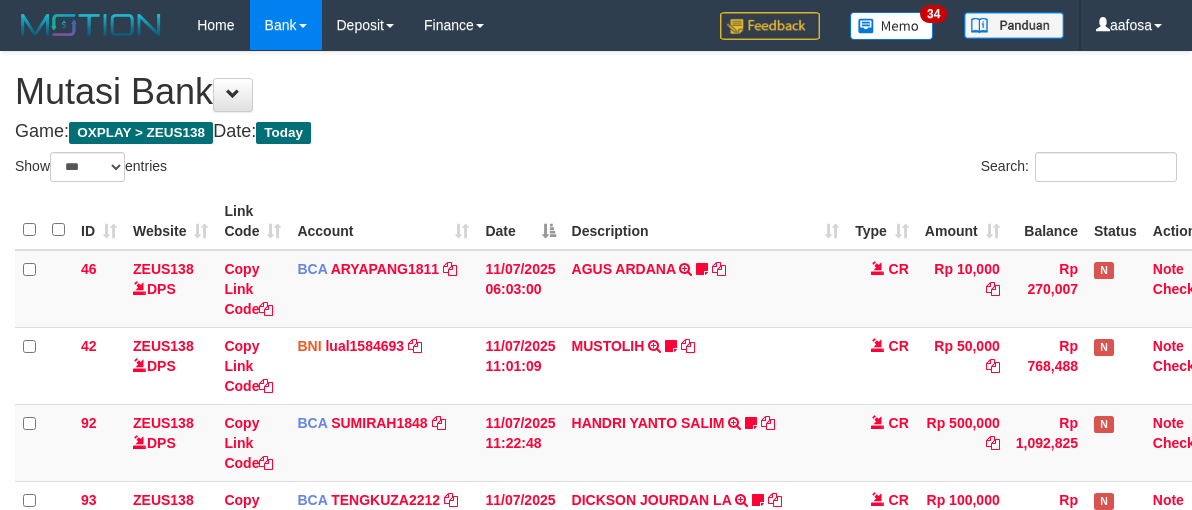 select on "***" 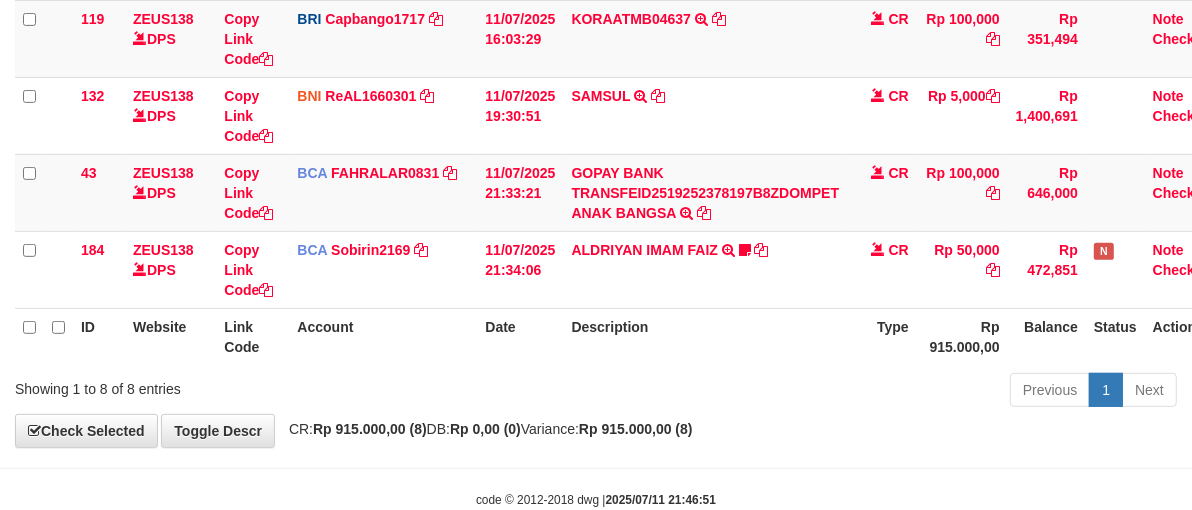 scroll, scrollTop: 607, scrollLeft: 0, axis: vertical 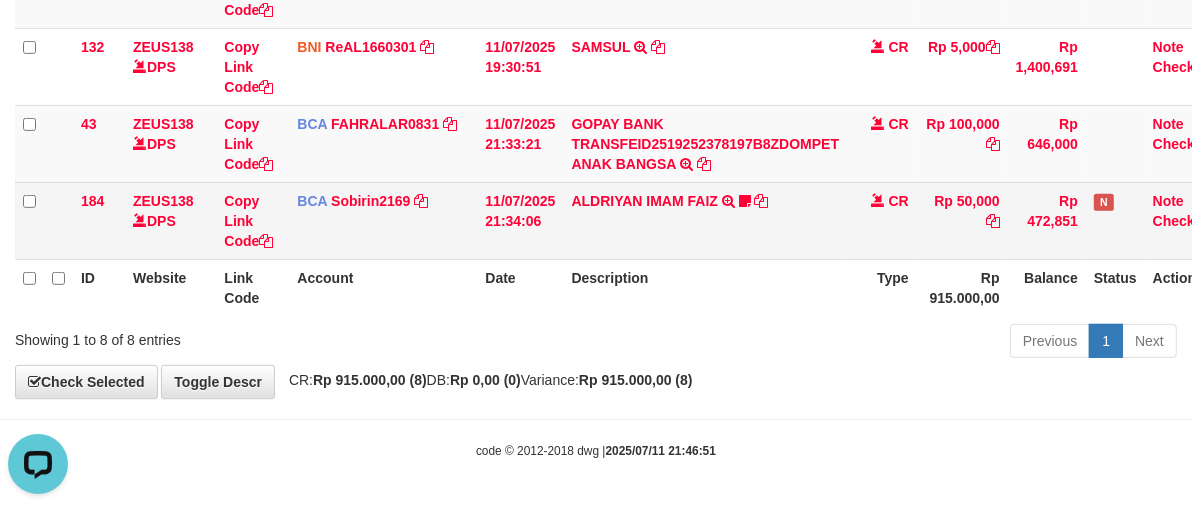 drag, startPoint x: 821, startPoint y: 207, endPoint x: 810, endPoint y: 216, distance: 14.21267 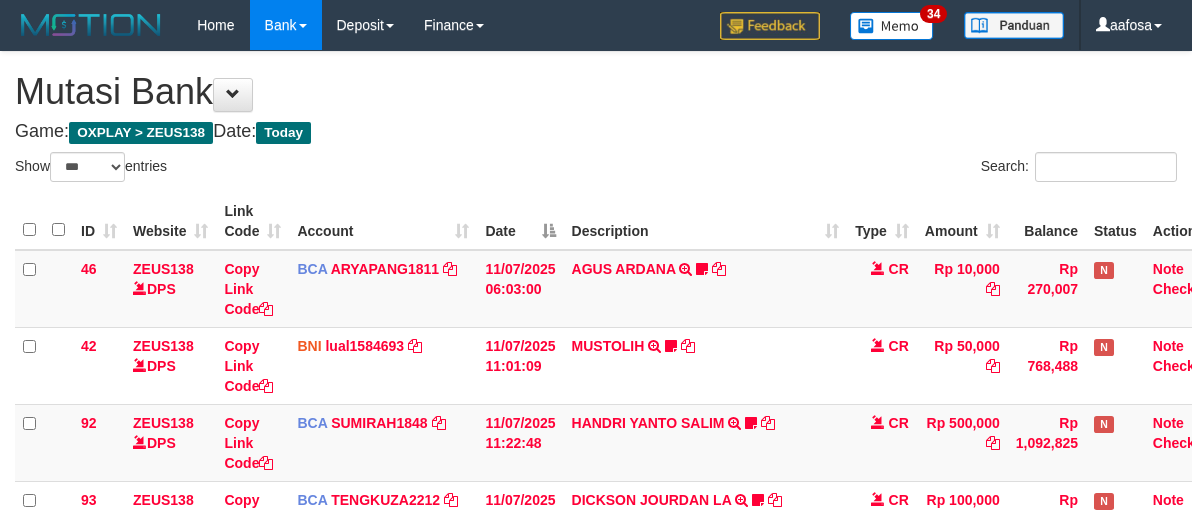 select on "***" 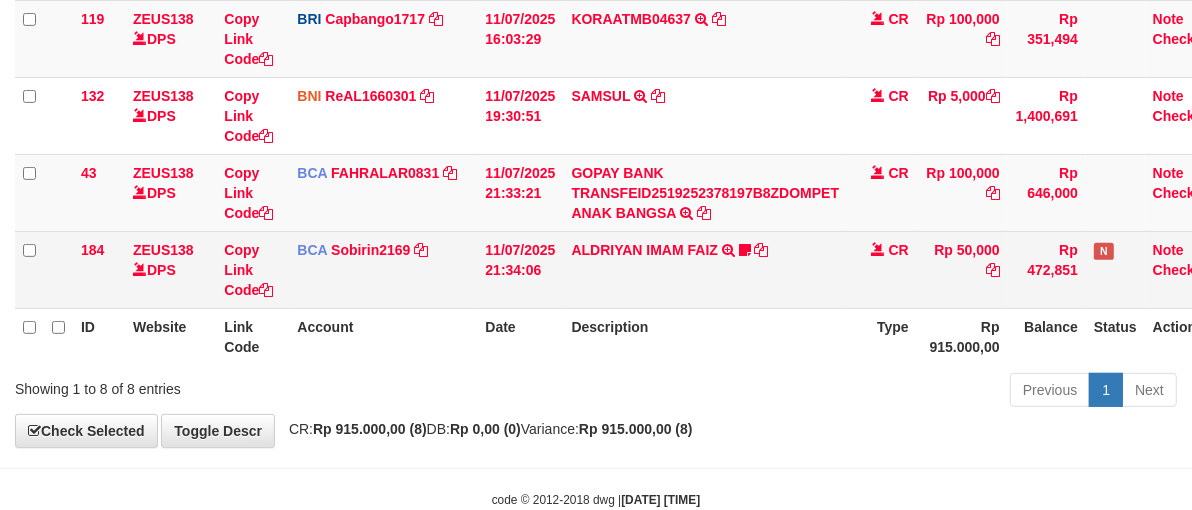 scroll, scrollTop: 607, scrollLeft: 0, axis: vertical 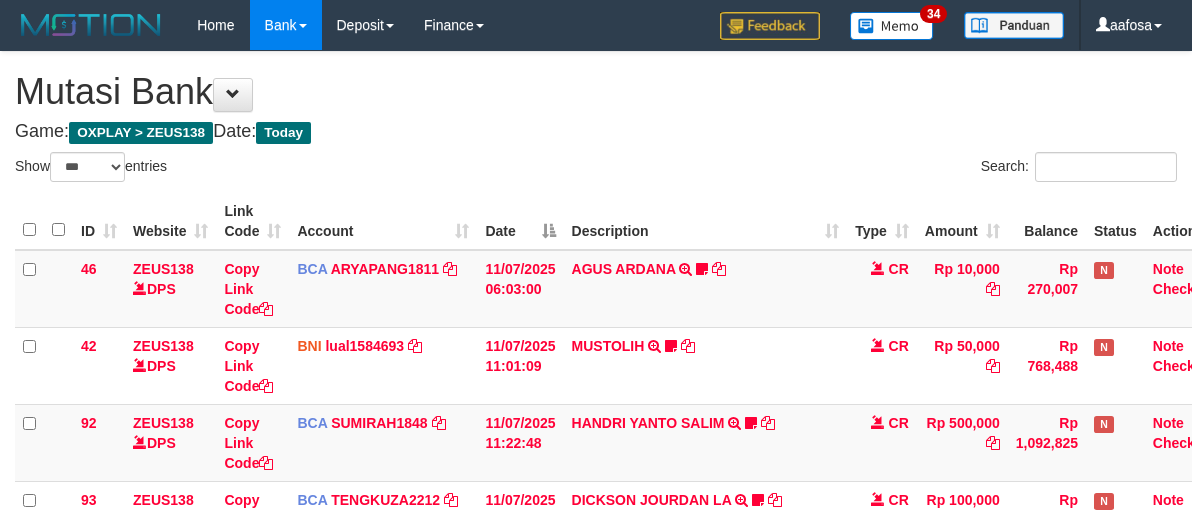 select on "***" 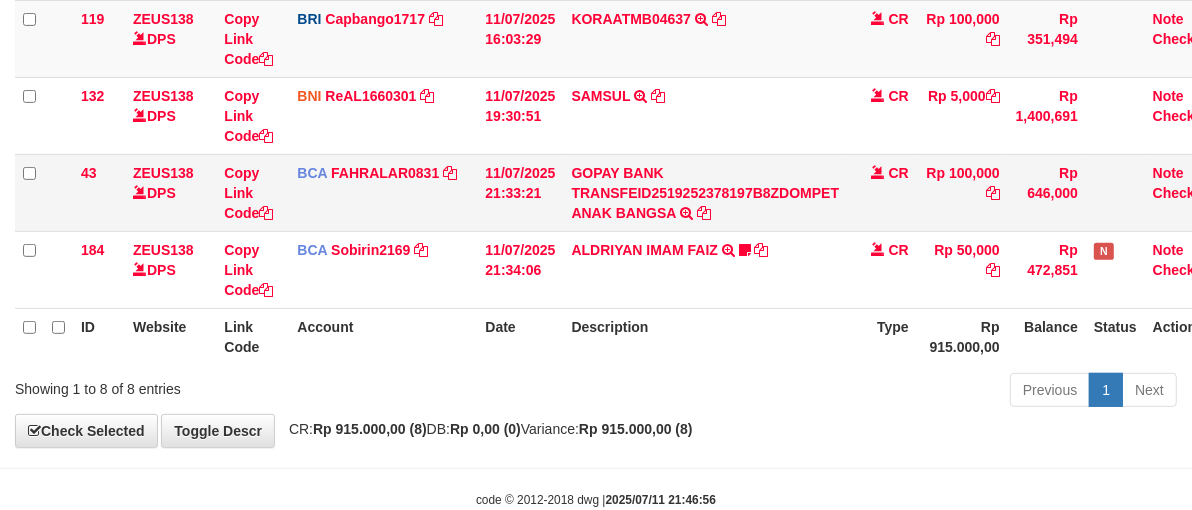 scroll, scrollTop: 607, scrollLeft: 0, axis: vertical 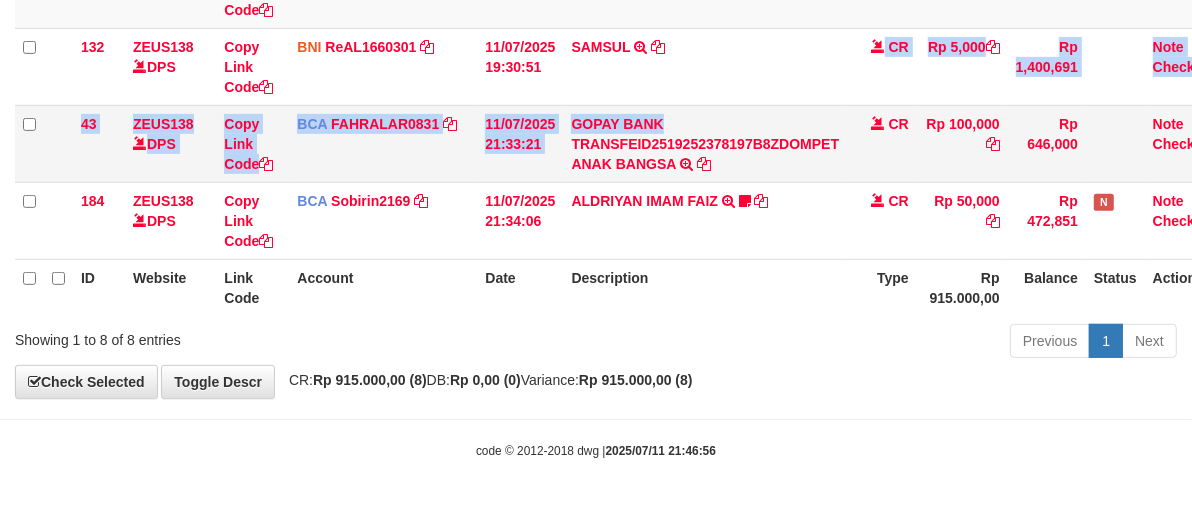 drag, startPoint x: 760, startPoint y: 101, endPoint x: 753, endPoint y: 110, distance: 11.401754 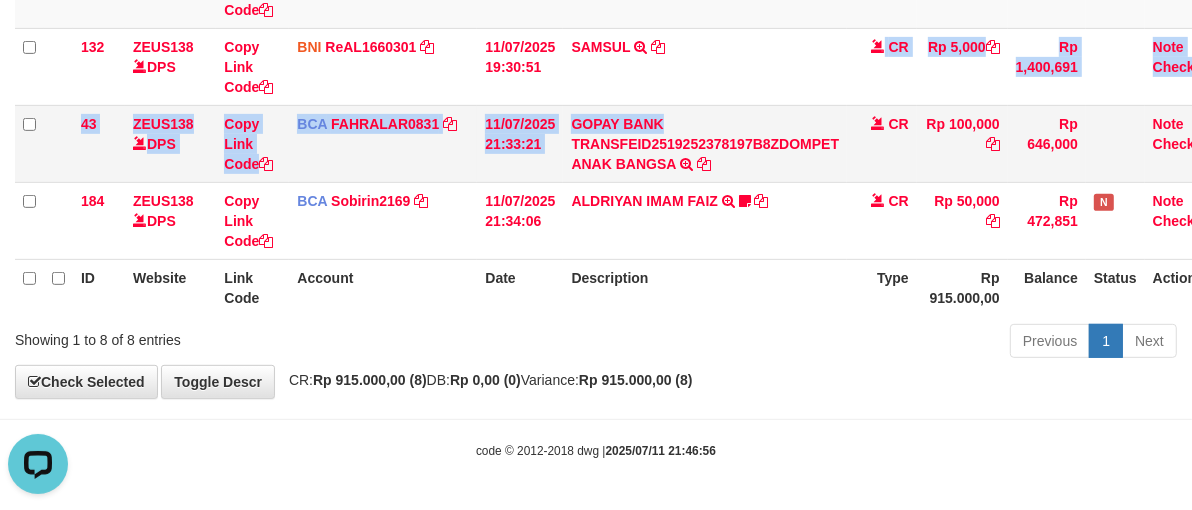 scroll, scrollTop: 0, scrollLeft: 0, axis: both 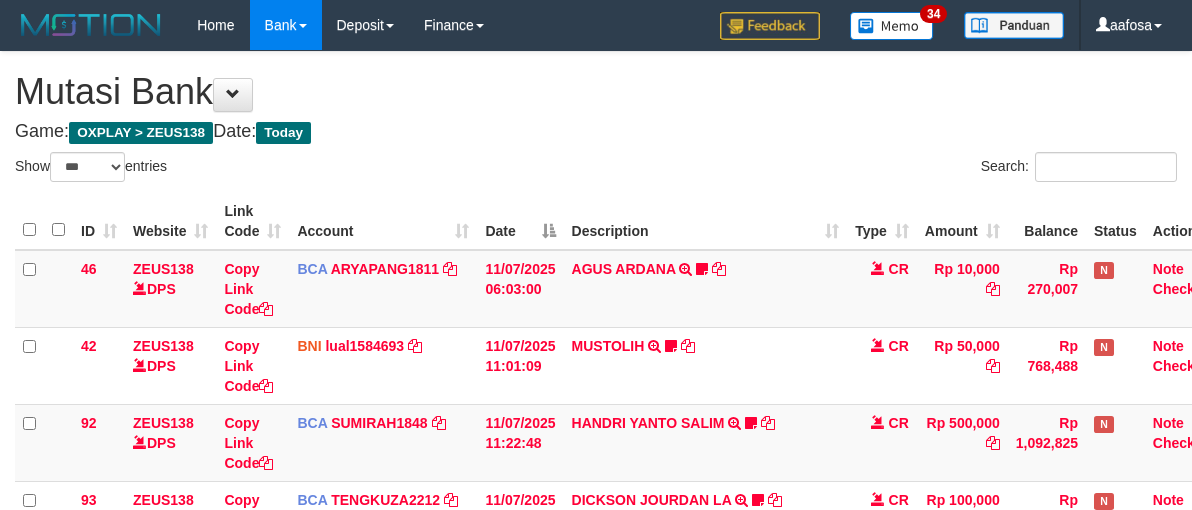 select on "***" 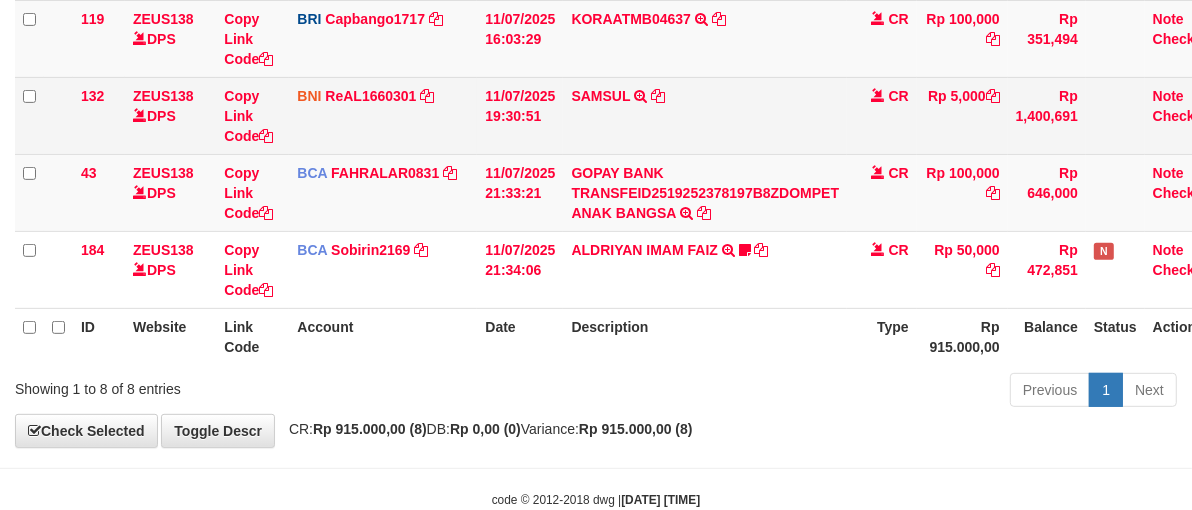 scroll, scrollTop: 607, scrollLeft: 0, axis: vertical 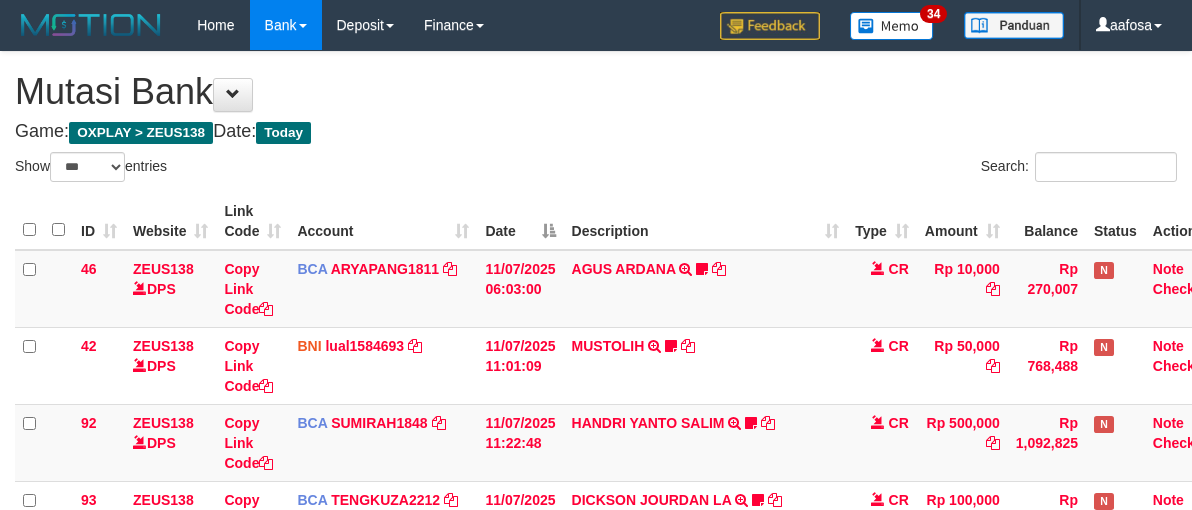select on "***" 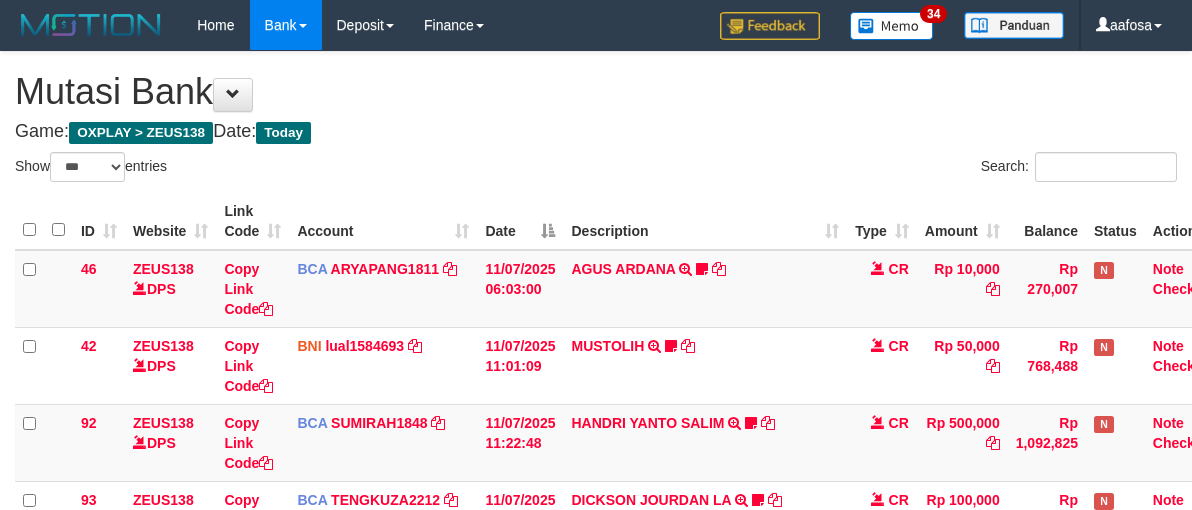 scroll, scrollTop: 558, scrollLeft: 0, axis: vertical 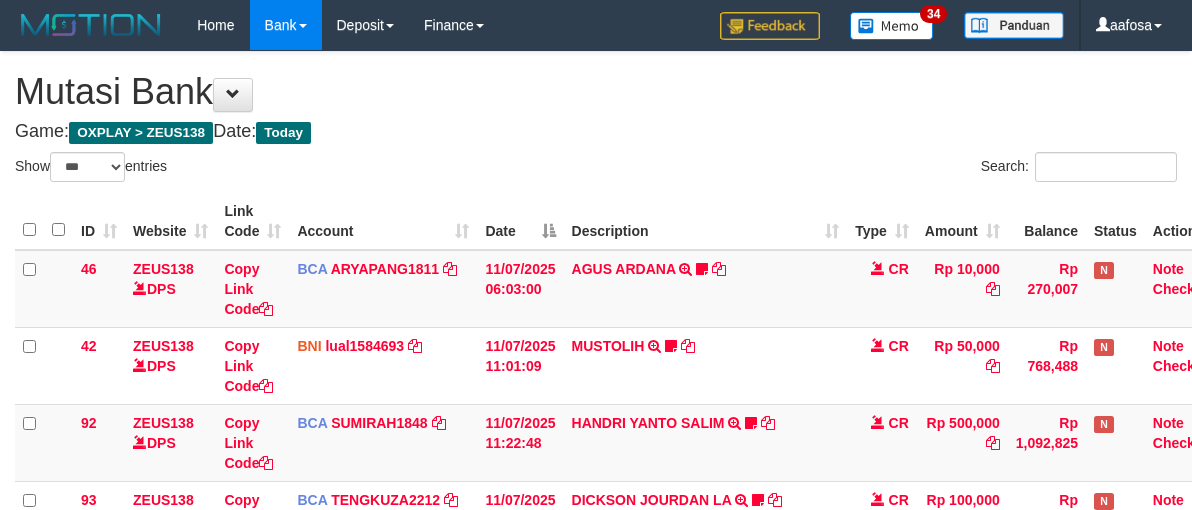 select on "***" 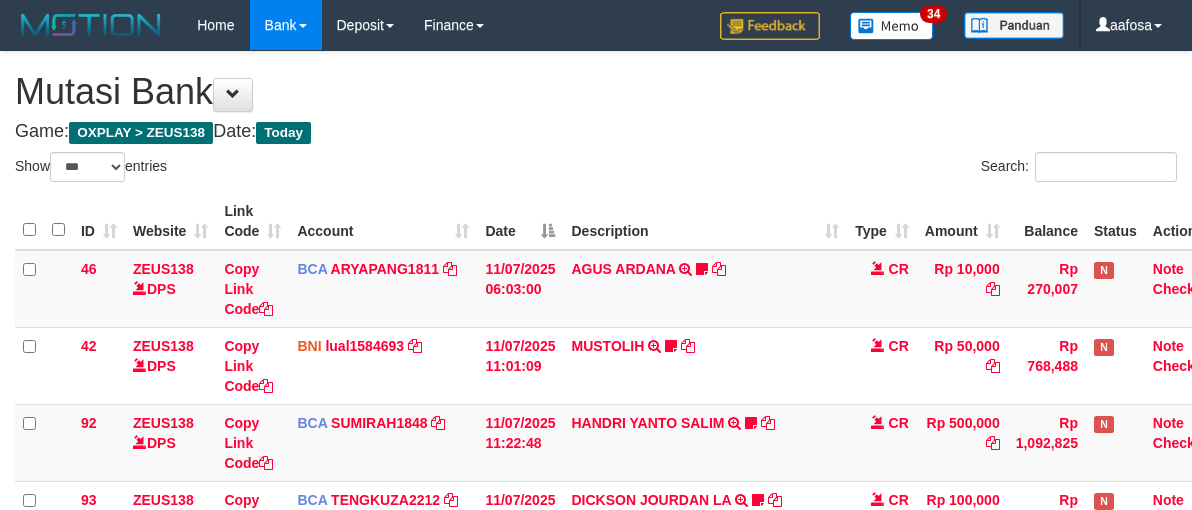 scroll, scrollTop: 558, scrollLeft: 0, axis: vertical 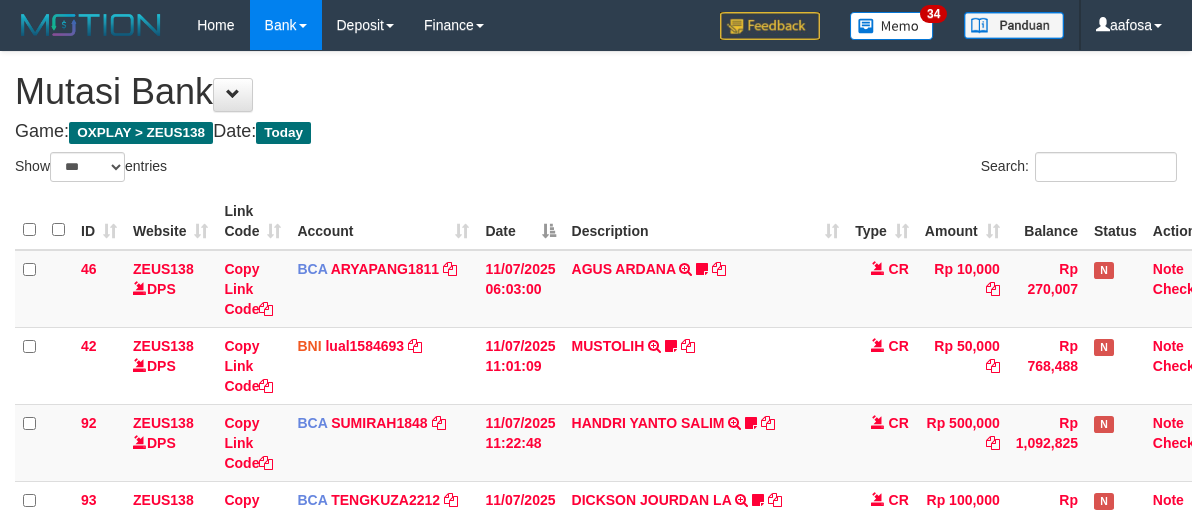 select on "***" 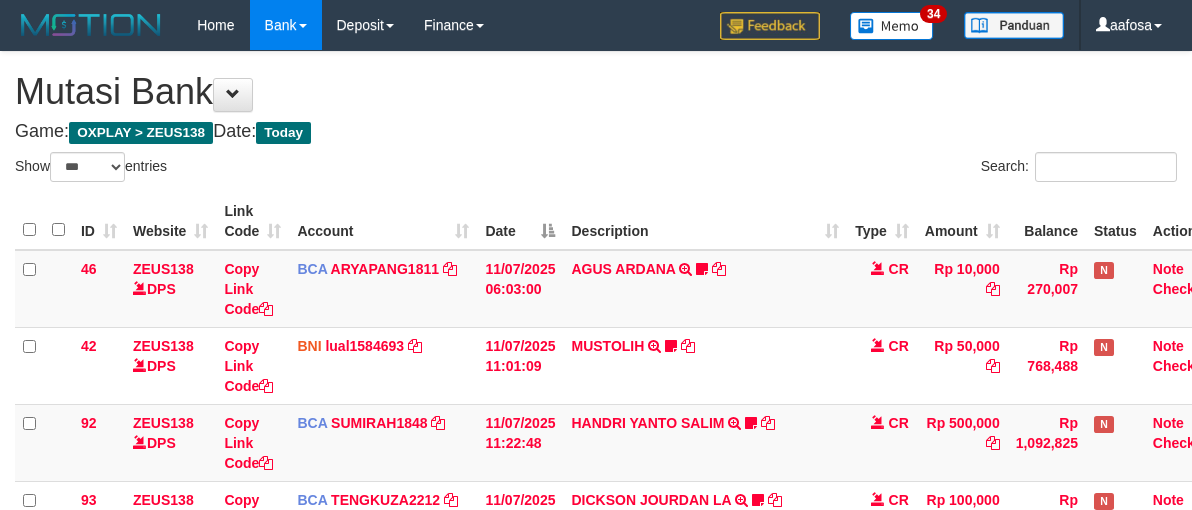 scroll, scrollTop: 558, scrollLeft: 0, axis: vertical 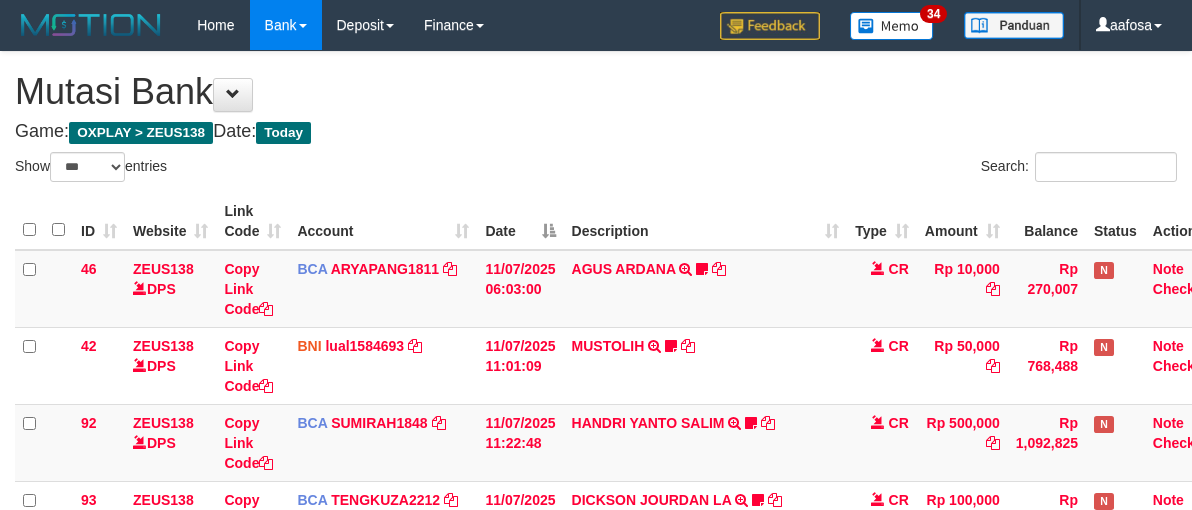 select on "***" 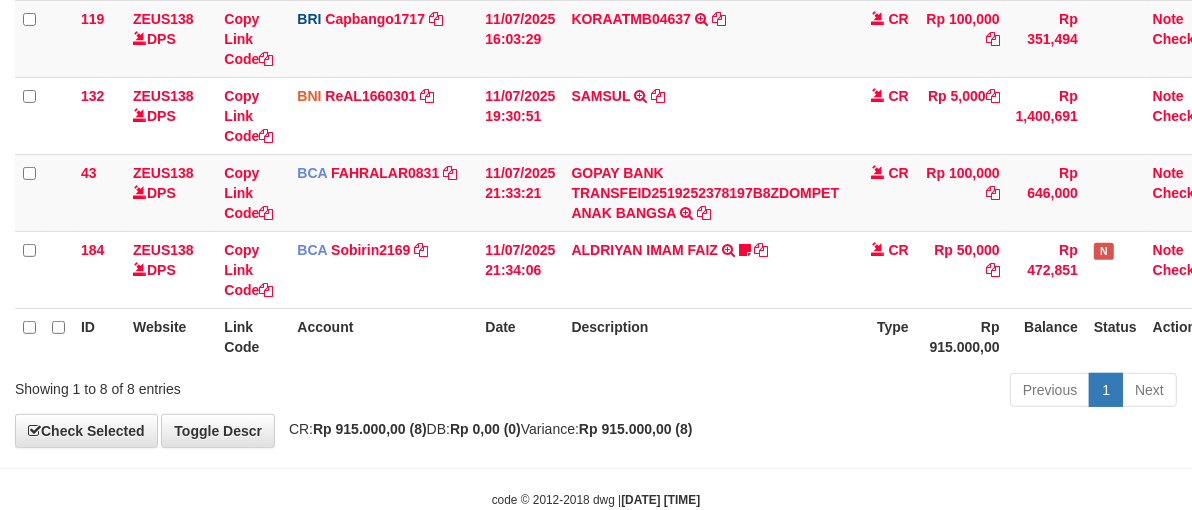 scroll, scrollTop: 607, scrollLeft: 0, axis: vertical 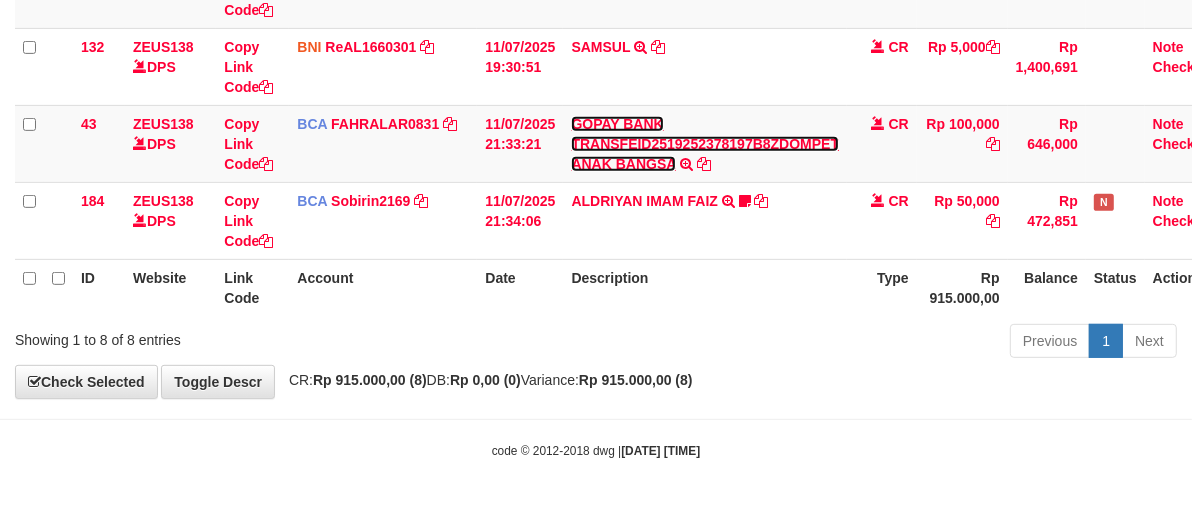 click on "GOPAY BANK TRANSFEID2519252378197B8ZDOMPET ANAK BANGSA" at bounding box center [705, 144] 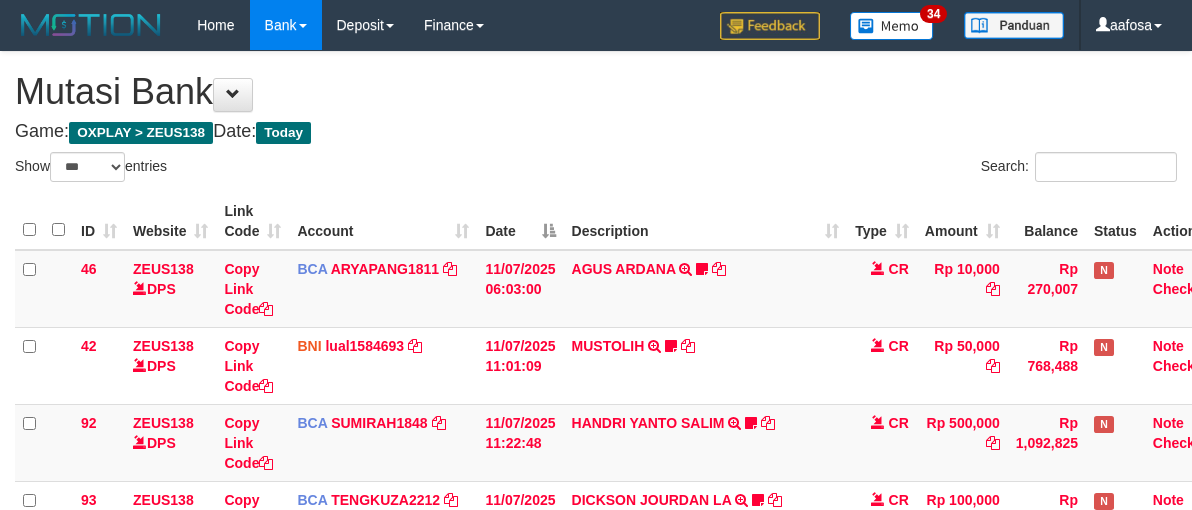 select on "***" 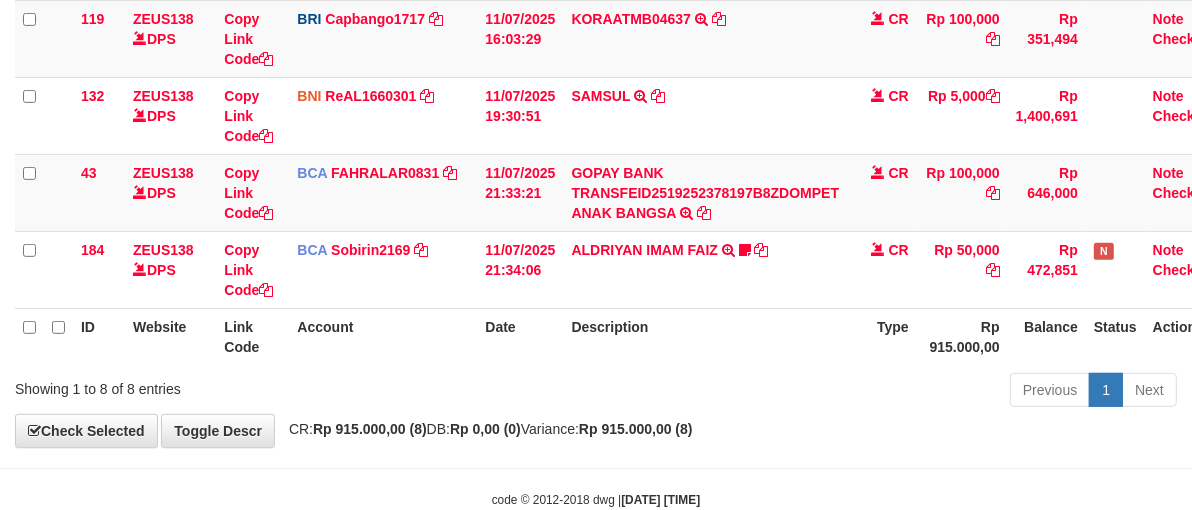 scroll, scrollTop: 607, scrollLeft: 0, axis: vertical 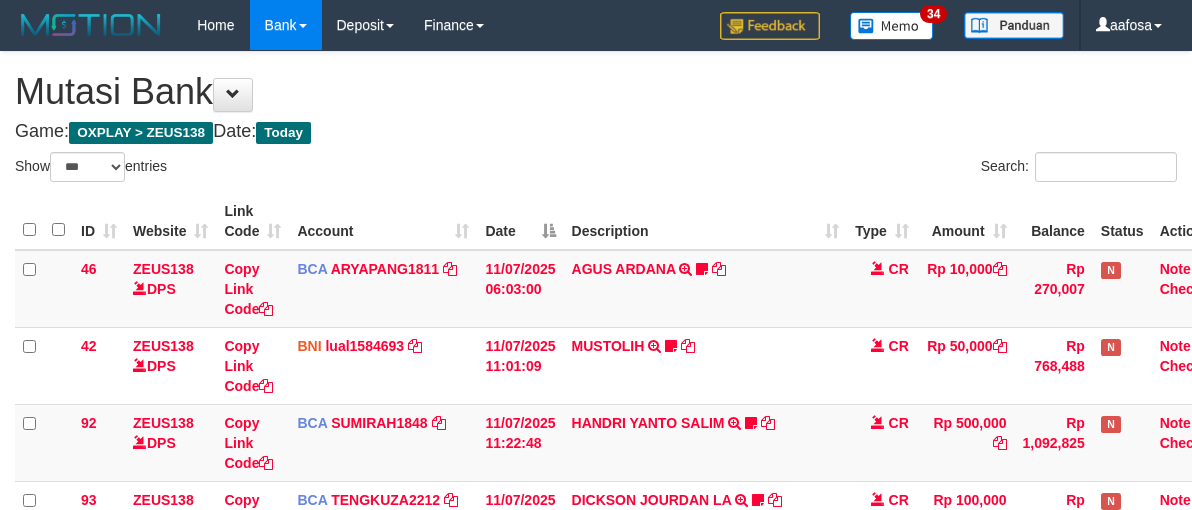 select on "***" 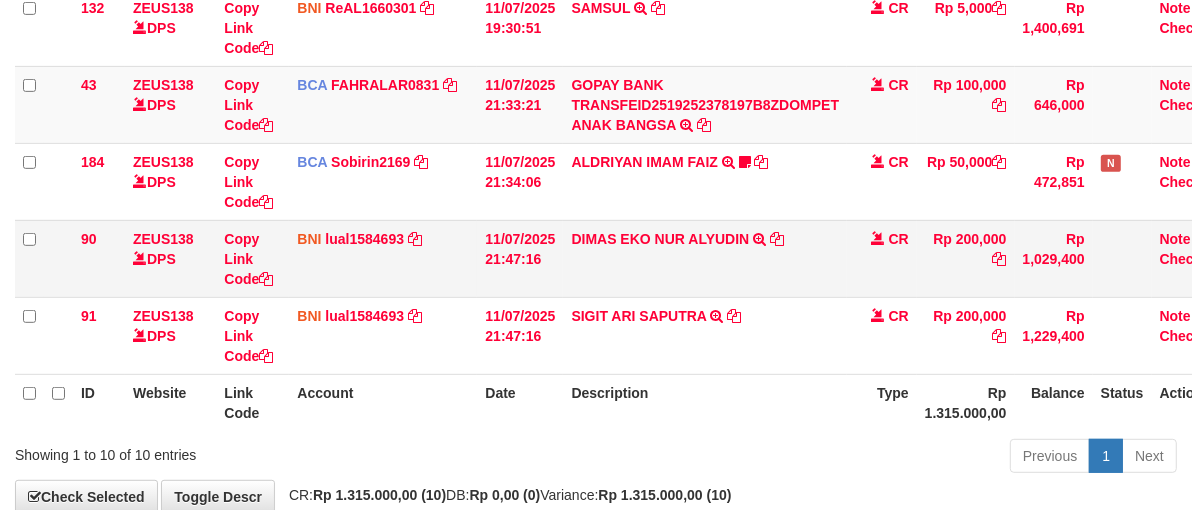scroll, scrollTop: 607, scrollLeft: 0, axis: vertical 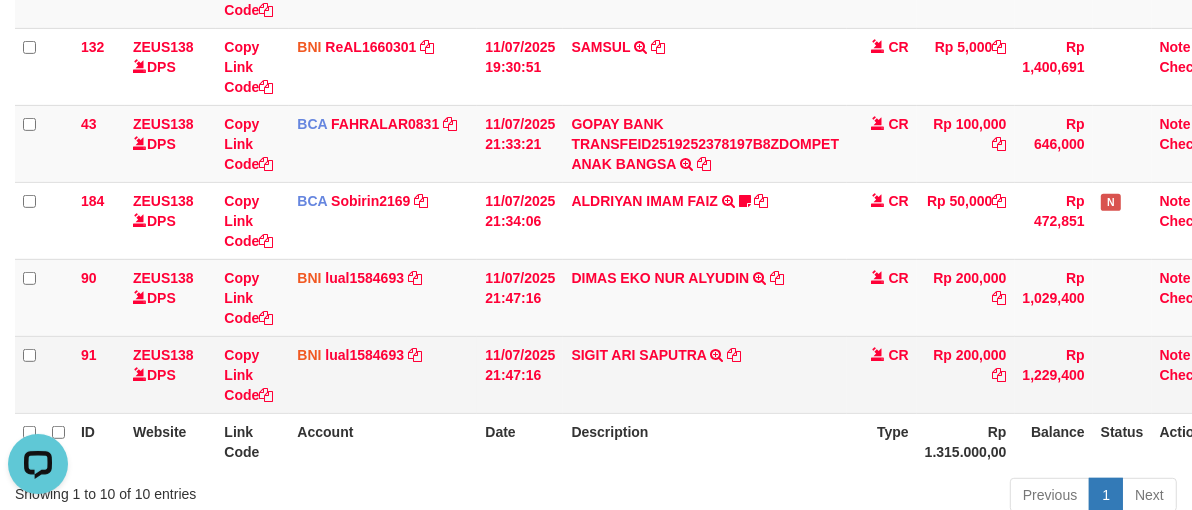click on "SIGIT ARI SAPUTRA         TRANSFER DARI SDR SIGIT ARI SAPUTRA" at bounding box center [705, 374] 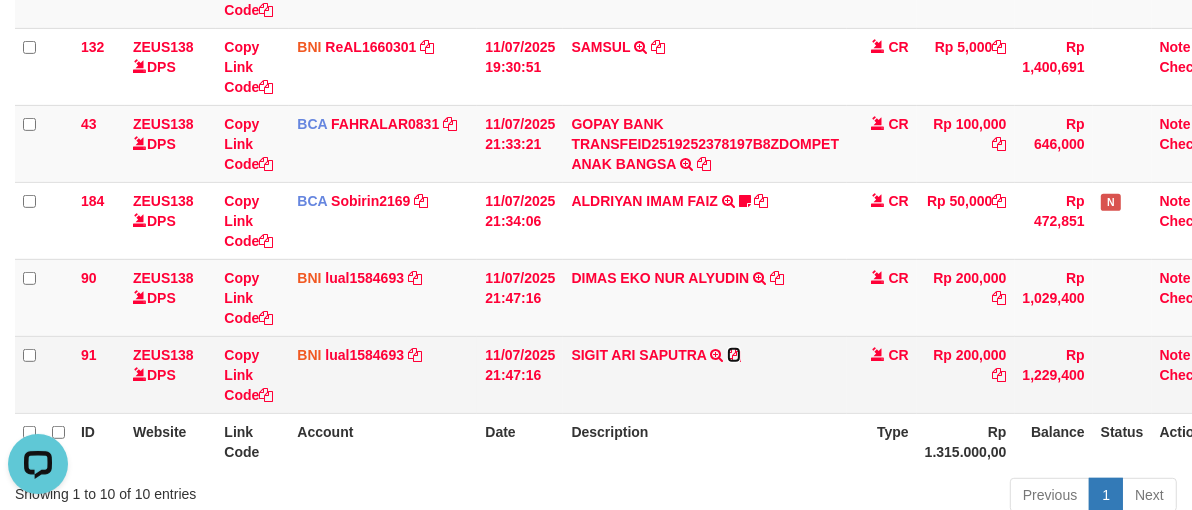 click at bounding box center [734, 355] 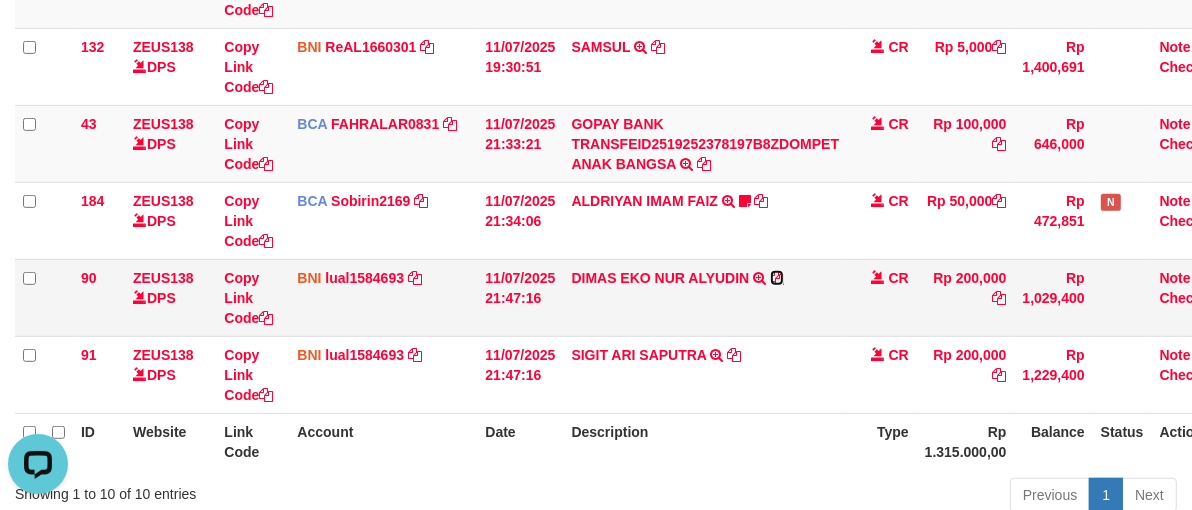 click at bounding box center [777, 278] 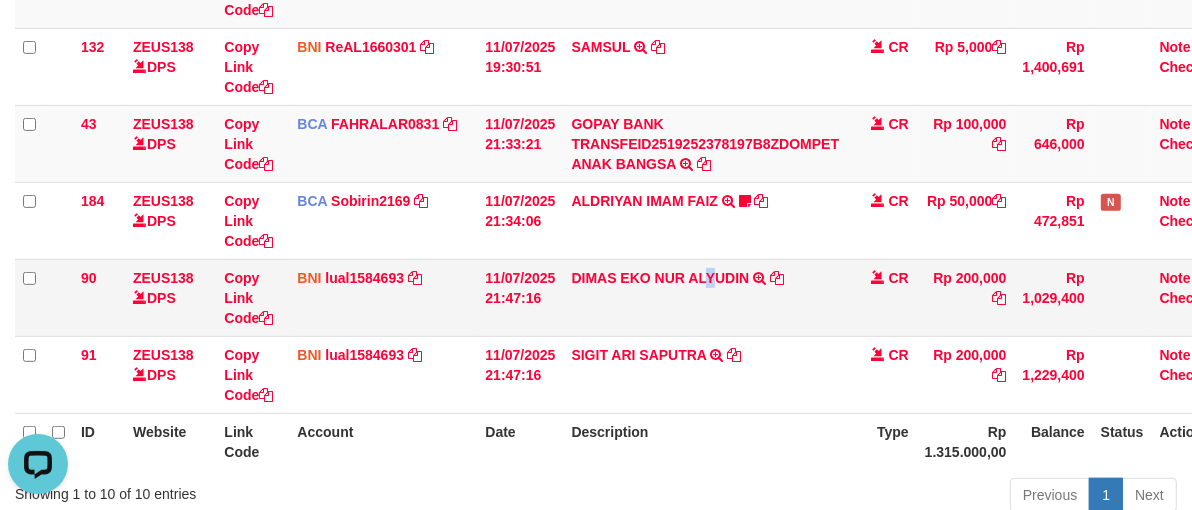 click on "DIMAS EKO NUR ALYUDIN         TRANSFER DARI DIMAS EKO NUR ALYUDIN" at bounding box center (705, 297) 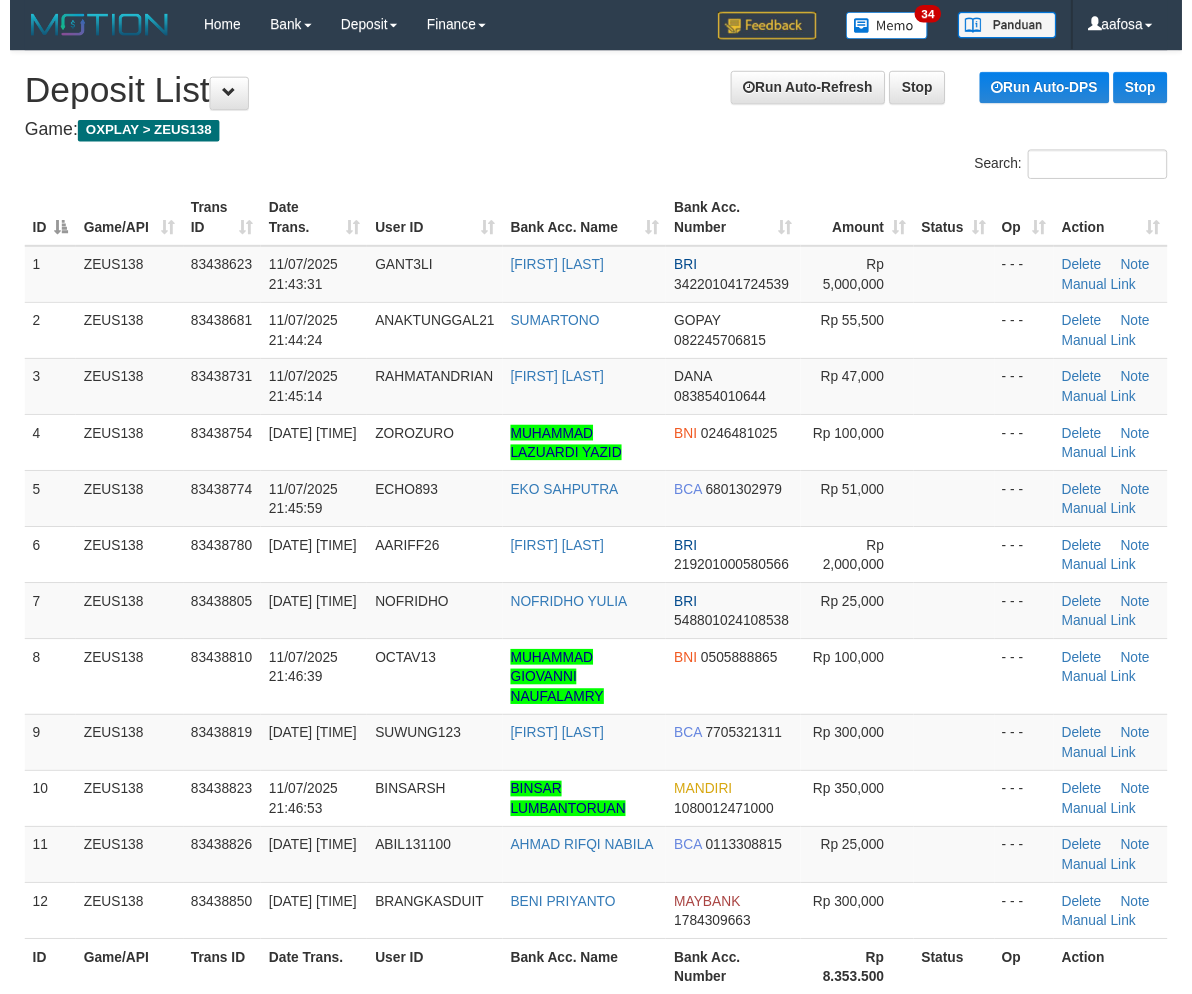 scroll, scrollTop: 21, scrollLeft: 0, axis: vertical 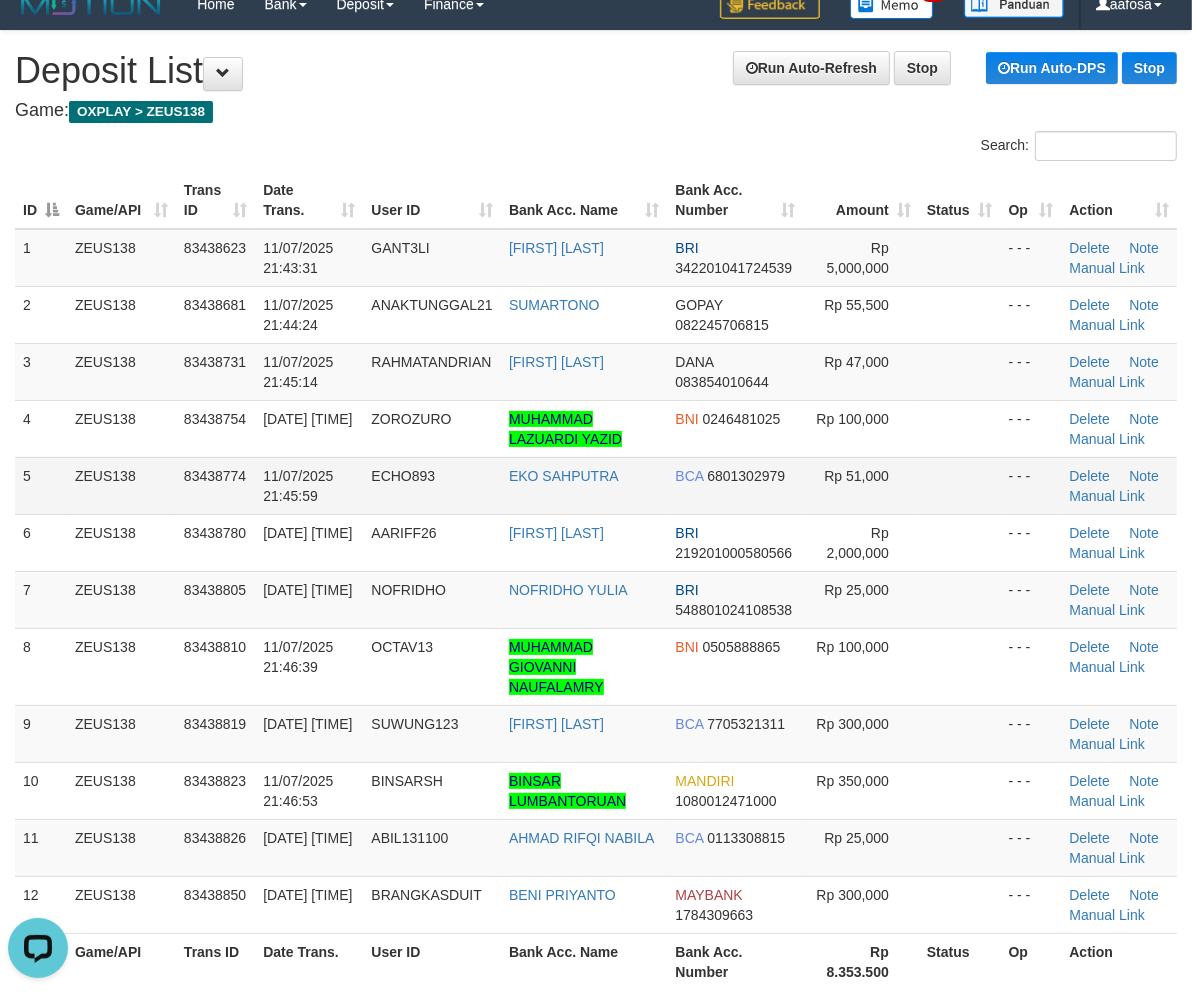 click on "11/07/2025 21:45:59" at bounding box center (309, 485) 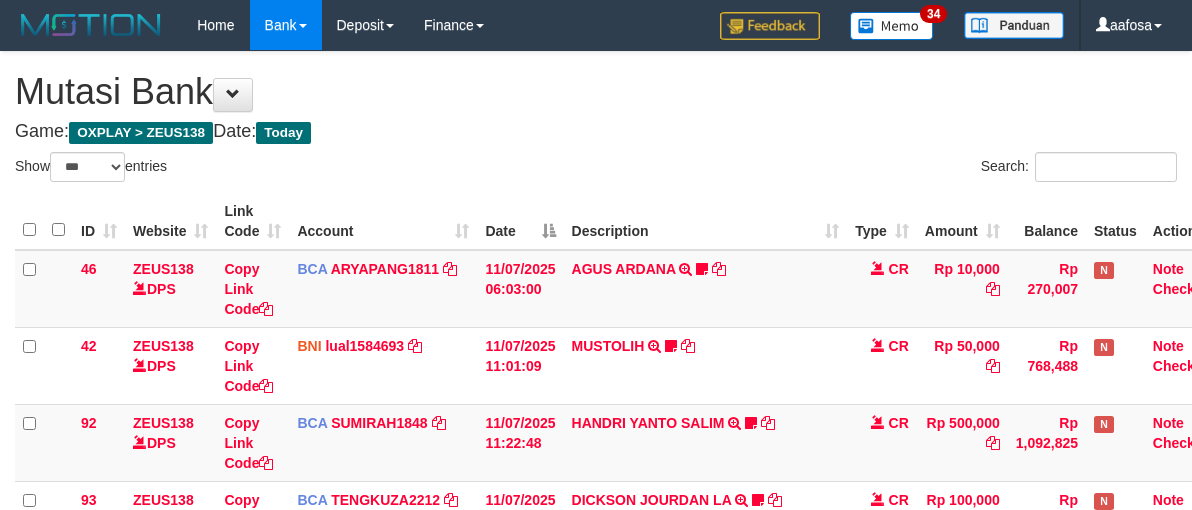 select on "***" 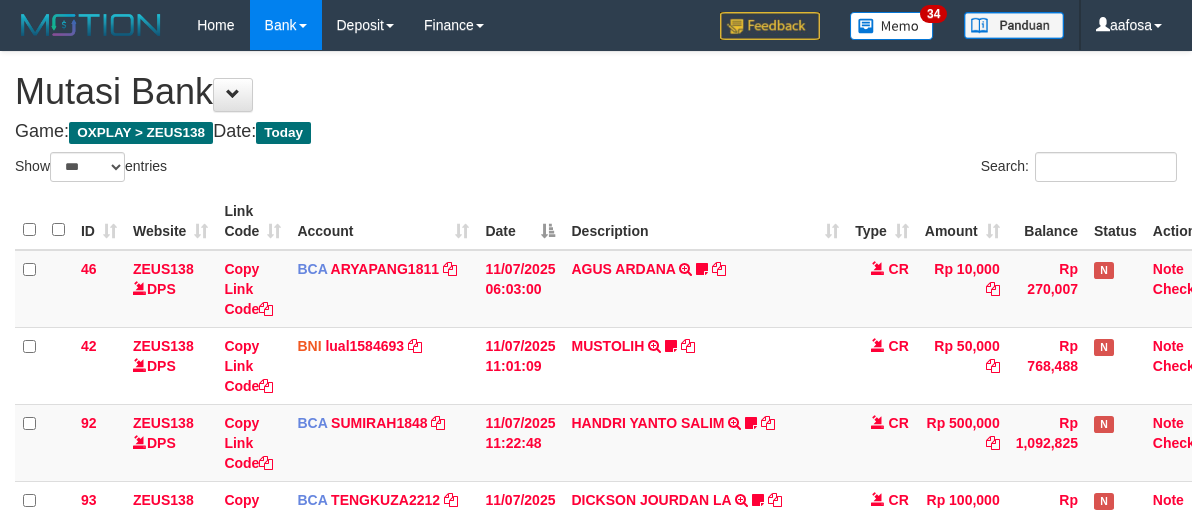 scroll, scrollTop: 558, scrollLeft: 0, axis: vertical 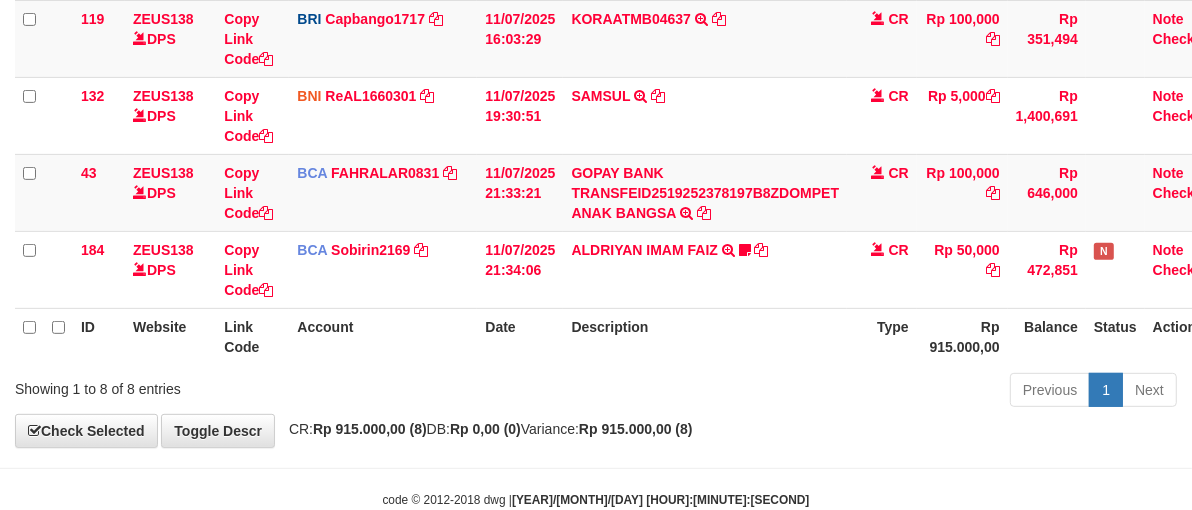 click on "Description" at bounding box center [705, 336] 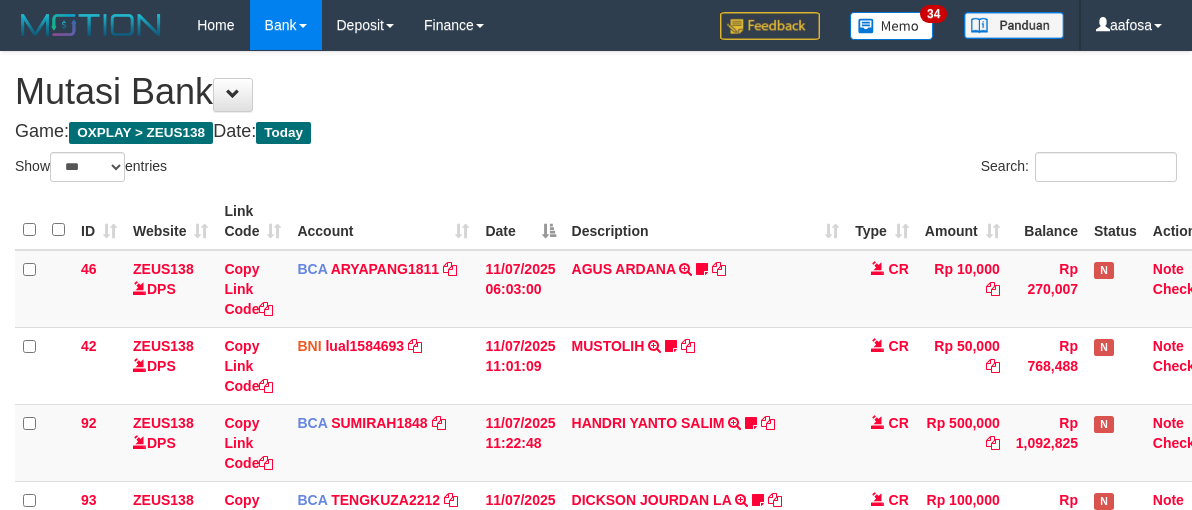 select on "***" 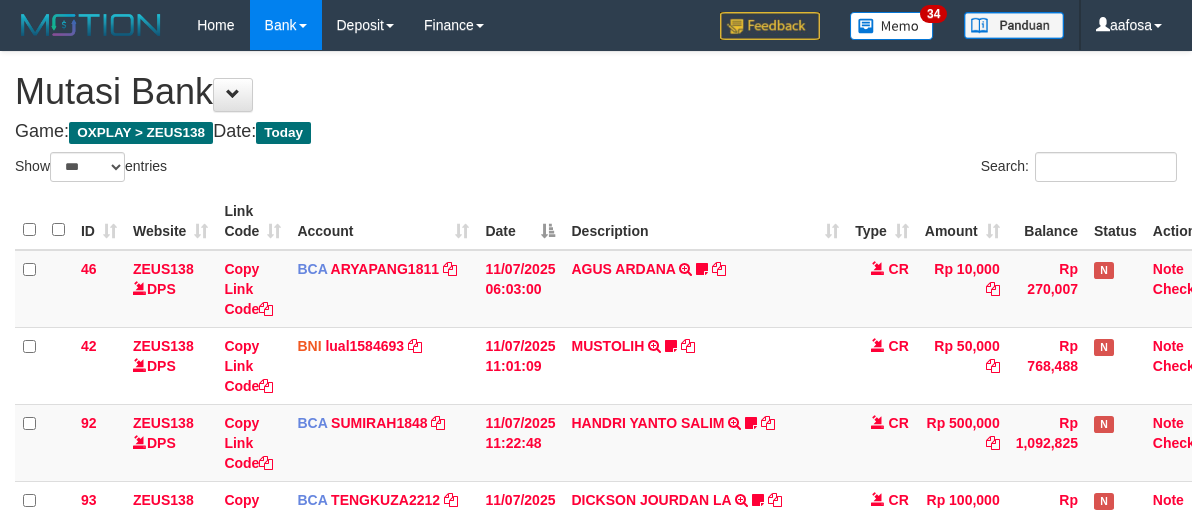 scroll, scrollTop: 558, scrollLeft: 0, axis: vertical 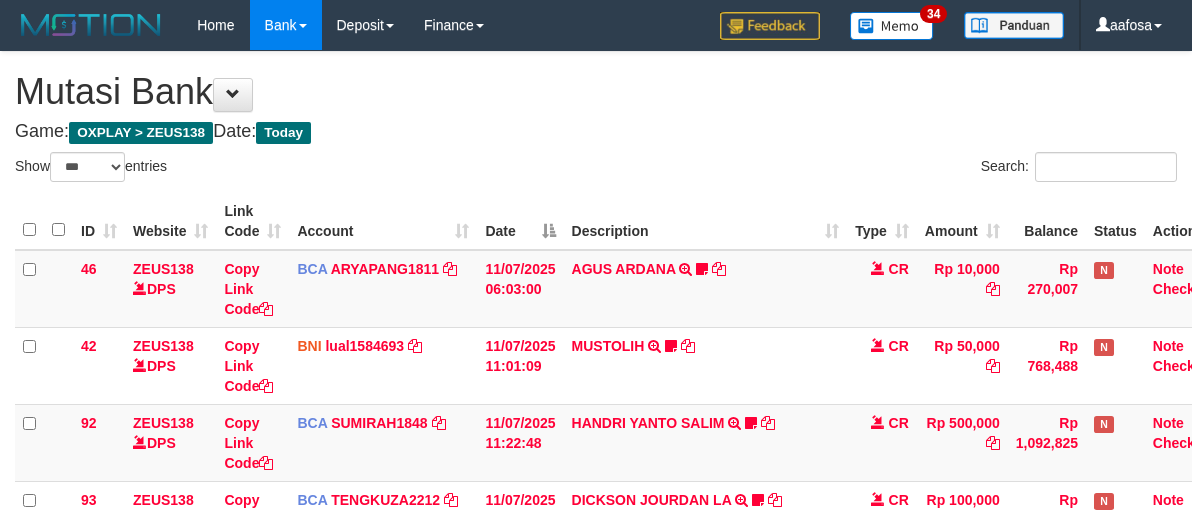 select on "***" 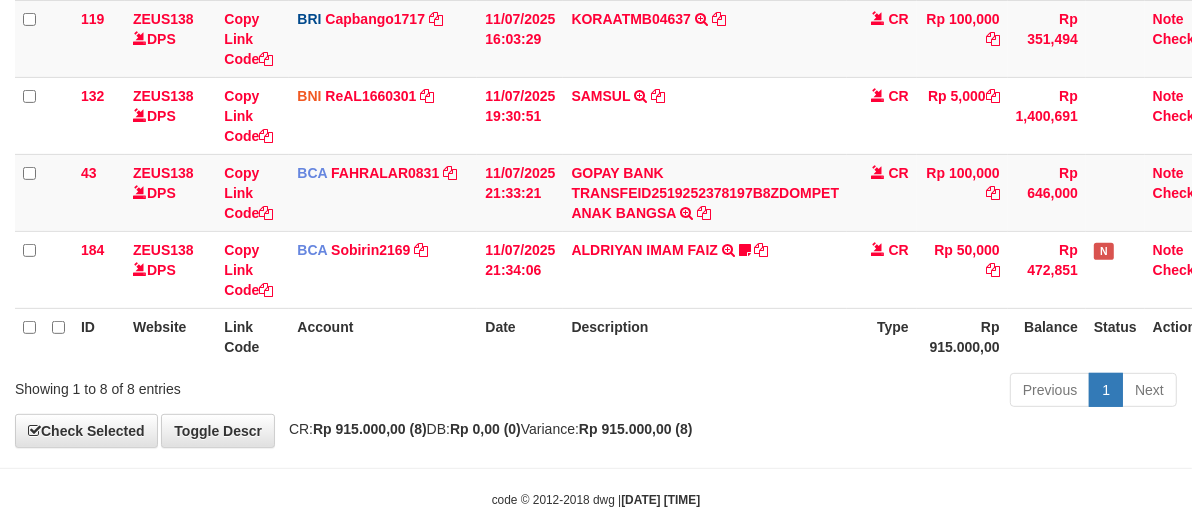 scroll, scrollTop: 607, scrollLeft: 0, axis: vertical 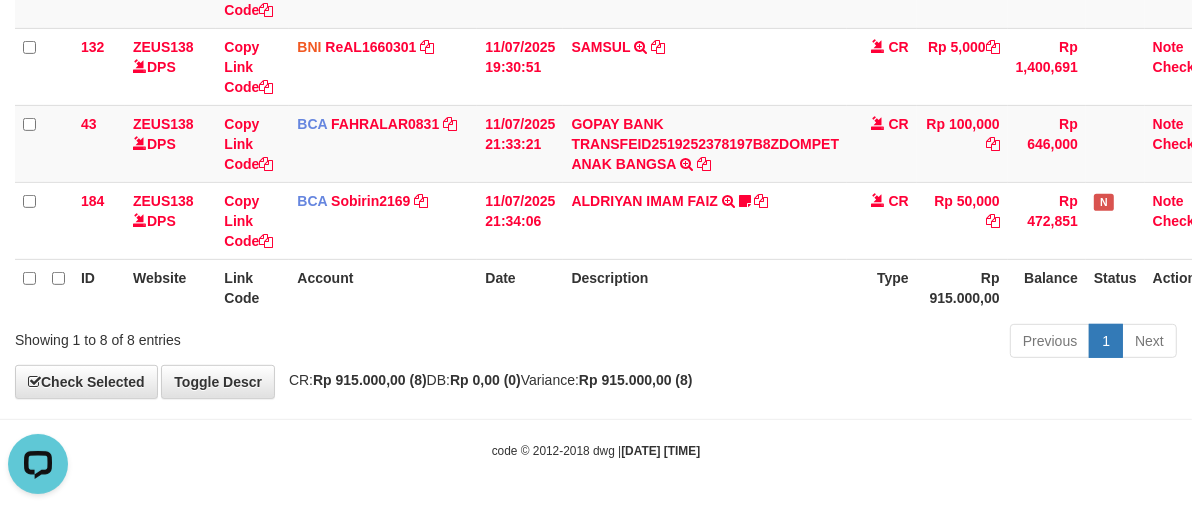 click on "Description" at bounding box center (705, 287) 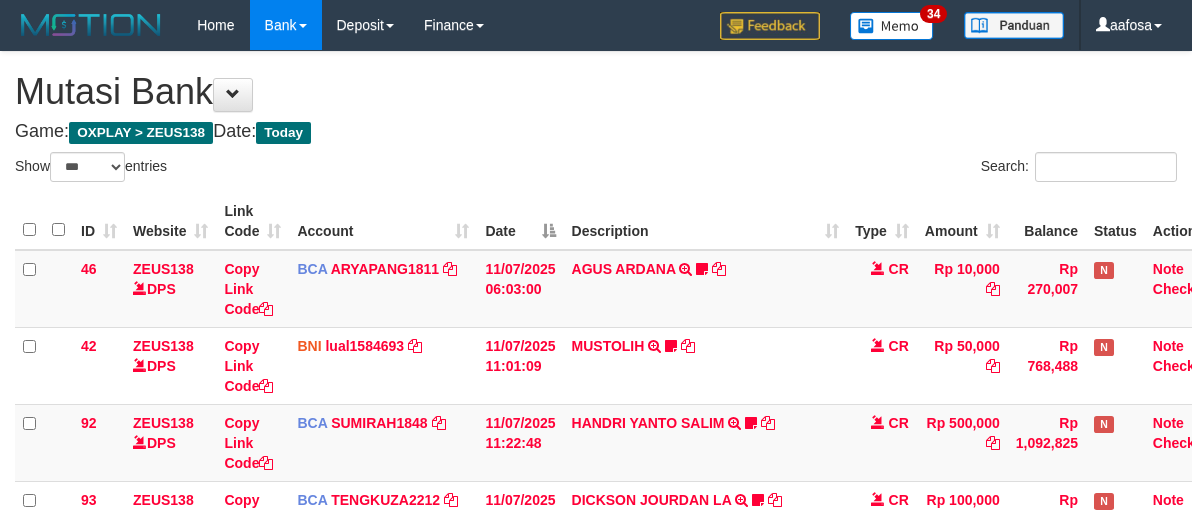 select on "***" 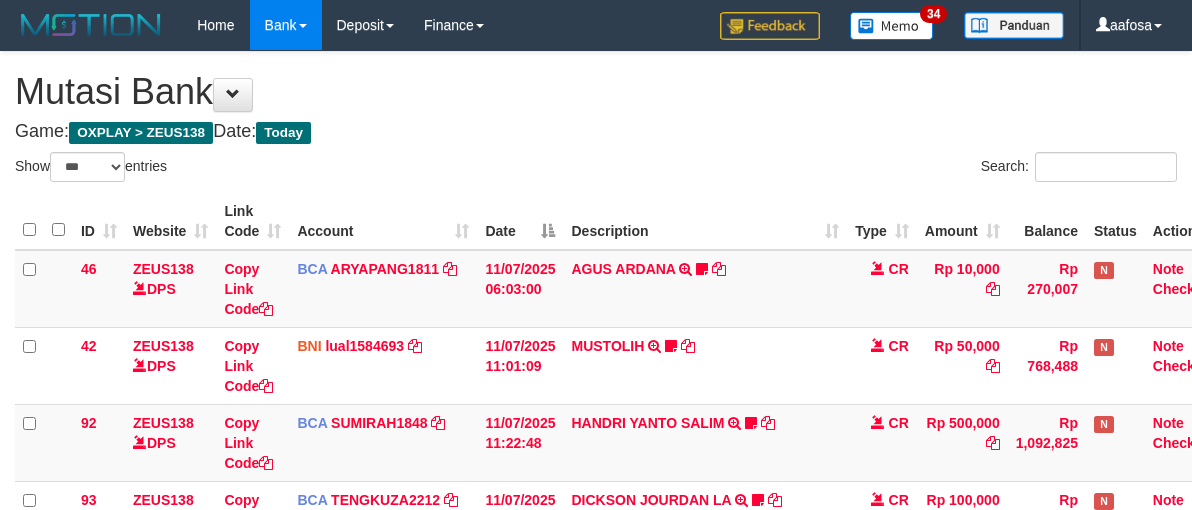 scroll, scrollTop: 558, scrollLeft: 0, axis: vertical 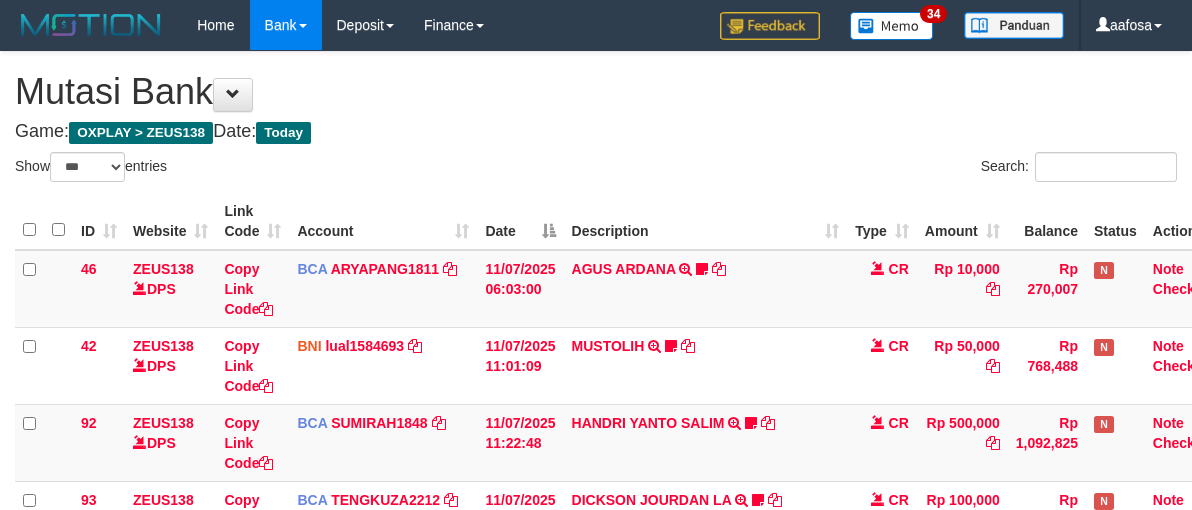 select on "***" 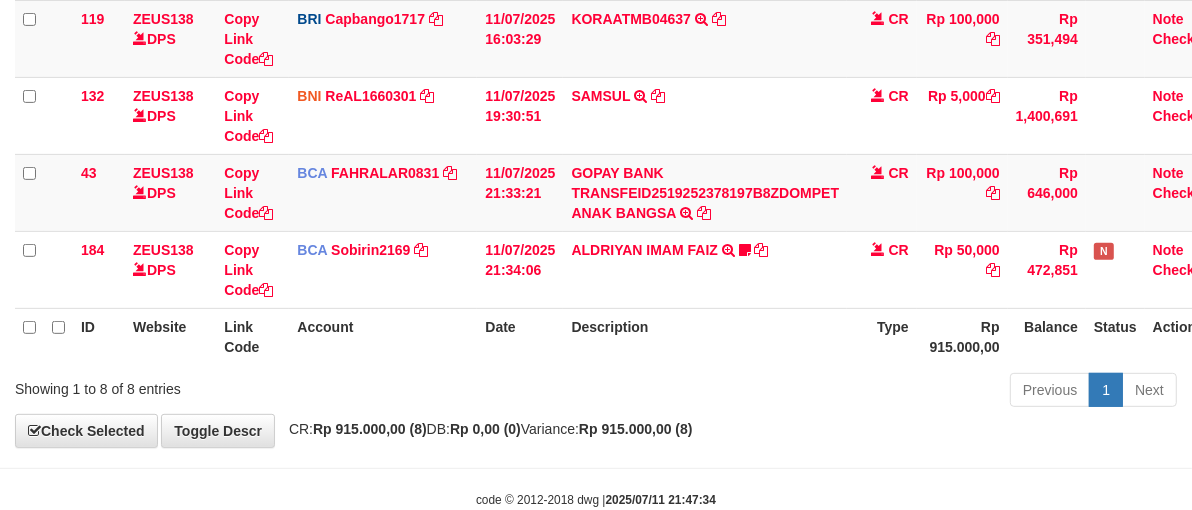 scroll, scrollTop: 607, scrollLeft: 0, axis: vertical 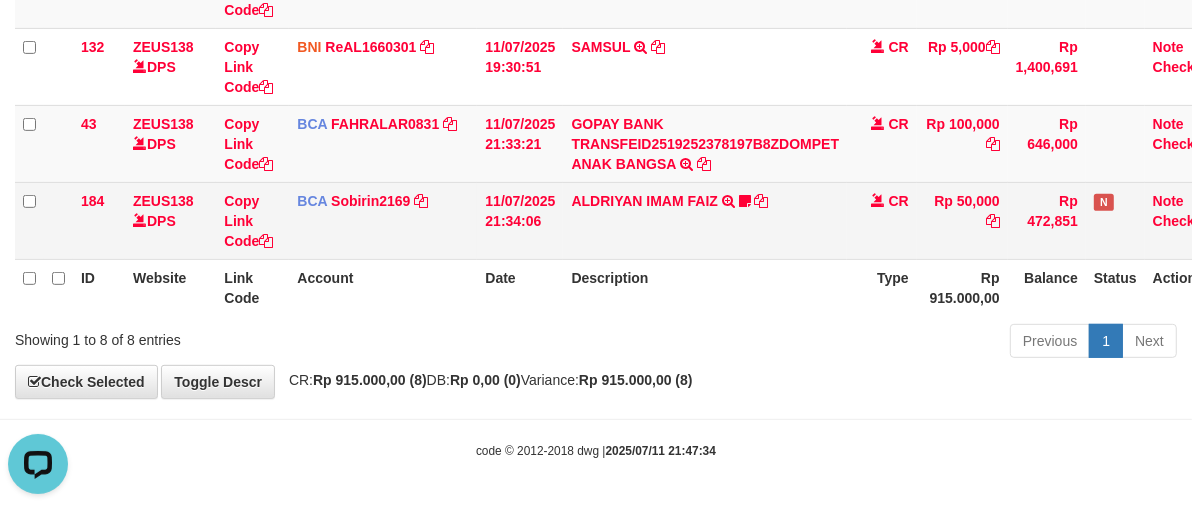 drag, startPoint x: 823, startPoint y: 223, endPoint x: 821, endPoint y: 235, distance: 12.165525 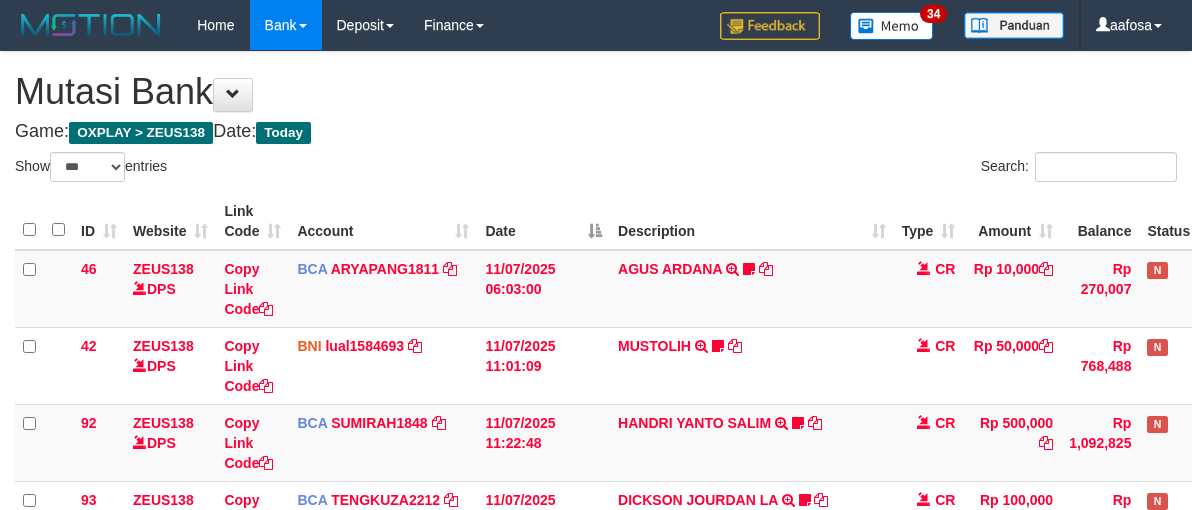 select on "***" 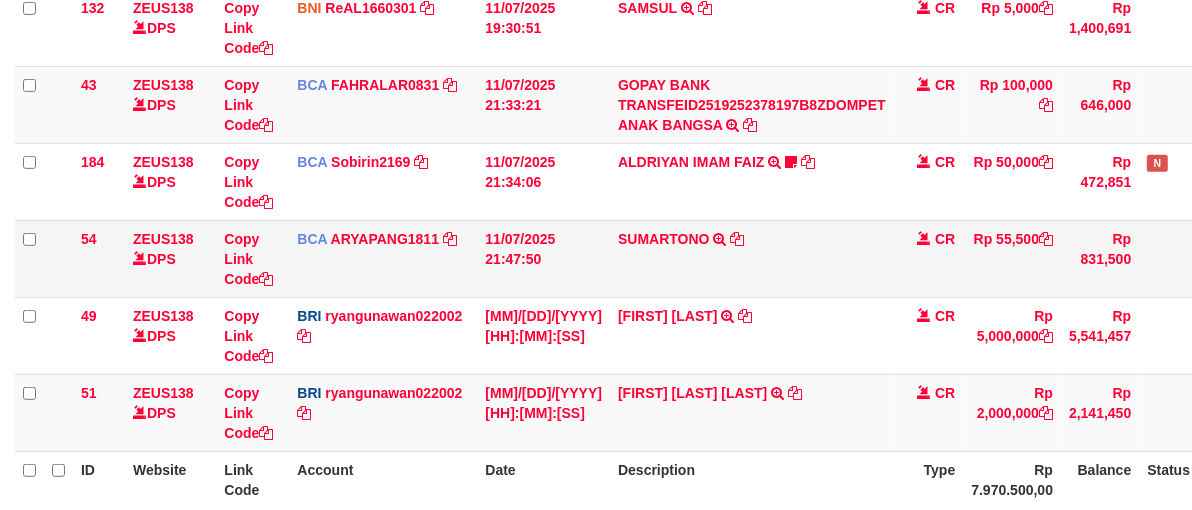 scroll, scrollTop: 607, scrollLeft: 0, axis: vertical 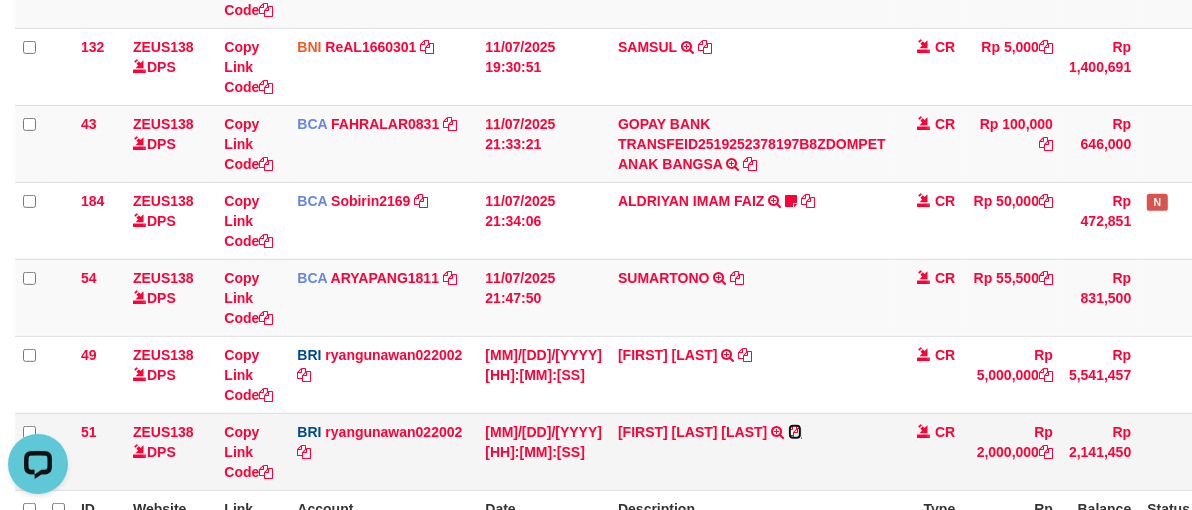 click at bounding box center [795, 432] 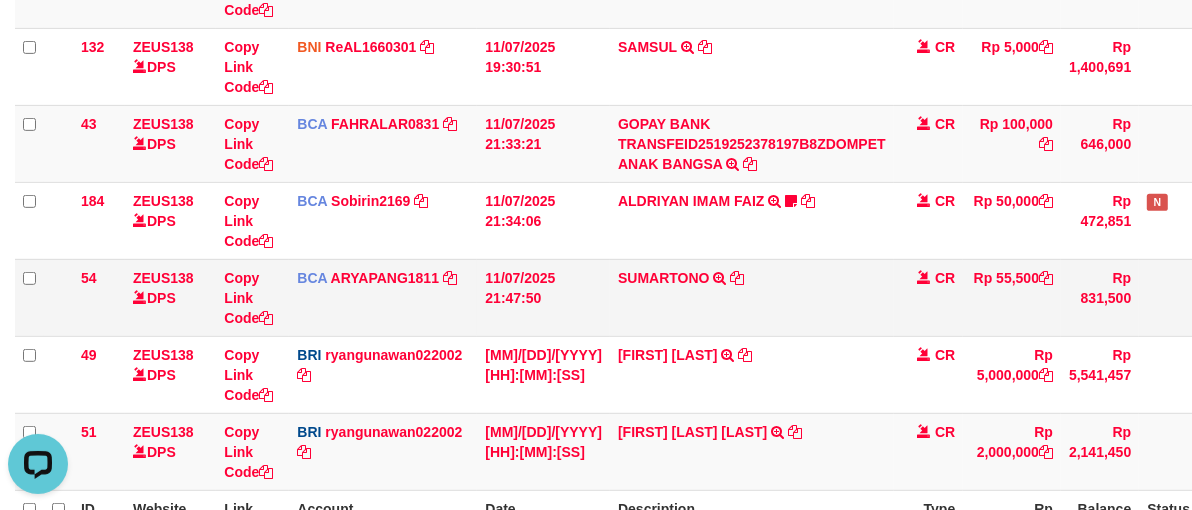 click on "SUMARTONO         TRSF E-BANKING CR 1107/FTSCY/WS95031
55500.00SUMARTONO" at bounding box center (752, 297) 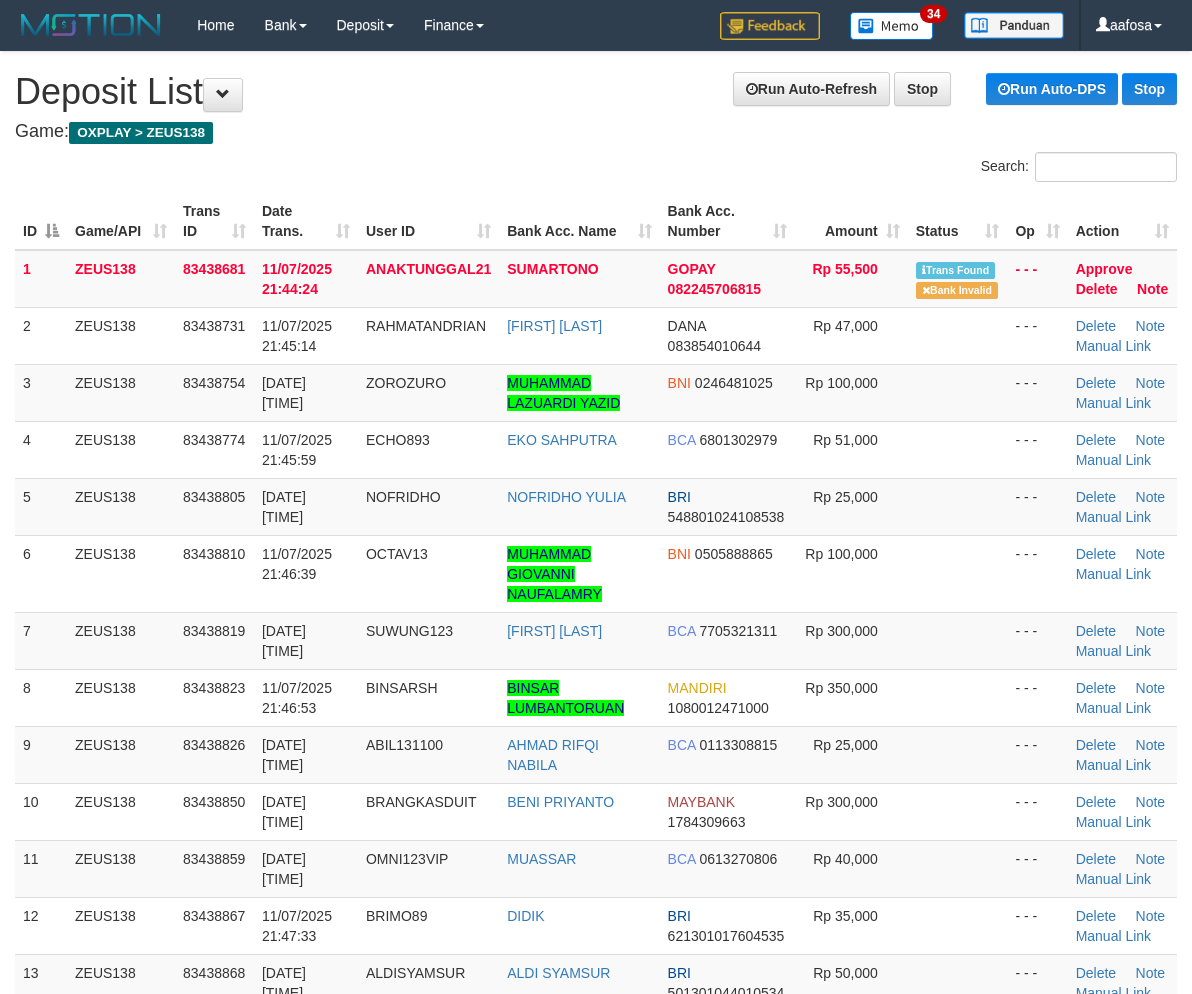 scroll, scrollTop: 21, scrollLeft: 0, axis: vertical 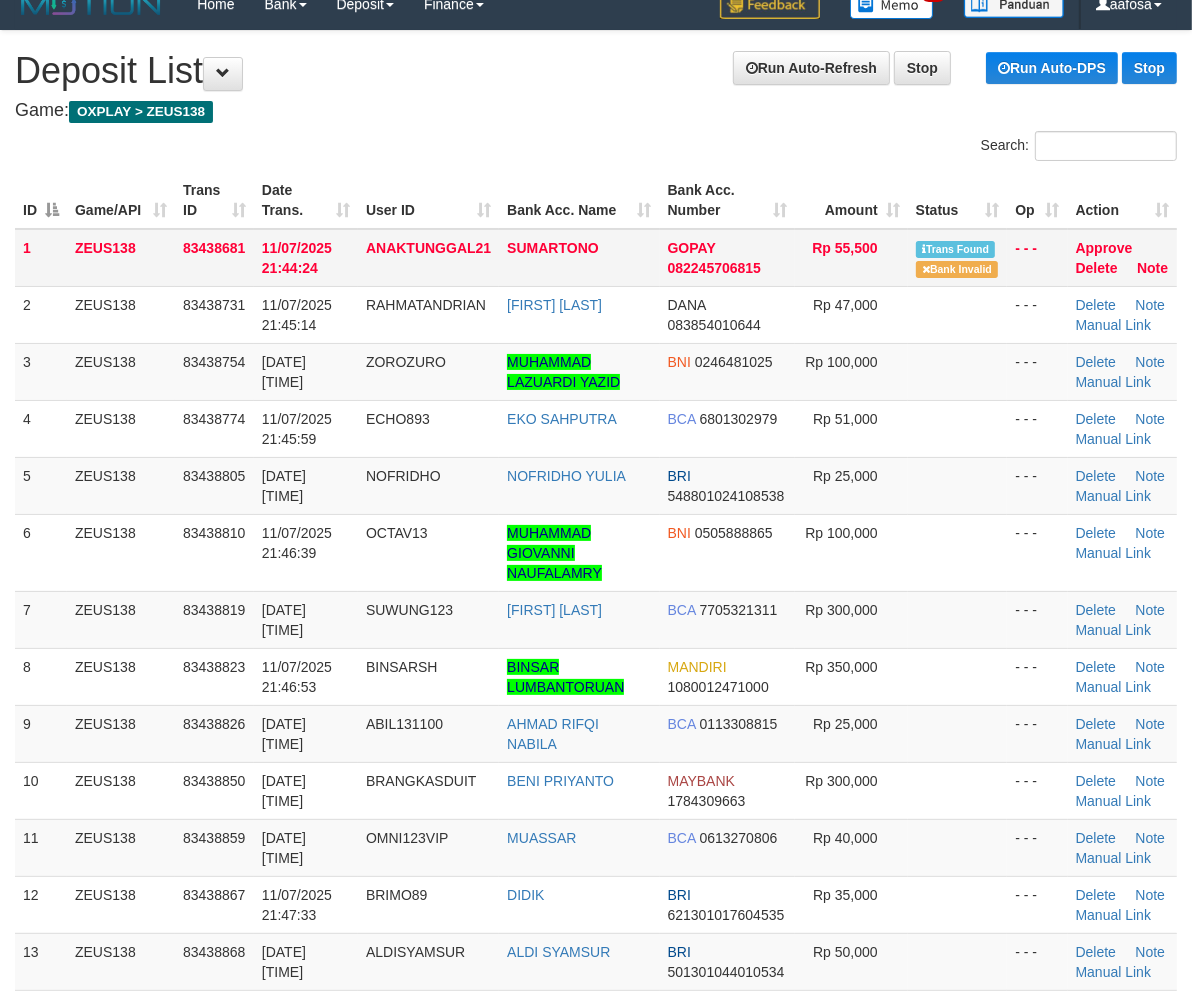 click on "SUMARTONO" at bounding box center (579, 258) 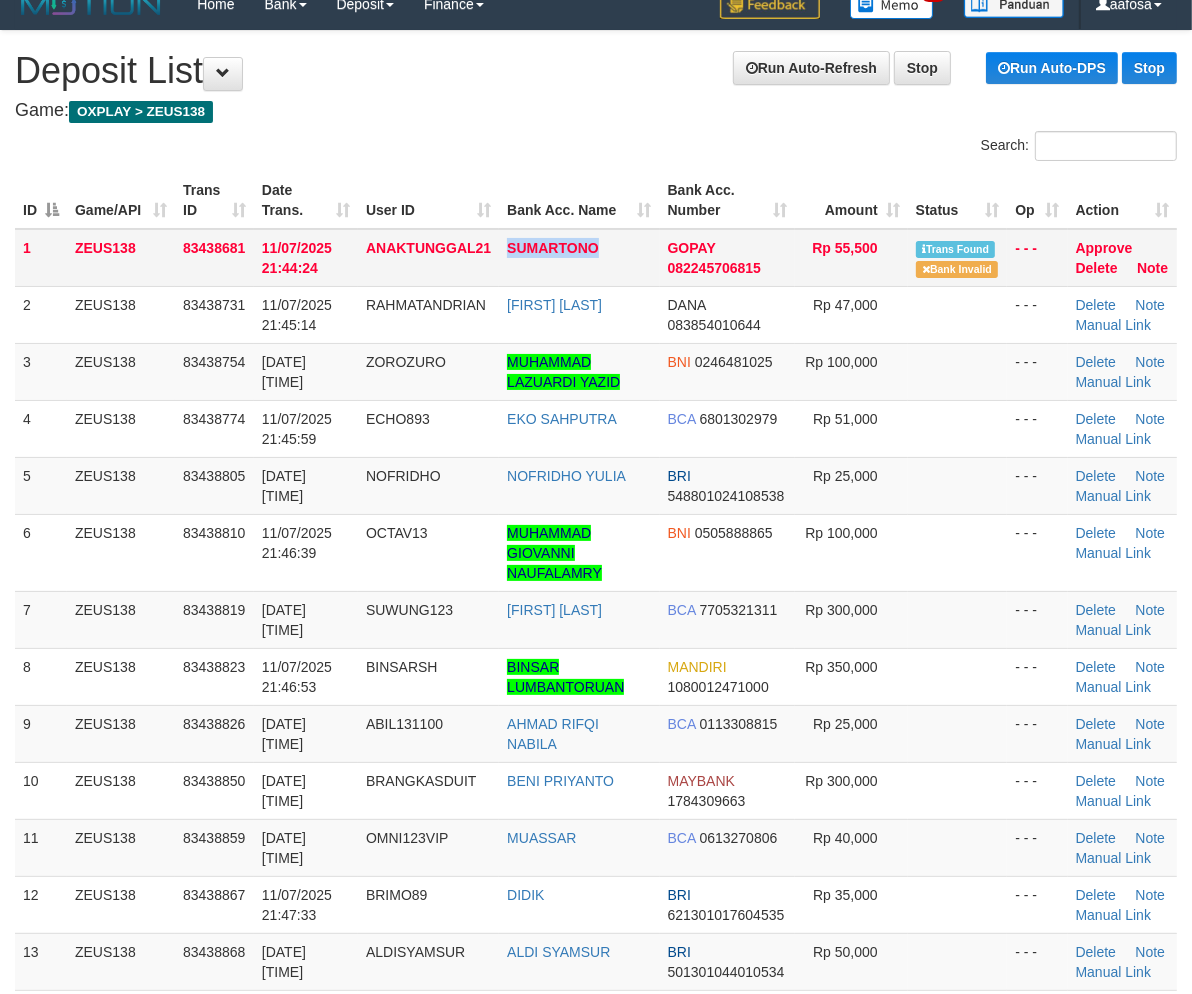 click on "SUMARTONO" at bounding box center (579, 258) 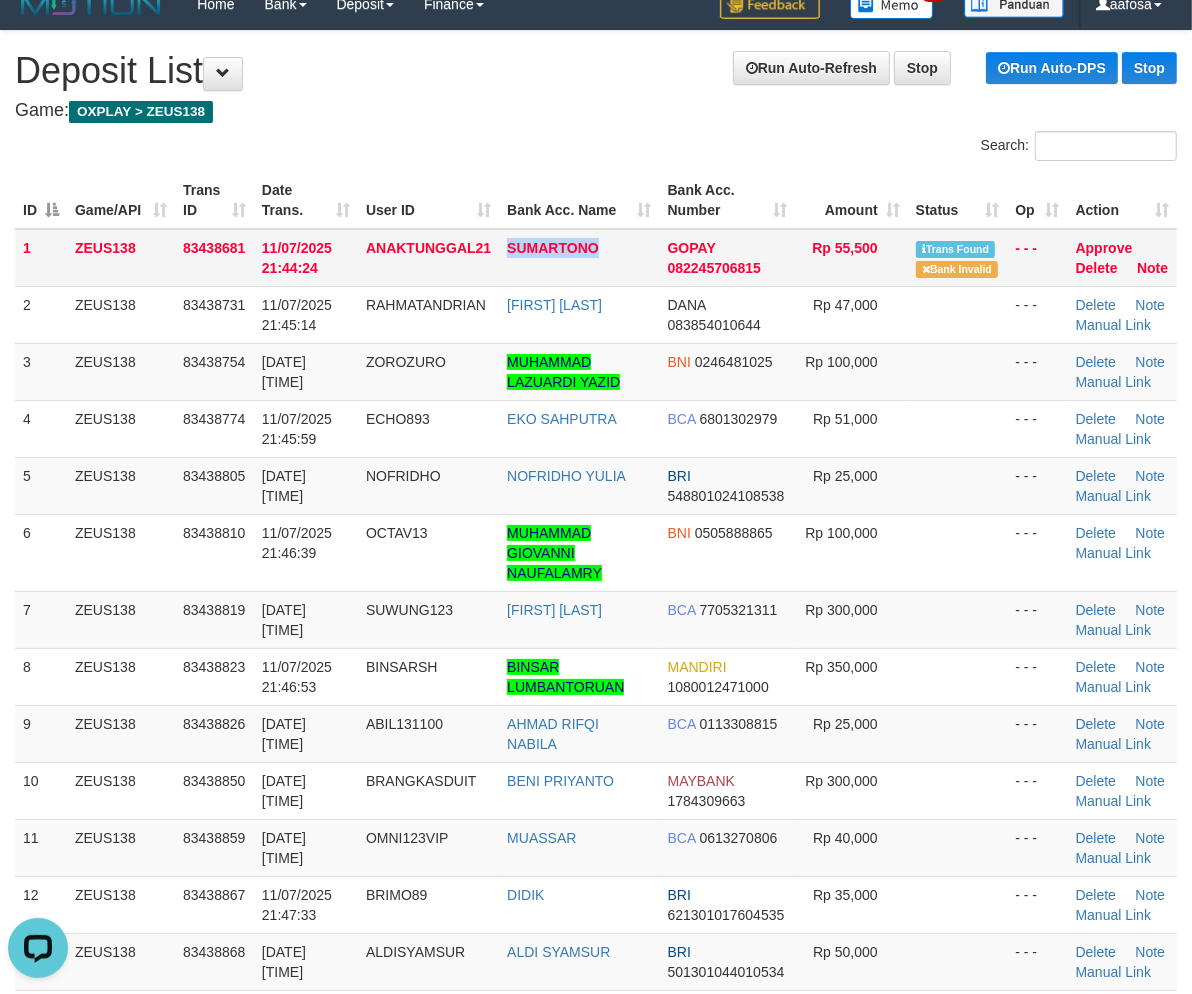scroll, scrollTop: 0, scrollLeft: 0, axis: both 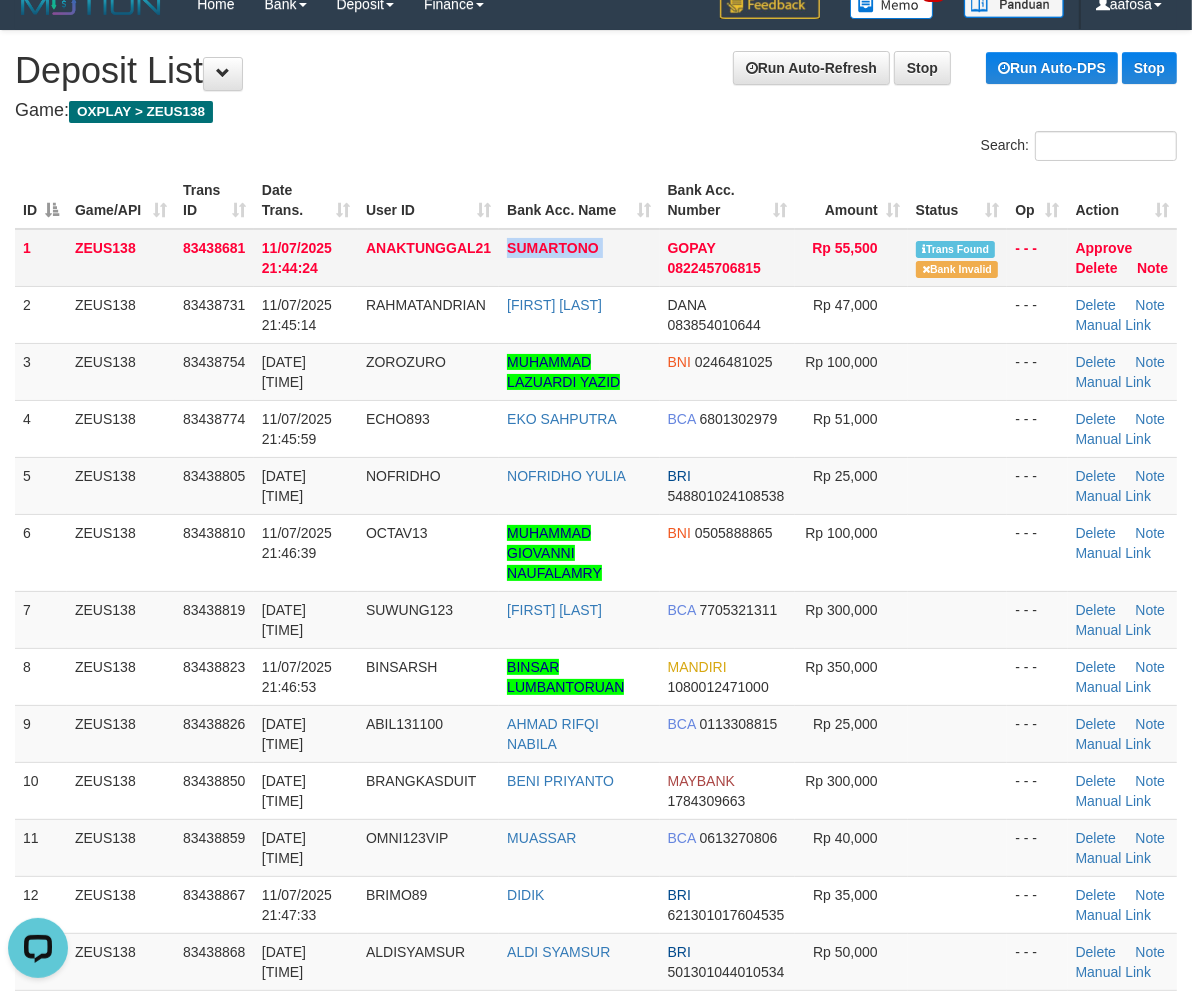 click on "SUMARTONO" at bounding box center [579, 258] 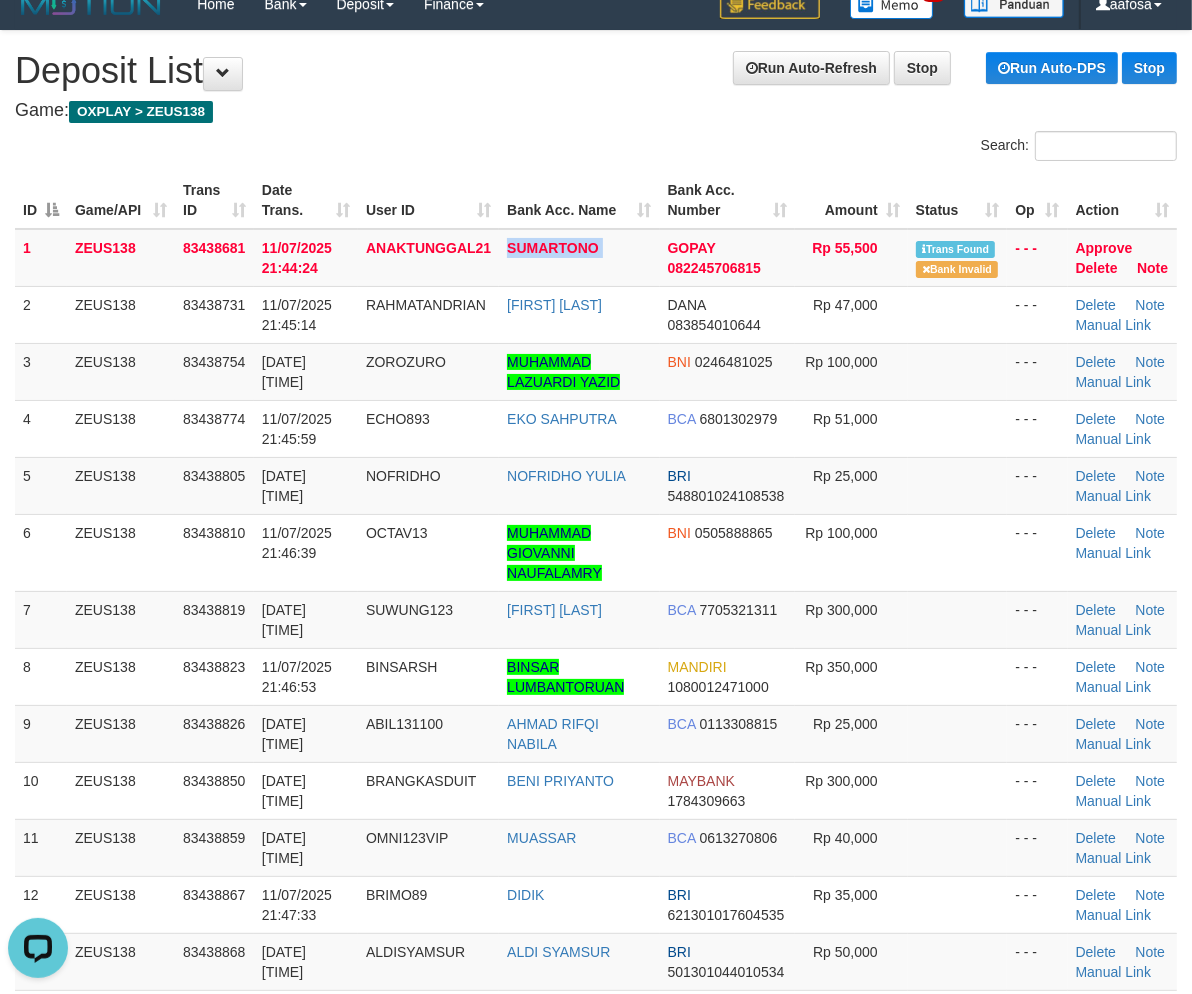 copy on "SUMARTONO" 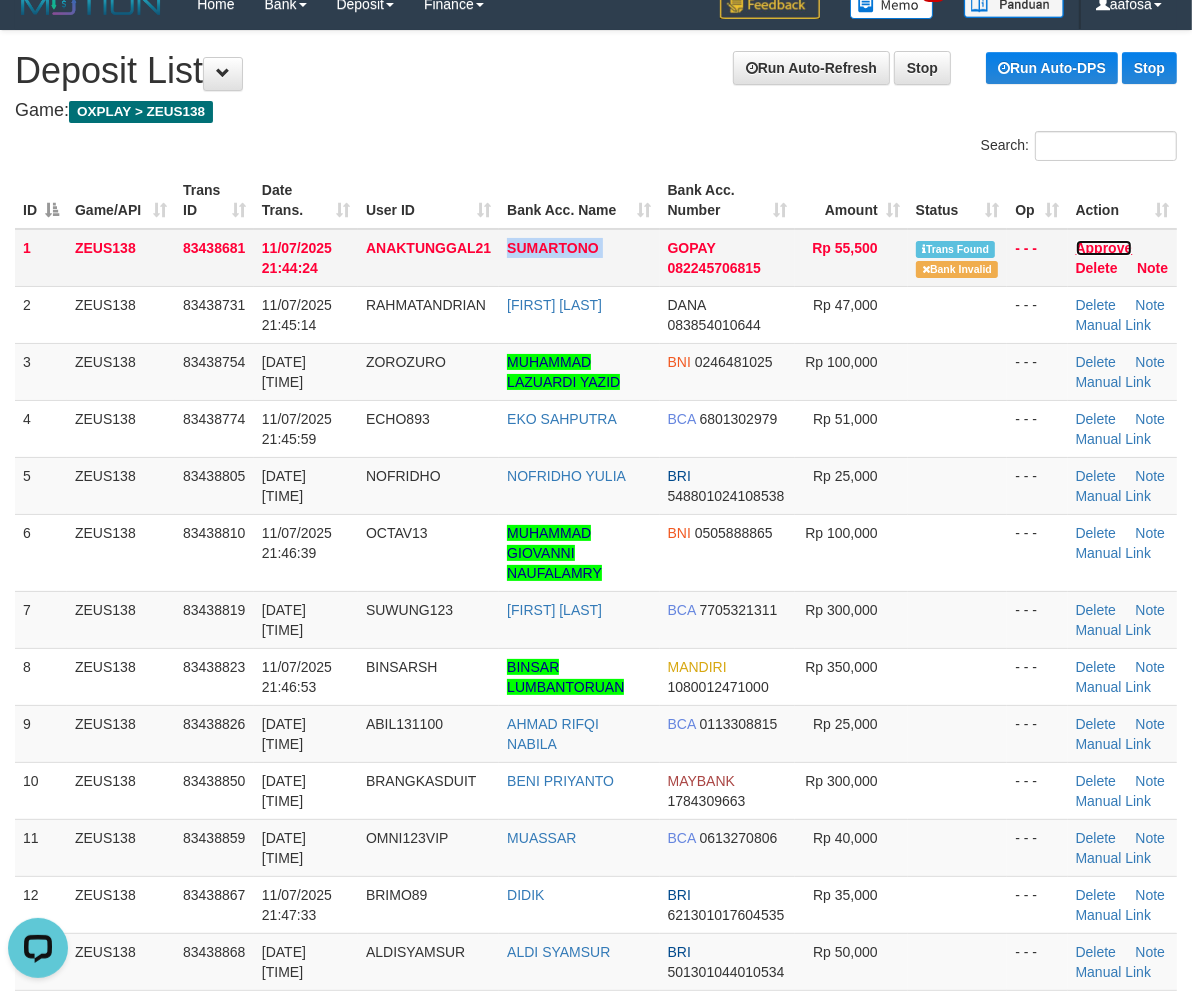 click on "Approve" at bounding box center (1104, 248) 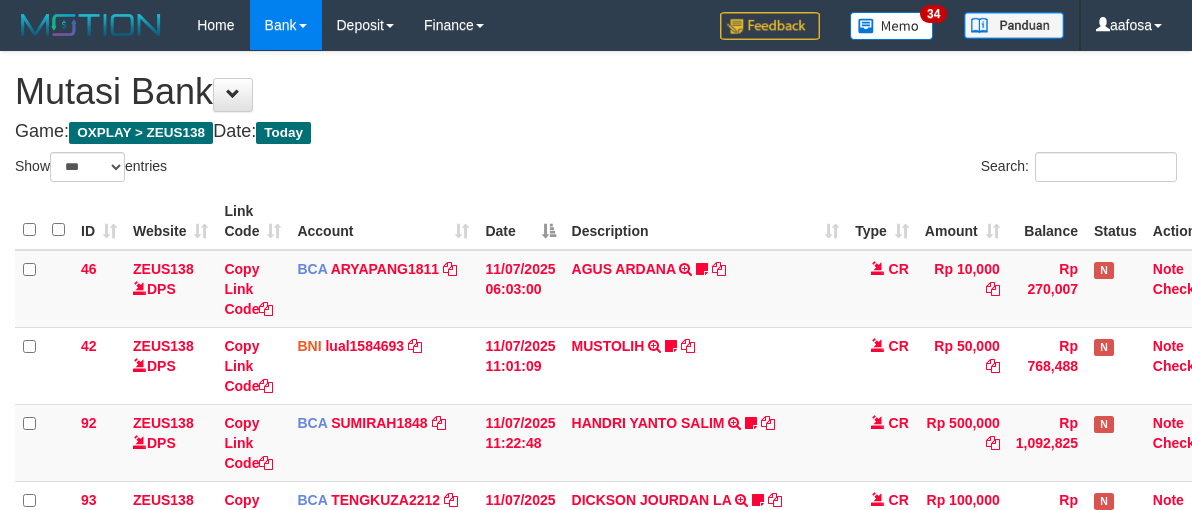 select on "***" 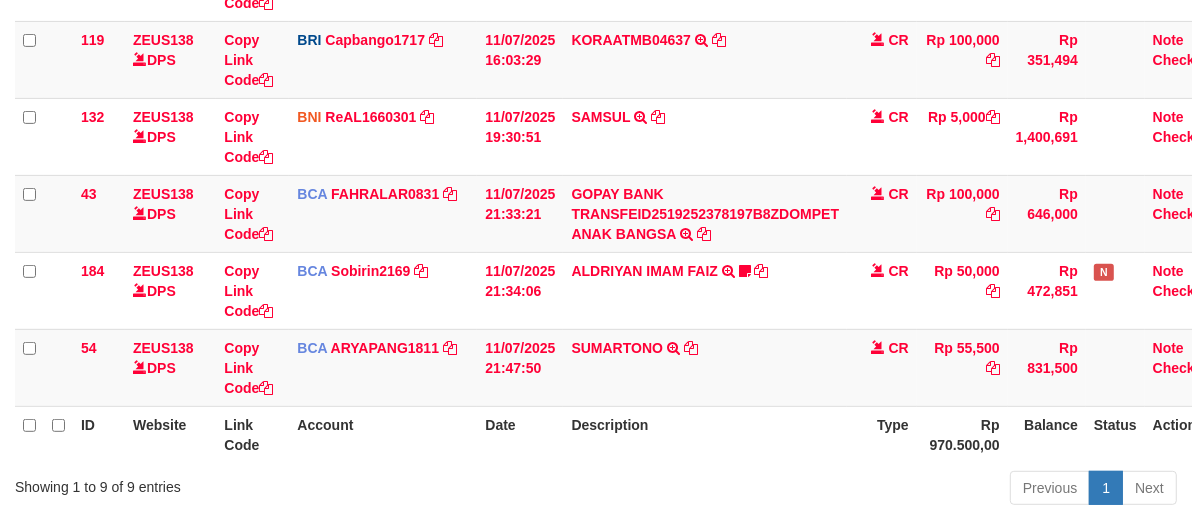 scroll, scrollTop: 607, scrollLeft: 0, axis: vertical 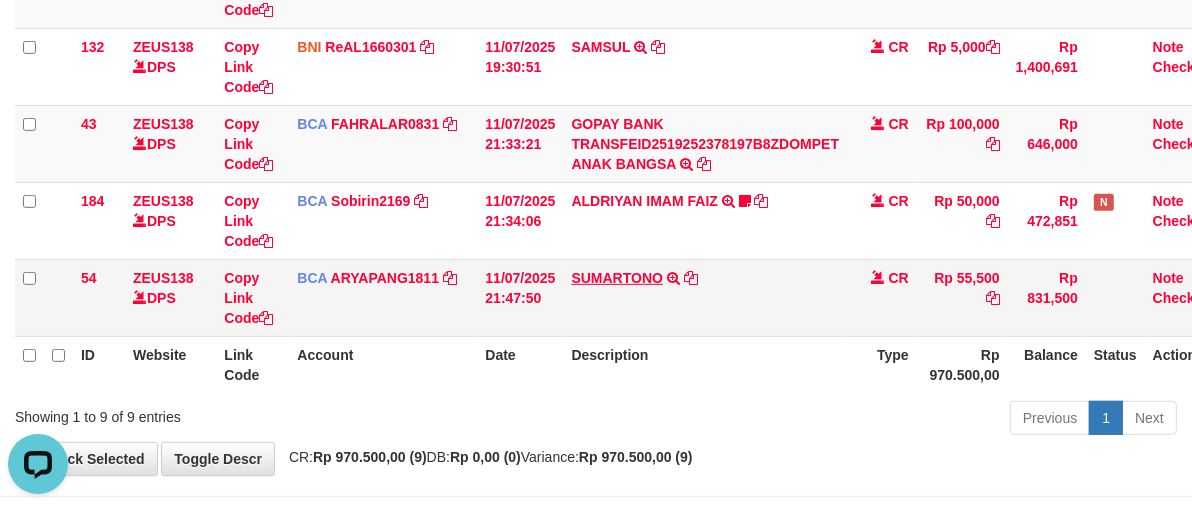click on "SUMARTONO" at bounding box center (617, 278) 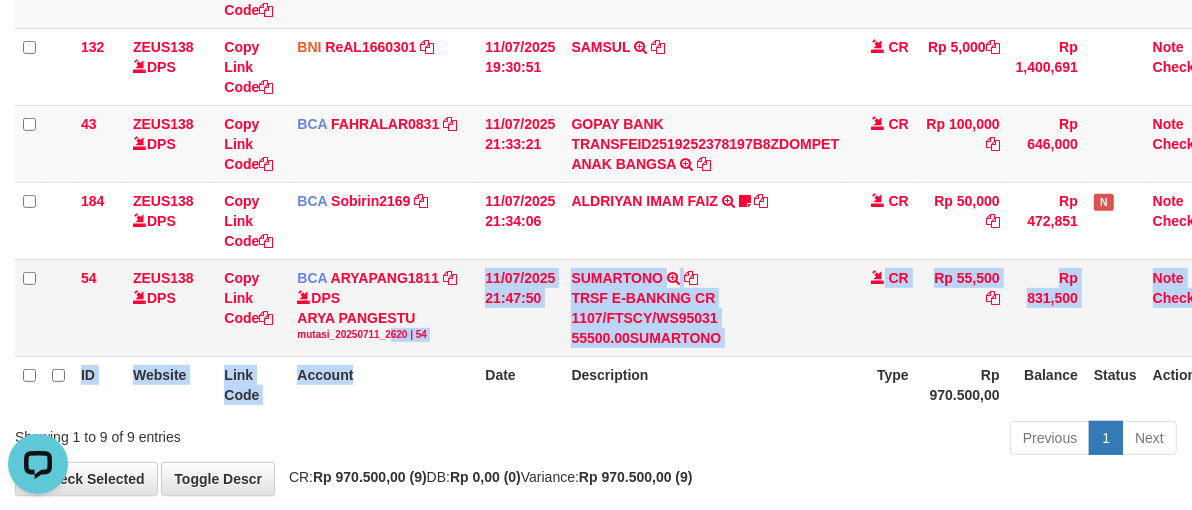 click on "ID Website Link Code Account Date Description Type Amount Balance Status Action
46
ZEUS138    DPS
Copy Link Code
BCA
ARYAPANG1811
DPS
ARYA PANGESTU
mutasi_20250711_2620 | 46
mutasi_20250711_2620 | 46
11/07/2025 06:03:00
AGUS ARDANA            TRSF E-BANKING CR 1107/FTSCY/WS95051
10000.002025071158167087 TRFDN-AGUS ARDANA ESPAY DEBIT INDONE    Aguslike
tunggu bukti tranfer
CR
Rp 10,000
Rp 270,007
N
Note
Check
42
ZEUS138    DPS
Copy Link Code" at bounding box center (620, -1) 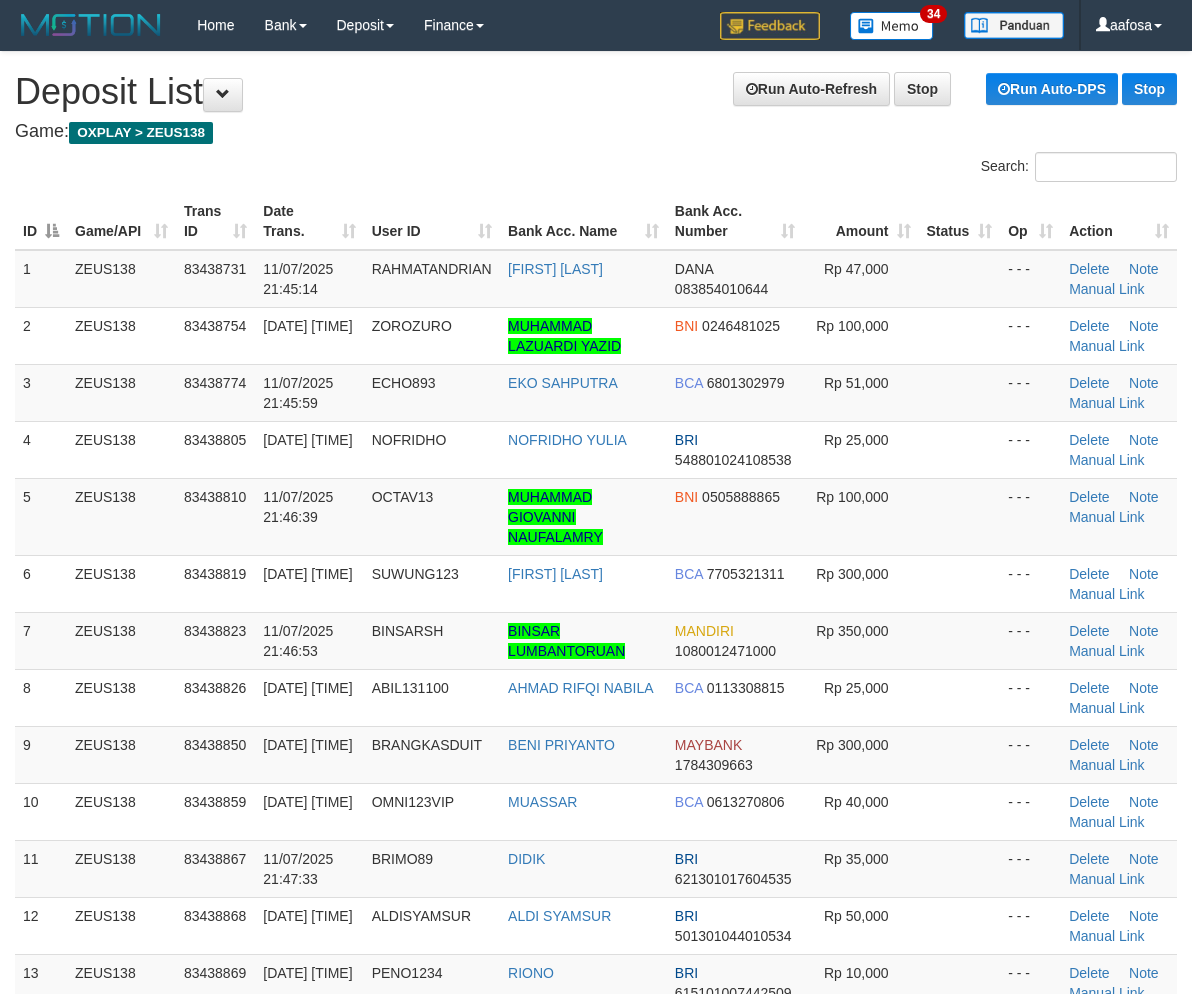 scroll, scrollTop: 21, scrollLeft: 0, axis: vertical 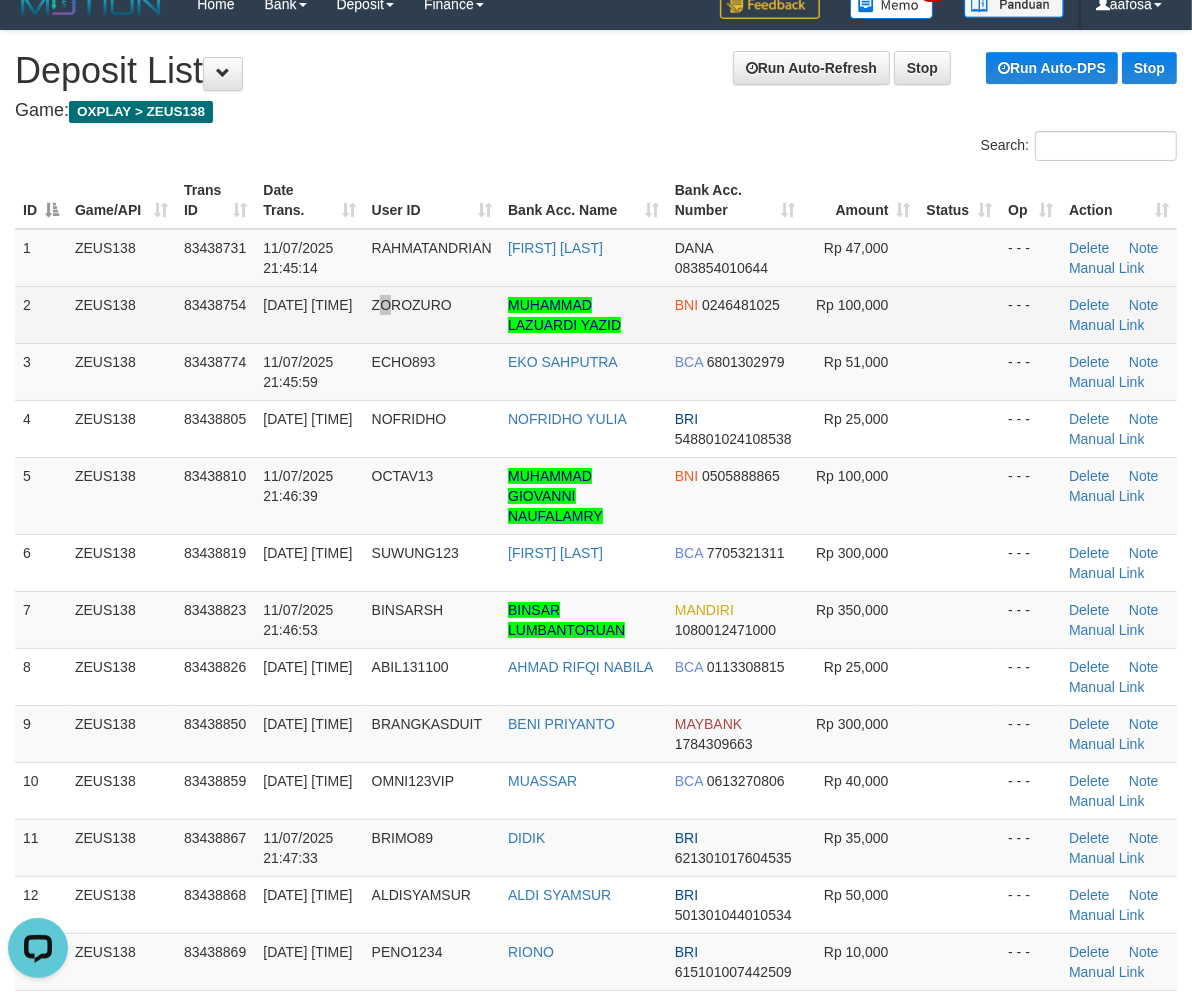 click on "ZOROZURO" at bounding box center [432, 314] 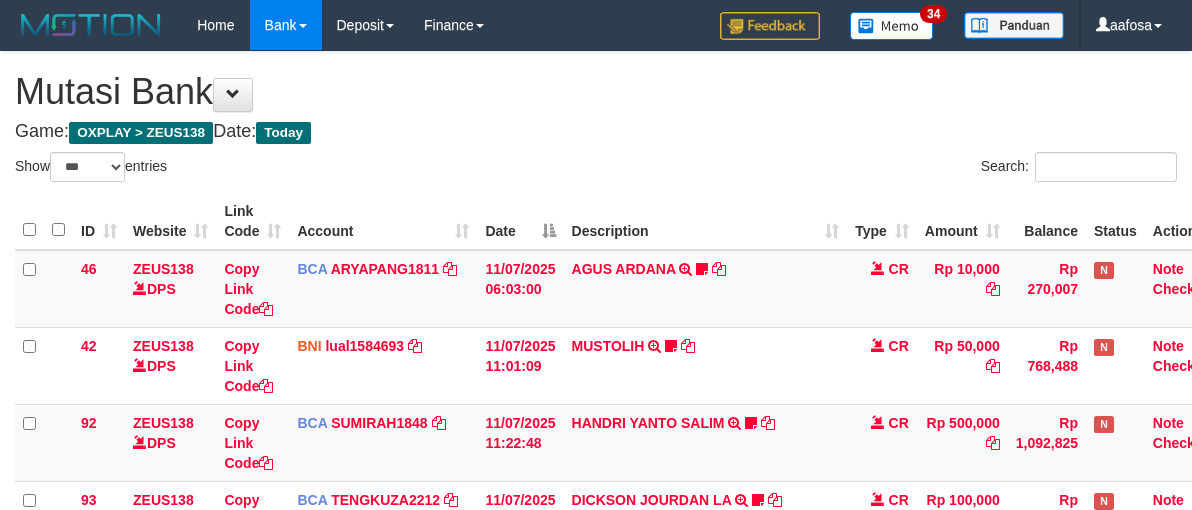 select on "***" 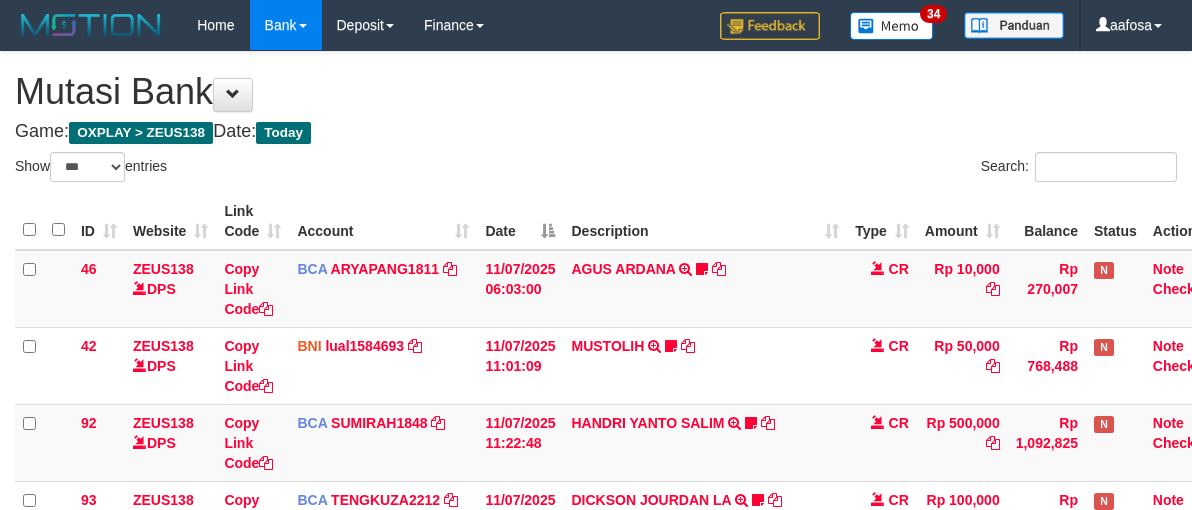 scroll, scrollTop: 558, scrollLeft: 0, axis: vertical 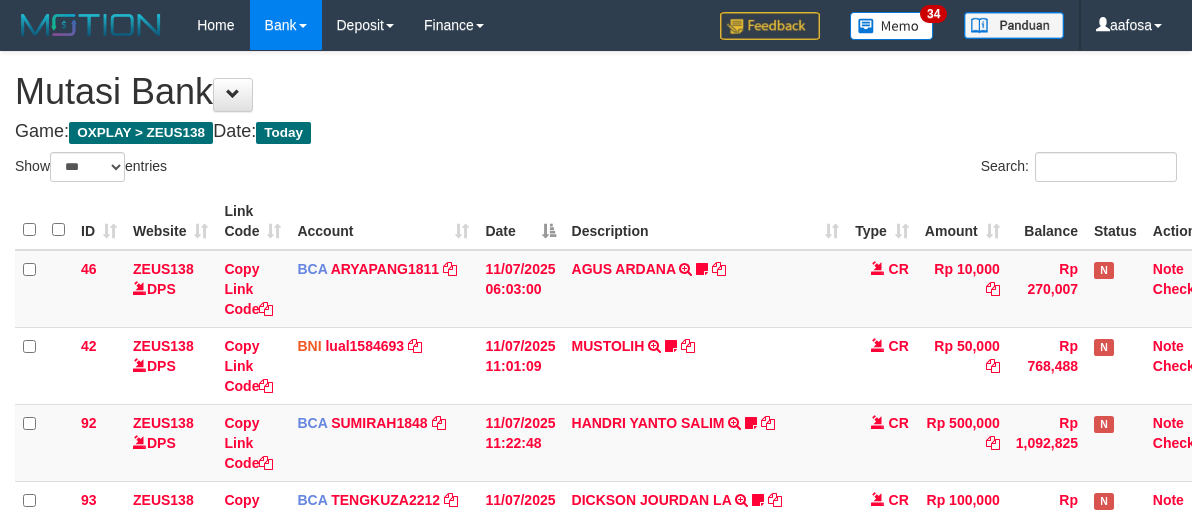 select on "***" 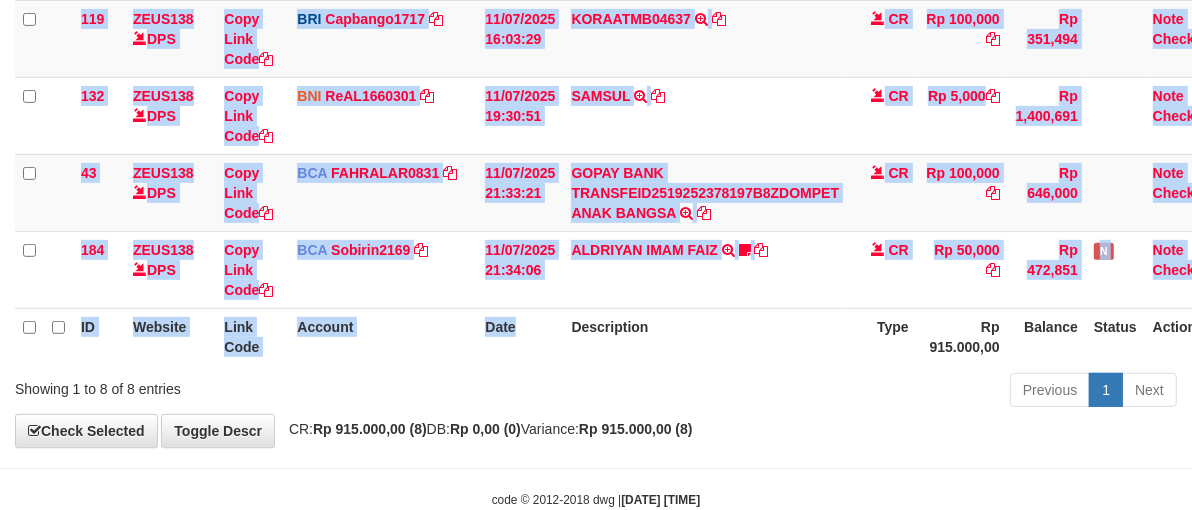 click on "ID Website Link Code Account Date Description Type Amount Balance Status Action
46
ZEUS138    DPS
Copy Link Code
BCA
ARYAPANG1811
DPS
ARYA PANGESTU
mutasi_20250711_2620 | 46
mutasi_20250711_2620 | 46
11/07/2025 06:03:00
AGUS ARDANA            TRSF E-BANKING CR 1107/FTSCY/WS95051
10000.002025071158167087 TRFDN-AGUS ARDANA ESPAY DEBIT INDONE    Aguslike
tunggu bukti tranfer
CR
Rp 10,000
Rp 270,007
N
Note
Check
42
ZEUS138    DPS
Copy Link Code
BNI" at bounding box center (596, 0) 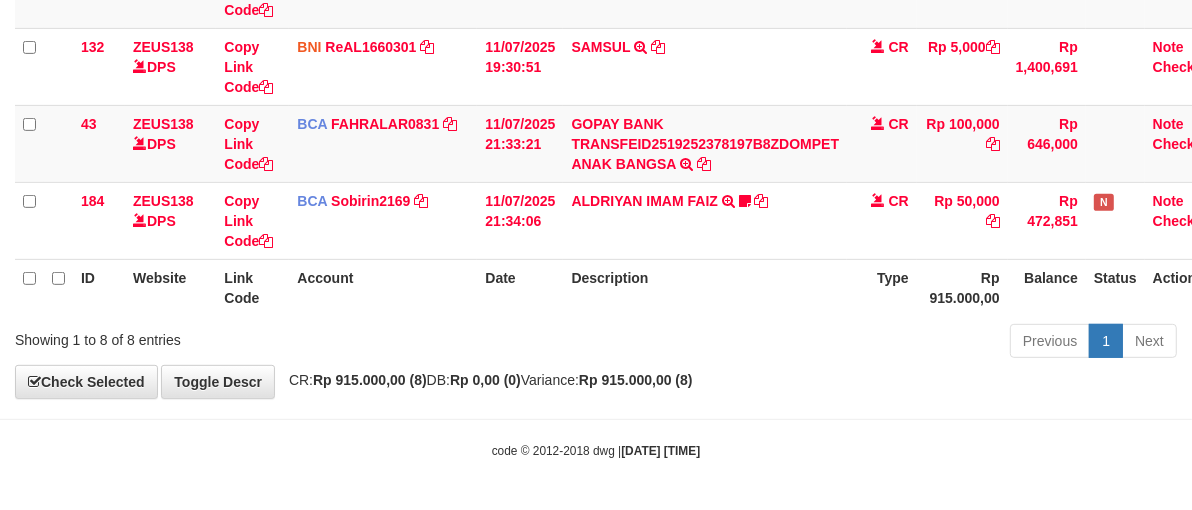 click on "**********" at bounding box center (596, -79) 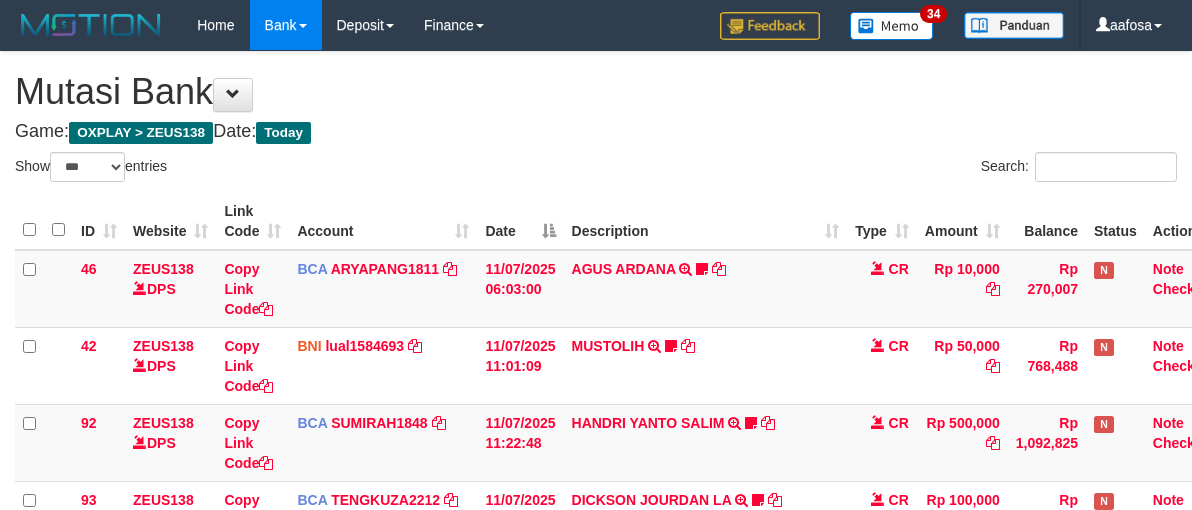 select on "***" 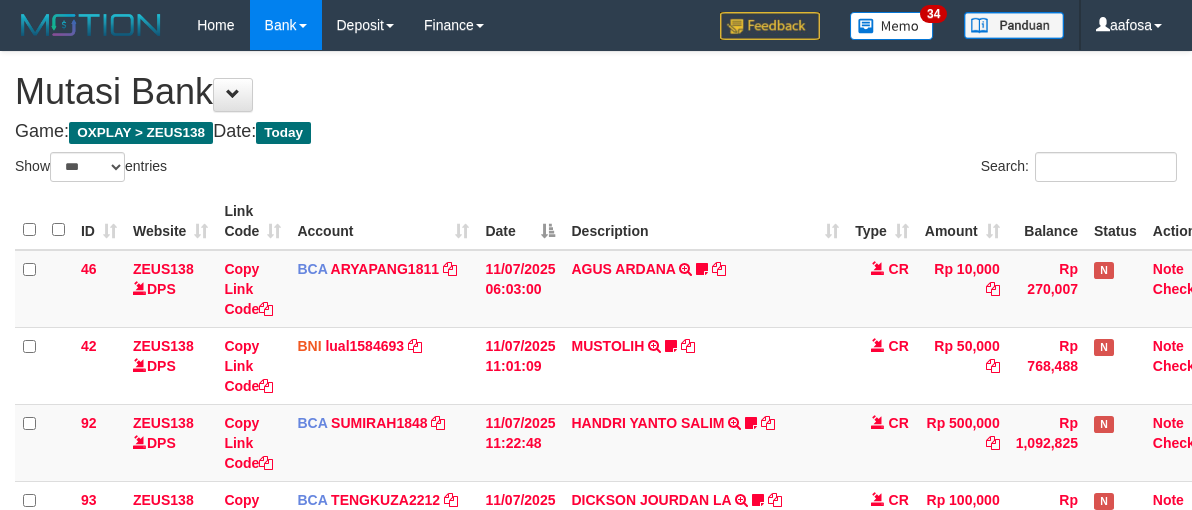 click on "Previous 1 Next" at bounding box center (844, 950) 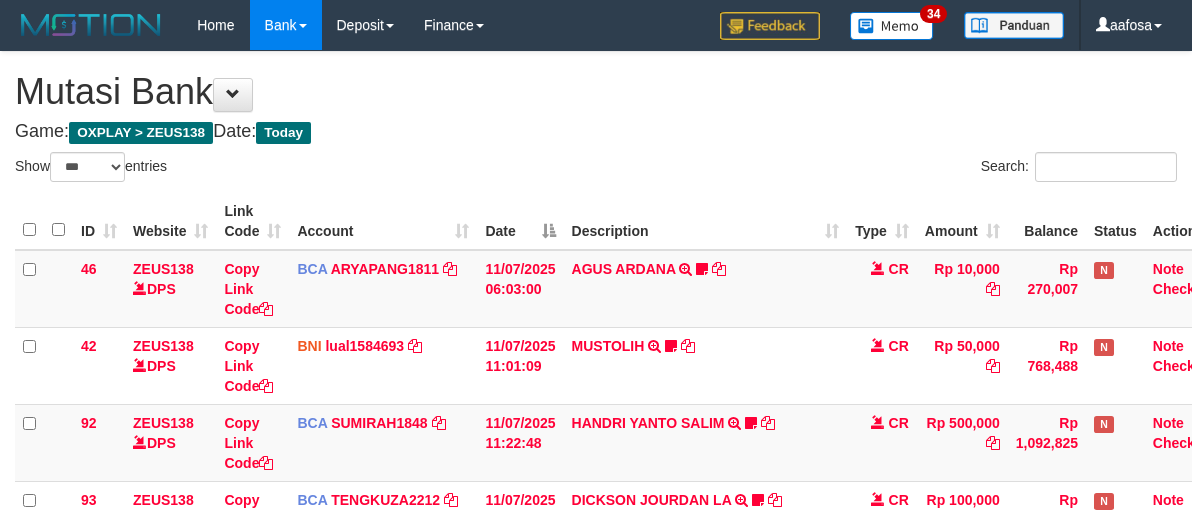 select on "***" 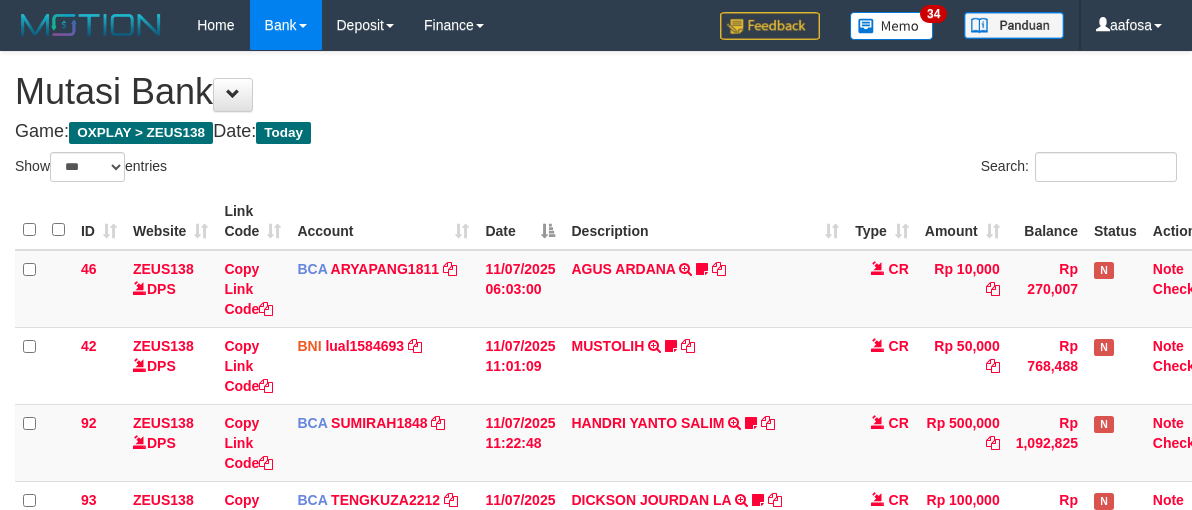 scroll, scrollTop: 558, scrollLeft: 0, axis: vertical 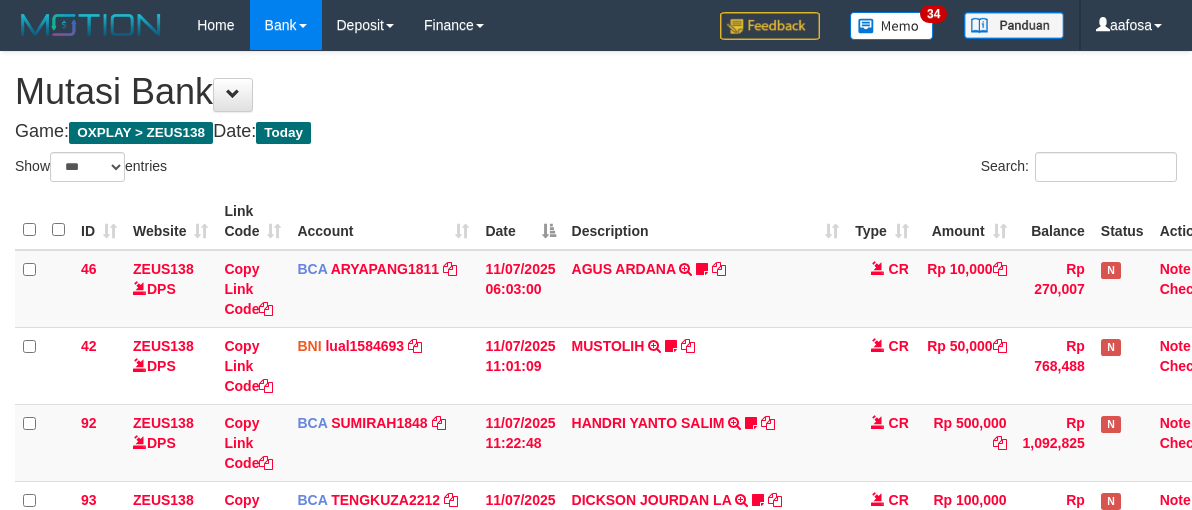 select on "***" 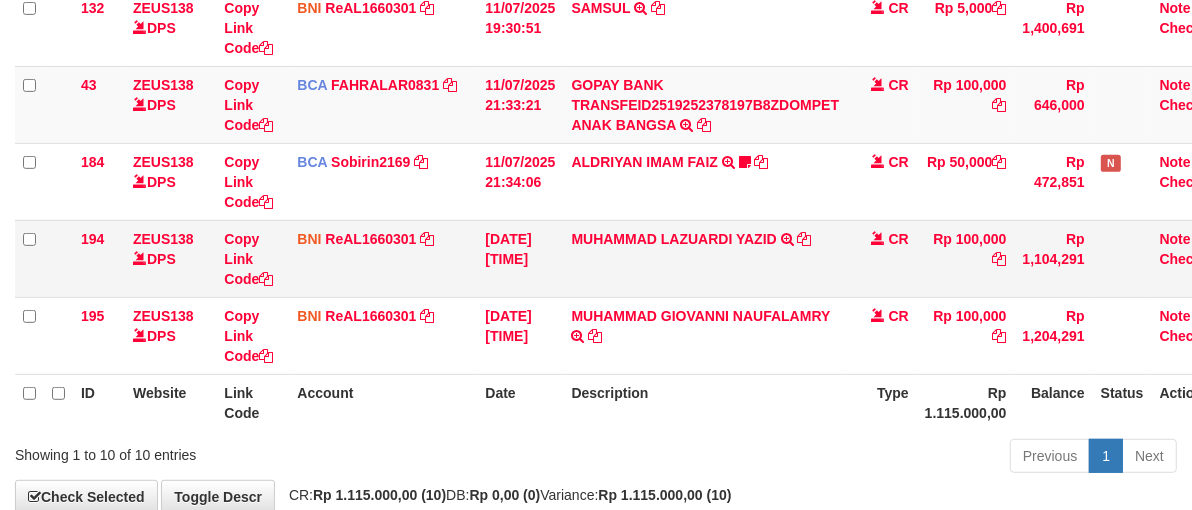 scroll, scrollTop: 607, scrollLeft: 0, axis: vertical 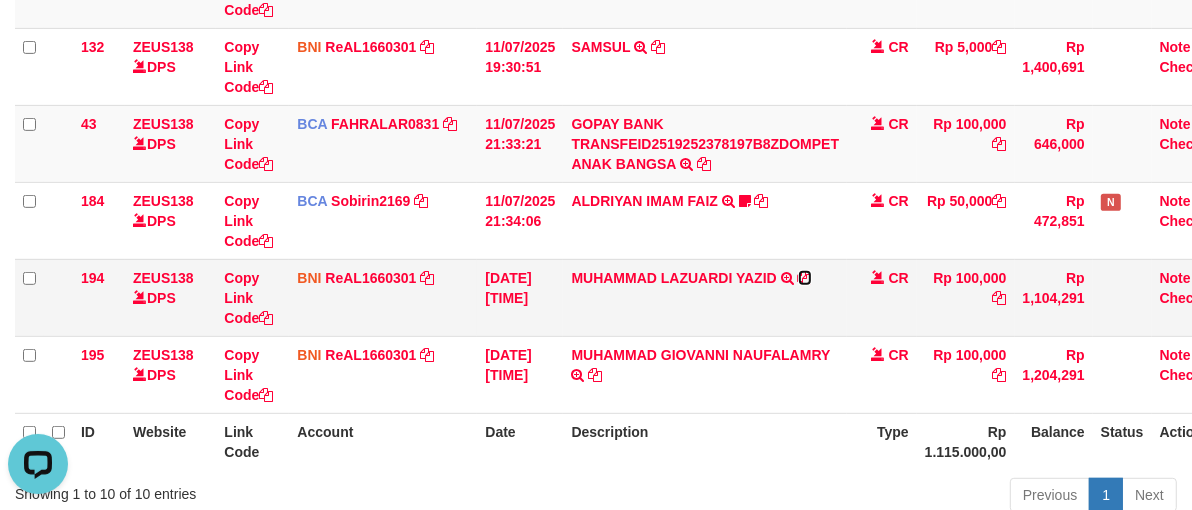 click at bounding box center [805, 278] 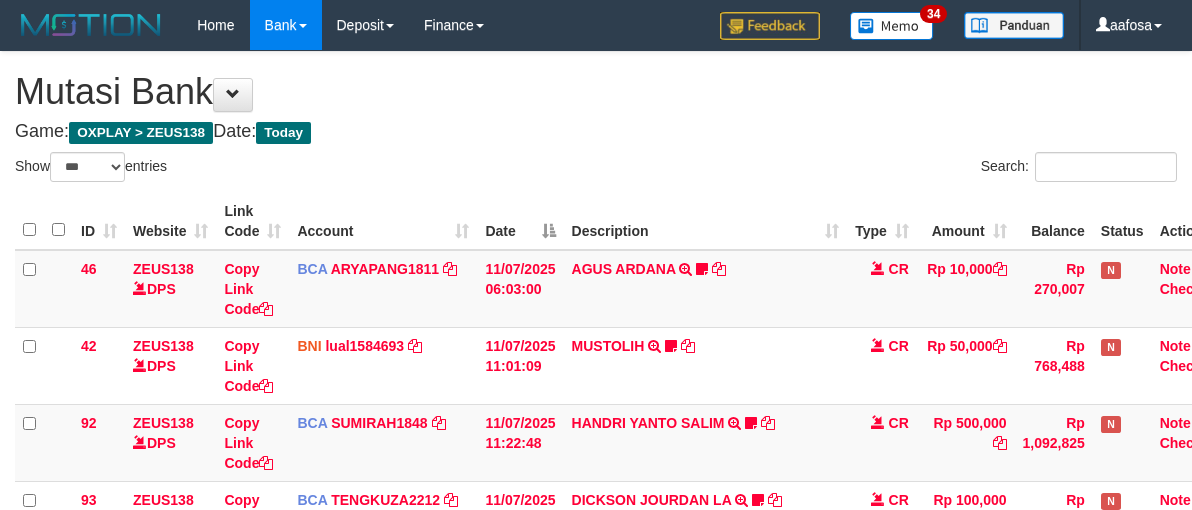 select on "***" 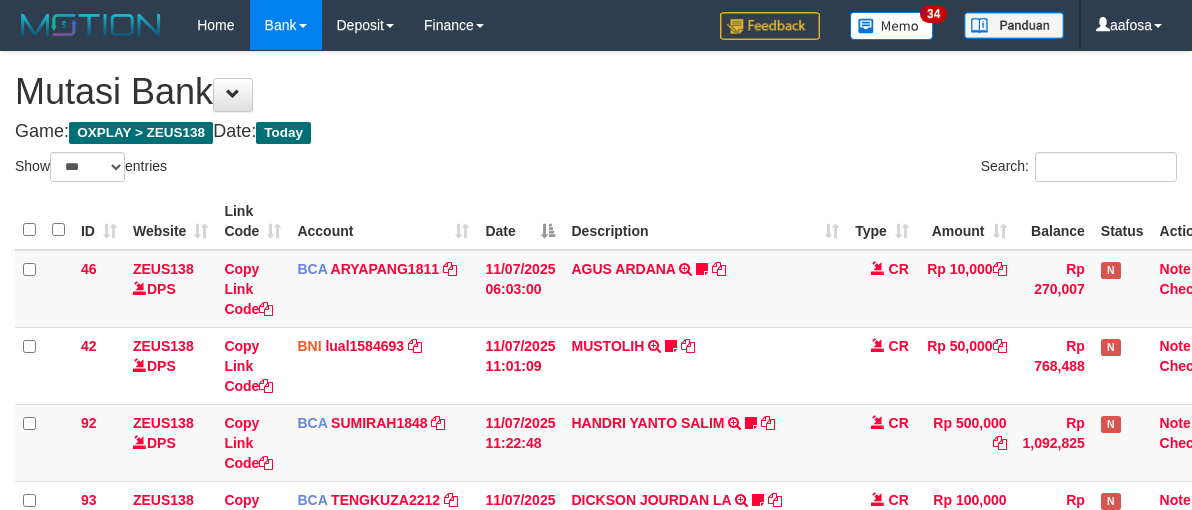 scroll, scrollTop: 646, scrollLeft: 0, axis: vertical 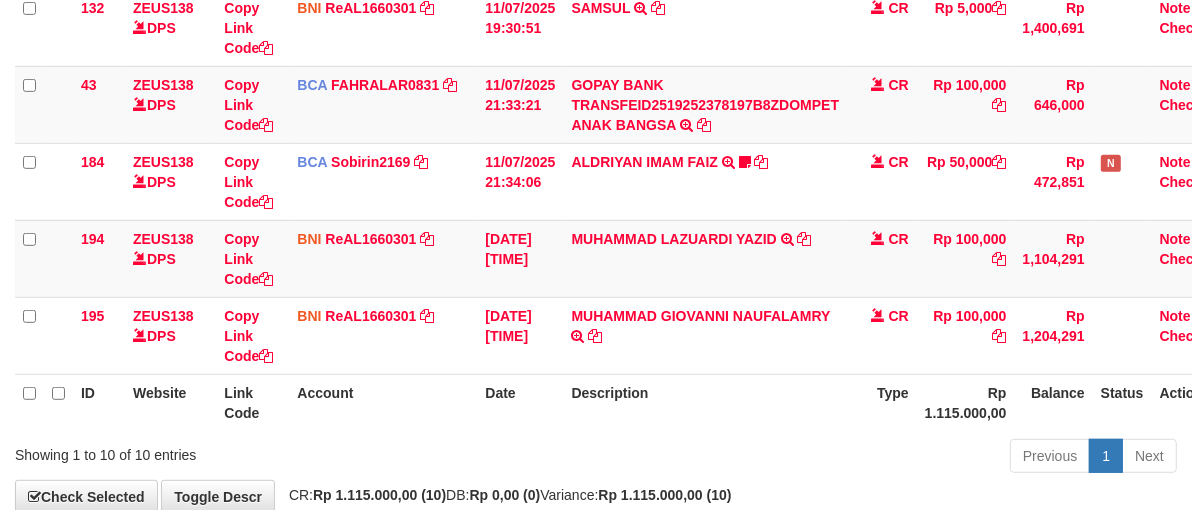click on "[NAME]         TRANSFER DARI SDR [NAME]" at bounding box center (705, 335) 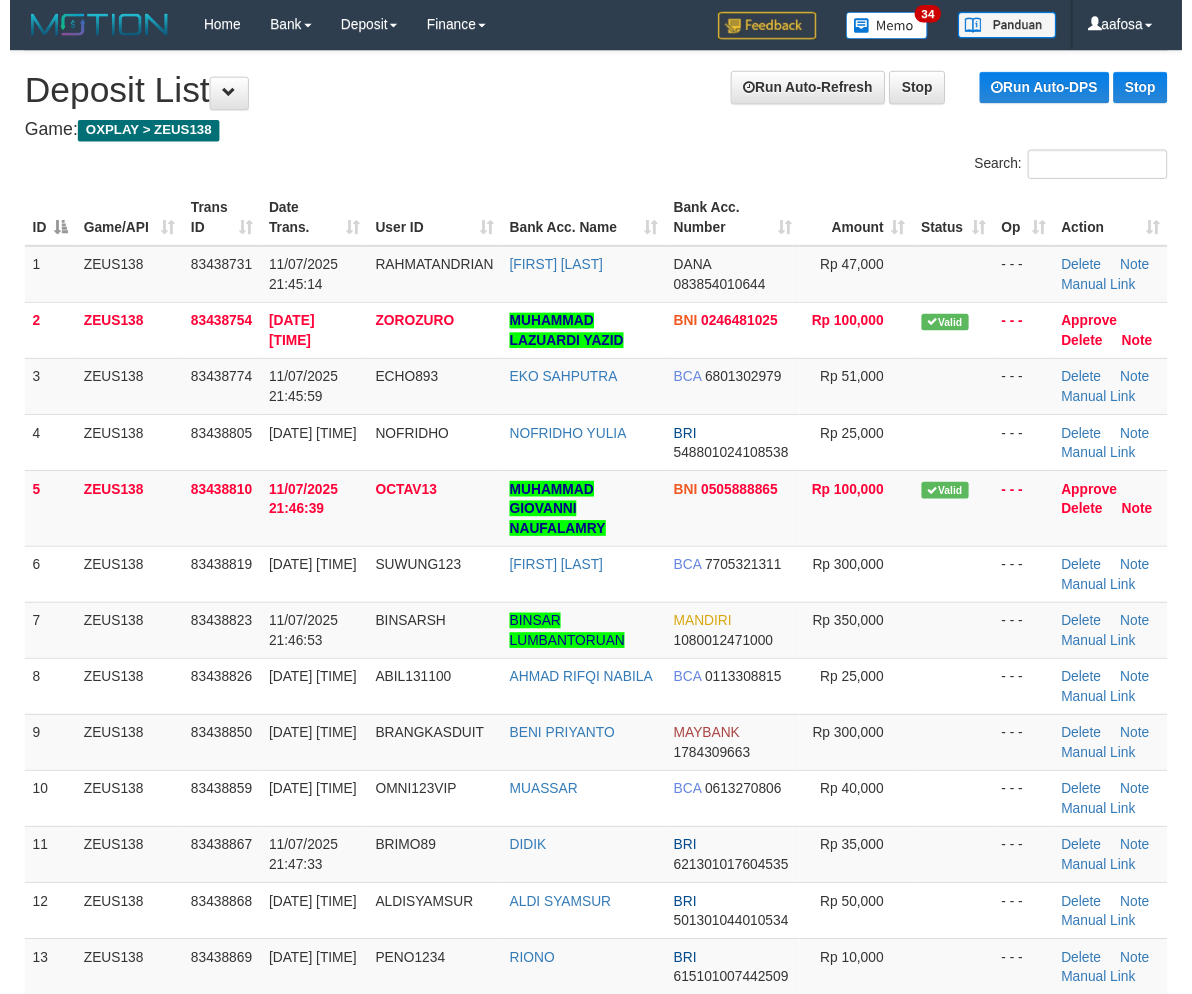 scroll, scrollTop: 21, scrollLeft: 0, axis: vertical 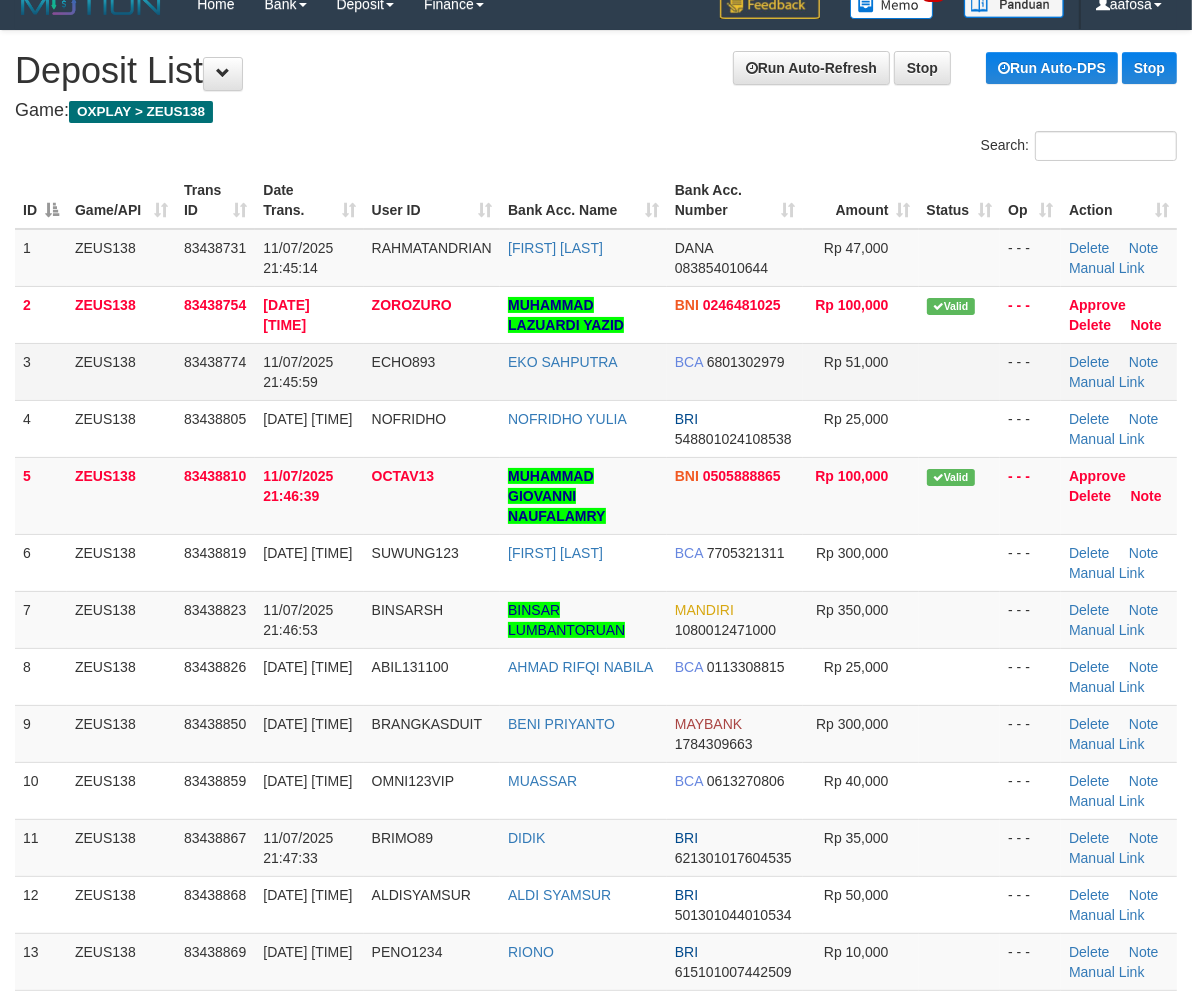click on "ECHO893" at bounding box center [432, 371] 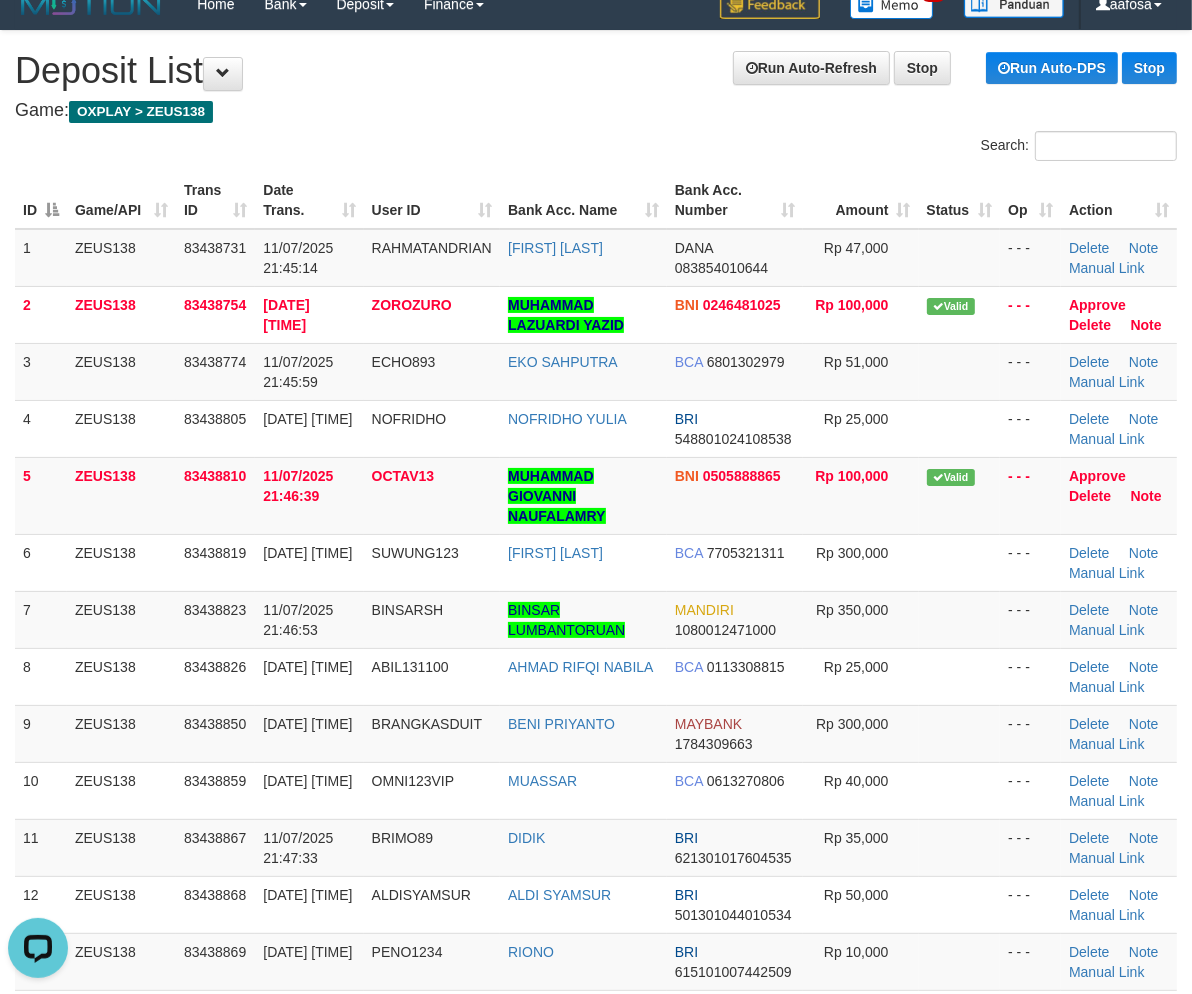 scroll, scrollTop: 0, scrollLeft: 0, axis: both 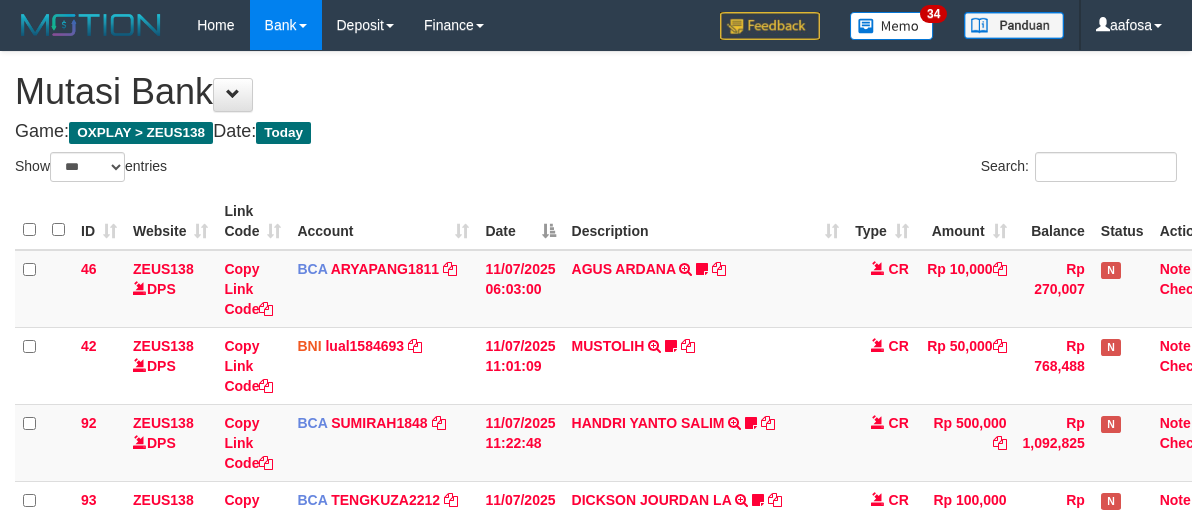 select on "***" 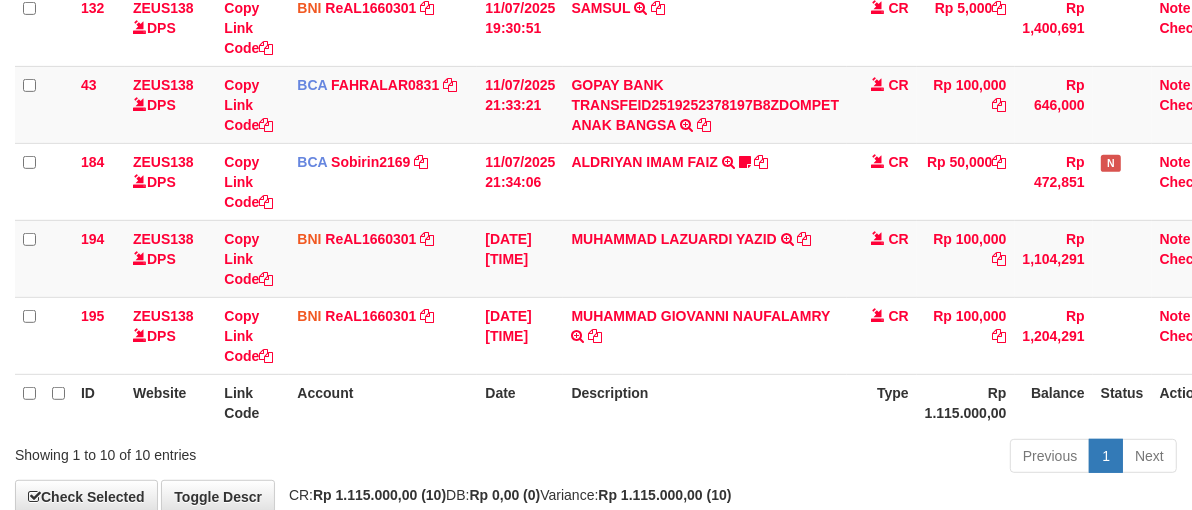scroll, scrollTop: 607, scrollLeft: 0, axis: vertical 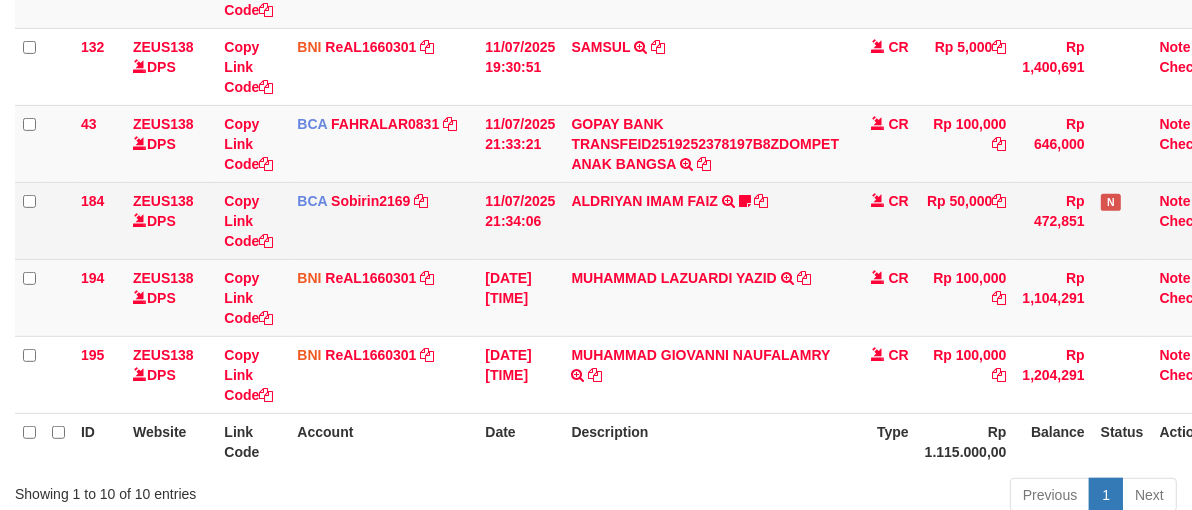 click on "ALDRIYAN IMAM FAIZ            TRSF E-BANKING CR 07/11 ZX041
ALDRIYAN IMAM FAIZ    Kempuswin" at bounding box center (705, 220) 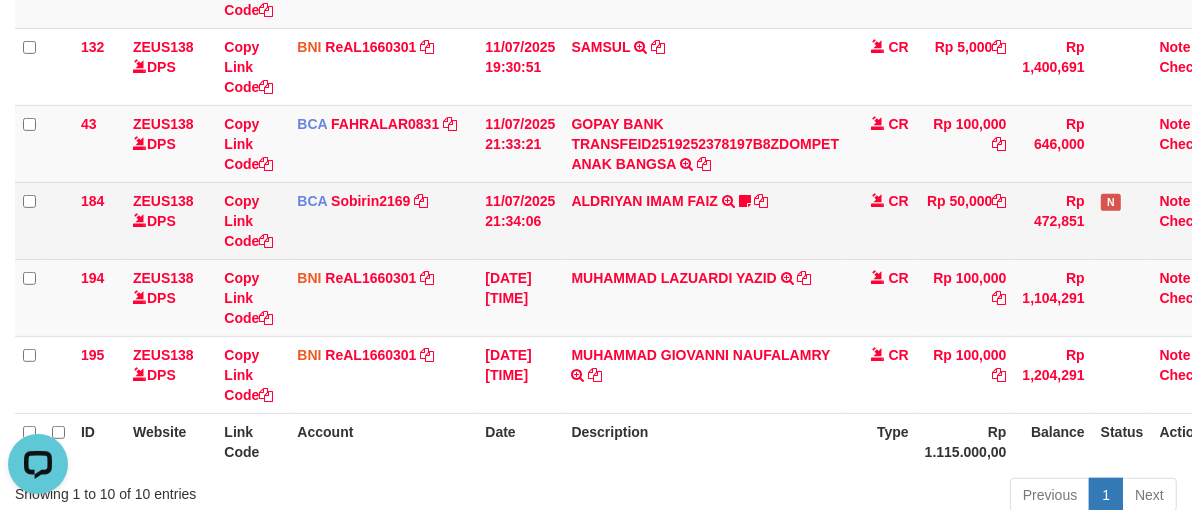 scroll, scrollTop: 0, scrollLeft: 0, axis: both 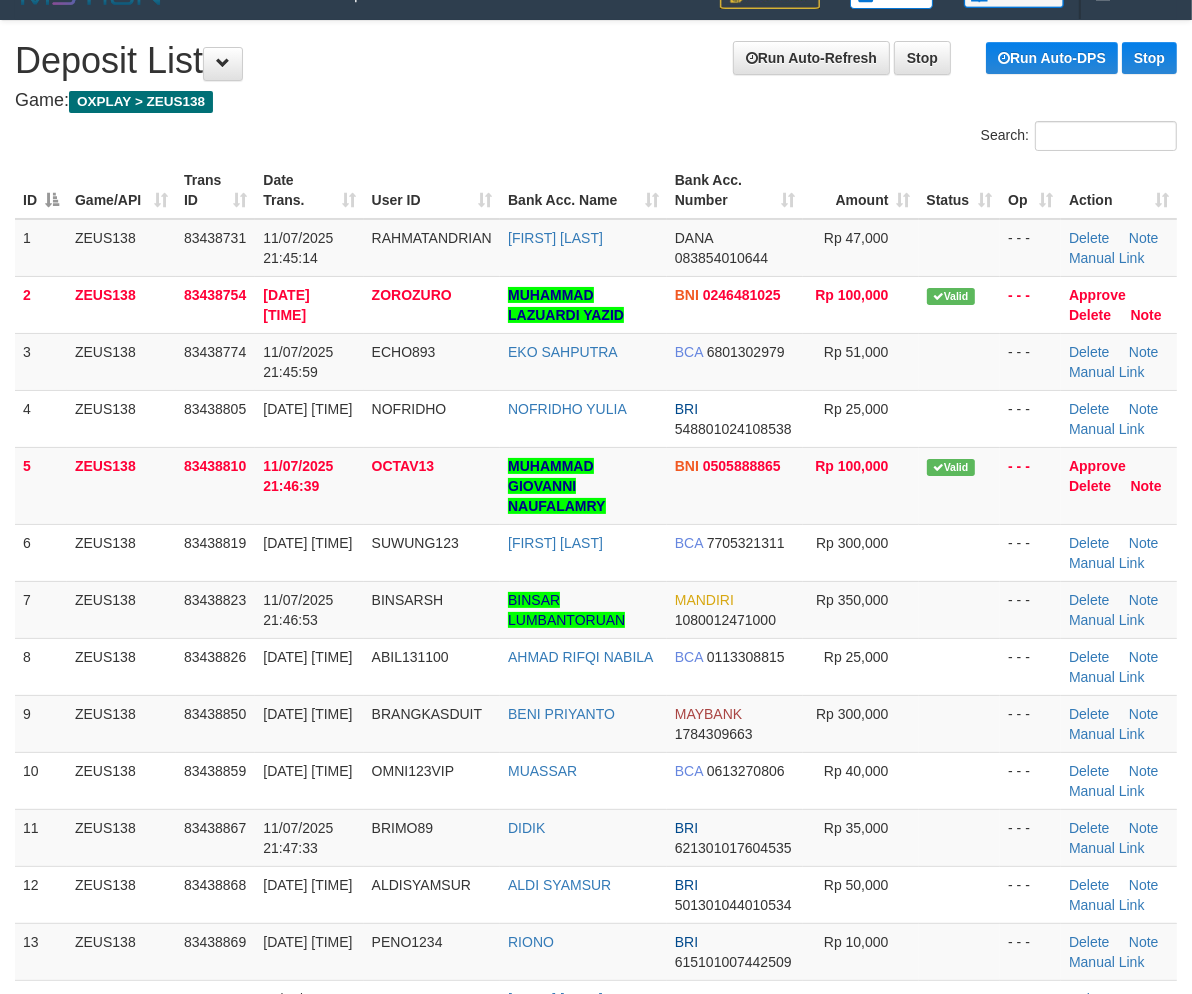 drag, startPoint x: 622, startPoint y: 105, endPoint x: 524, endPoint y: 143, distance: 105.10947 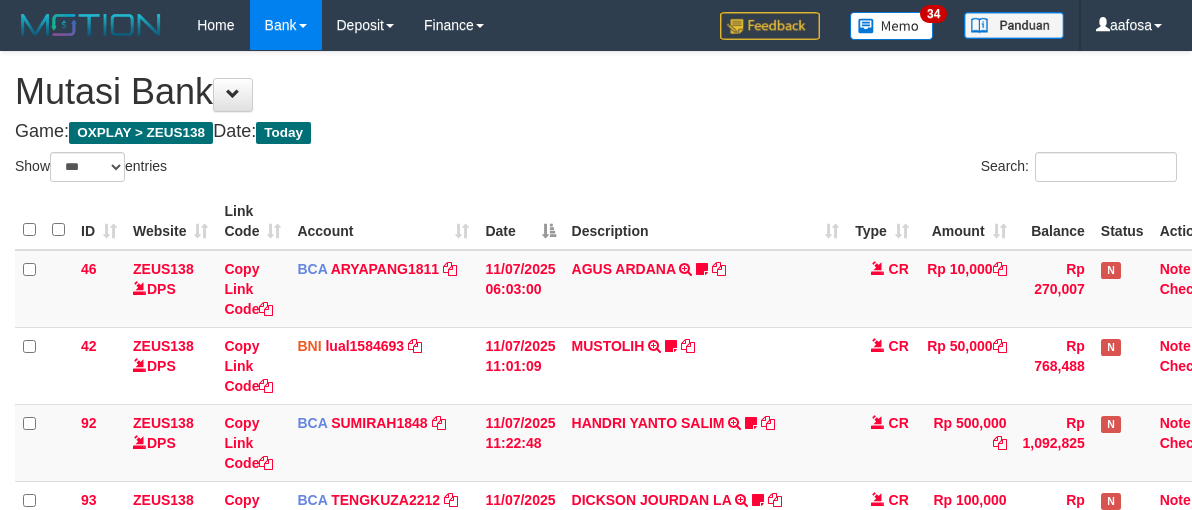 select on "***" 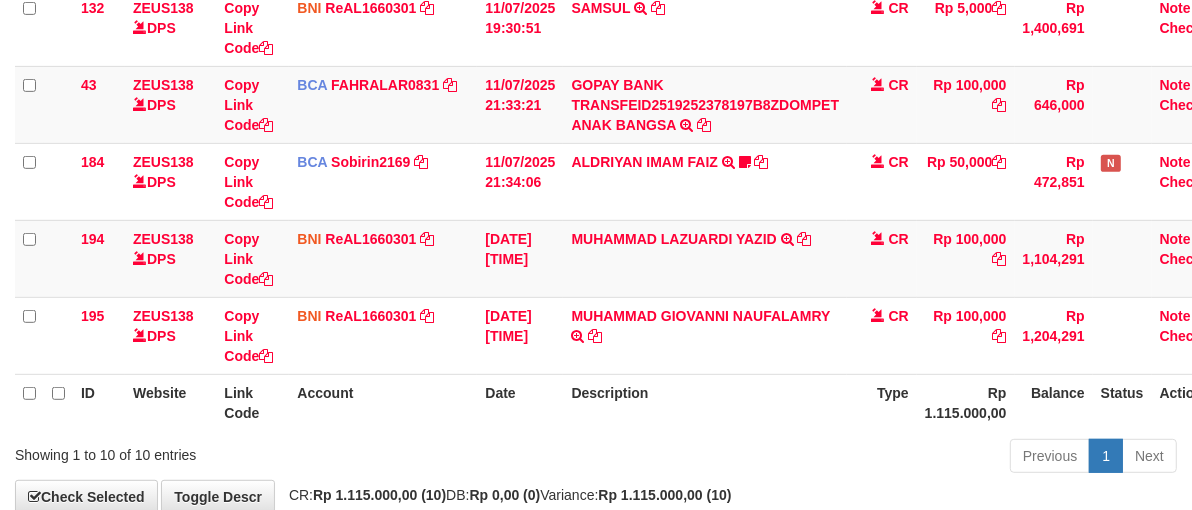 scroll, scrollTop: 607, scrollLeft: 0, axis: vertical 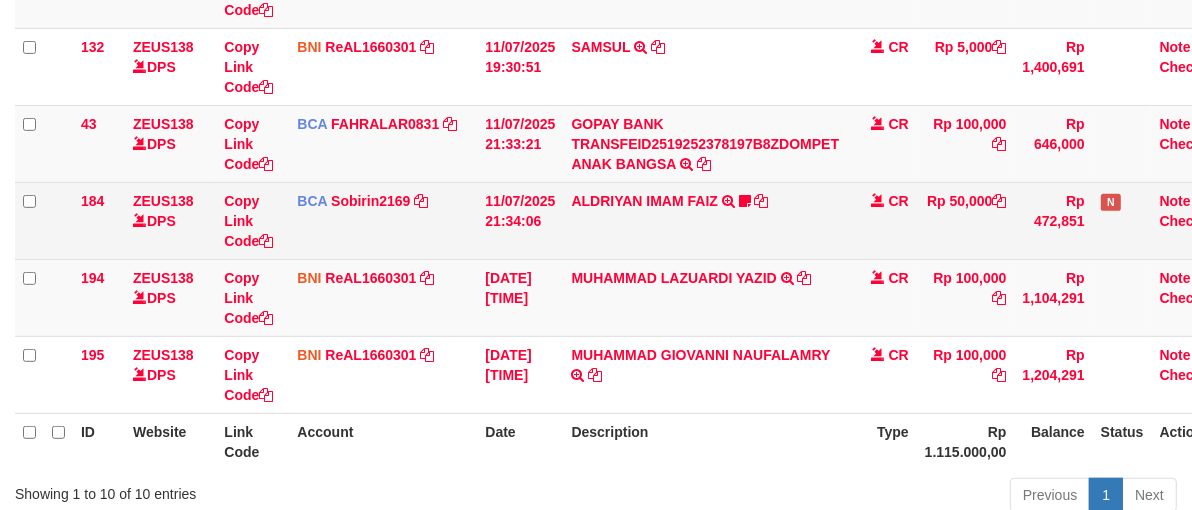 click on "ALDRIYAN IMAM FAIZ            TRSF E-BANKING CR 07/11 ZX041
ALDRIYAN IMAM FAIZ    Kempuswin" at bounding box center [705, 220] 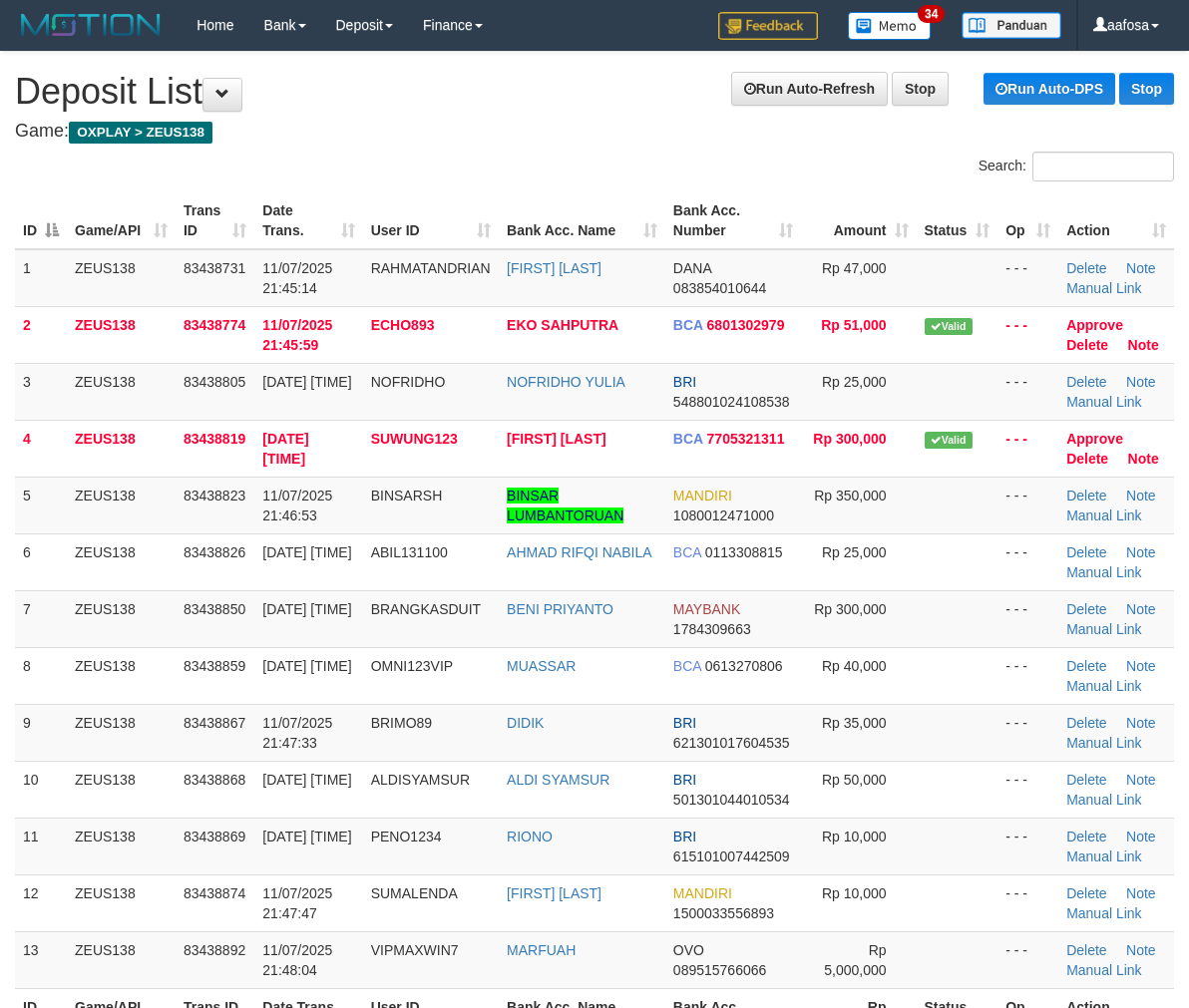 scroll, scrollTop: 31, scrollLeft: 0, axis: vertical 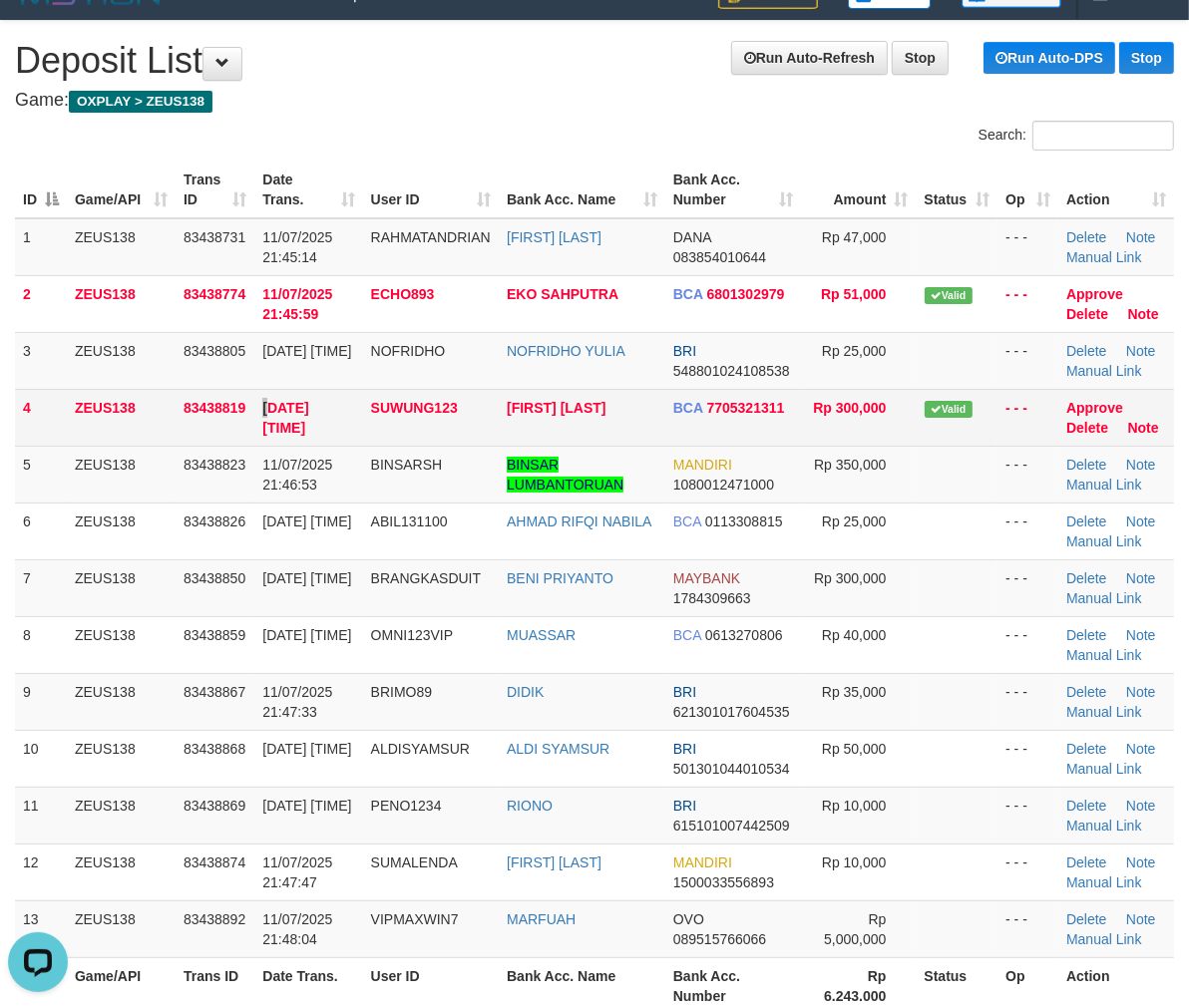 click on "11/07/2025 21:46:45" at bounding box center [308, 417] 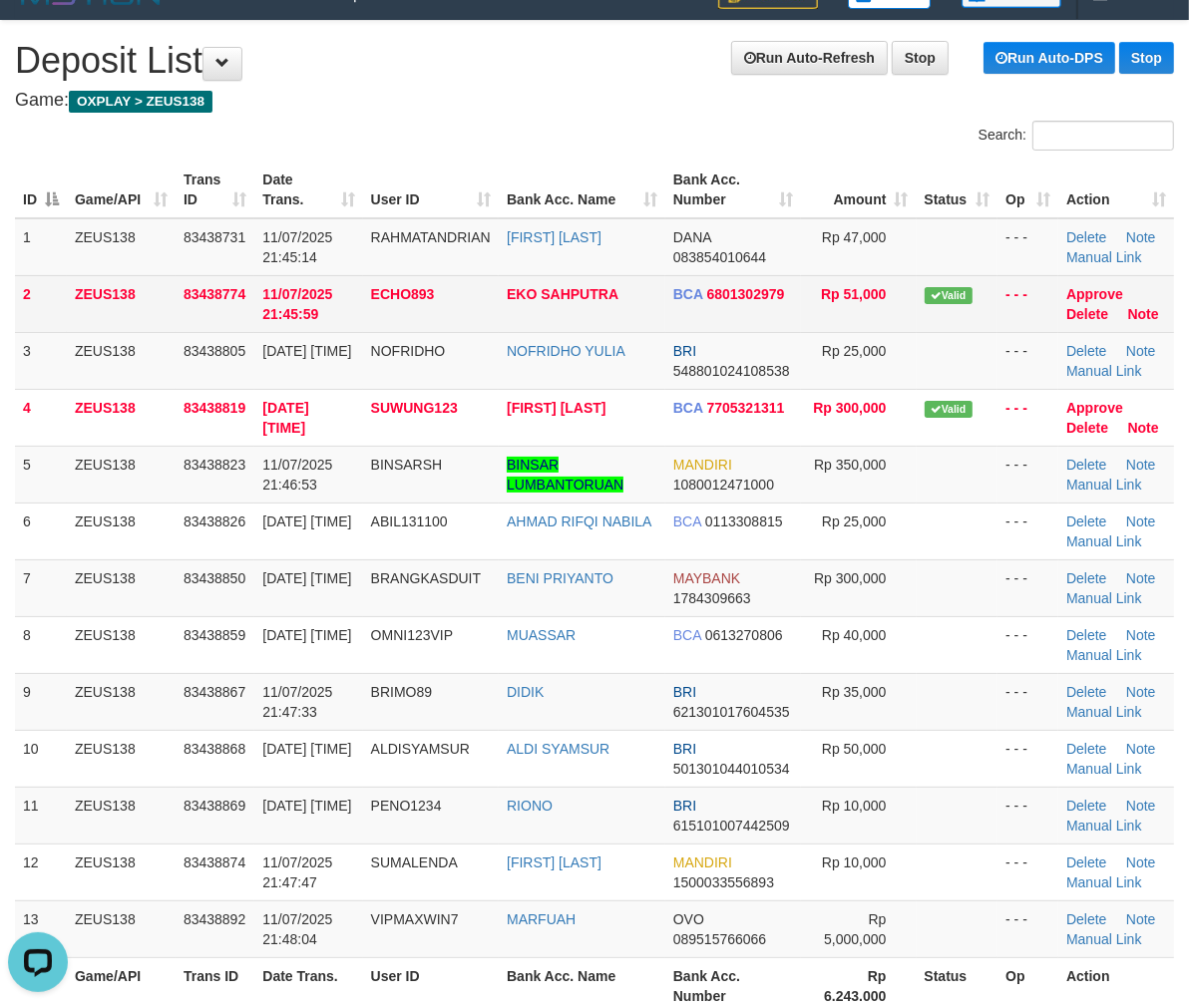 click on "11/07/2025 21:45:59" at bounding box center (308, 303) 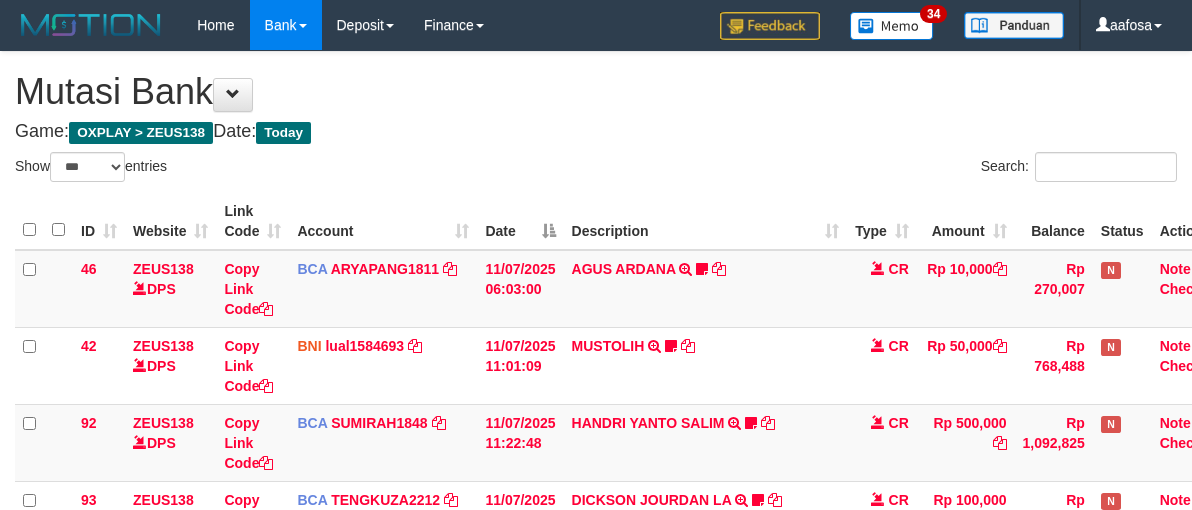 select on "***" 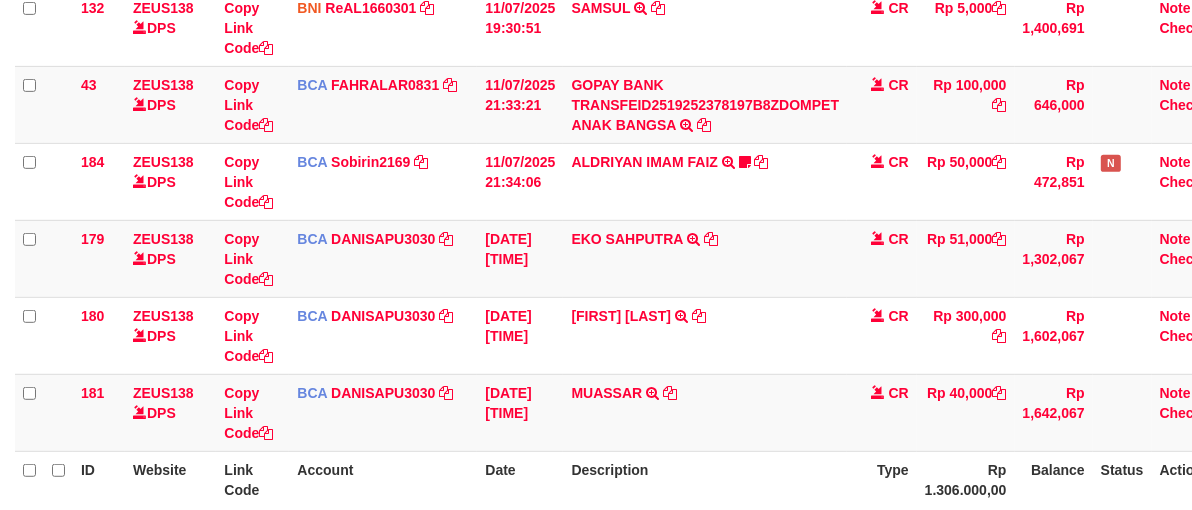 click on "[FIRST] [LAST]         TRSF E-BANKING CR 1107/FTSCY/WS95031
51000.00[FIRST] [LAST]" at bounding box center (705, 258) 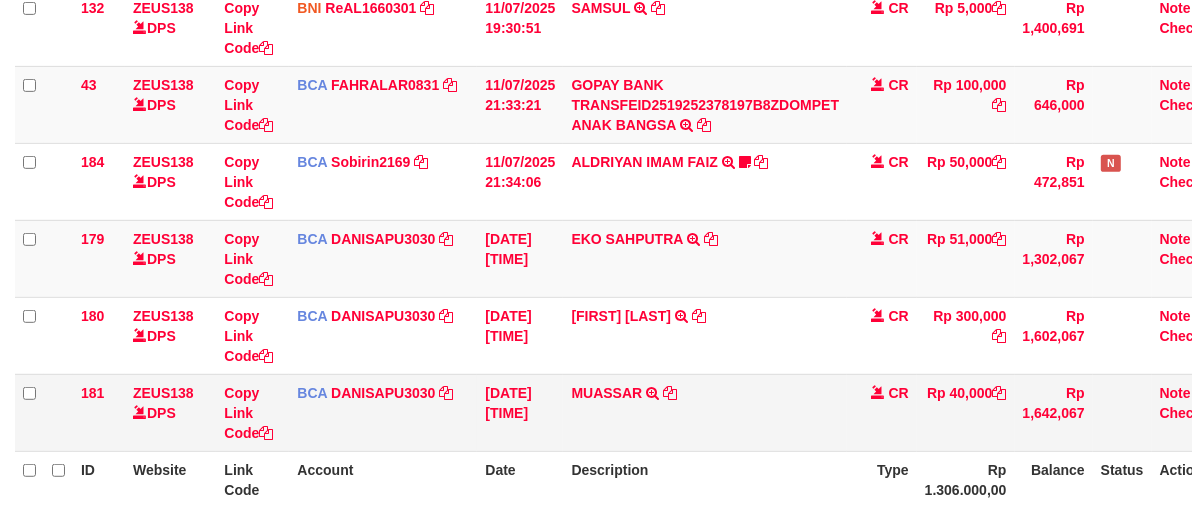 scroll, scrollTop: 607, scrollLeft: 0, axis: vertical 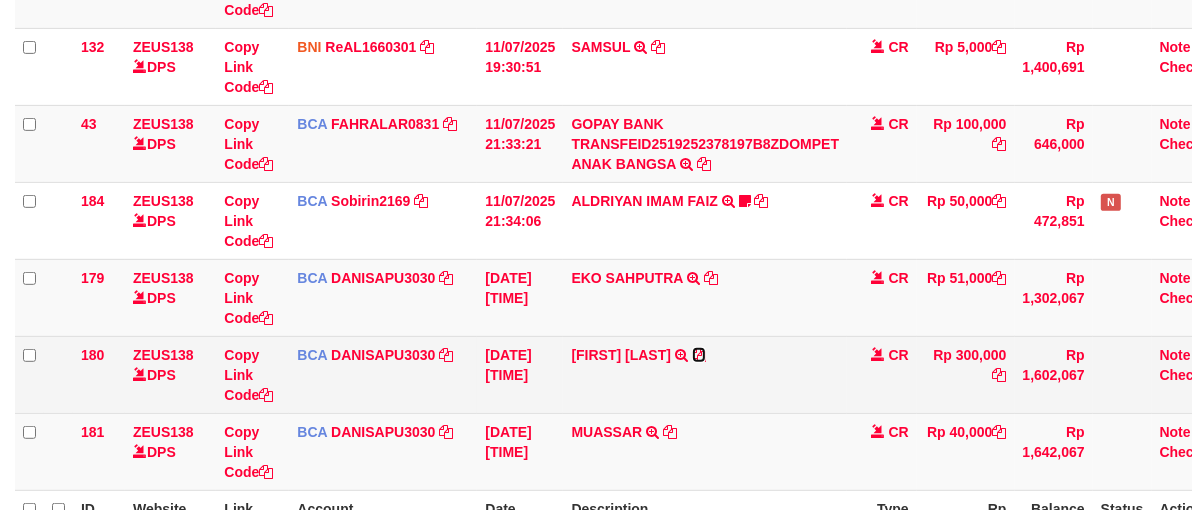 click at bounding box center [699, 355] 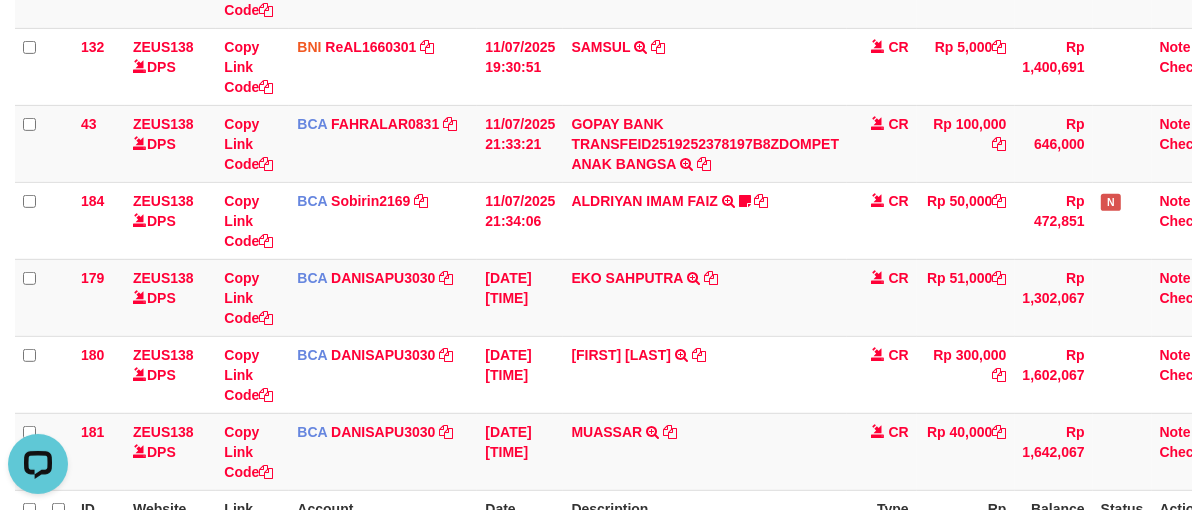 scroll, scrollTop: 0, scrollLeft: 0, axis: both 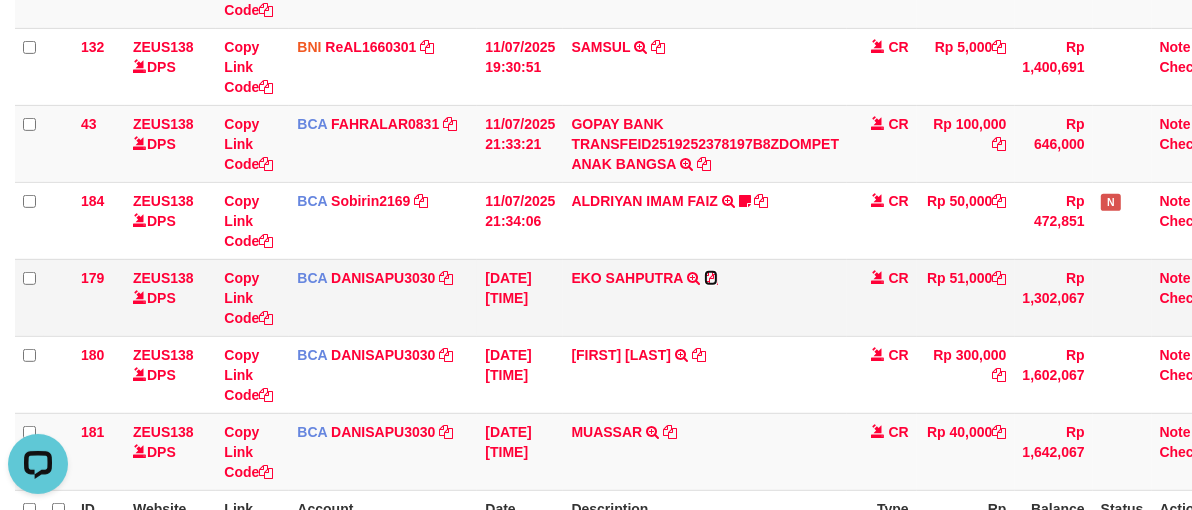 drag, startPoint x: 705, startPoint y: 273, endPoint x: 725, endPoint y: 277, distance: 20.396078 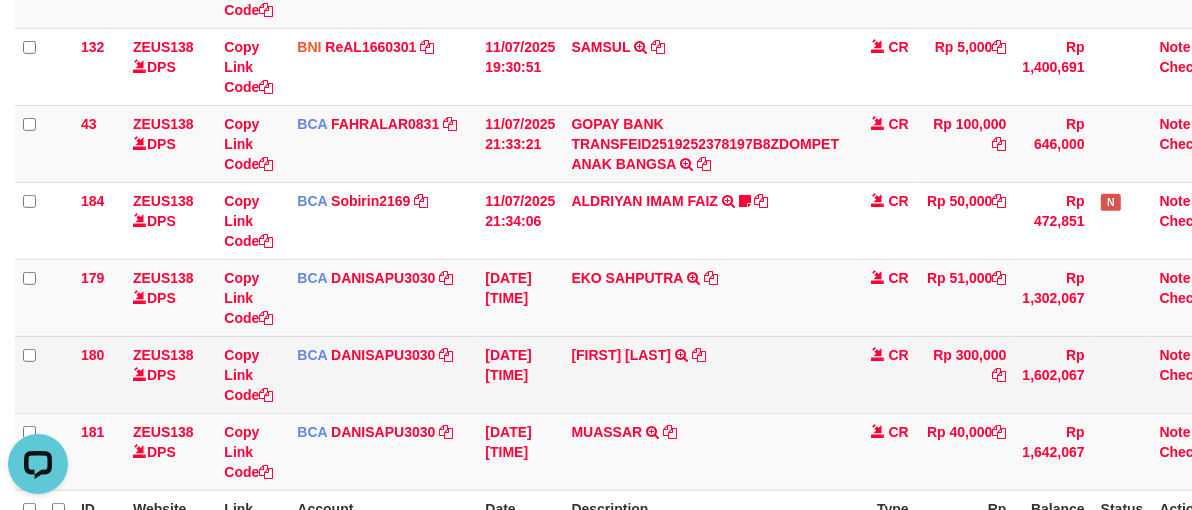 click on "FATHOR RASID         TRSF E-BANKING CR 1107/FTSCY/WS95031
300000.00FATHOR RASID" at bounding box center (705, 374) 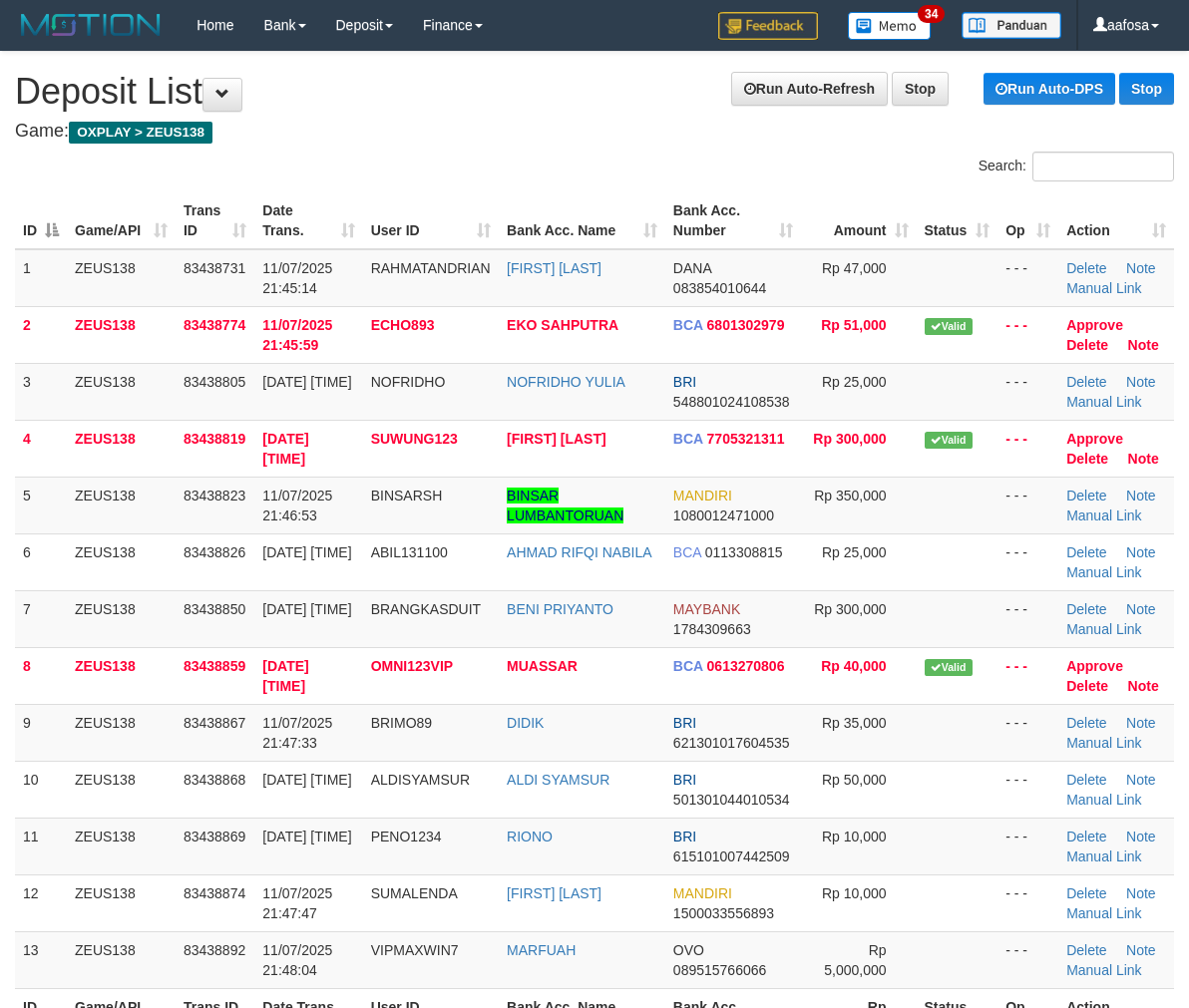 scroll, scrollTop: 31, scrollLeft: 0, axis: vertical 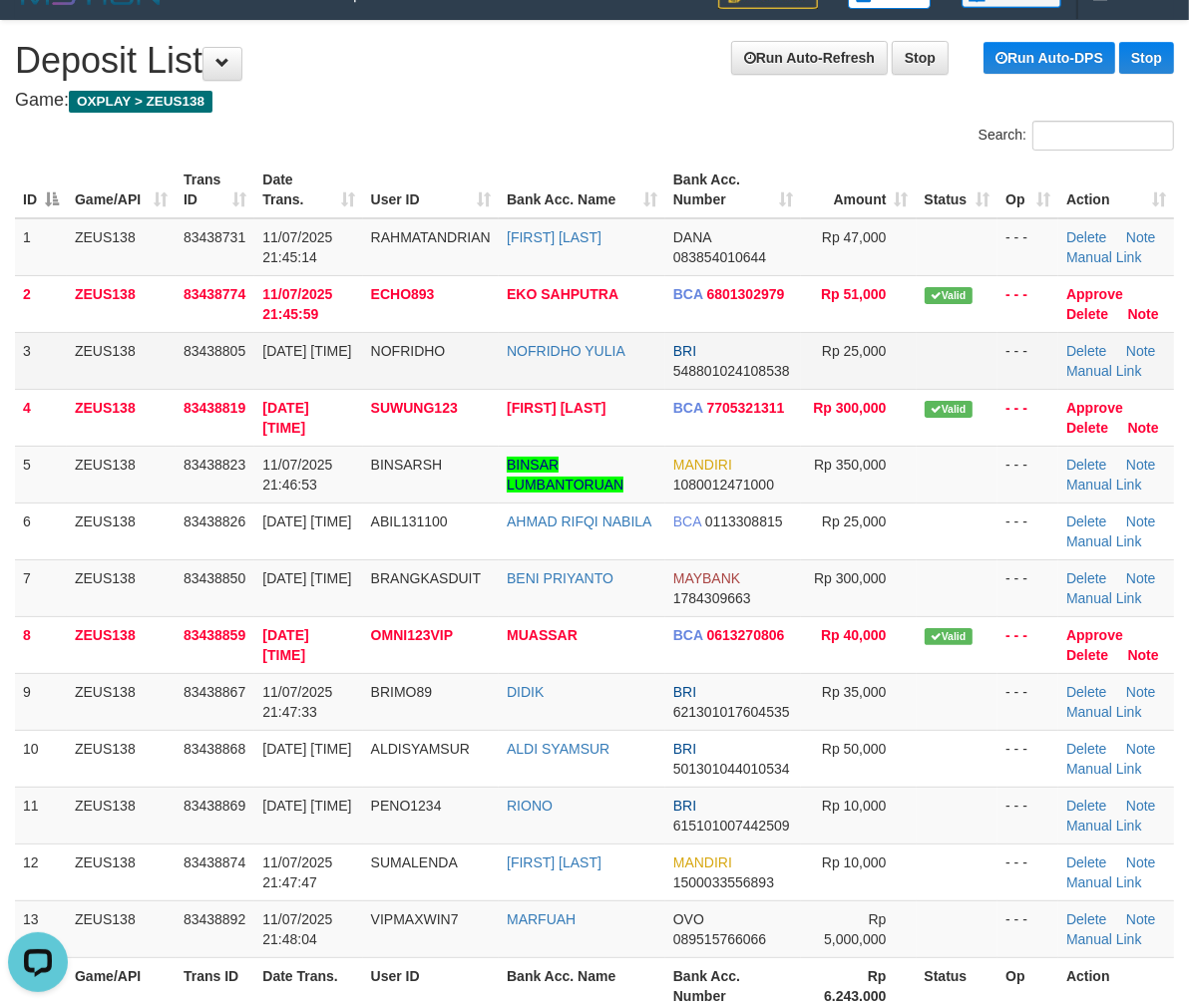 drag, startPoint x: 633, startPoint y: 363, endPoint x: 605, endPoint y: 362, distance: 28.01785 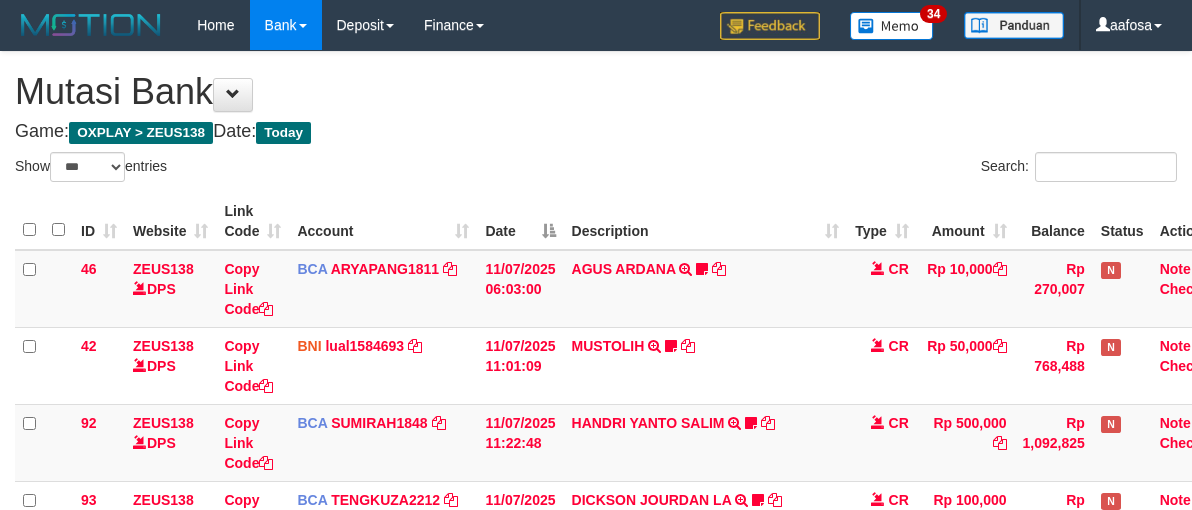 select on "***" 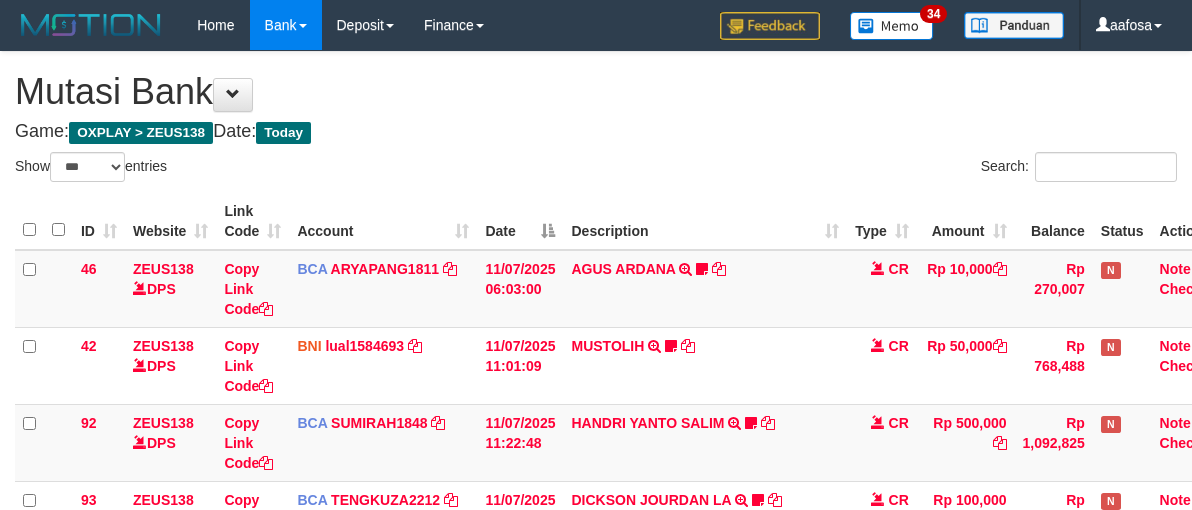 scroll, scrollTop: 646, scrollLeft: 0, axis: vertical 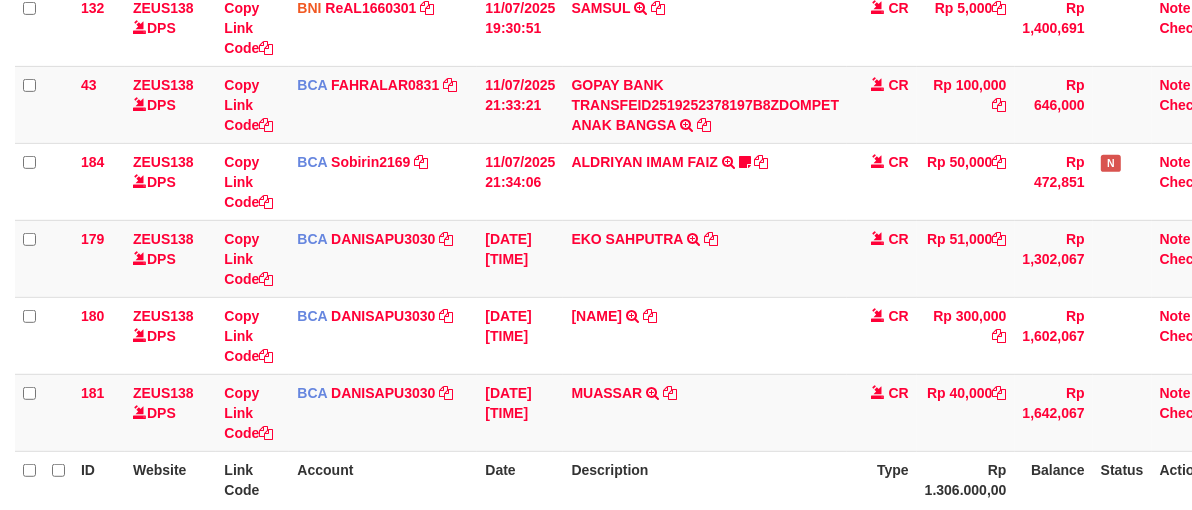 drag, startPoint x: 0, startPoint y: 0, endPoint x: 727, endPoint y: 363, distance: 812.5872 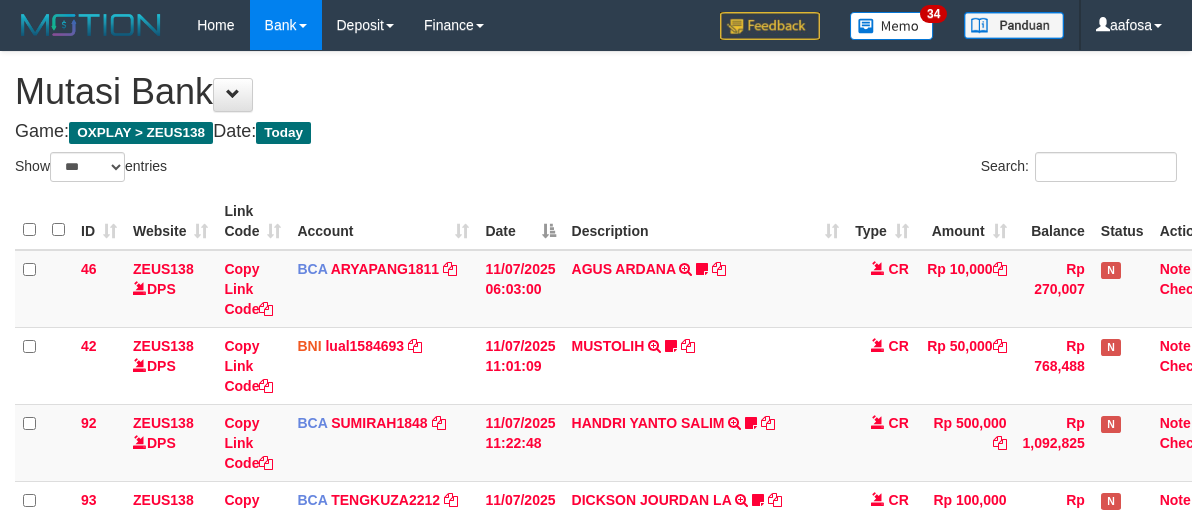 select on "***" 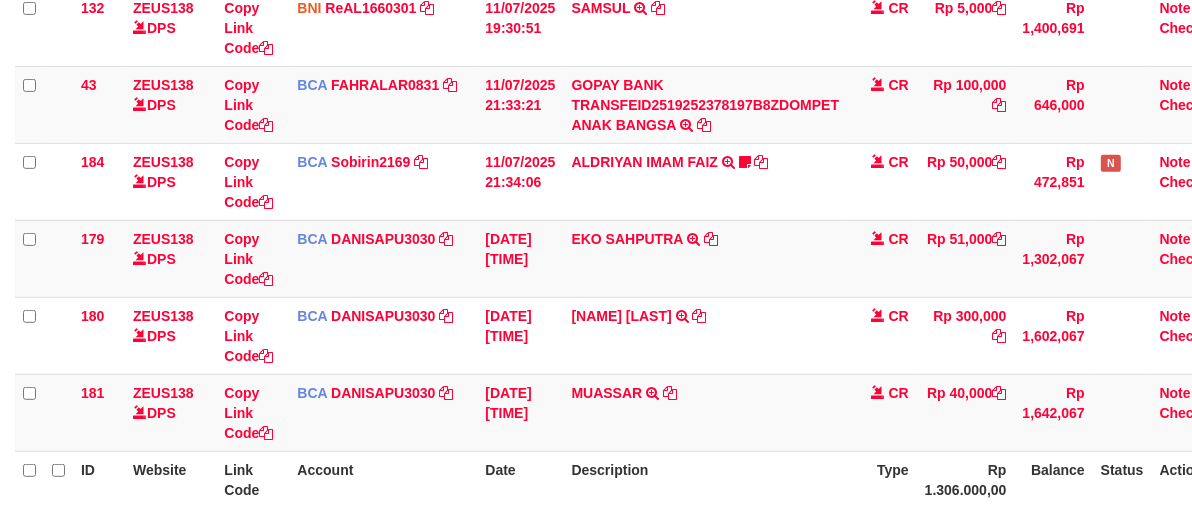click on "FATHOR RASID         TRSF E-BANKING CR 1107/FTSCY/WS95031
300000.00FATHOR RASID" at bounding box center (705, 335) 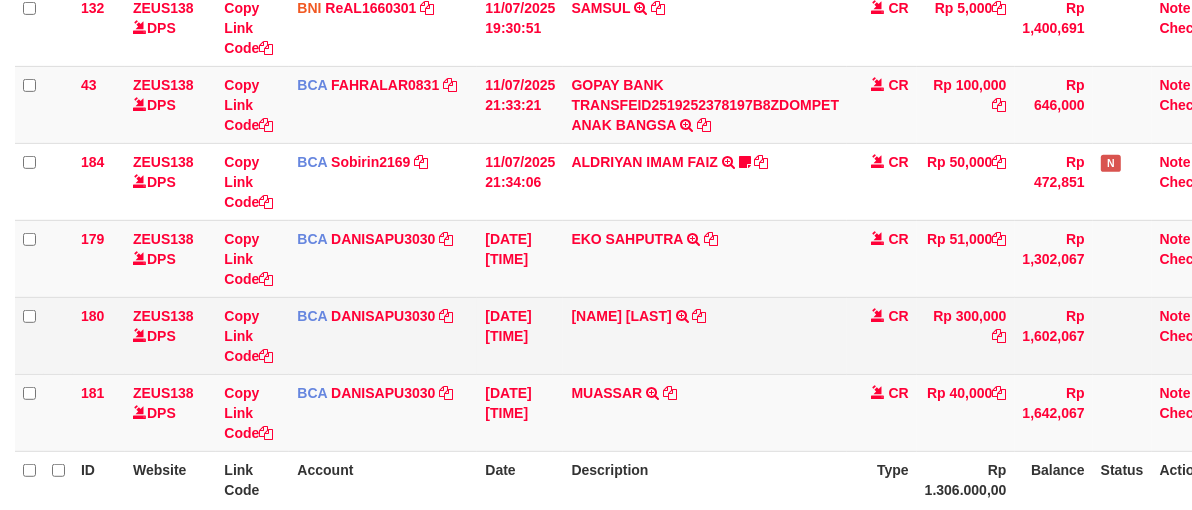 scroll, scrollTop: 607, scrollLeft: 0, axis: vertical 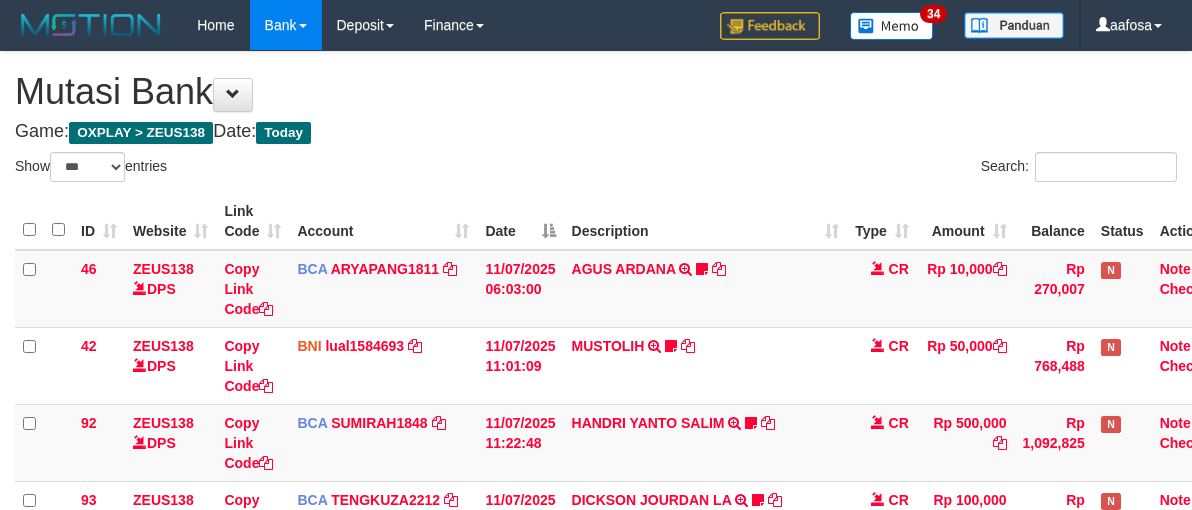 select on "***" 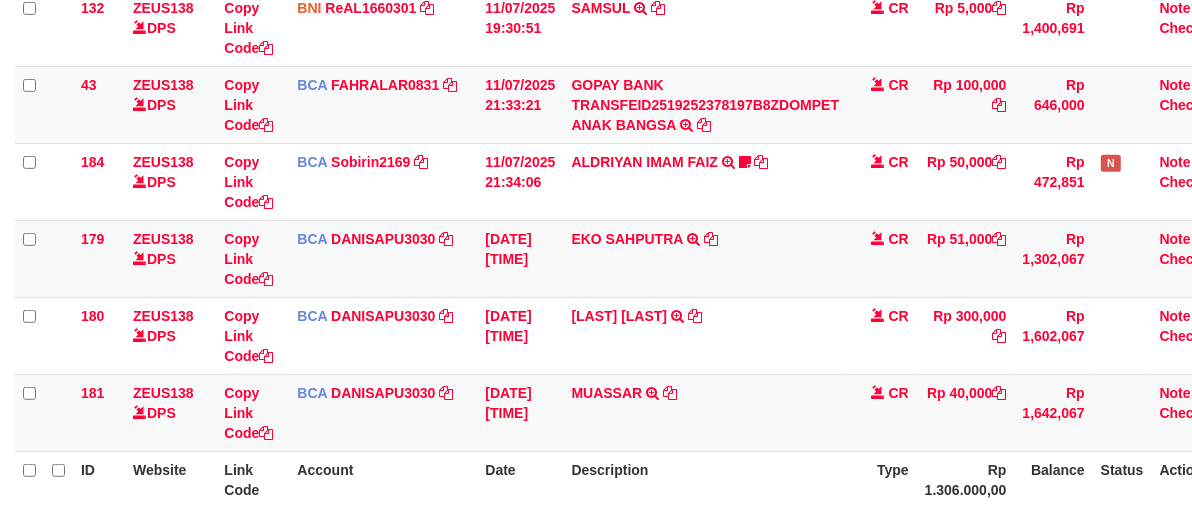 scroll, scrollTop: 607, scrollLeft: 0, axis: vertical 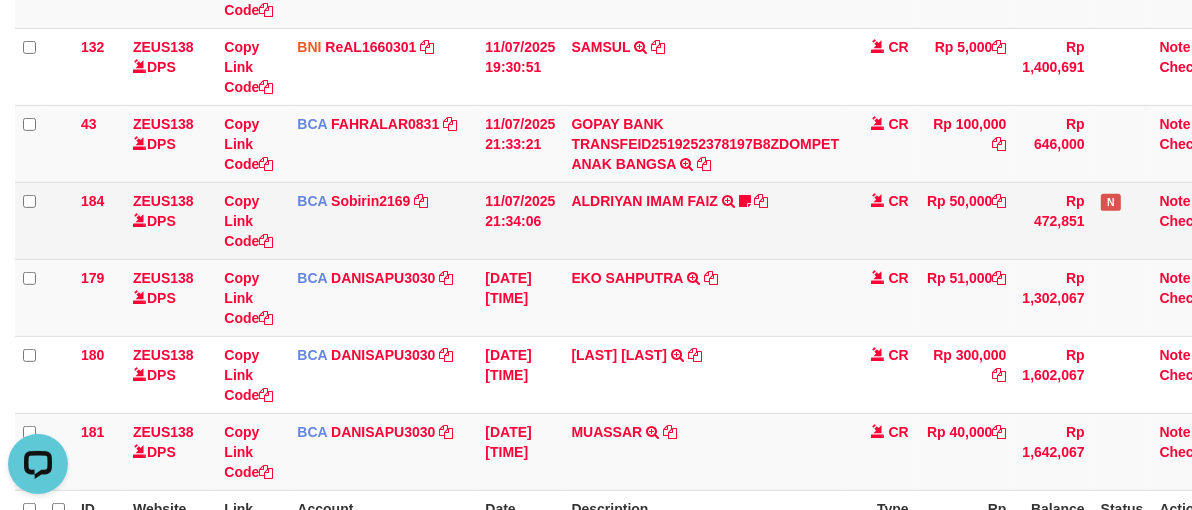 click on "[FIRST] [LAST] [LAST]            TRSF E-BANKING CR 07/11 ZX041
[FIRST] [LAST]    Kempuswin" at bounding box center (705, 220) 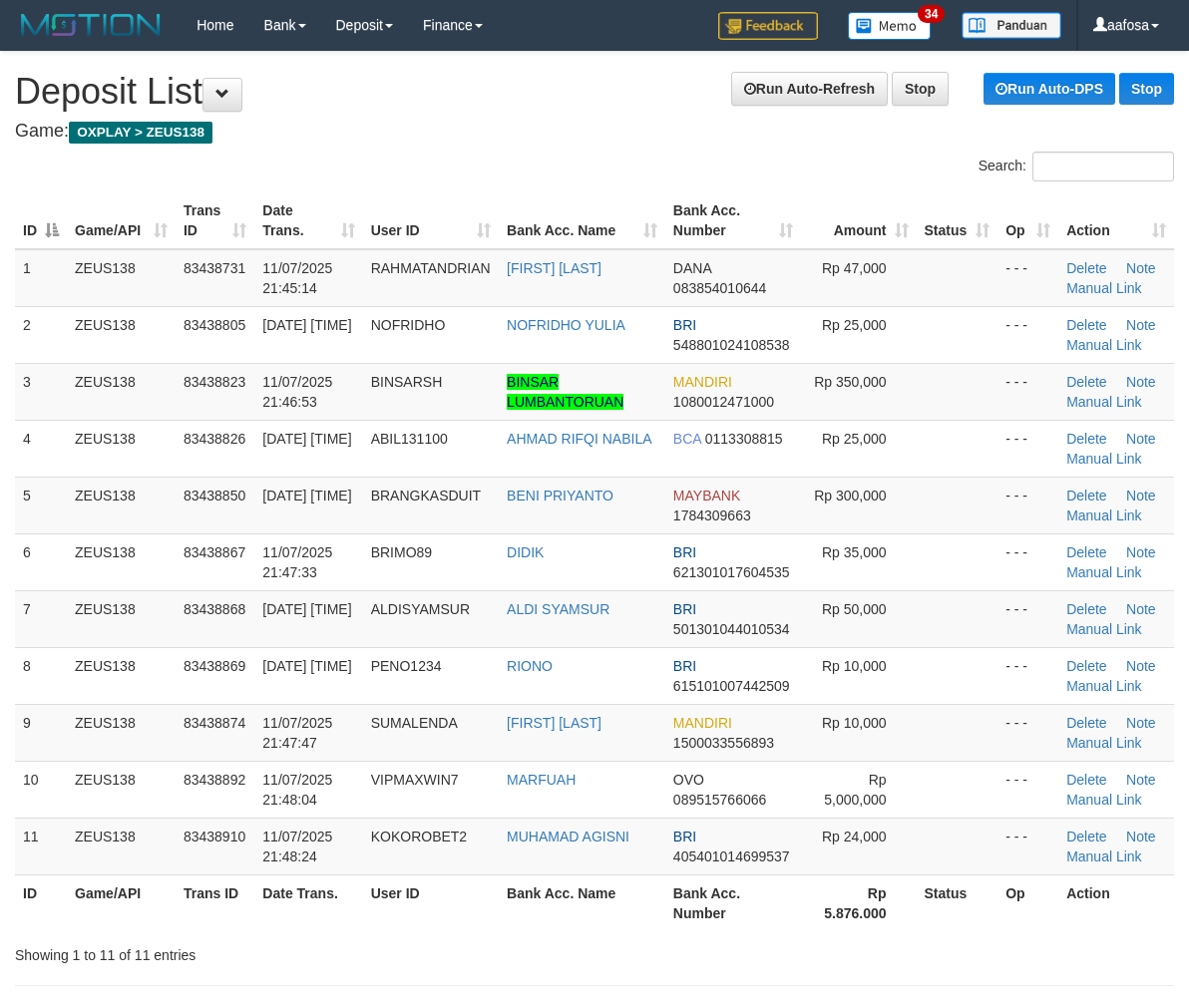 scroll, scrollTop: 41, scrollLeft: 0, axis: vertical 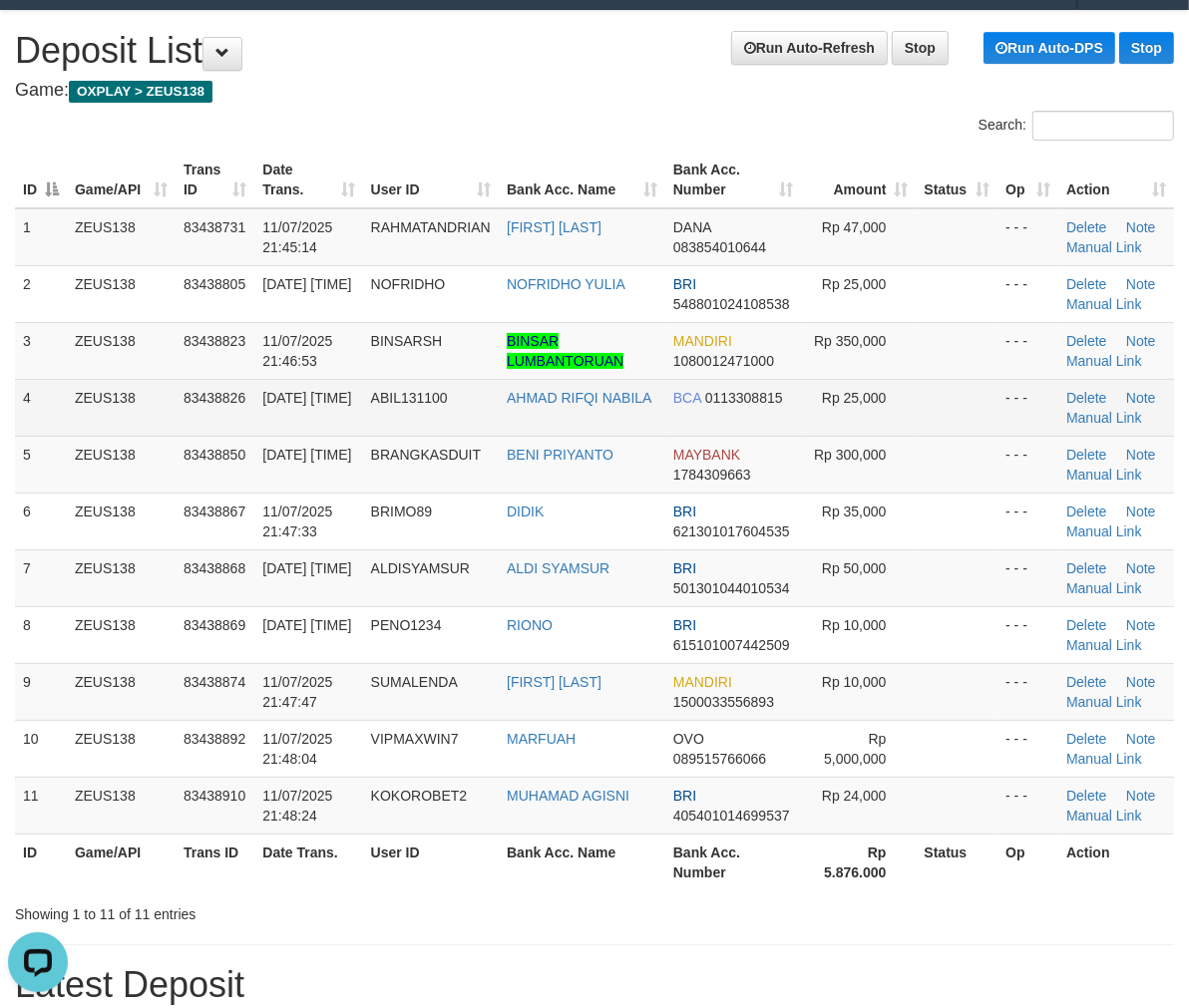 drag, startPoint x: 435, startPoint y: 424, endPoint x: 417, endPoint y: 424, distance: 18 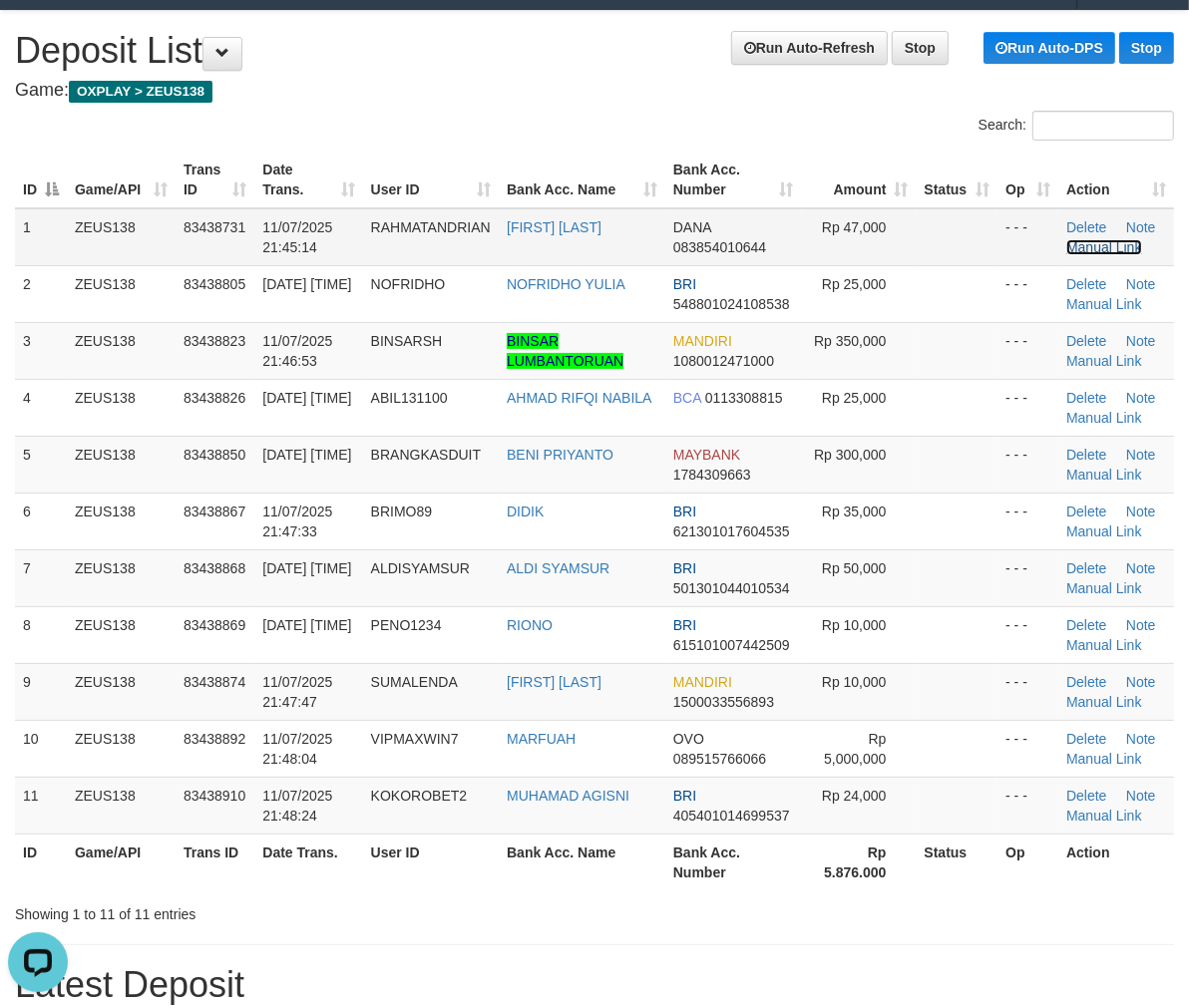 click on "Manual Link" at bounding box center [1104, 247] 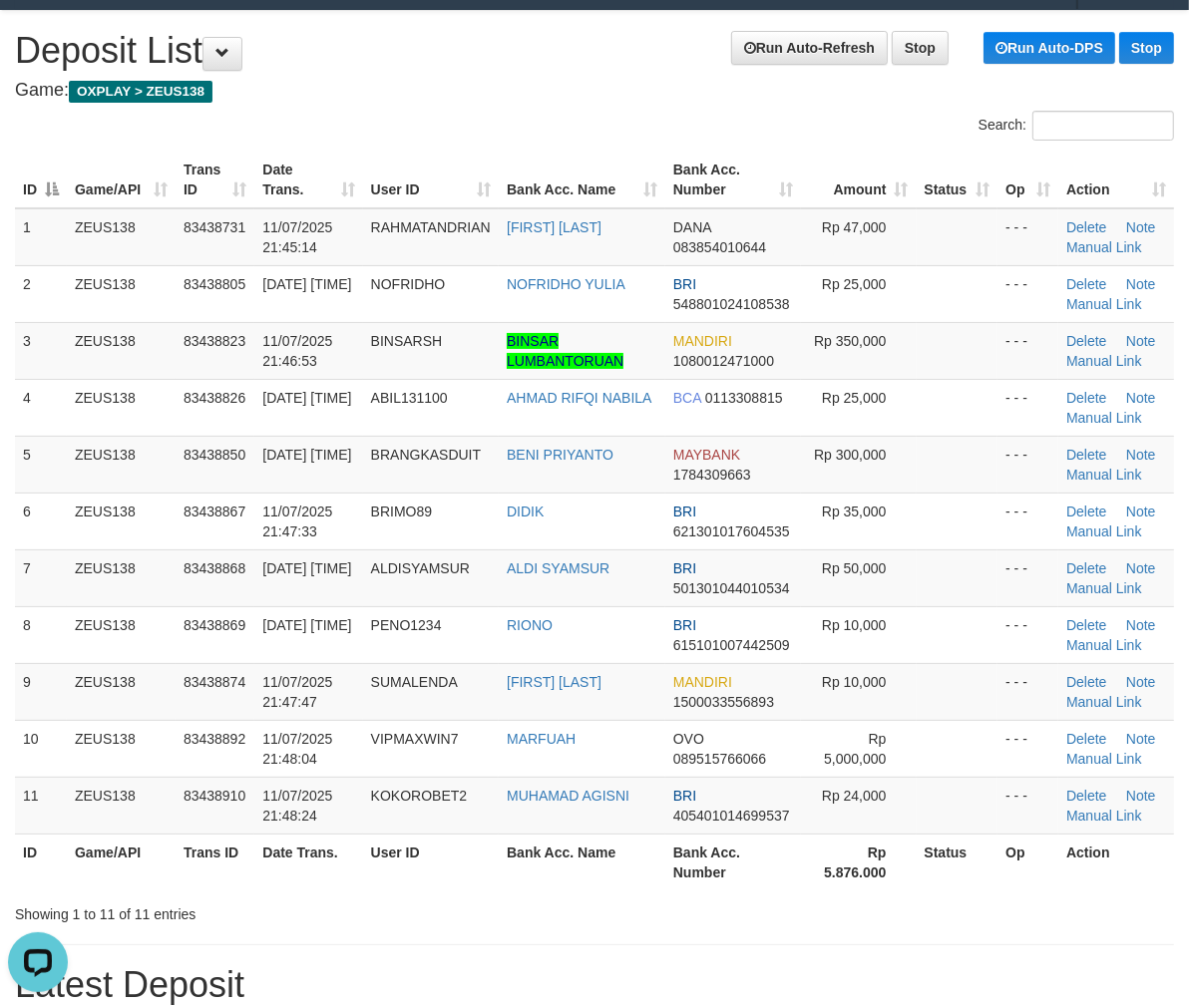 drag, startPoint x: 652, startPoint y: 122, endPoint x: 477, endPoint y: 156, distance: 178.27226 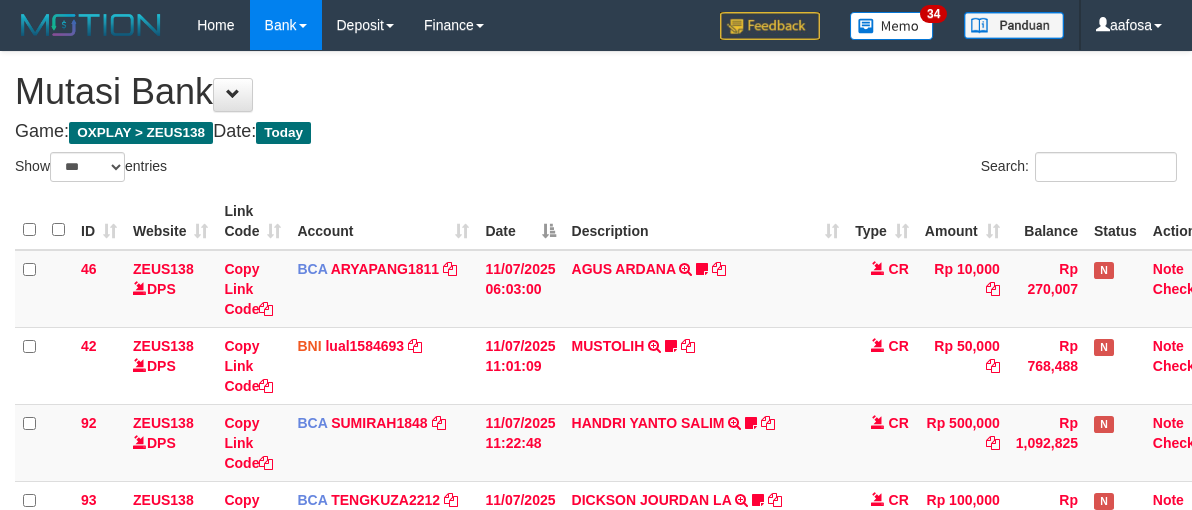 select on "***" 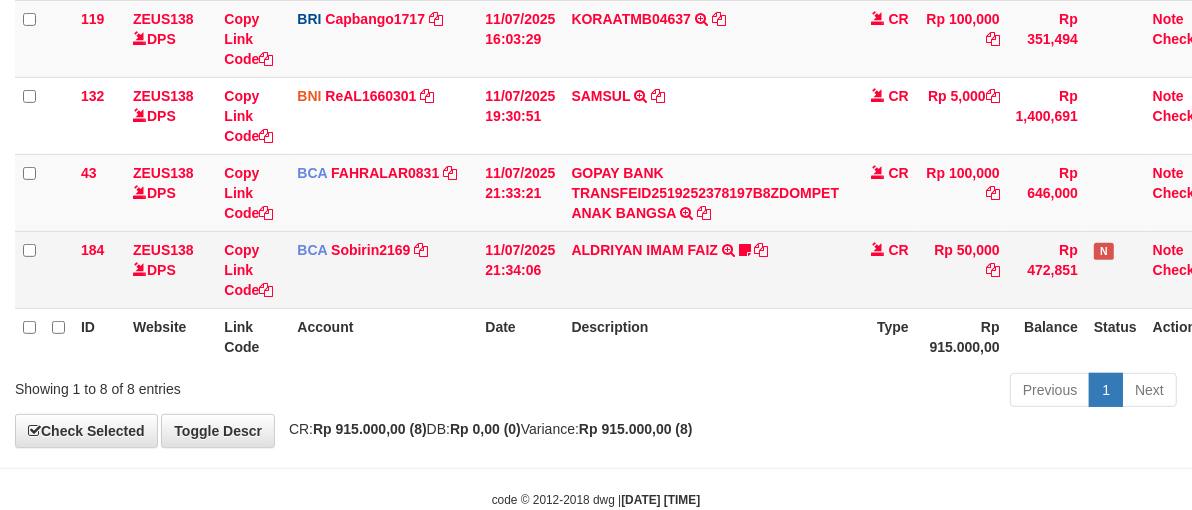 scroll, scrollTop: 607, scrollLeft: 0, axis: vertical 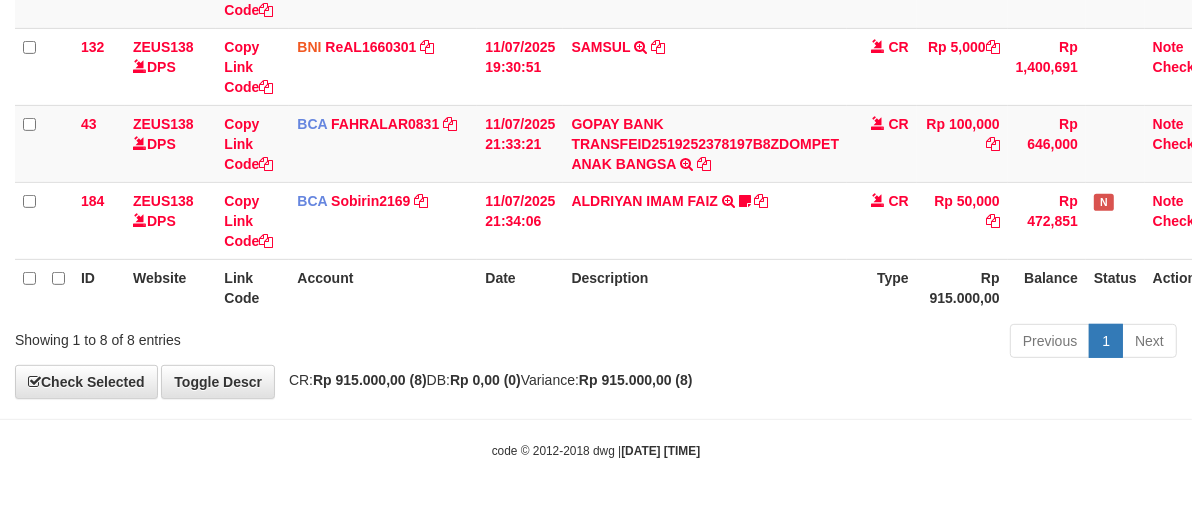 click on "Description" at bounding box center (705, 287) 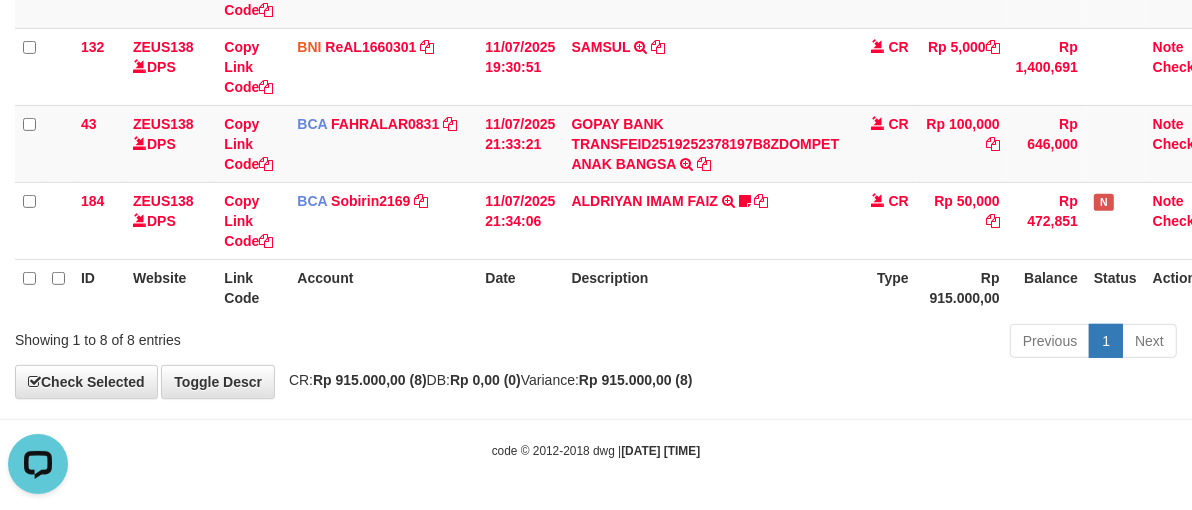 scroll, scrollTop: 0, scrollLeft: 0, axis: both 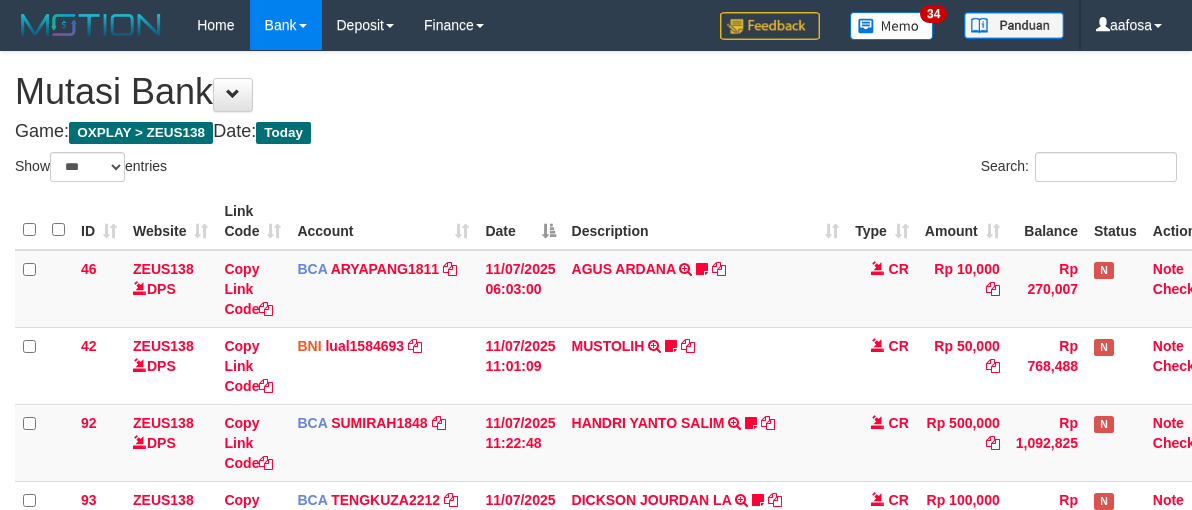select on "***" 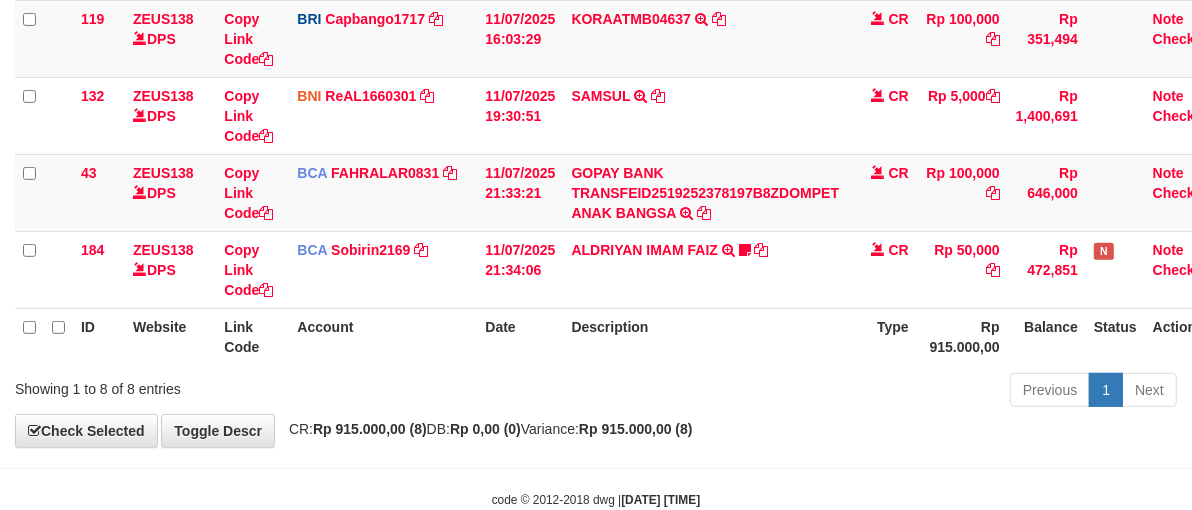scroll, scrollTop: 607, scrollLeft: 0, axis: vertical 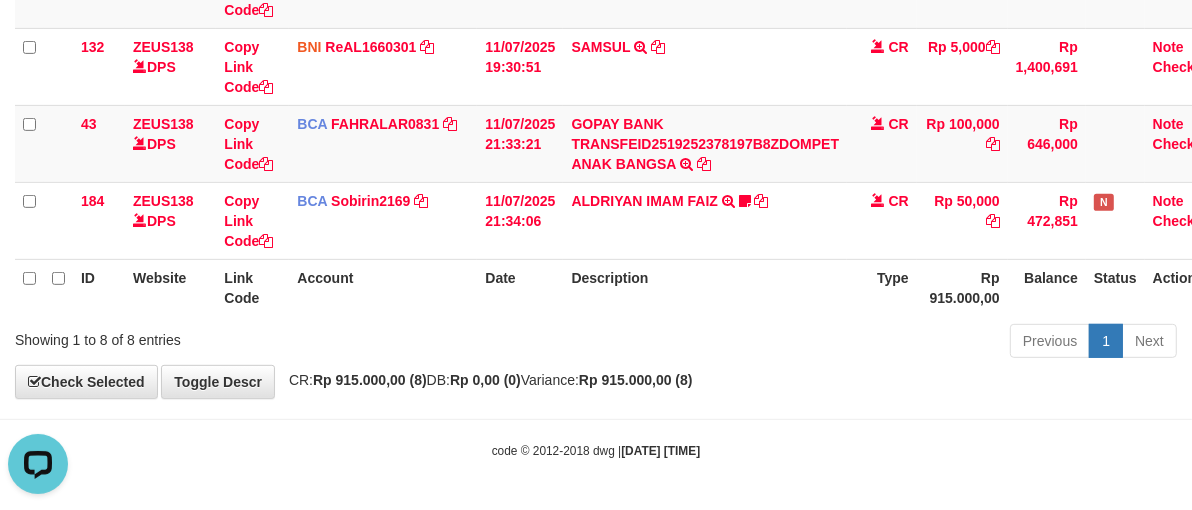 click on "ID Website Link Code Account Date Description Type Rp 915.000,00 Balance Status Action" at bounding box center (620, 287) 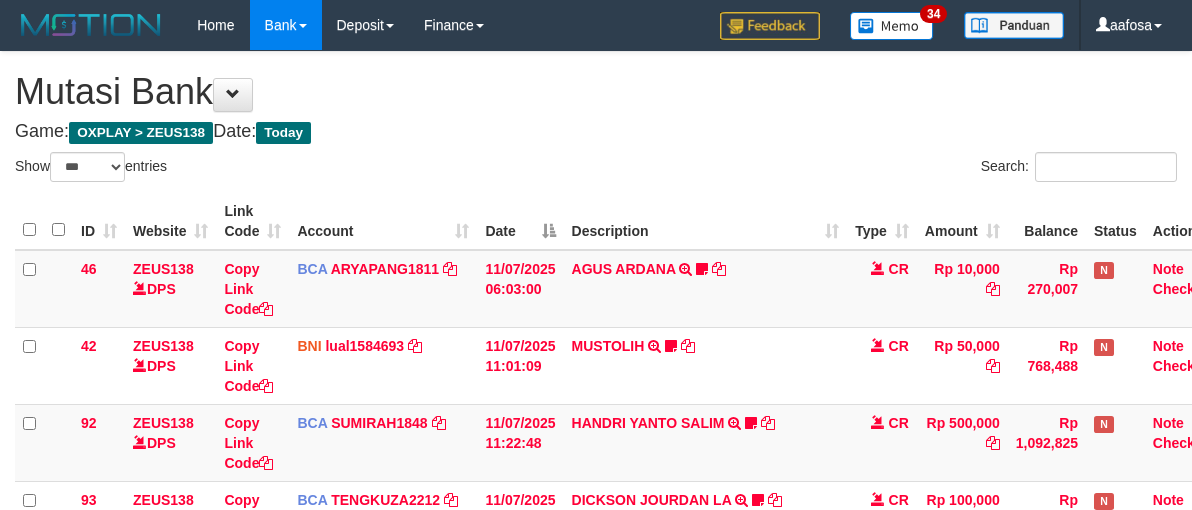 select on "***" 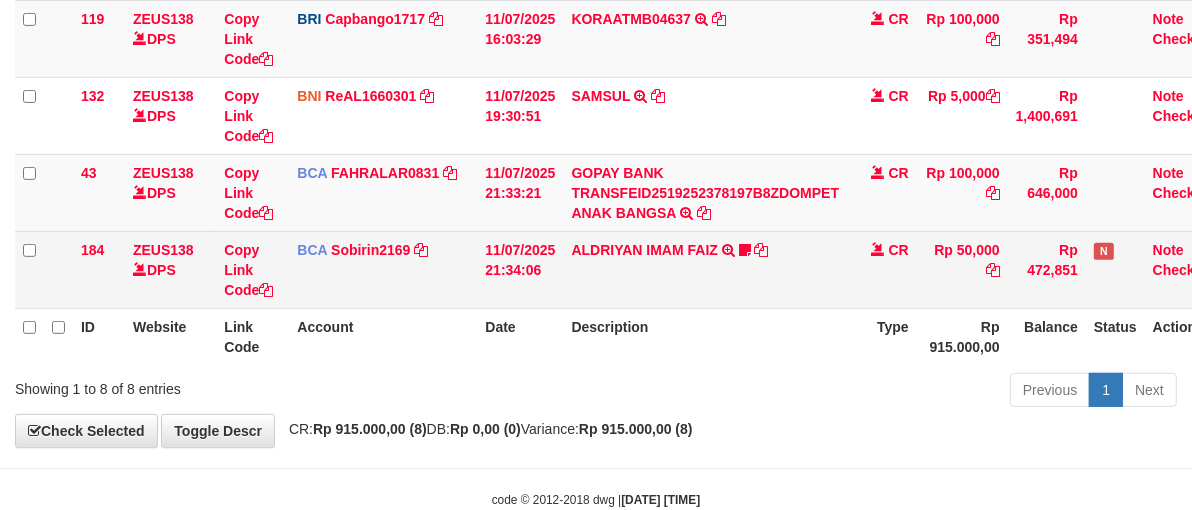 scroll, scrollTop: 607, scrollLeft: 0, axis: vertical 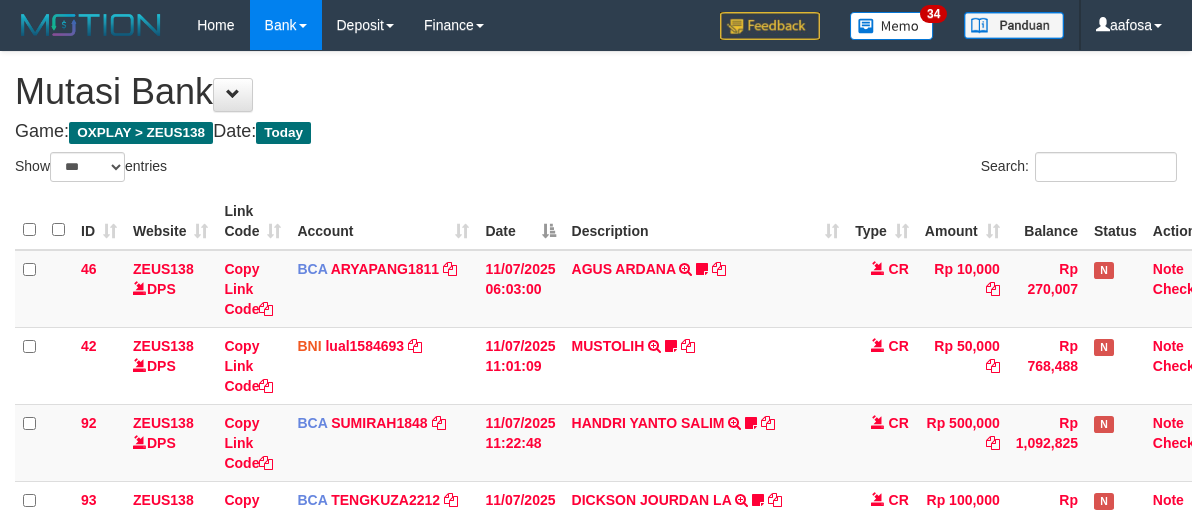 select on "***" 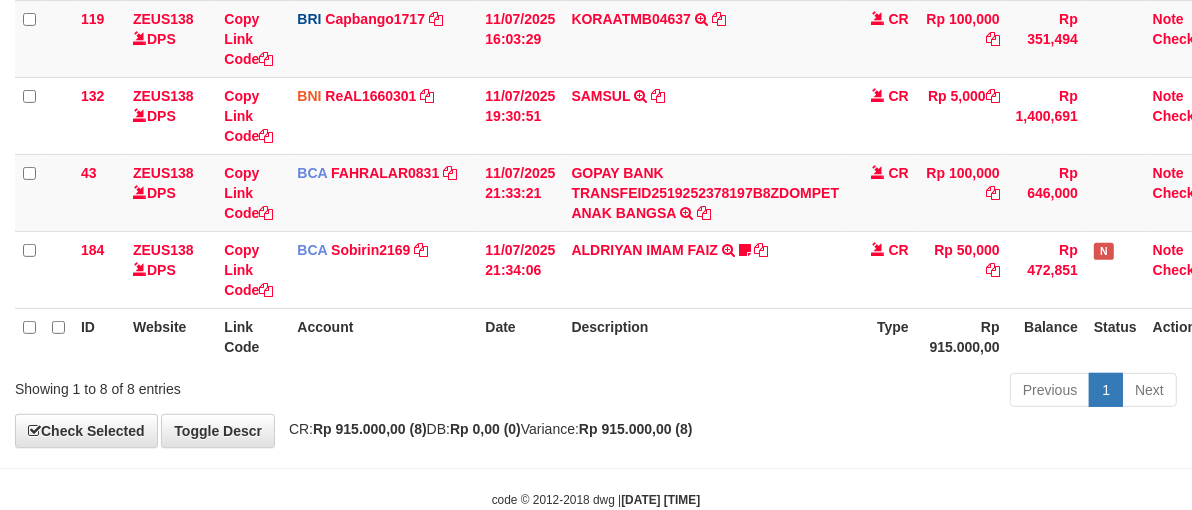 scroll, scrollTop: 607, scrollLeft: 0, axis: vertical 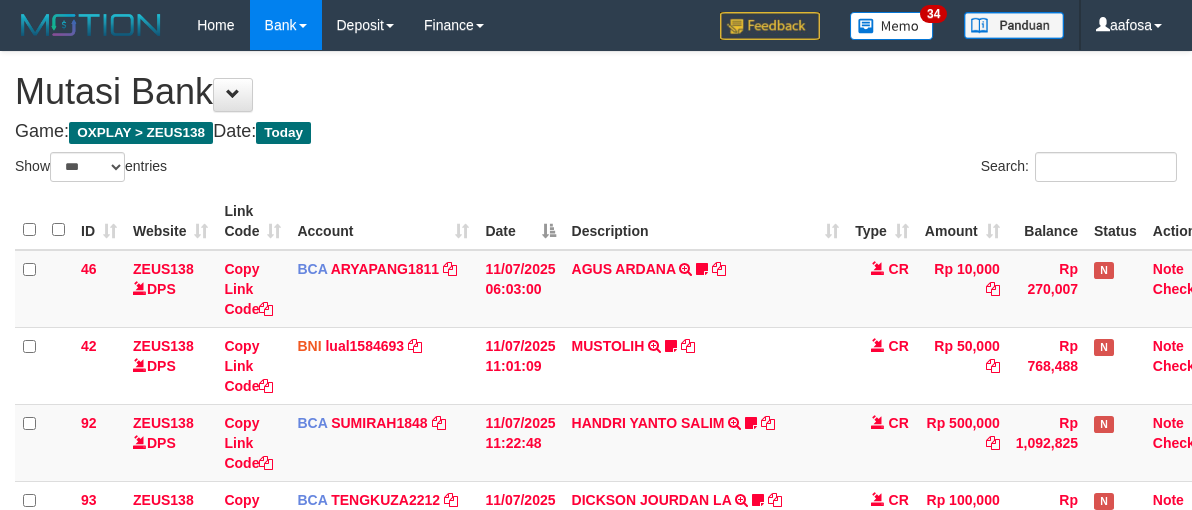 select on "***" 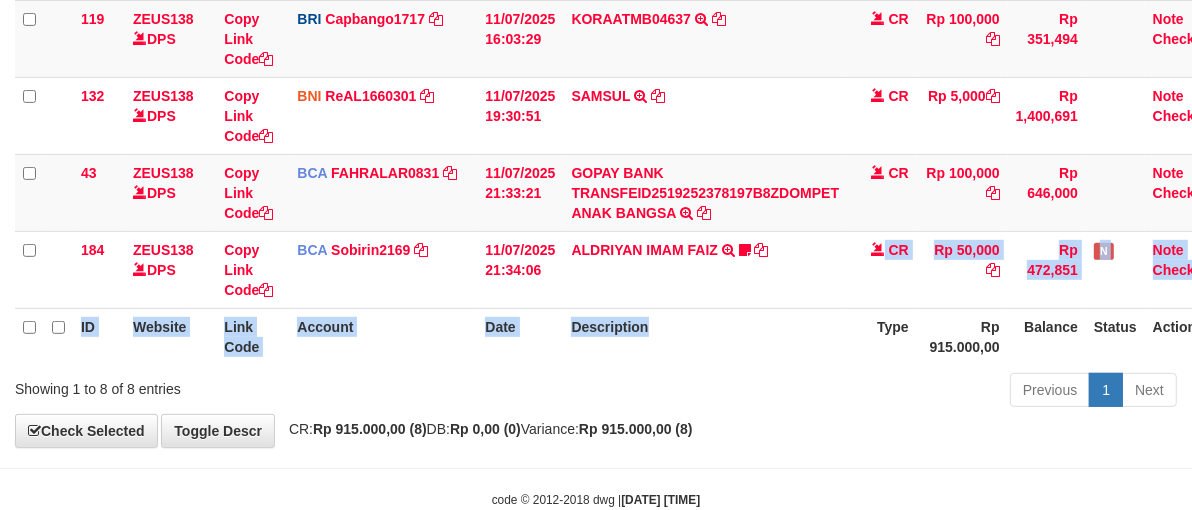 drag, startPoint x: 0, startPoint y: 0, endPoint x: 782, endPoint y: 307, distance: 840.10297 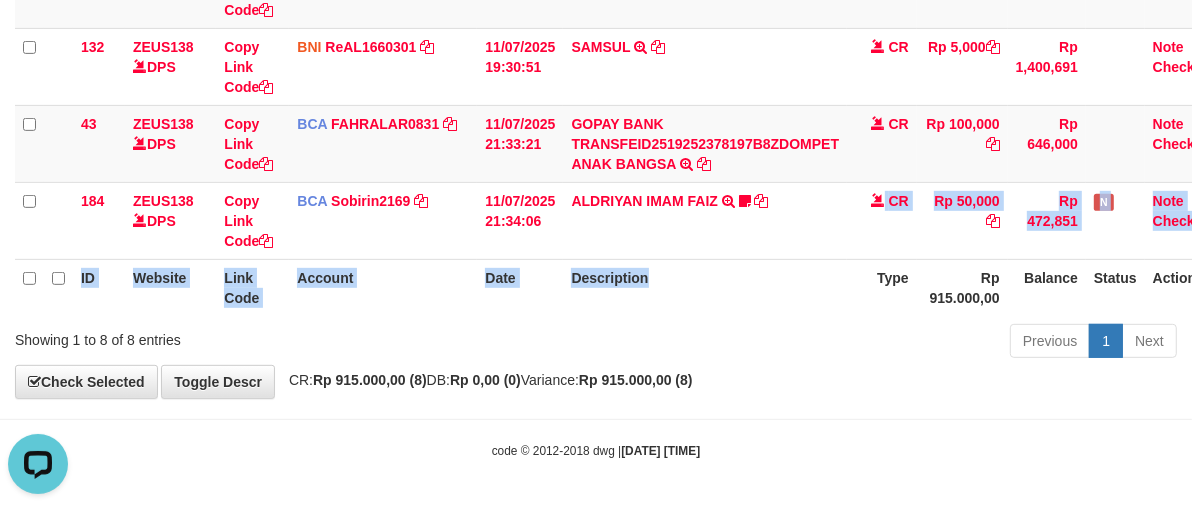scroll, scrollTop: 0, scrollLeft: 0, axis: both 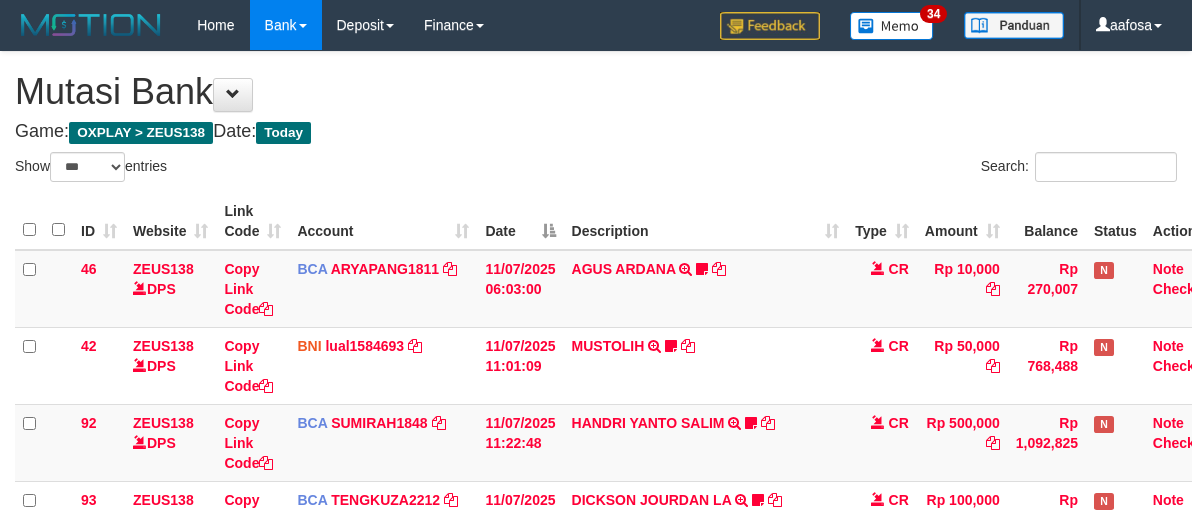 select on "***" 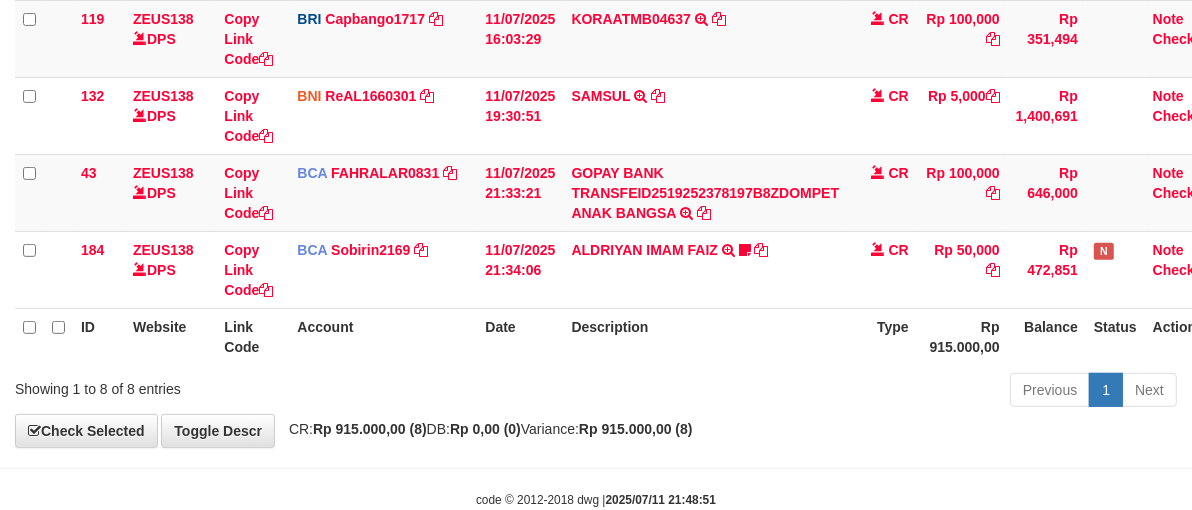 scroll, scrollTop: 607, scrollLeft: 0, axis: vertical 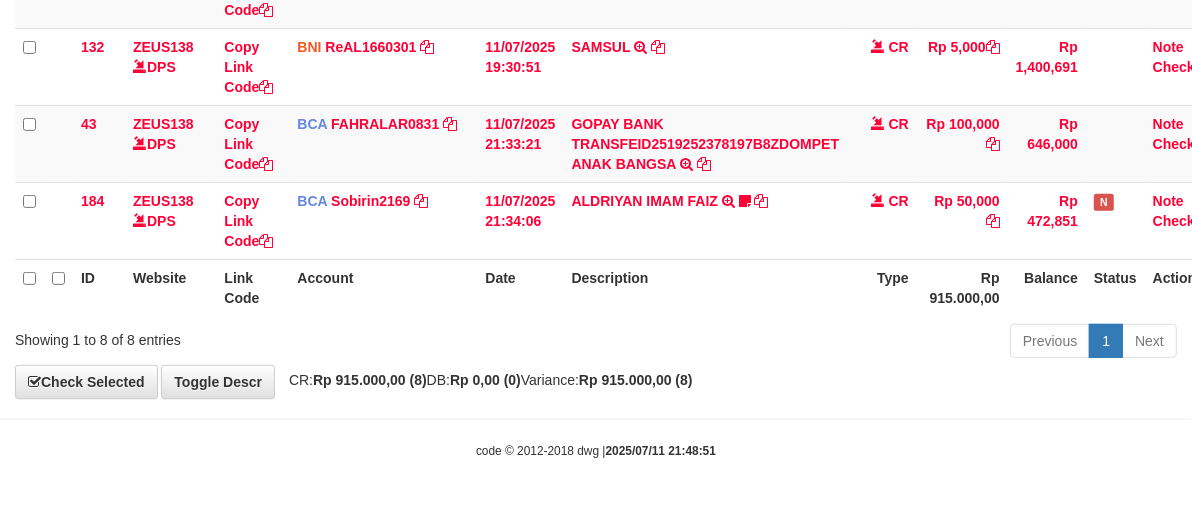 click on "Description" at bounding box center [705, 287] 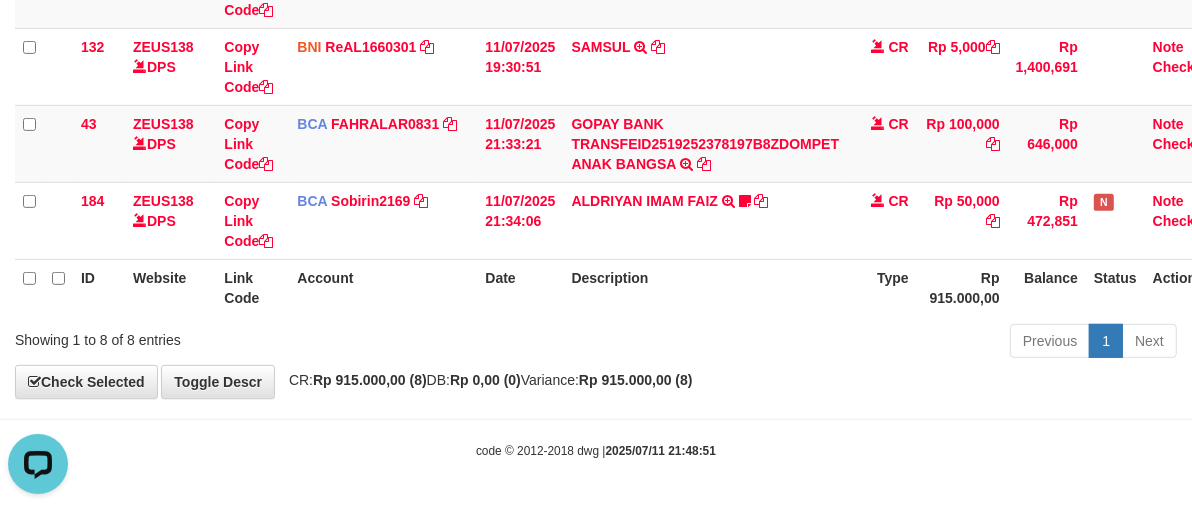 scroll, scrollTop: 0, scrollLeft: 0, axis: both 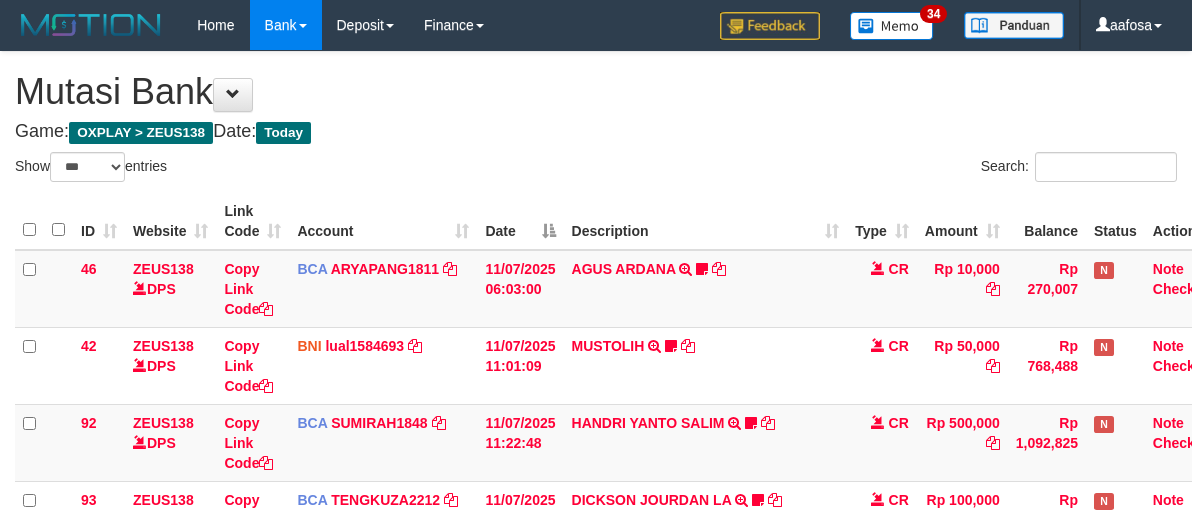 select on "***" 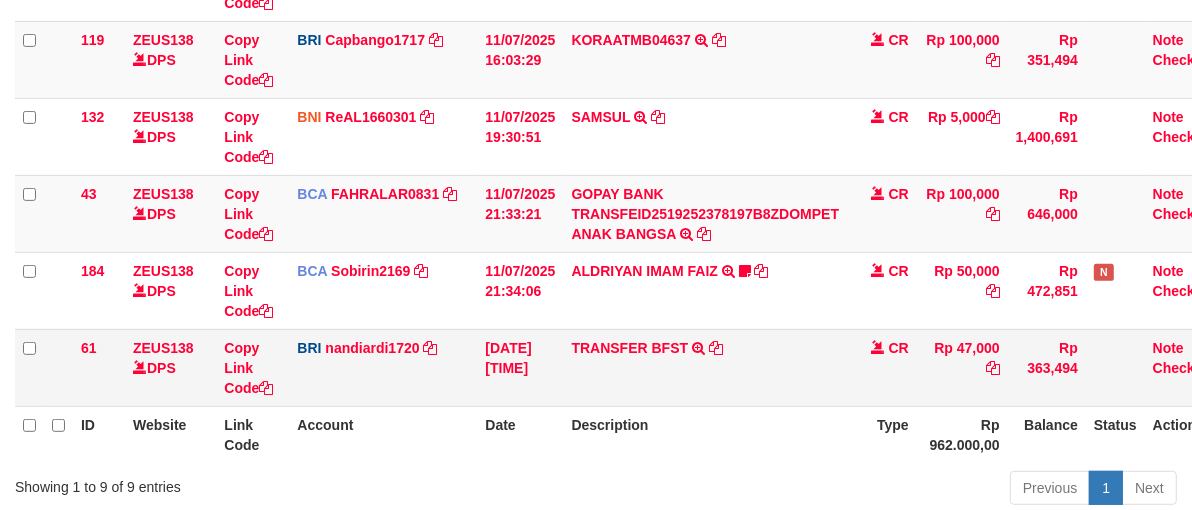 scroll, scrollTop: 607, scrollLeft: 0, axis: vertical 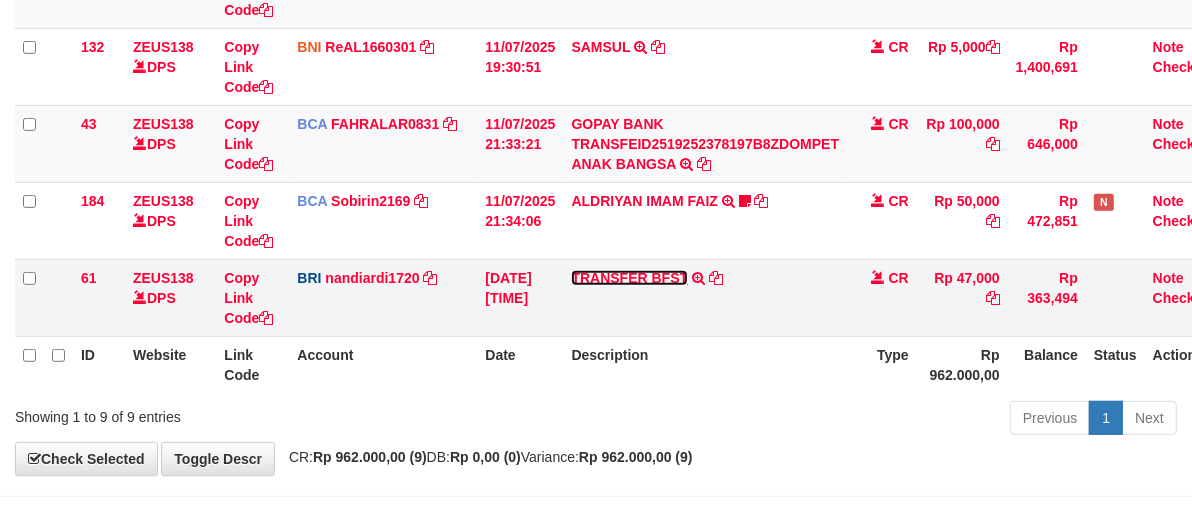 click on "TRANSFER BFST" at bounding box center [629, 278] 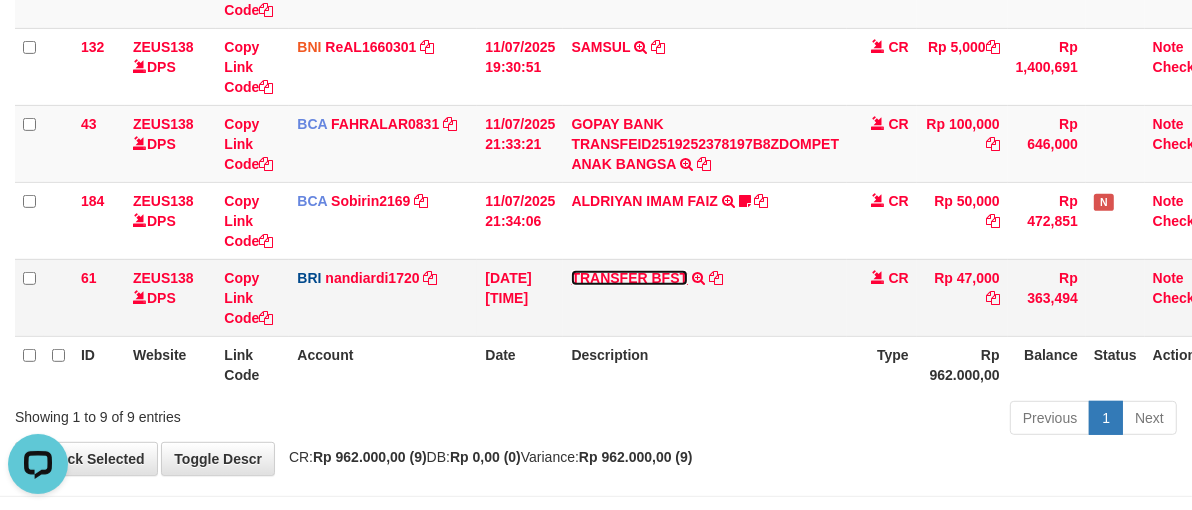 scroll, scrollTop: 0, scrollLeft: 0, axis: both 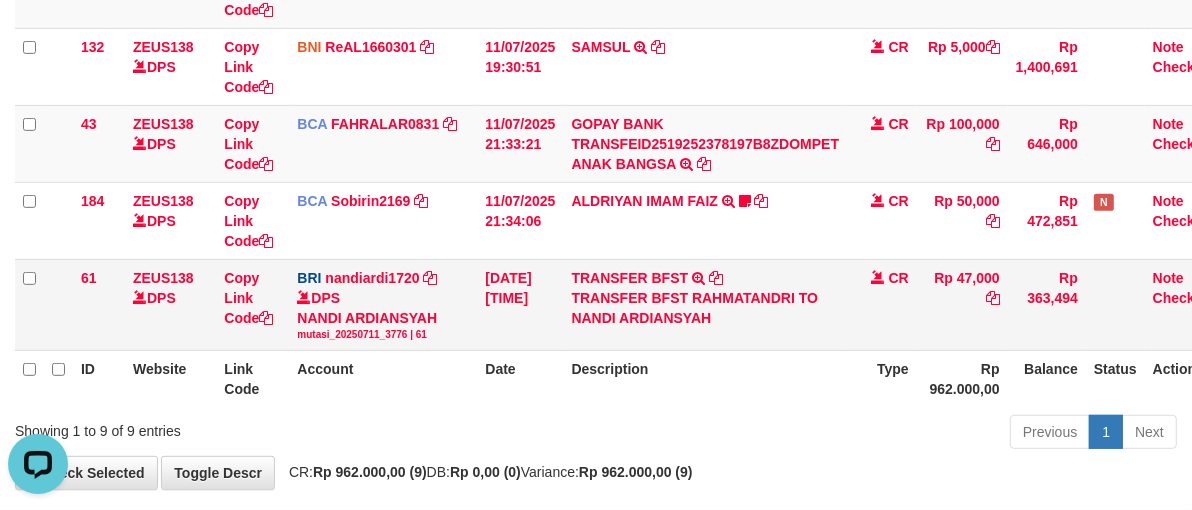 click on "TRANSFER BFST RAHMATANDRI TO NANDI ARDIANSYAH" at bounding box center [705, 308] 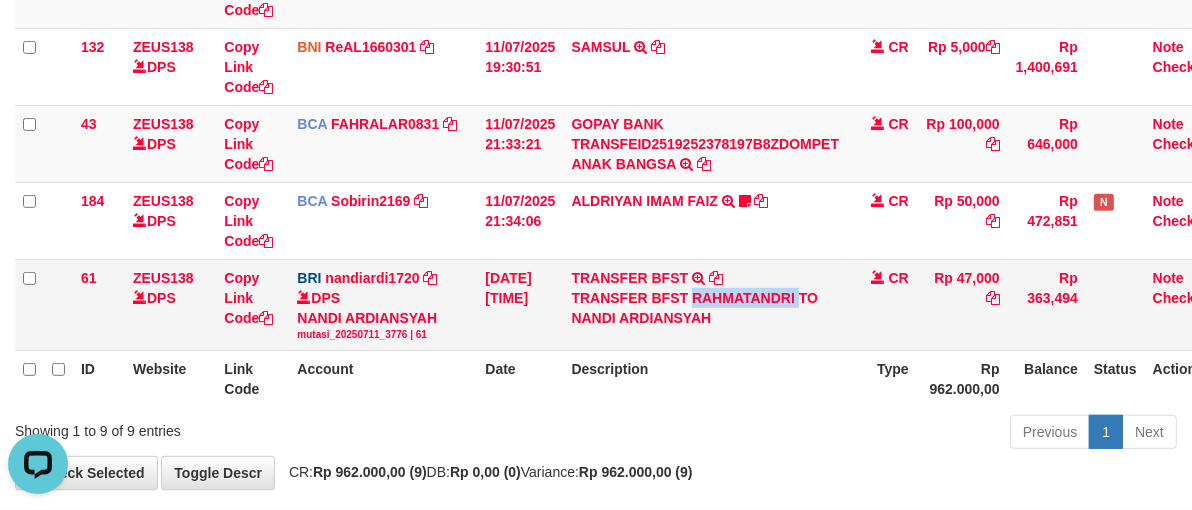 click on "TRANSFER BFST RAHMATANDRI TO NANDI ARDIANSYAH" at bounding box center [705, 308] 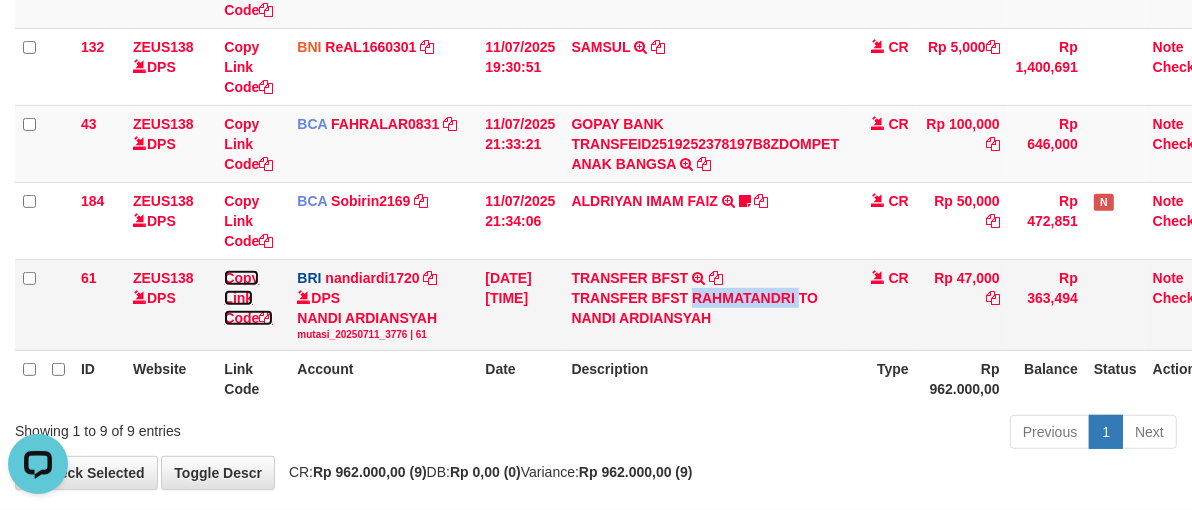click on "Copy Link Code" at bounding box center [248, 298] 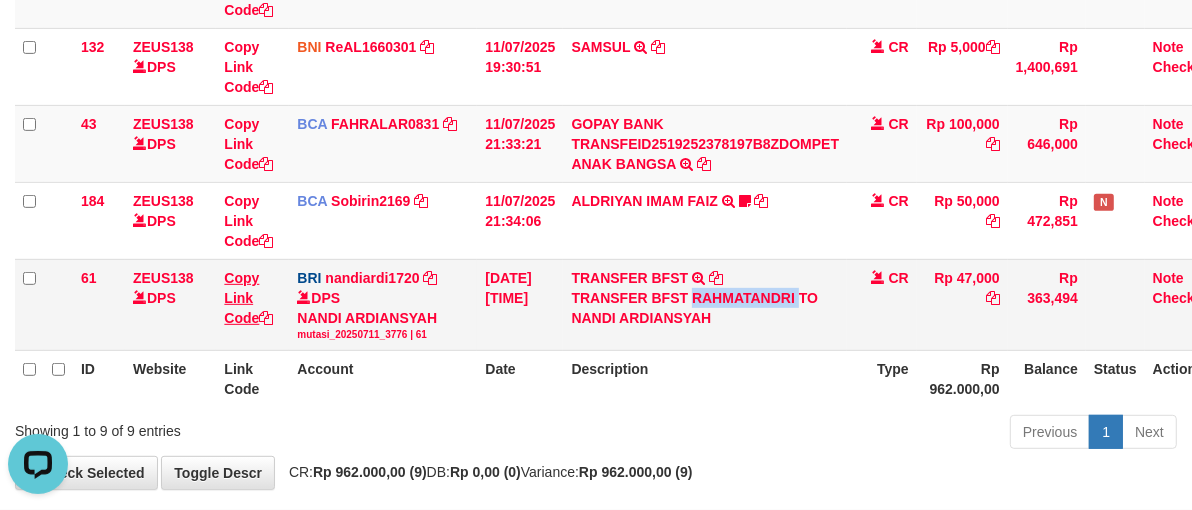 copy on "RAHMATANDRI" 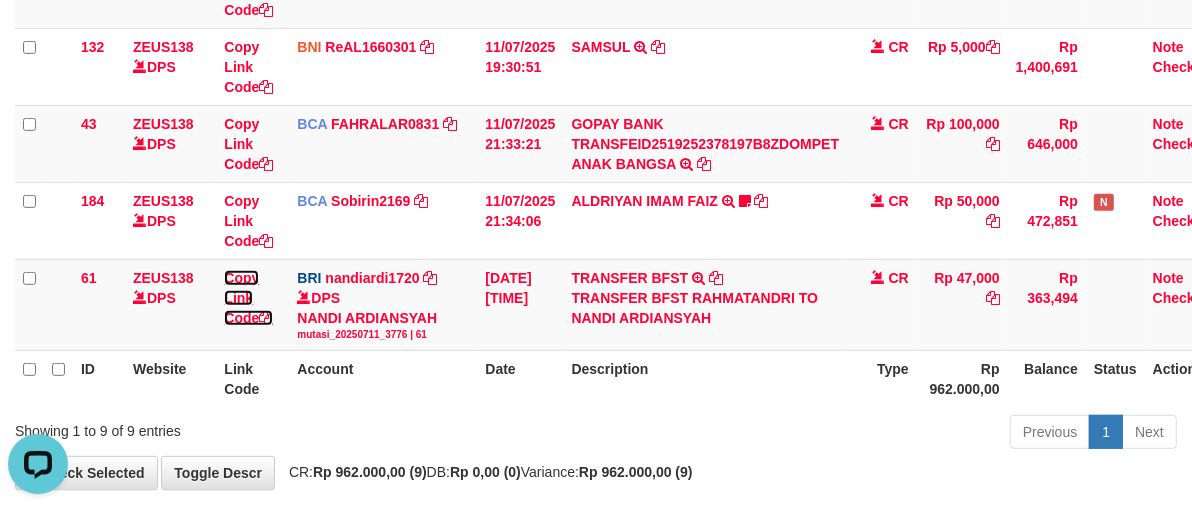 drag, startPoint x: 231, startPoint y: 291, endPoint x: 450, endPoint y: 357, distance: 228.7291 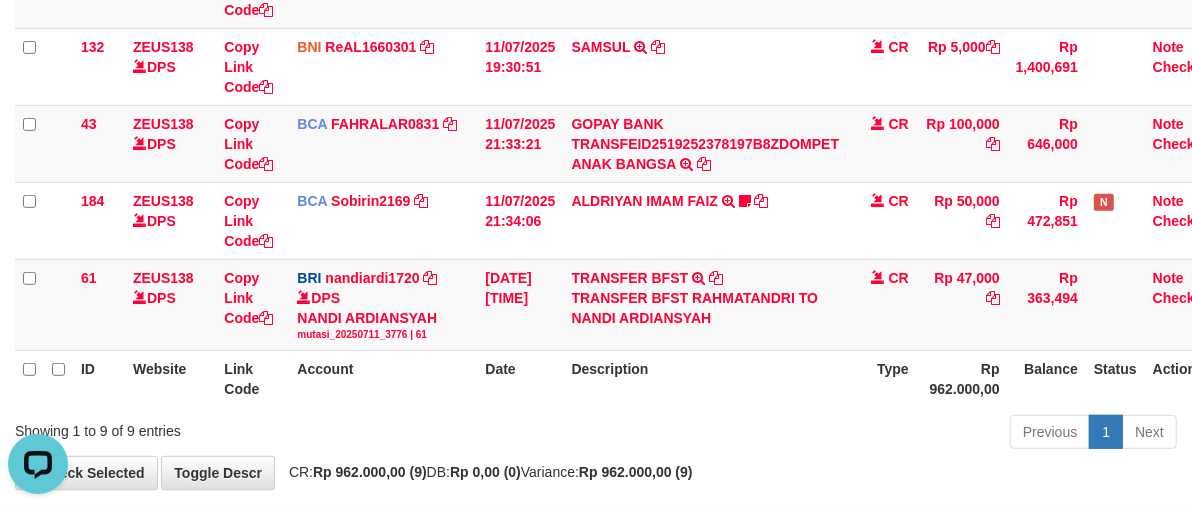 scroll, scrollTop: 252, scrollLeft: 0, axis: vertical 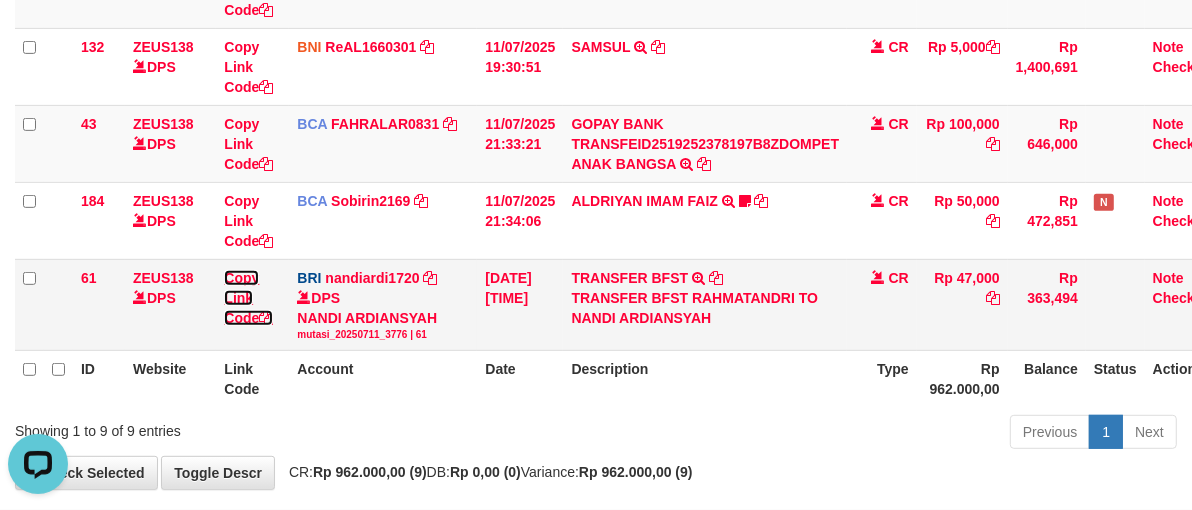 click on "Copy Link Code" at bounding box center [248, 298] 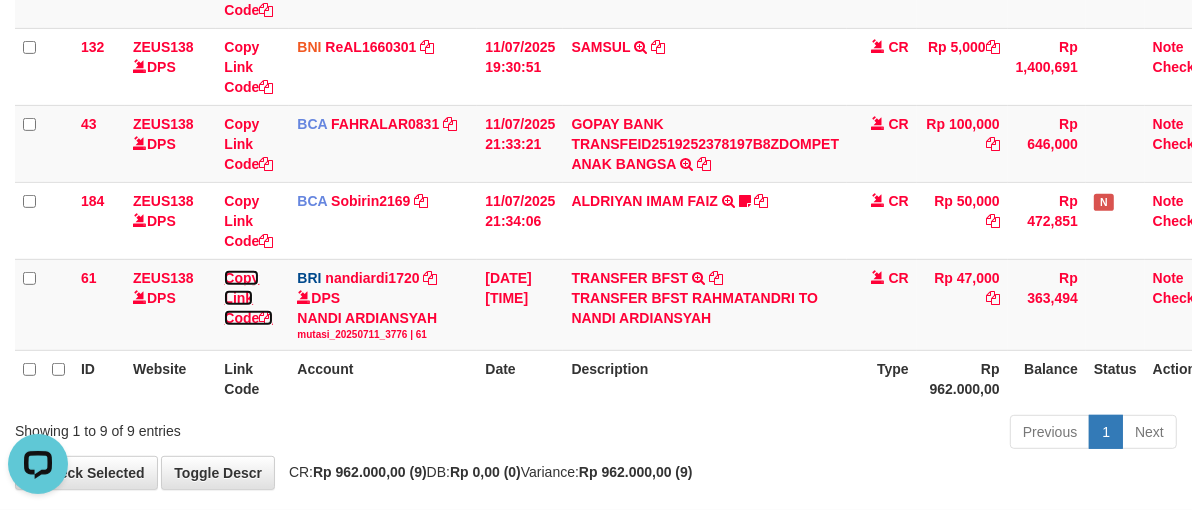 scroll, scrollTop: 252, scrollLeft: 0, axis: vertical 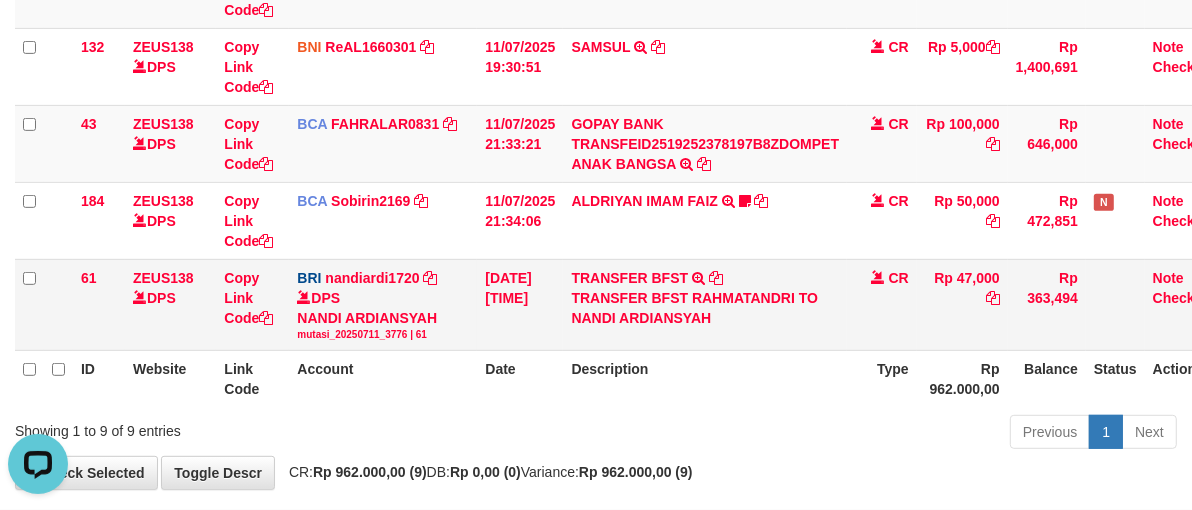 drag, startPoint x: 555, startPoint y: 285, endPoint x: 676, endPoint y: 288, distance: 121.037186 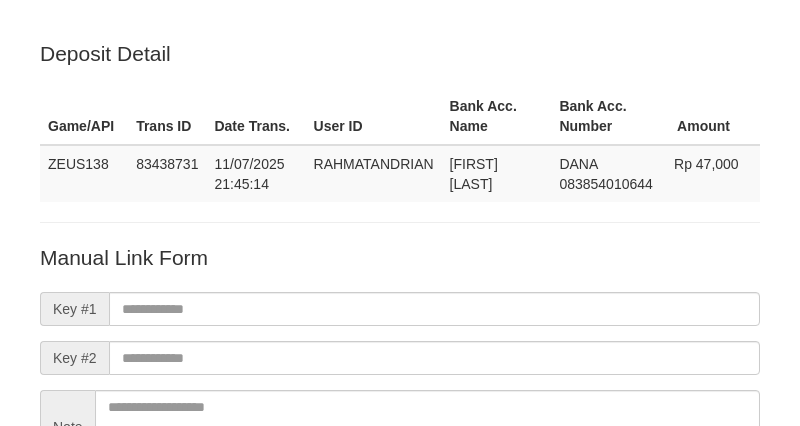 scroll, scrollTop: 0, scrollLeft: 0, axis: both 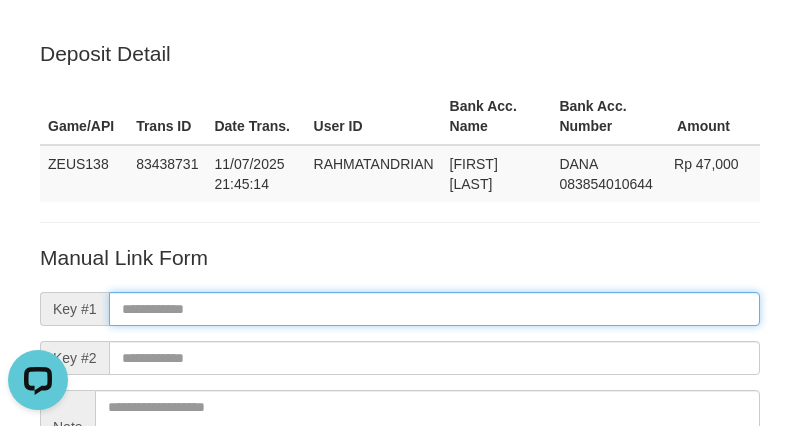 click at bounding box center [434, 309] 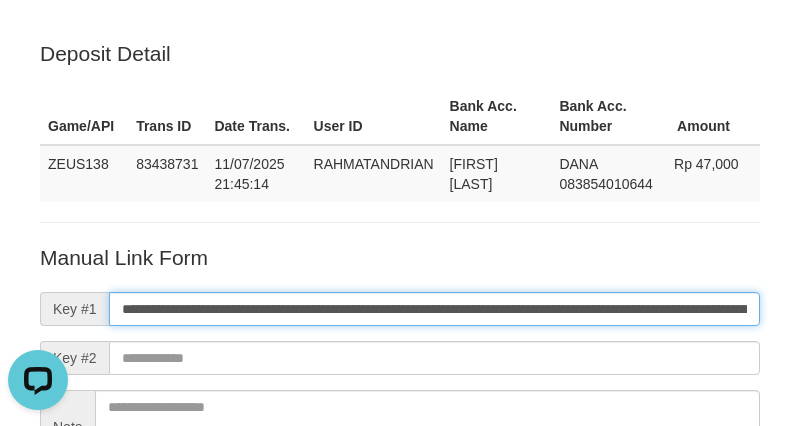 scroll, scrollTop: 0, scrollLeft: 1136, axis: horizontal 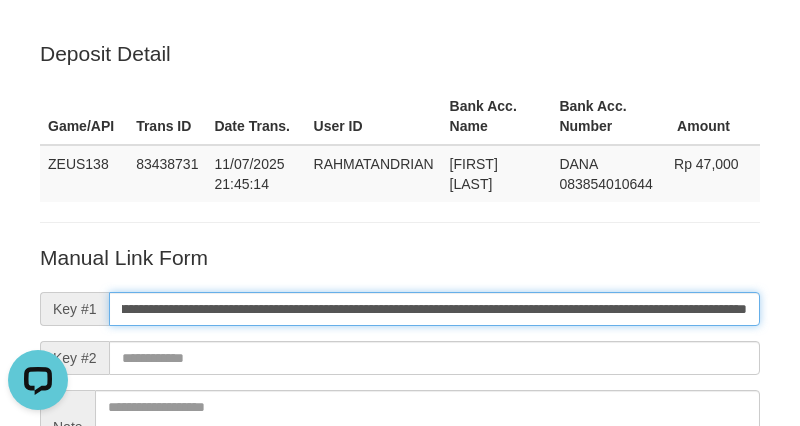 click on "Save" at bounding box center [68, 522] 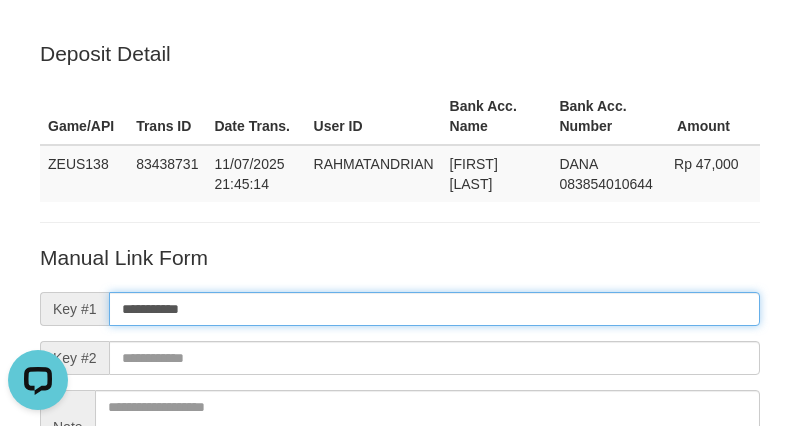scroll, scrollTop: 0, scrollLeft: 0, axis: both 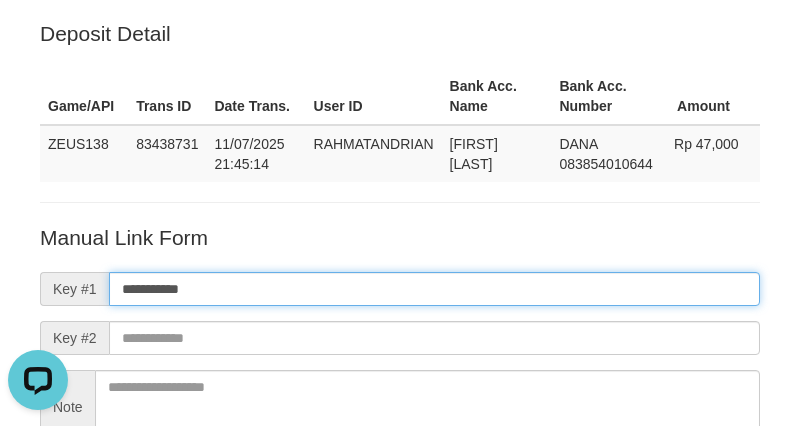 drag, startPoint x: 378, startPoint y: 285, endPoint x: 24, endPoint y: 286, distance: 354.0014 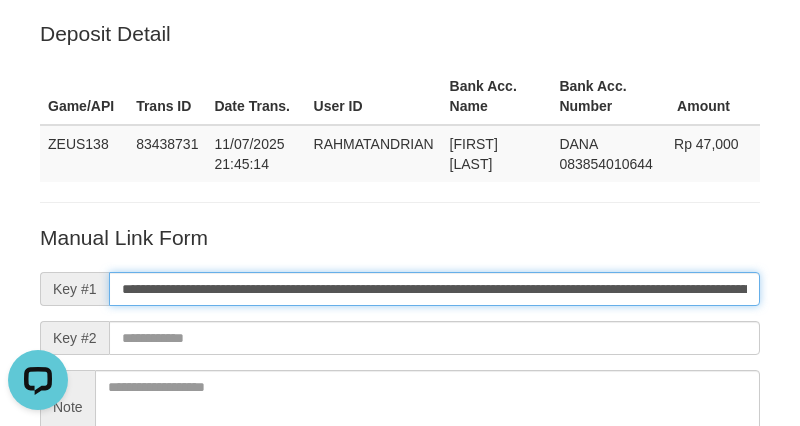 scroll, scrollTop: 0, scrollLeft: 1136, axis: horizontal 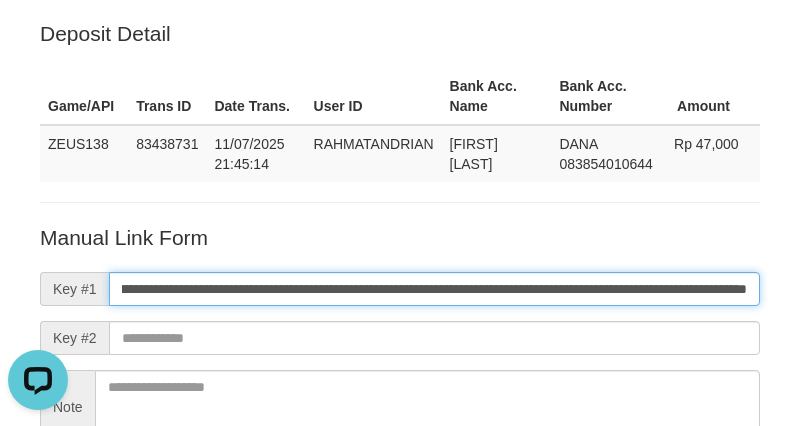 type on "**********" 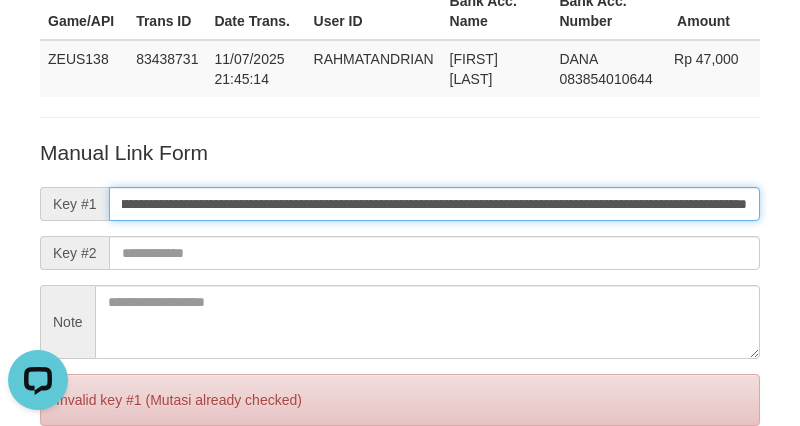 scroll, scrollTop: 290, scrollLeft: 0, axis: vertical 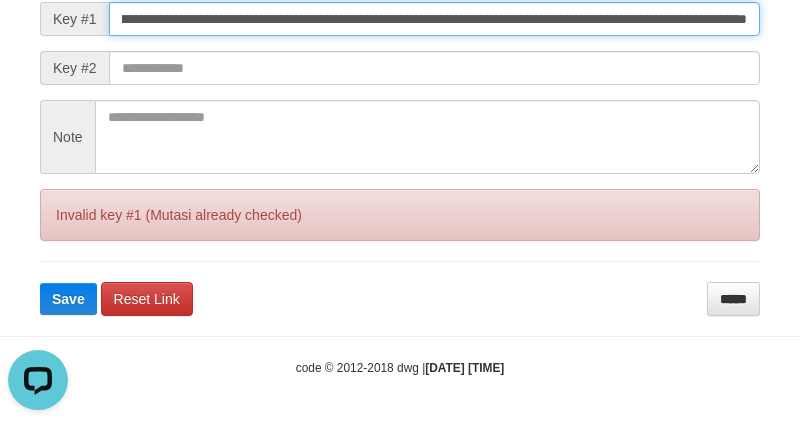 click on "Save" at bounding box center (68, 299) 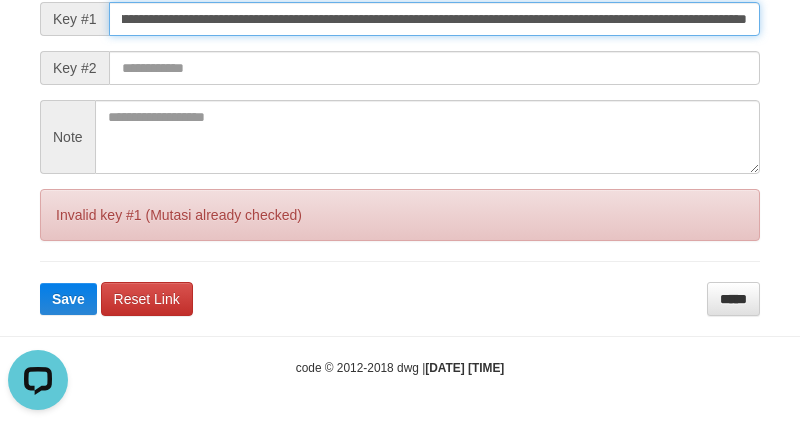 click on "Save" at bounding box center [68, 299] 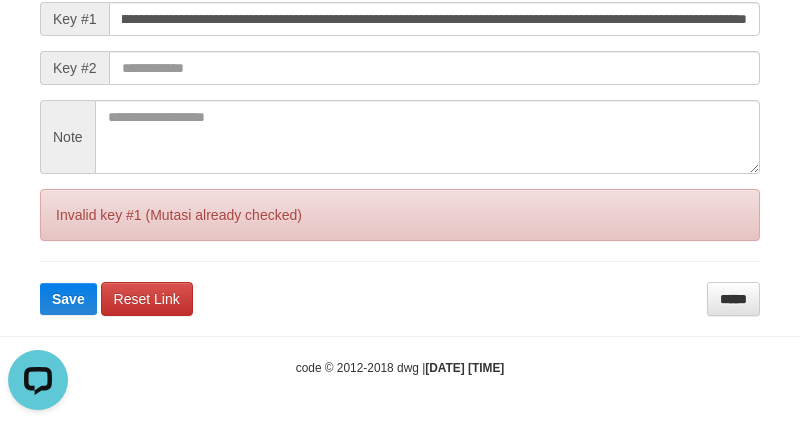 scroll, scrollTop: 0, scrollLeft: 0, axis: both 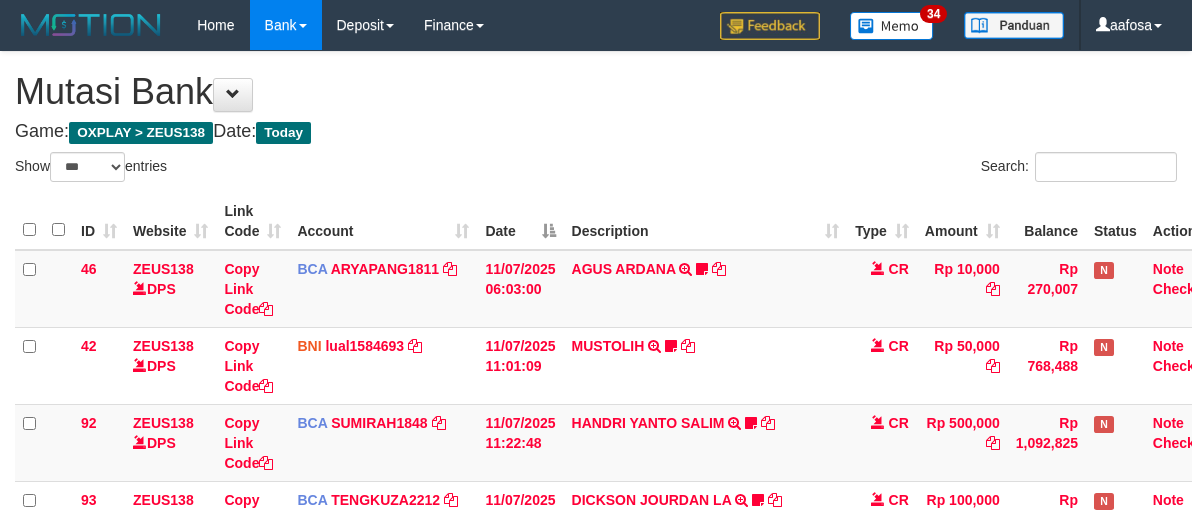 select on "***" 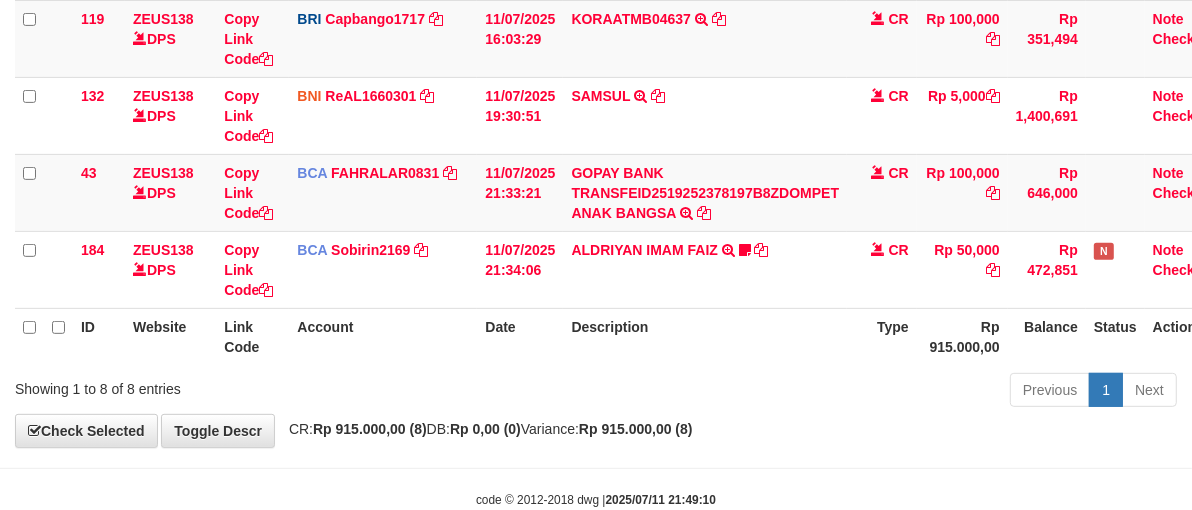 scroll, scrollTop: 607, scrollLeft: 0, axis: vertical 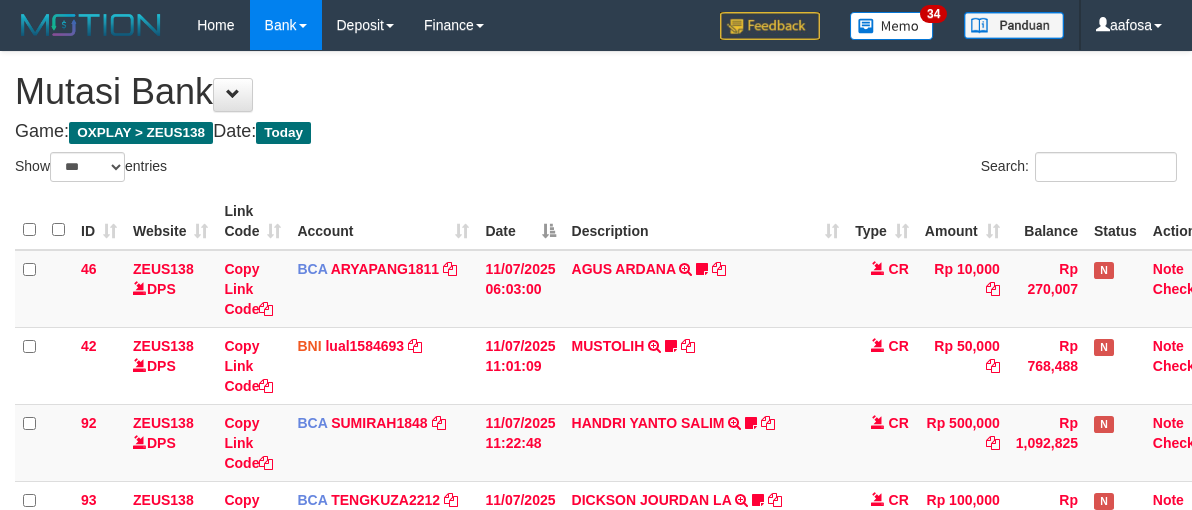 select on "***" 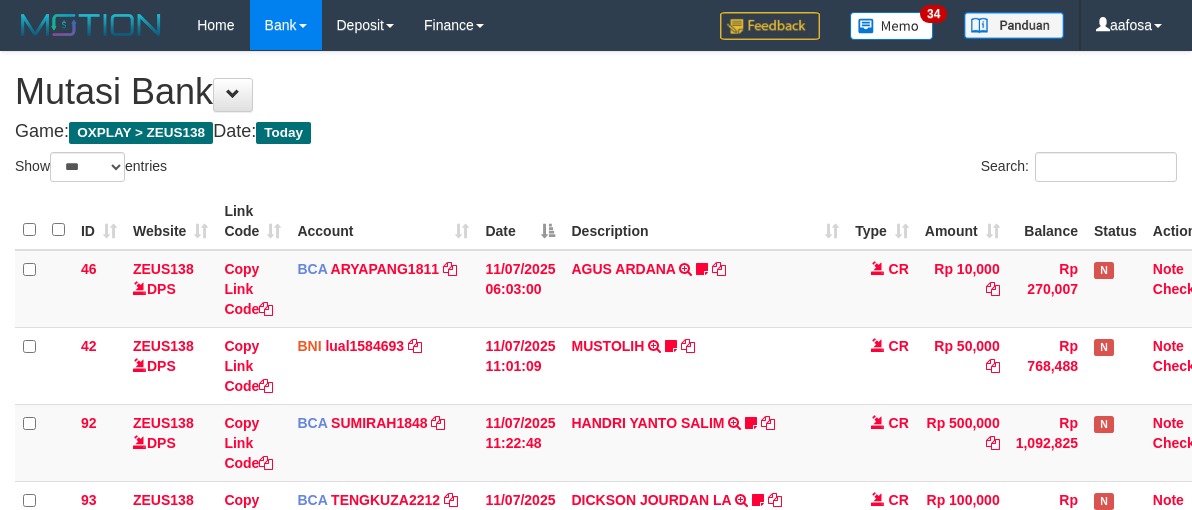 scroll, scrollTop: 558, scrollLeft: 0, axis: vertical 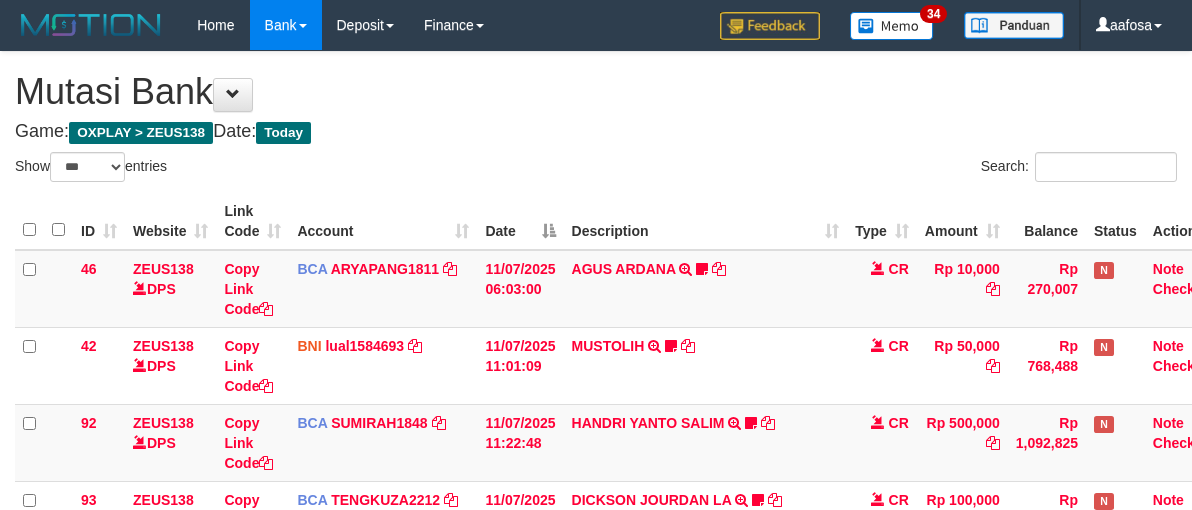 select on "***" 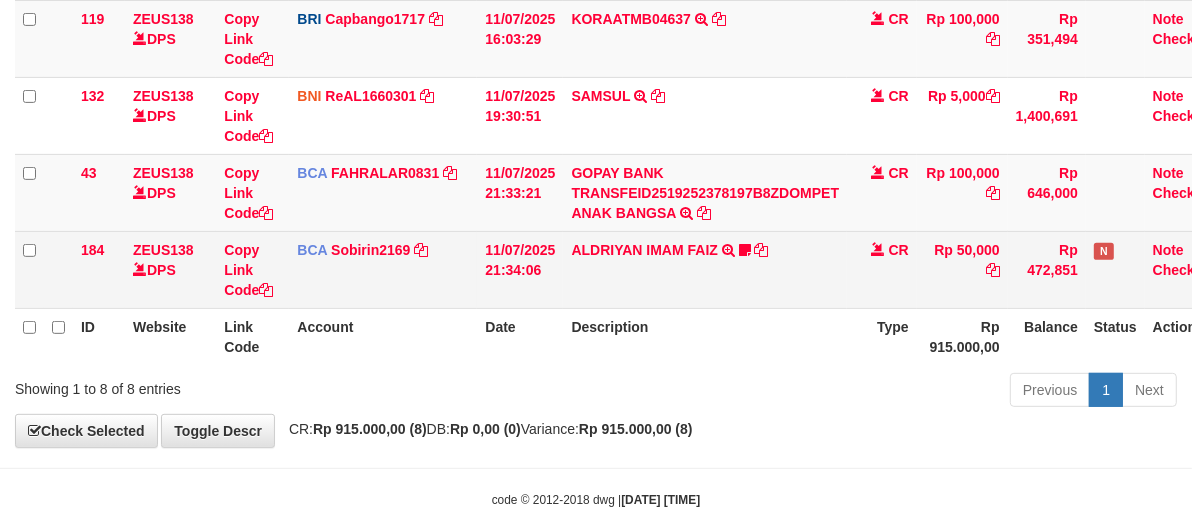 scroll, scrollTop: 607, scrollLeft: 0, axis: vertical 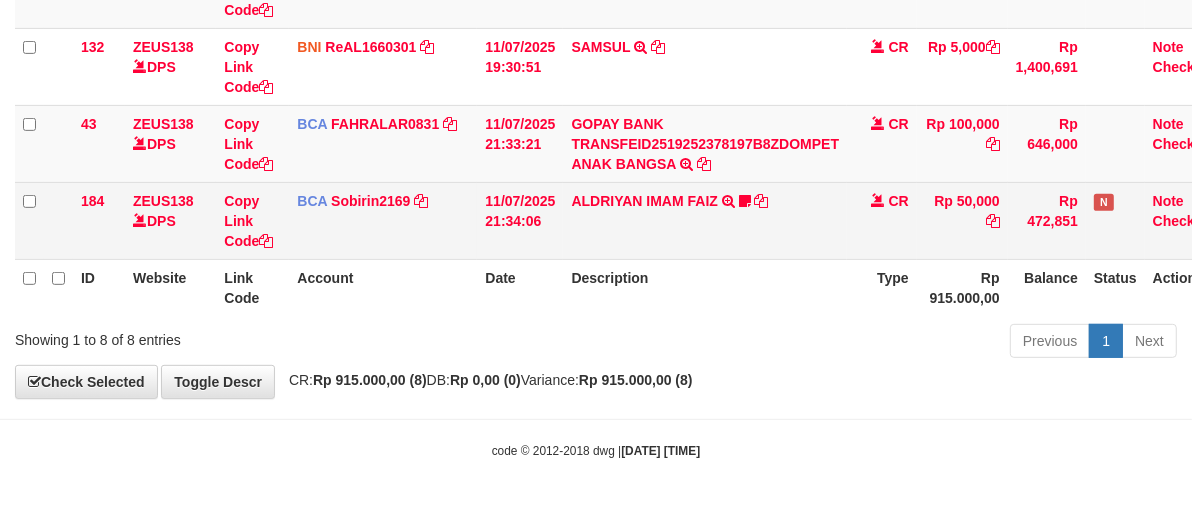 click on "ALDRIYAN IMAM FAIZ            TRSF E-BANKING CR 07/11 ZX041
ALDRIYAN IMAM FAIZ    Kempuswin" at bounding box center (705, 220) 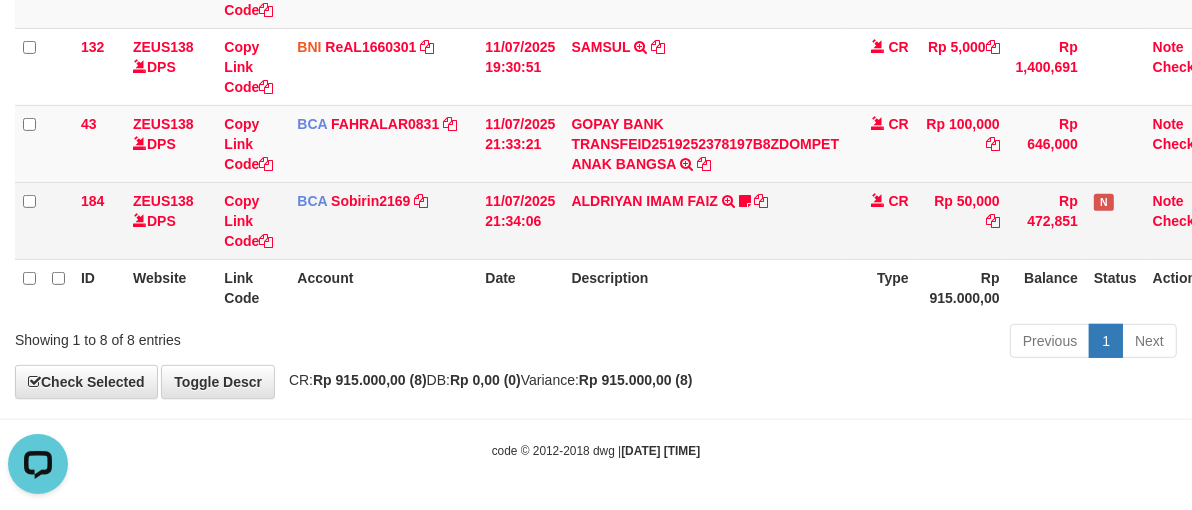 scroll, scrollTop: 0, scrollLeft: 0, axis: both 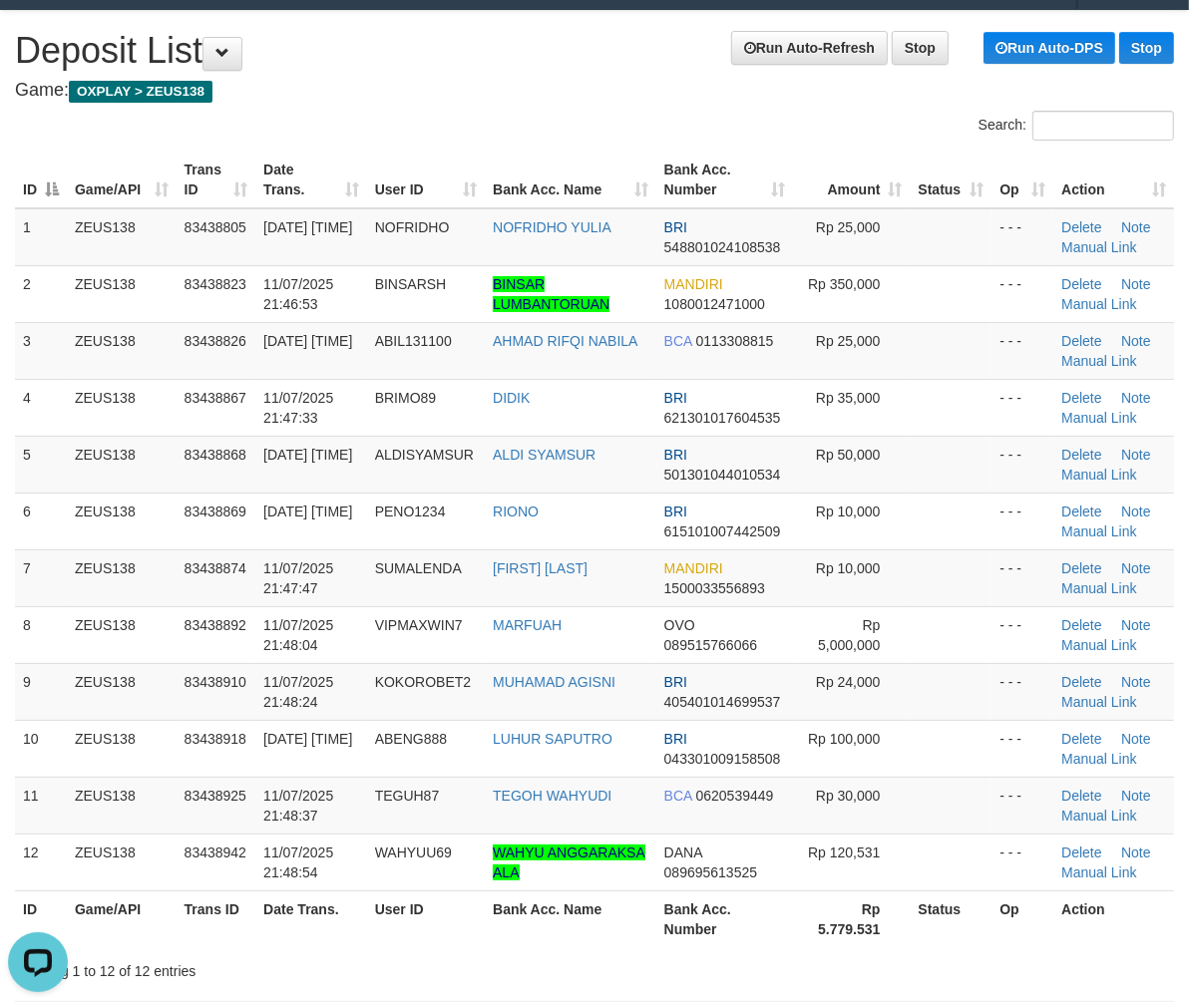 drag, startPoint x: 511, startPoint y: 100, endPoint x: 491, endPoint y: 112, distance: 23.323808 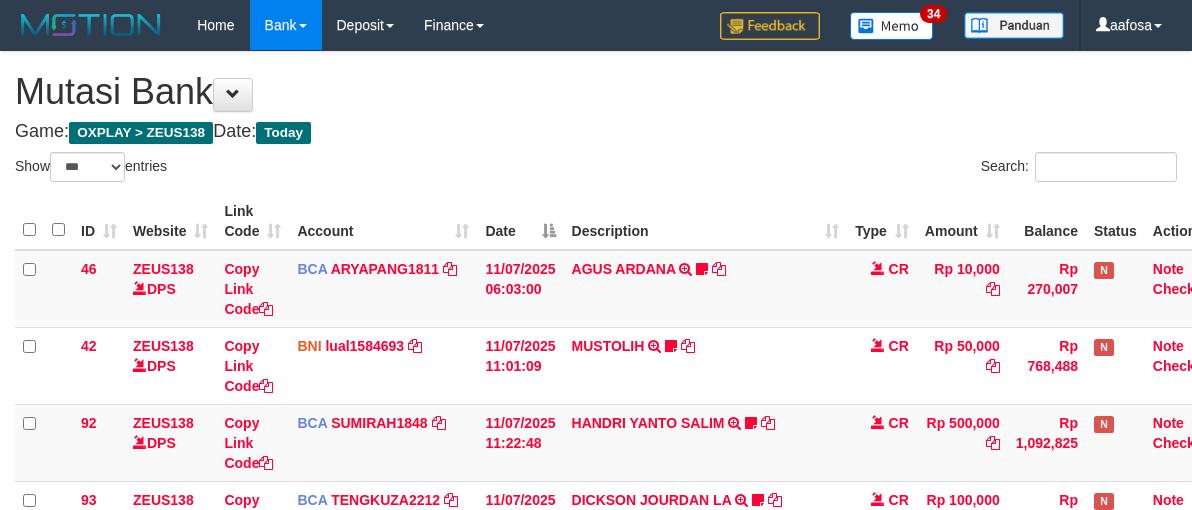 select on "***" 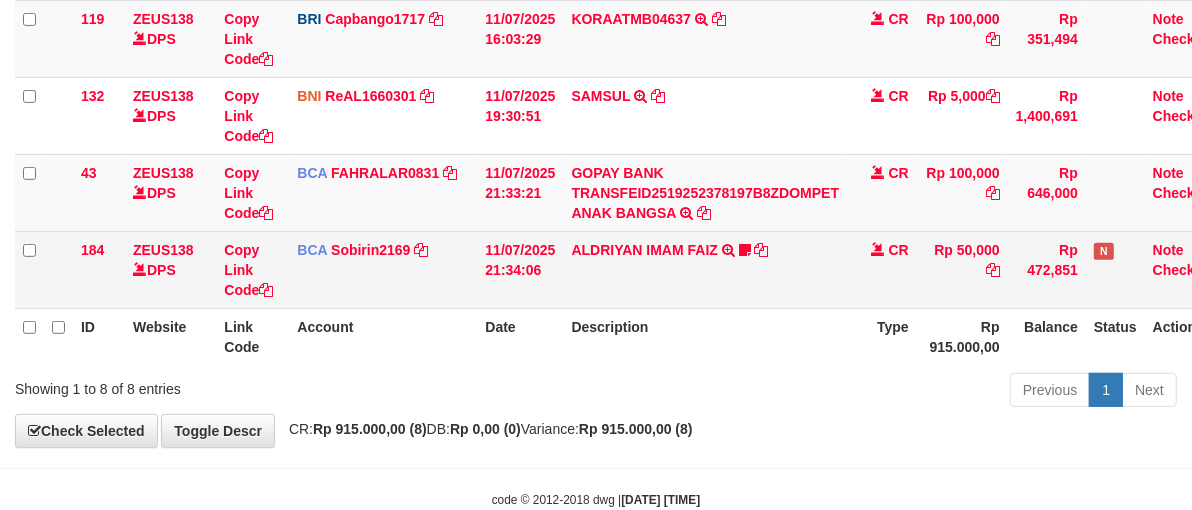 scroll, scrollTop: 607, scrollLeft: 0, axis: vertical 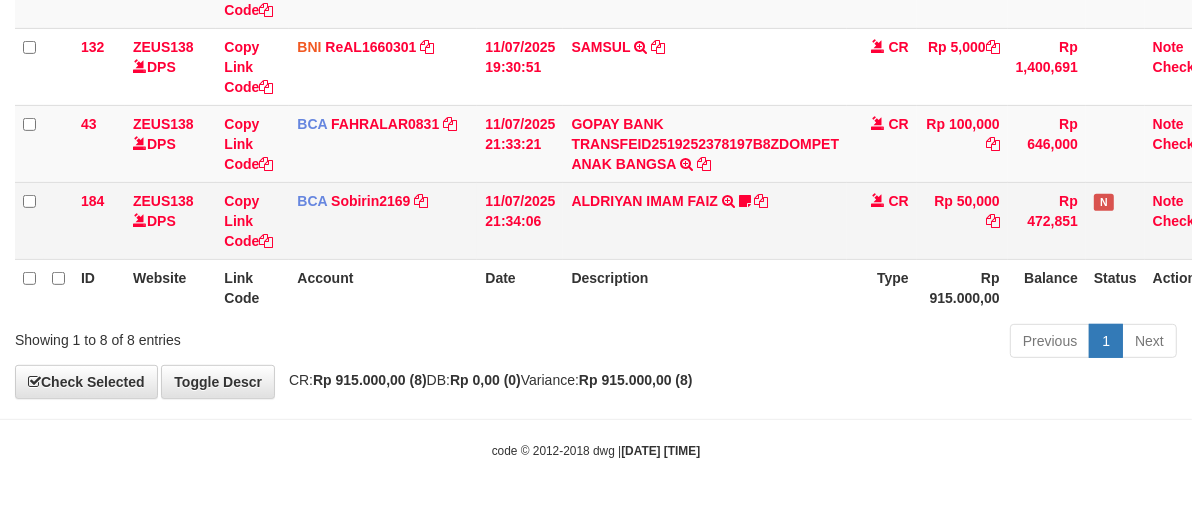 click on "ALDRIYAN IMAM FAIZ            TRSF E-BANKING CR 07/11 ZX041
ALDRIYAN IMAM FAIZ    Kempuswin" at bounding box center (705, 220) 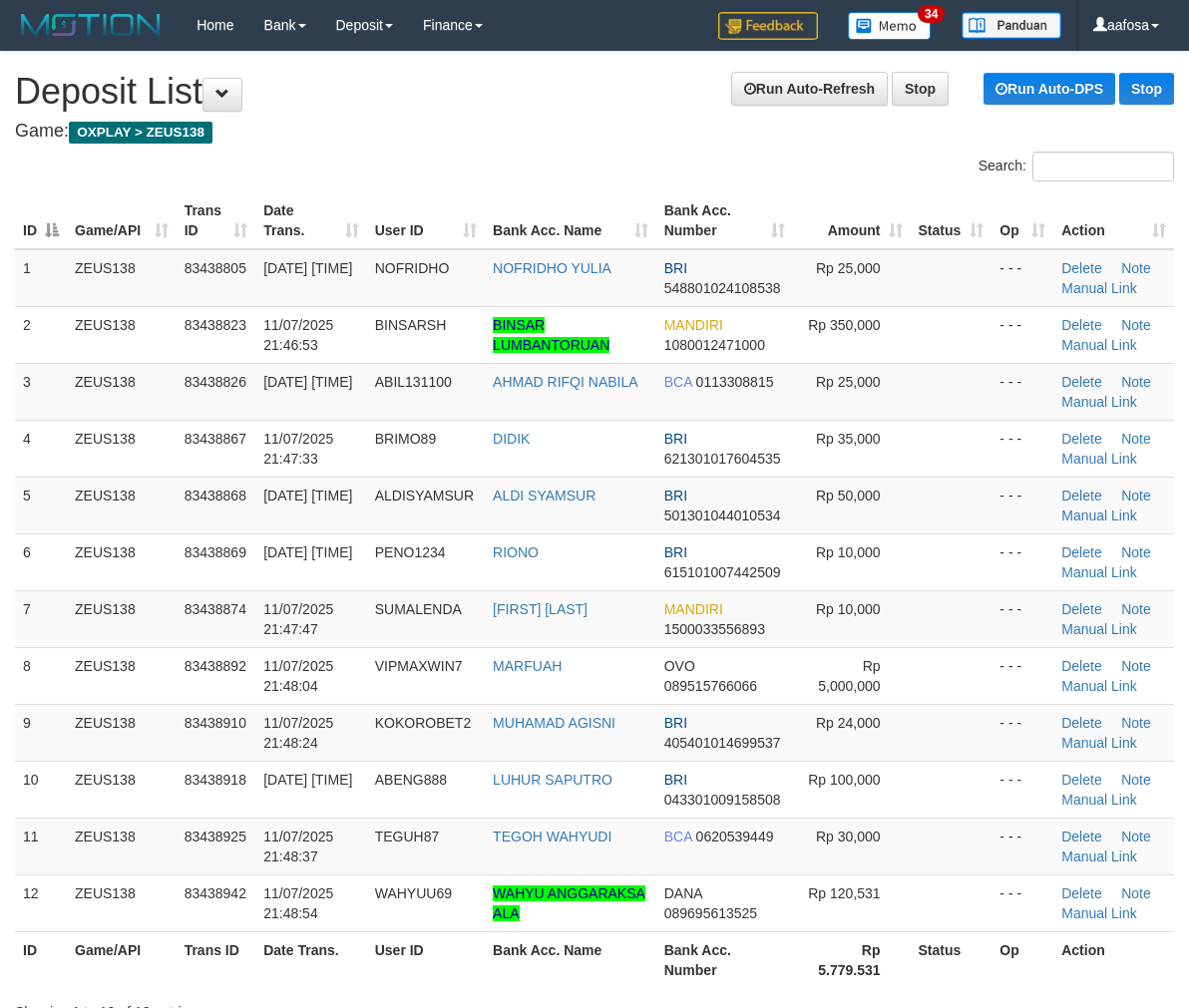 scroll, scrollTop: 41, scrollLeft: 0, axis: vertical 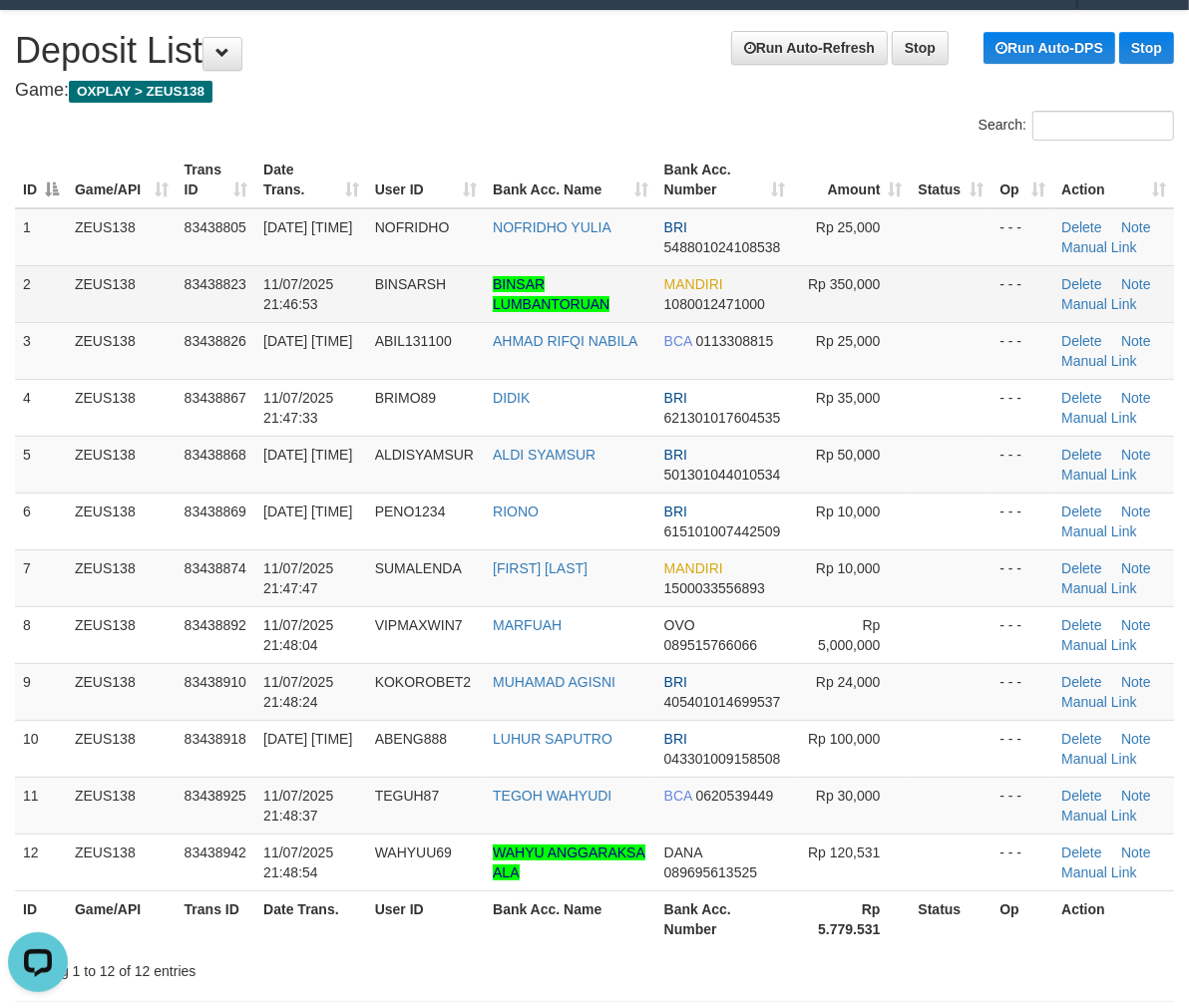 click on "11/07/2025 21:46:53" at bounding box center (311, 293) 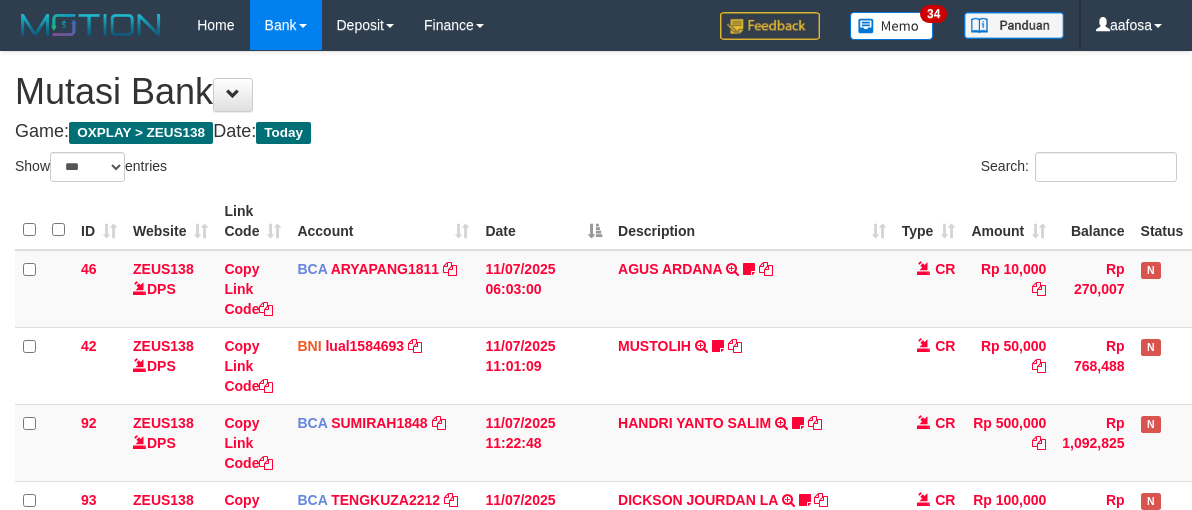 select on "***" 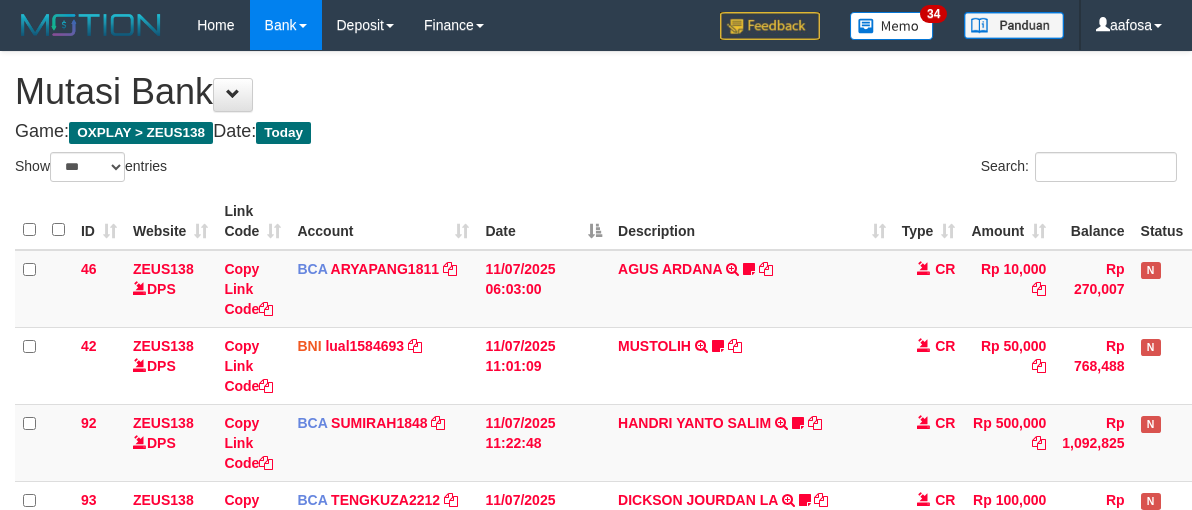 scroll, scrollTop: 537, scrollLeft: 0, axis: vertical 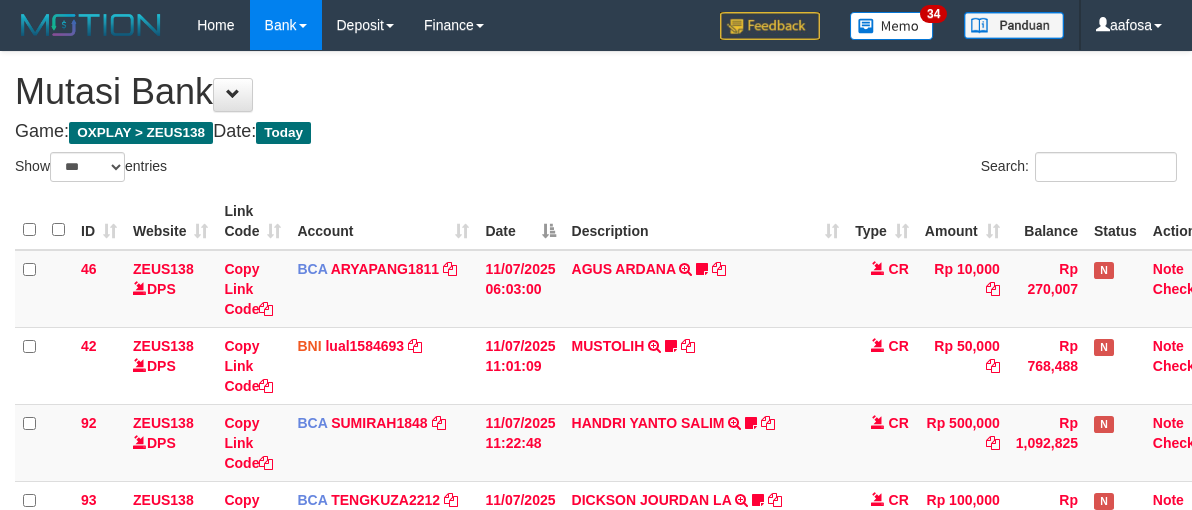 select on "***" 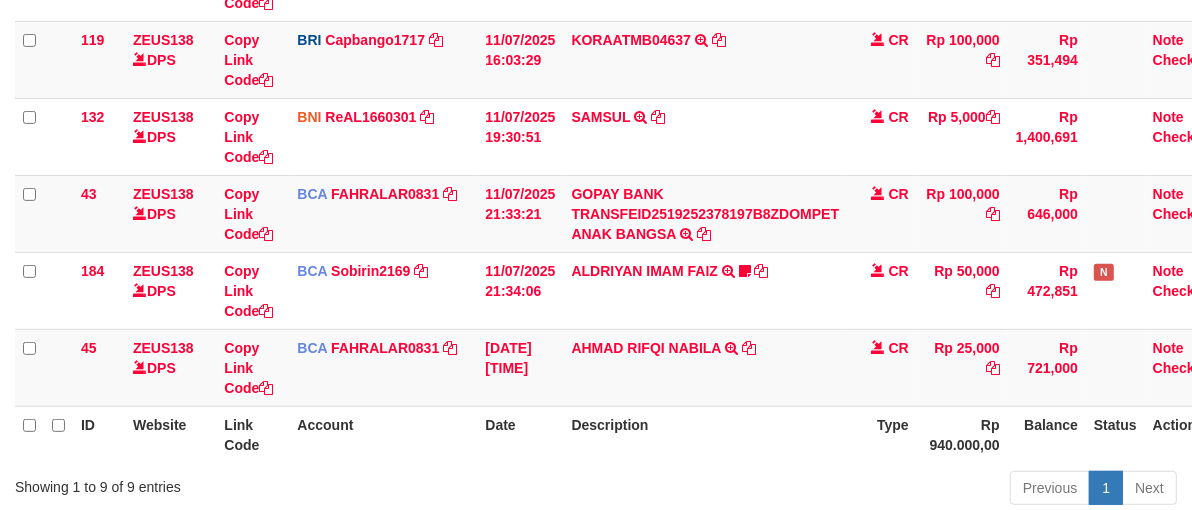 scroll, scrollTop: 607, scrollLeft: 0, axis: vertical 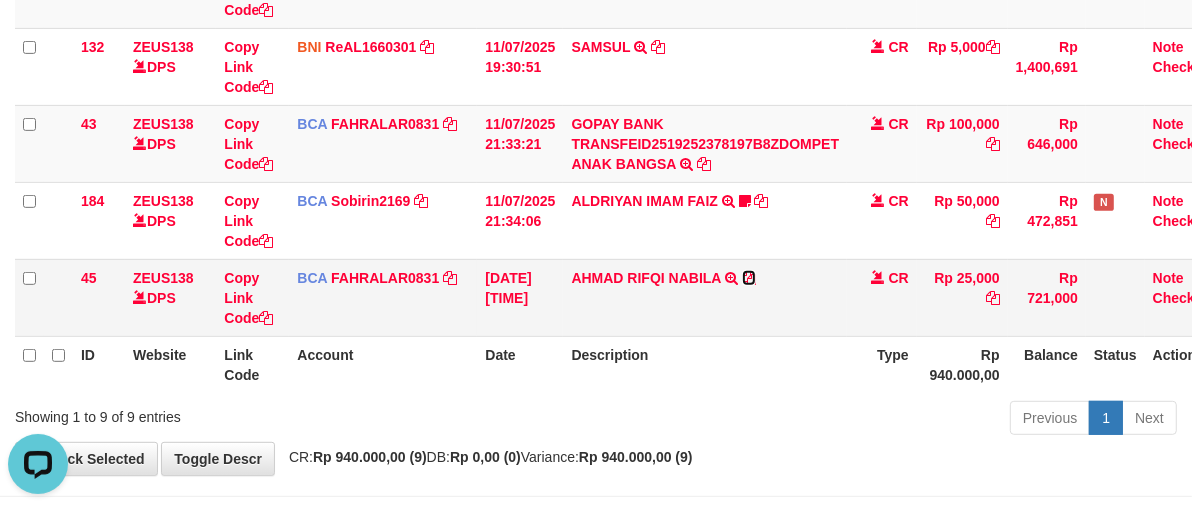 click at bounding box center (749, 278) 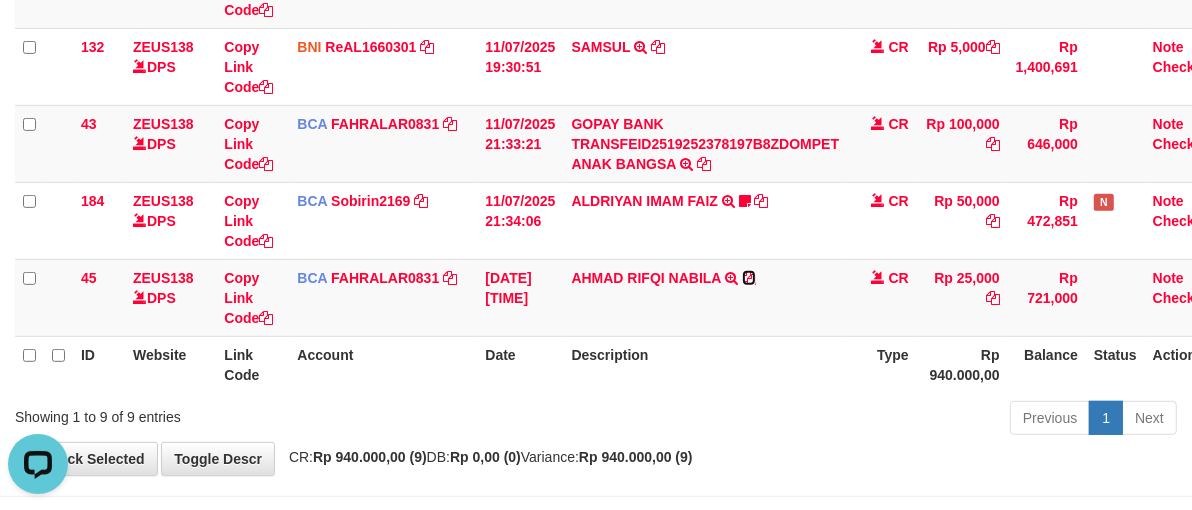 drag, startPoint x: 747, startPoint y: 272, endPoint x: 1202, endPoint y: 294, distance: 455.53156 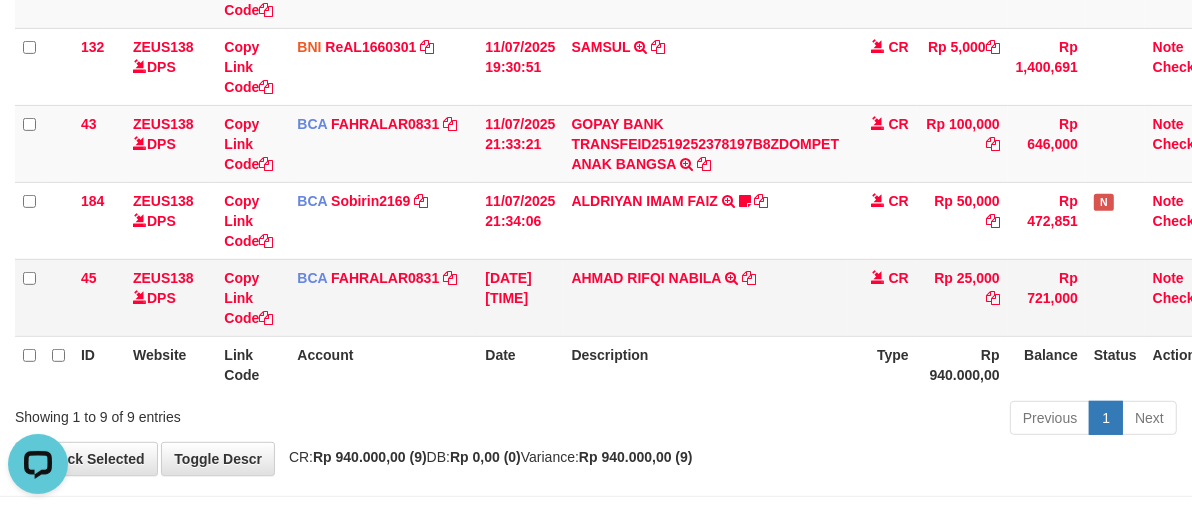 click on "AHMAD RIFQI NABILA         TRSF E-BANKING CR 1107/FTSCY/WS95031
25000.00AHMAD RIFQI NABILA" at bounding box center [705, 297] 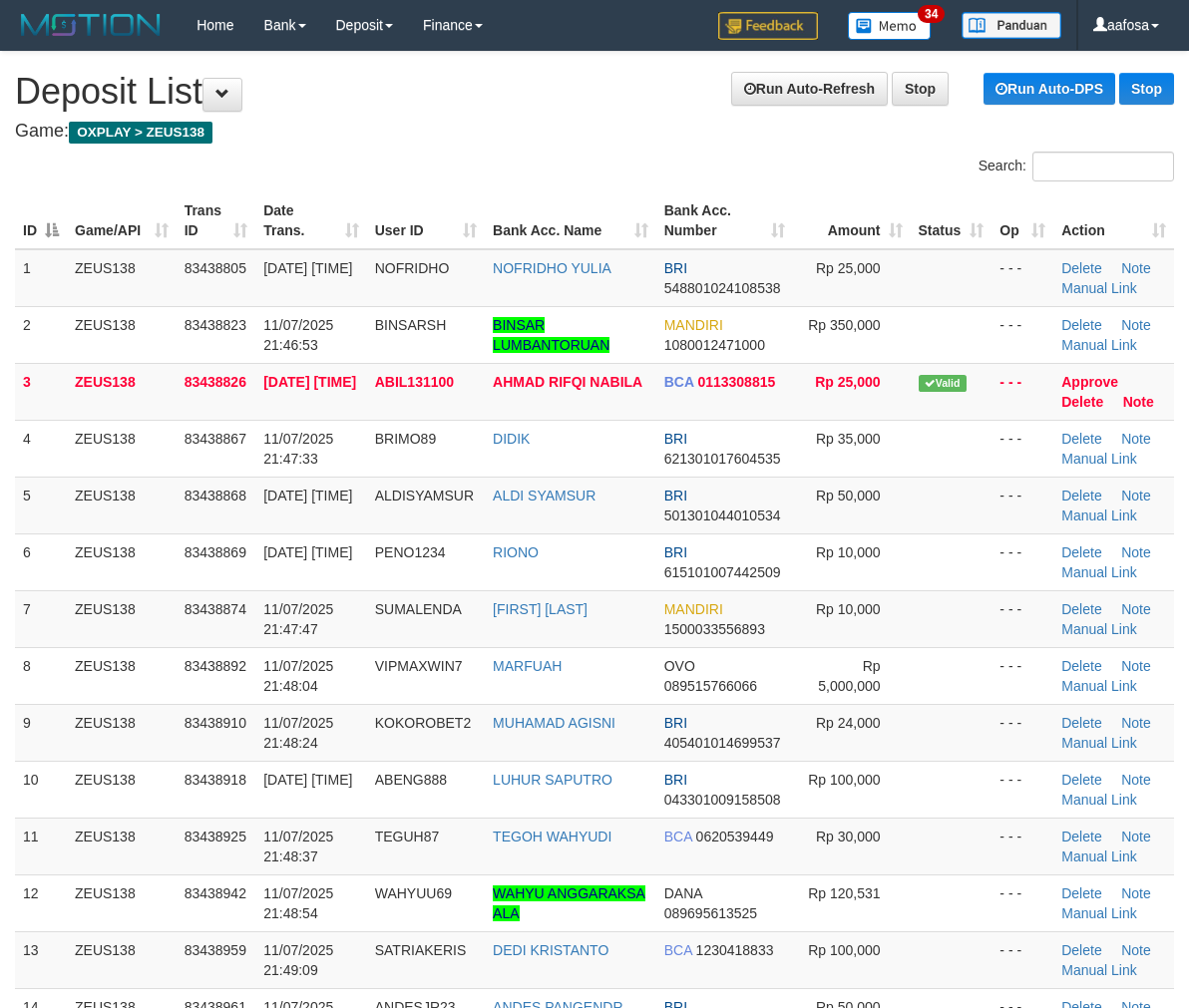 scroll, scrollTop: 41, scrollLeft: 0, axis: vertical 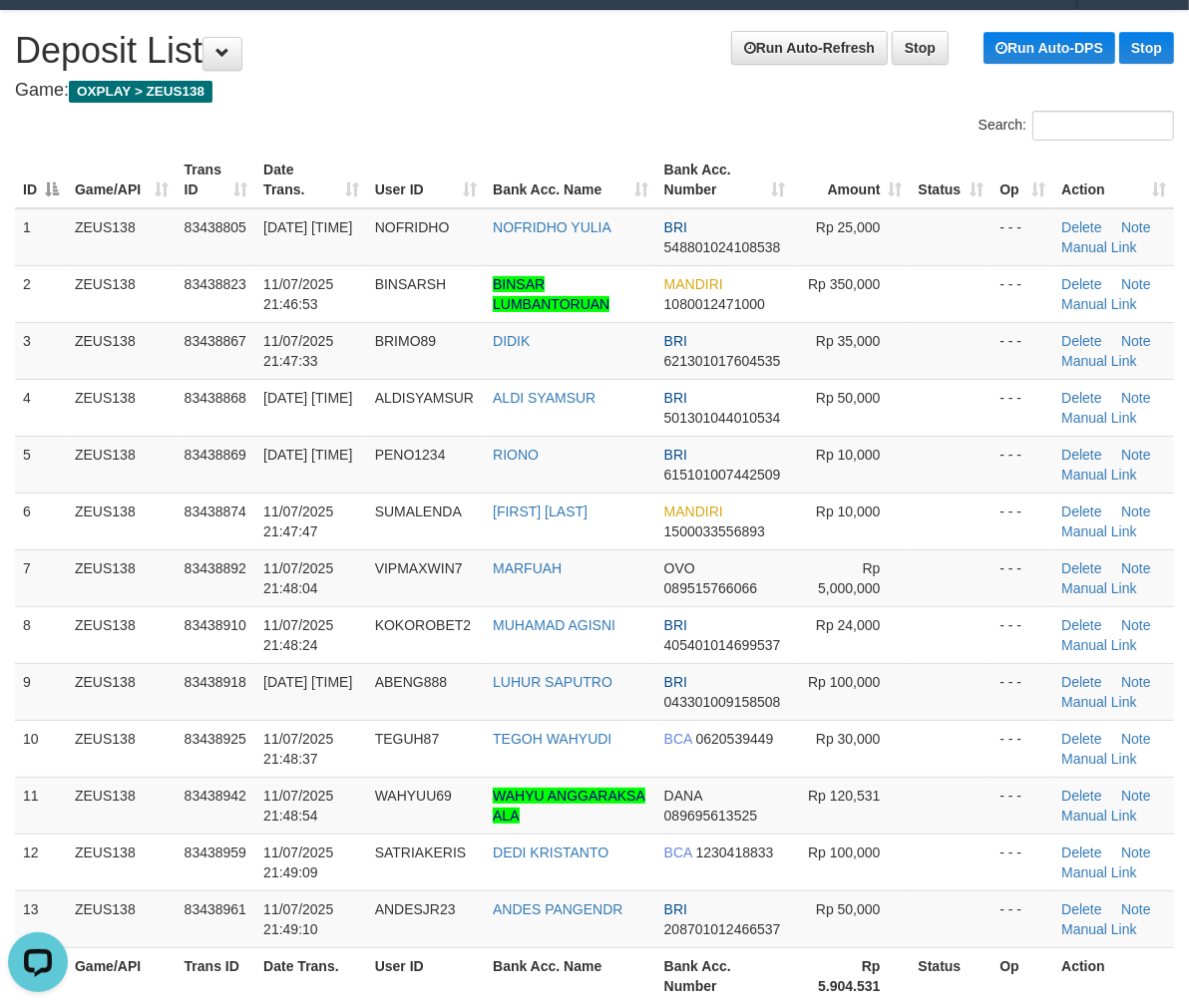 click on "**********" at bounding box center [594, 1415] 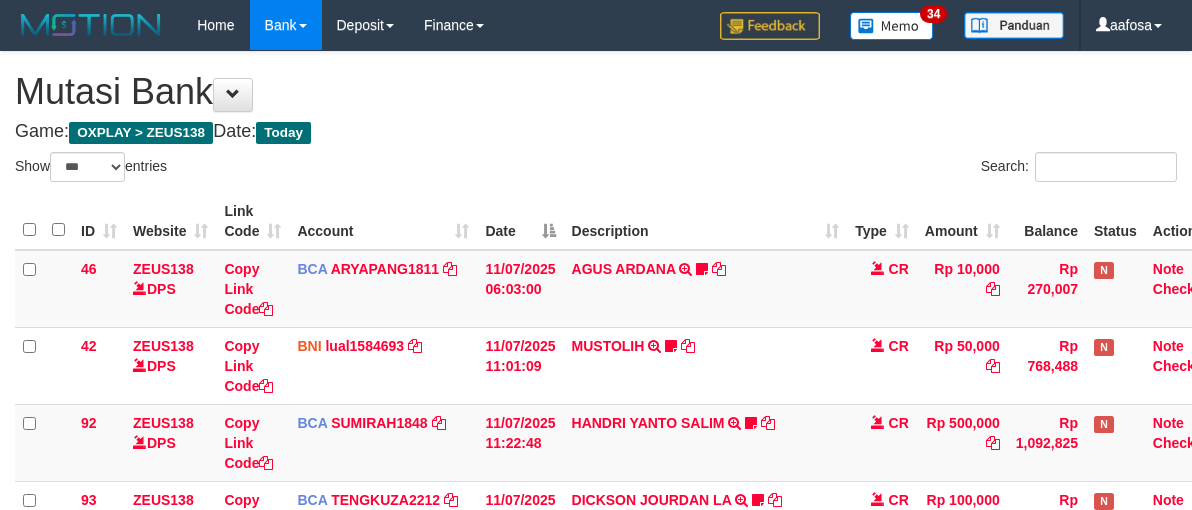select on "***" 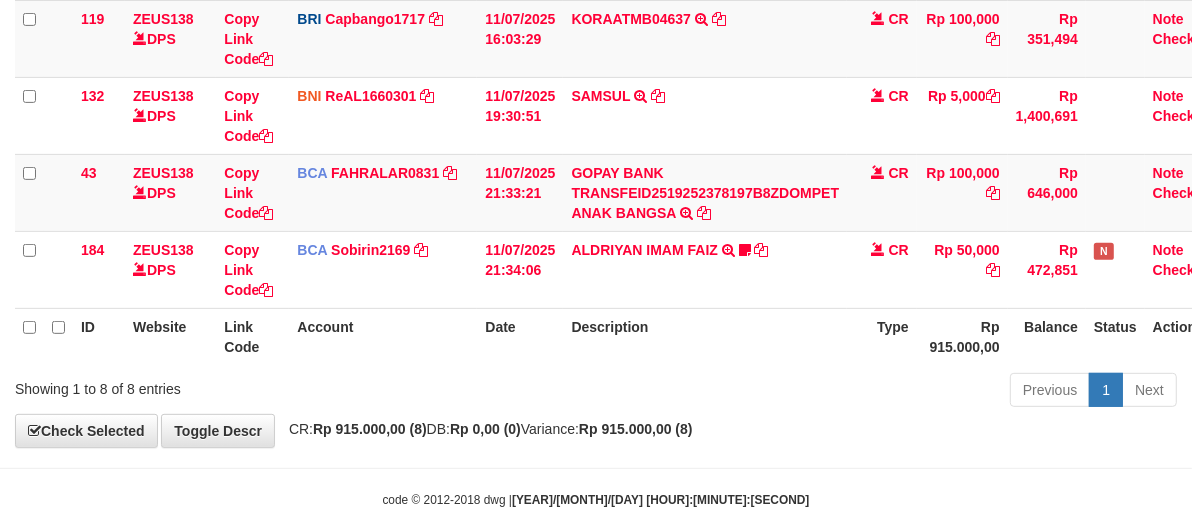 scroll, scrollTop: 607, scrollLeft: 0, axis: vertical 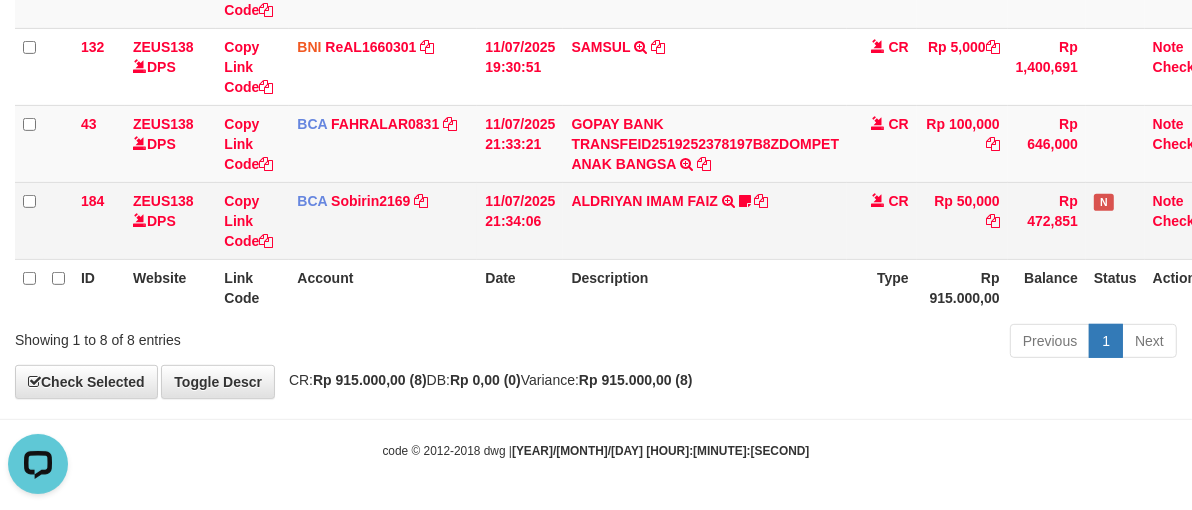 click on "ALDRIYAN IMAM FAIZ            TRSF E-BANKING CR 07/11 ZX041
ALDRIYAN IMAM FAIZ    Kempuswin" at bounding box center (705, 220) 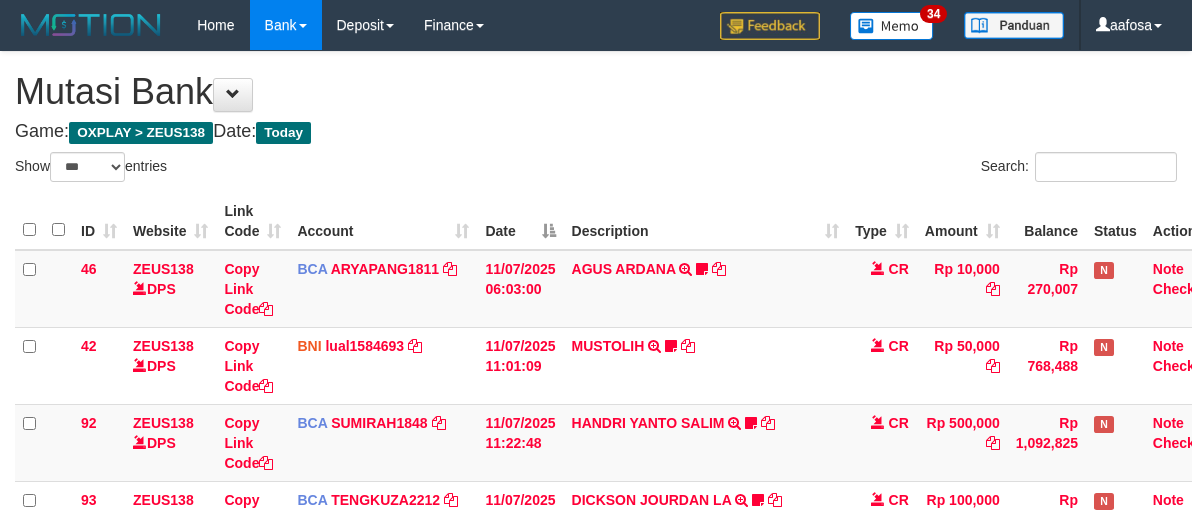 select on "***" 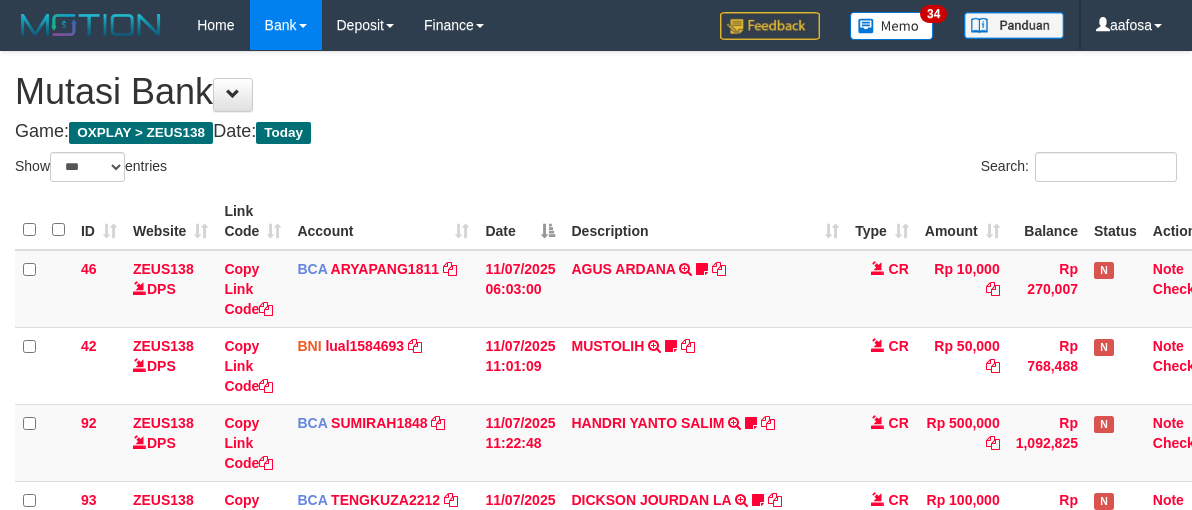 scroll, scrollTop: 558, scrollLeft: 0, axis: vertical 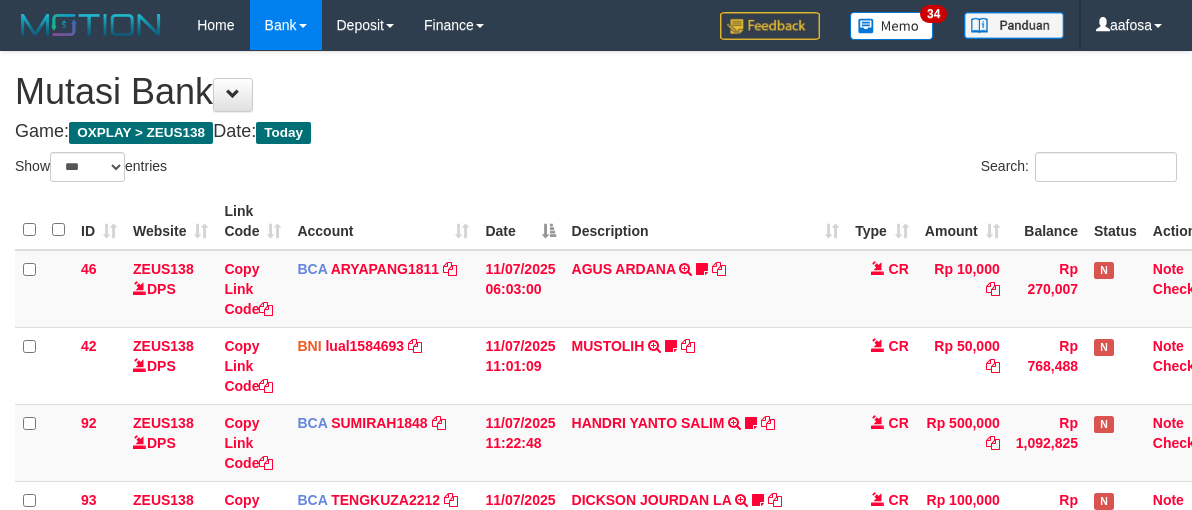 select on "***" 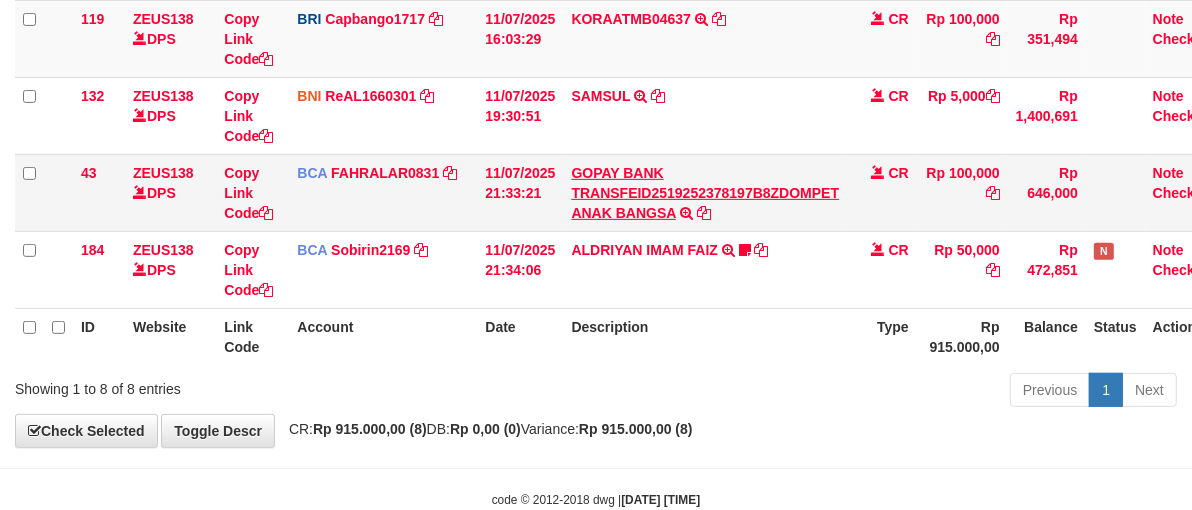scroll, scrollTop: 607, scrollLeft: 0, axis: vertical 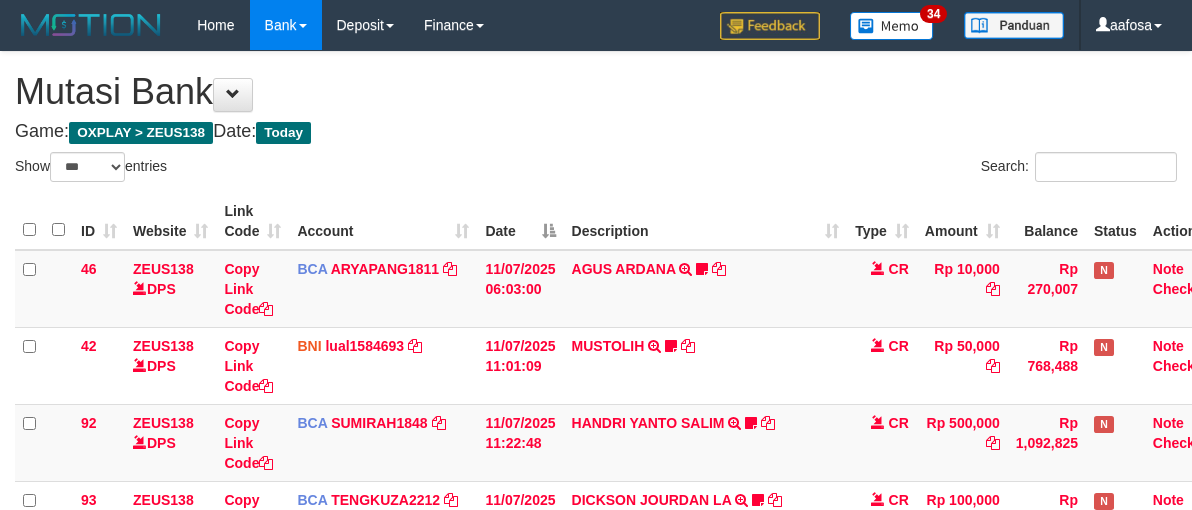 select on "***" 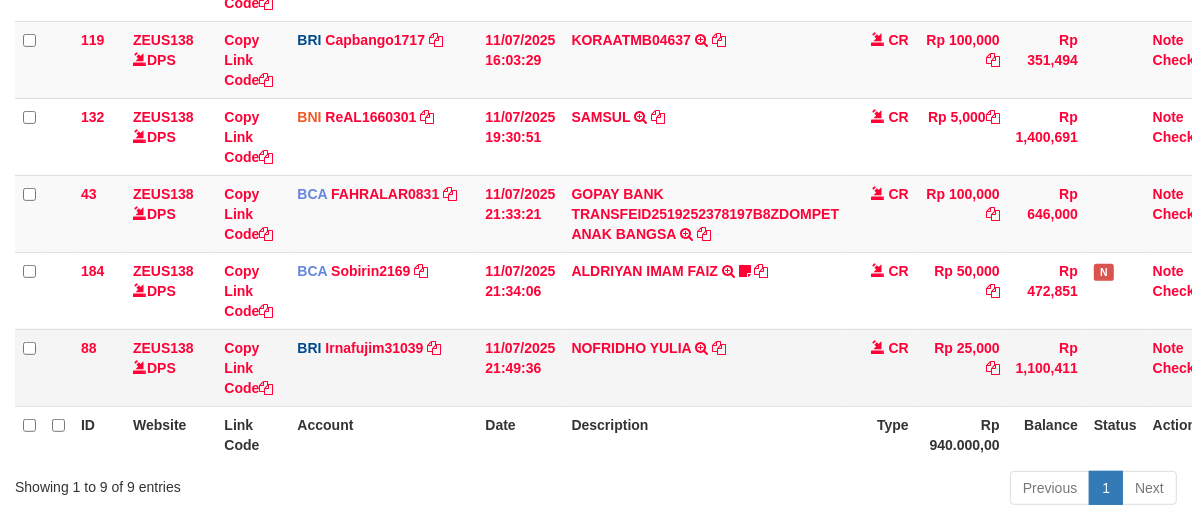 scroll, scrollTop: 607, scrollLeft: 0, axis: vertical 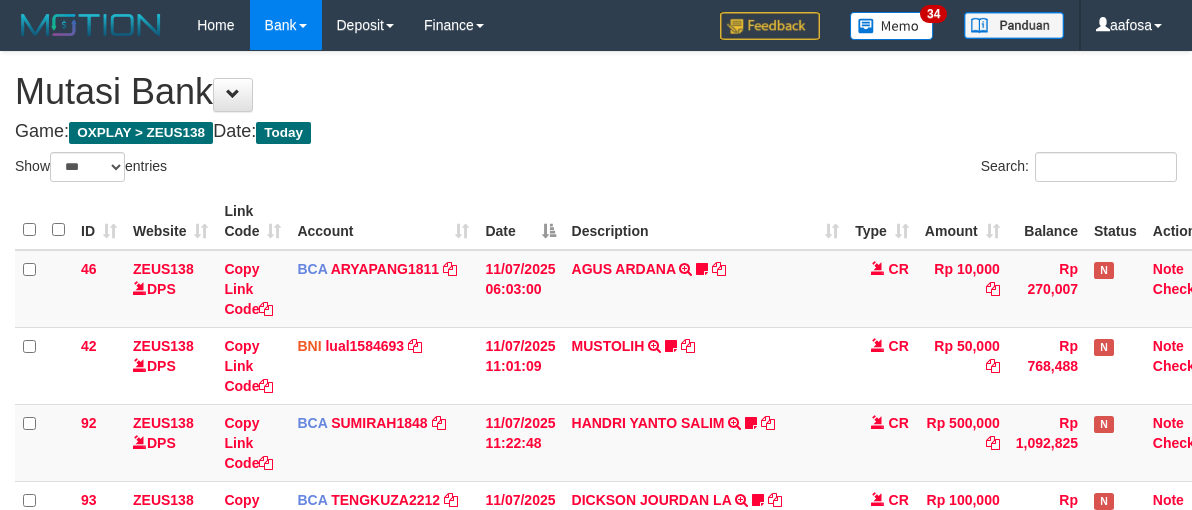 select on "***" 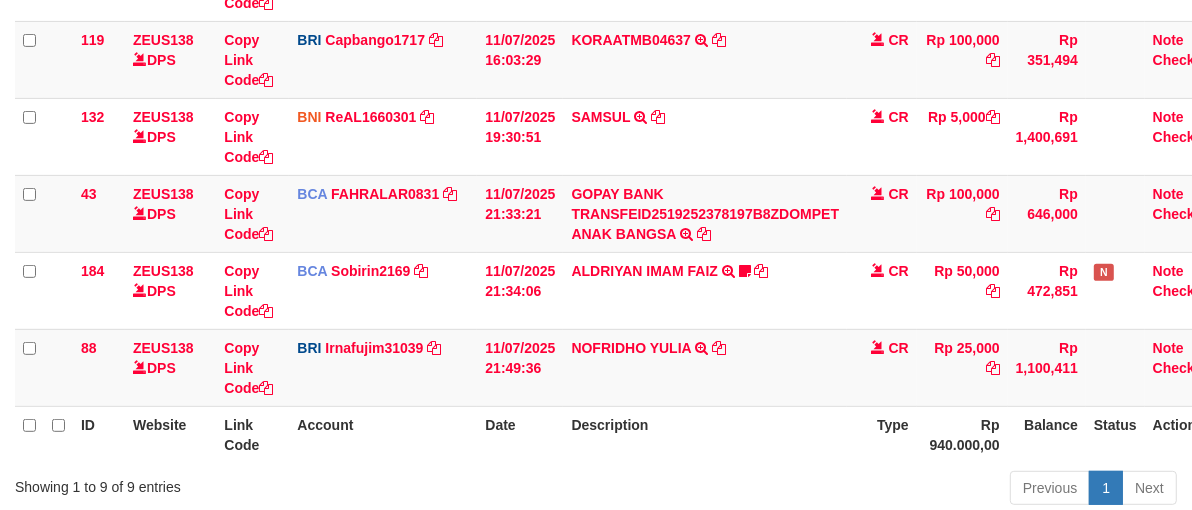 scroll, scrollTop: 607, scrollLeft: 0, axis: vertical 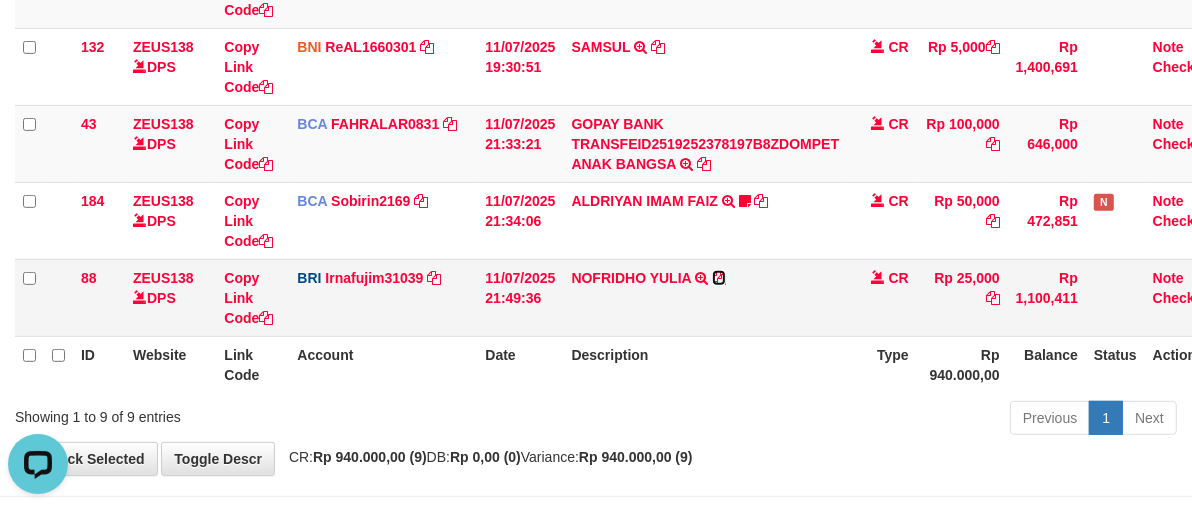 click at bounding box center (719, 278) 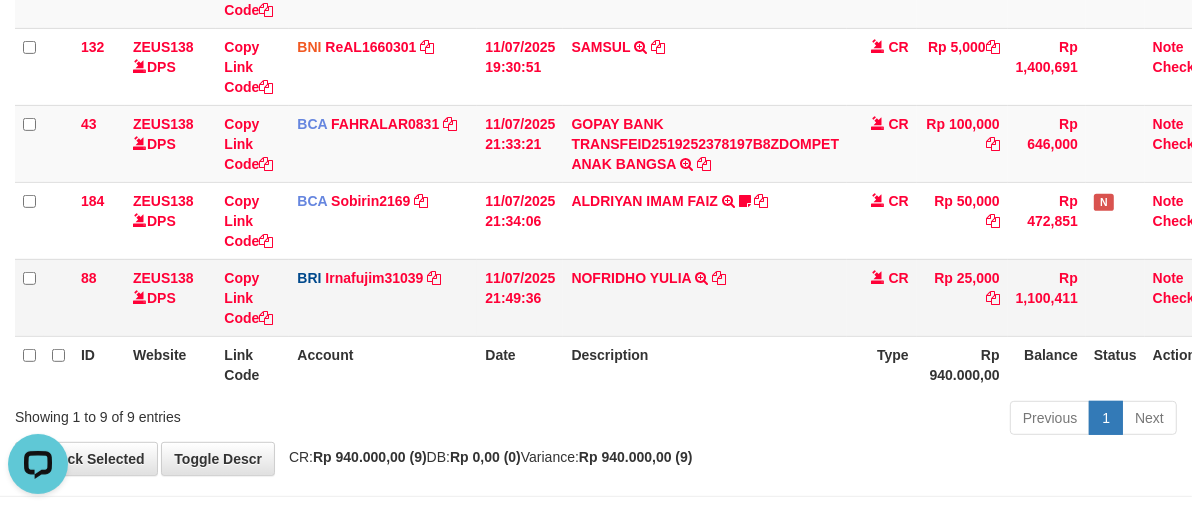 click on "NOFRIDHO YULIA         TRANSFER NBMB NOFRIDHO YULIA TO IRNA FUJI M" at bounding box center [705, 297] 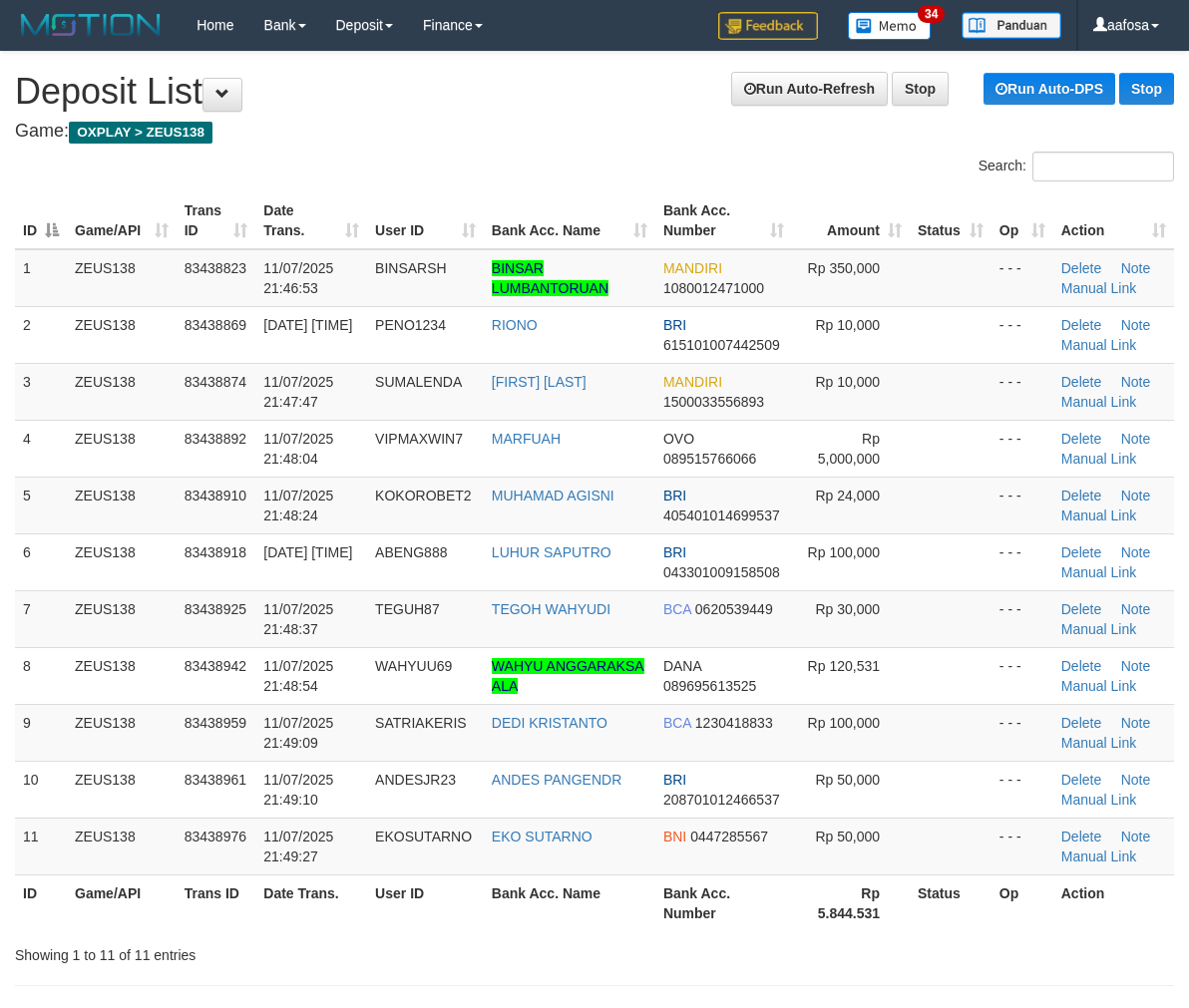 scroll, scrollTop: 41, scrollLeft: 0, axis: vertical 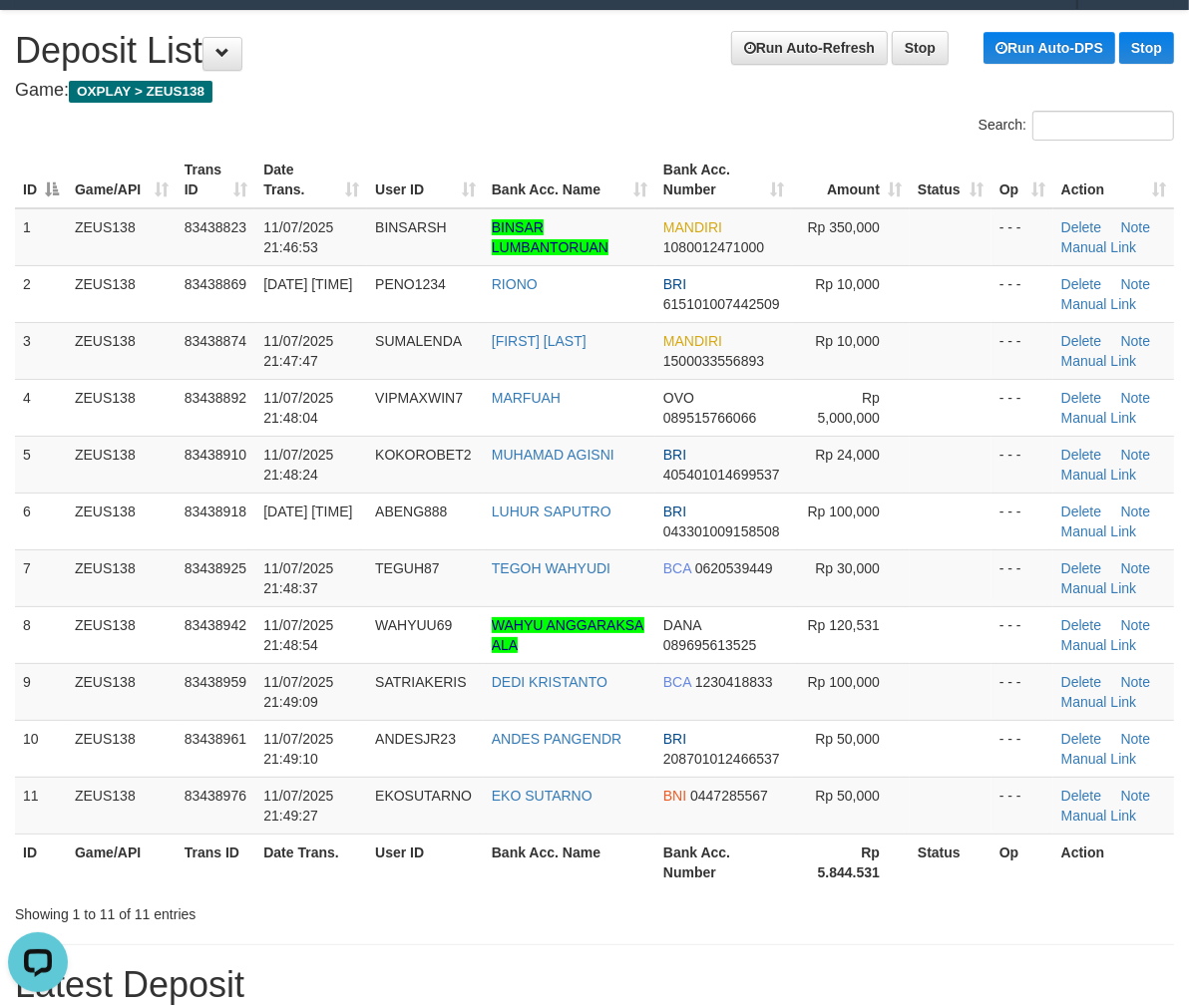 click on "Search:" at bounding box center [594, 128] 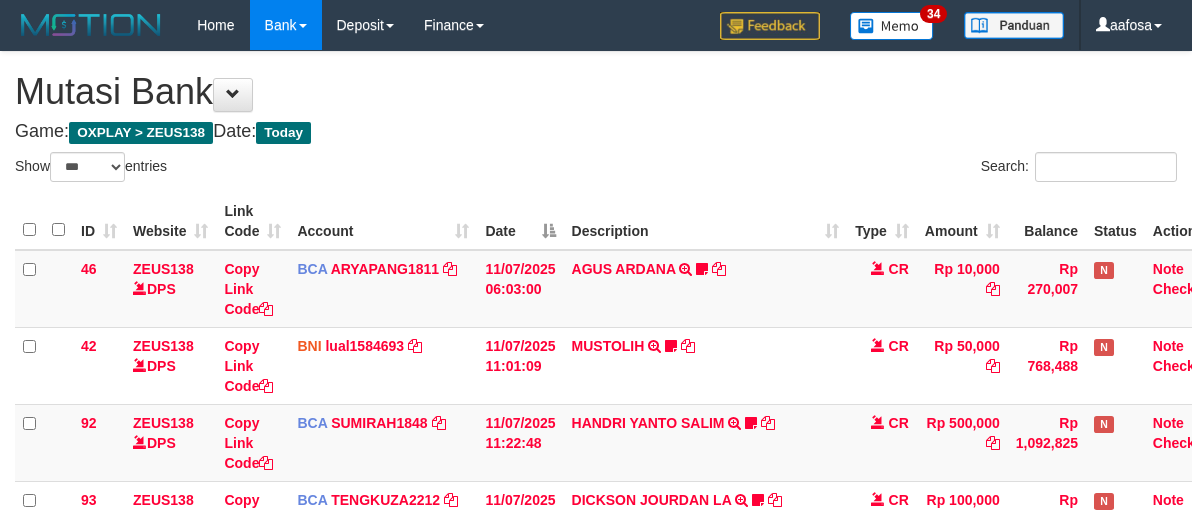 select on "***" 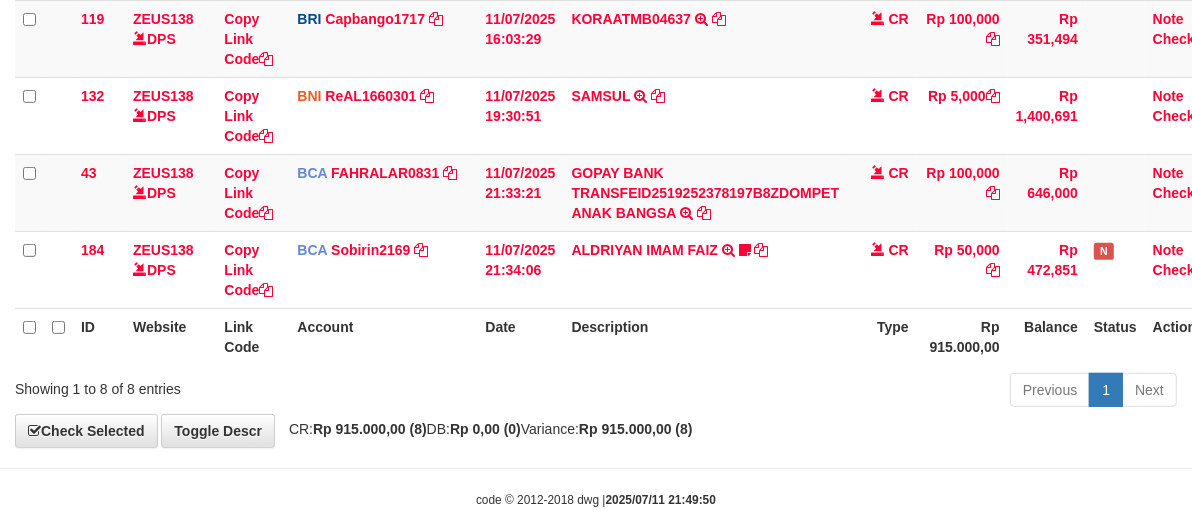 scroll, scrollTop: 607, scrollLeft: 0, axis: vertical 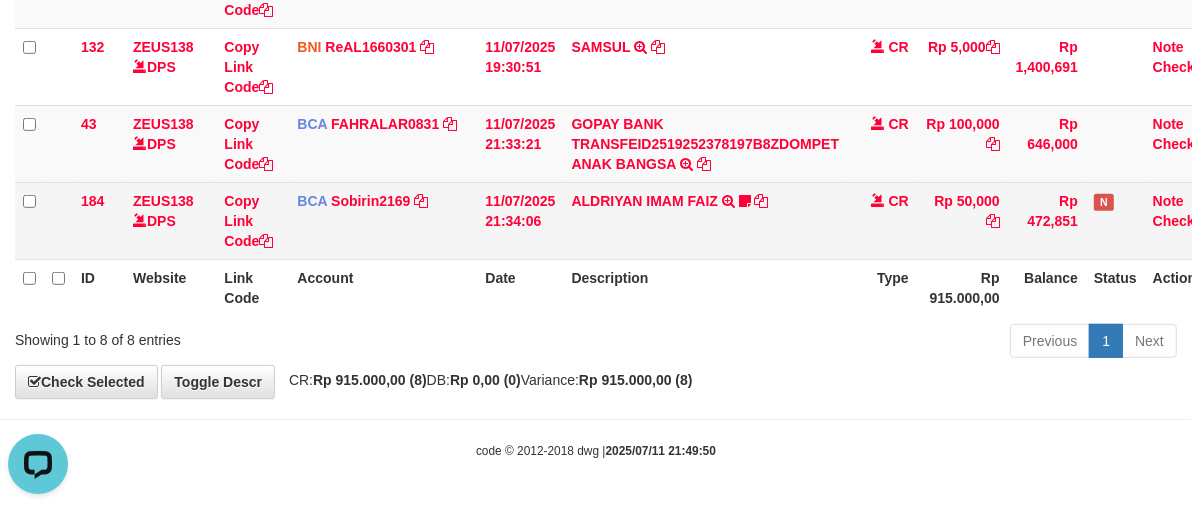 drag, startPoint x: 788, startPoint y: 236, endPoint x: 785, endPoint y: 226, distance: 10.440307 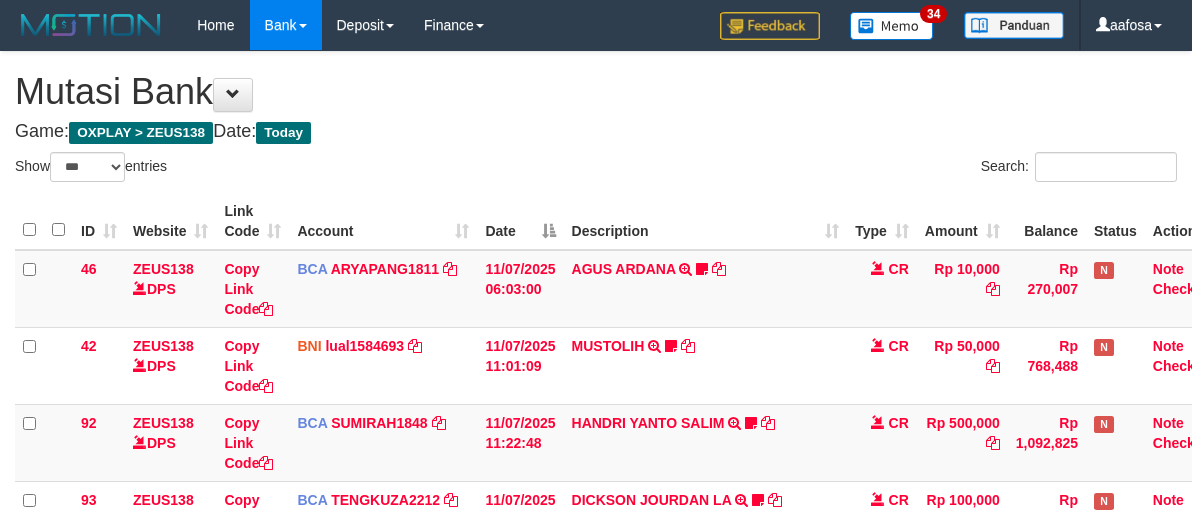 select on "***" 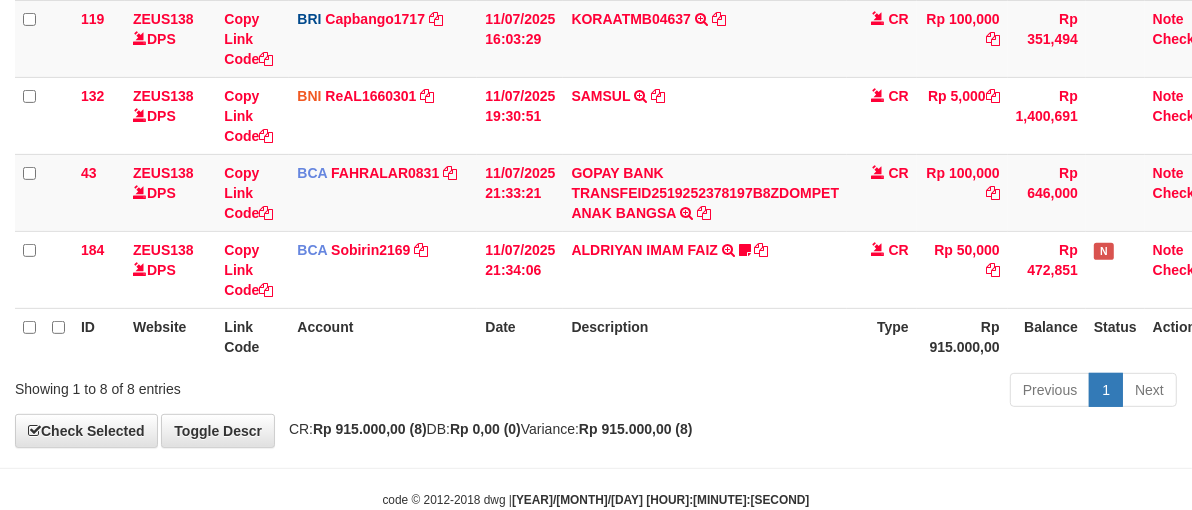 scroll, scrollTop: 607, scrollLeft: 0, axis: vertical 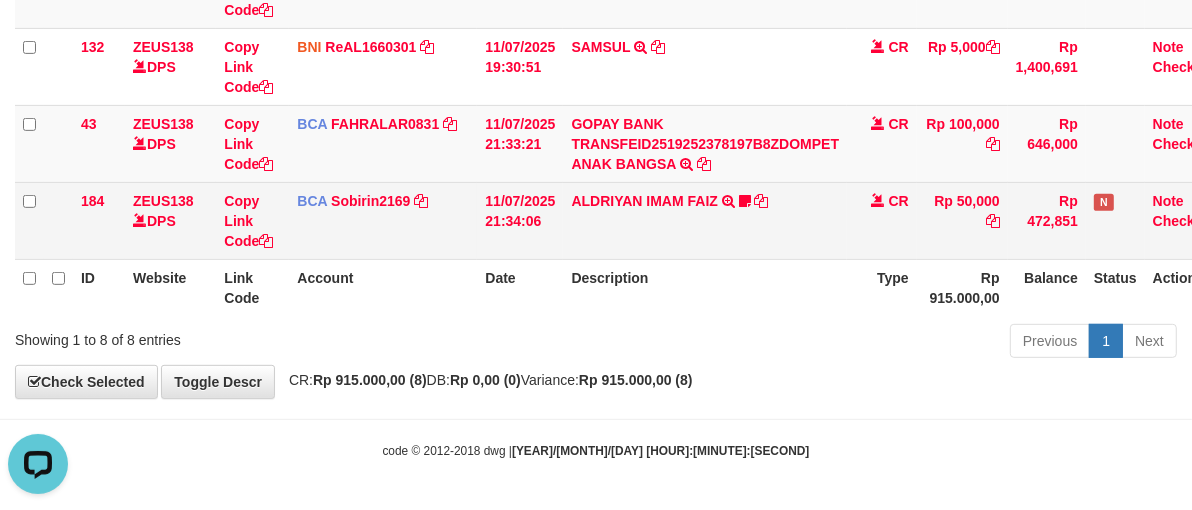 click on "[FIRST] [LAST]            TRSF E-BANKING CR 07/11 ZX041
[FIRST] [LAST]    Kempuswin" at bounding box center [705, 220] 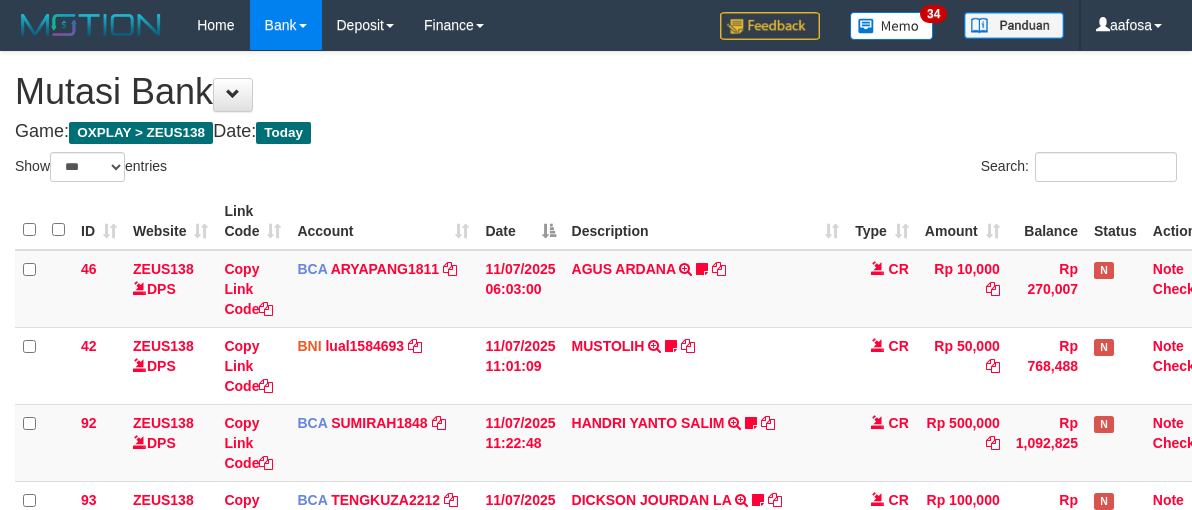 select on "***" 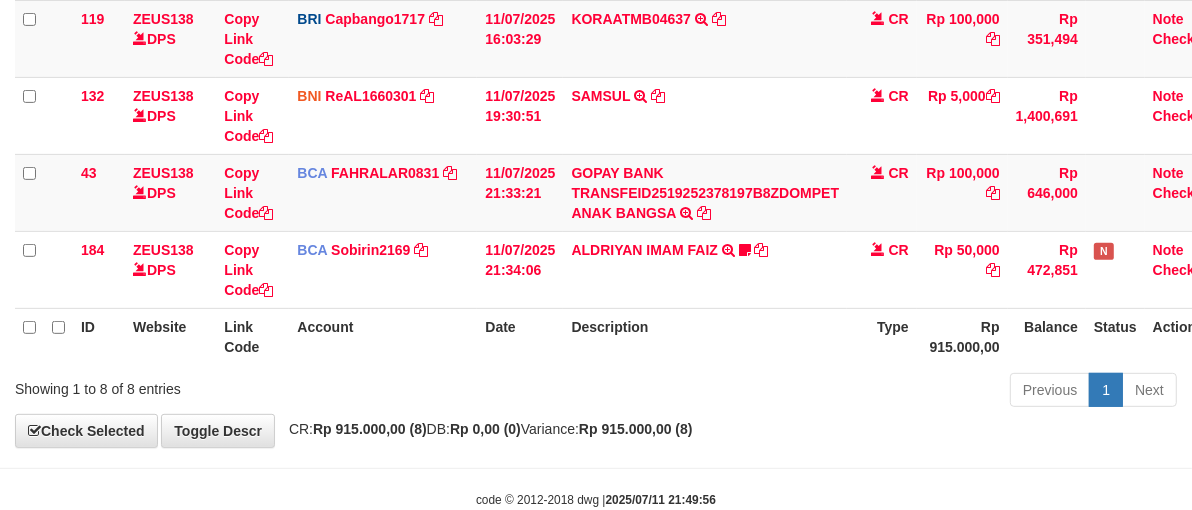 scroll, scrollTop: 607, scrollLeft: 0, axis: vertical 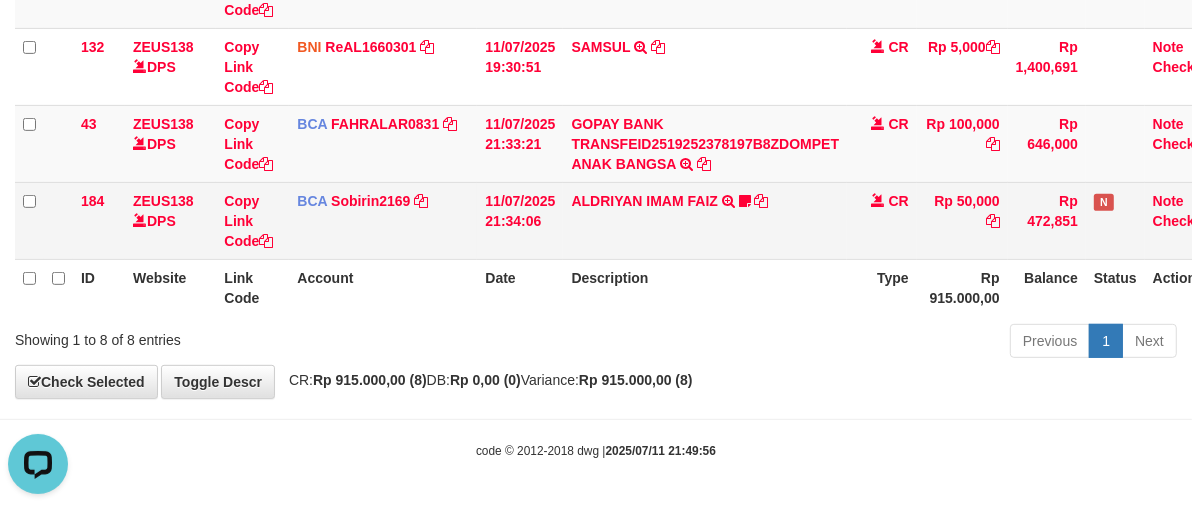 click on "ALDRIYAN IMAM FAIZ            TRSF E-BANKING CR 07/11 ZX041
ALDRIYAN IMAM FAIZ    Kempuswin" at bounding box center [705, 220] 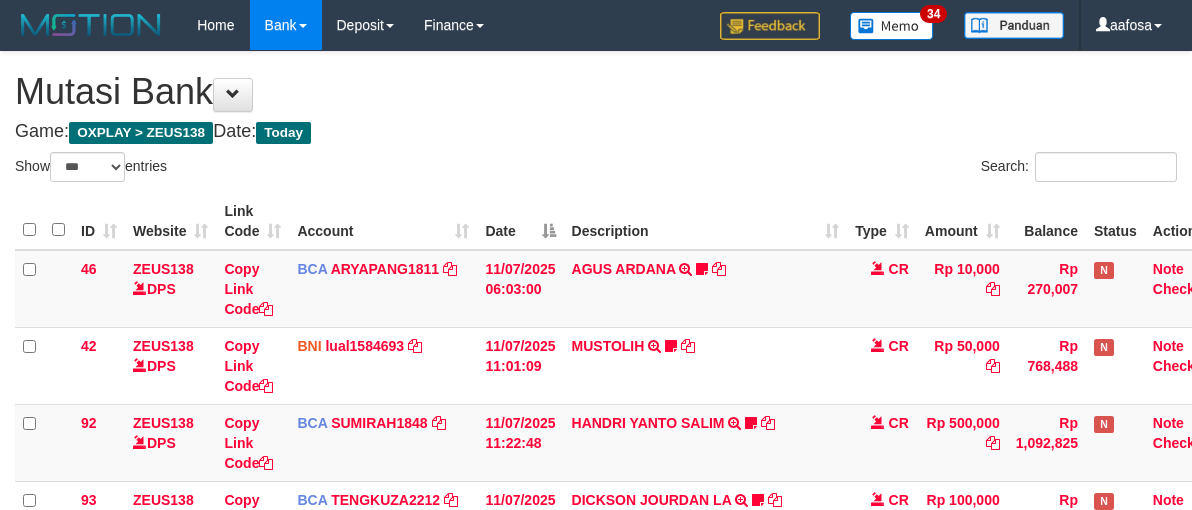 select on "***" 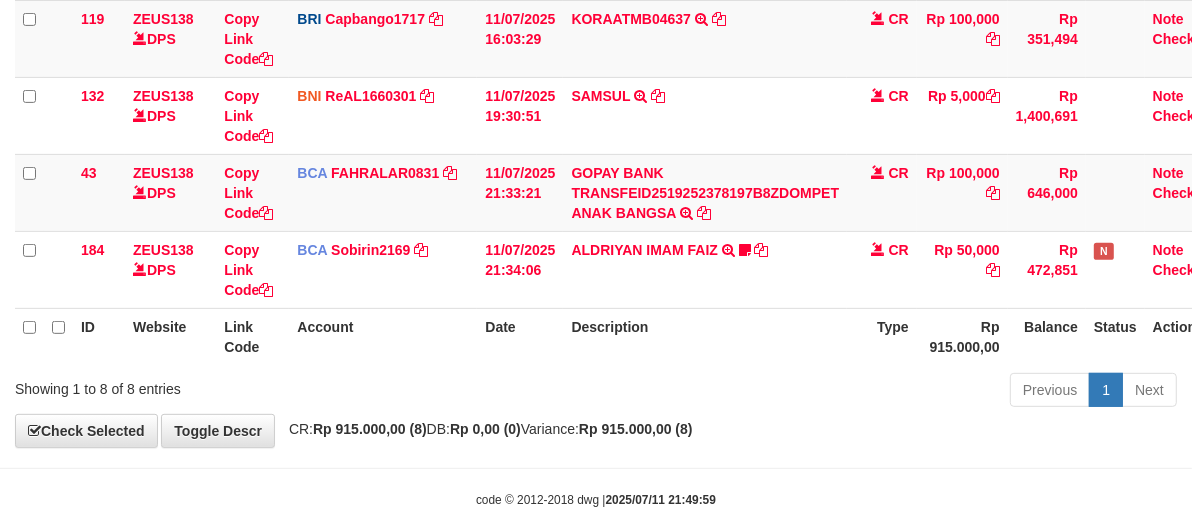 scroll, scrollTop: 607, scrollLeft: 0, axis: vertical 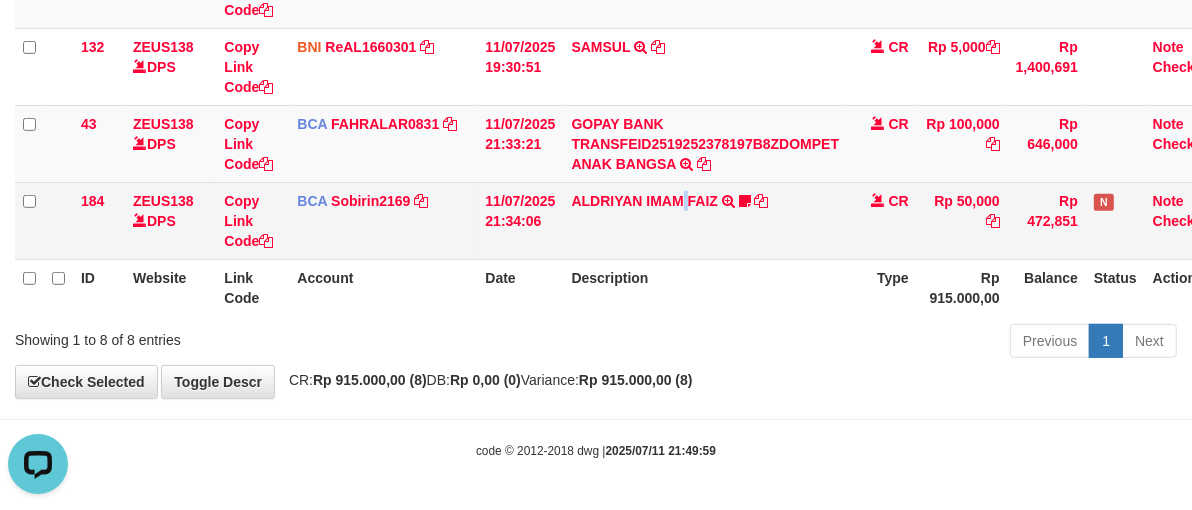 click on "[FIRST] [LAST]            TRSF E-BANKING CR 07/11 ZX041
[FIRST] [LAST]    Kempuswin" at bounding box center (705, 220) 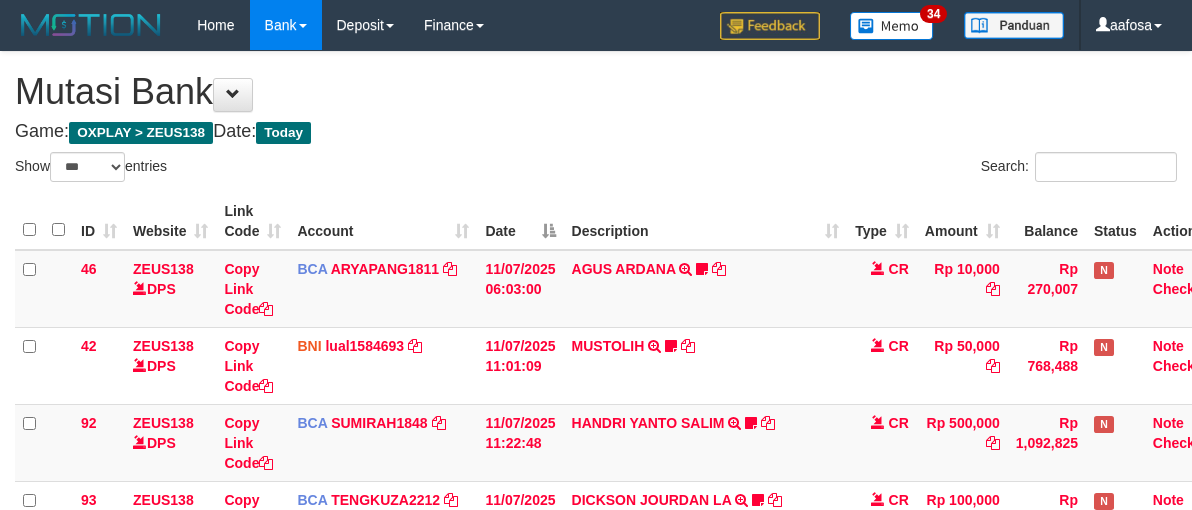 select on "***" 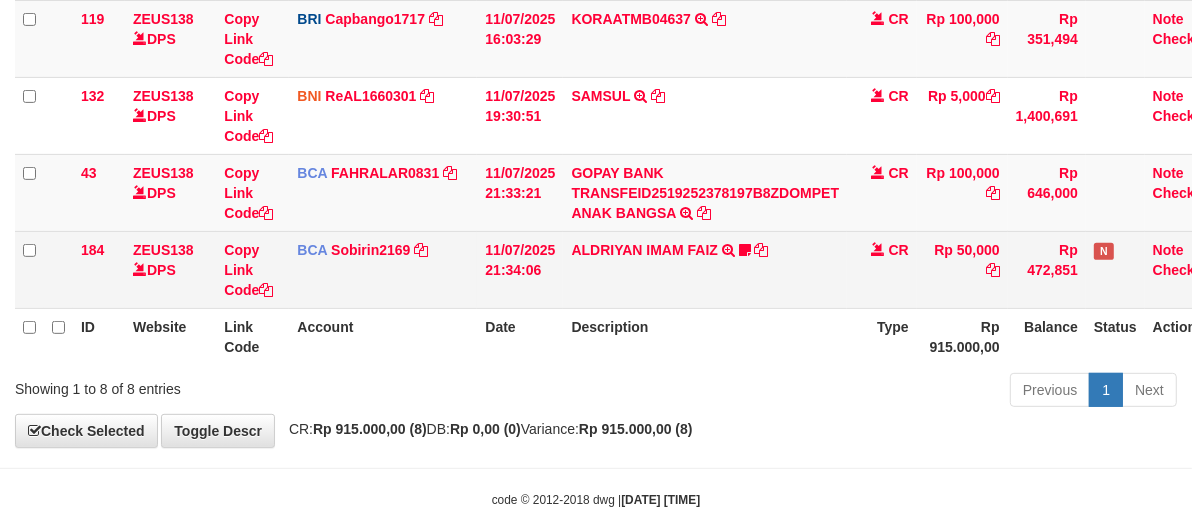 scroll, scrollTop: 607, scrollLeft: 0, axis: vertical 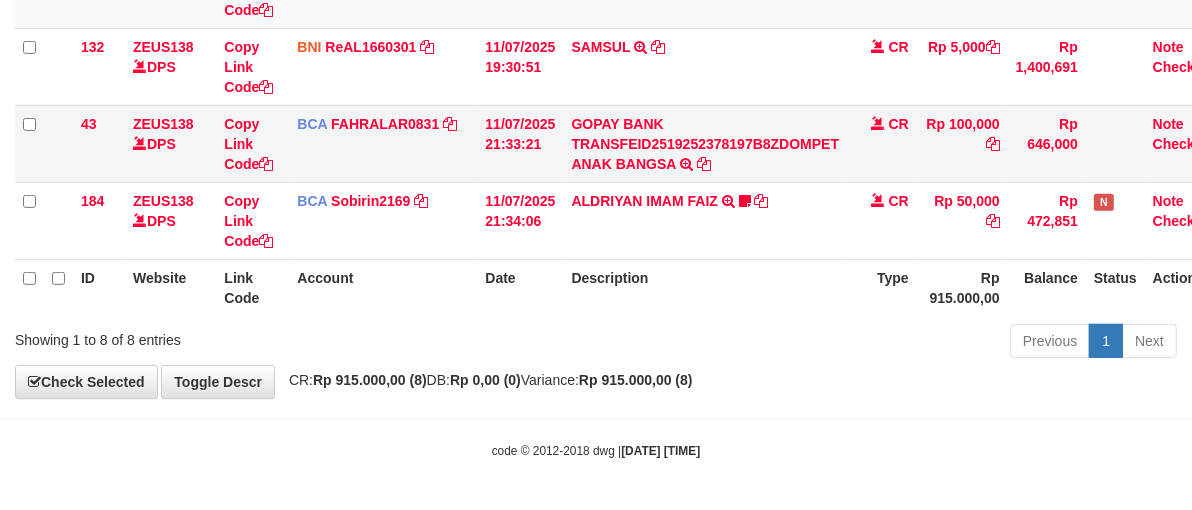 click on "GOPAY BANK TRANSFEID2519252378197B8ZDOMPET ANAK BANGSA         TRSF E-BANKING CR 1107/FTSCY/WS95051
100000.00GOPAY BANK TRANSFEID2519252378197B8ZDOMPET ANAK BANGSA" at bounding box center [705, 143] 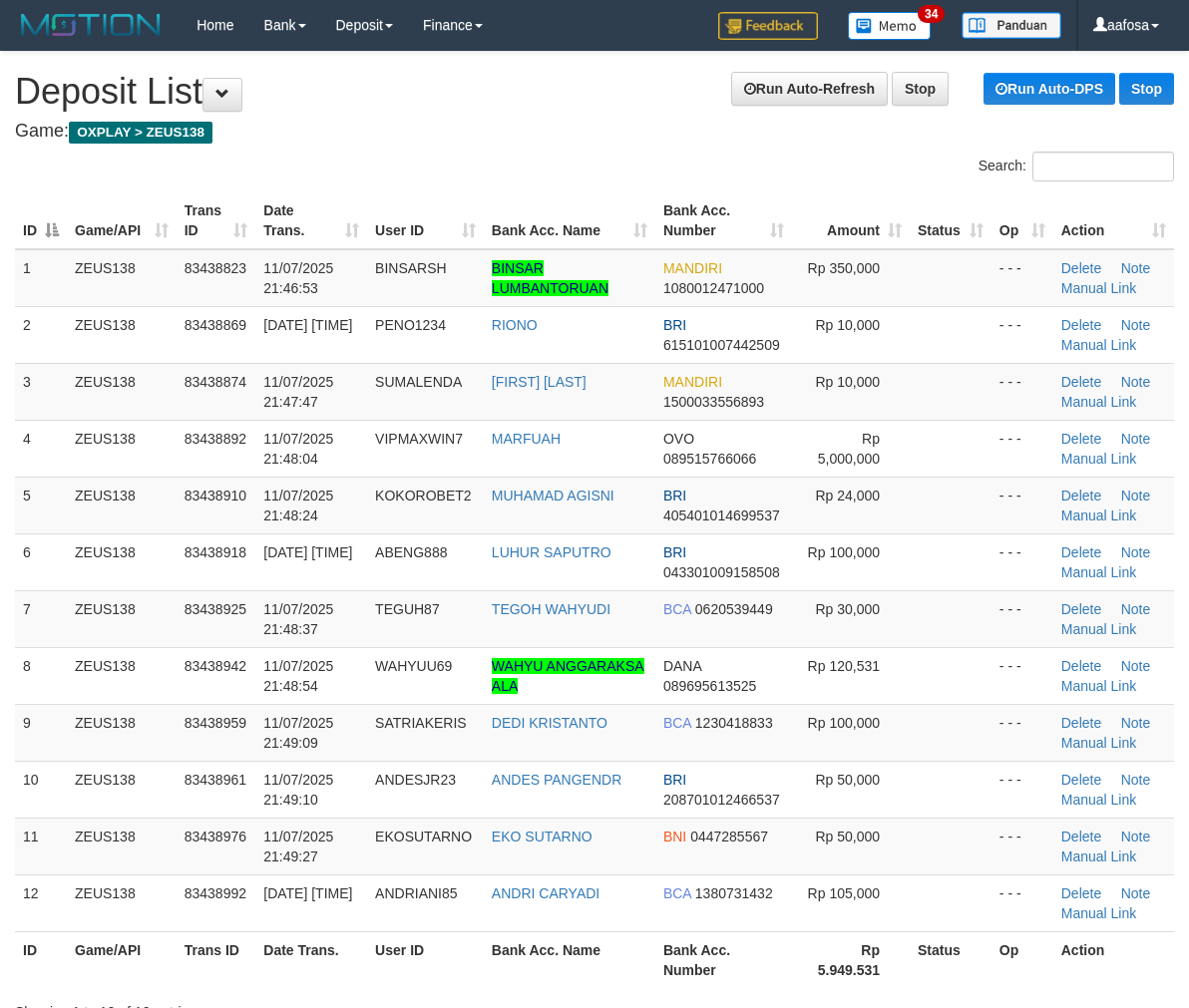 scroll, scrollTop: 41, scrollLeft: 0, axis: vertical 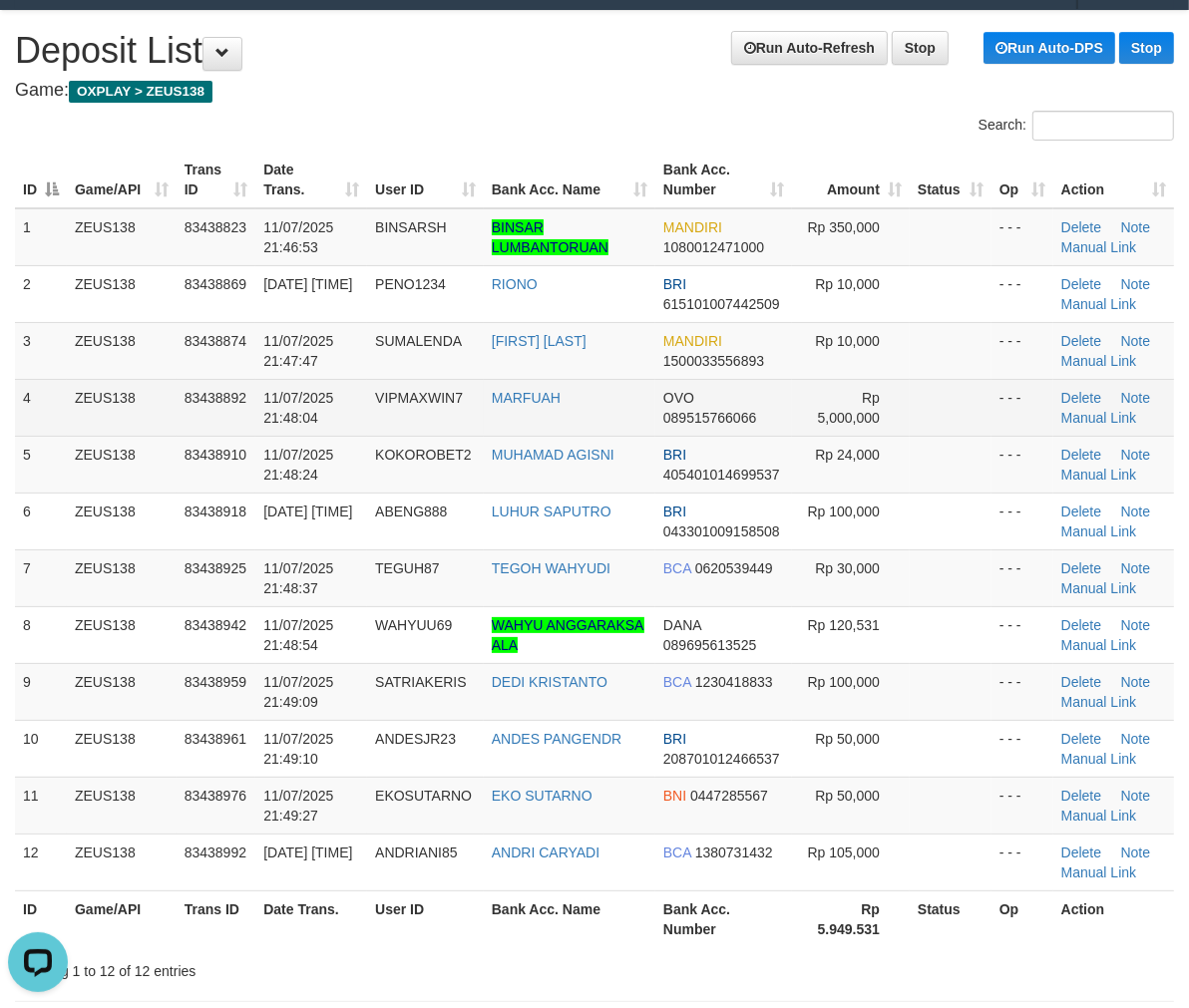 drag, startPoint x: 484, startPoint y: 387, endPoint x: 447, endPoint y: 391, distance: 37.215588 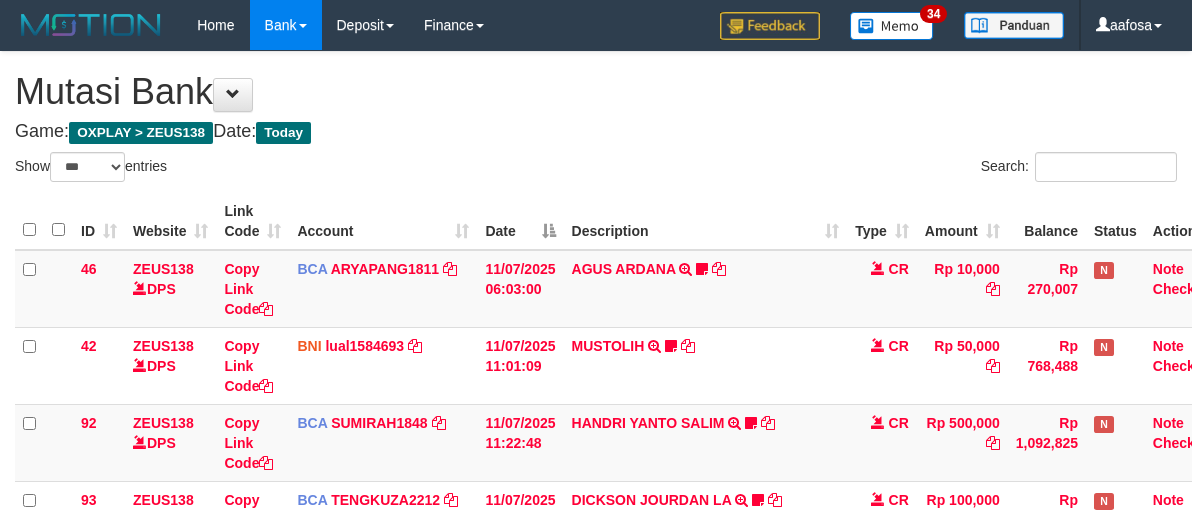 select on "***" 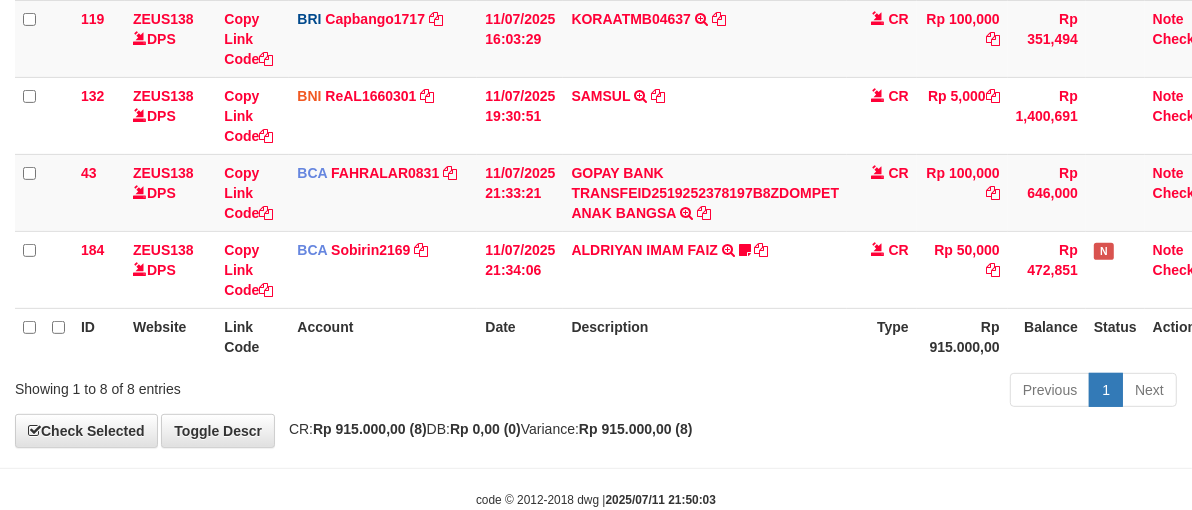 scroll, scrollTop: 607, scrollLeft: 0, axis: vertical 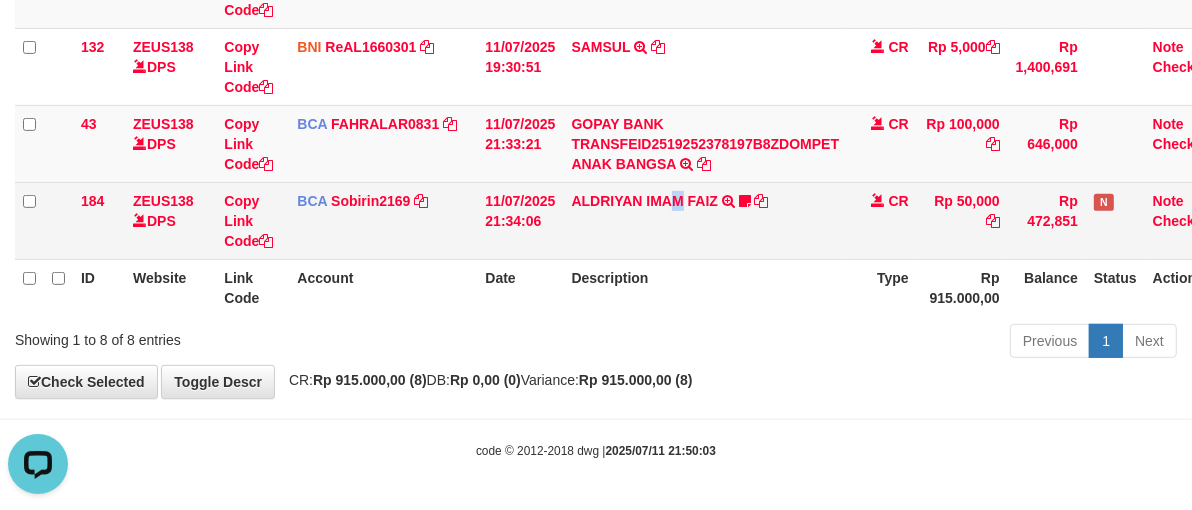 click on "ALDRIYAN IMAM FAIZ            TRSF E-BANKING CR 07/11 ZX041
ALDRIYAN IMAM FAIZ    Kempuswin" at bounding box center (705, 220) 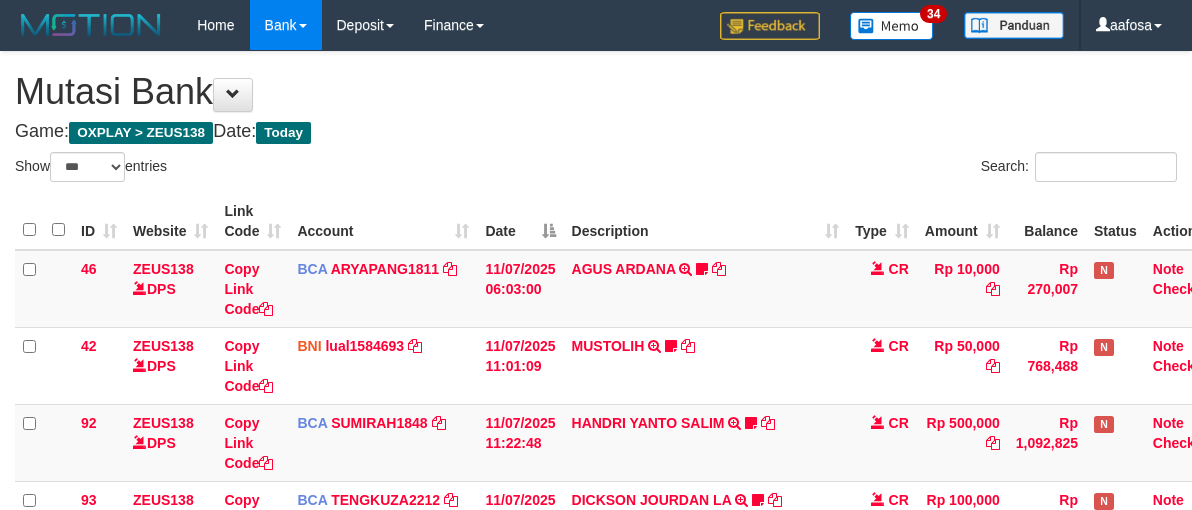 select on "***" 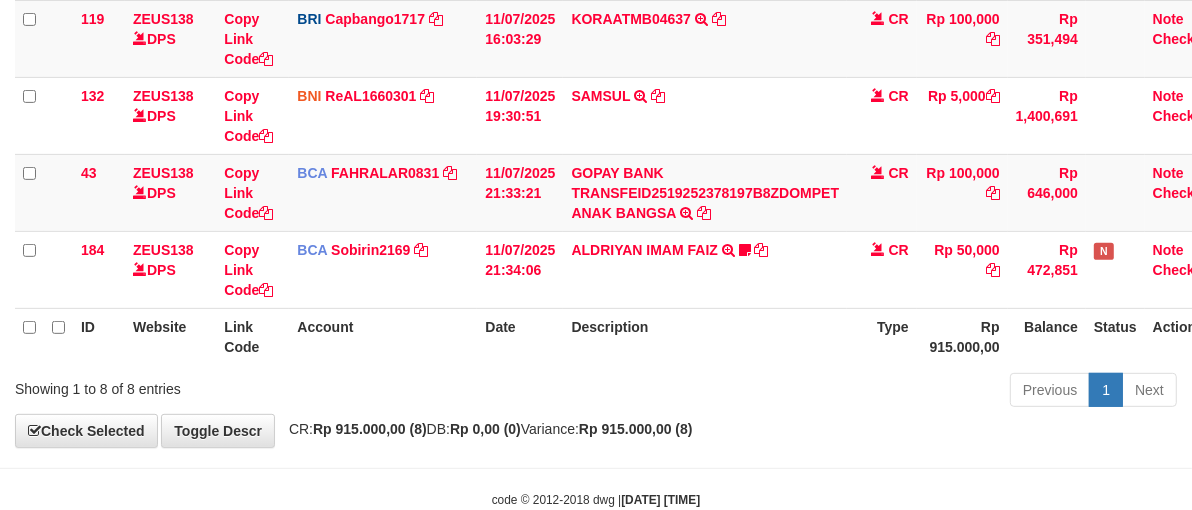 scroll, scrollTop: 607, scrollLeft: 0, axis: vertical 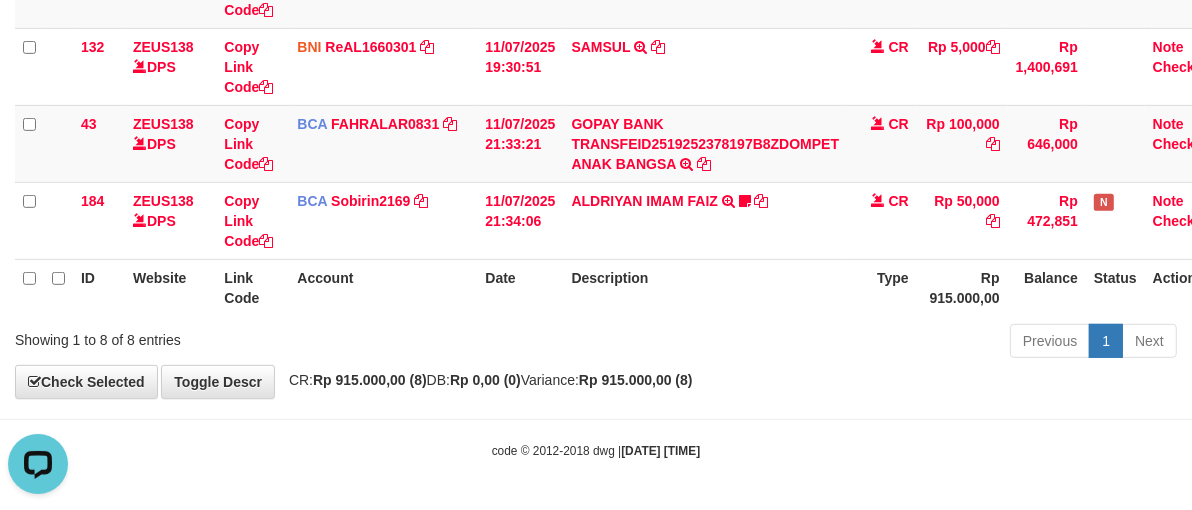 click on "Description" at bounding box center (705, 287) 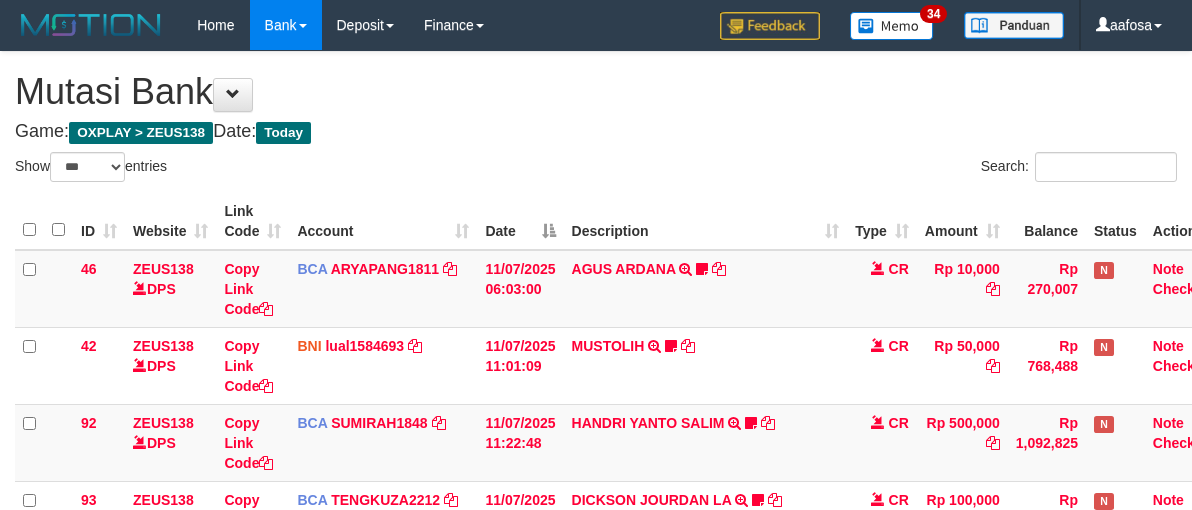 select on "***" 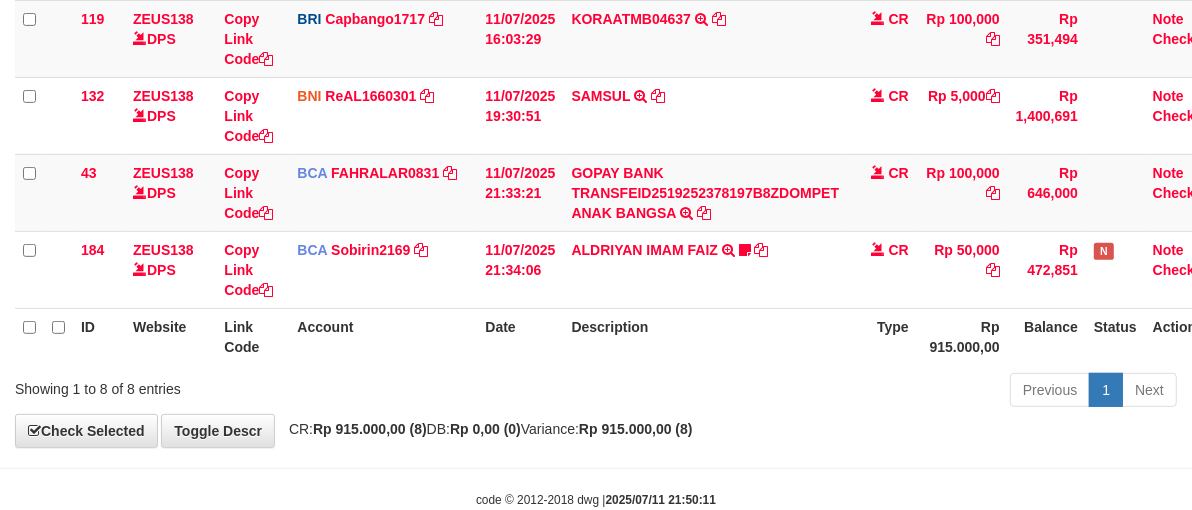 scroll, scrollTop: 607, scrollLeft: 0, axis: vertical 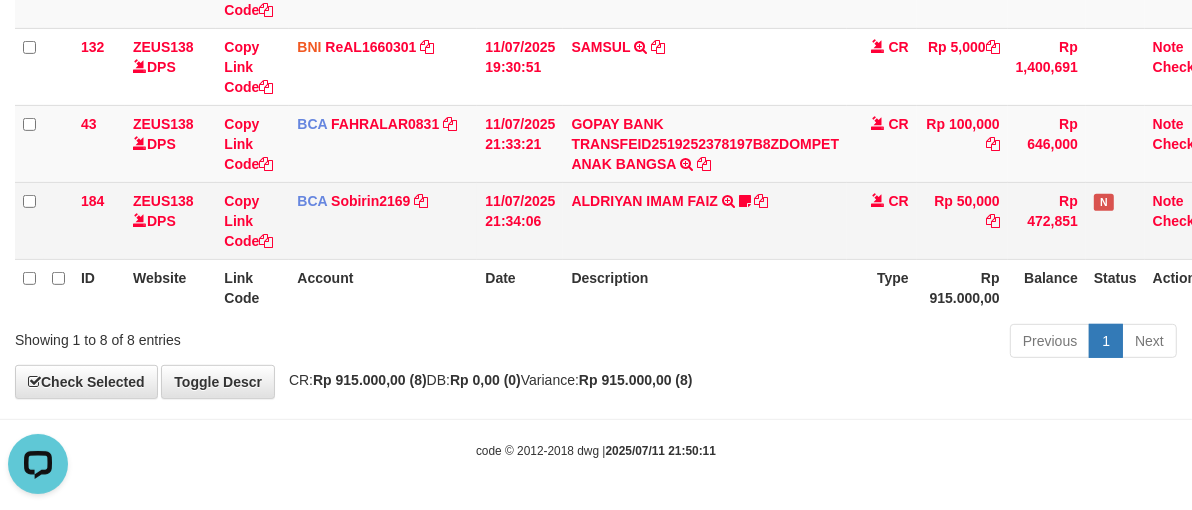 click on "[FIRST] [LAST]            TRSF E-BANKING CR 07/11 ZX041
[FIRST] [LAST]    Kempuswin" at bounding box center [705, 220] 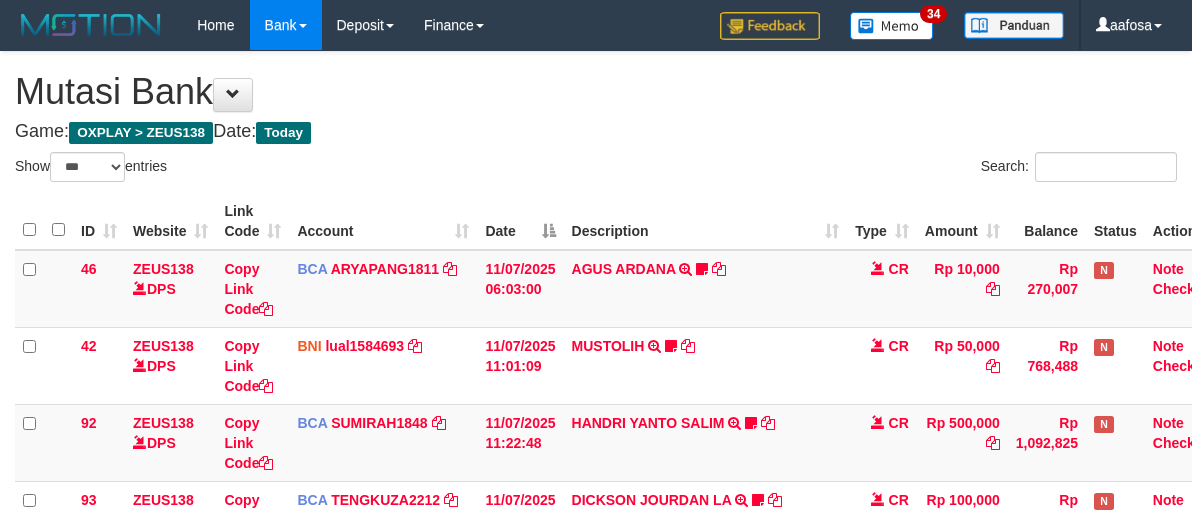 select on "***" 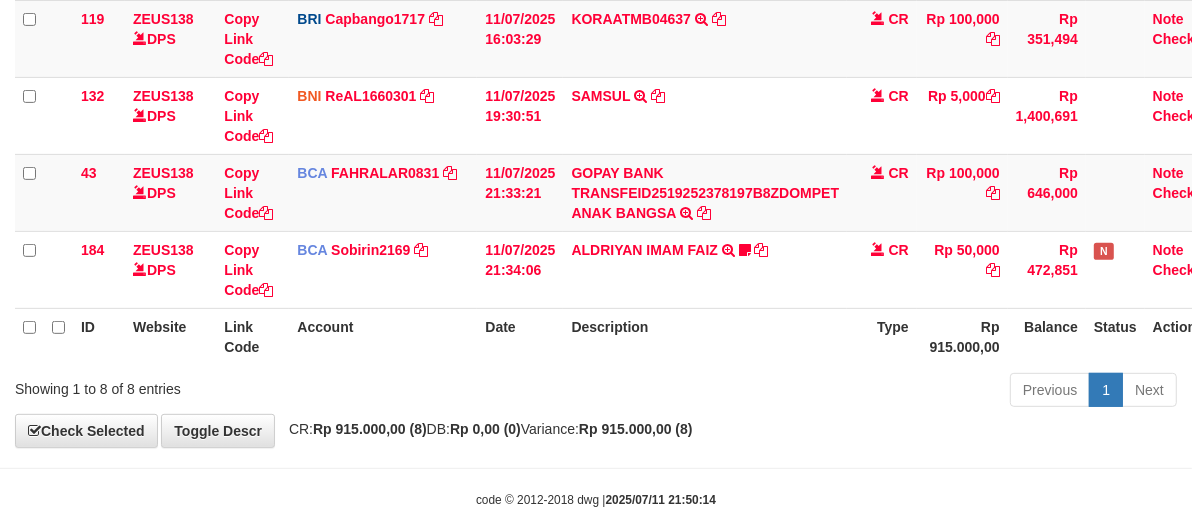 scroll, scrollTop: 607, scrollLeft: 0, axis: vertical 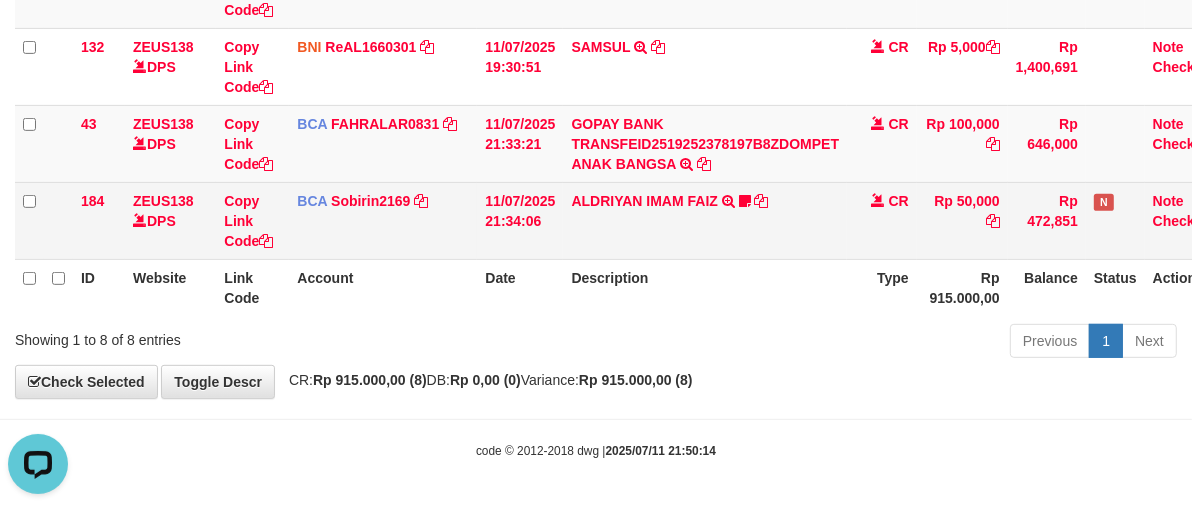 drag, startPoint x: 804, startPoint y: 241, endPoint x: 782, endPoint y: 254, distance: 25.553865 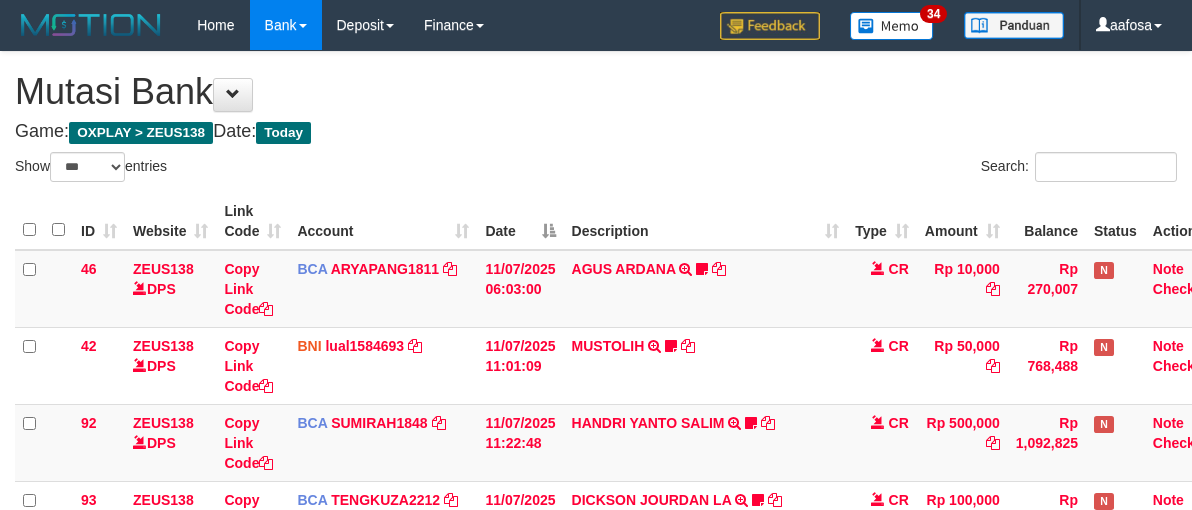 select on "***" 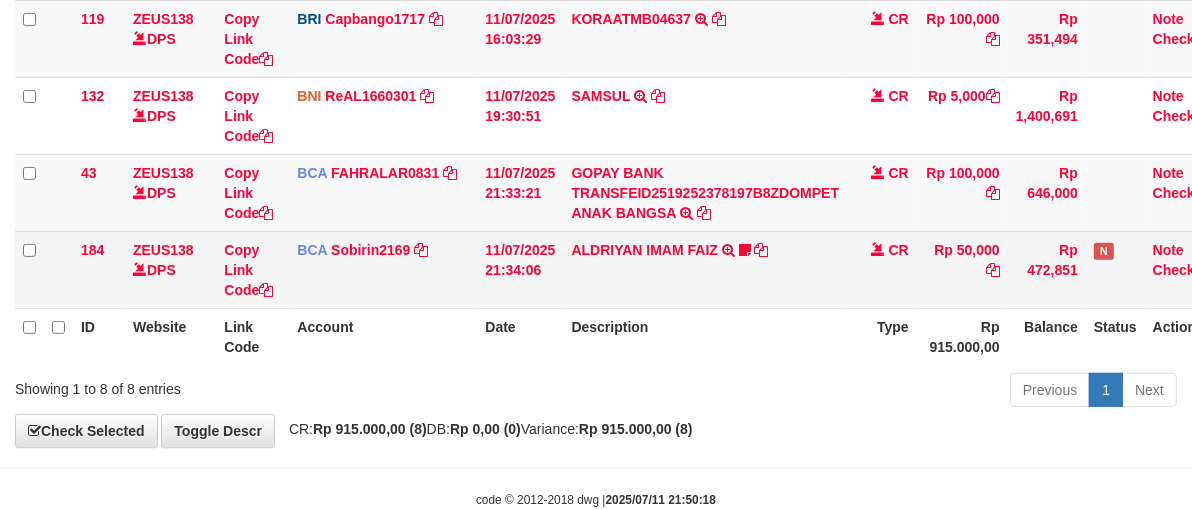 scroll, scrollTop: 607, scrollLeft: 0, axis: vertical 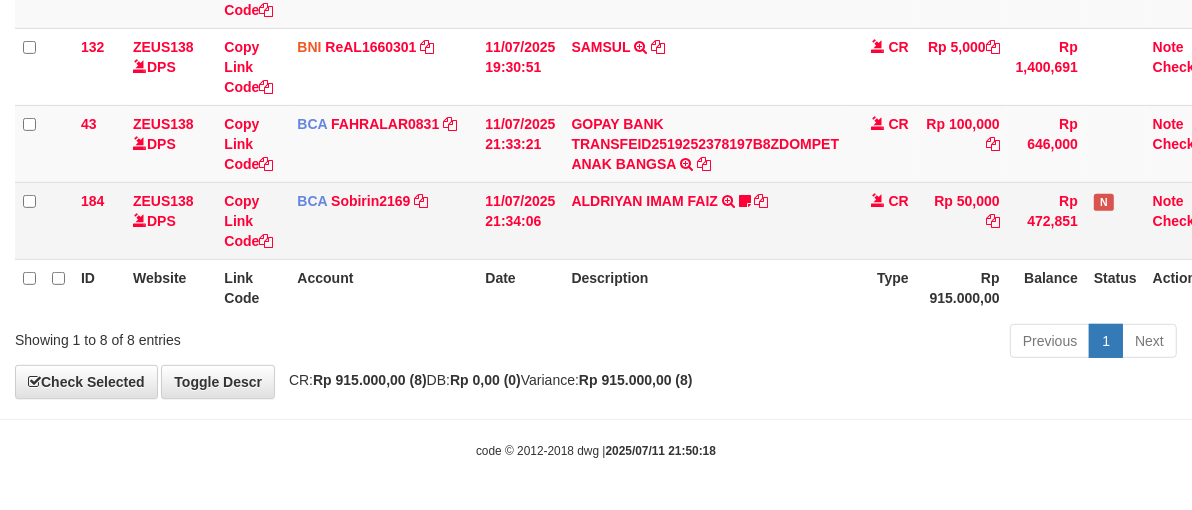 click on "[FIRST] [LAST]            TRSF E-BANKING CR 07/11 ZX041
[FIRST] [LAST]    Kempuswin" at bounding box center (705, 220) 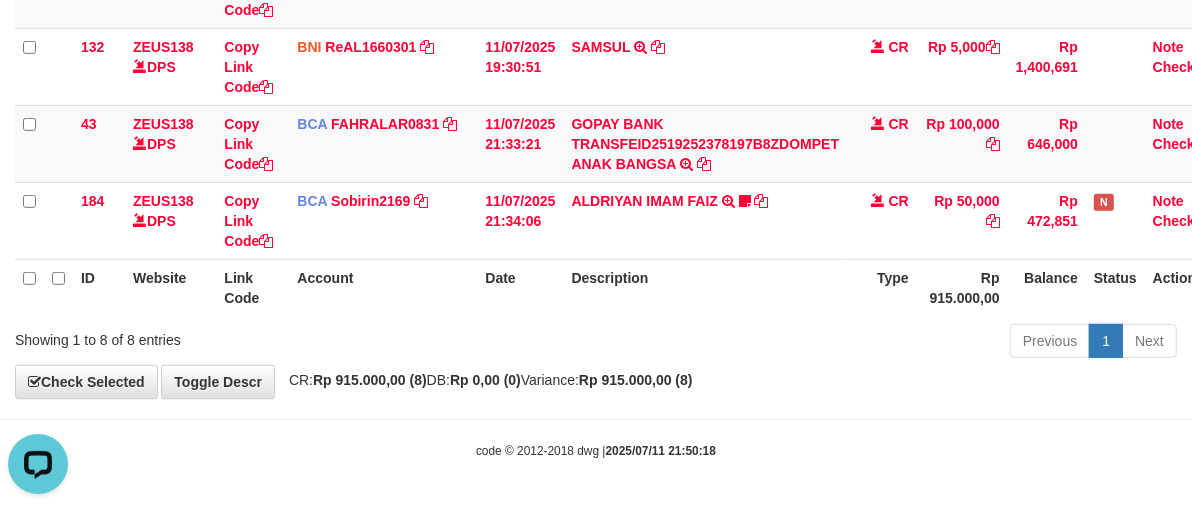 scroll, scrollTop: 0, scrollLeft: 0, axis: both 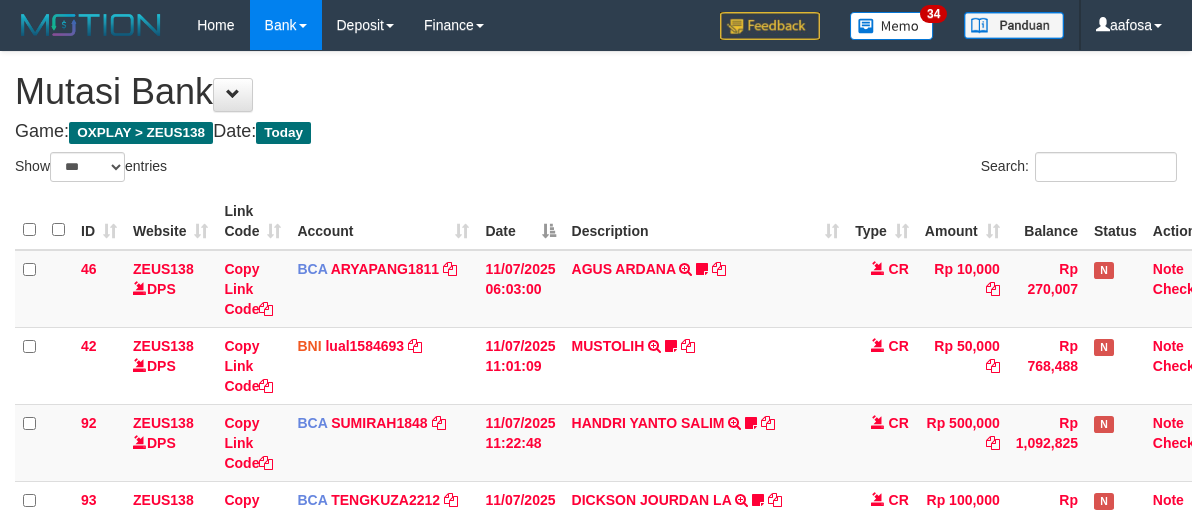 select on "***" 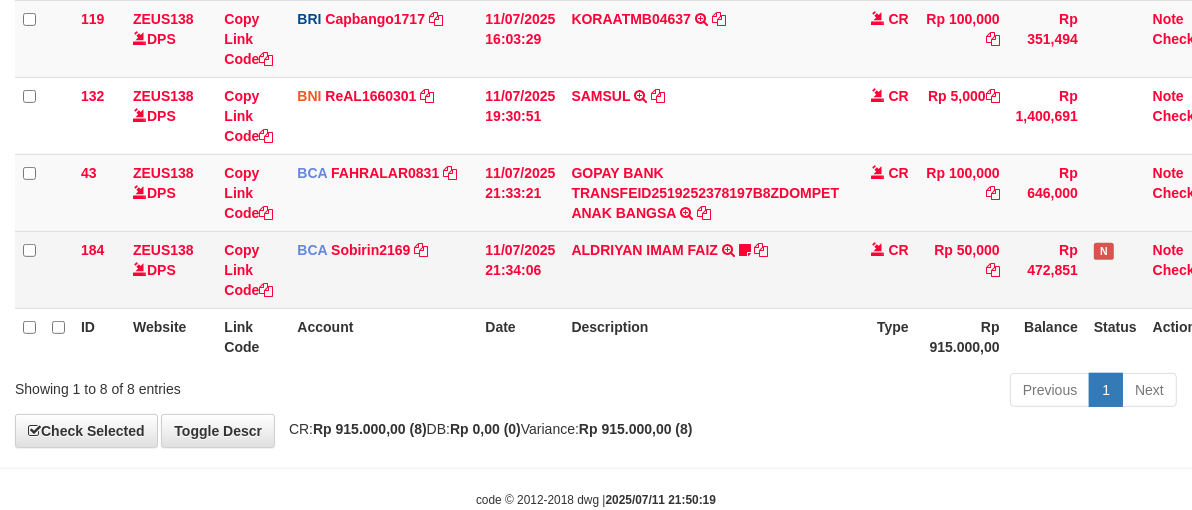 scroll, scrollTop: 607, scrollLeft: 0, axis: vertical 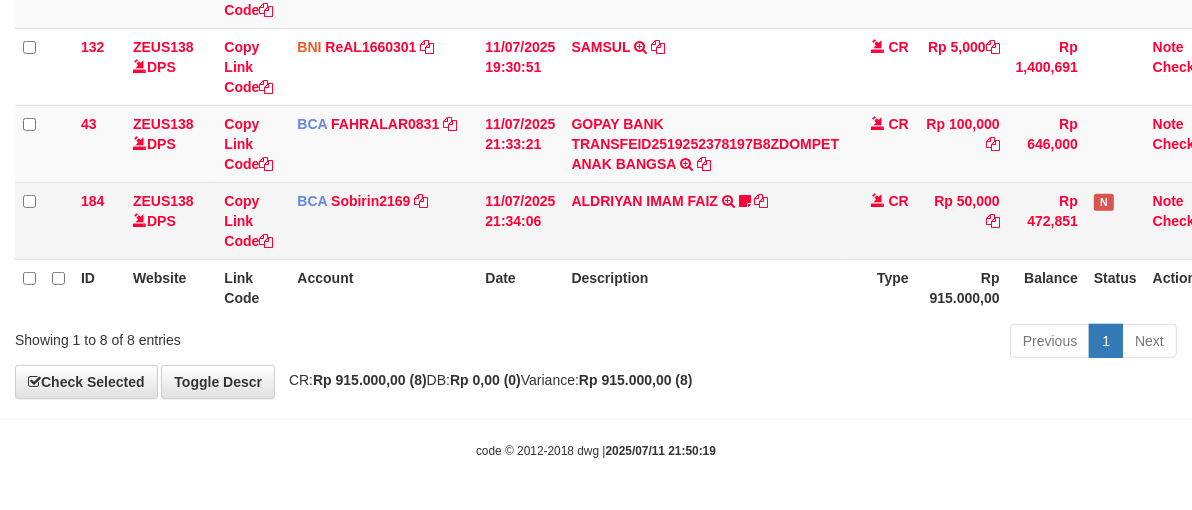 click on "ALDRIYAN IMAM FAIZ            TRSF E-BANKING CR 07/11 ZX041
ALDRIYAN IMAM FAIZ    Kempuswin" at bounding box center [705, 220] 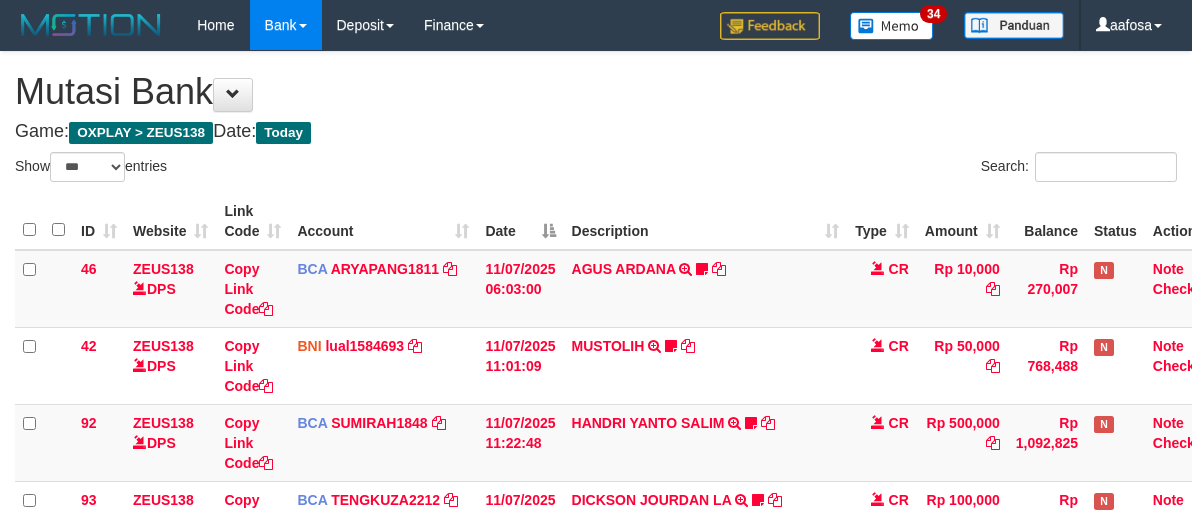 select on "***" 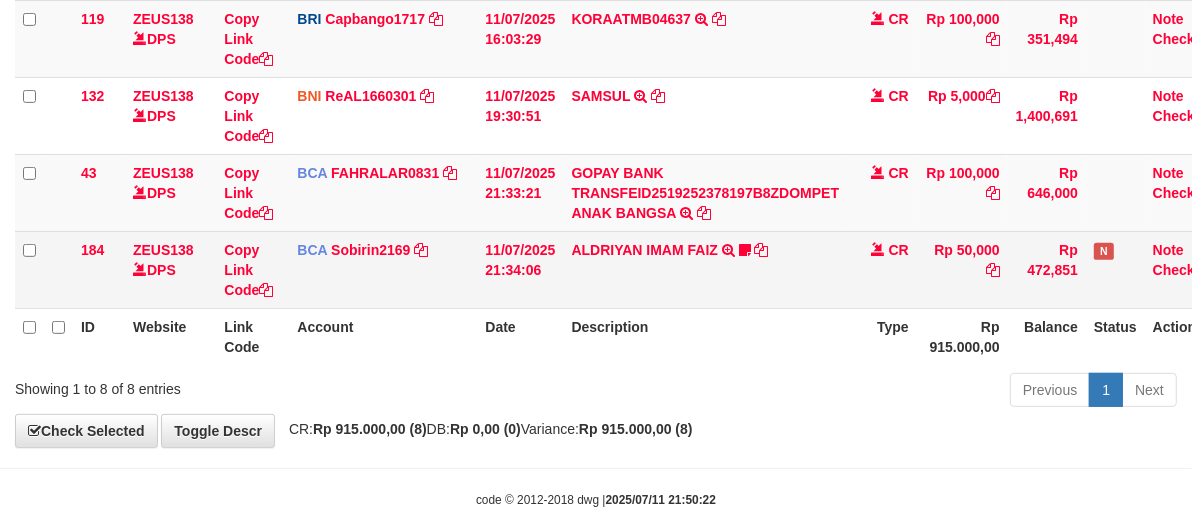 scroll, scrollTop: 607, scrollLeft: 0, axis: vertical 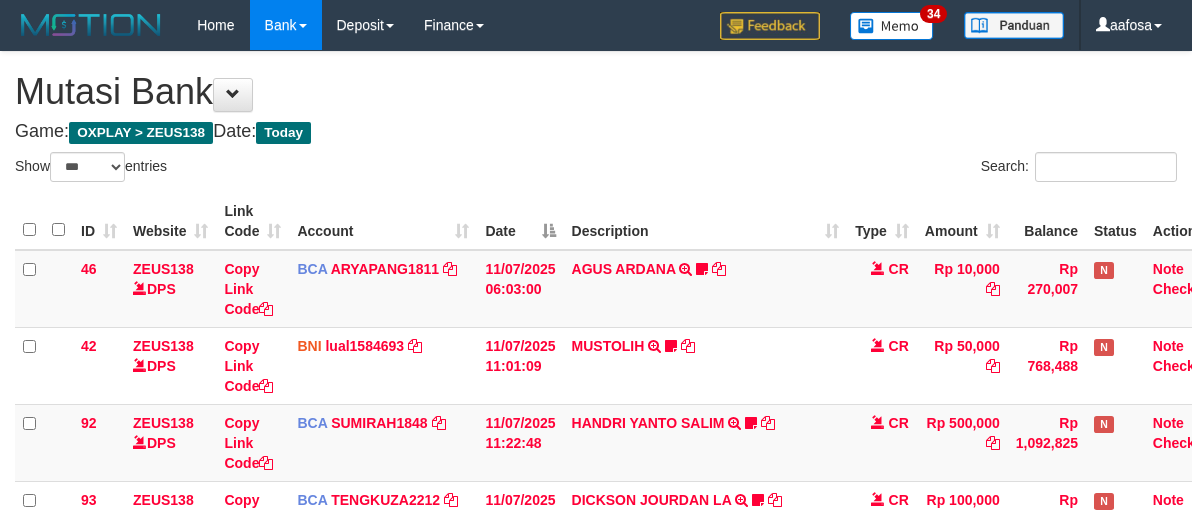 select on "***" 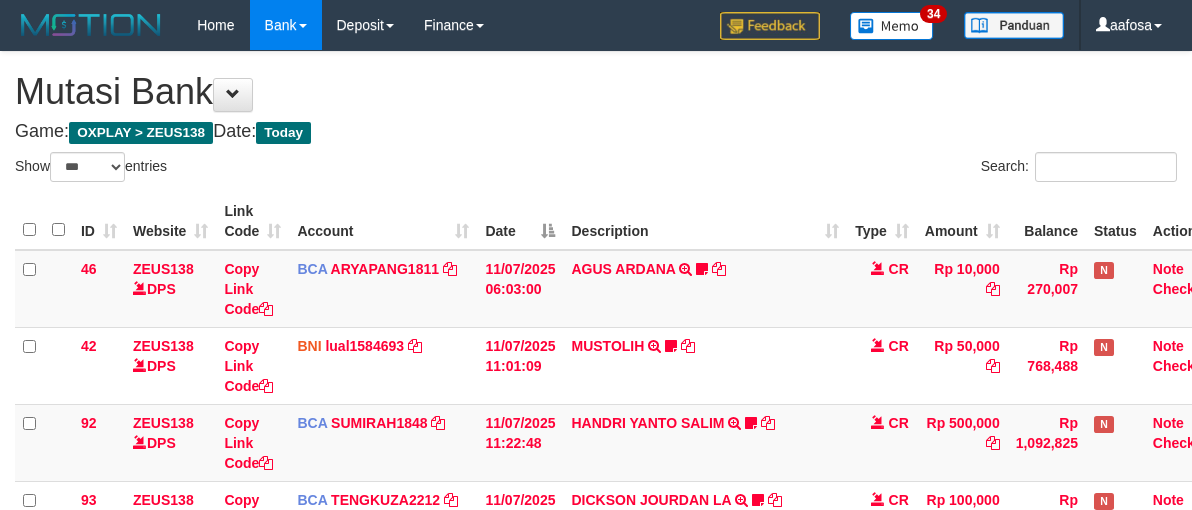 scroll, scrollTop: 558, scrollLeft: 0, axis: vertical 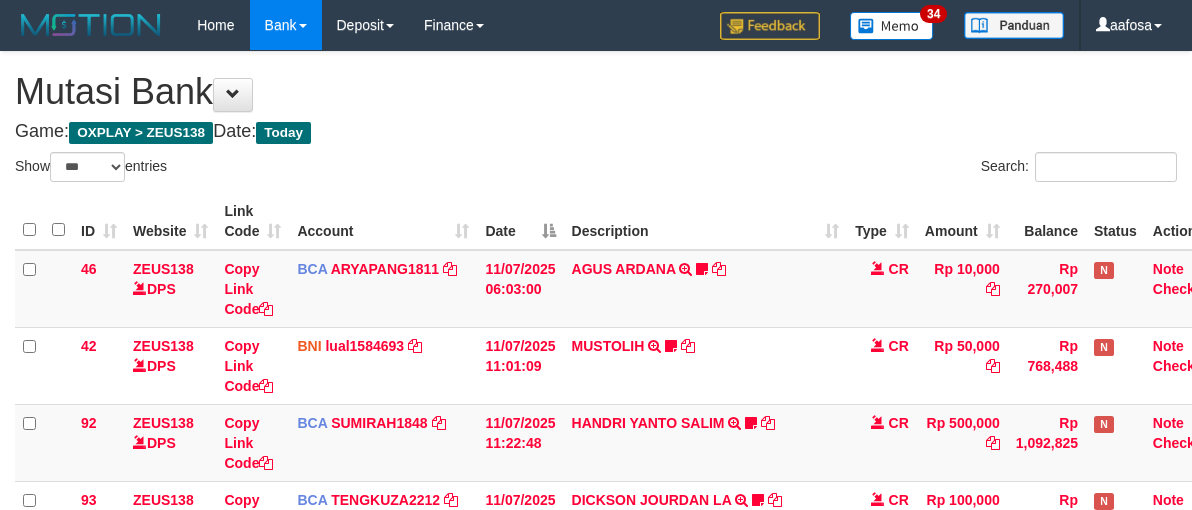 select on "***" 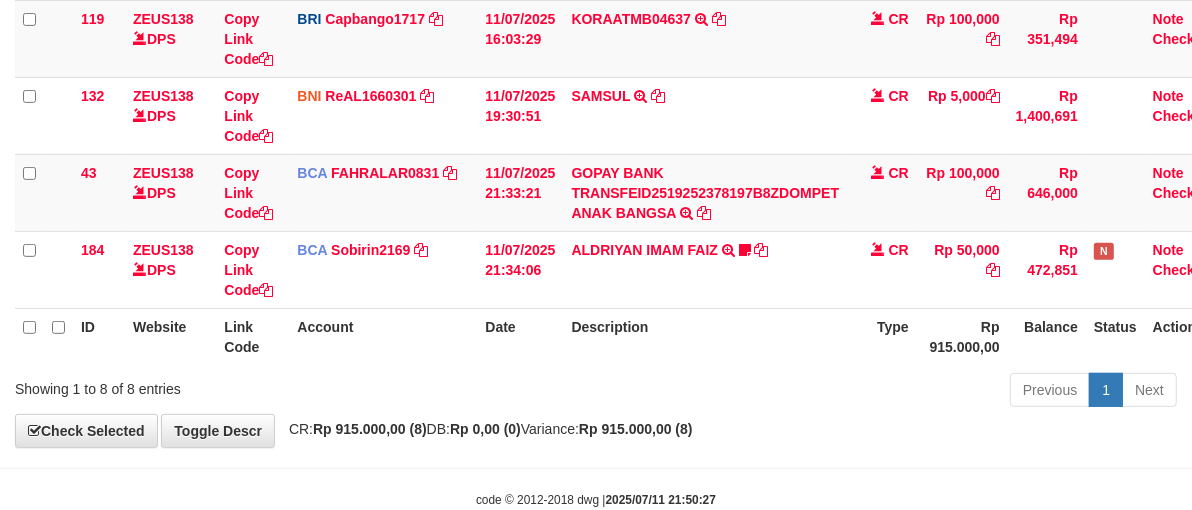 scroll, scrollTop: 607, scrollLeft: 0, axis: vertical 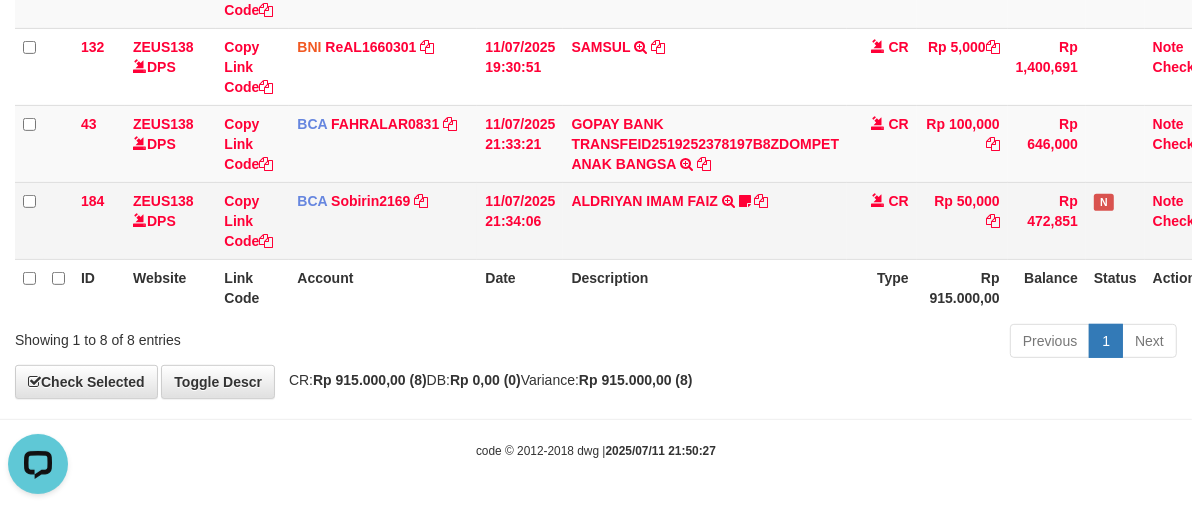 click on "[FIRST] [LAST]            TRSF E-BANKING CR 07/11 ZX041
[FIRST] [LAST]    Kempuswin" at bounding box center [705, 220] 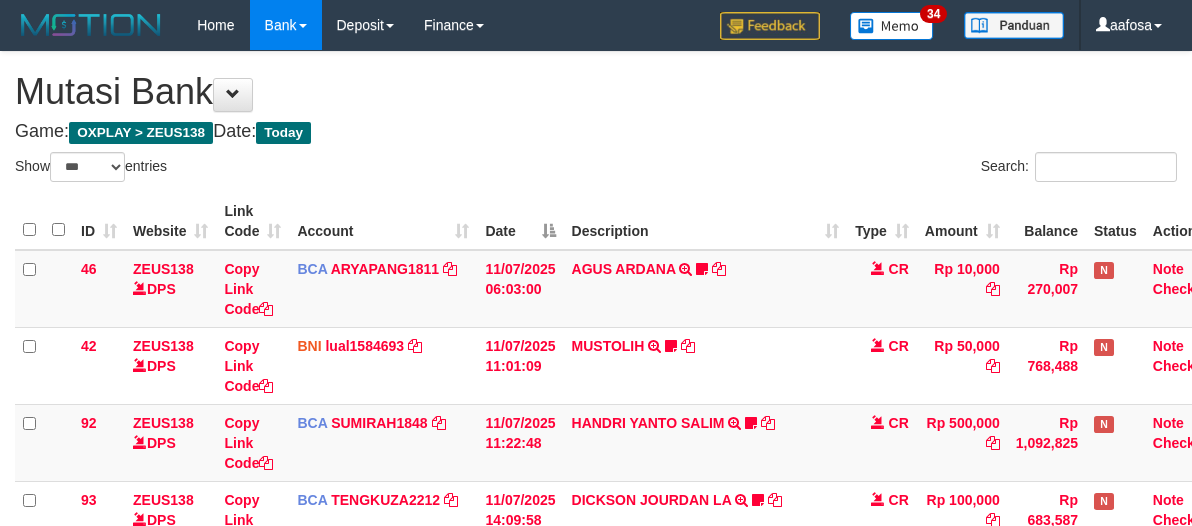 select on "***" 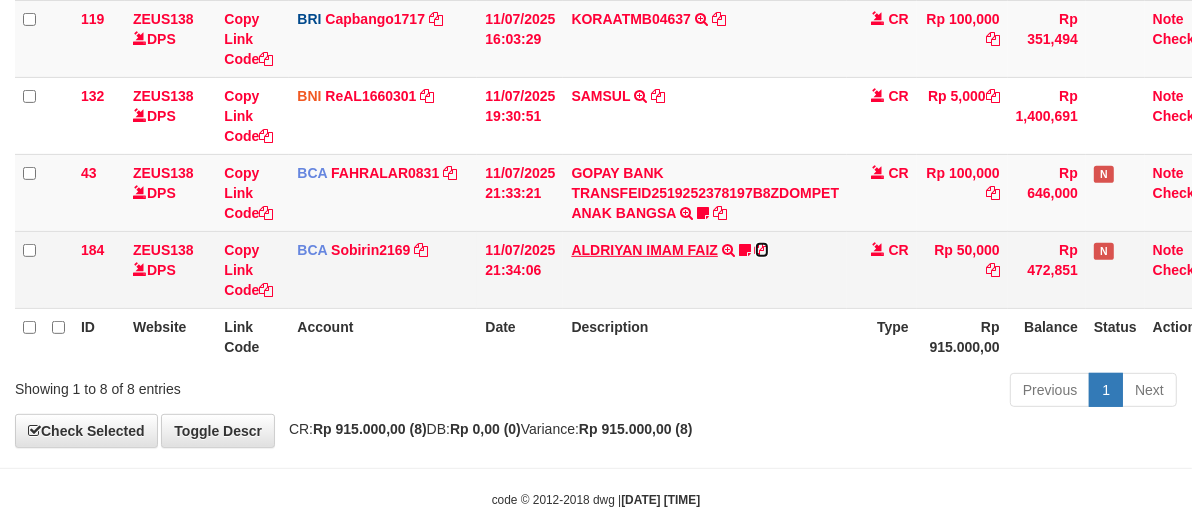 scroll, scrollTop: 607, scrollLeft: 0, axis: vertical 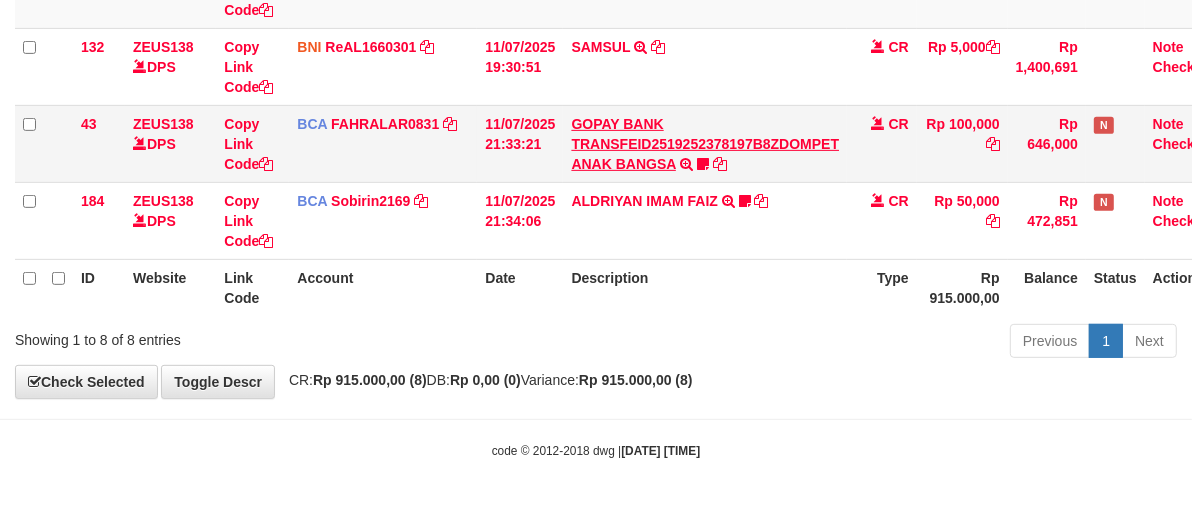click on "GOPAY BANK TRANSFEID2519252378197B8ZDOMPET ANAK BANGSA            TRSF E-BANKING CR 1107/FTSCY/WS95051
100000.00GOPAY BANK TRANSFEID2519252378197B8ZDOMPET ANAK BANGSA    Siapaya07" at bounding box center [705, 143] 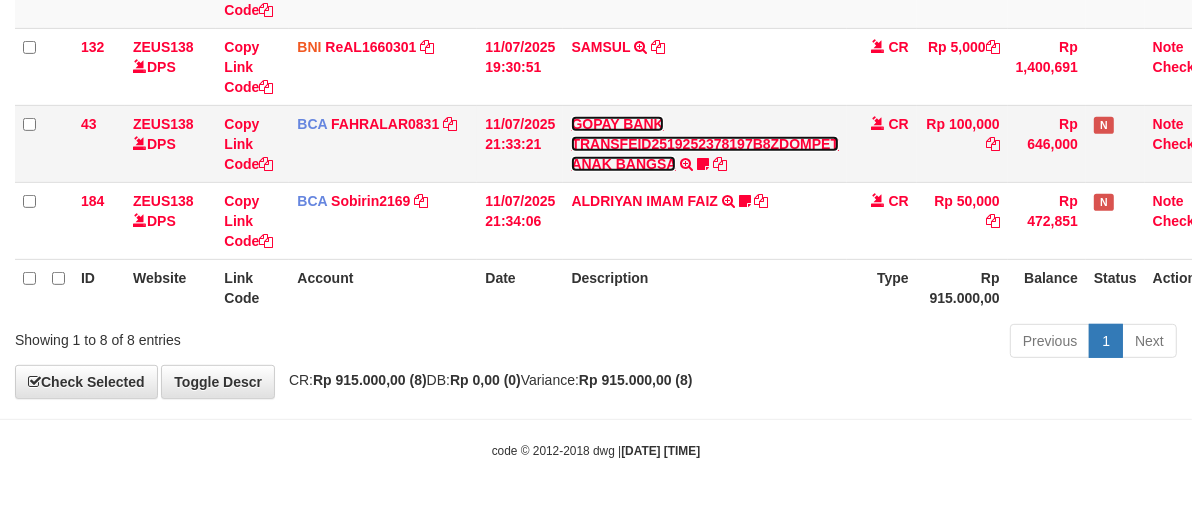 click on "GOPAY BANK TRANSFEID2519252378197B8ZDOMPET ANAK BANGSA" at bounding box center (705, 144) 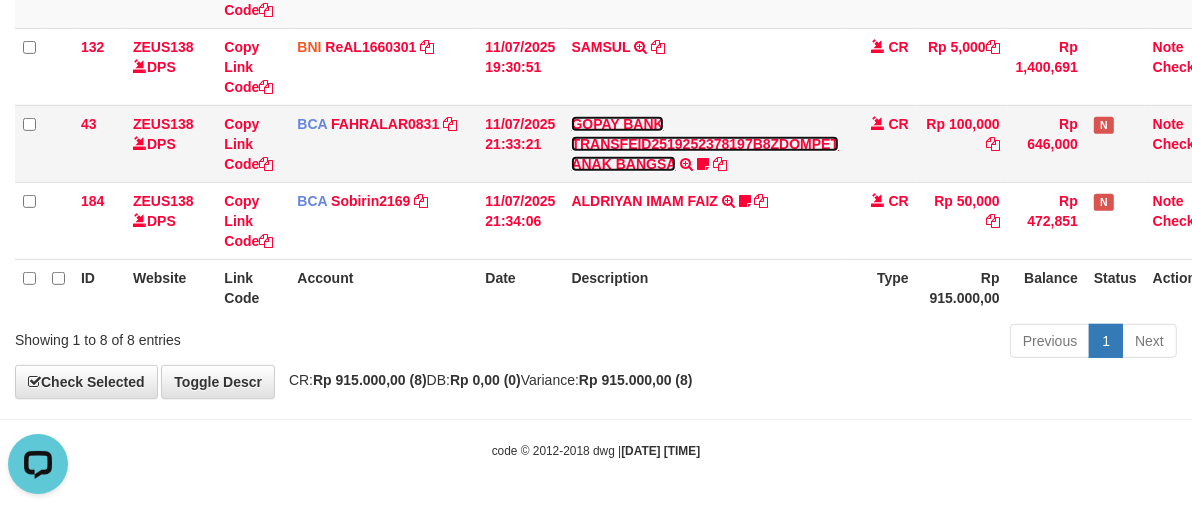 scroll, scrollTop: 0, scrollLeft: 0, axis: both 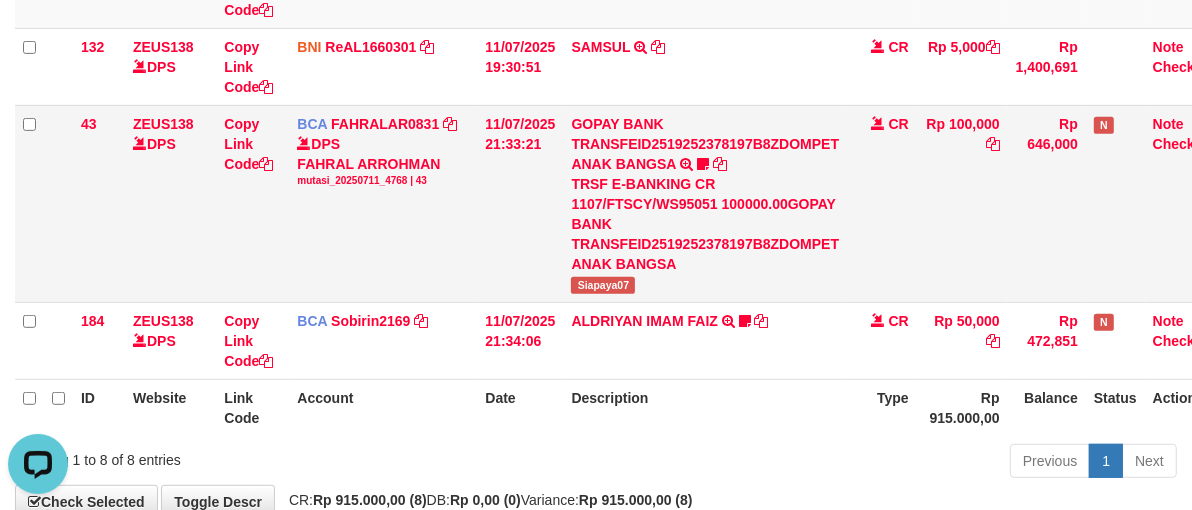click on "Siapaya07" at bounding box center [603, 285] 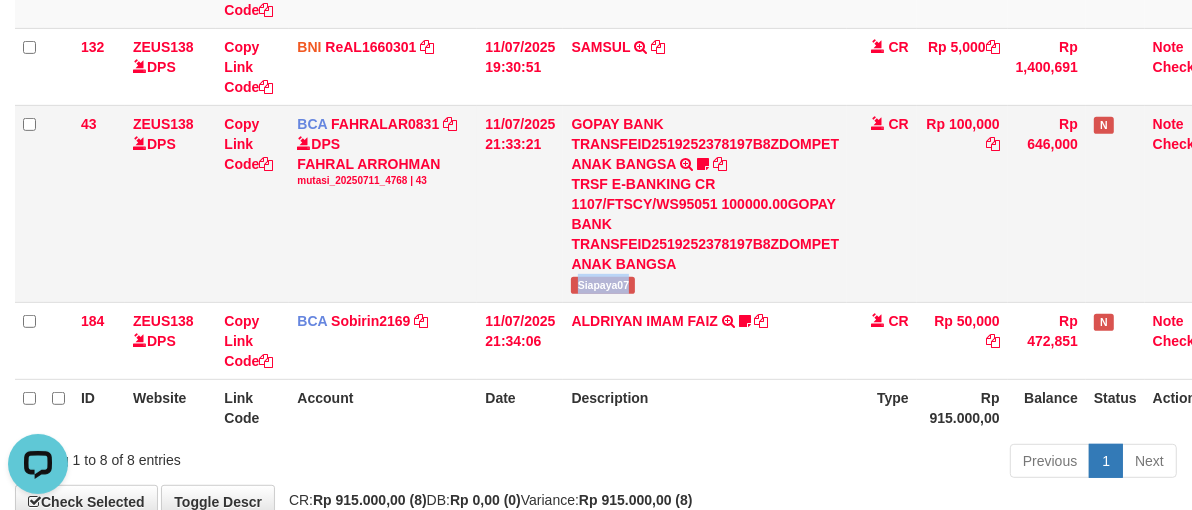click on "Siapaya07" at bounding box center [603, 285] 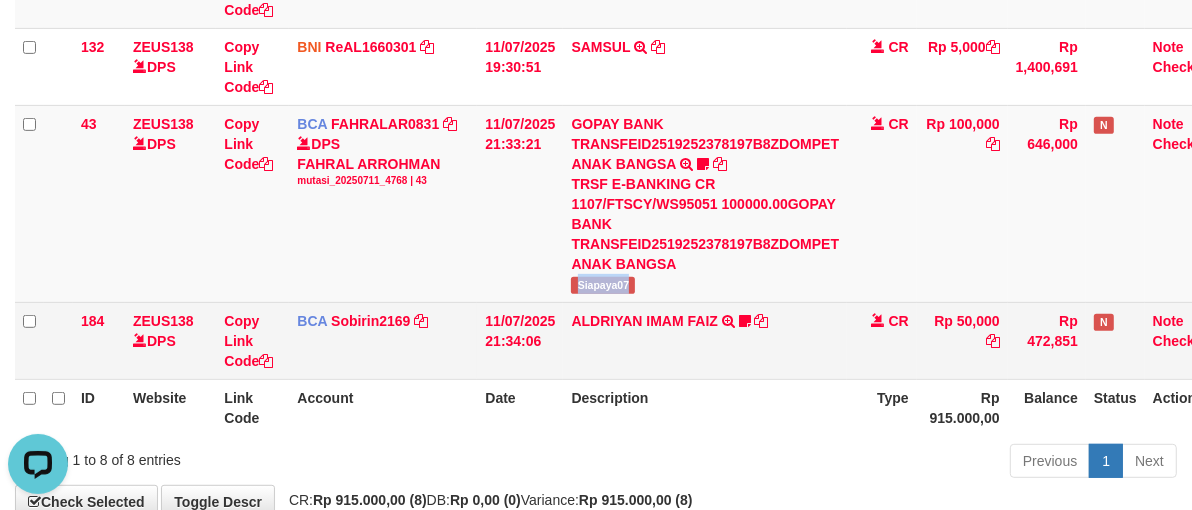copy on "Siapaya07" 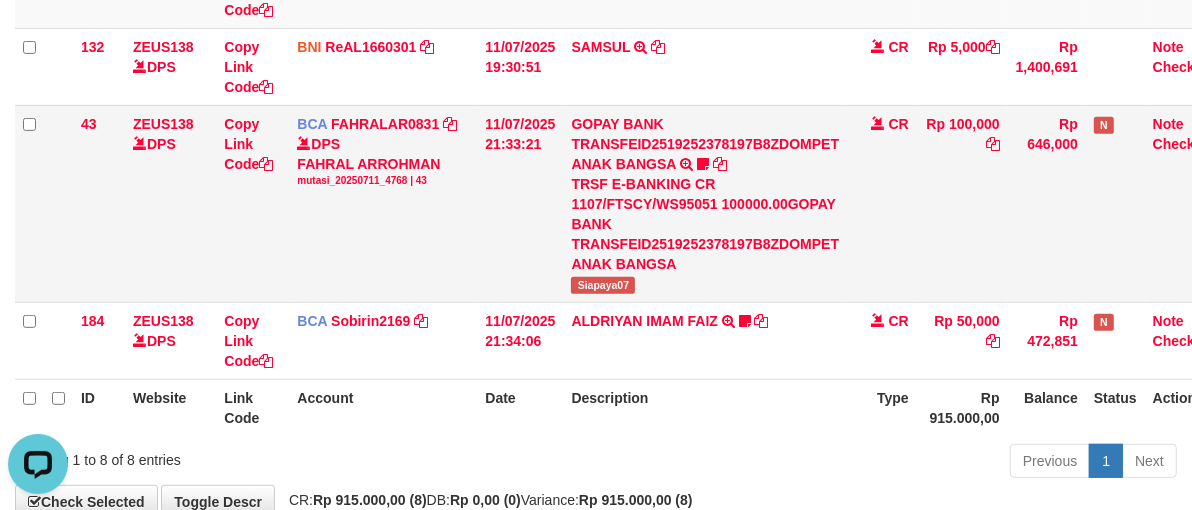 click on "TRSF E-BANKING CR 1107/FTSCY/WS95051
100000.00GOPAY BANK TRANSFEID2519252378197B8ZDOMPET ANAK BANGSA" at bounding box center (705, 224) 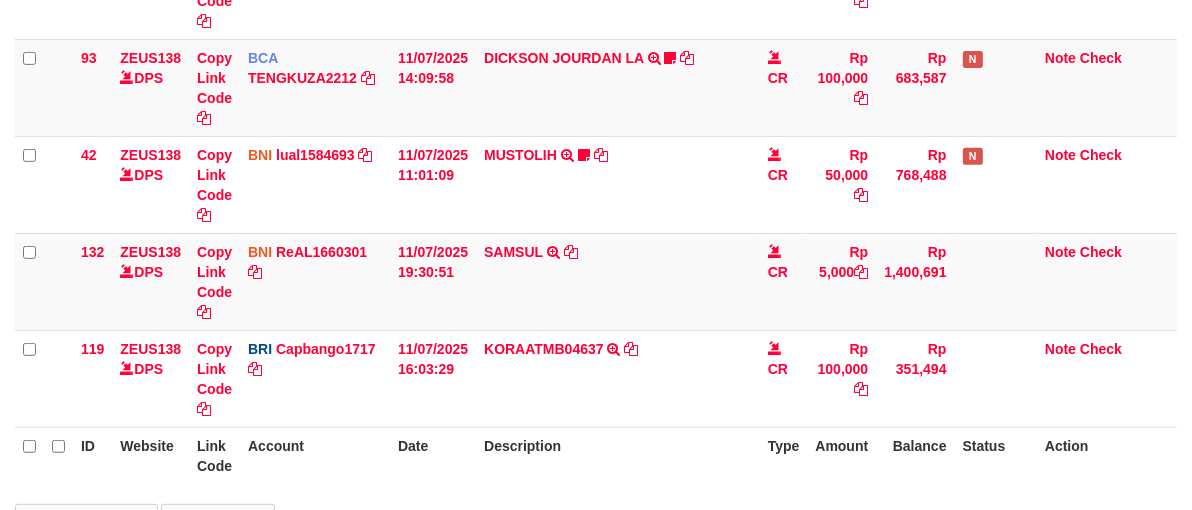 select on "***" 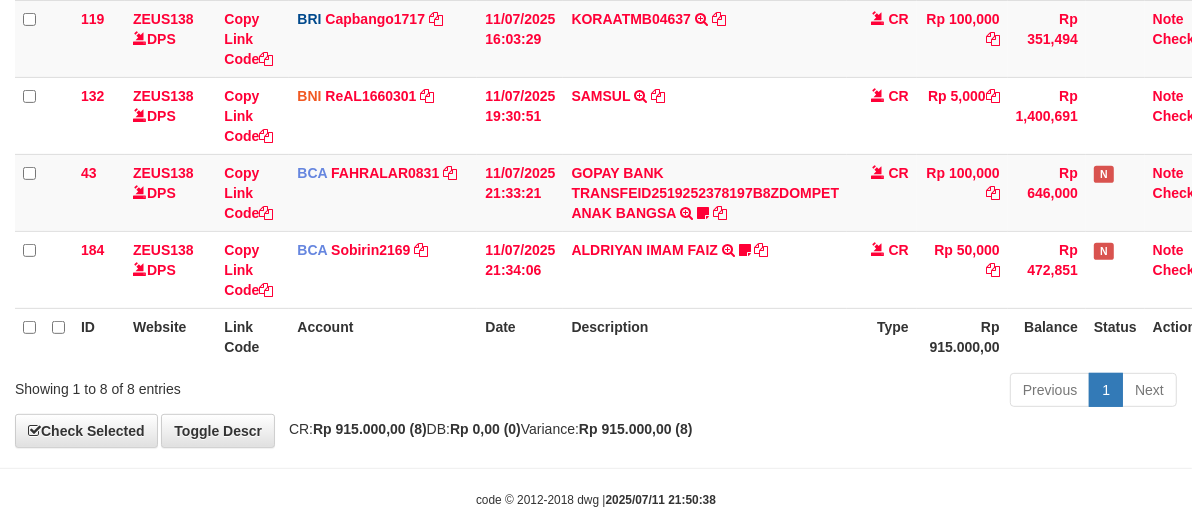 scroll, scrollTop: 607, scrollLeft: 0, axis: vertical 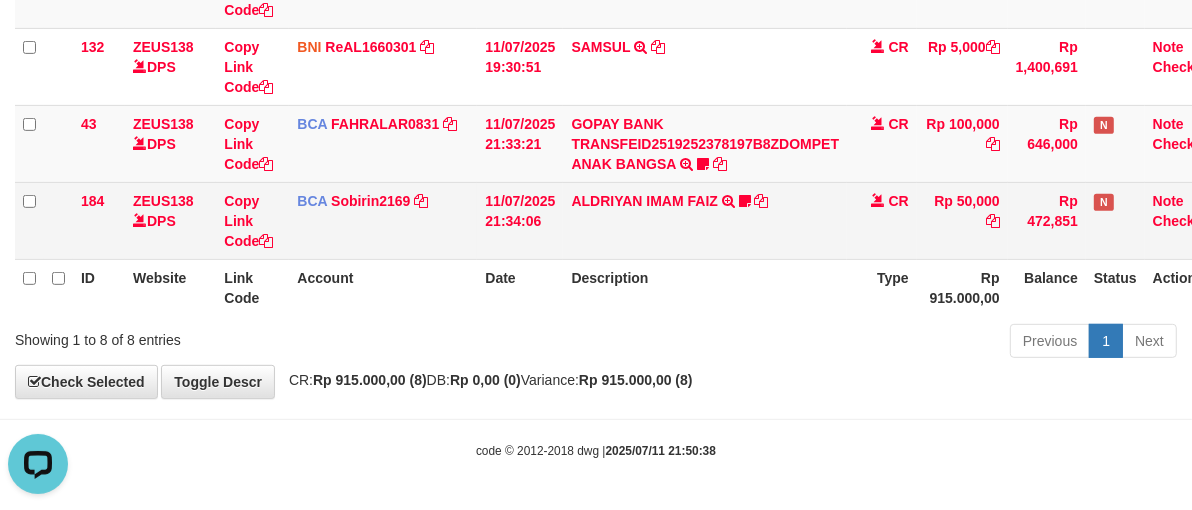 click on "[FIRST] [LAST]            TRSF E-BANKING CR 07/11 ZX041
[FIRST] [LAST]    Kempuswin" at bounding box center [705, 220] 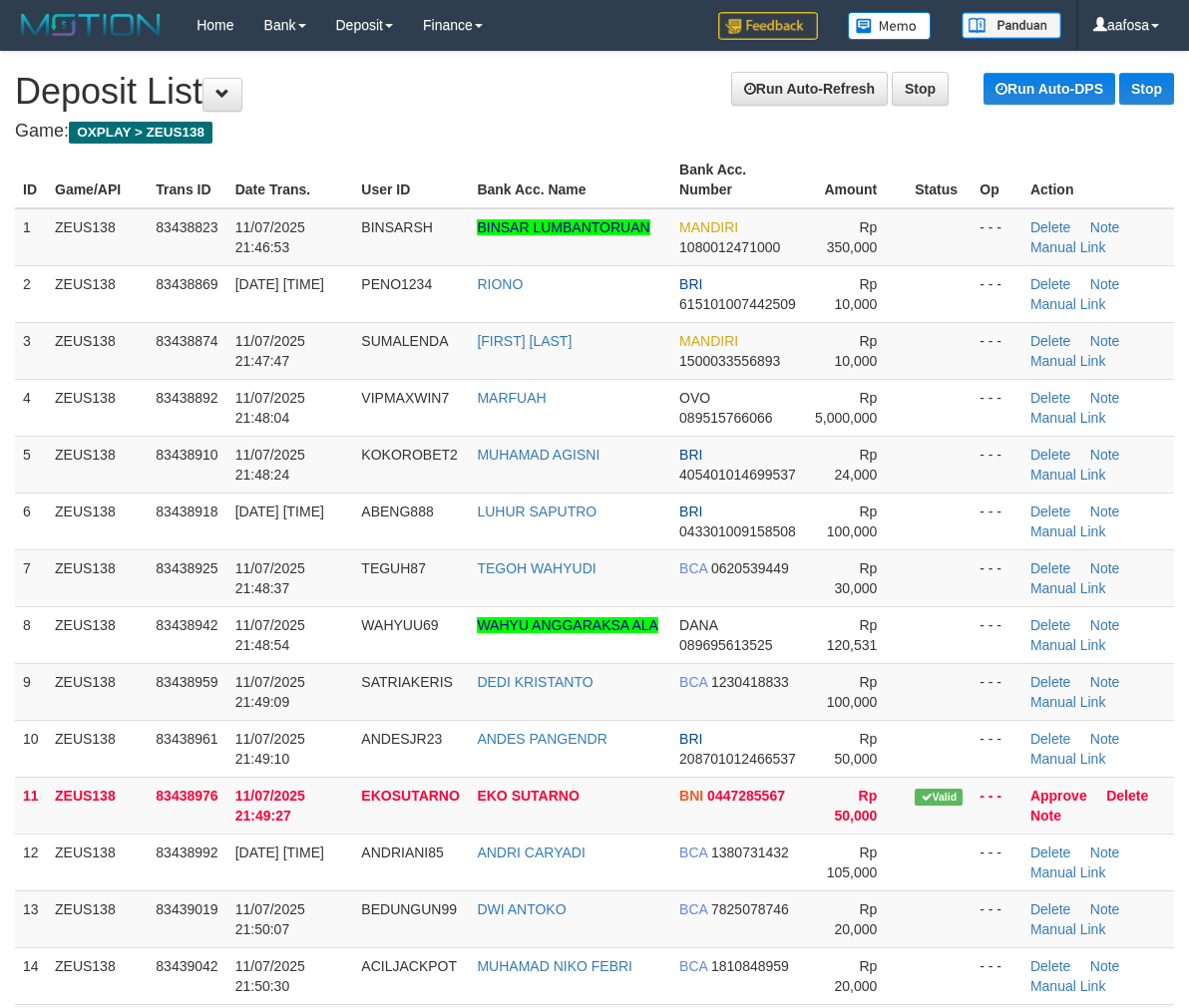 scroll, scrollTop: 41, scrollLeft: 0, axis: vertical 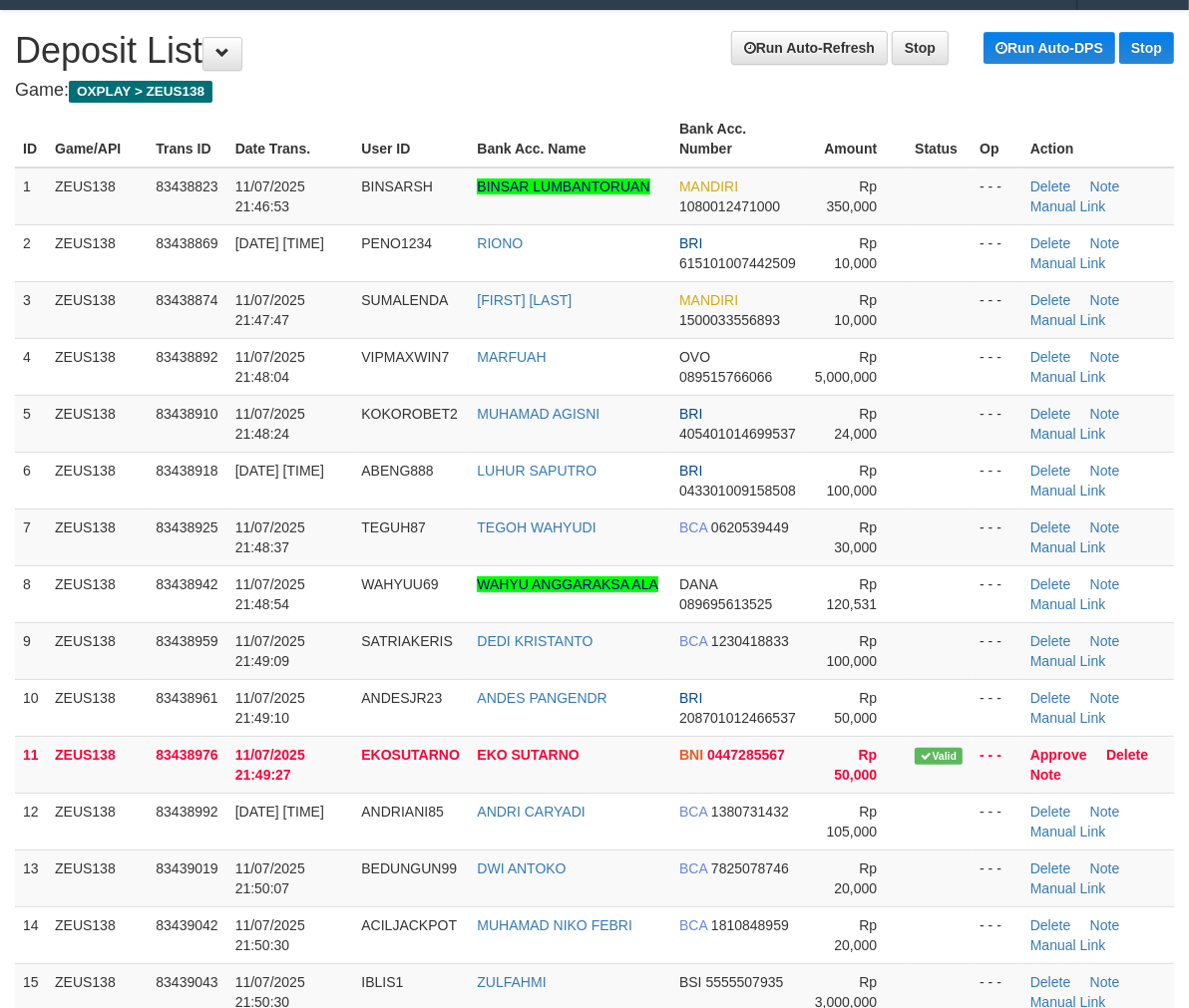 click at bounding box center [939, 480] 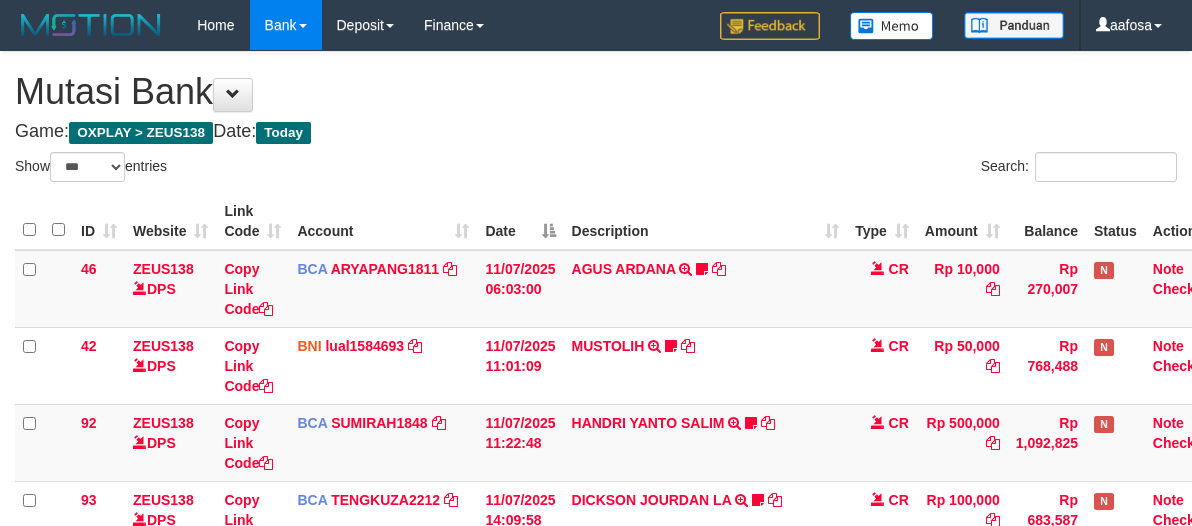 select on "***" 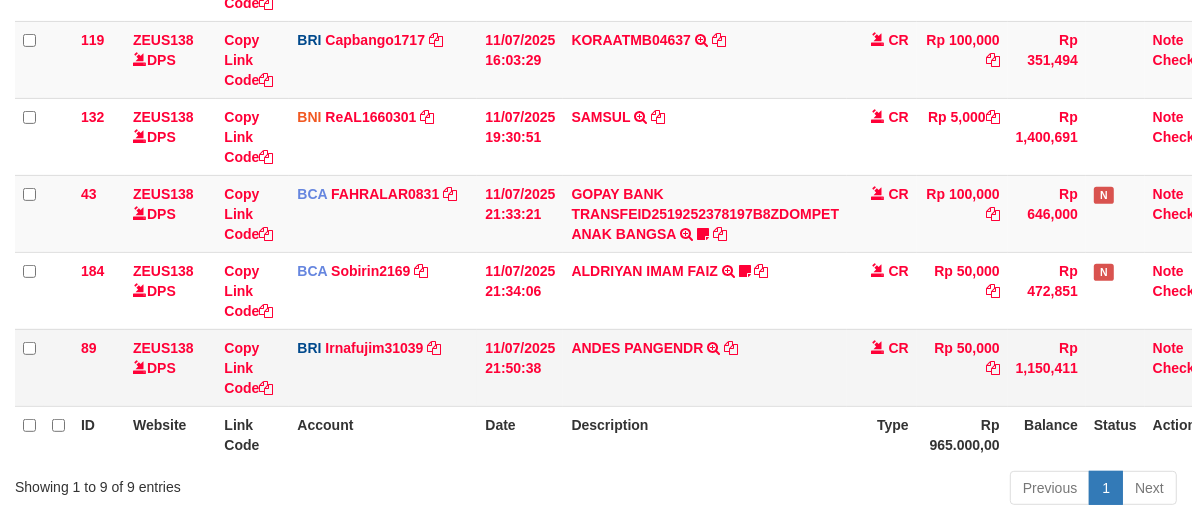 scroll, scrollTop: 607, scrollLeft: 0, axis: vertical 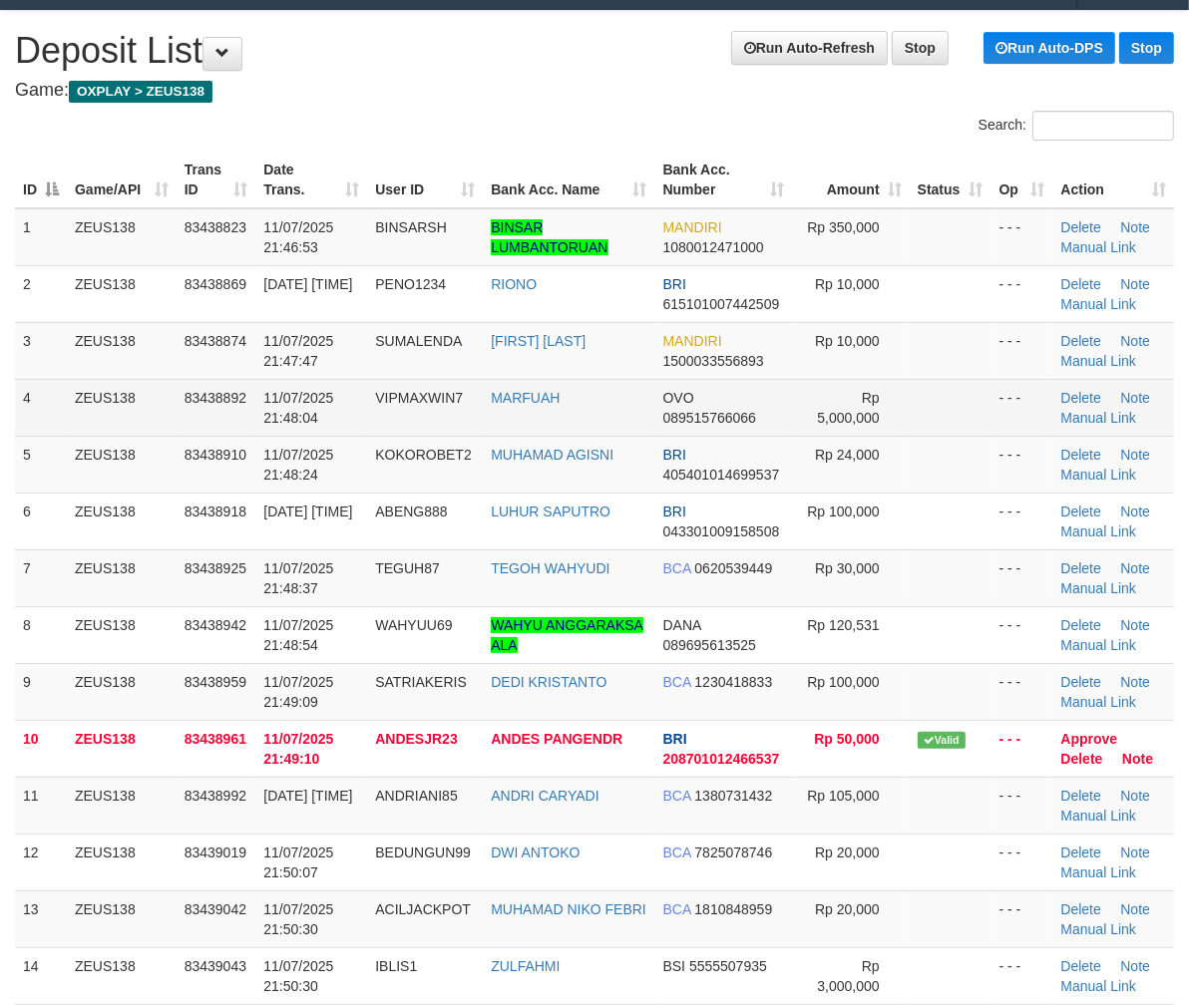 click on "VIPMAXWIN7" at bounding box center [425, 407] 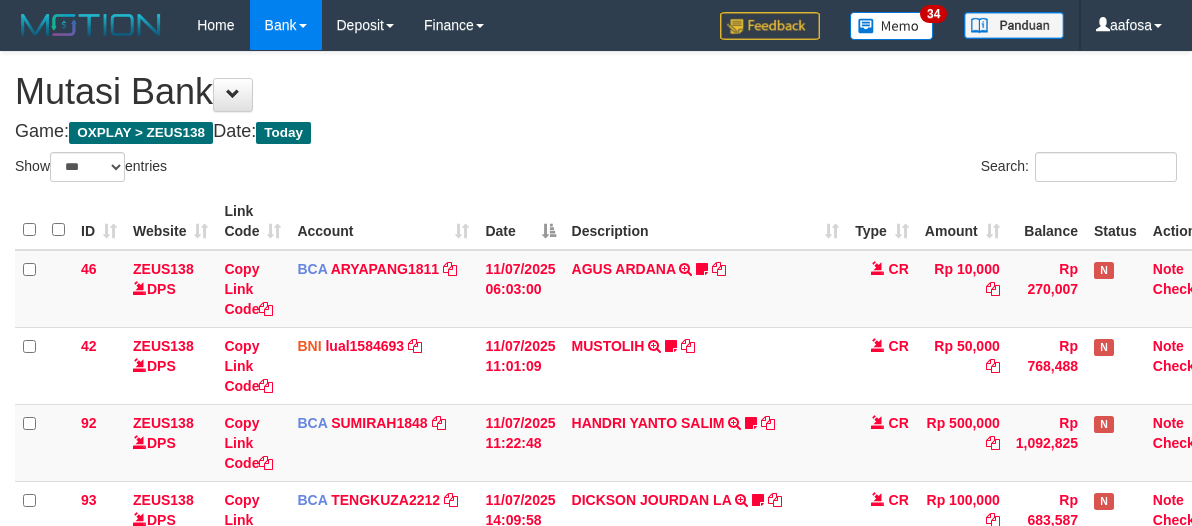 select on "***" 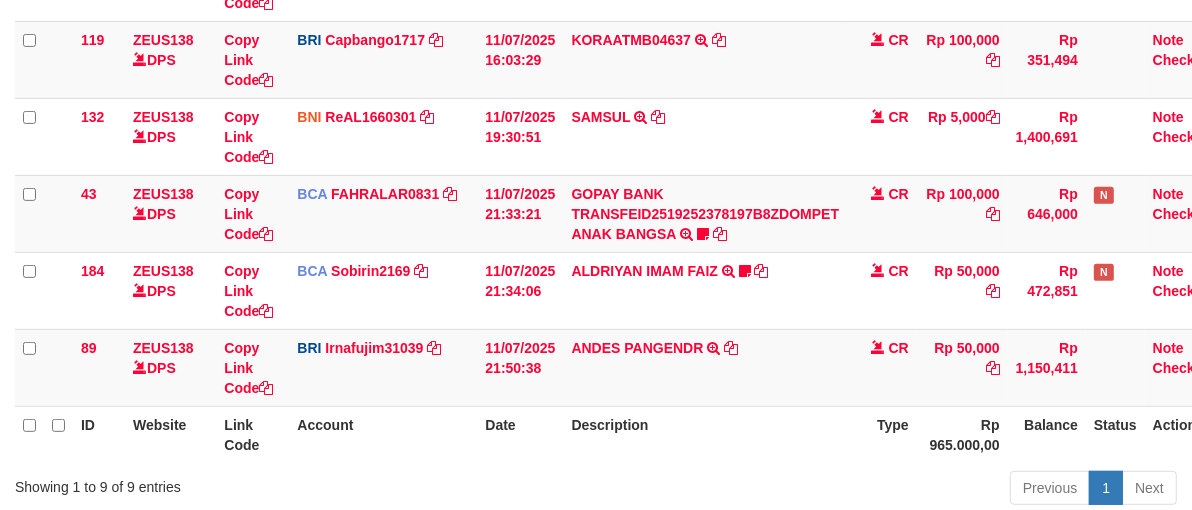 scroll, scrollTop: 607, scrollLeft: 0, axis: vertical 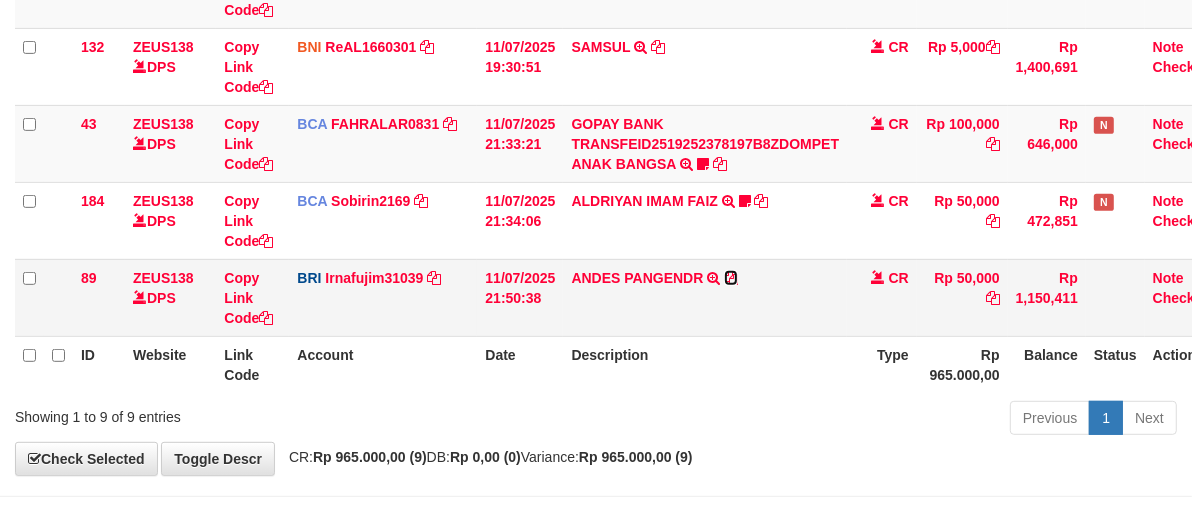 click at bounding box center [731, 278] 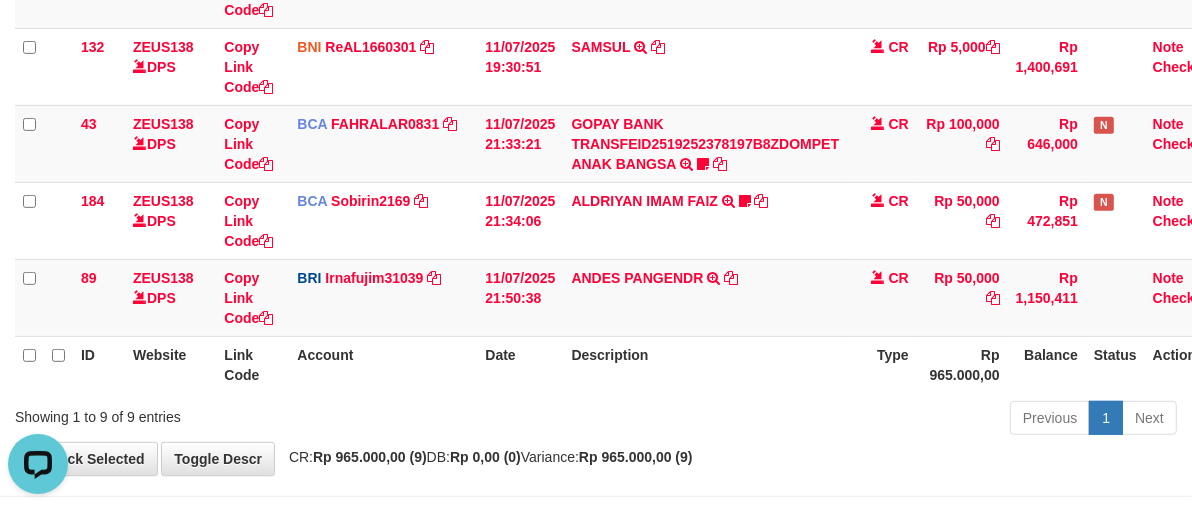 scroll, scrollTop: 0, scrollLeft: 0, axis: both 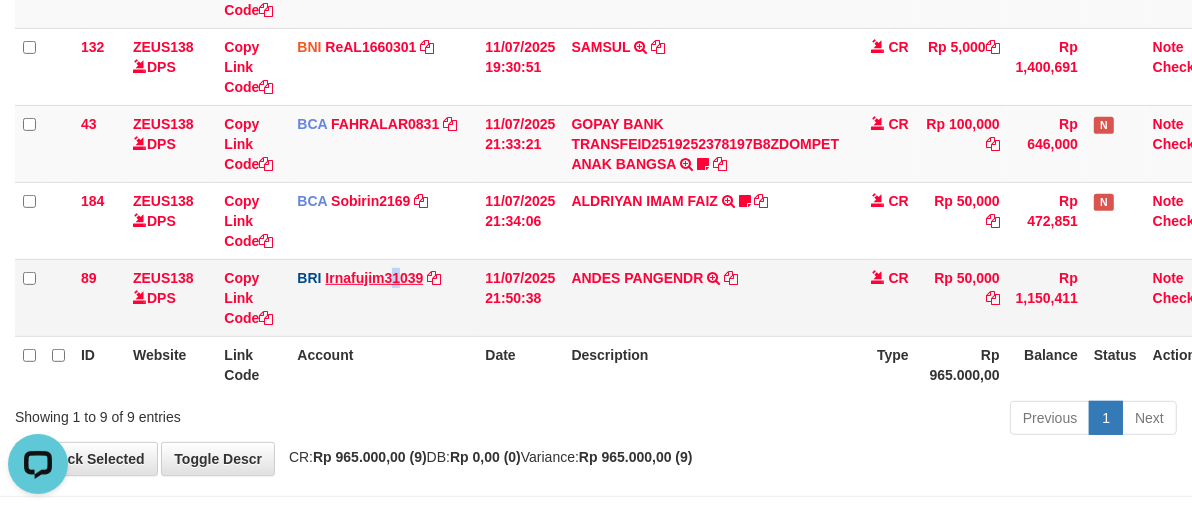 click on "BRI
Irnafujim31039
DPS
IRNA FUJI M
mutasi_20250711_3777 | 89
mutasi_20250711_3777 | 89" at bounding box center [383, 297] 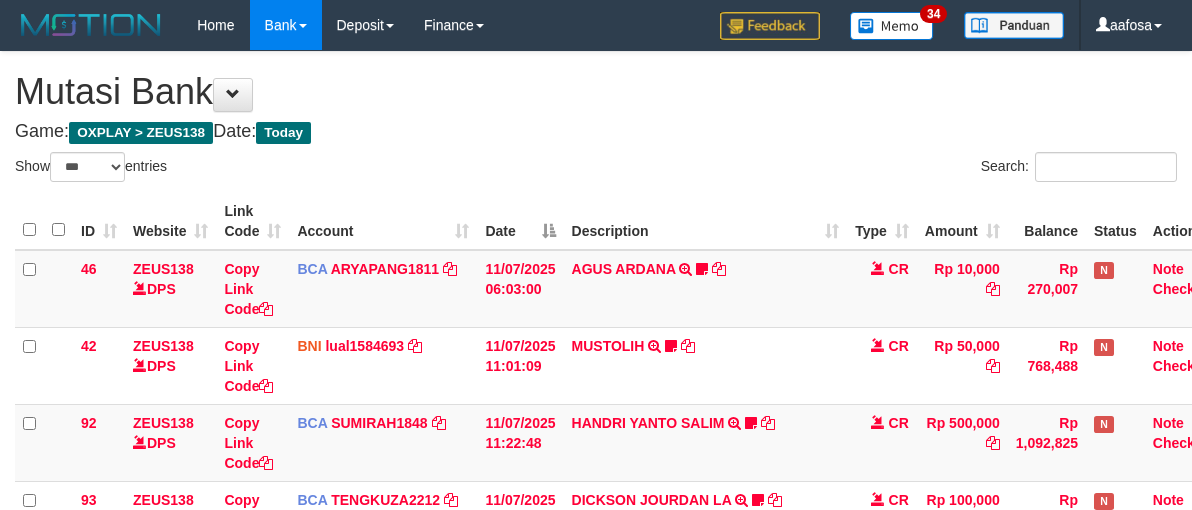 select on "***" 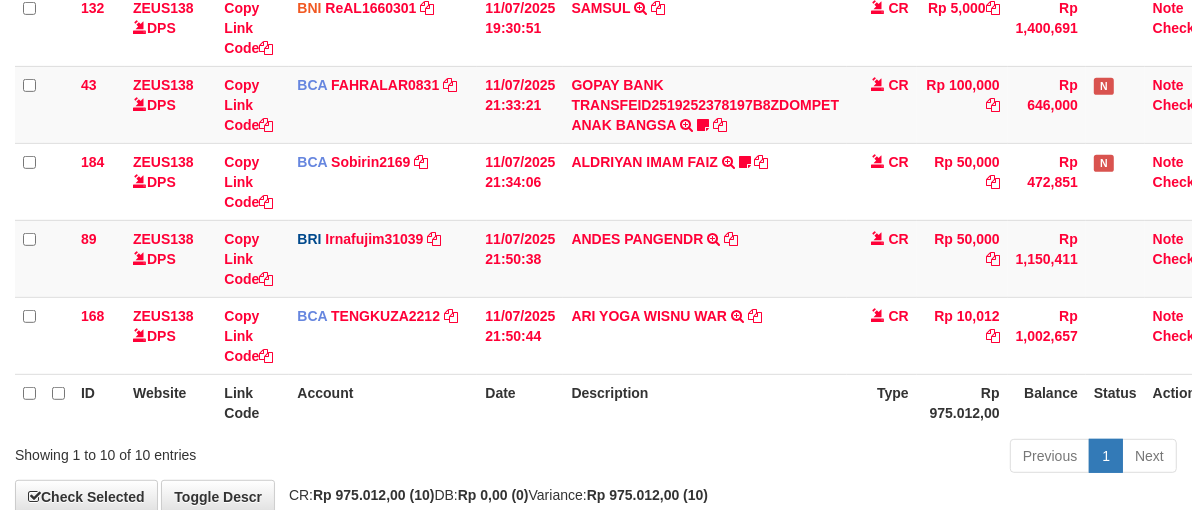scroll, scrollTop: 607, scrollLeft: 0, axis: vertical 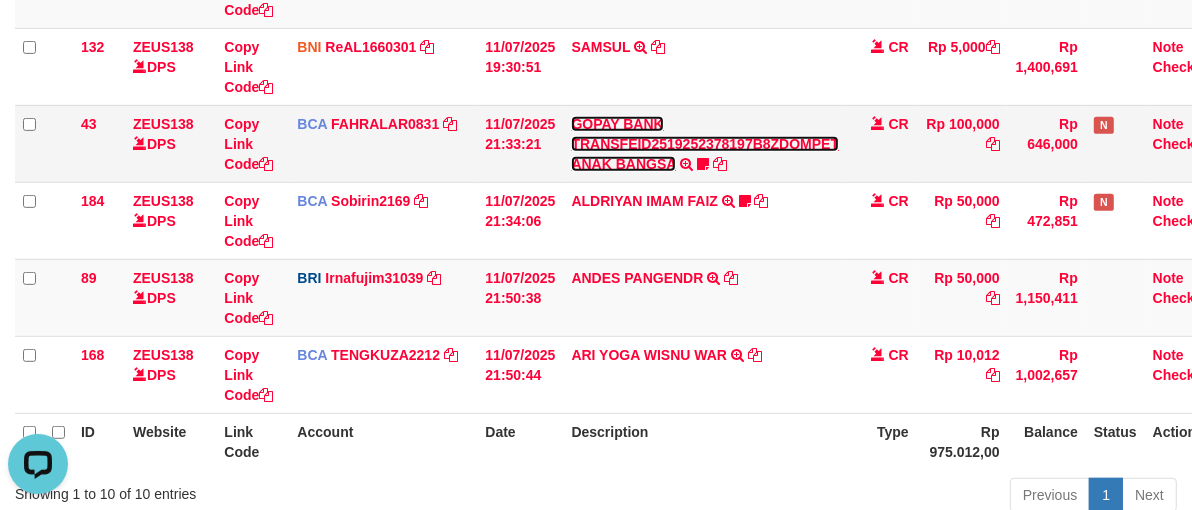 click on "GOPAY BANK TRANSFEID2519252378197B8ZDOMPET ANAK BANGSA" at bounding box center (705, 144) 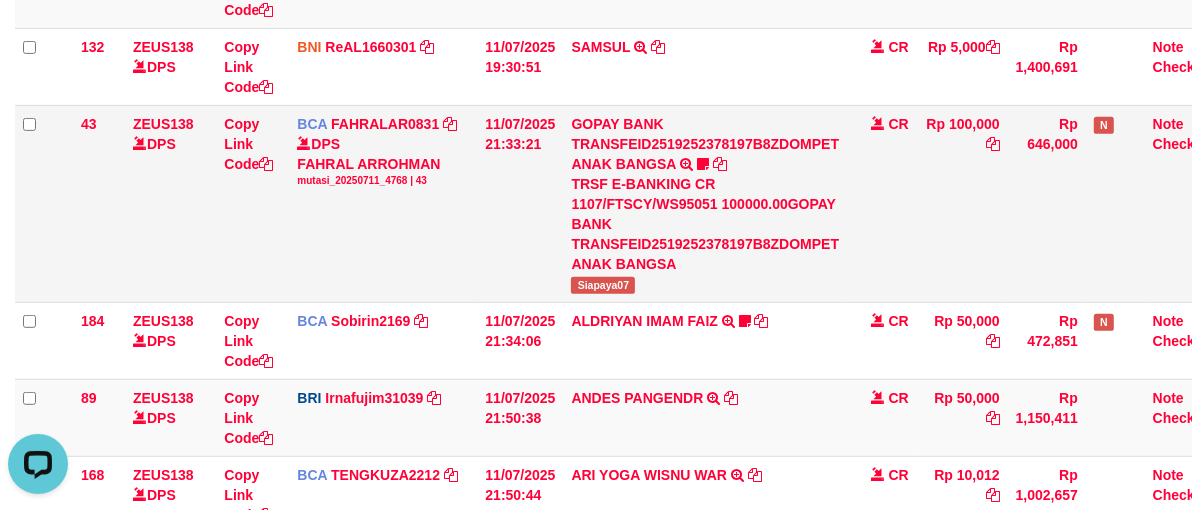 click on "Siapaya07" at bounding box center (603, 285) 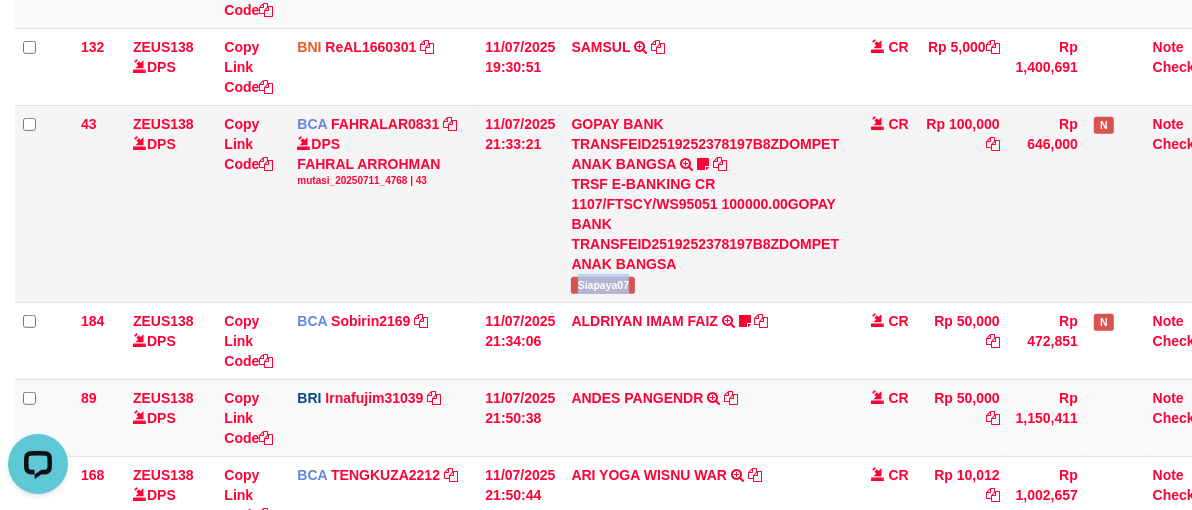 click on "Siapaya07" at bounding box center (603, 285) 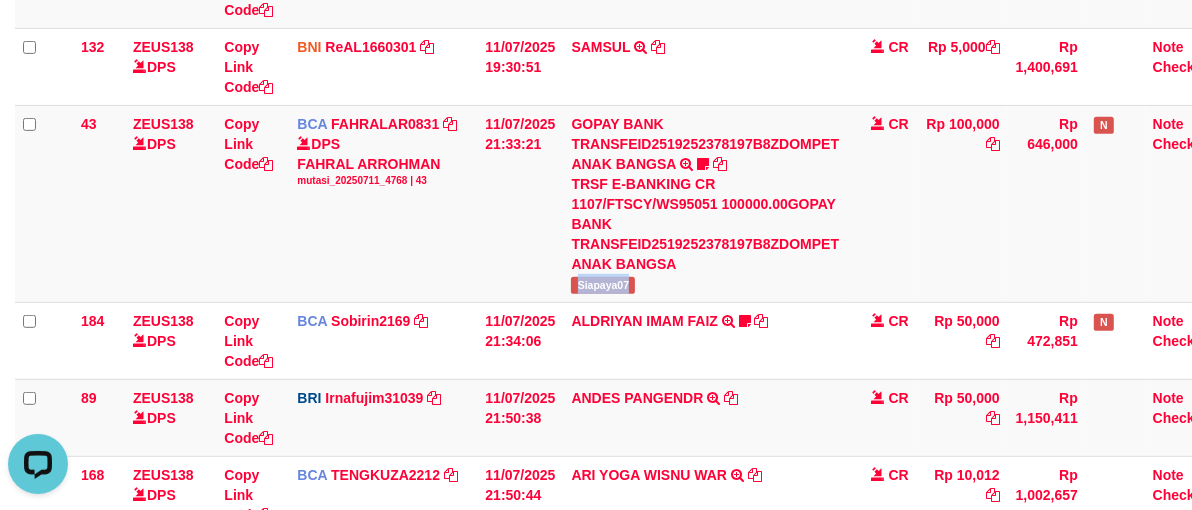 copy on "Siapaya07" 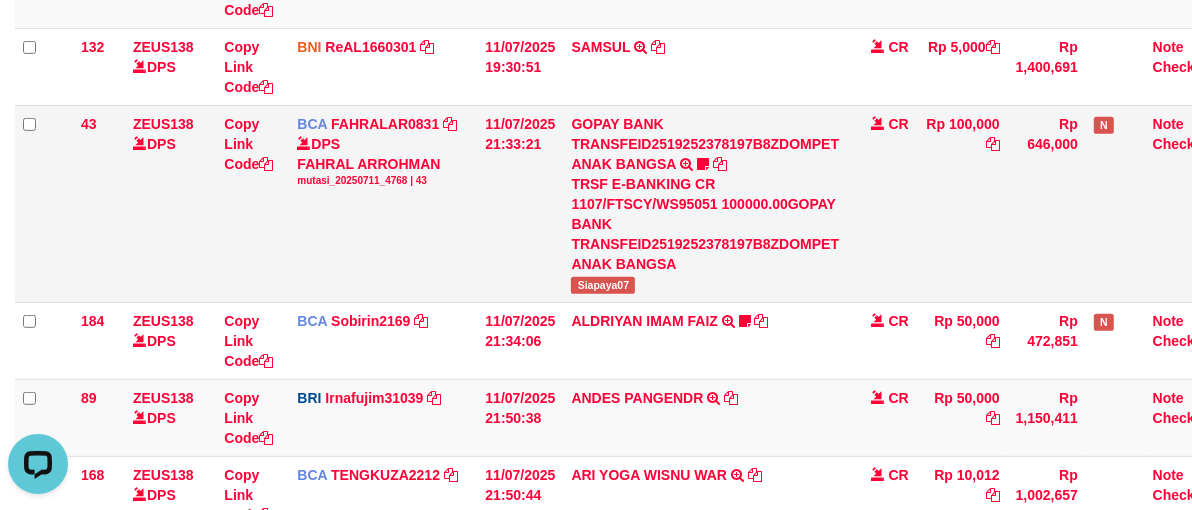 click on "DPS
FAHRAL ARROHMAN
mutasi_20250711_4768 | 43" at bounding box center (383, 161) 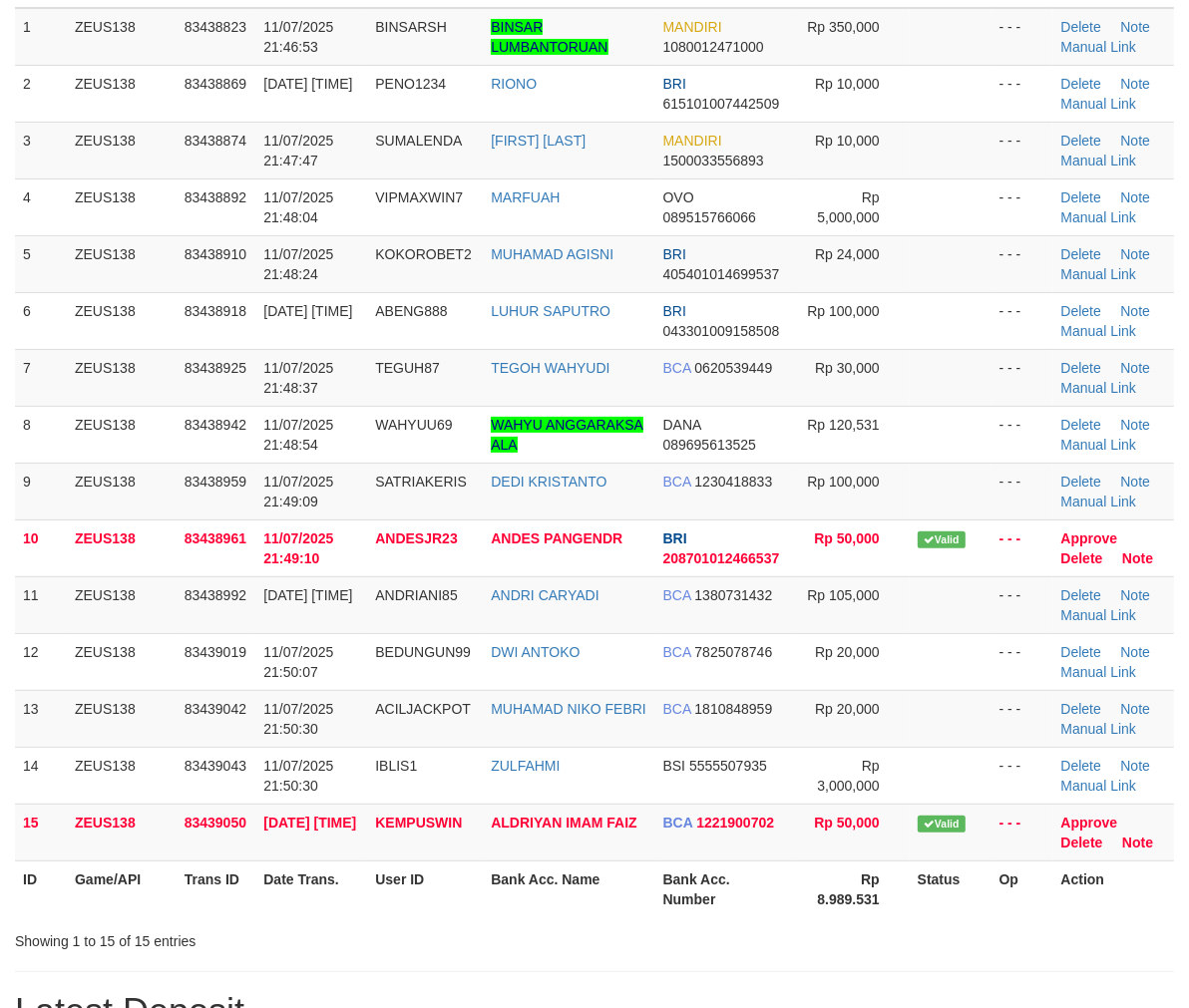 scroll, scrollTop: 262, scrollLeft: 0, axis: vertical 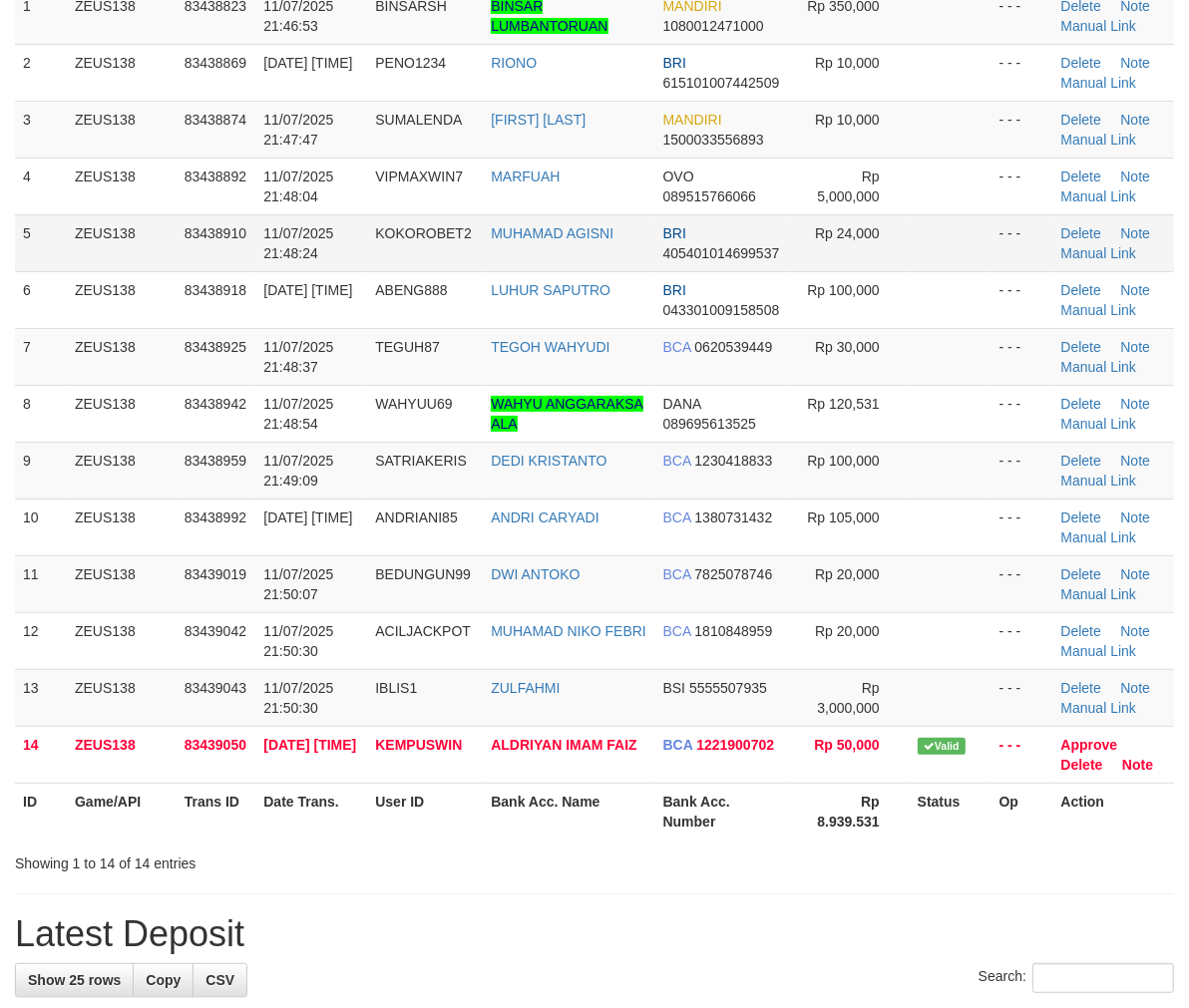 click on "11/07/2025 21:48:24" at bounding box center [311, 242] 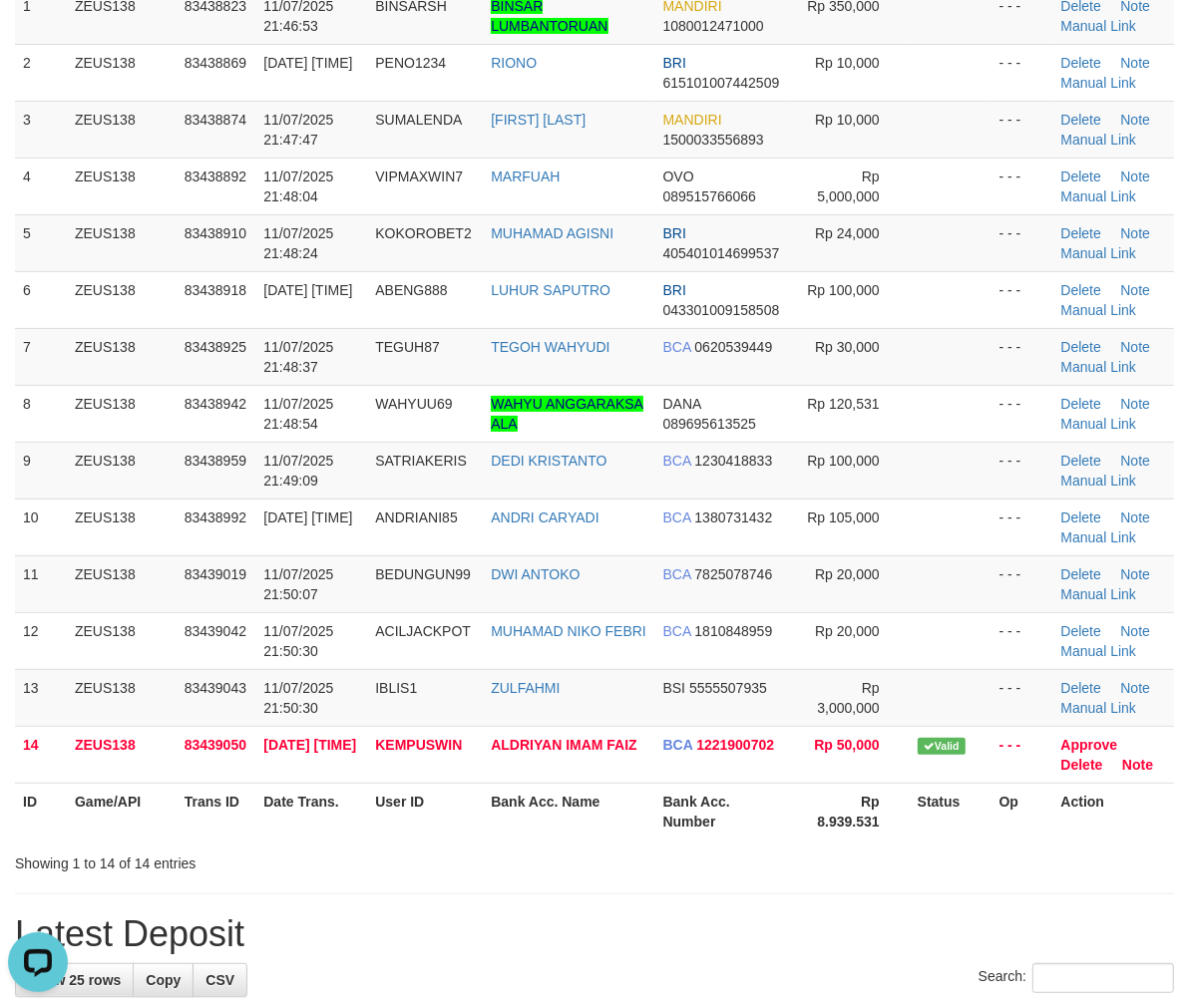 scroll, scrollTop: 0, scrollLeft: 0, axis: both 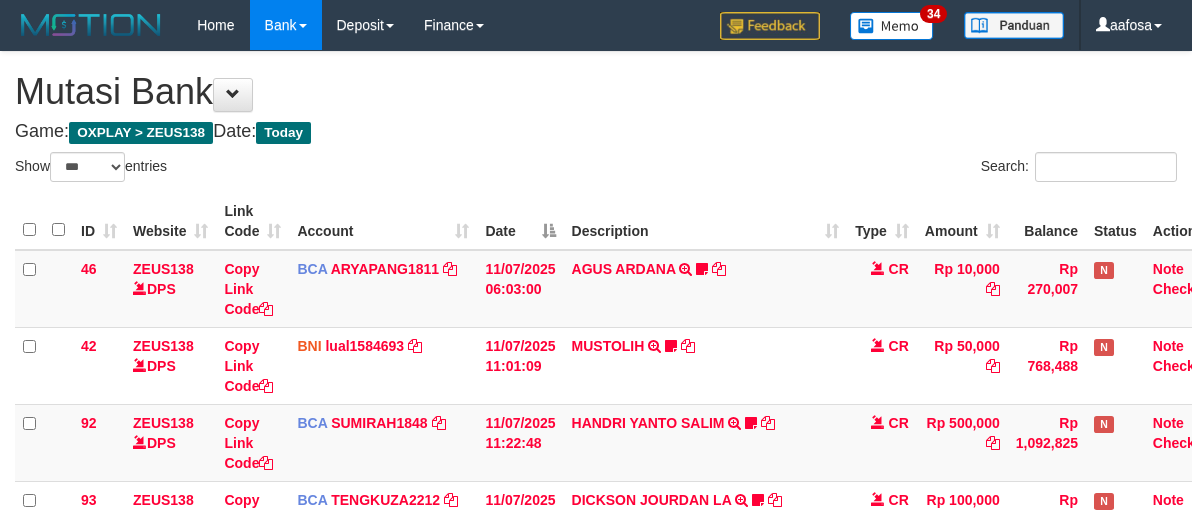 select on "***" 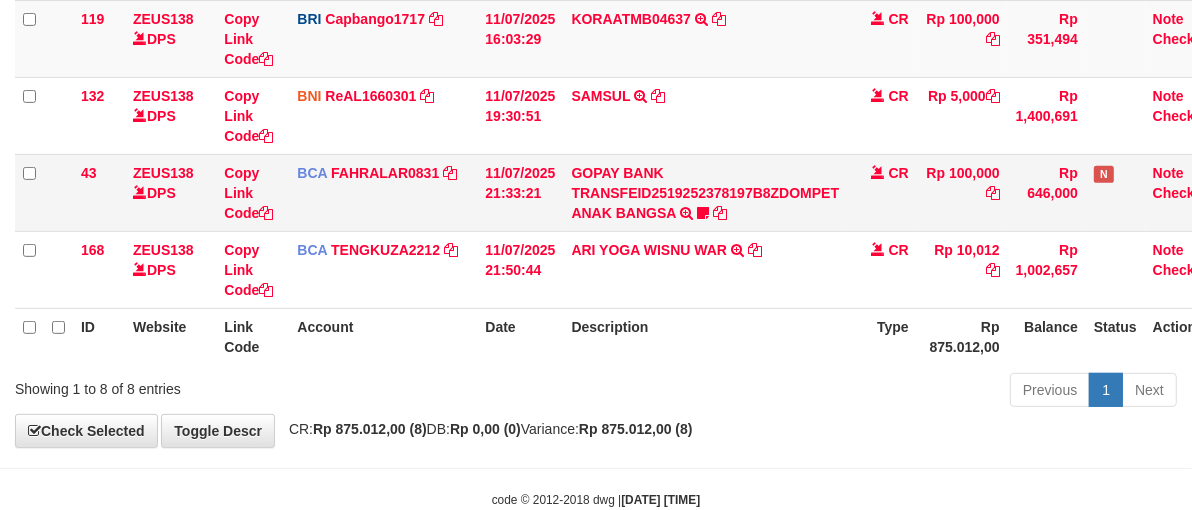 scroll, scrollTop: 607, scrollLeft: 0, axis: vertical 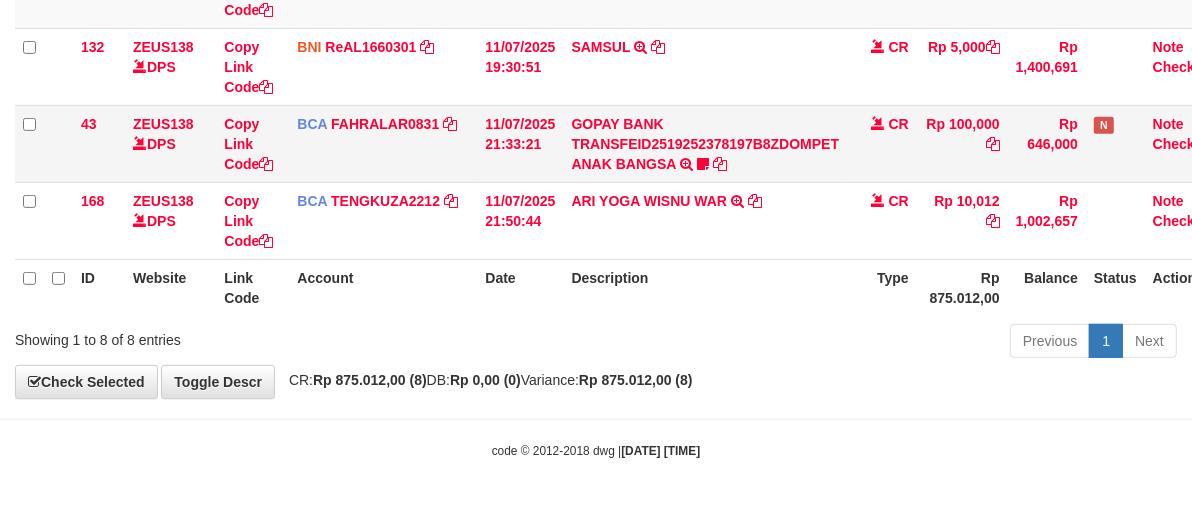 click on "11/07/2025 21:33:21" at bounding box center (520, 143) 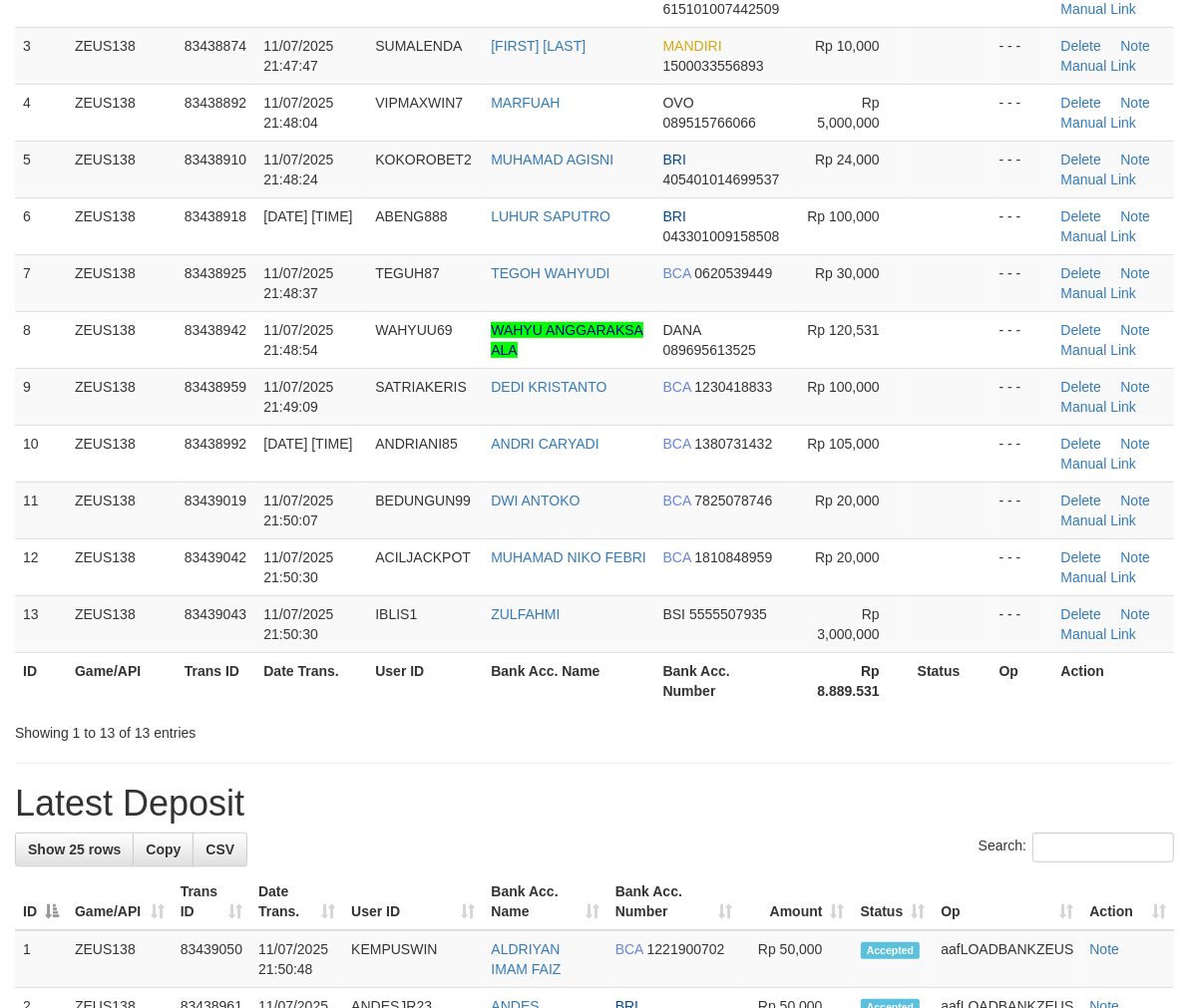 scroll, scrollTop: 262, scrollLeft: 0, axis: vertical 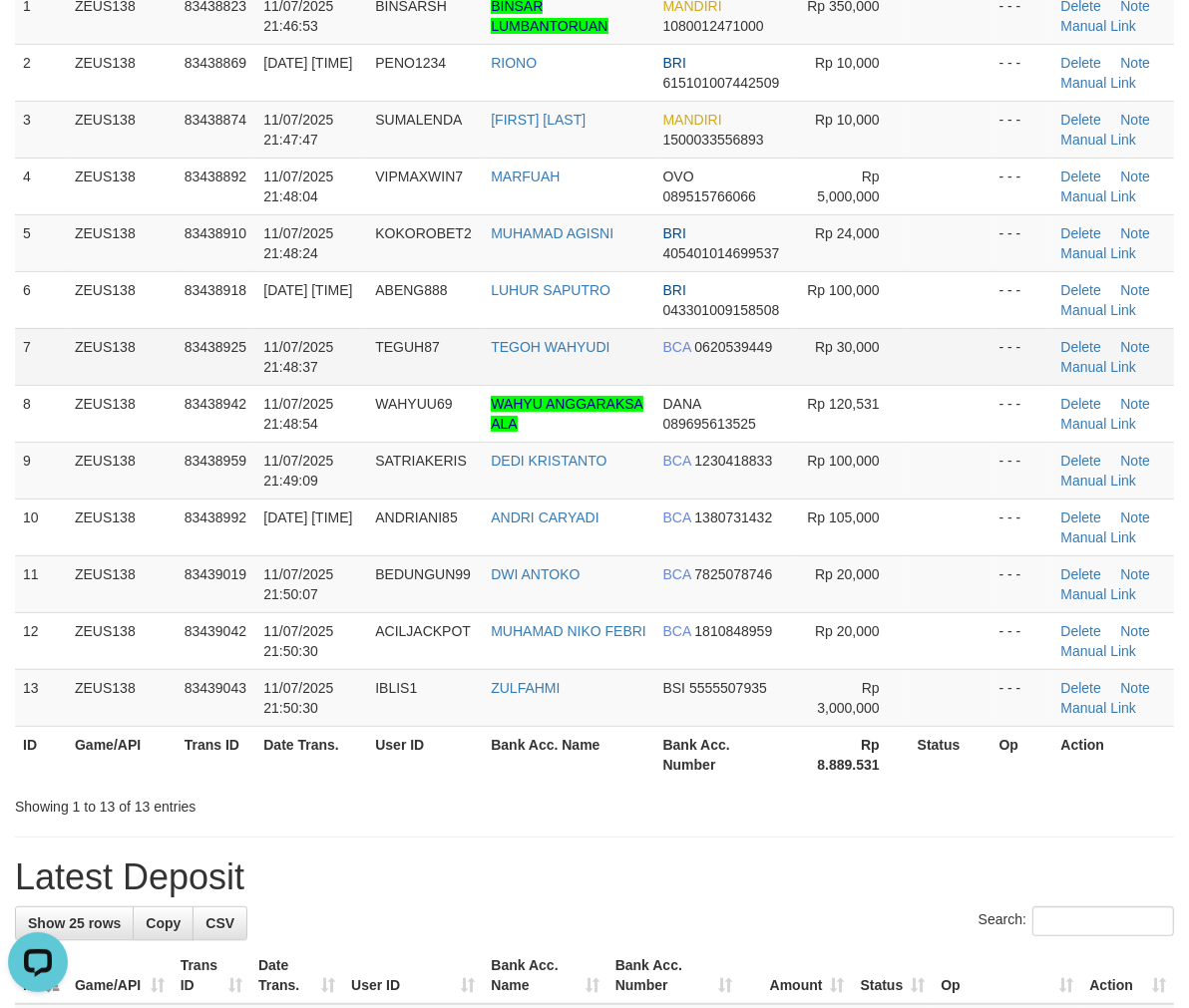 click on "TEGUH87" at bounding box center [407, 347] 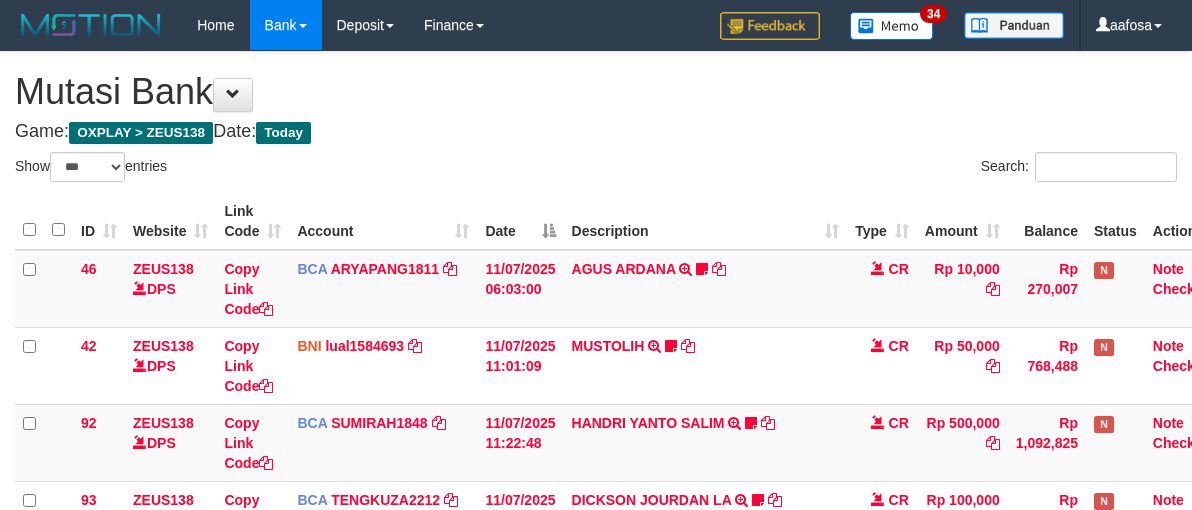 select on "***" 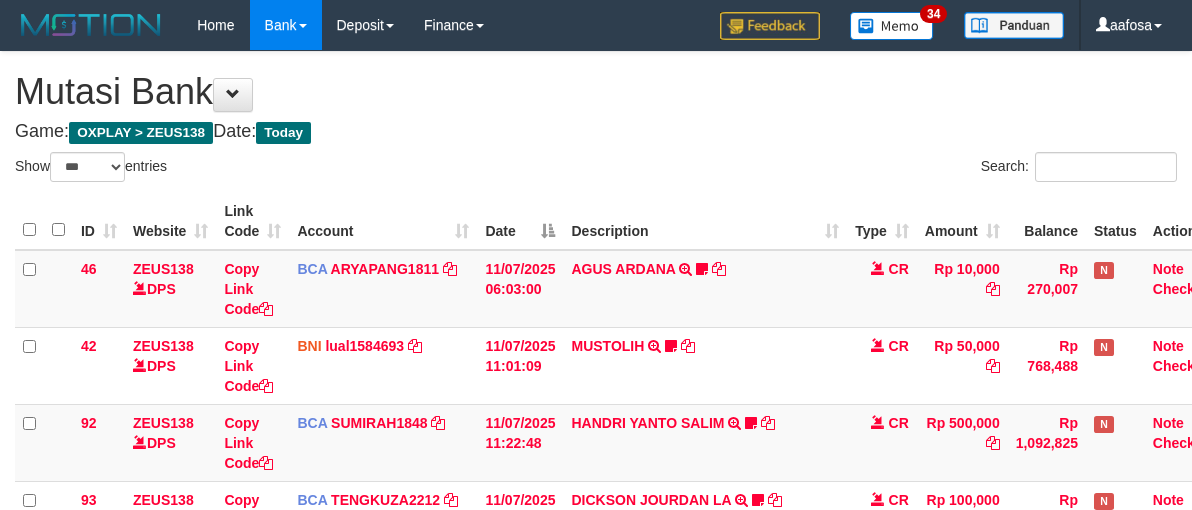 scroll, scrollTop: 558, scrollLeft: 0, axis: vertical 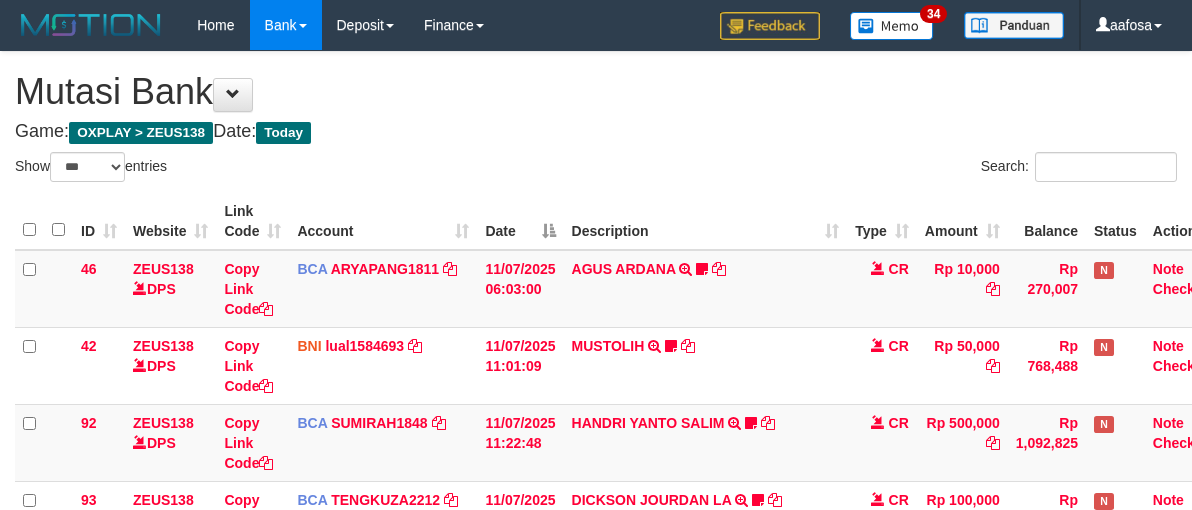 select on "***" 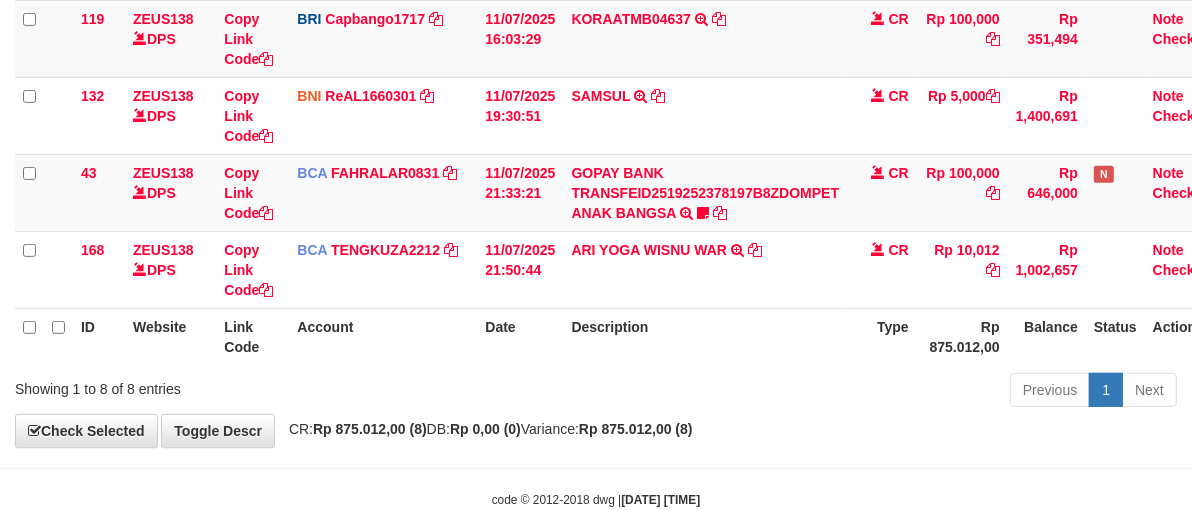scroll, scrollTop: 607, scrollLeft: 0, axis: vertical 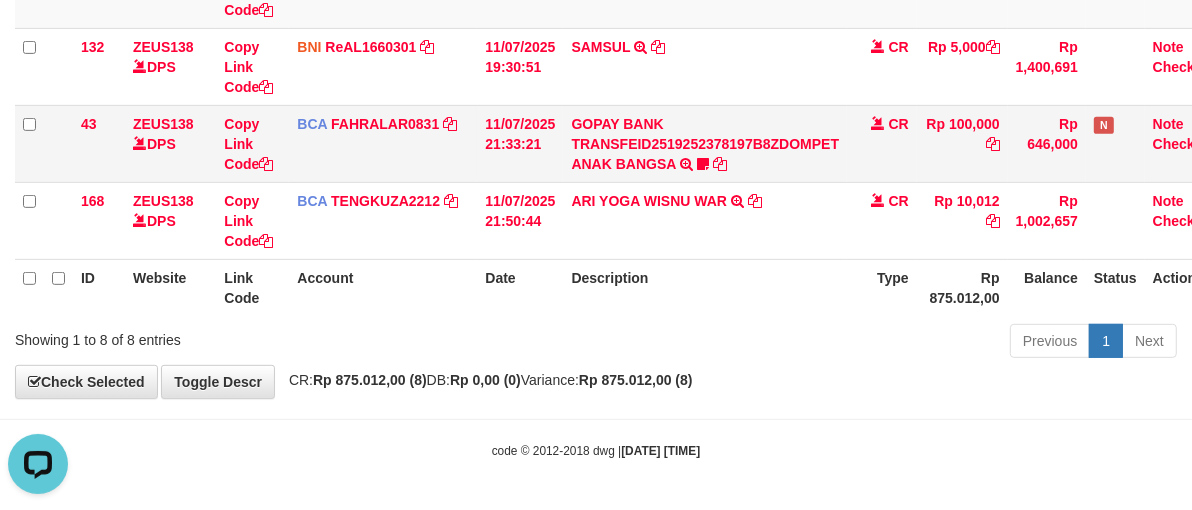 click on "GOPAY BANK TRANSFEID2519252378197B8ZDOMPET ANAK BANGSA            TRSF E-BANKING CR 1107/FTSCY/WS95051
100000.00GOPAY BANK TRANSFEID2519252378197B8ZDOMPET ANAK BANGSA    Siapaya07" at bounding box center (705, 143) 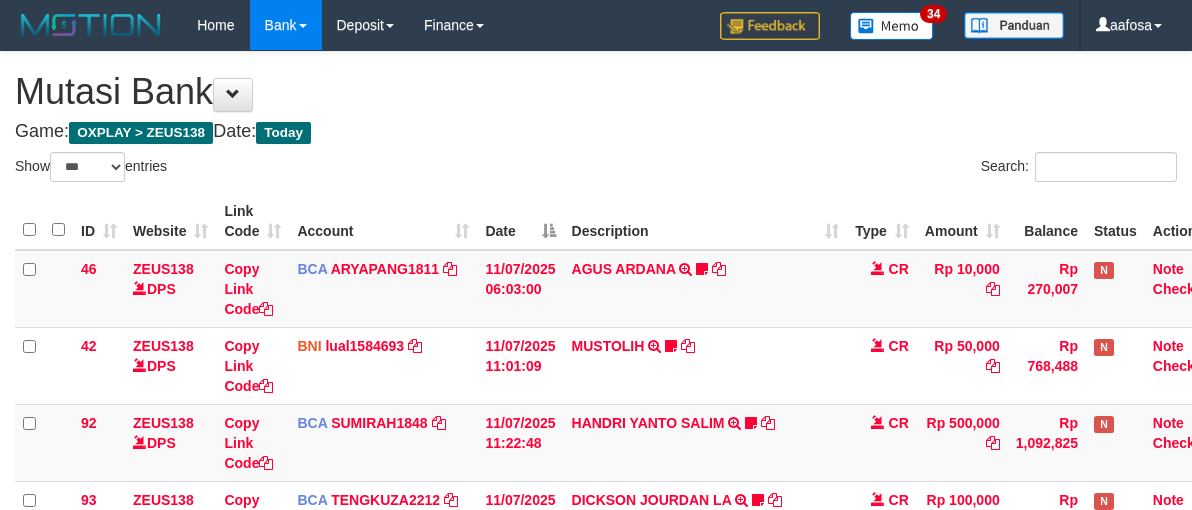 select on "***" 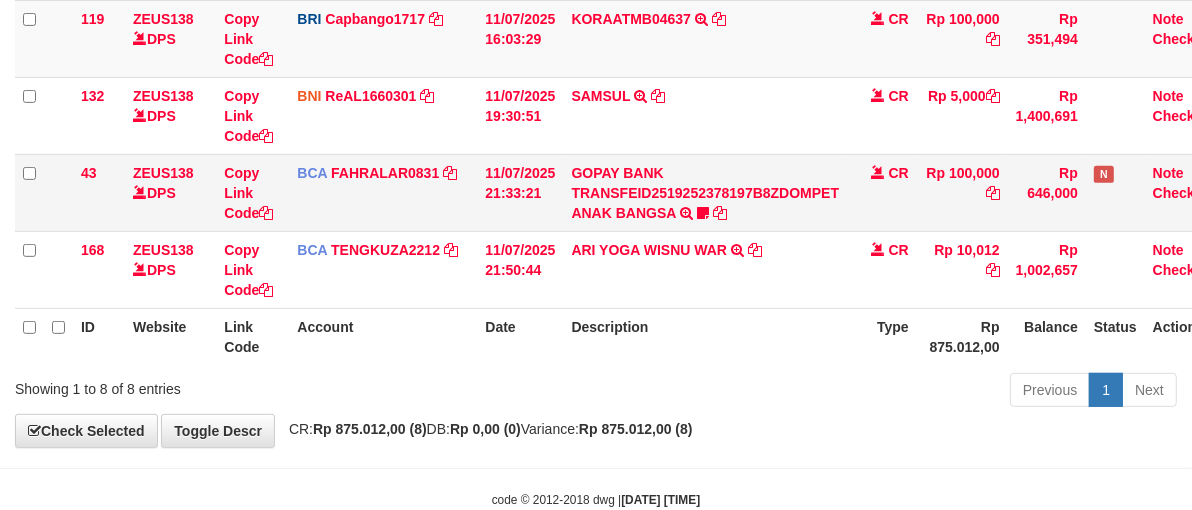 scroll, scrollTop: 607, scrollLeft: 0, axis: vertical 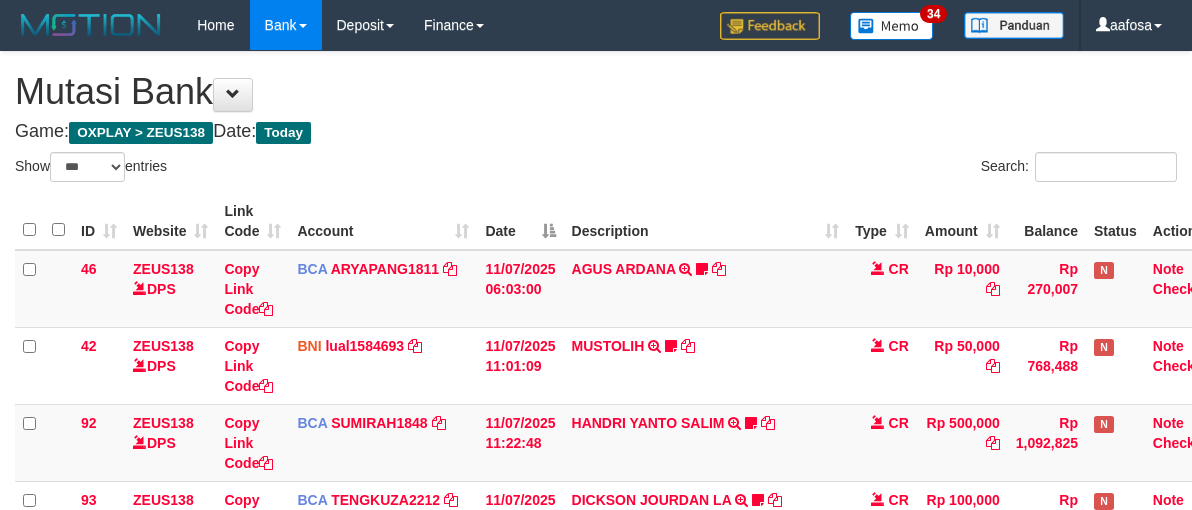select on "***" 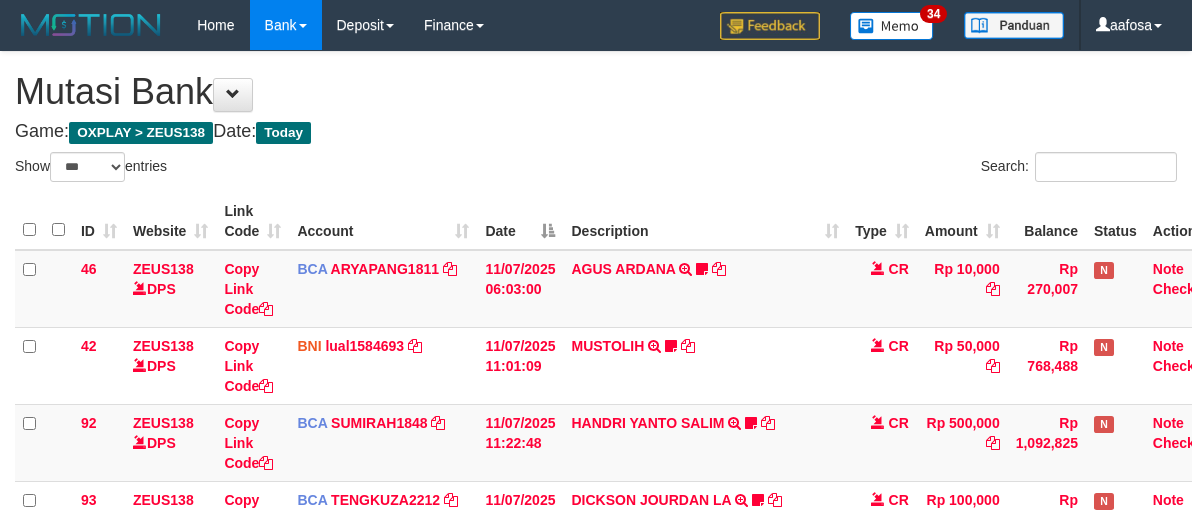 scroll, scrollTop: 558, scrollLeft: 0, axis: vertical 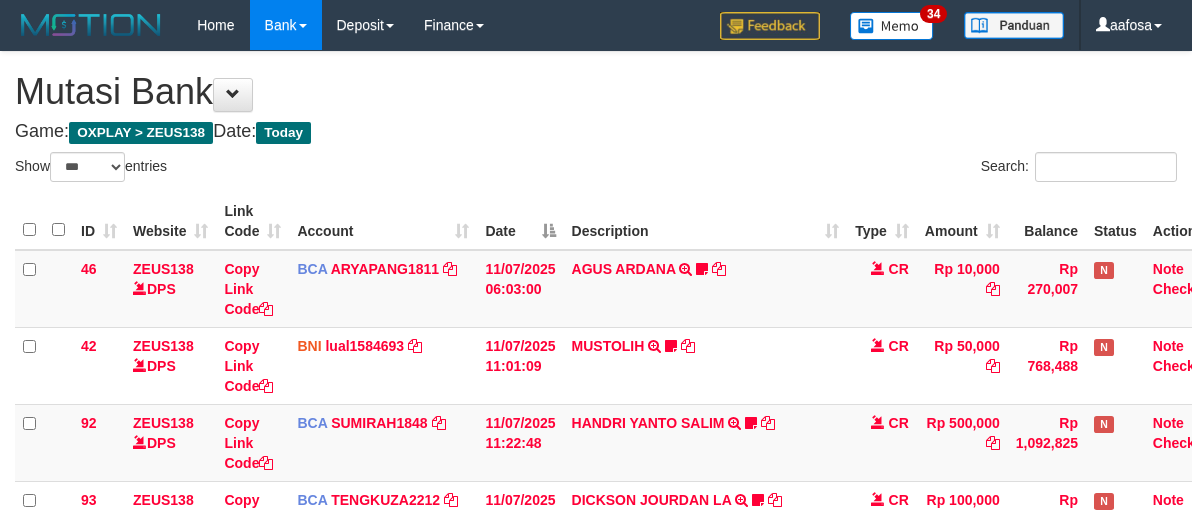 select on "***" 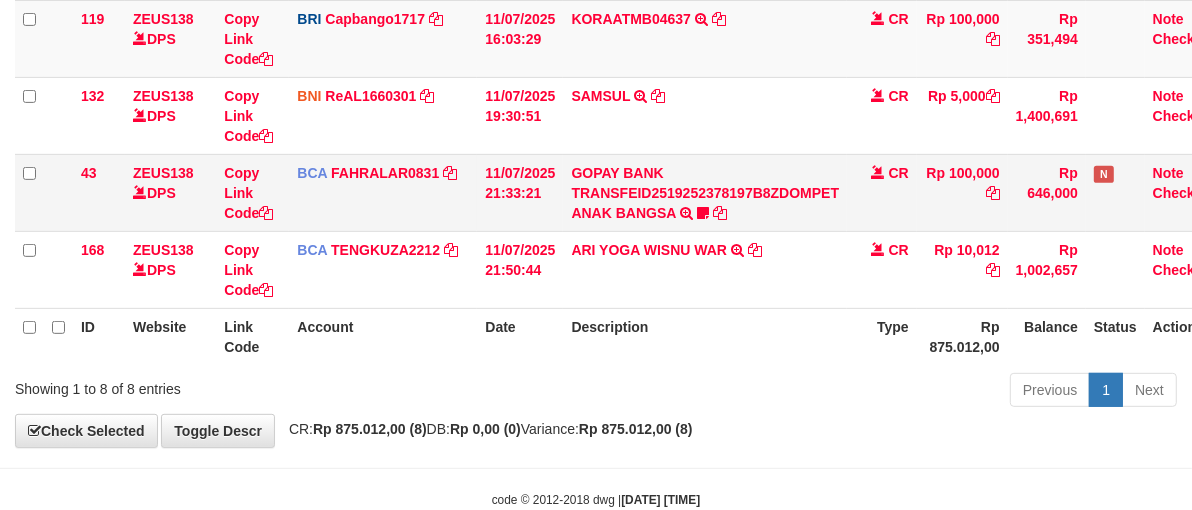 scroll, scrollTop: 607, scrollLeft: 0, axis: vertical 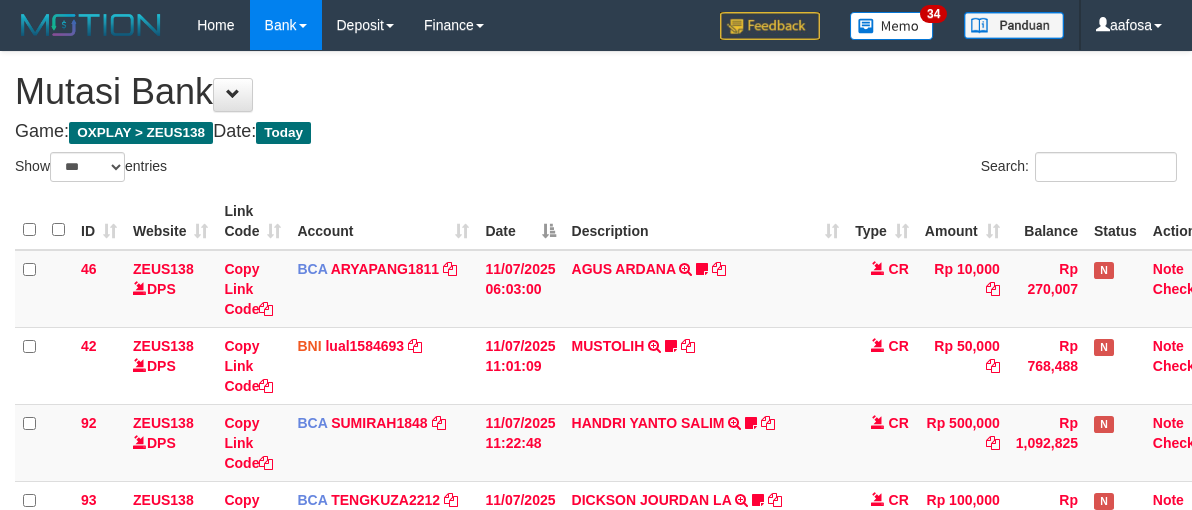 select on "***" 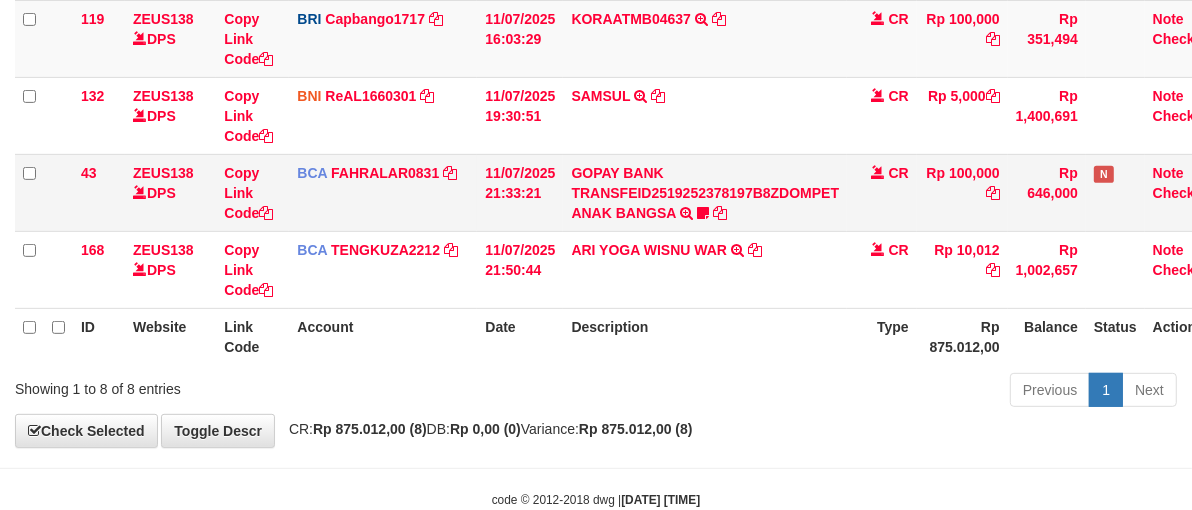 scroll, scrollTop: 607, scrollLeft: 0, axis: vertical 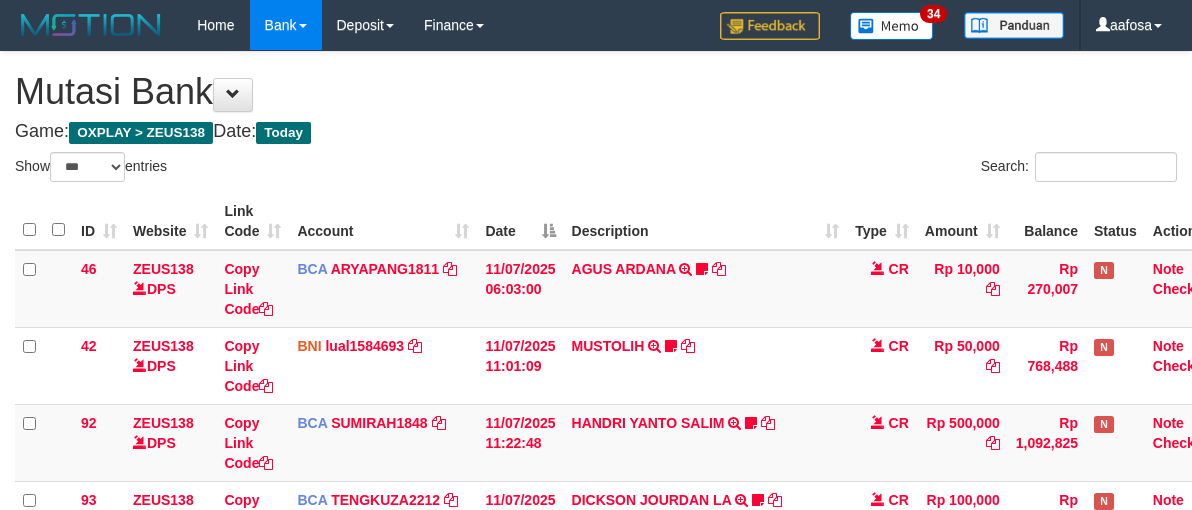select on "***" 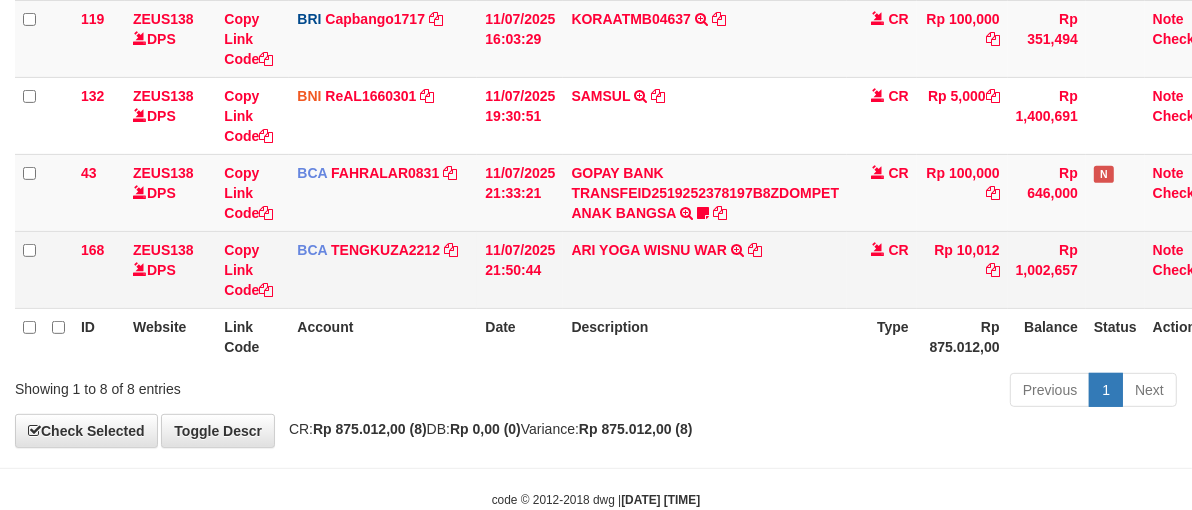 scroll, scrollTop: 607, scrollLeft: 0, axis: vertical 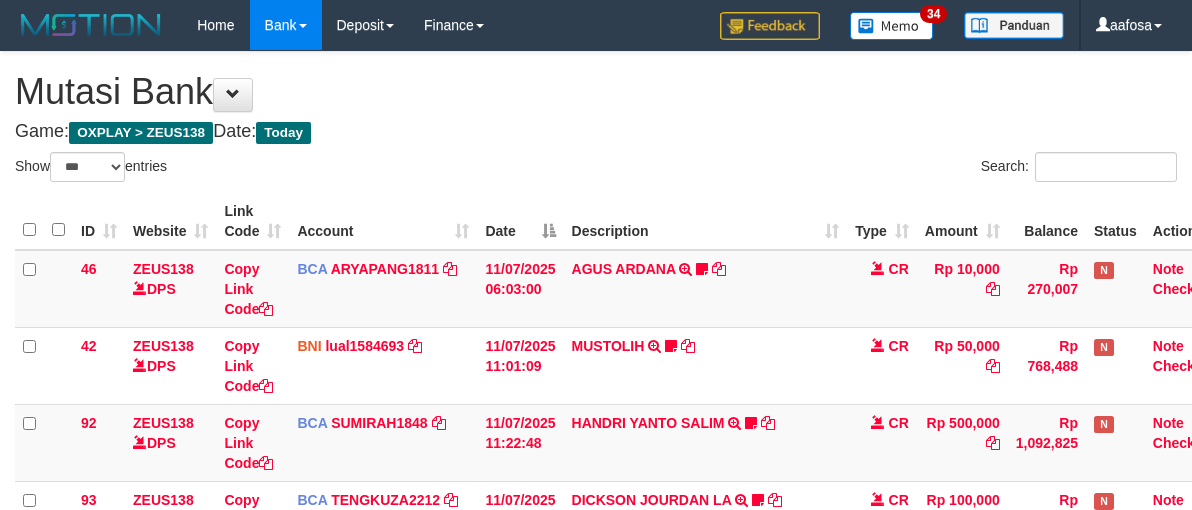 select on "***" 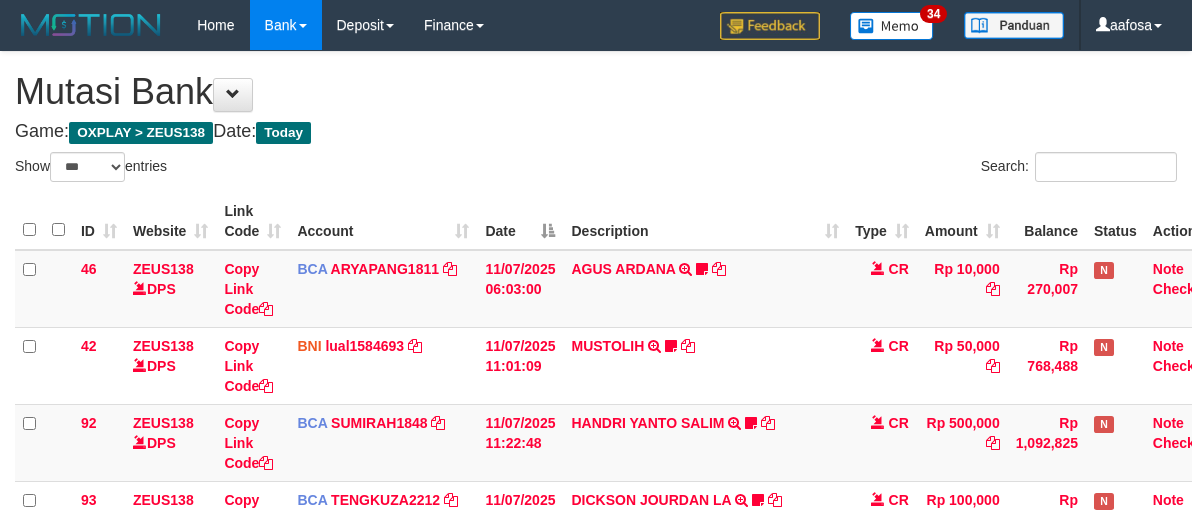 scroll, scrollTop: 558, scrollLeft: 0, axis: vertical 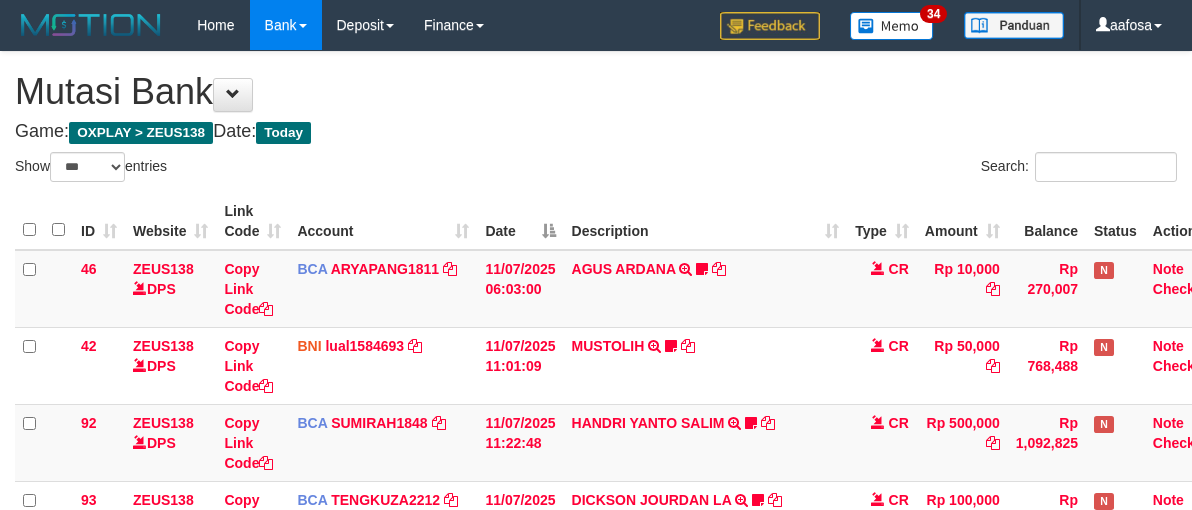 select on "***" 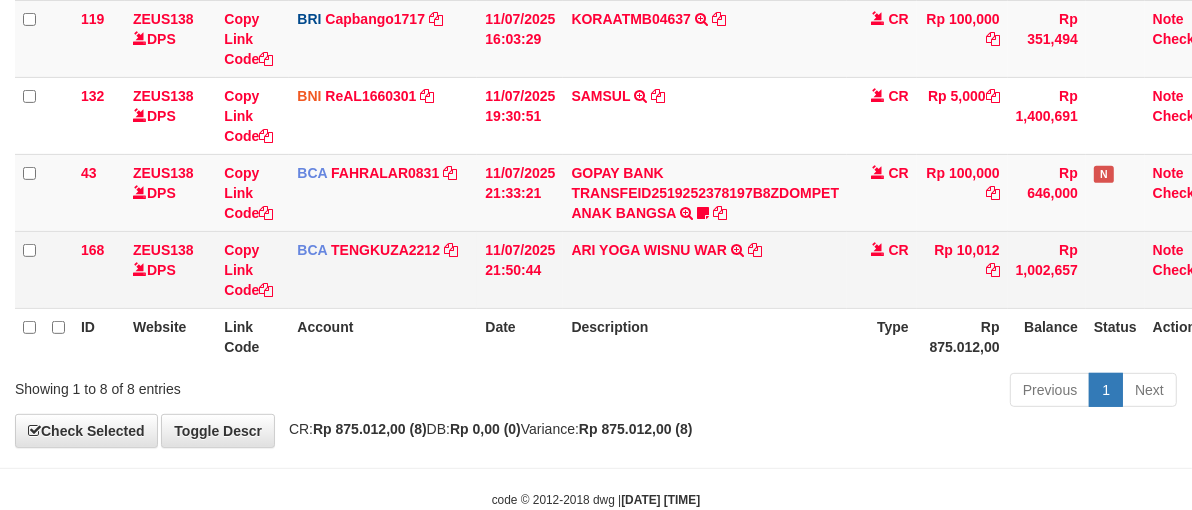 scroll, scrollTop: 607, scrollLeft: 0, axis: vertical 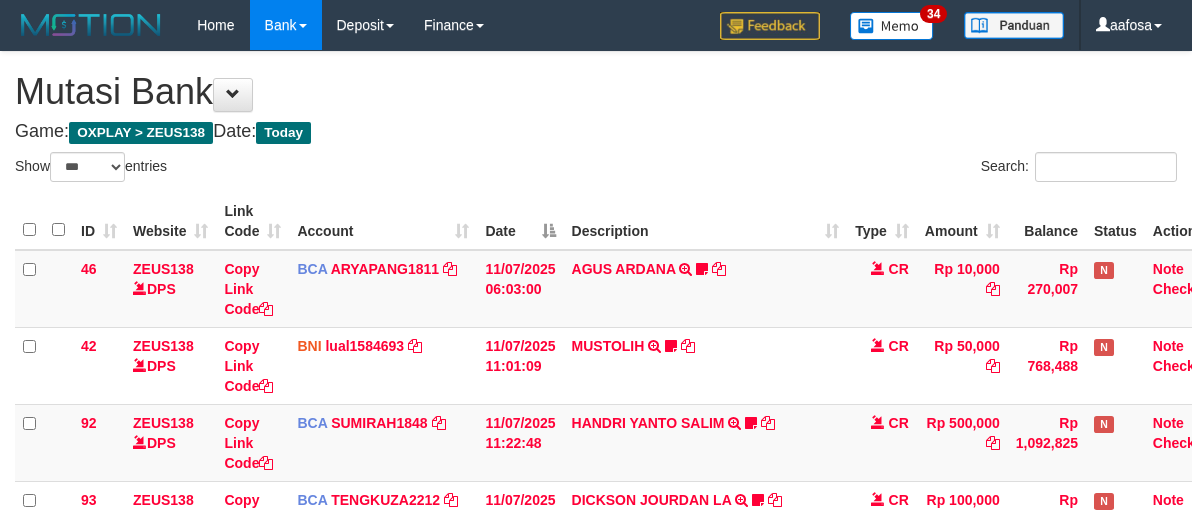 select on "***" 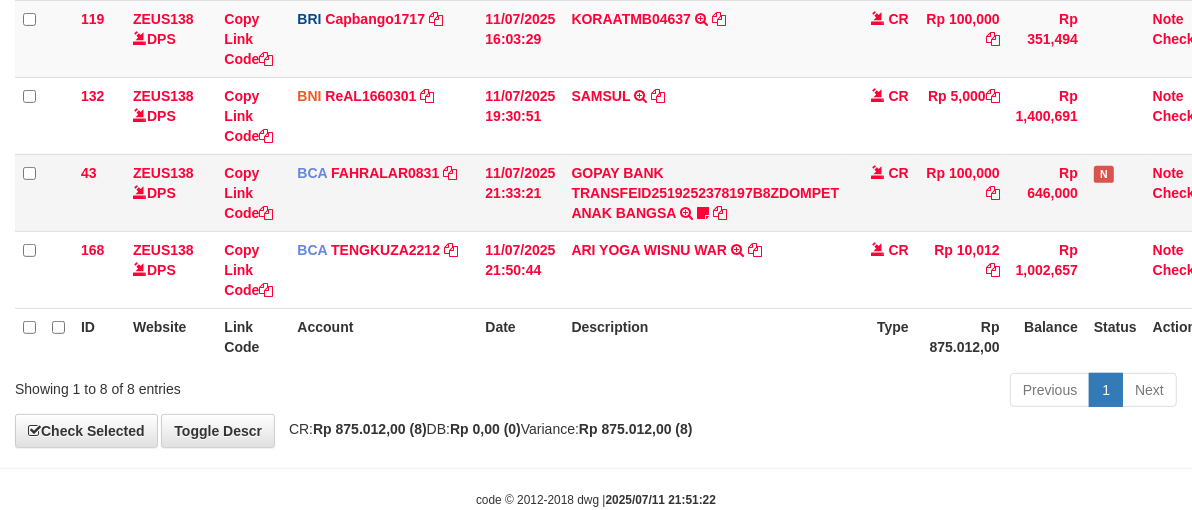 scroll, scrollTop: 607, scrollLeft: 0, axis: vertical 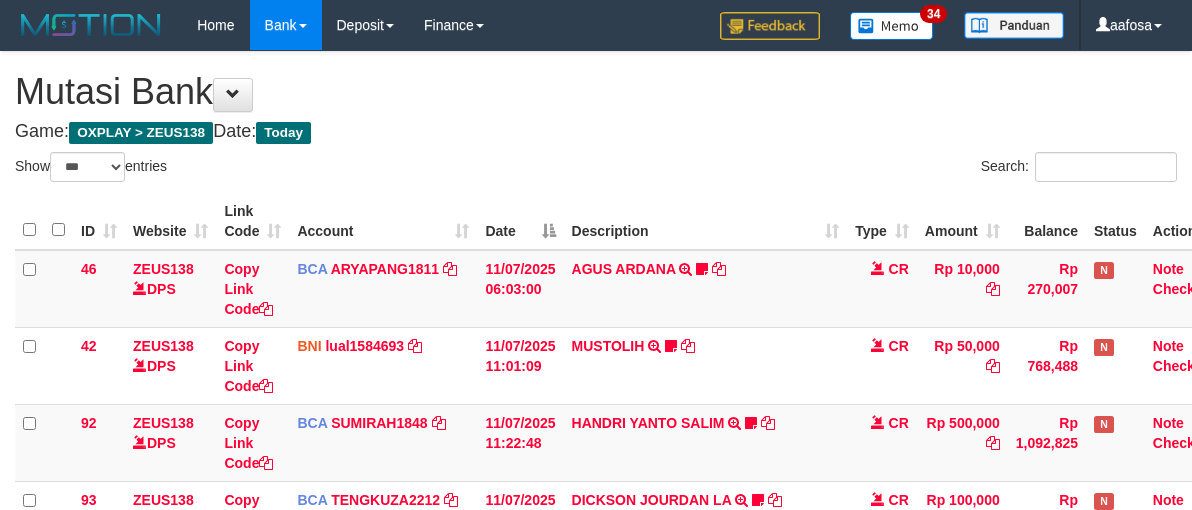 select on "***" 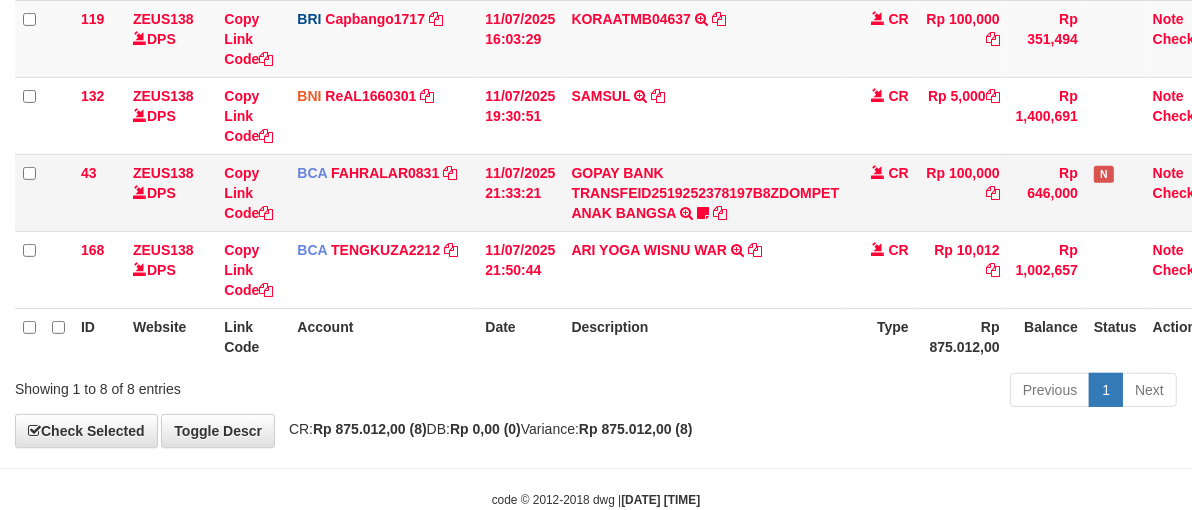 scroll, scrollTop: 607, scrollLeft: 0, axis: vertical 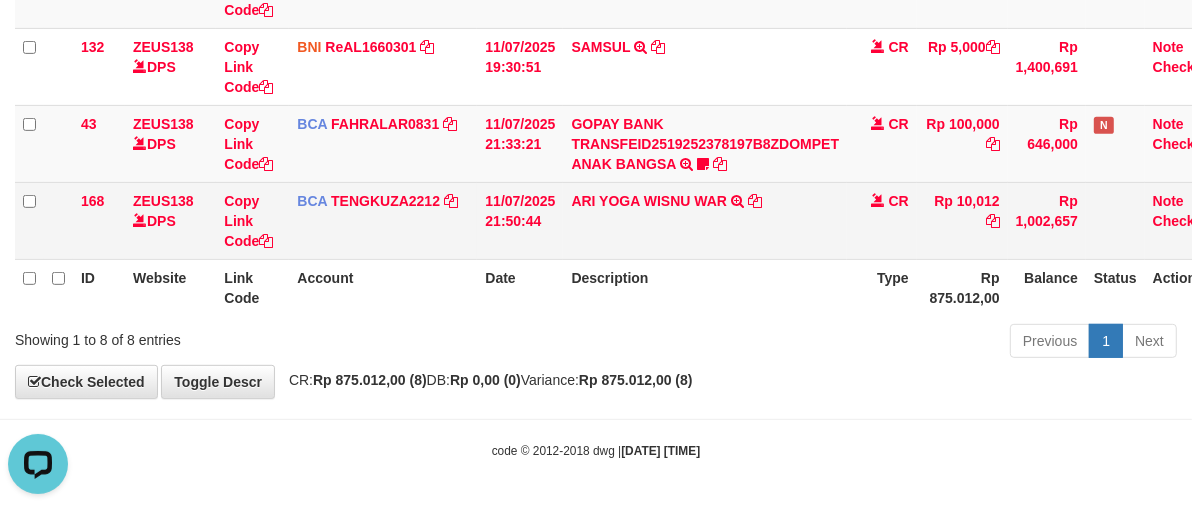 click on "[NAME]         TRSF E-BANKING CR [NUMBER]/FTSCY/WS[NUMBER]
[AMOUNT][NAME]" at bounding box center (705, 220) 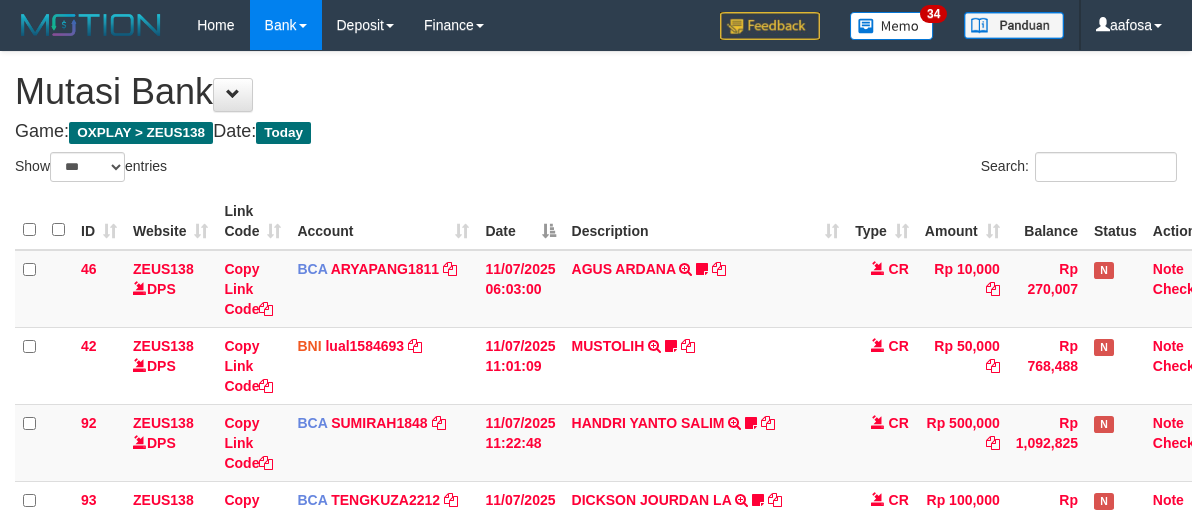 select on "***" 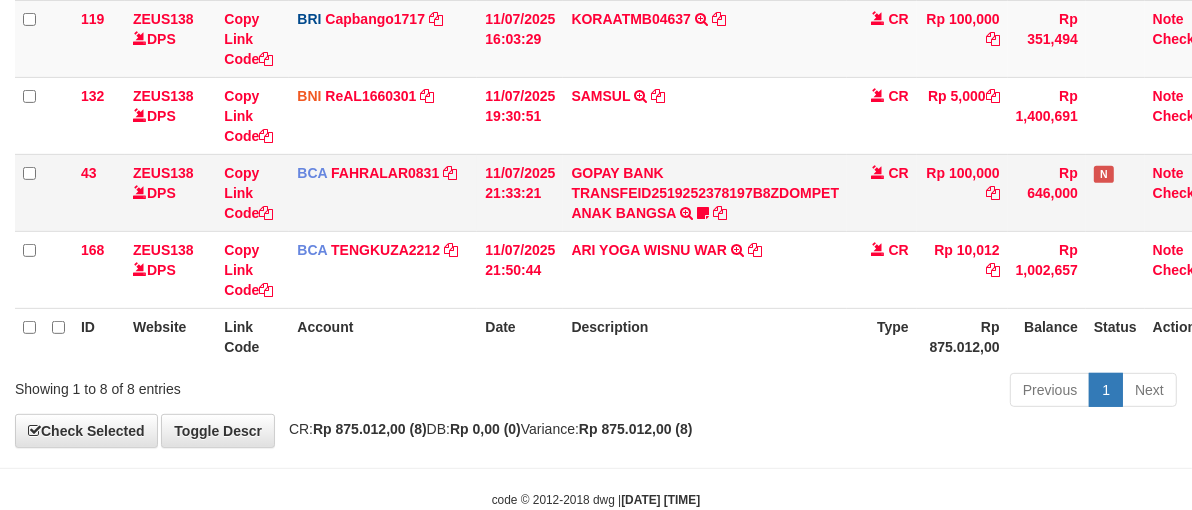 scroll, scrollTop: 607, scrollLeft: 0, axis: vertical 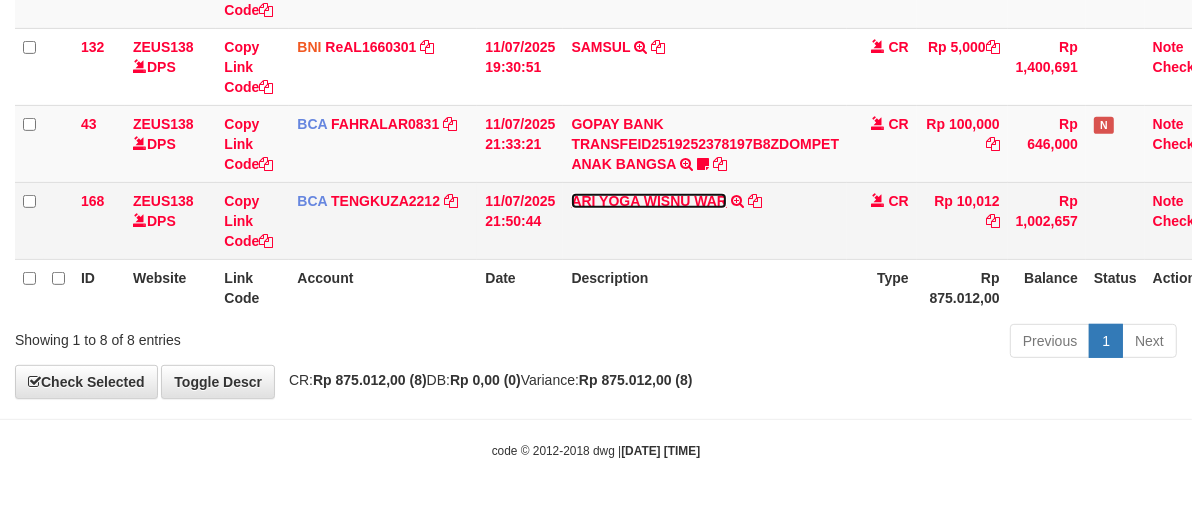 click on "ARI YOGA WISNU WAR" at bounding box center (649, 201) 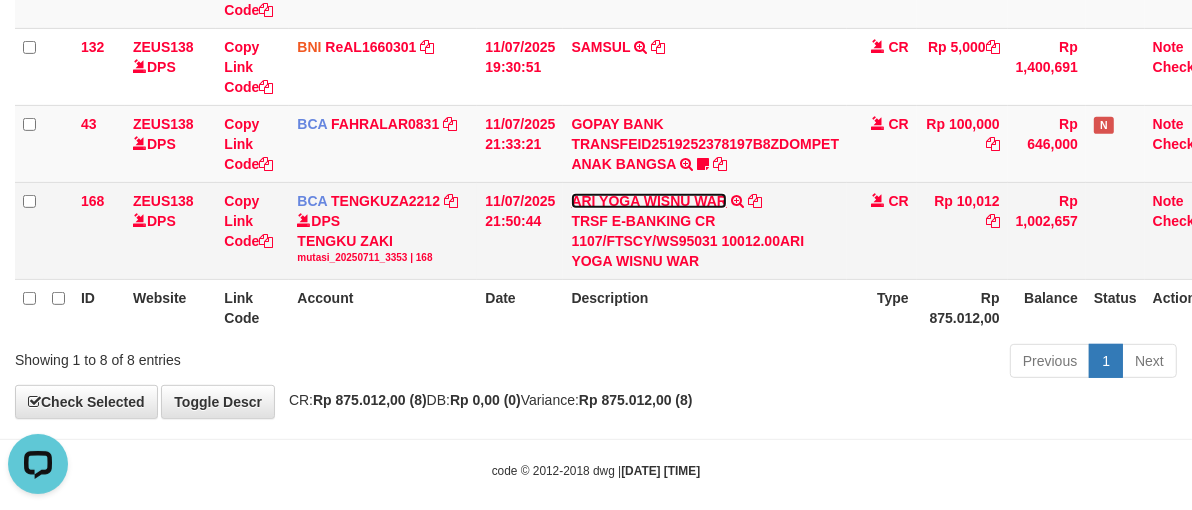 scroll, scrollTop: 0, scrollLeft: 0, axis: both 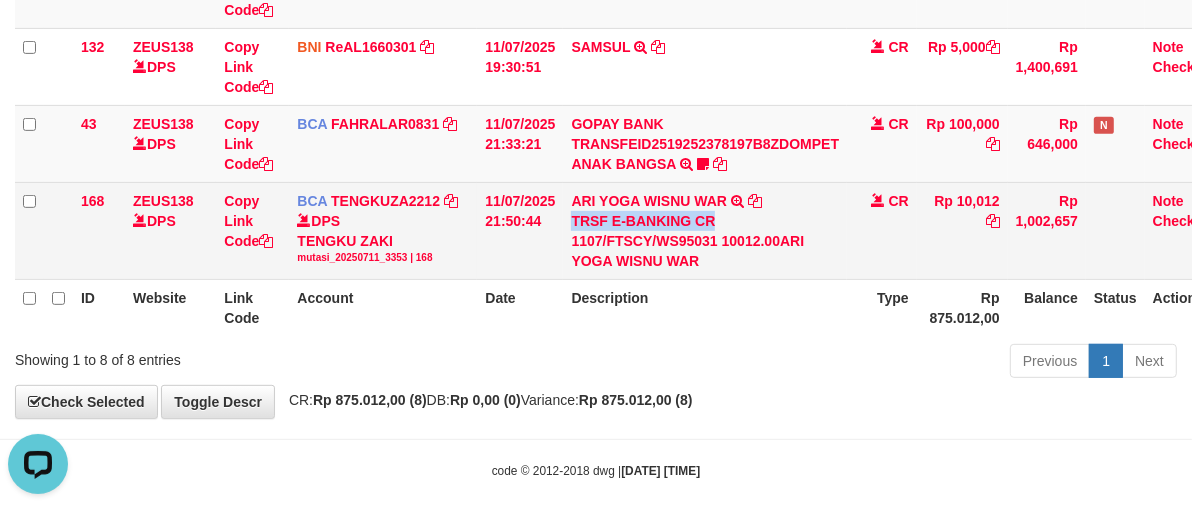 click on "ARI YOGA WISNU WAR         TRSF E-BANKING CR 1107/FTSCY/WS95031
10012.00ARI YOGA WISNU WAR" at bounding box center (705, 230) 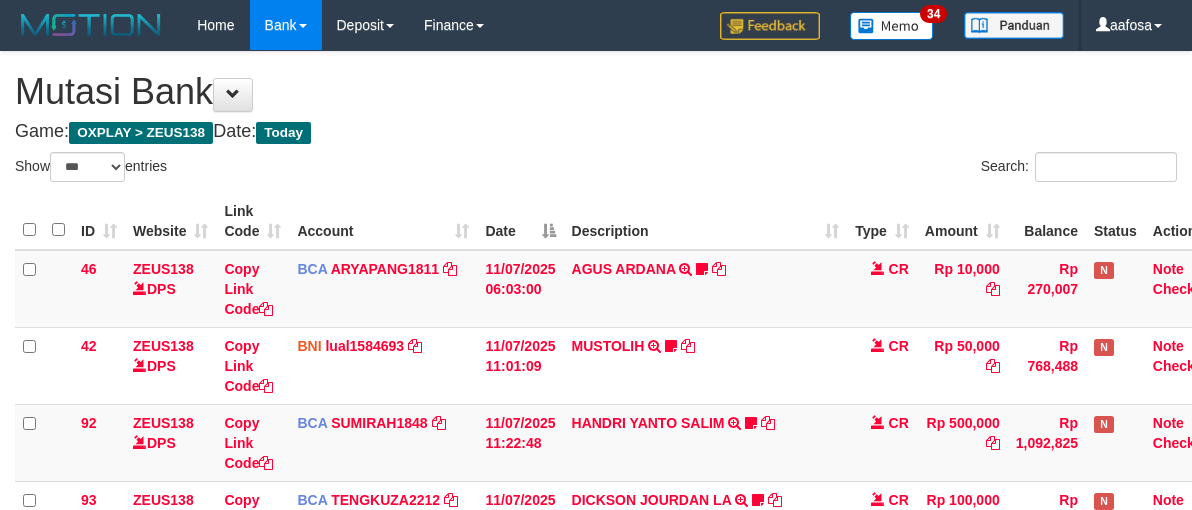 select on "***" 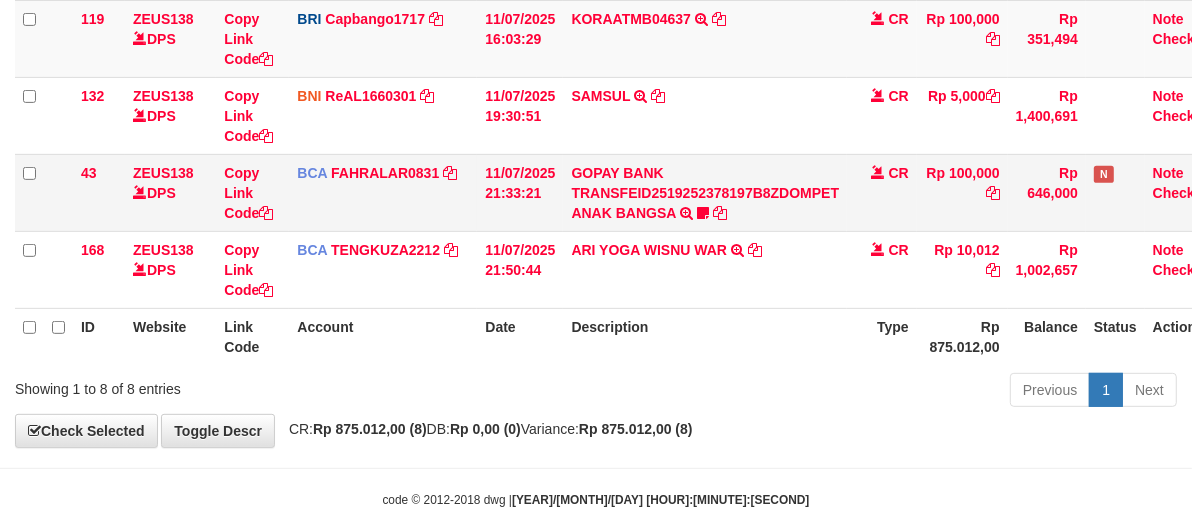 scroll, scrollTop: 607, scrollLeft: 0, axis: vertical 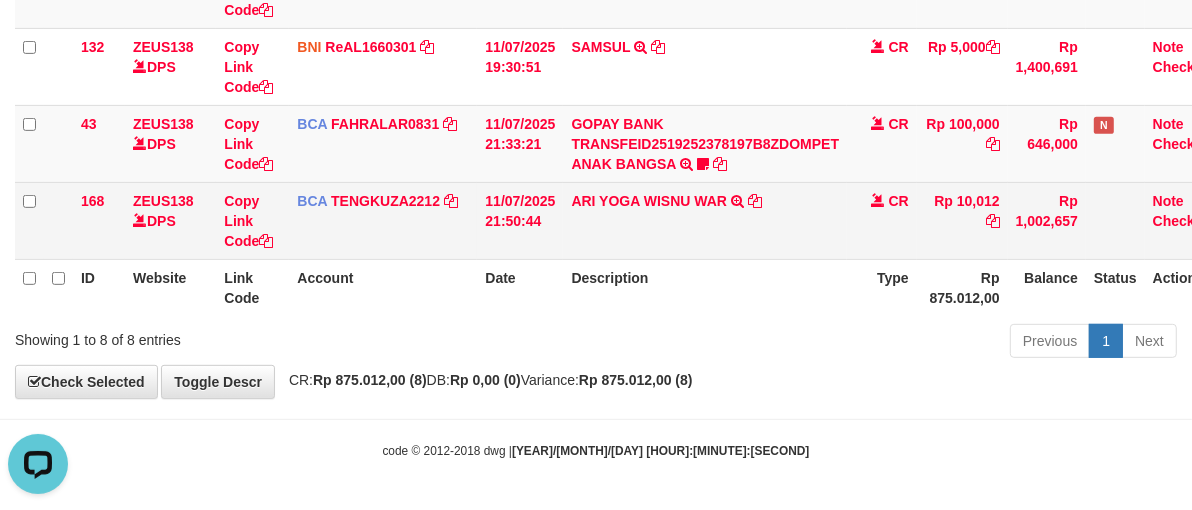 click on "[NAME]         TRSF E-BANKING CR [NUMBER]/FTSCY/WS[NUMBER]
[AMOUNT][NAME]" at bounding box center [705, 220] 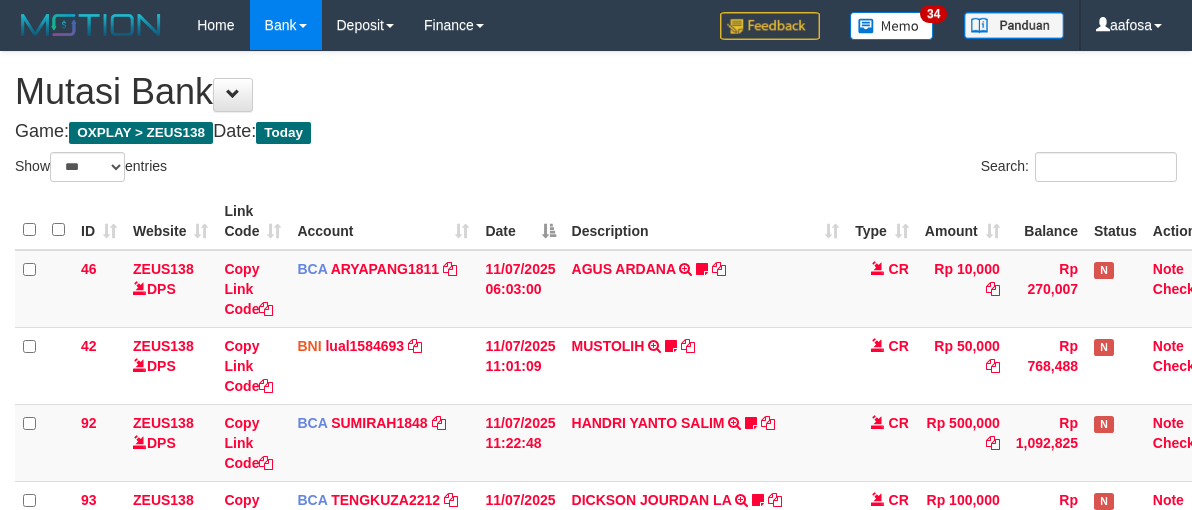 select on "***" 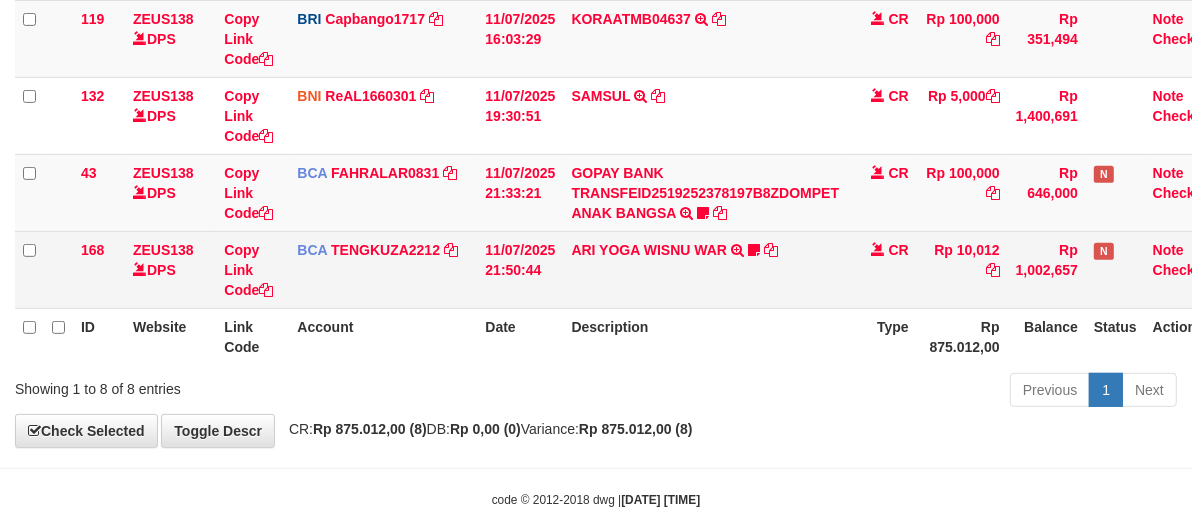 scroll, scrollTop: 607, scrollLeft: 0, axis: vertical 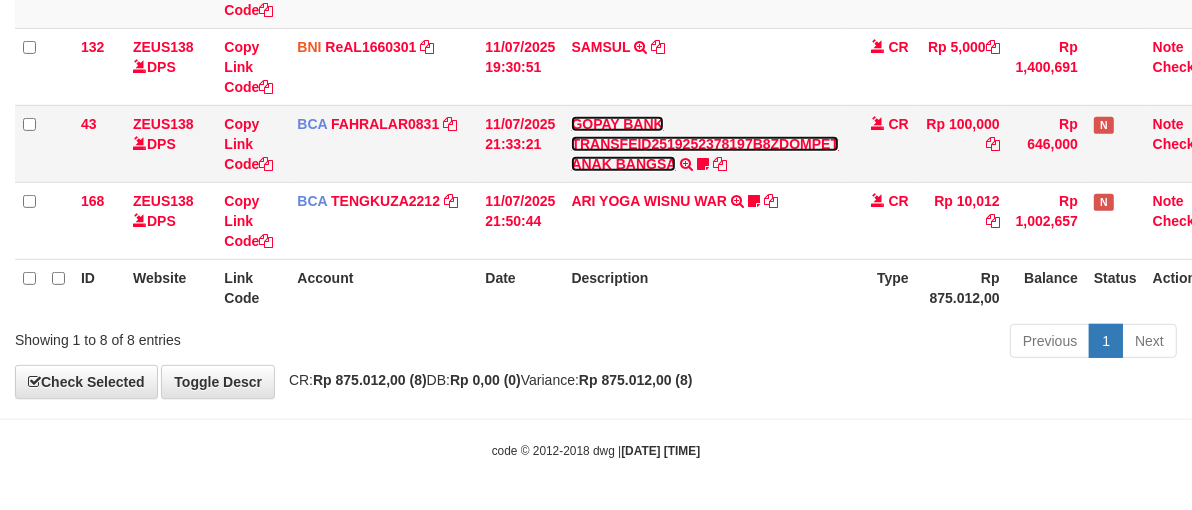 click on "GOPAY BANK TRANSFEID2519252378197B8ZDOMPET ANAK BANGSA" at bounding box center [705, 144] 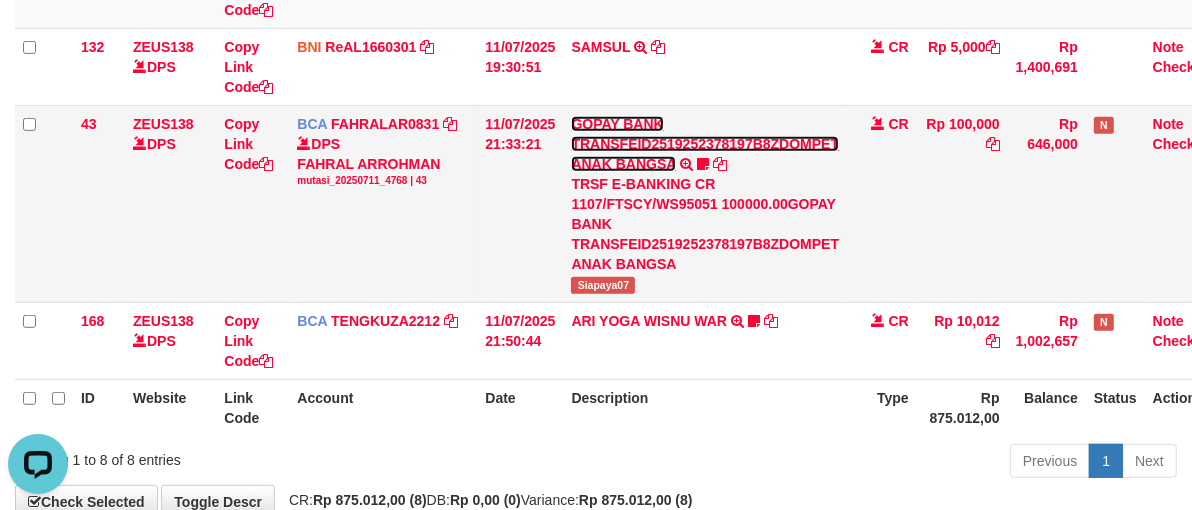 scroll, scrollTop: 0, scrollLeft: 0, axis: both 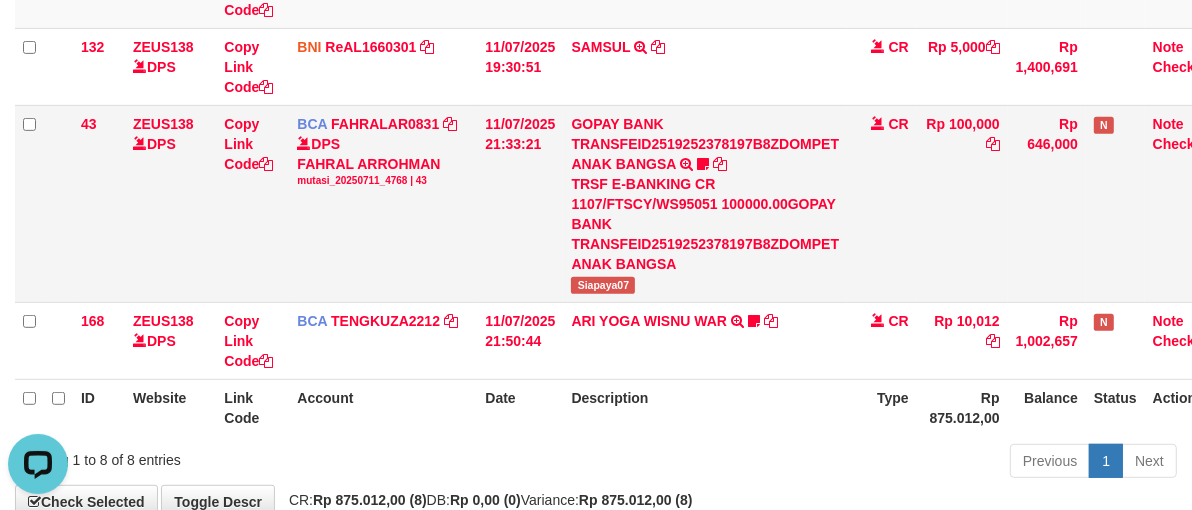 click on "Siapaya07" at bounding box center (603, 285) 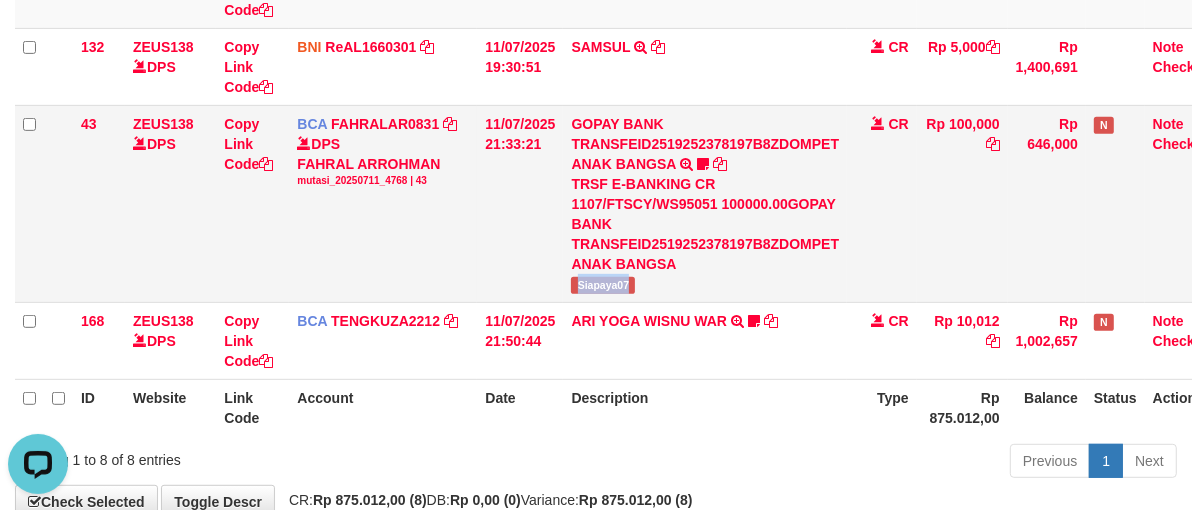click on "Siapaya07" at bounding box center (603, 285) 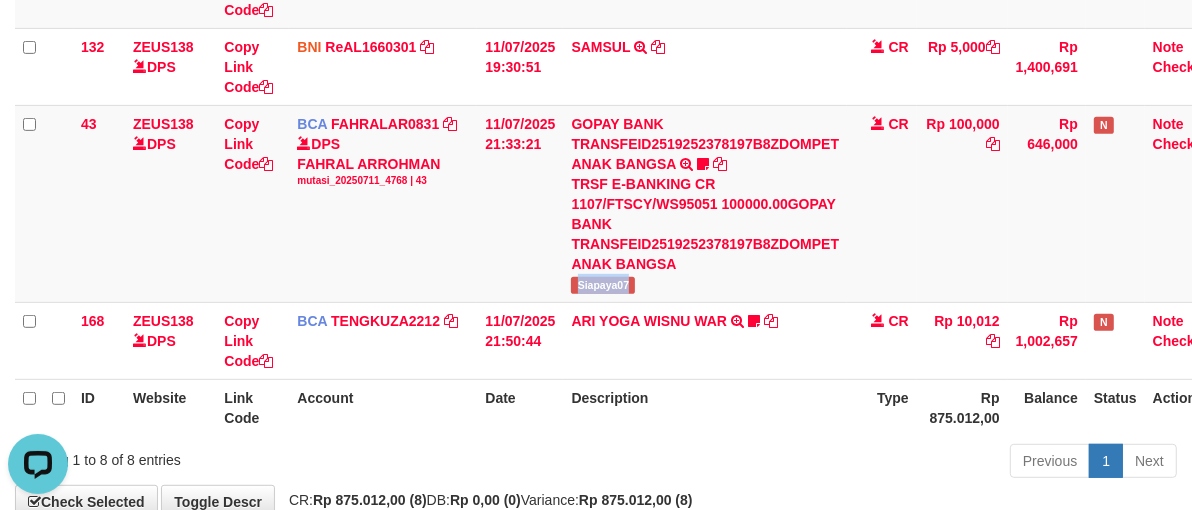 copy on "Siapaya07" 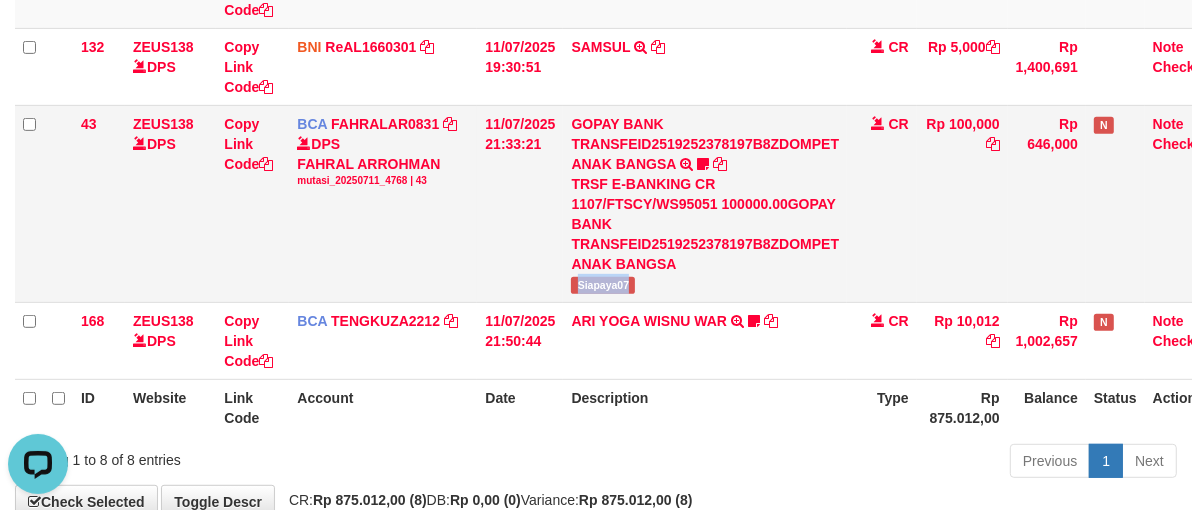 click on "GOPAY BANK TRANSFEID2519252378197B8ZDOMPET ANAK BANGSA            TRSF E-BANKING CR 1107/FTSCY/WS95051
100000.00GOPAY BANK TRANSFEID2519252378197B8ZDOMPET ANAK BANGSA    Siapaya07" at bounding box center (705, 203) 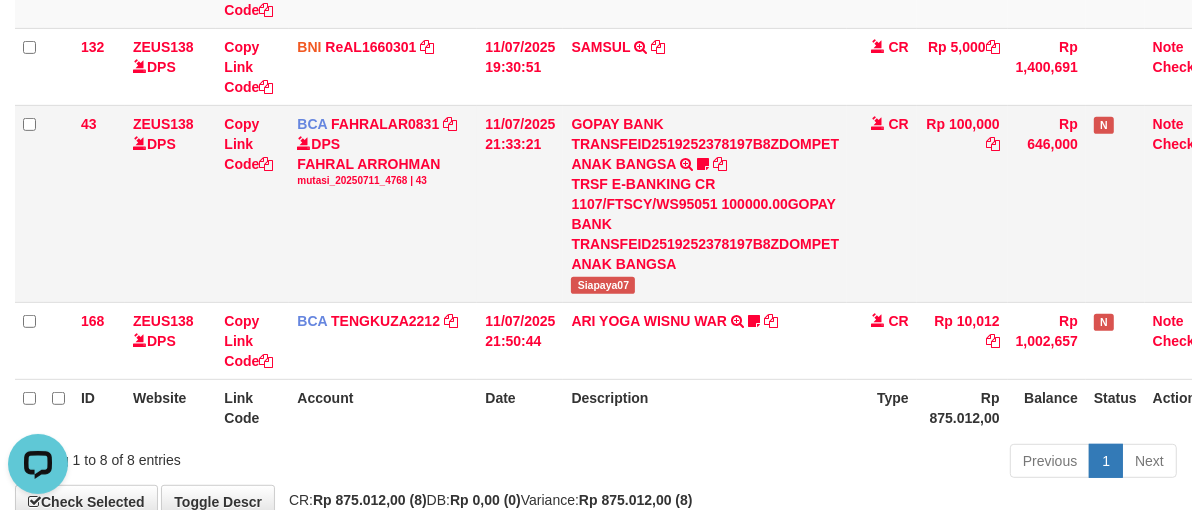 click on "Rp 100,000" at bounding box center [962, 203] 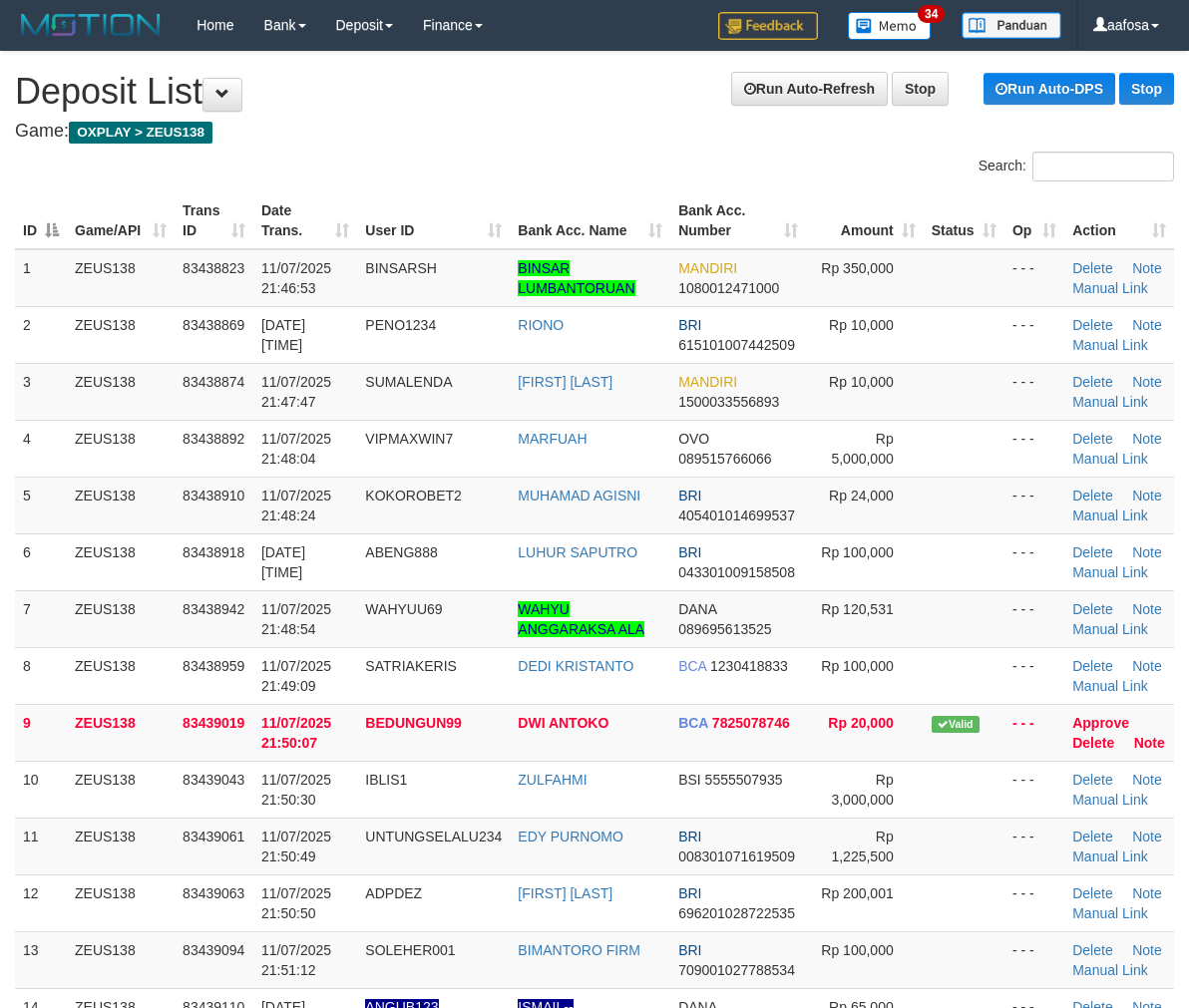 scroll, scrollTop: 336, scrollLeft: 0, axis: vertical 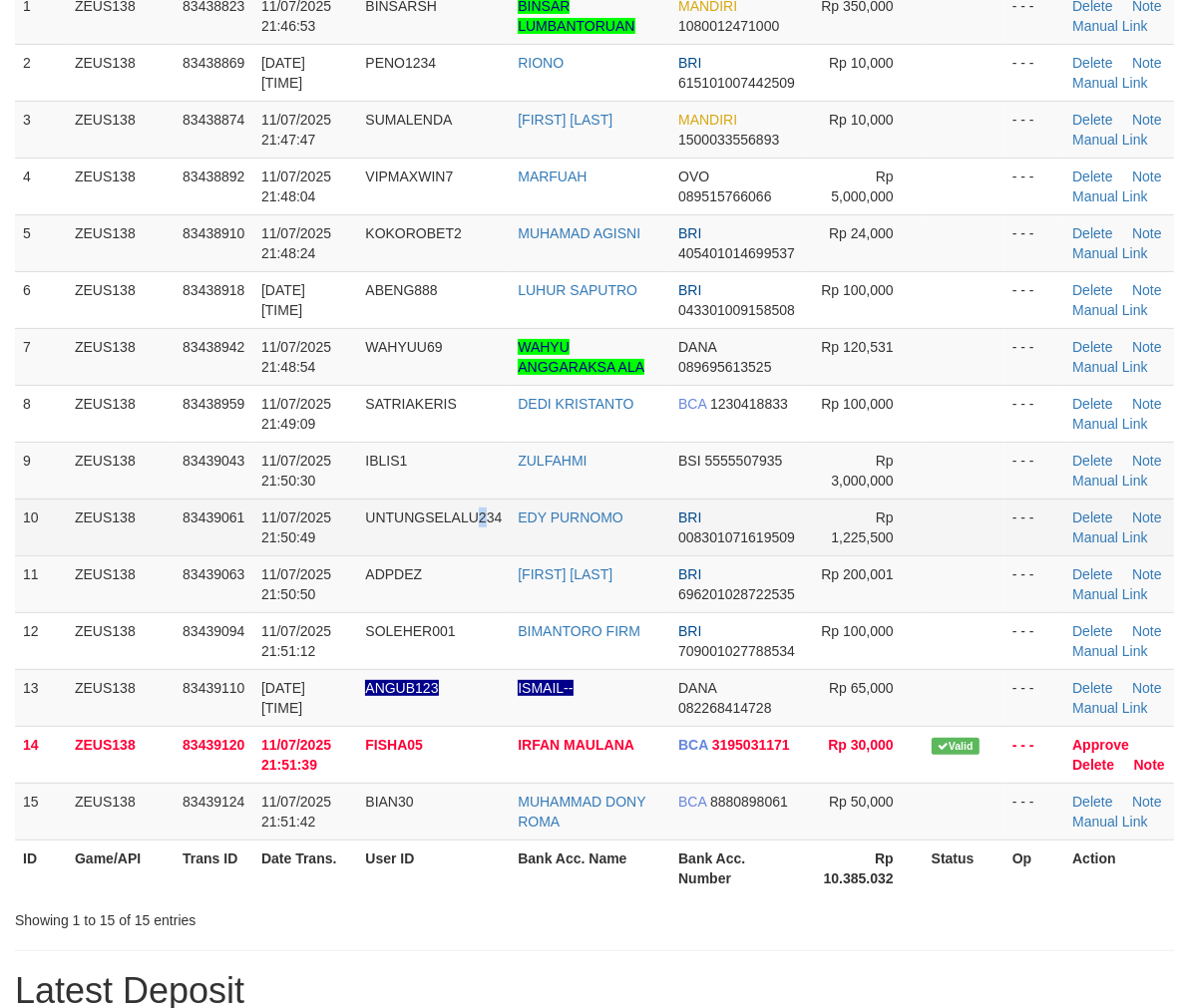 click on "UNTUNGSELALU234" at bounding box center [433, 526] 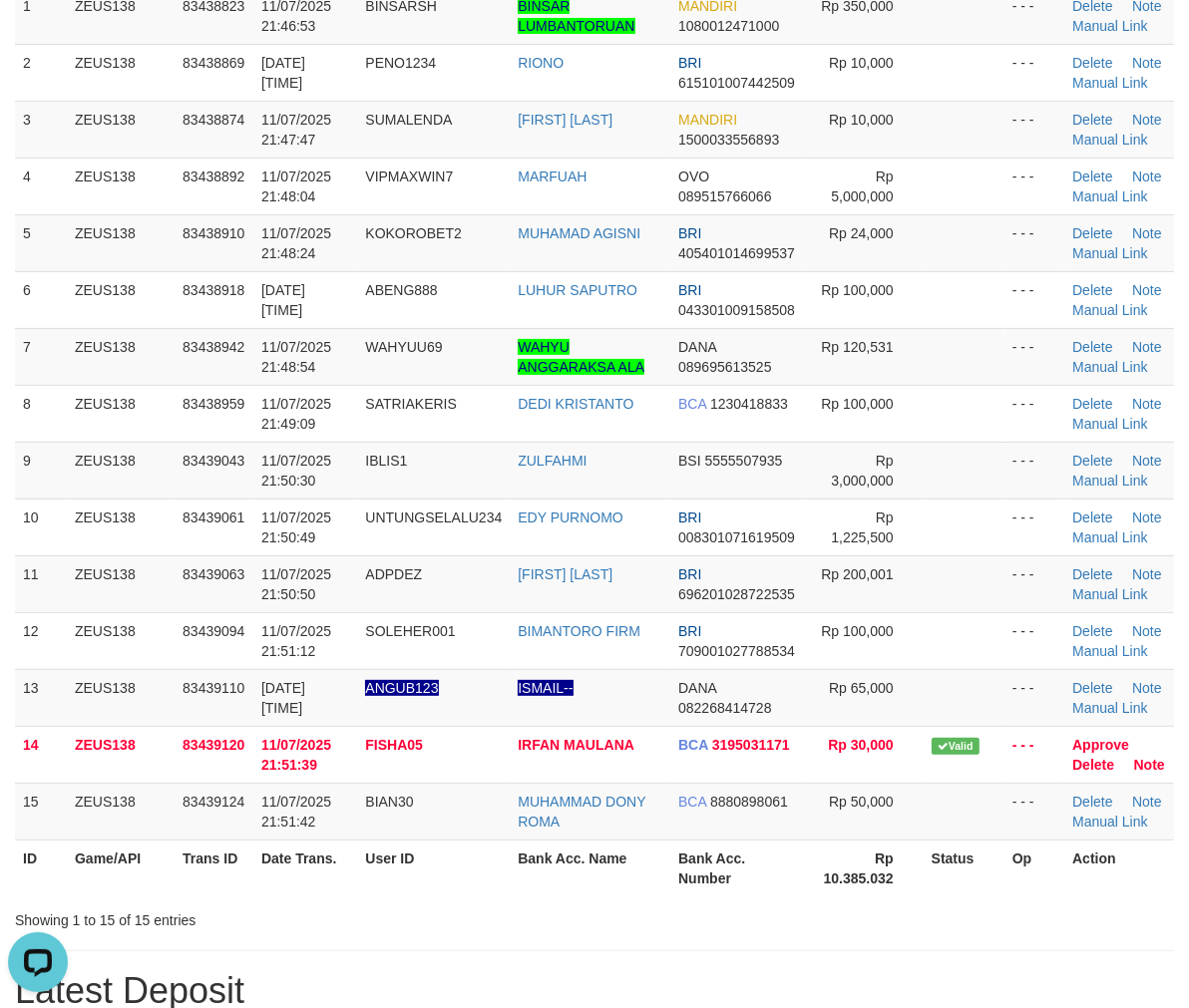 scroll, scrollTop: 0, scrollLeft: 0, axis: both 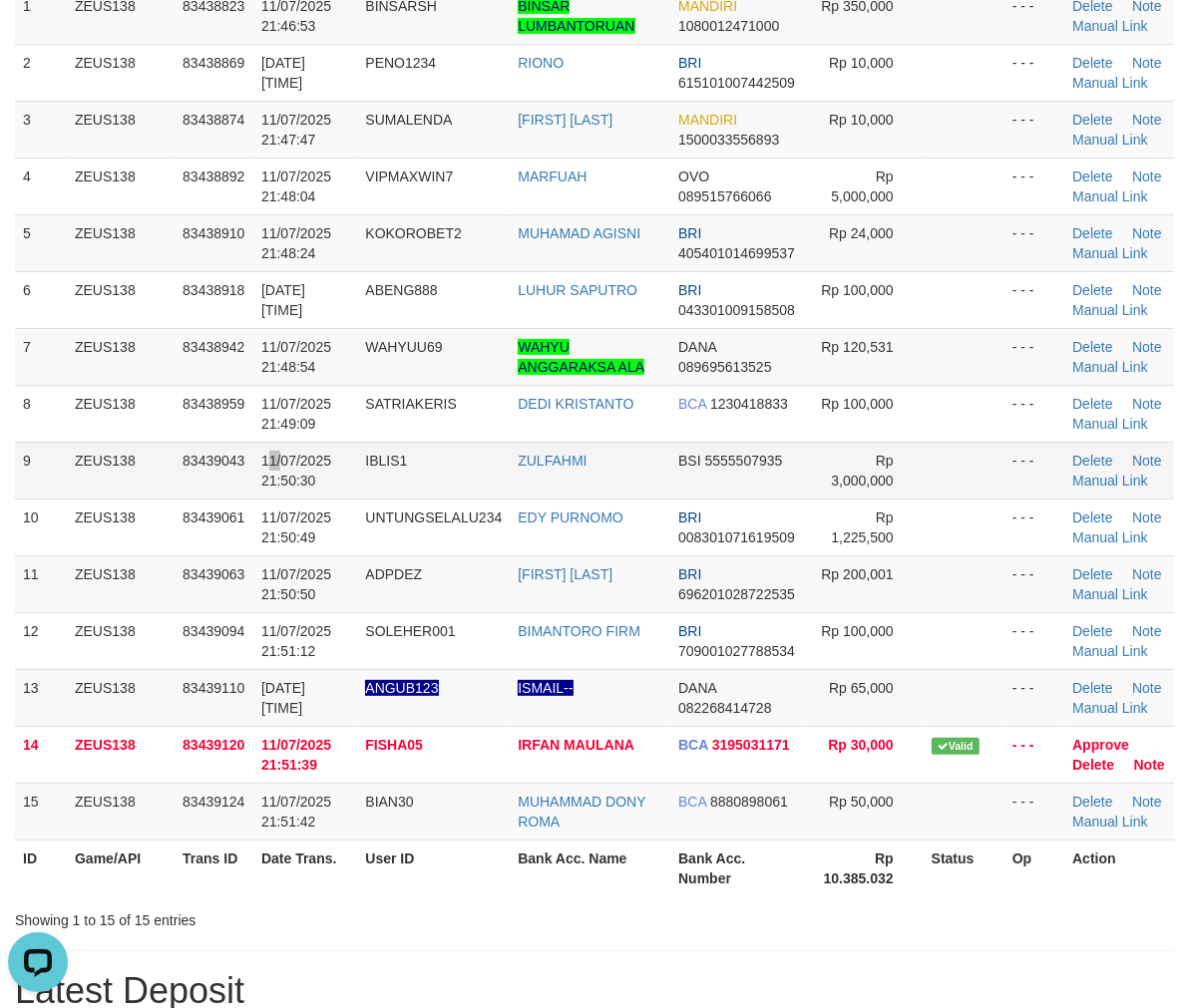 drag, startPoint x: 266, startPoint y: 460, endPoint x: 253, endPoint y: 475, distance: 19.849433 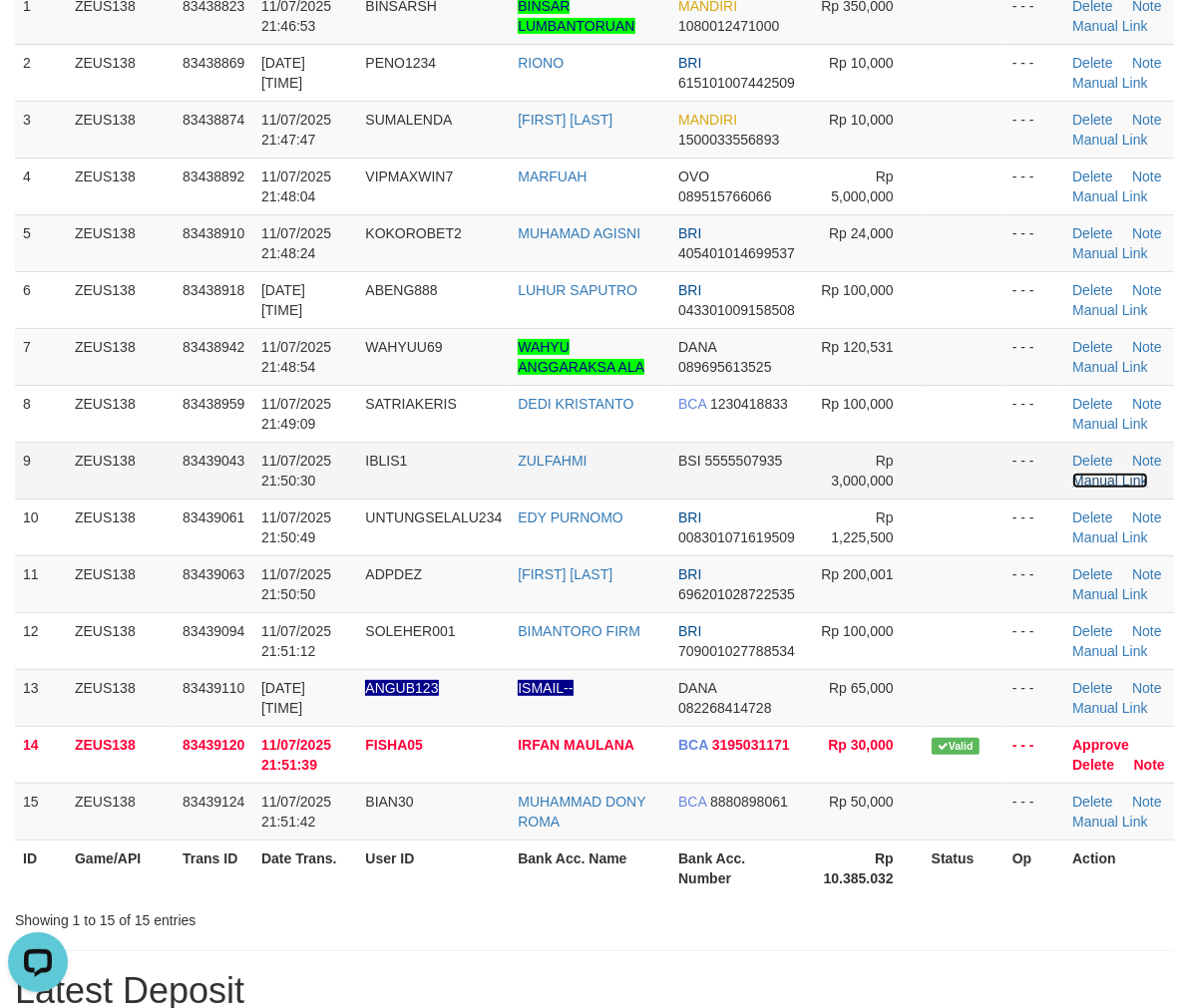 click on "Manual Link" at bounding box center (1110, 481) 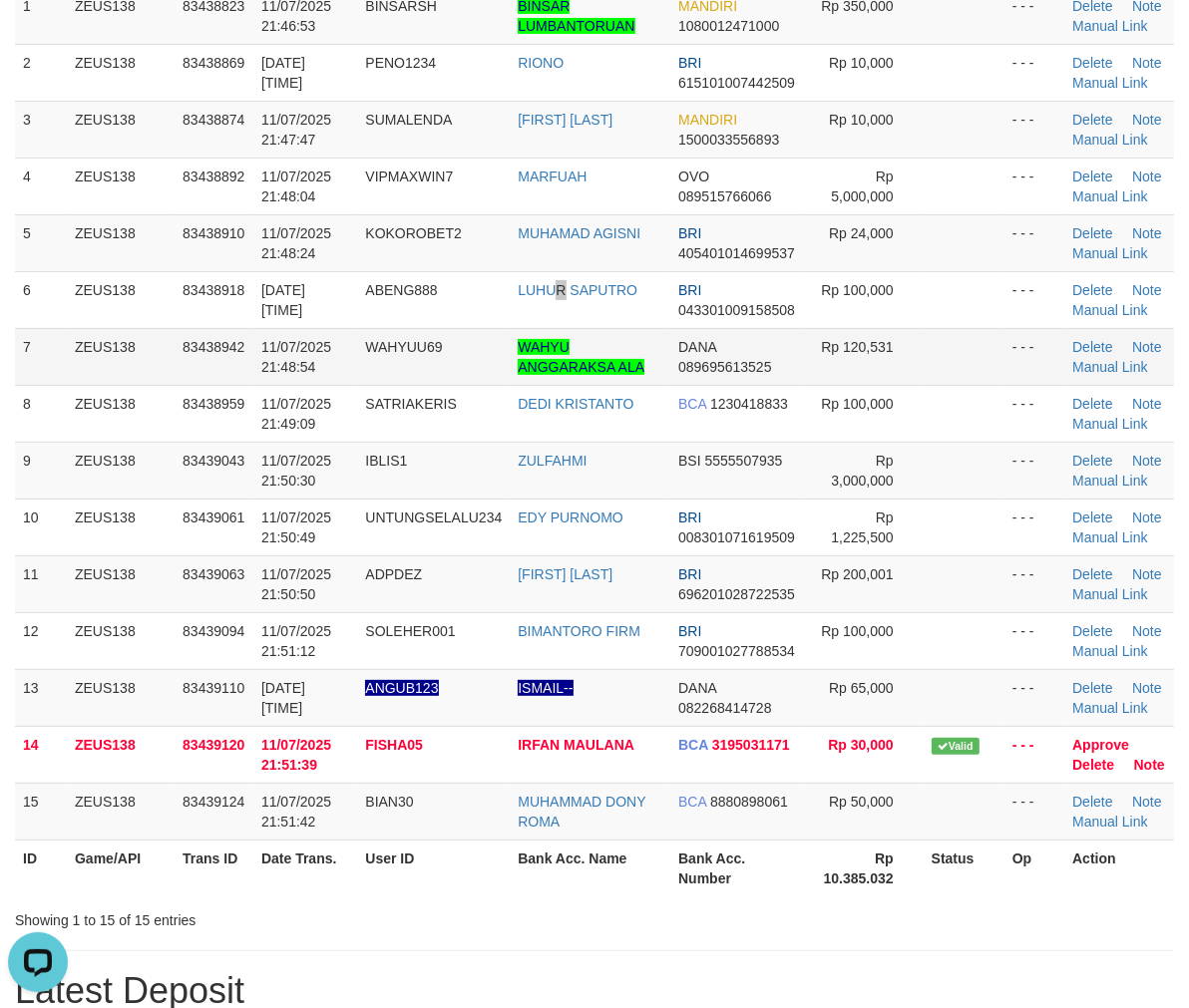 drag, startPoint x: 562, startPoint y: 320, endPoint x: 557, endPoint y: 331, distance: 12.083046 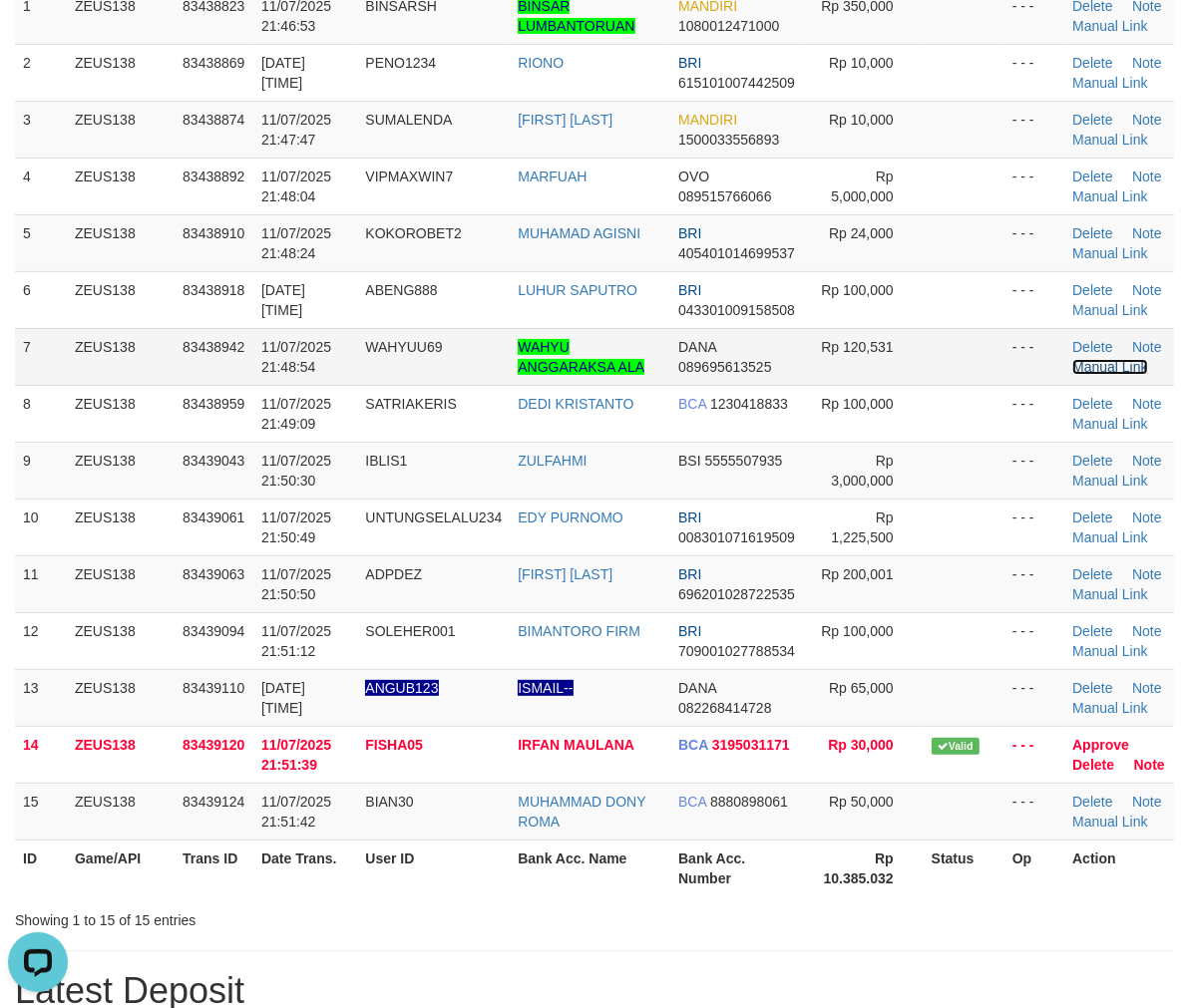 click on "Manual Link" at bounding box center [1110, 367] 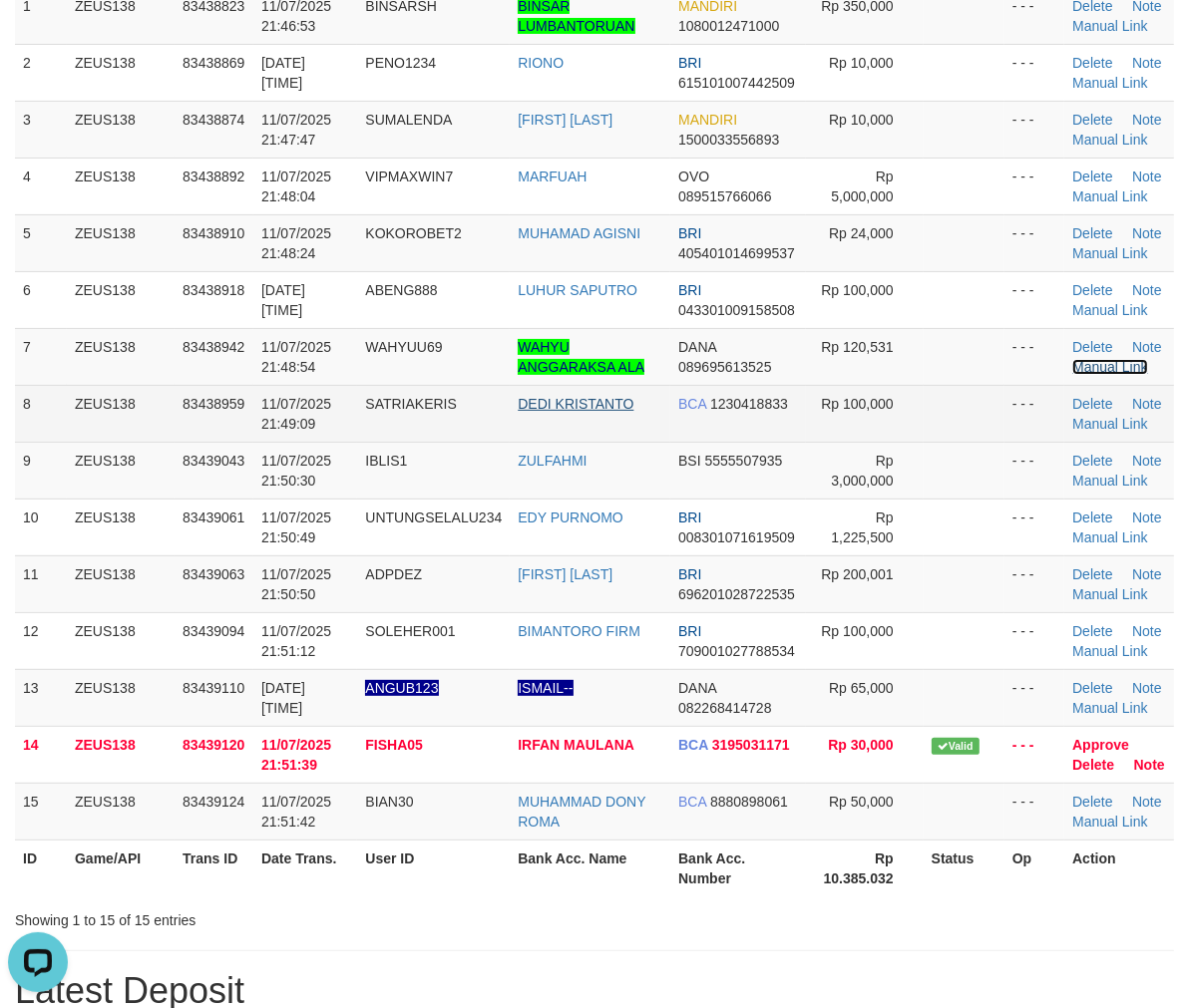 click on "Manual Link" at bounding box center [1110, 367] 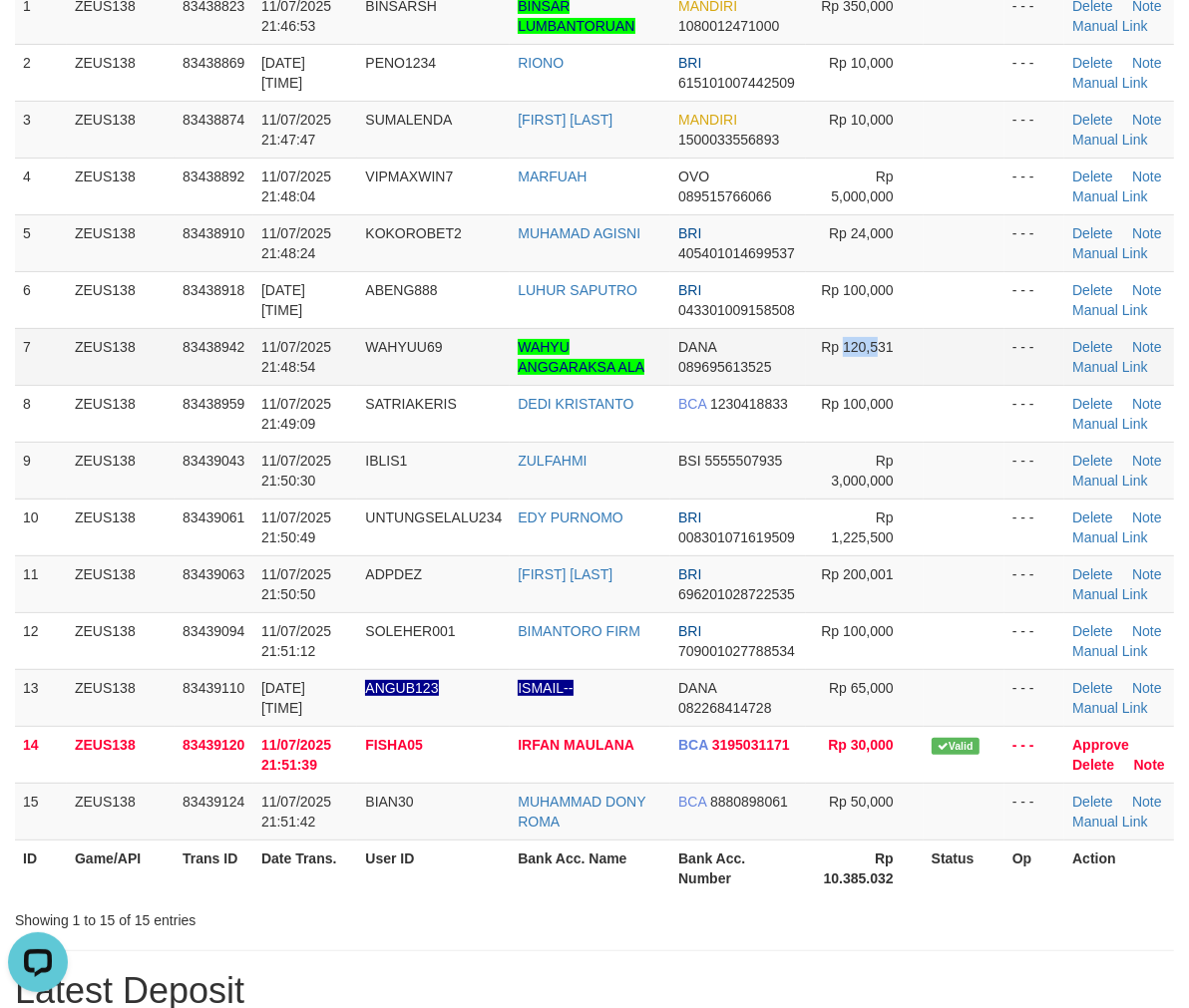 drag, startPoint x: 842, startPoint y: 341, endPoint x: 908, endPoint y: 344, distance: 66.068147 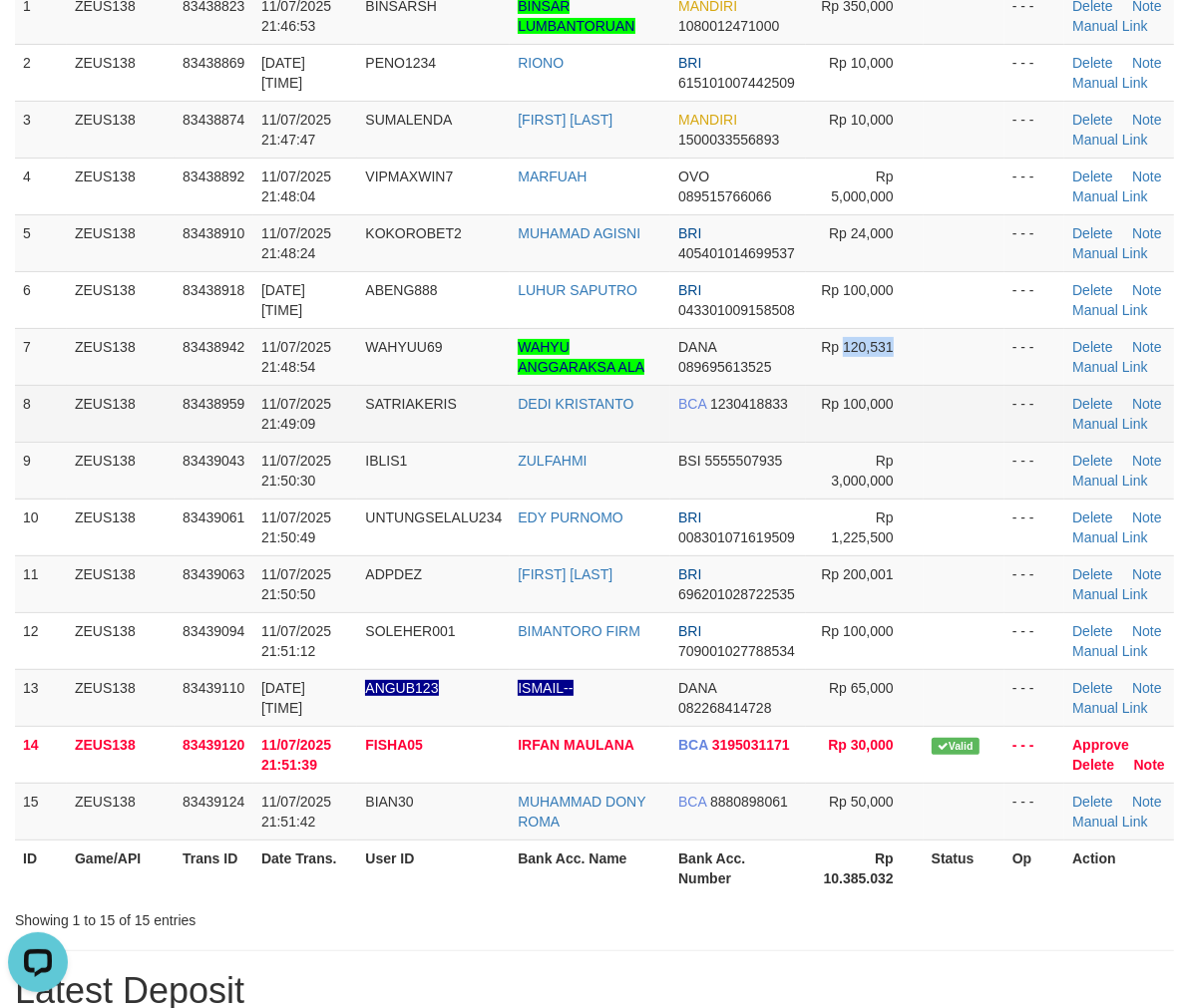 copy on "120,531" 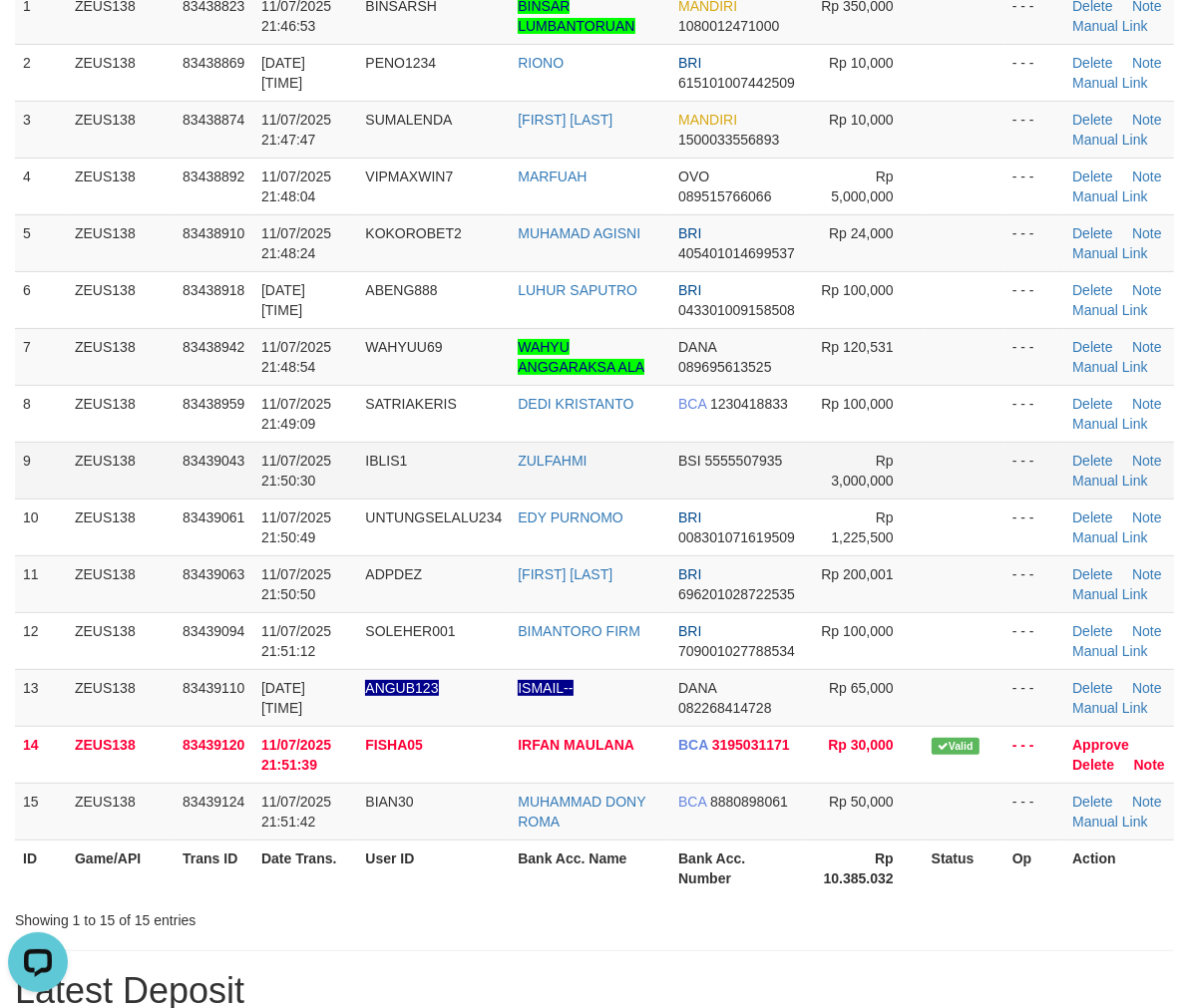 click on "BSI
5555507935" at bounding box center (738, 470) 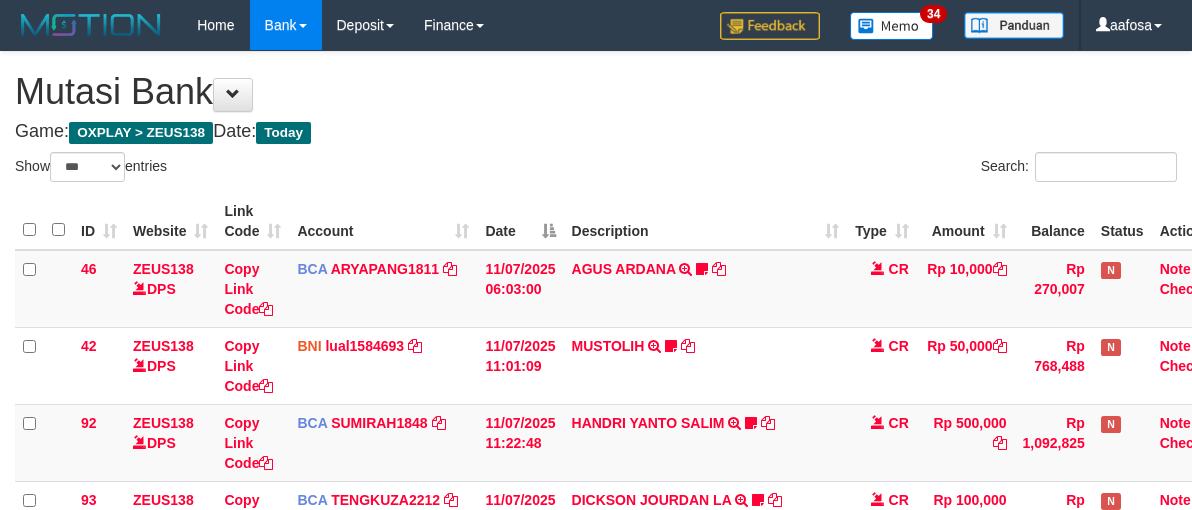 select on "***" 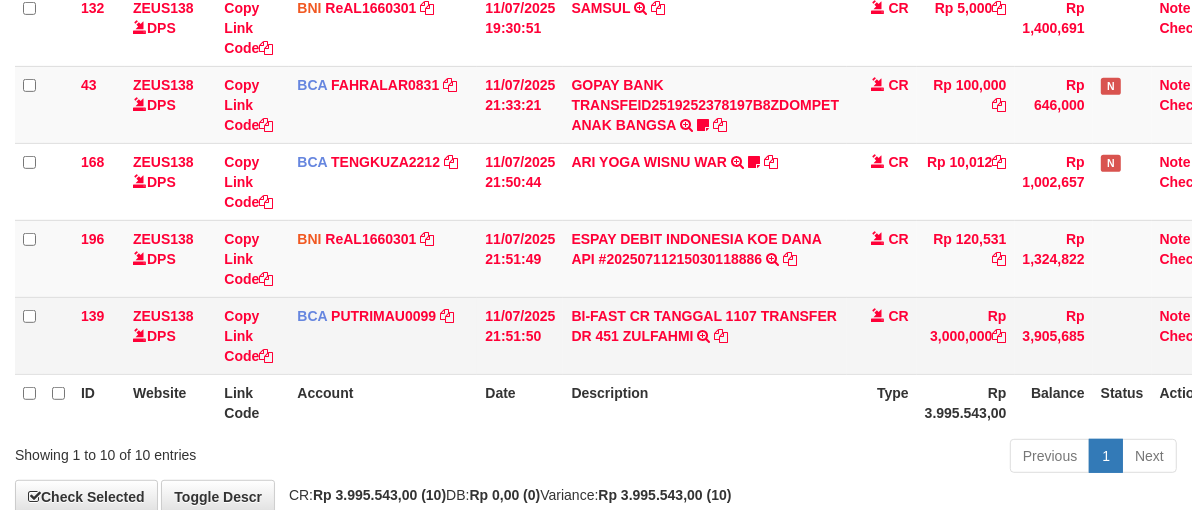 scroll, scrollTop: 607, scrollLeft: 0, axis: vertical 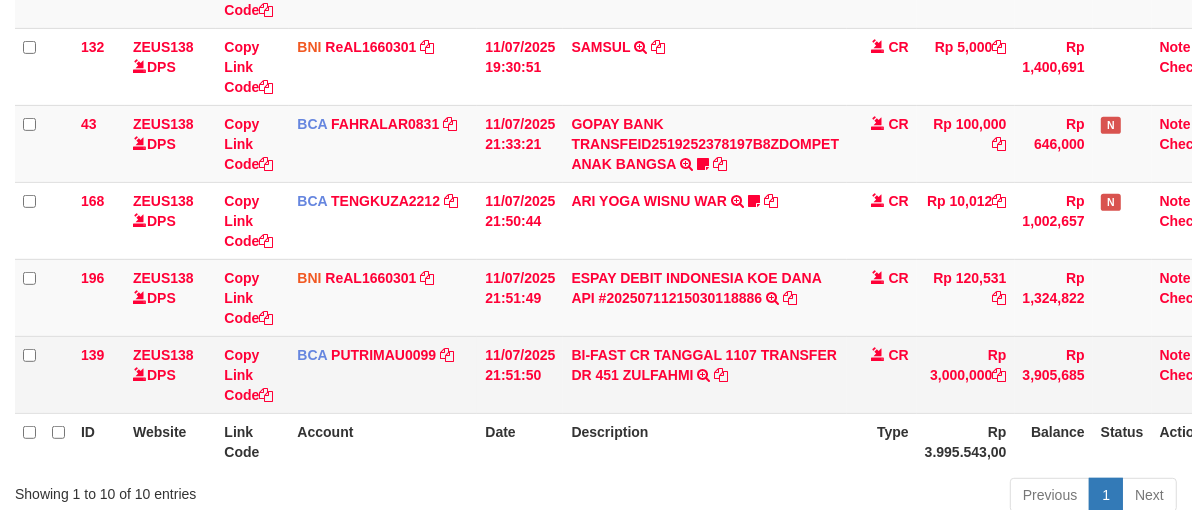 click on "BI-FAST CR TANGGAL 1107 TRANSFER DR 451 ZULFAHMI         BI-FAST CR TANGGAL :11/07 TRANSFER DR 451 ZULFAHMI" at bounding box center [705, 374] 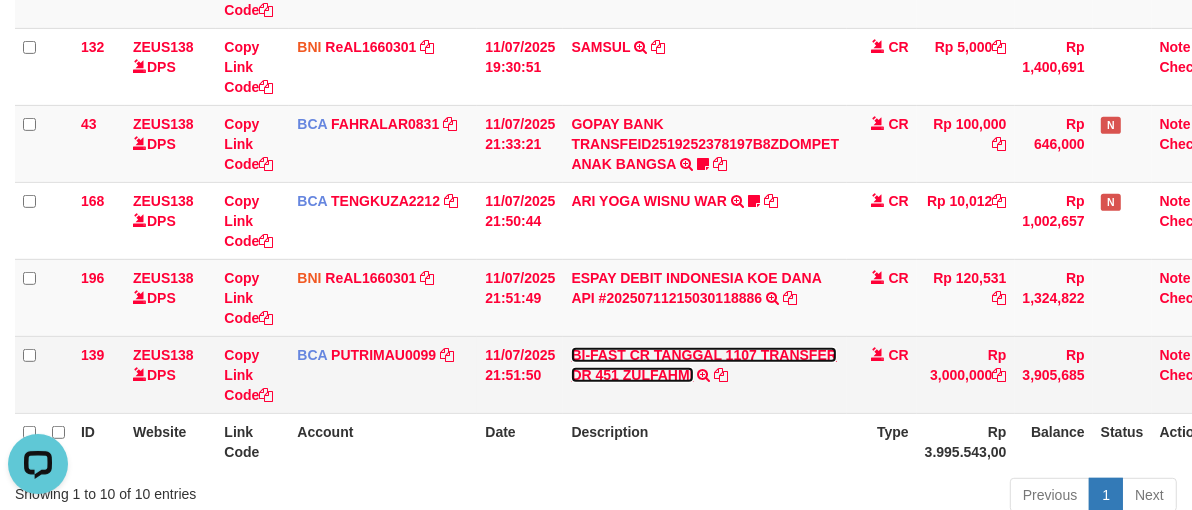 scroll, scrollTop: 0, scrollLeft: 0, axis: both 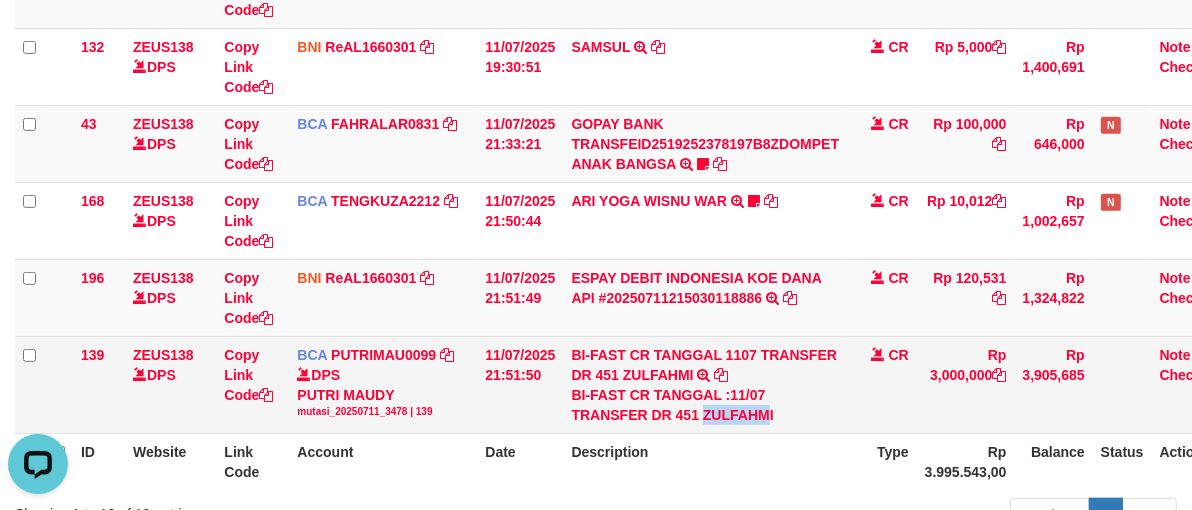 drag, startPoint x: 701, startPoint y: 414, endPoint x: 812, endPoint y: 425, distance: 111.54372 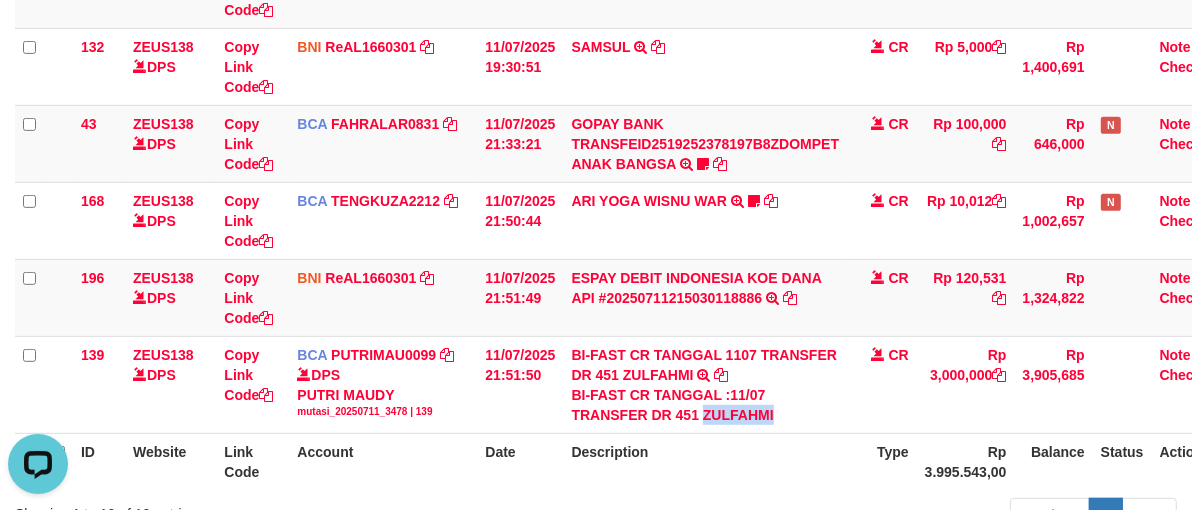 copy on "ZULFAHMI" 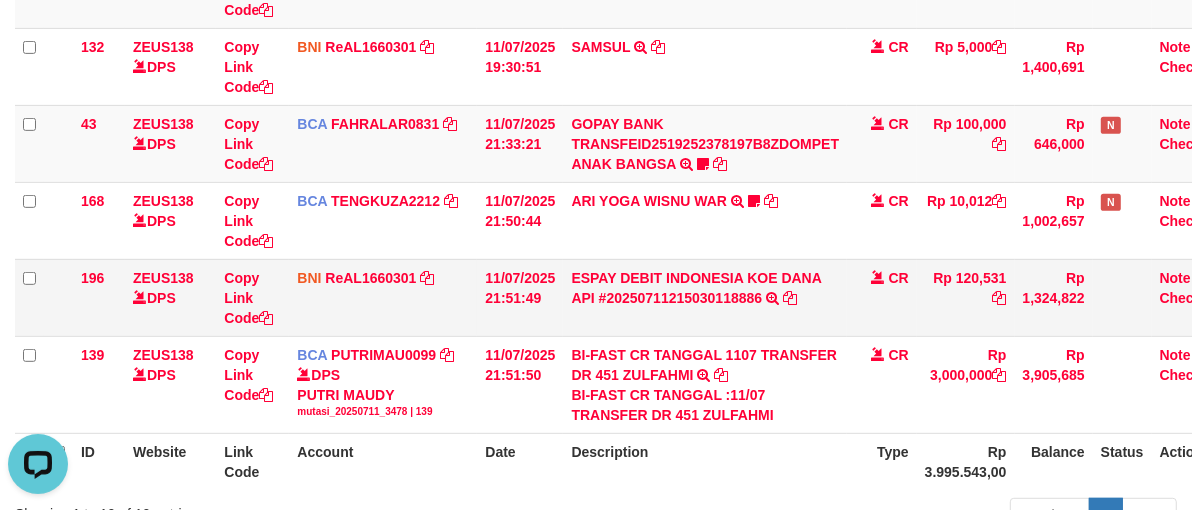 drag, startPoint x: 960, startPoint y: 276, endPoint x: 1026, endPoint y: 274, distance: 66.0303 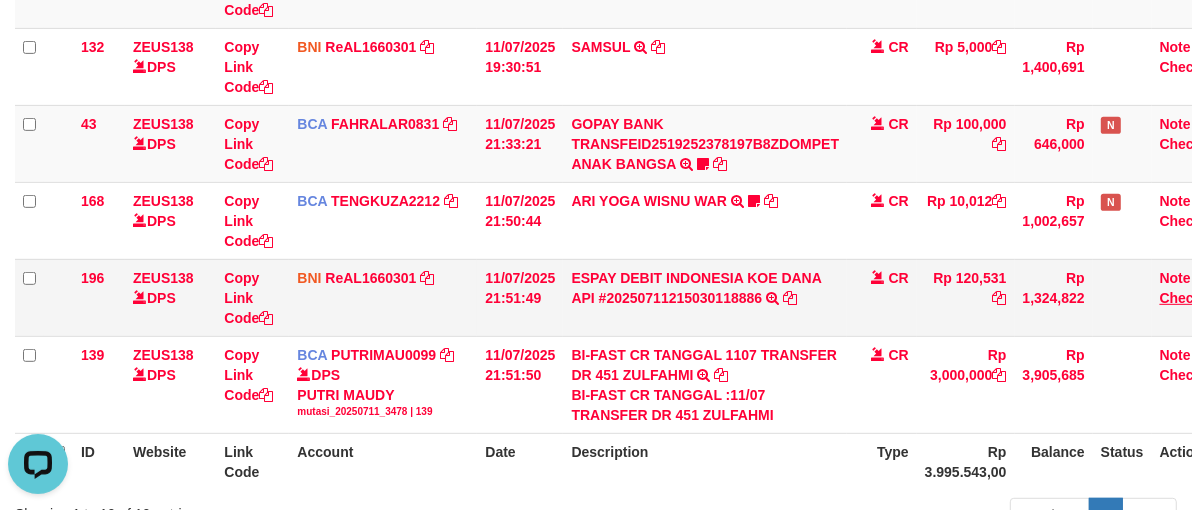 copy on "20,531" 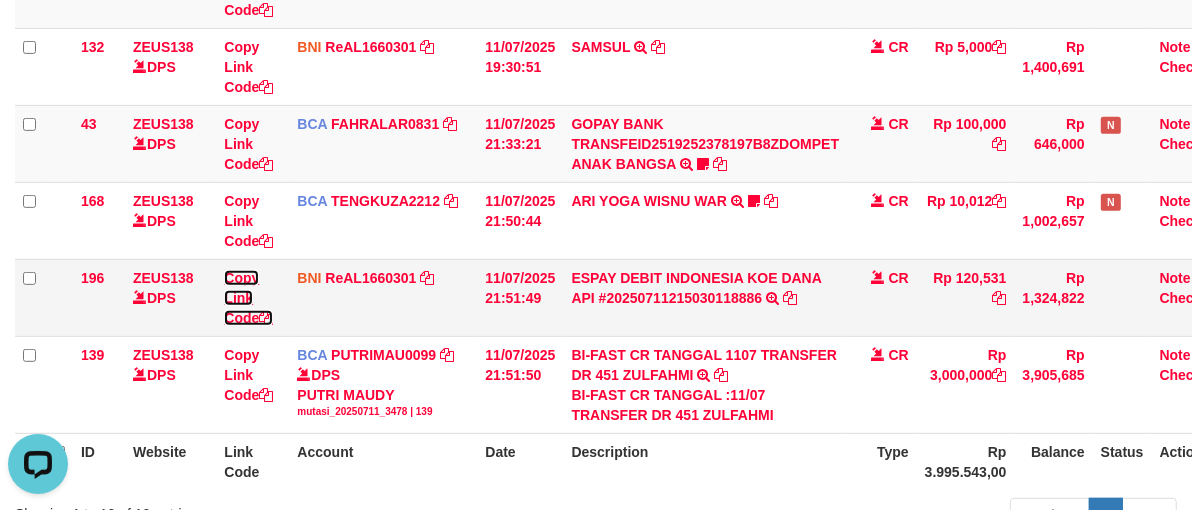 click on "Copy Link Code" at bounding box center [248, 298] 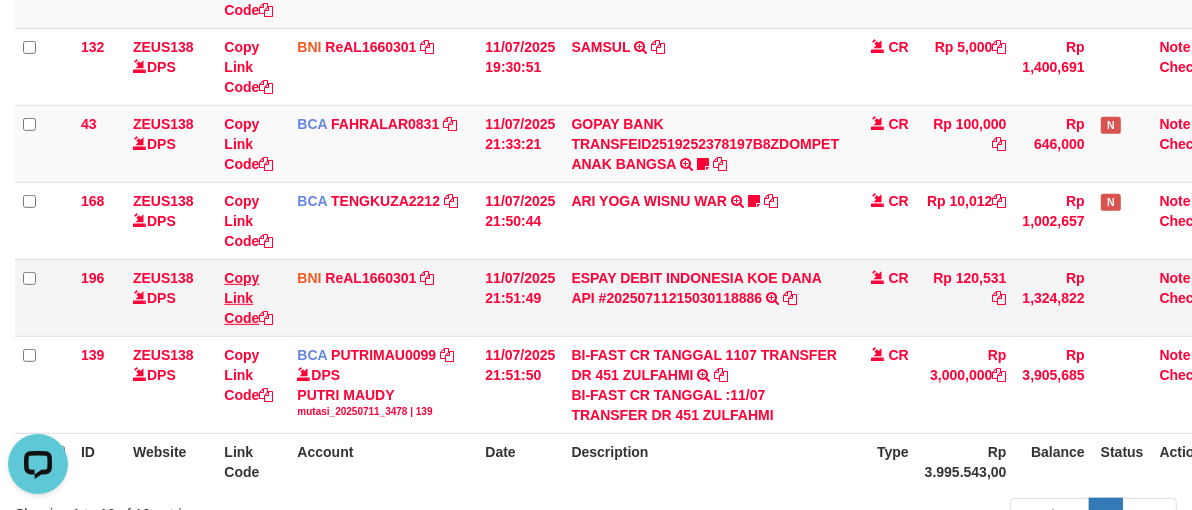 copy on "20,531" 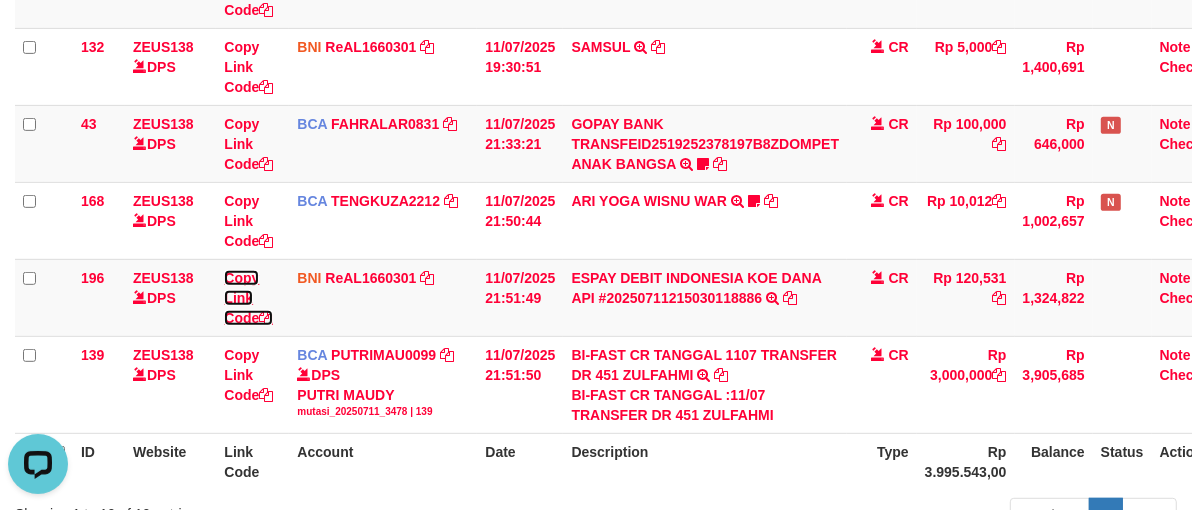 scroll, scrollTop: 297, scrollLeft: 0, axis: vertical 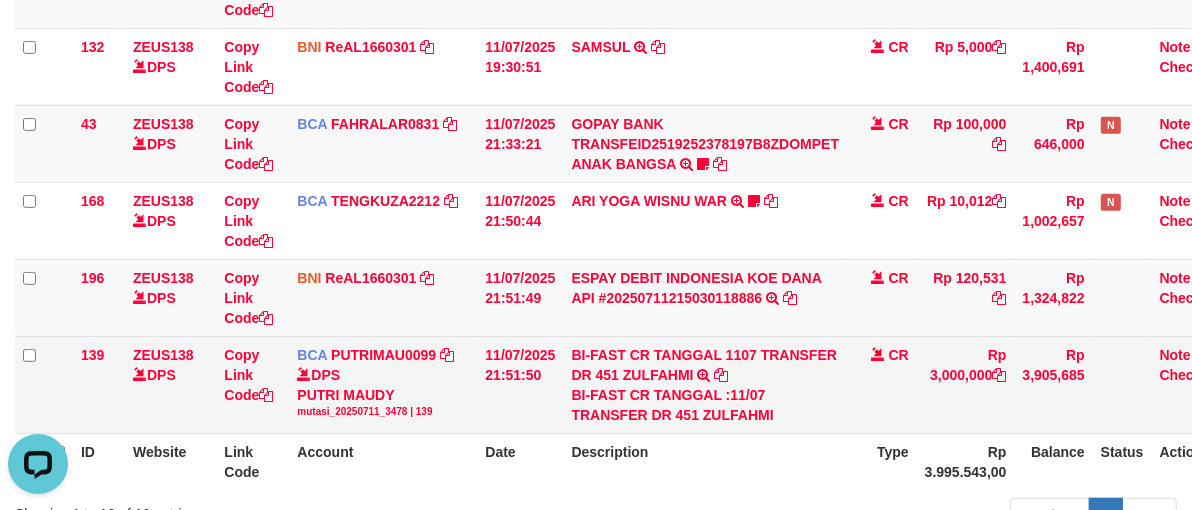 click on "BI-FAST CR TANGGAL :11/07 TRANSFER DR 451 ZULFAHMI" at bounding box center (705, 405) 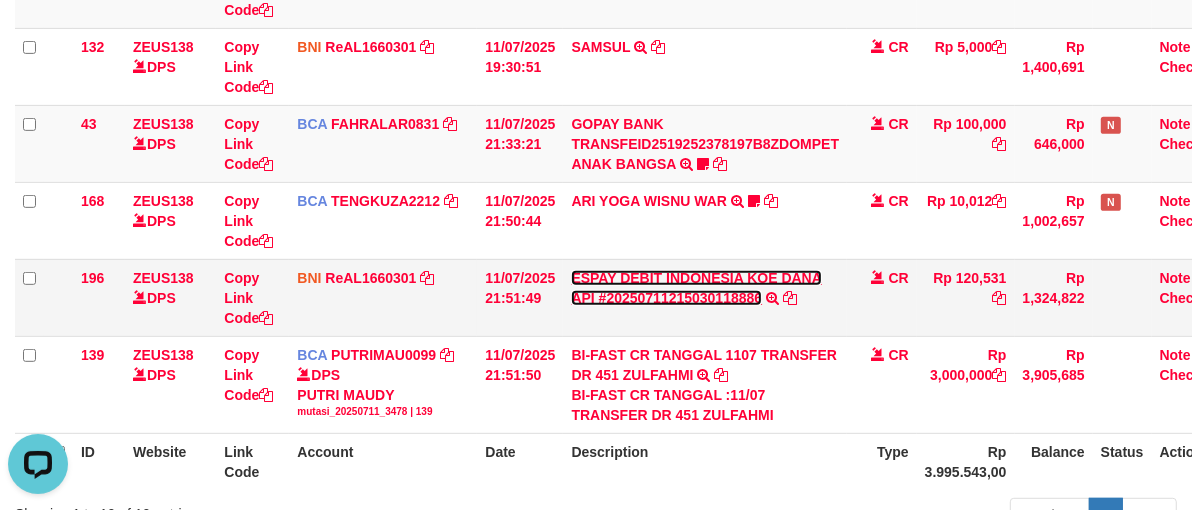 click on "ESPAY DEBIT INDONESIA KOE DANA API #20250711215030118886" at bounding box center (696, 288) 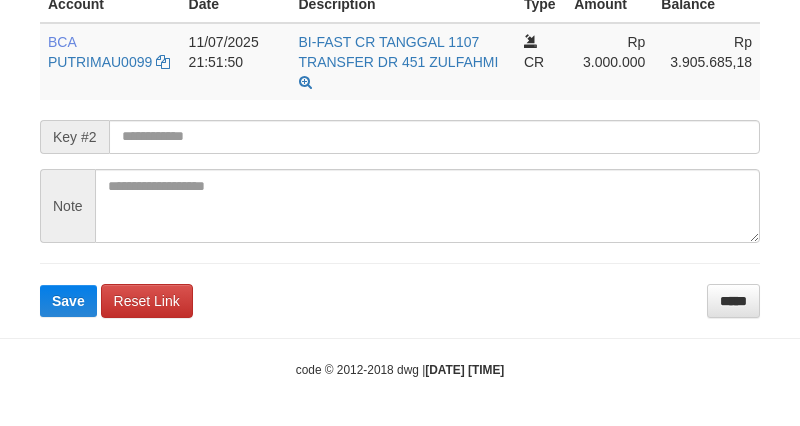 scroll, scrollTop: 0, scrollLeft: 0, axis: both 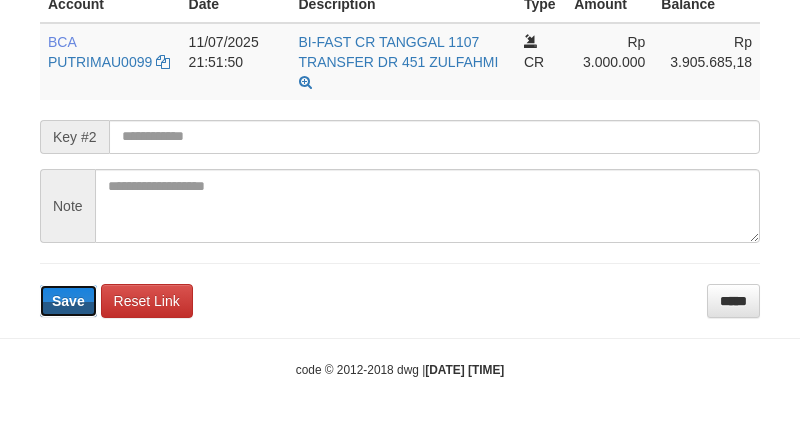 click on "Save" at bounding box center (68, 301) 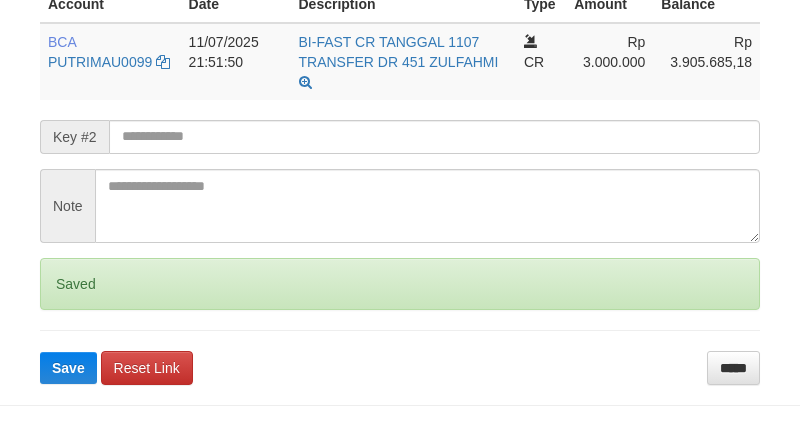 scroll, scrollTop: 586, scrollLeft: 0, axis: vertical 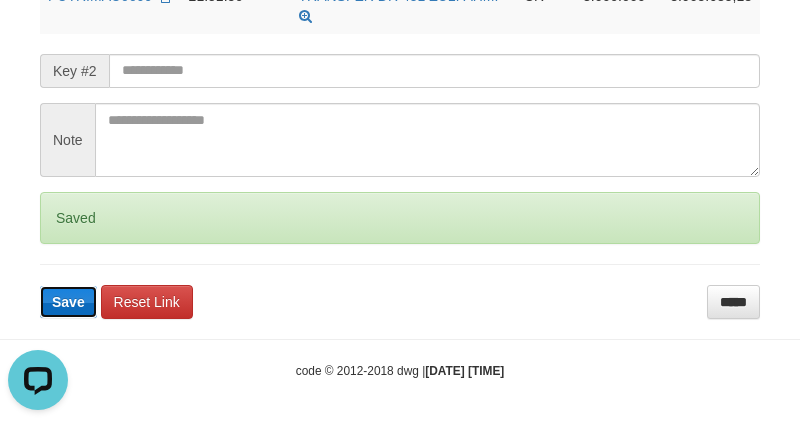 click on "Save" at bounding box center [68, 302] 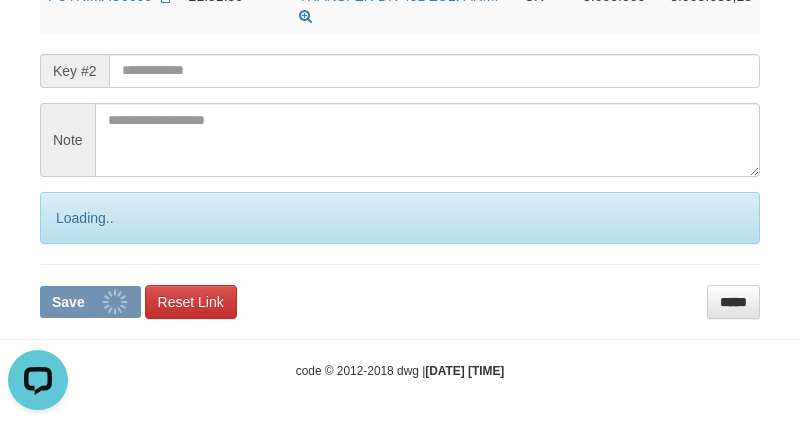 click on "Save" at bounding box center (90, 302) 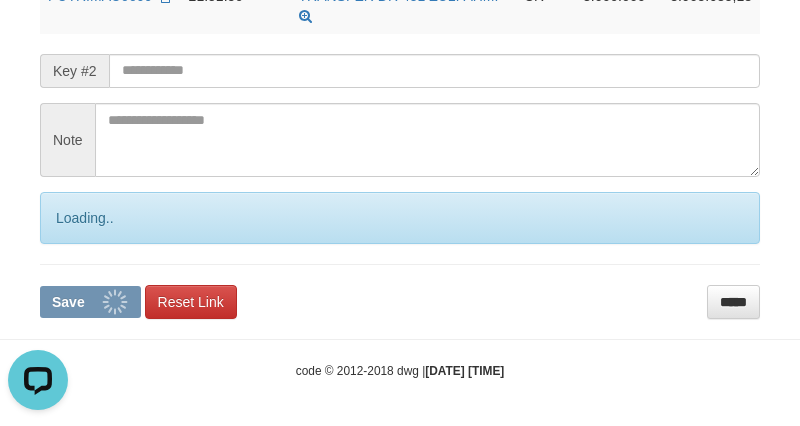 click on "Save" at bounding box center (90, 302) 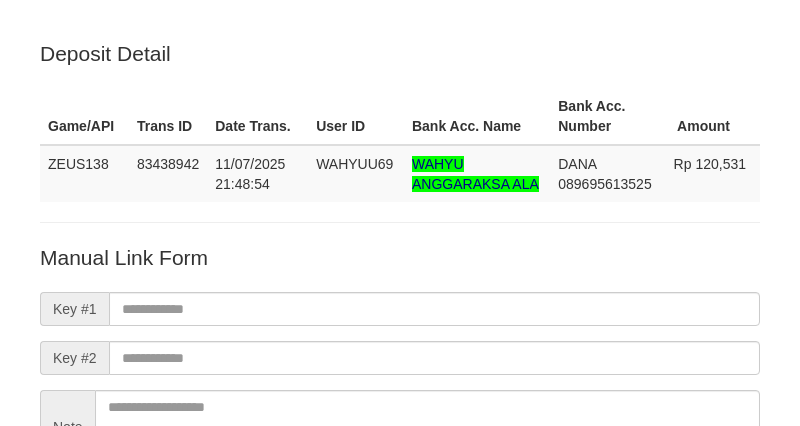 scroll, scrollTop: 0, scrollLeft: 0, axis: both 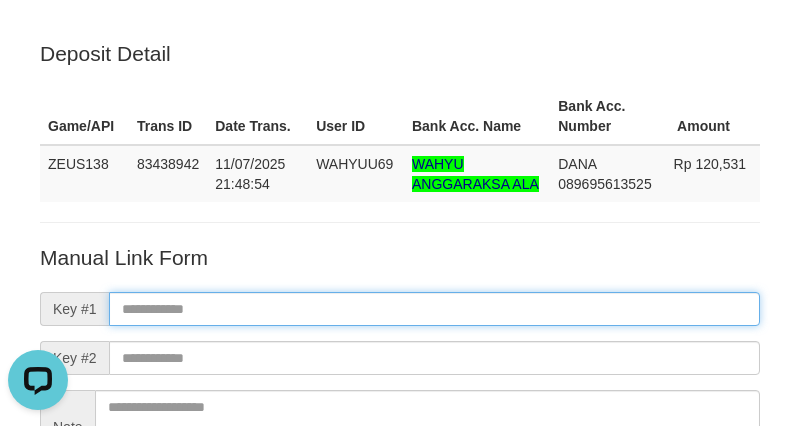 click at bounding box center (434, 309) 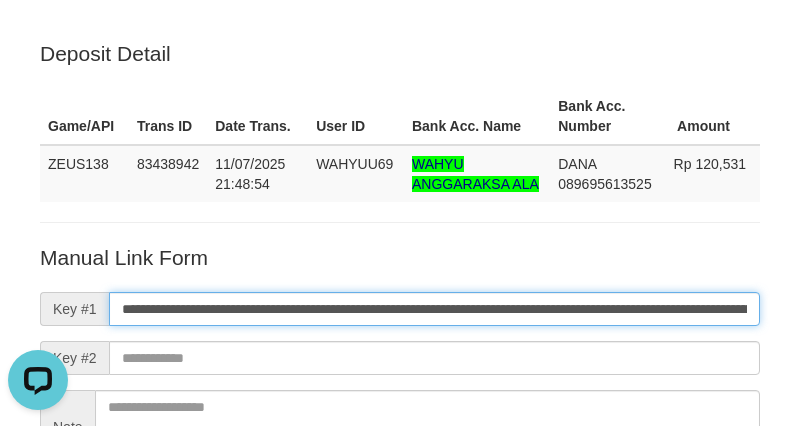 scroll, scrollTop: 0, scrollLeft: 1391, axis: horizontal 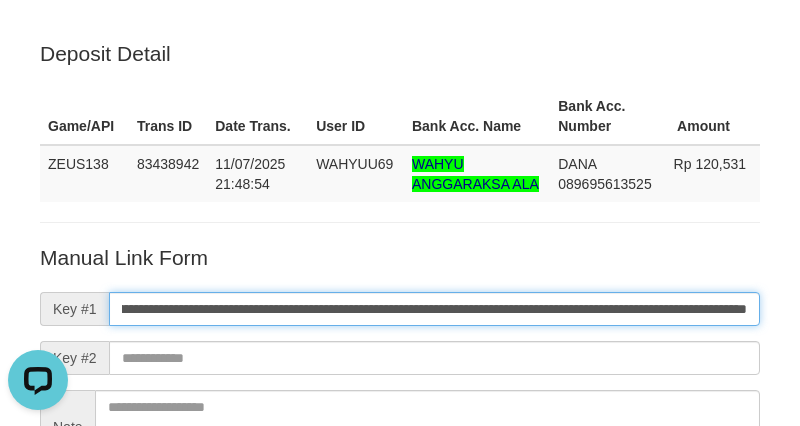 type on "**********" 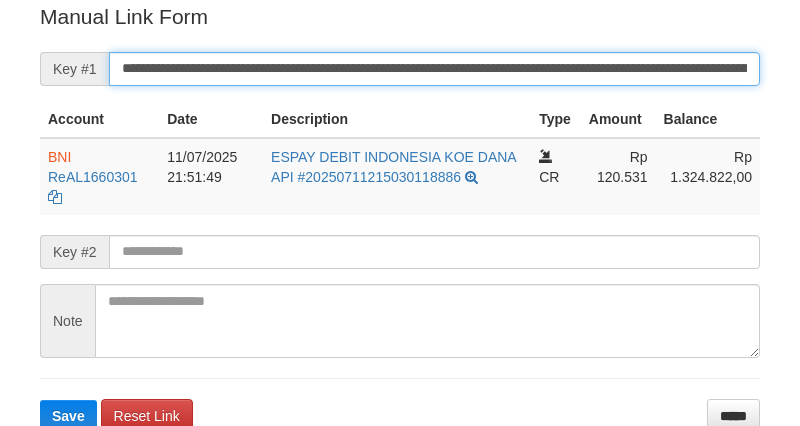 scroll, scrollTop: 404, scrollLeft: 0, axis: vertical 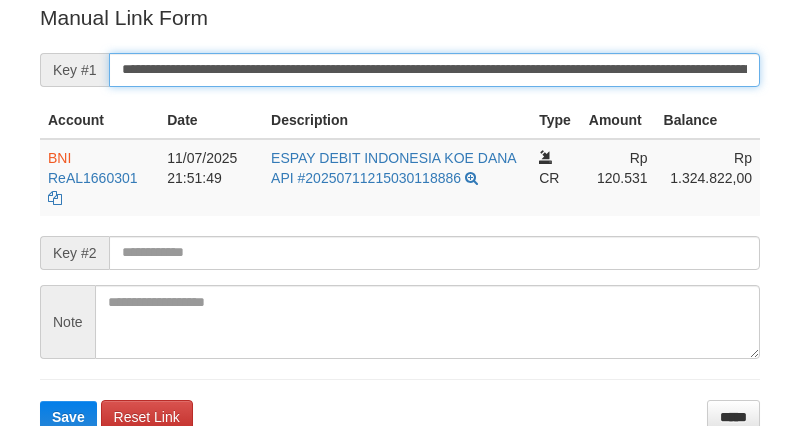 click on "**********" at bounding box center (434, 70) 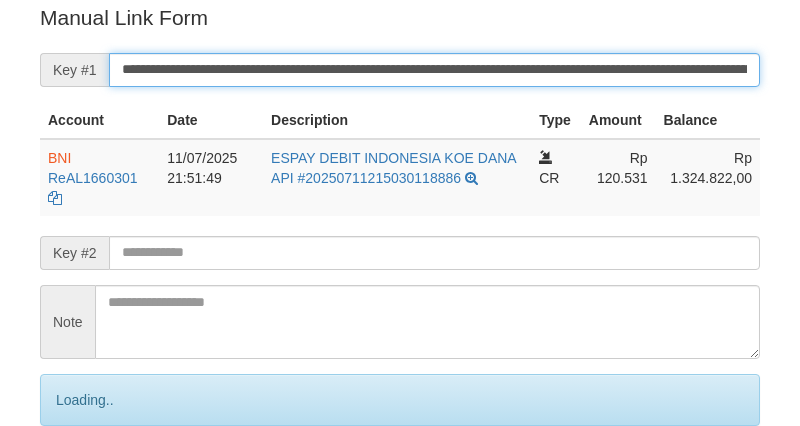 click on "Save" at bounding box center (90, 484) 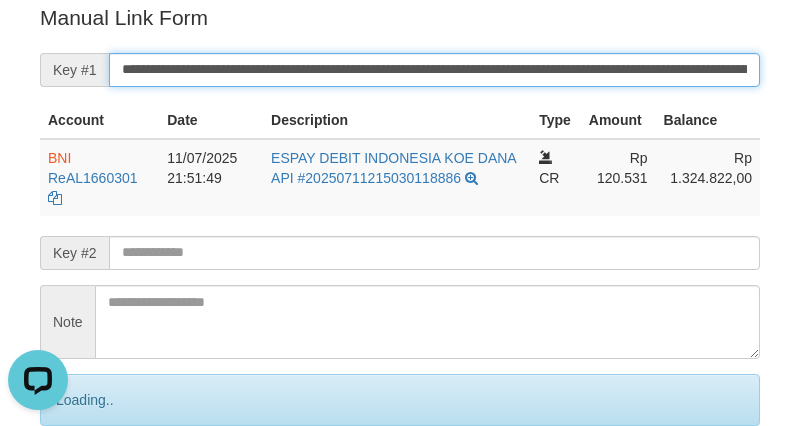 scroll, scrollTop: 0, scrollLeft: 0, axis: both 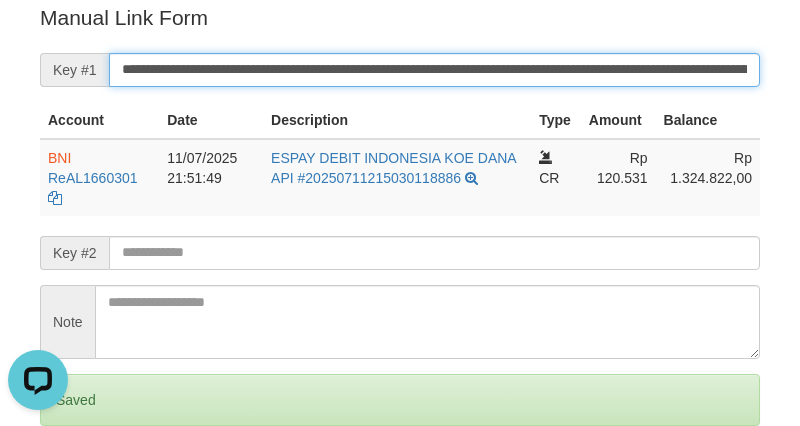 click on "Save" at bounding box center (68, 484) 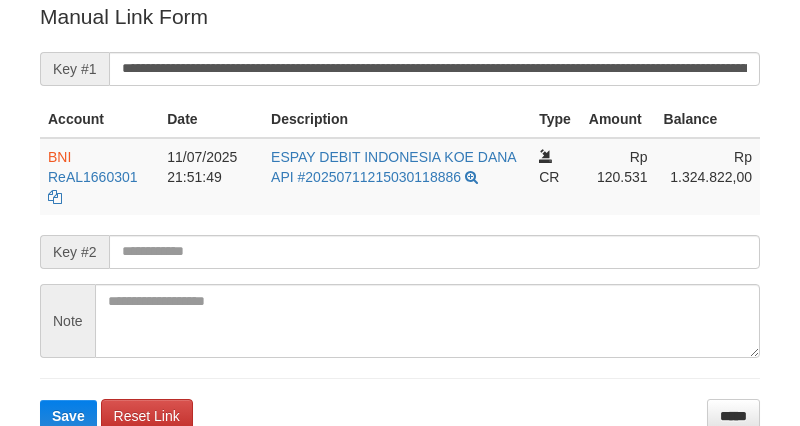 click on "**********" at bounding box center (434, 69) 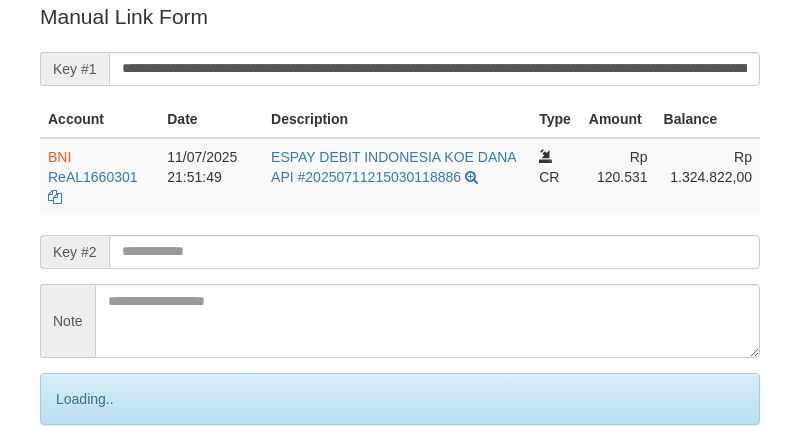 scroll, scrollTop: 404, scrollLeft: 0, axis: vertical 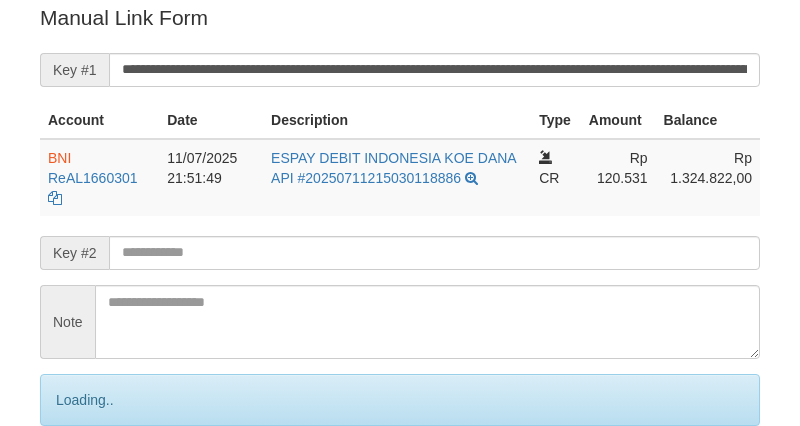 click on "Save" at bounding box center [90, 484] 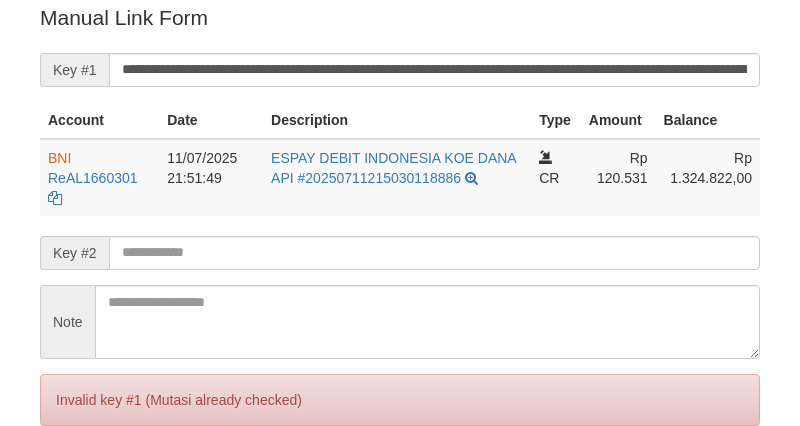 click on "Save" at bounding box center [68, 484] 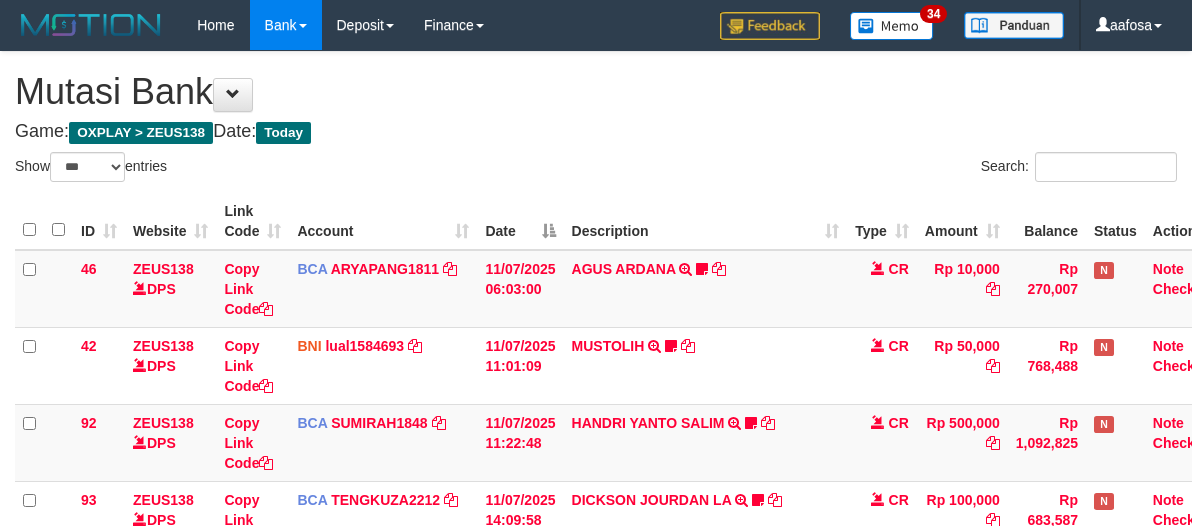 select on "***" 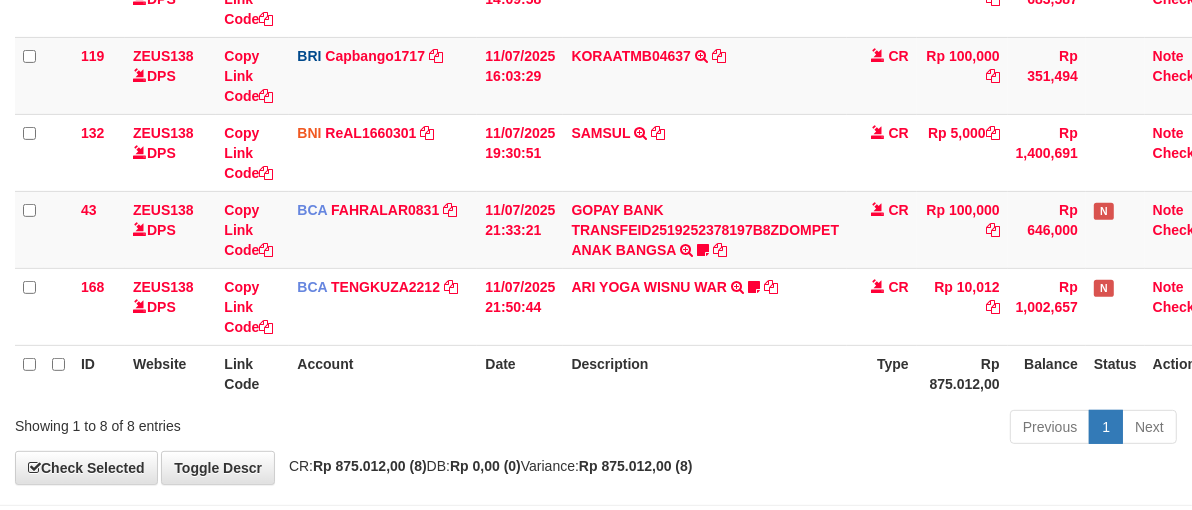 scroll, scrollTop: 607, scrollLeft: 0, axis: vertical 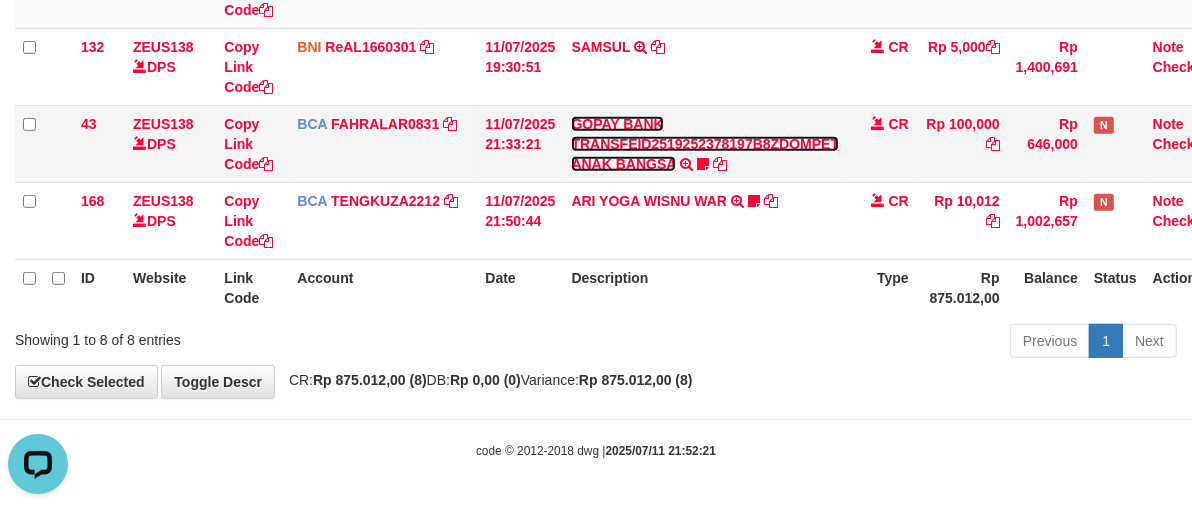 click on "GOPAY BANK TRANSFEID2519252378197B8ZDOMPET ANAK BANGSA" at bounding box center [705, 144] 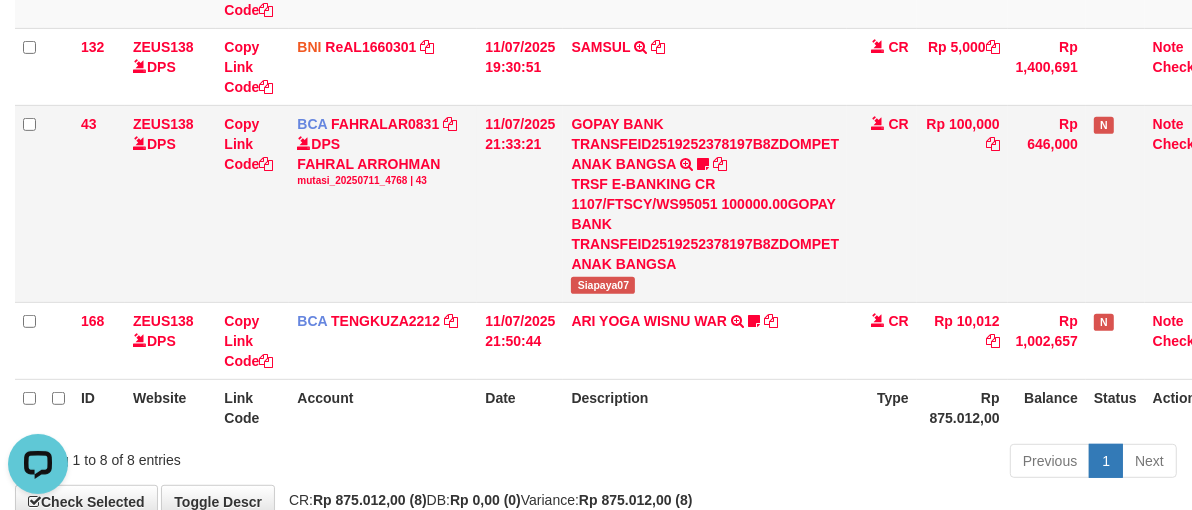click on "Siapaya07" at bounding box center [603, 285] 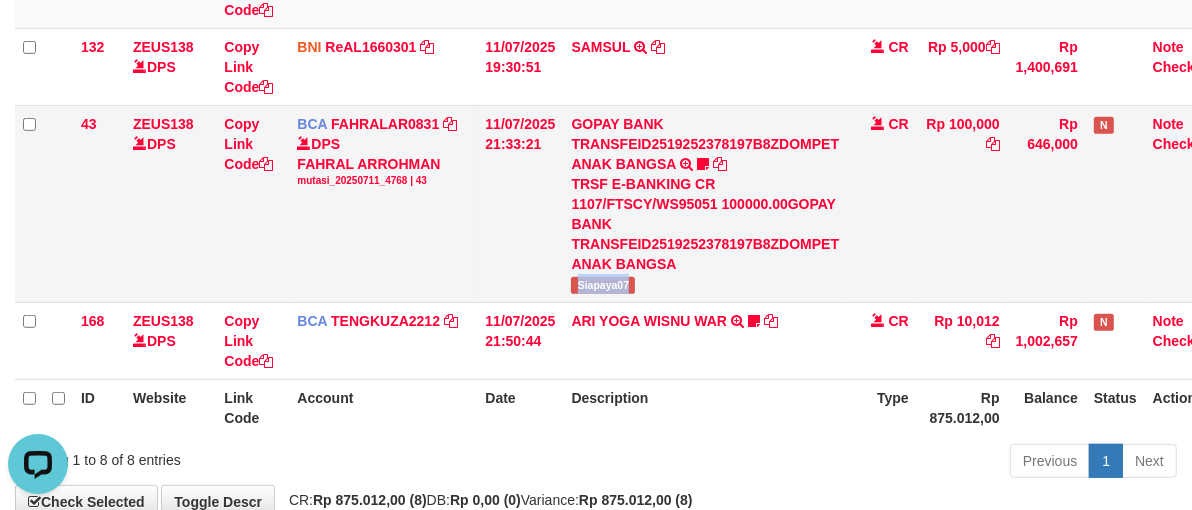 click on "Siapaya07" at bounding box center [603, 285] 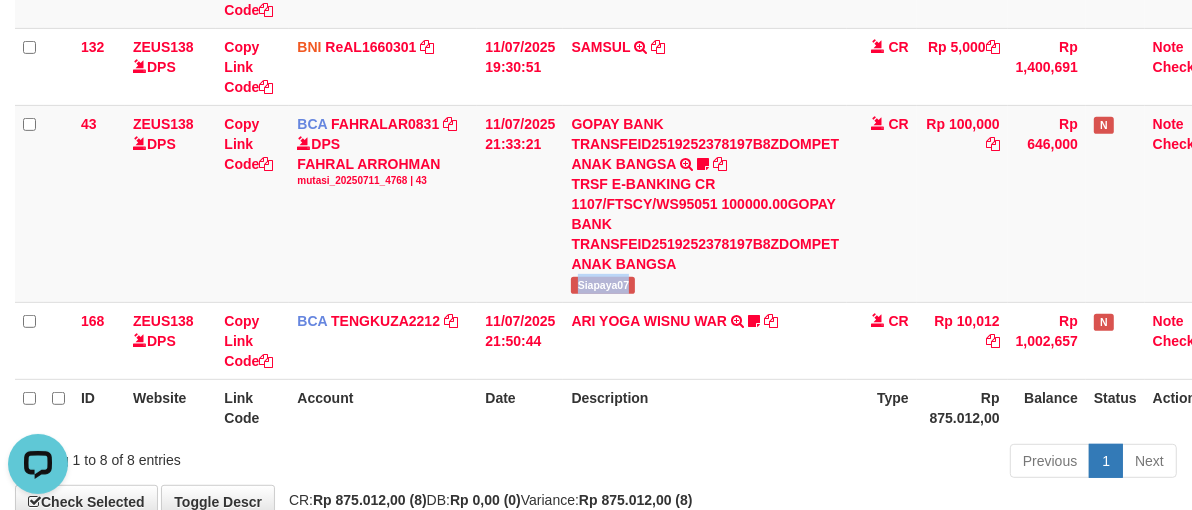 copy on "Siapaya07" 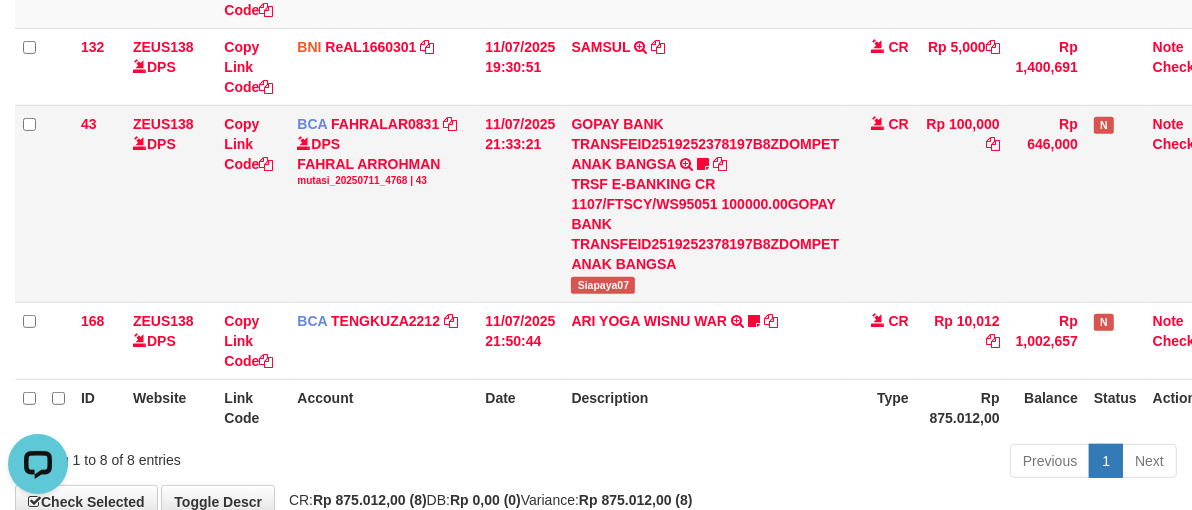 click on "DPS
FAHRAL ARROHMAN
mutasi_20250711_4768 | 43" at bounding box center [383, 161] 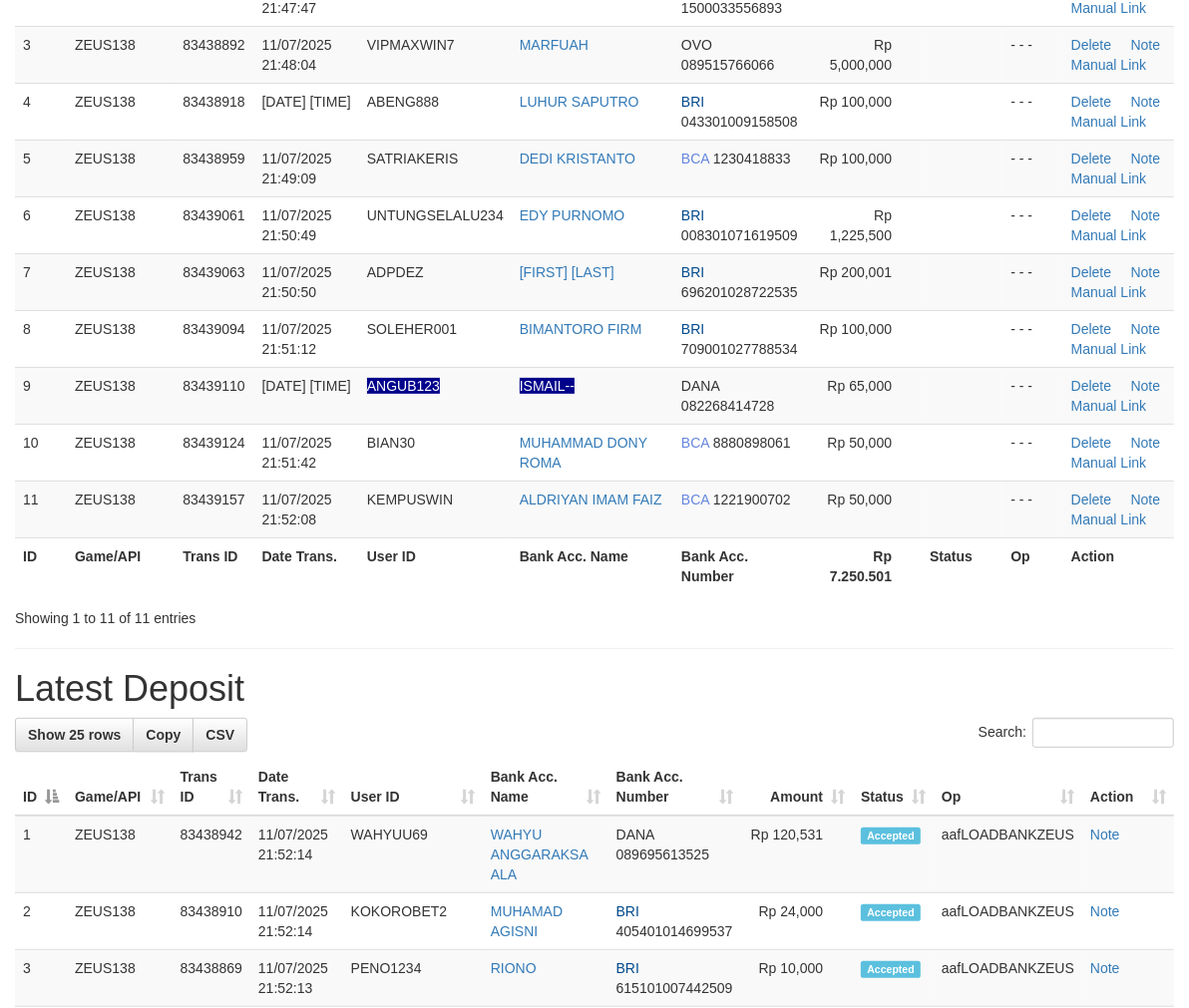 scroll, scrollTop: 262, scrollLeft: 0, axis: vertical 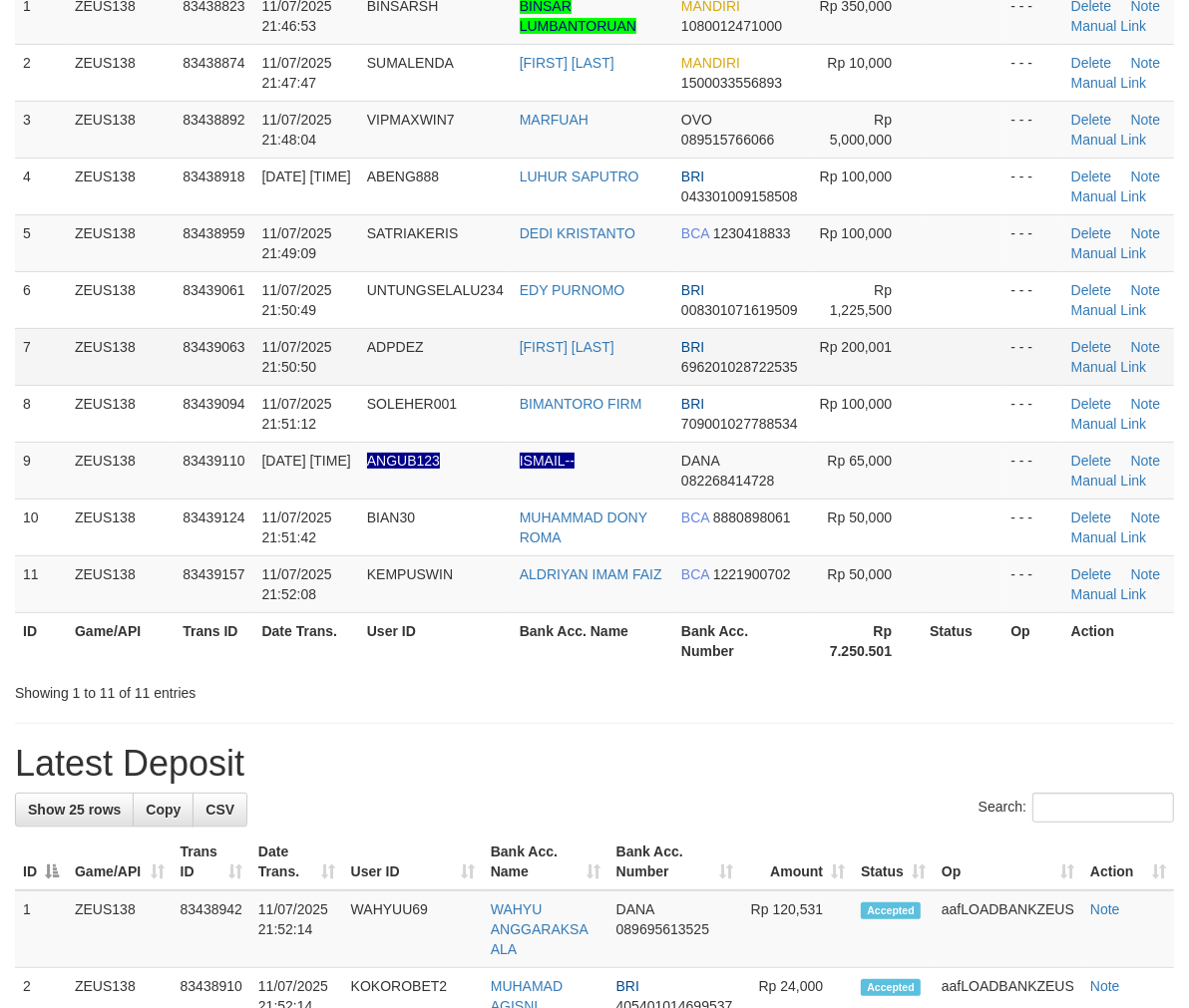 click on "11/07/2025 21:50:50" at bounding box center [306, 356] 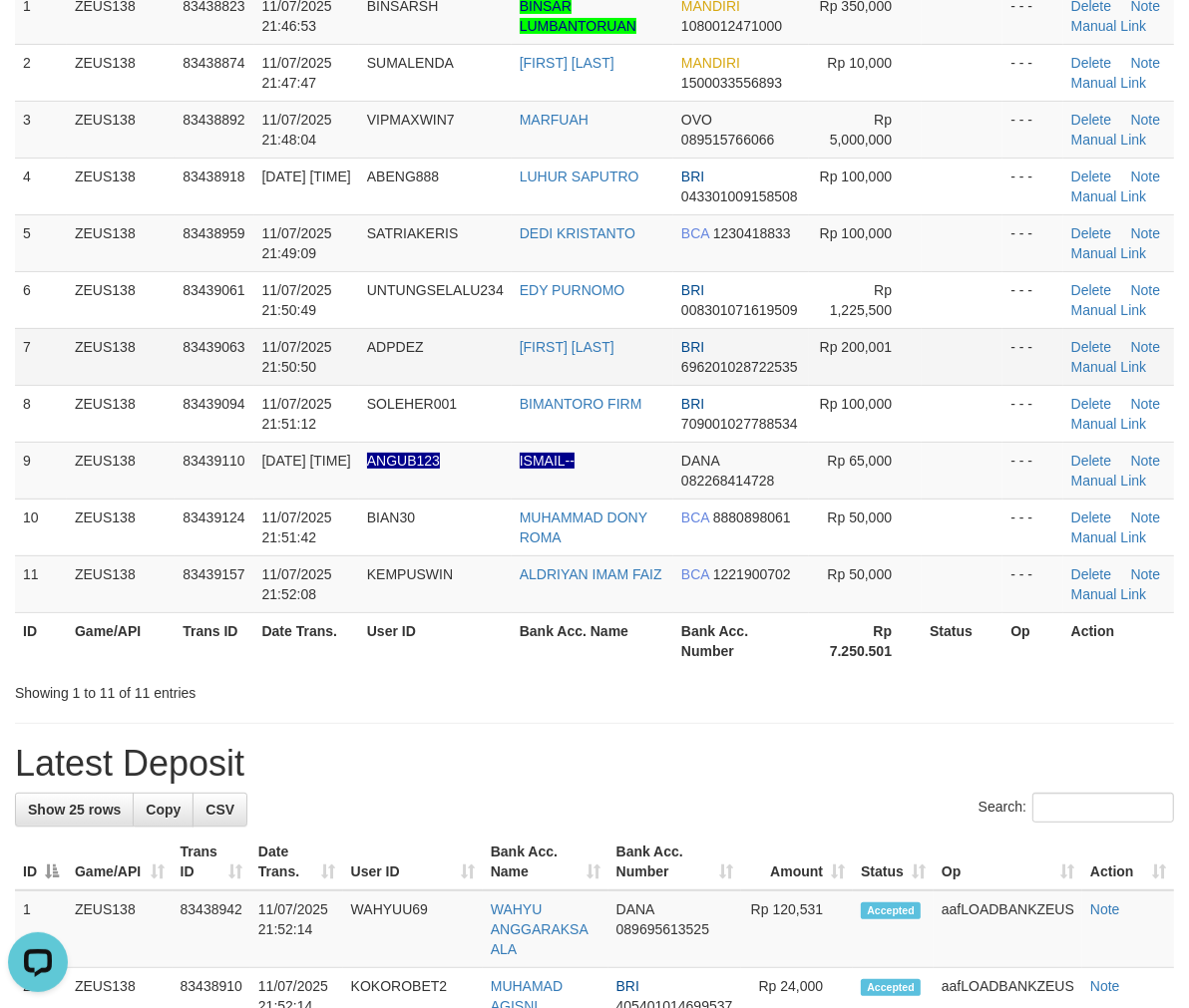 scroll, scrollTop: 0, scrollLeft: 0, axis: both 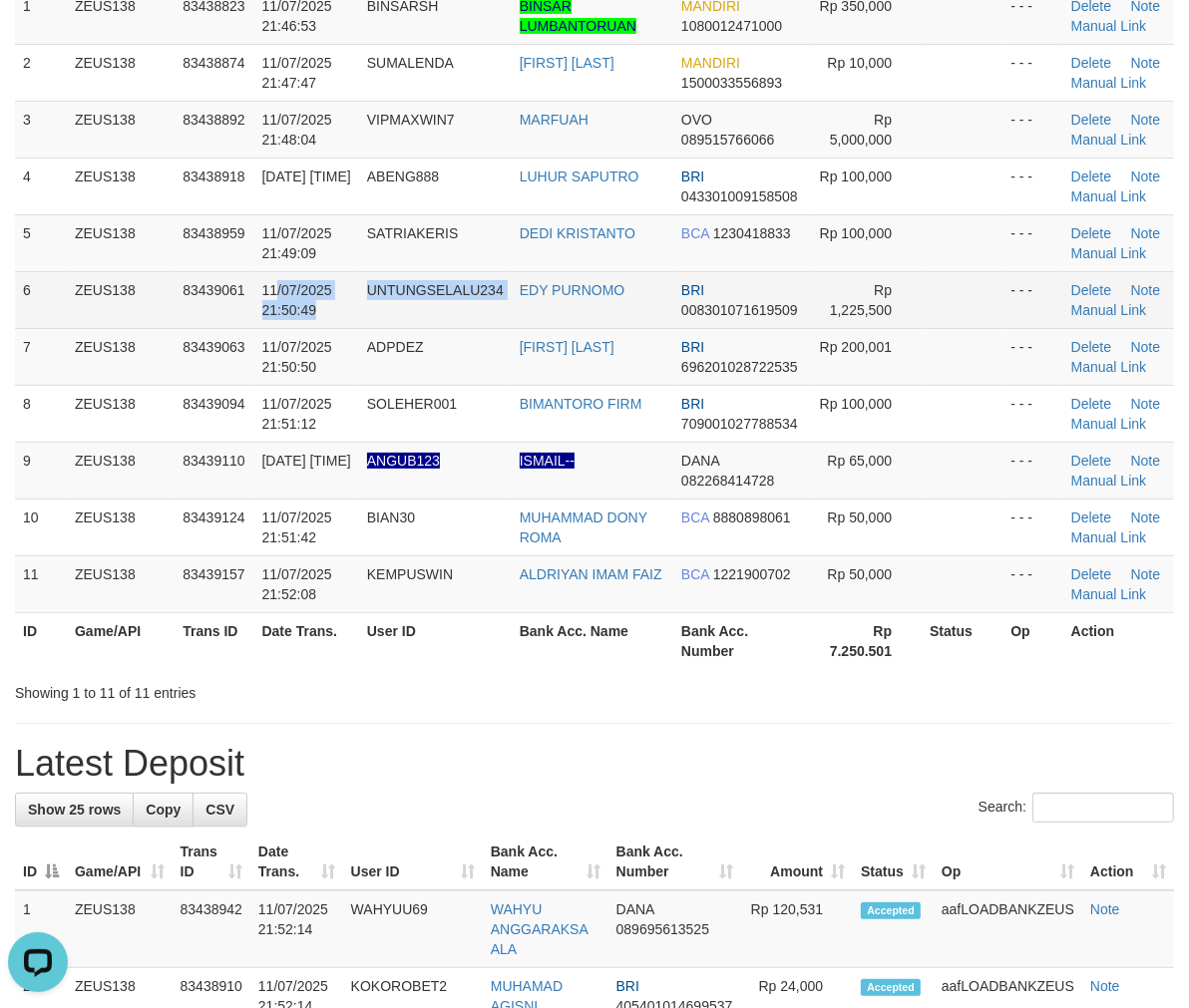 drag, startPoint x: 514, startPoint y: 310, endPoint x: 4, endPoint y: 245, distance: 514.1255 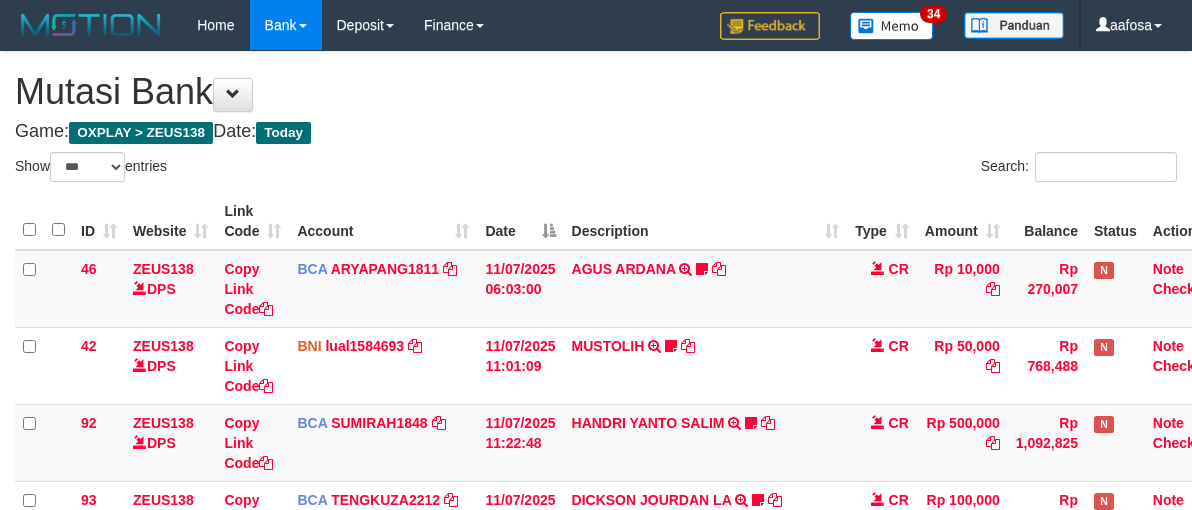 select on "***" 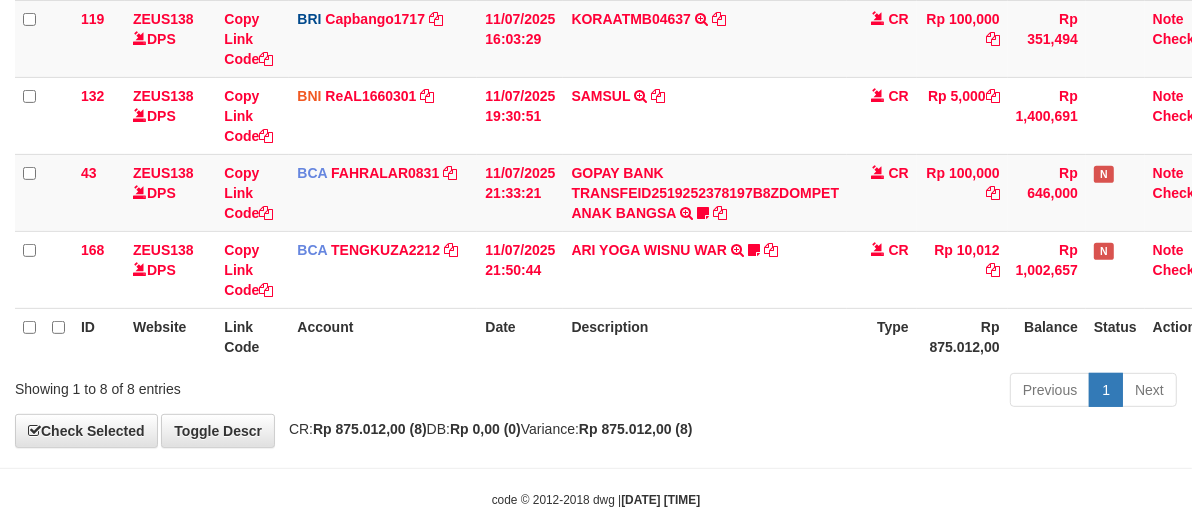 scroll, scrollTop: 607, scrollLeft: 0, axis: vertical 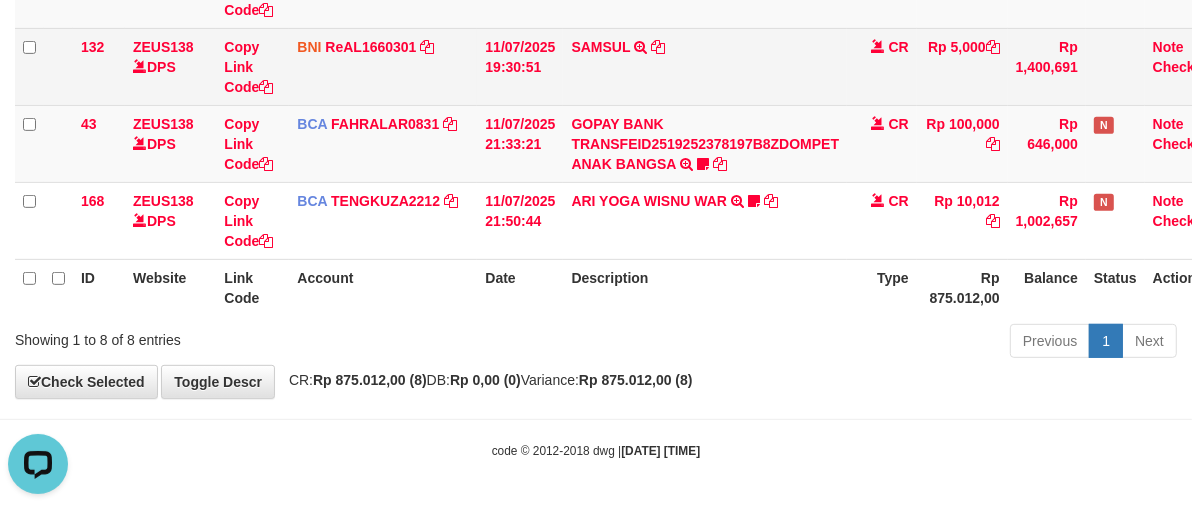 click on "SAMSUL         TRANSFER DARI SDR SAMSUL" at bounding box center [705, 66] 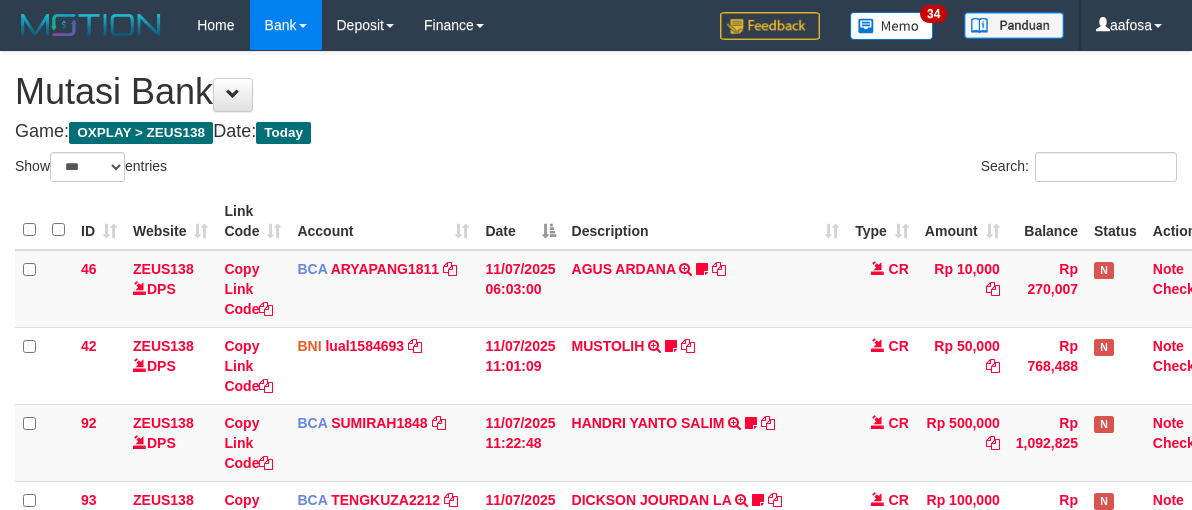 select on "***" 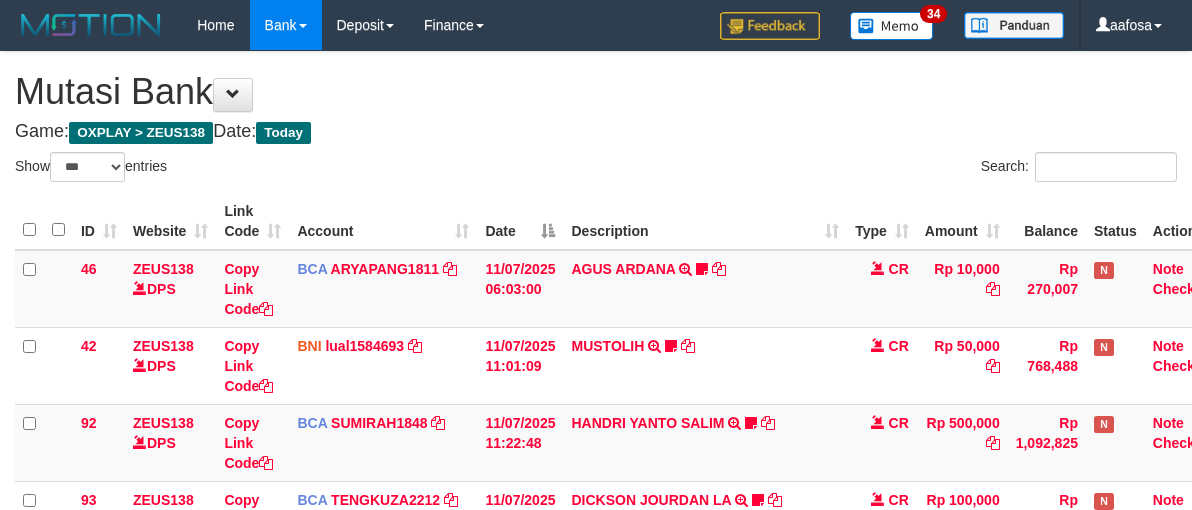 scroll, scrollTop: 558, scrollLeft: 0, axis: vertical 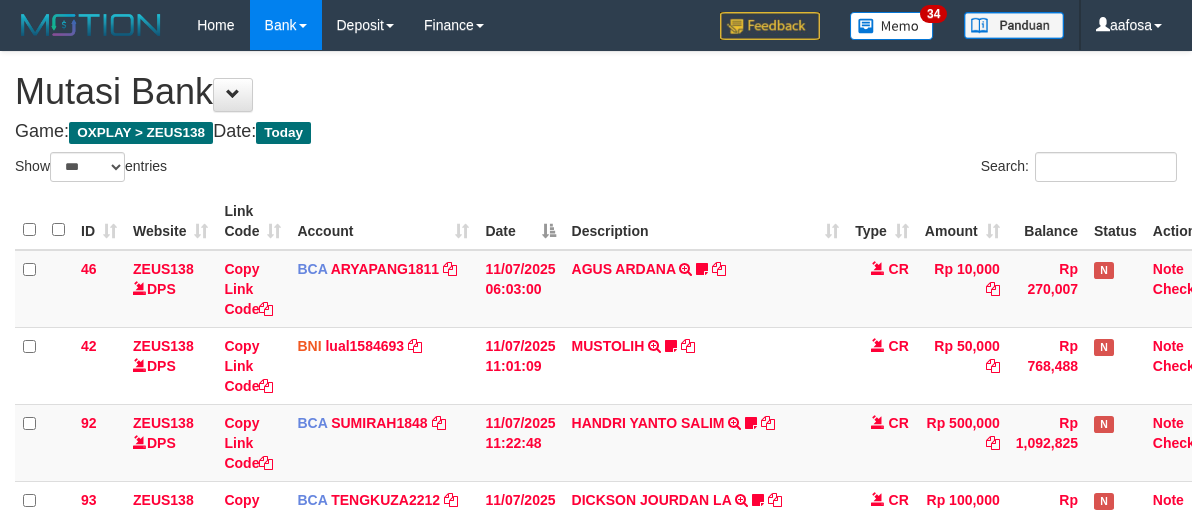 select on "***" 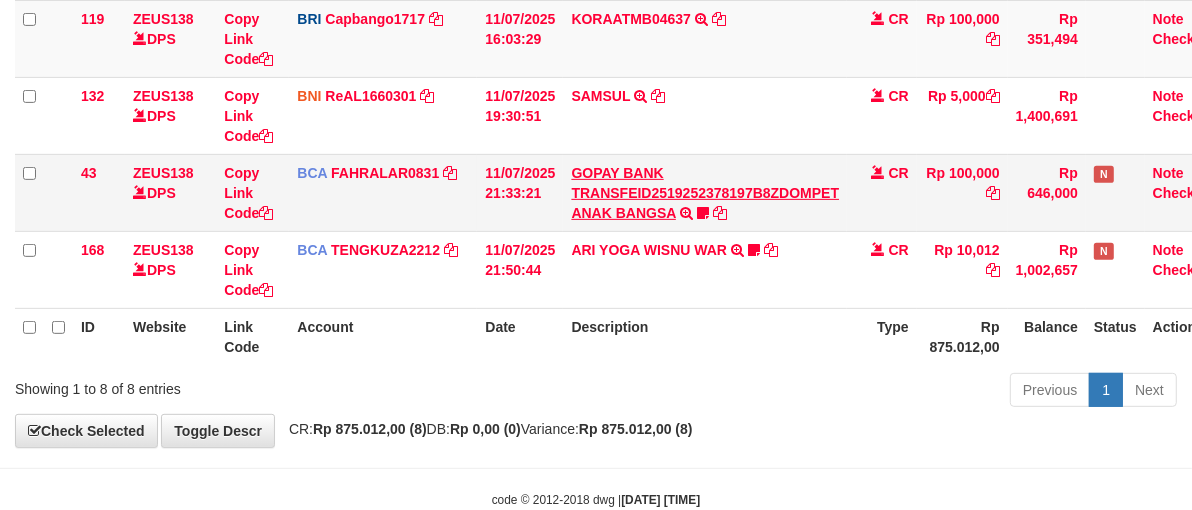 scroll, scrollTop: 607, scrollLeft: 0, axis: vertical 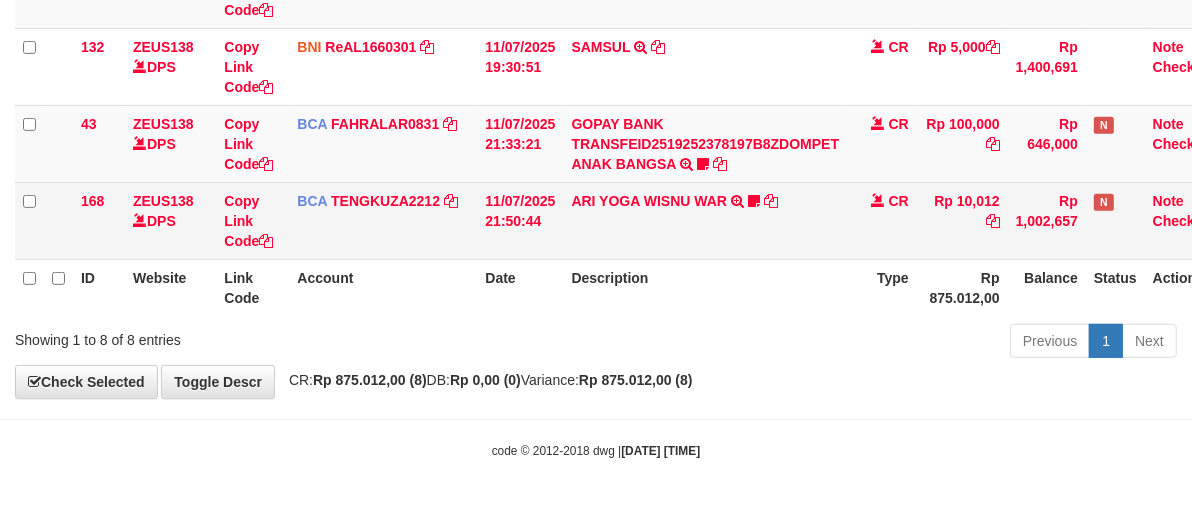click on "ARI YOGA WISNU WAR            TRSF E-BANKING CR 1107/FTSCY/WS95031
10012.00ARI YOGA WISNU WAR    jancokjaran123" at bounding box center (705, 220) 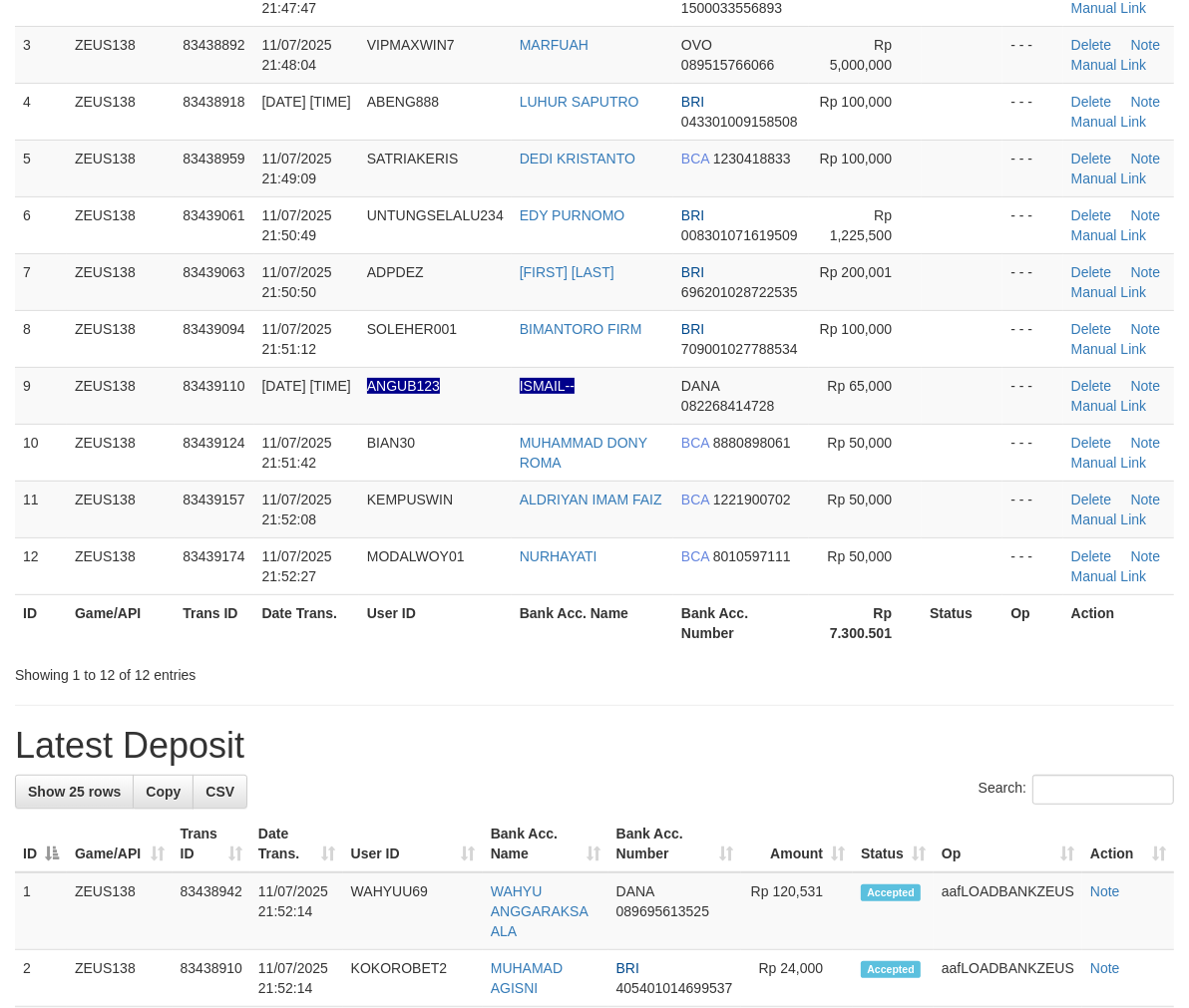 scroll, scrollTop: 262, scrollLeft: 0, axis: vertical 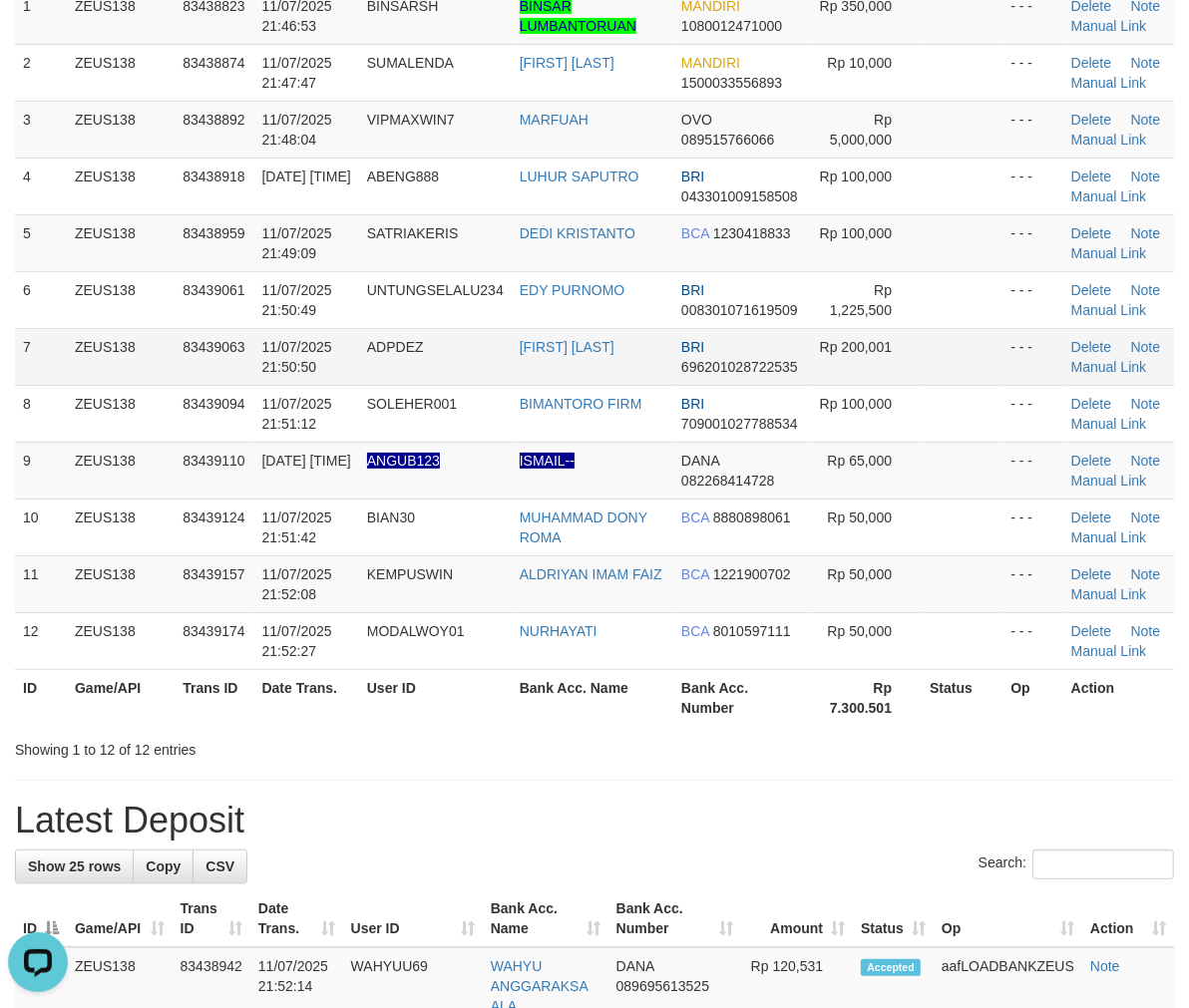 drag, startPoint x: 392, startPoint y: 330, endPoint x: 363, endPoint y: 333, distance: 29.15476 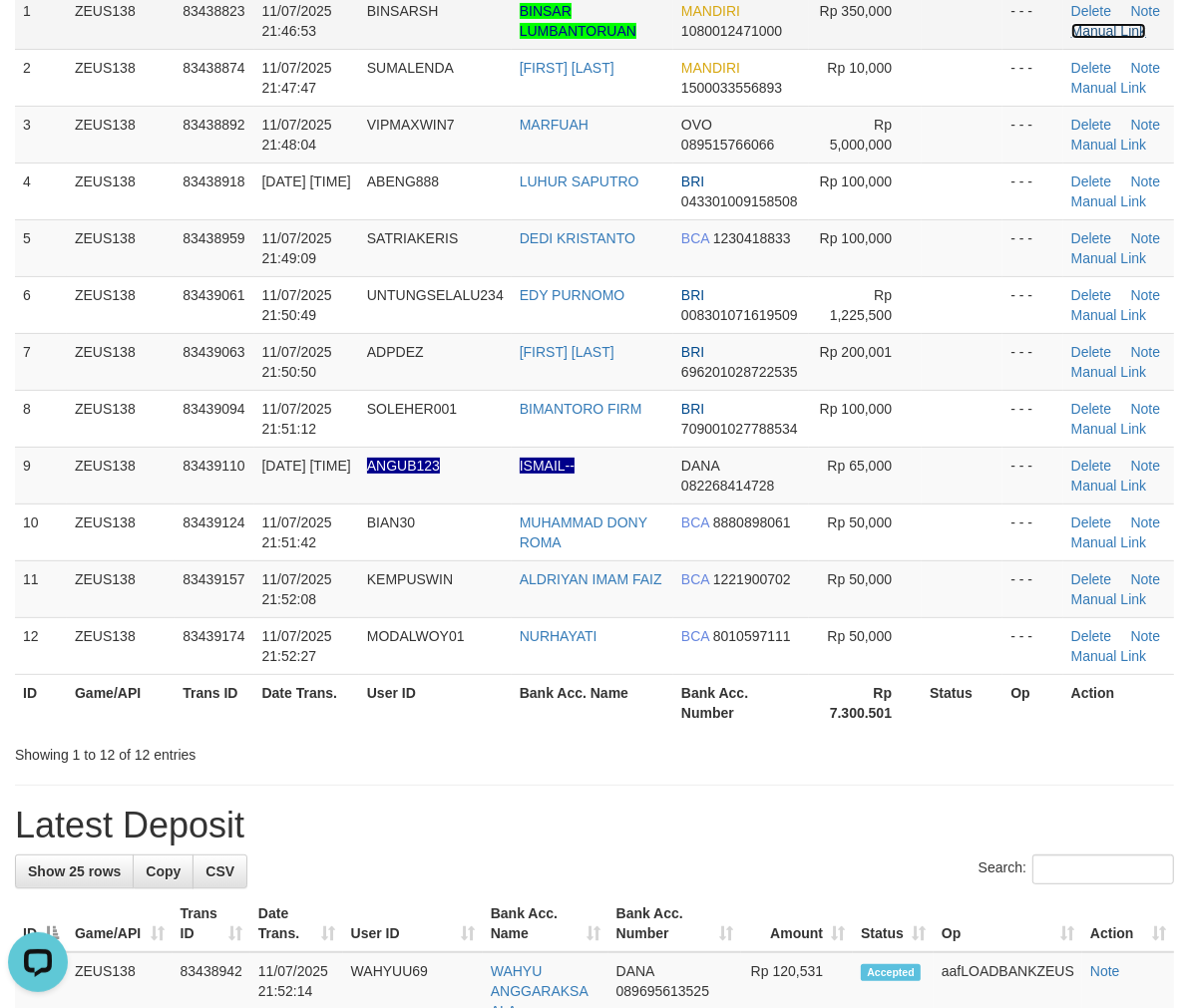 click on "Manual Link" at bounding box center (1109, 31) 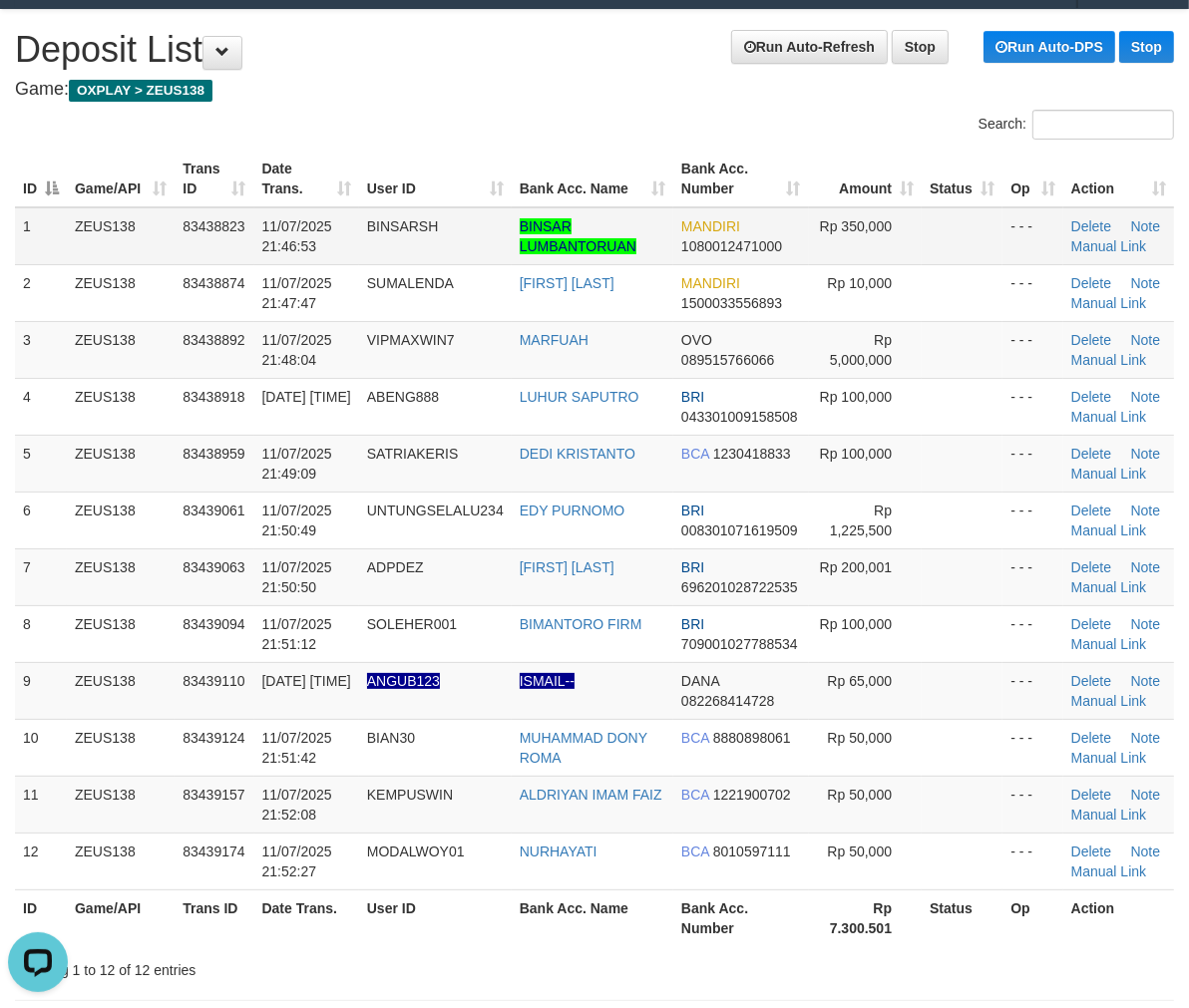 scroll, scrollTop: 0, scrollLeft: 0, axis: both 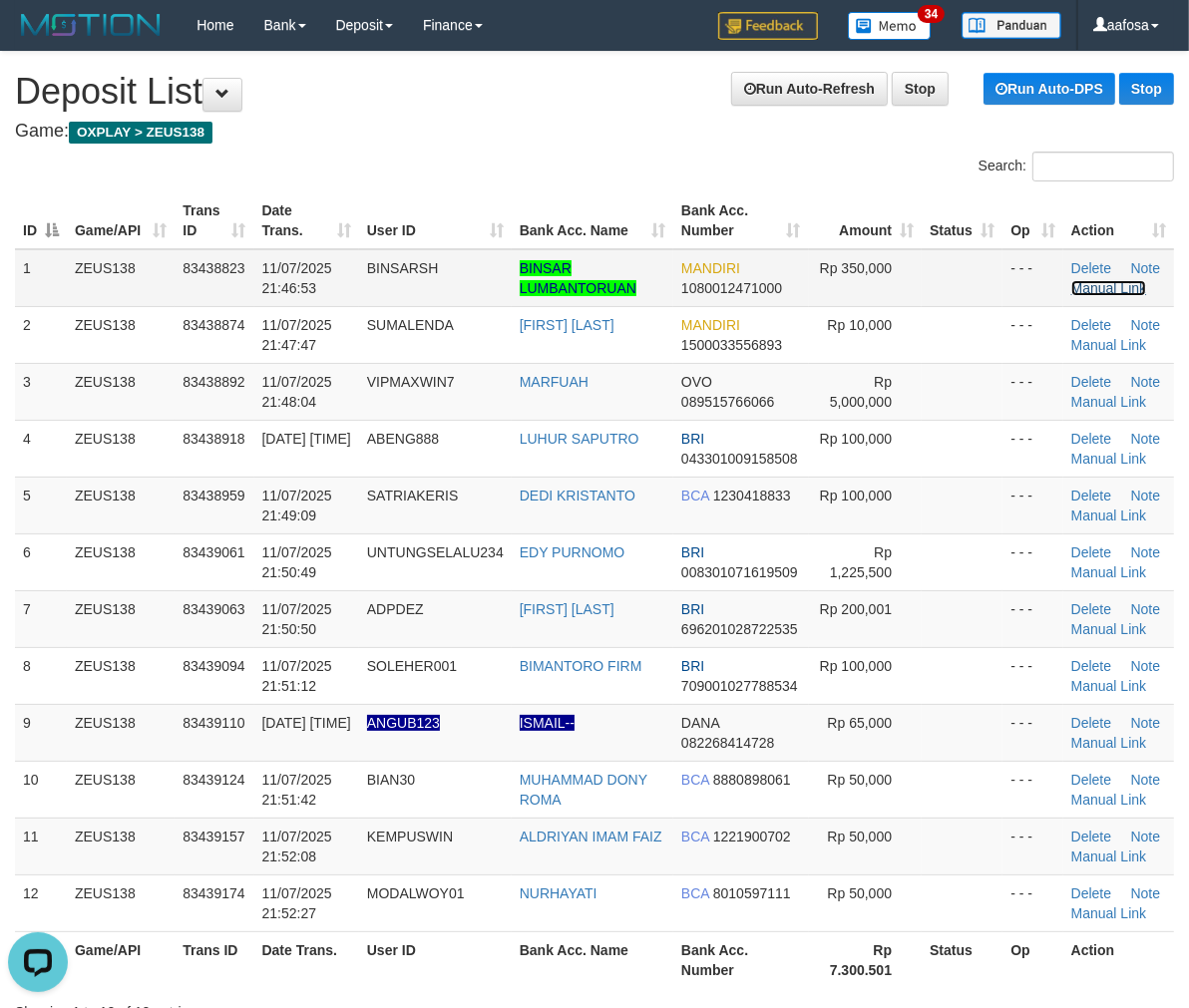 click on "Manual Link" at bounding box center [1109, 288] 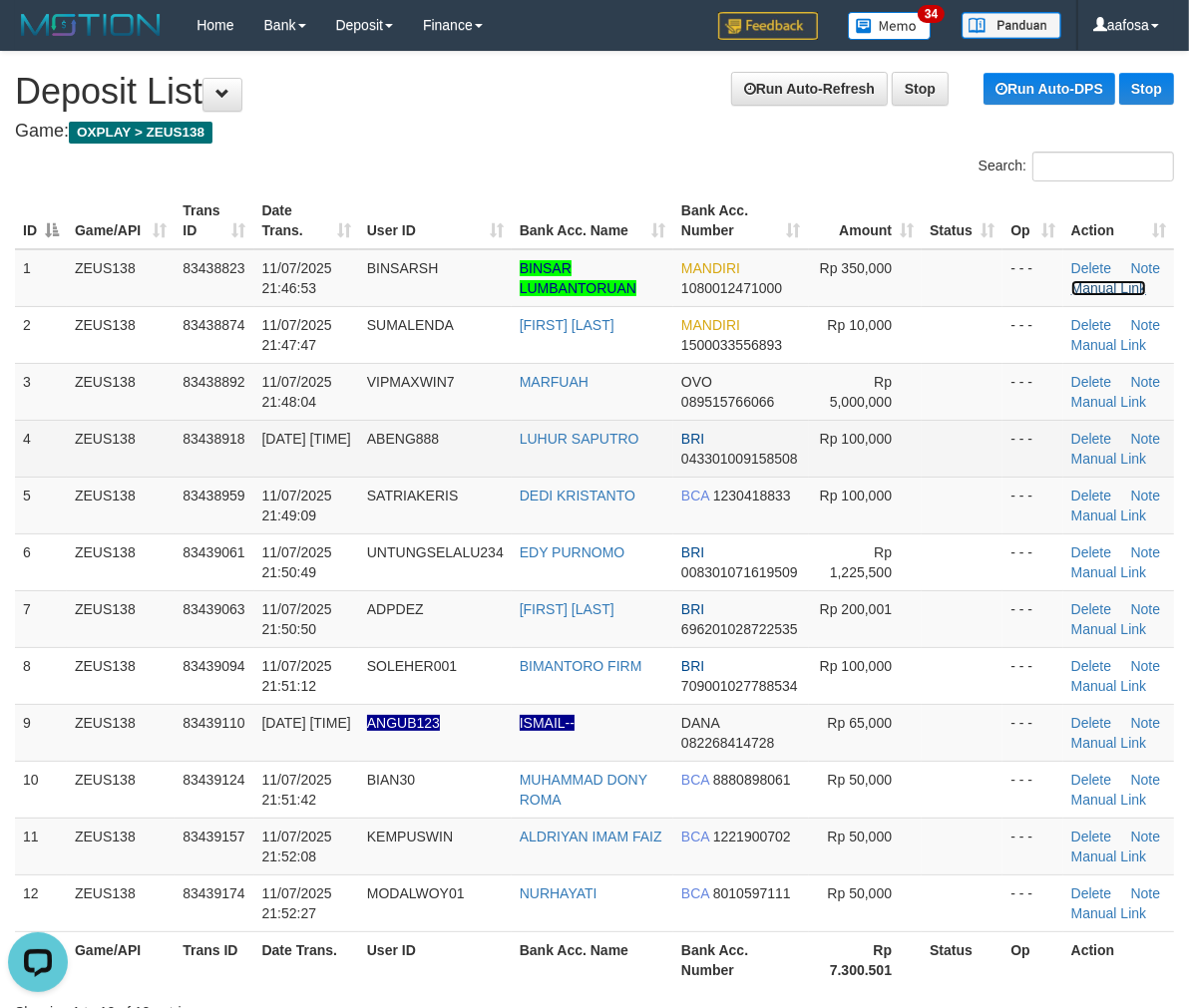 click on "Manual Link" at bounding box center (1109, 288) 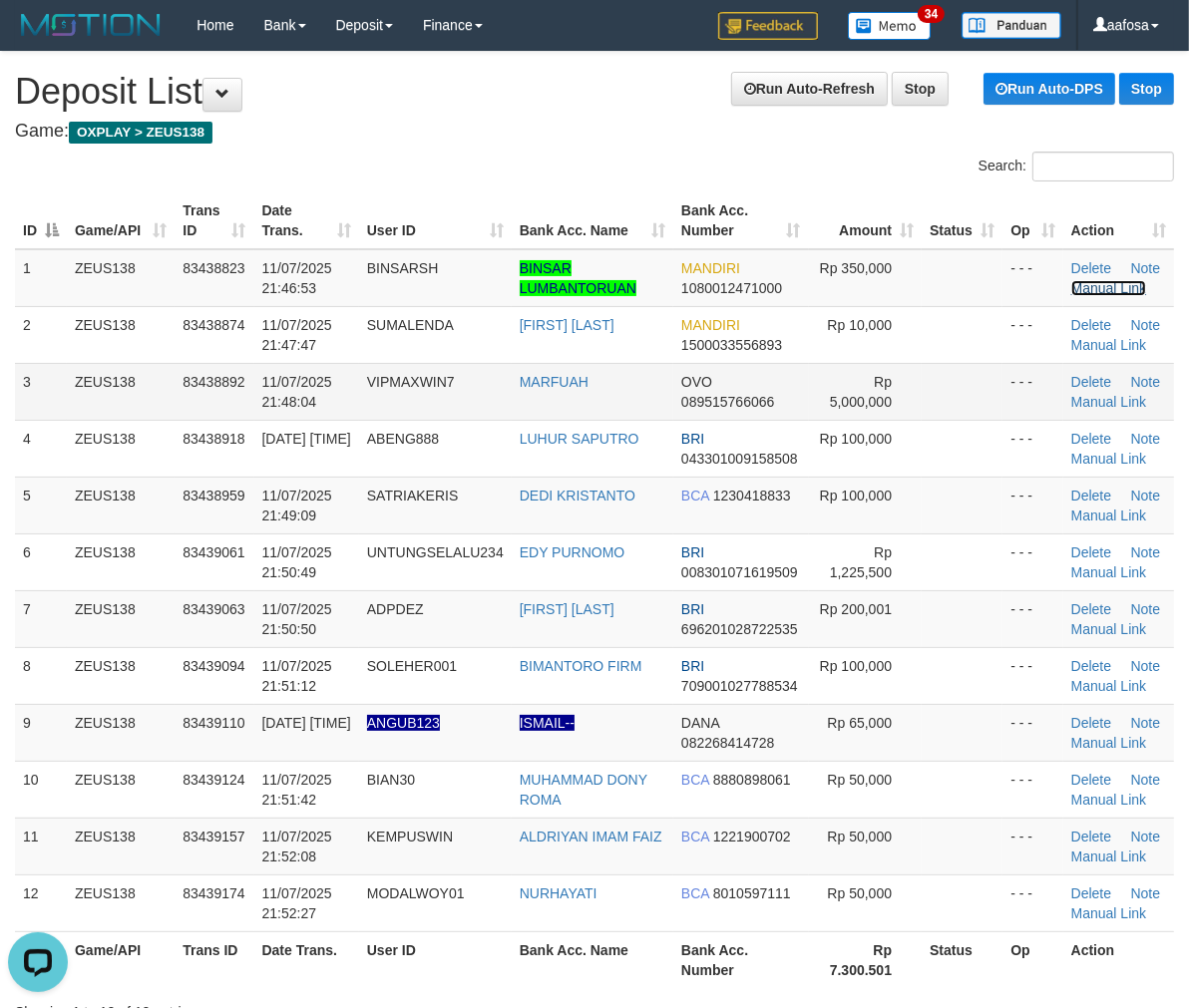 click on "Manual Link" at bounding box center [1109, 288] 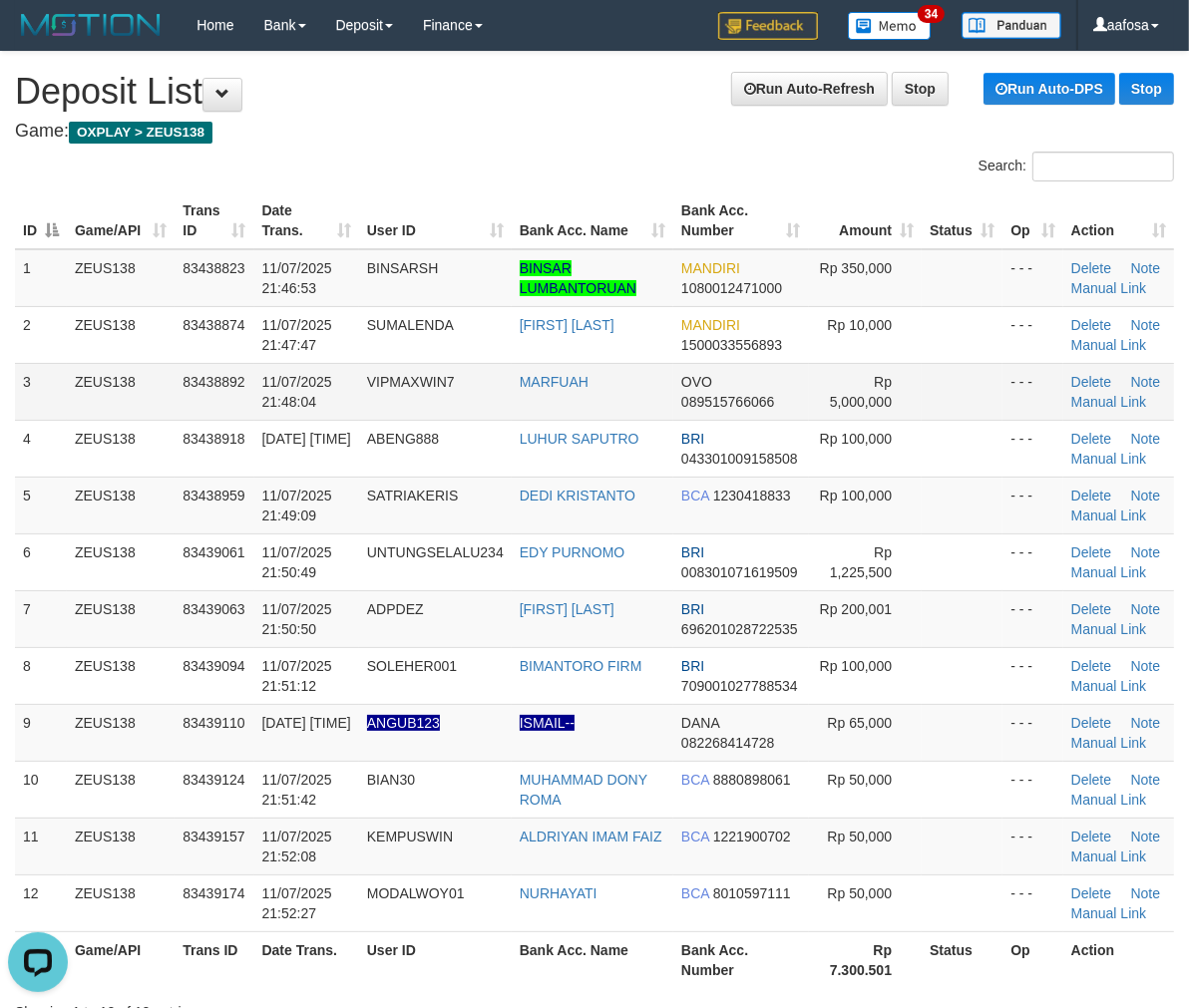 click on "11/07/2025 21:48:04" at bounding box center (306, 391) 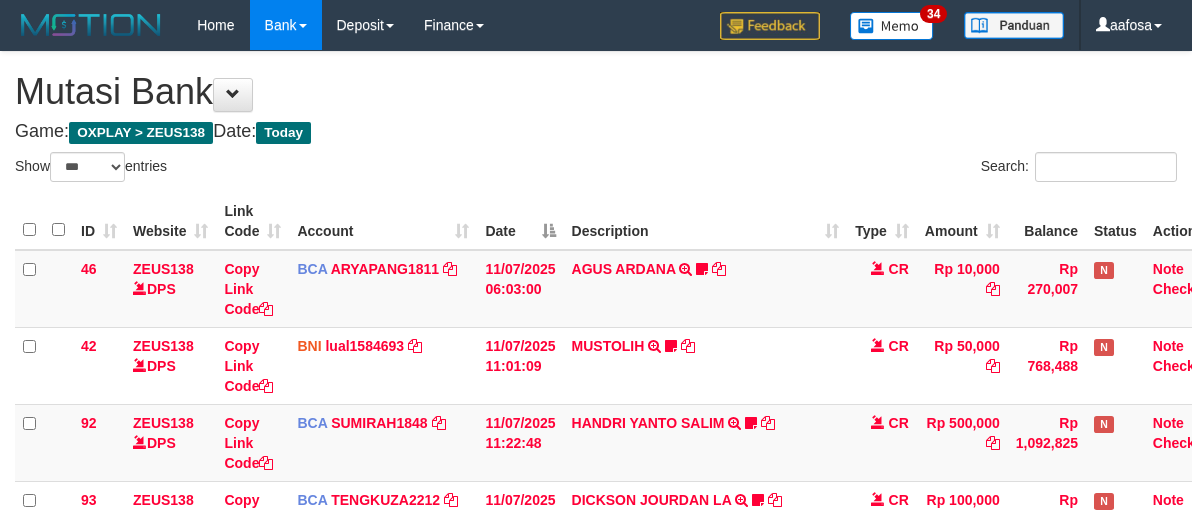 select on "***" 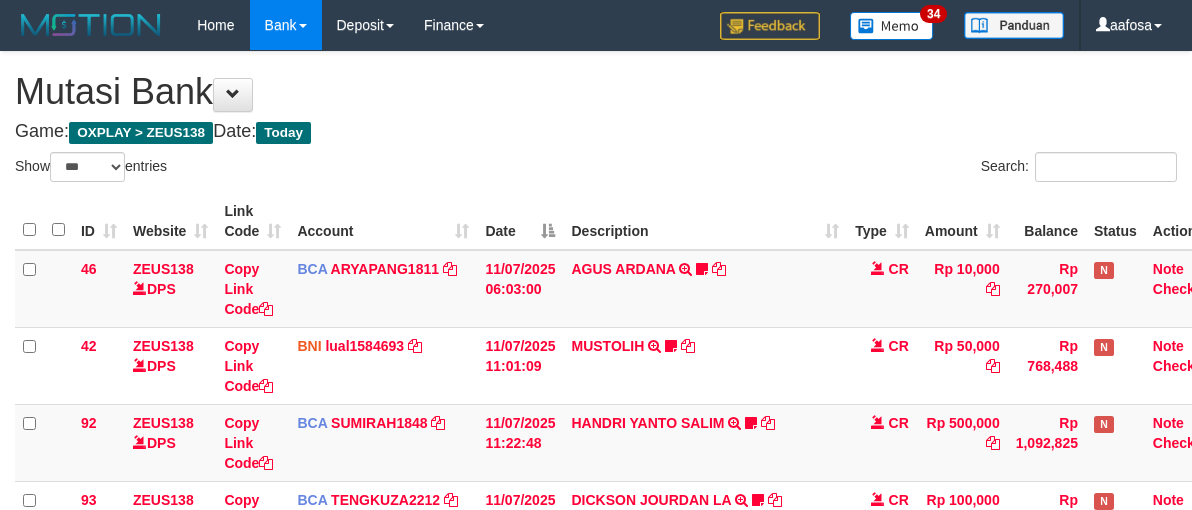 scroll, scrollTop: 558, scrollLeft: 0, axis: vertical 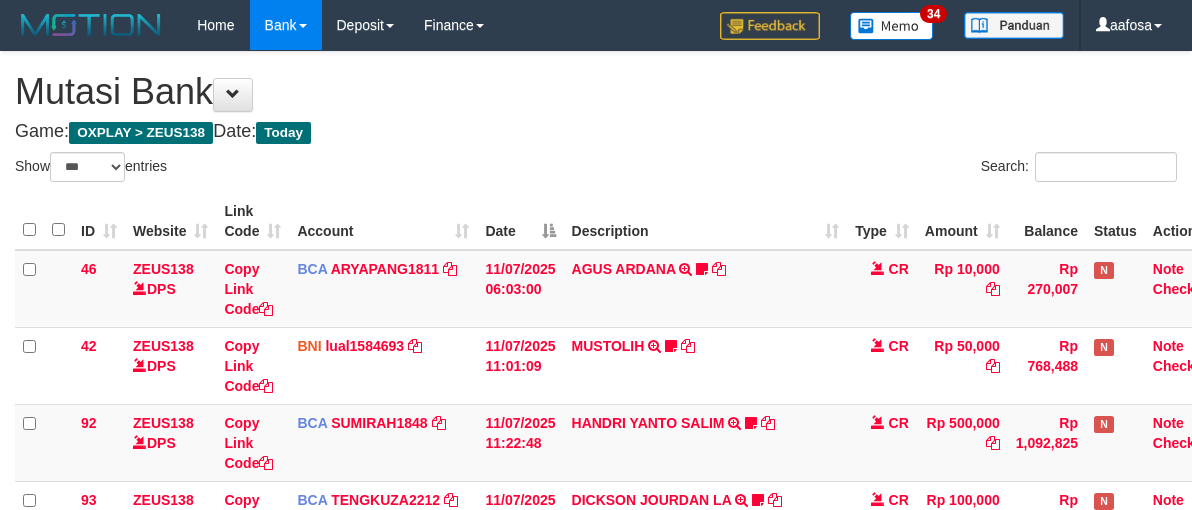 select on "***" 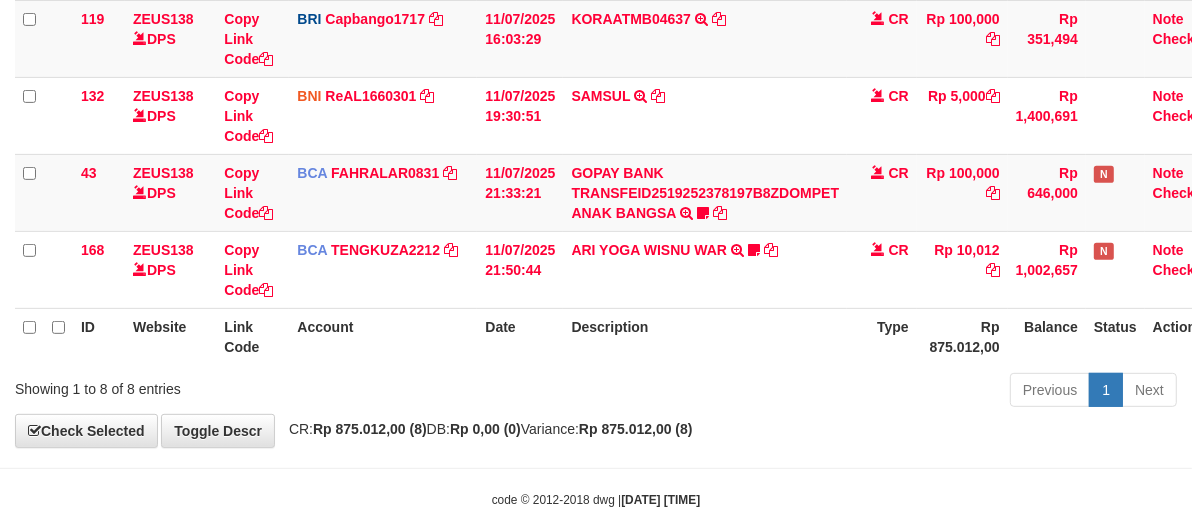 scroll, scrollTop: 607, scrollLeft: 0, axis: vertical 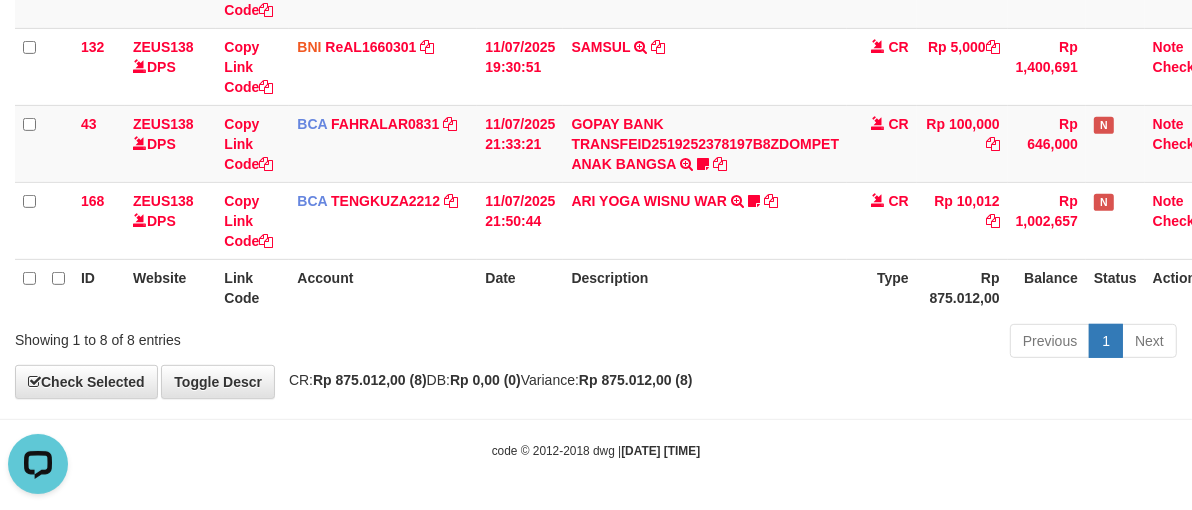 click on "Description" at bounding box center (705, 287) 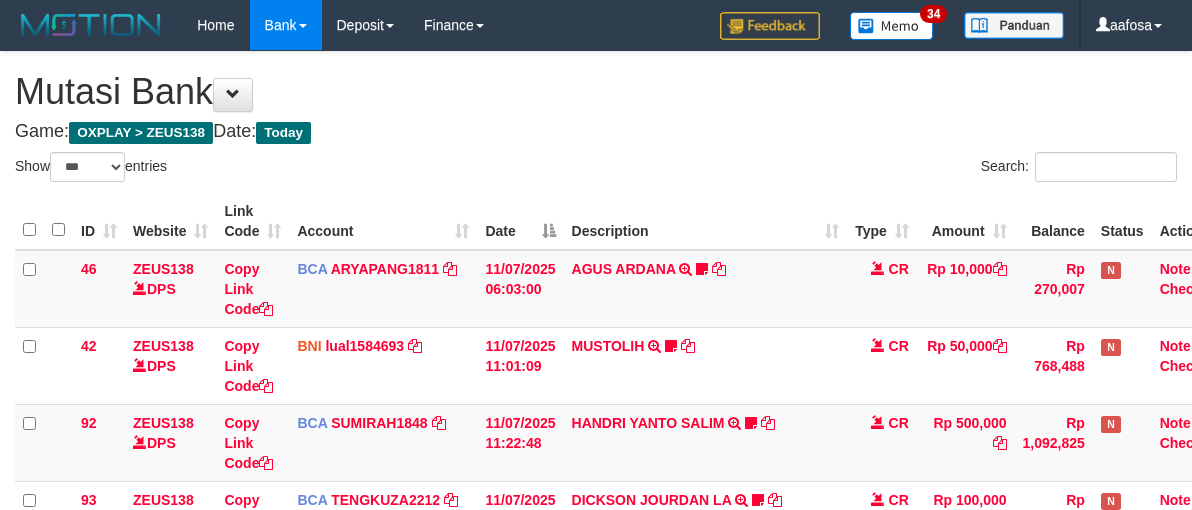 select on "***" 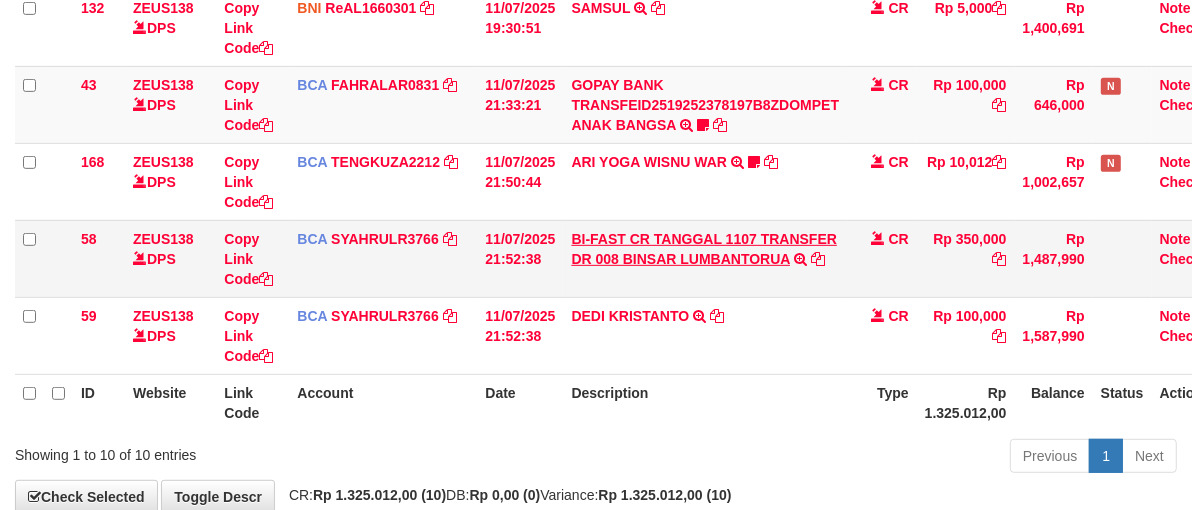 scroll, scrollTop: 607, scrollLeft: 0, axis: vertical 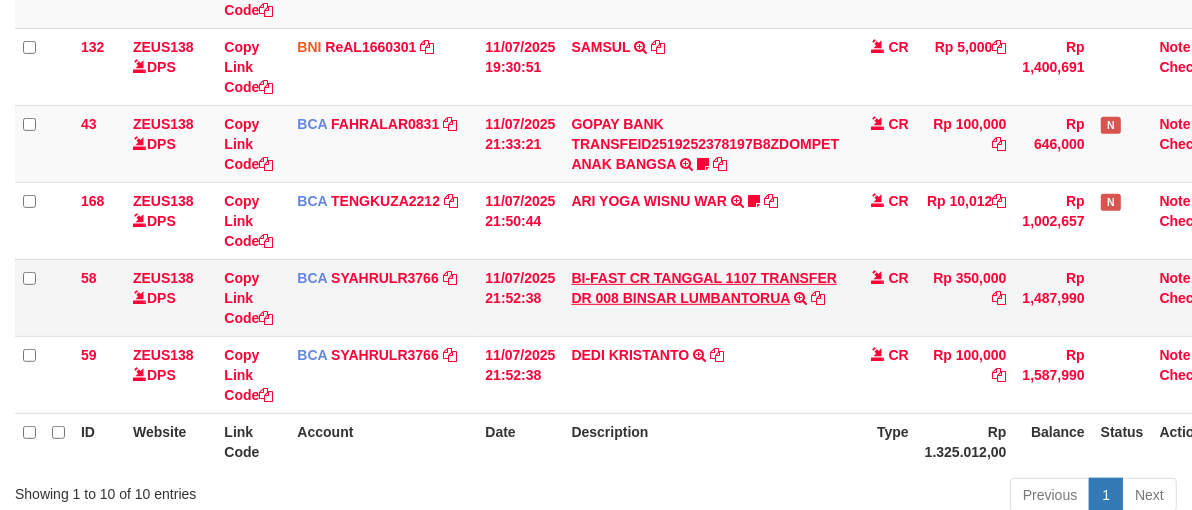 drag, startPoint x: 740, startPoint y: 257, endPoint x: 738, endPoint y: 278, distance: 21.095022 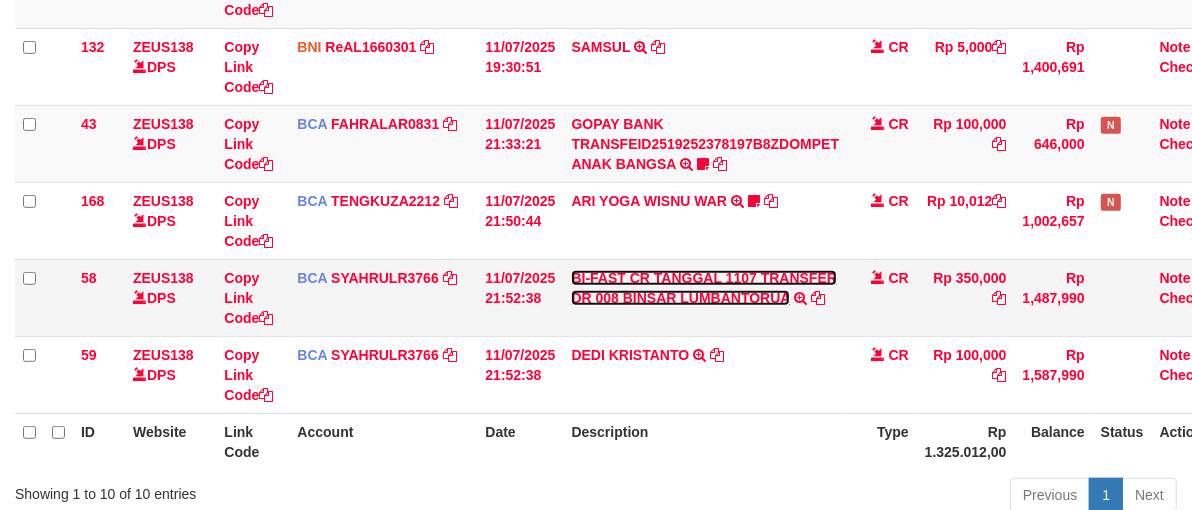 click on "BI-FAST CR TANGGAL 1107 TRANSFER DR 008 BINSAR LUMBANTORUA" at bounding box center [704, 288] 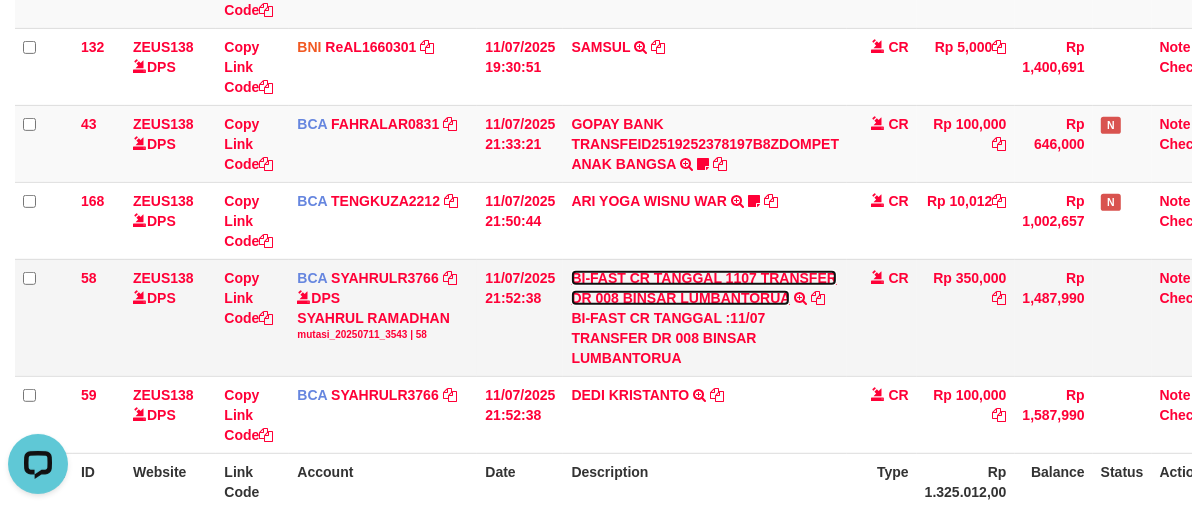 scroll, scrollTop: 0, scrollLeft: 0, axis: both 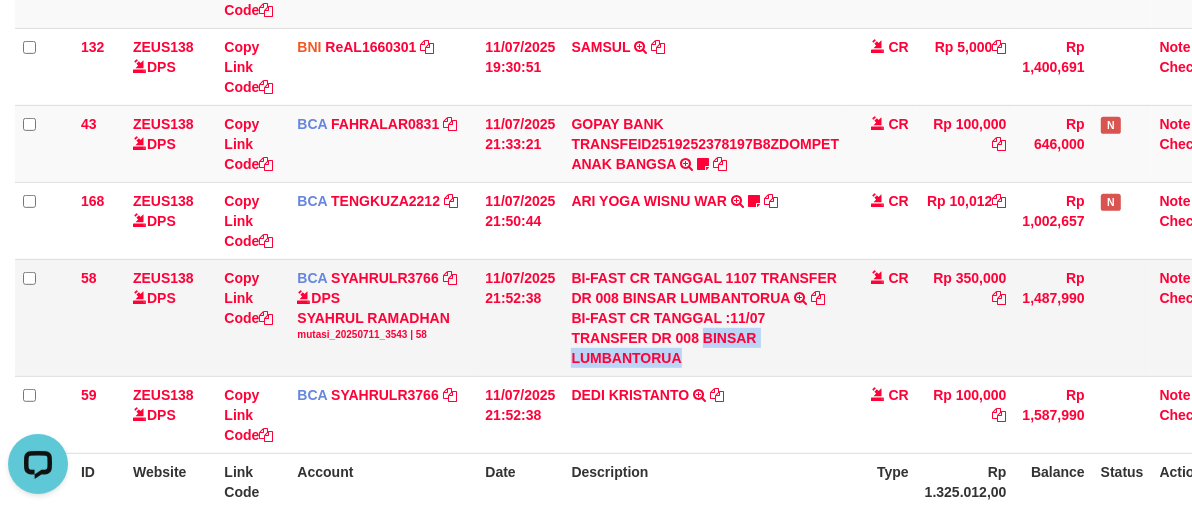 drag, startPoint x: 701, startPoint y: 338, endPoint x: 703, endPoint y: 348, distance: 10.198039 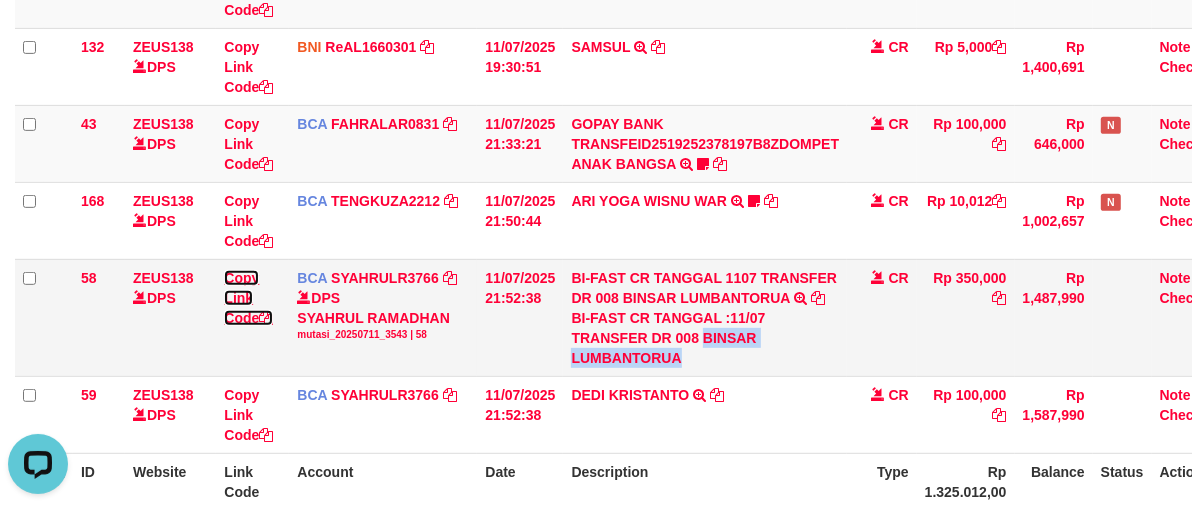 click on "Copy Link Code" at bounding box center [248, 298] 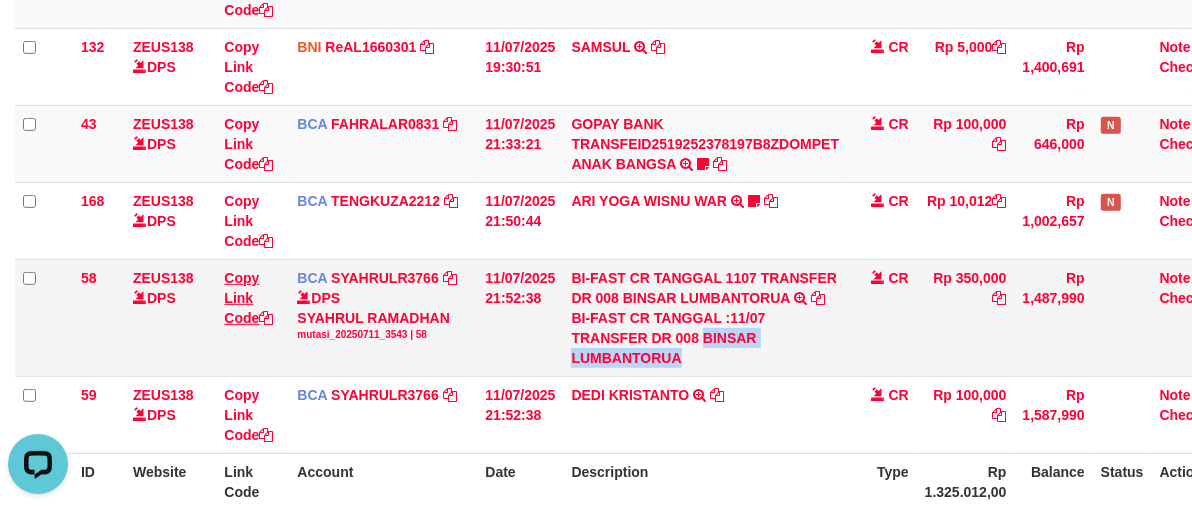 copy on "BINSAR LUMBANTORUA" 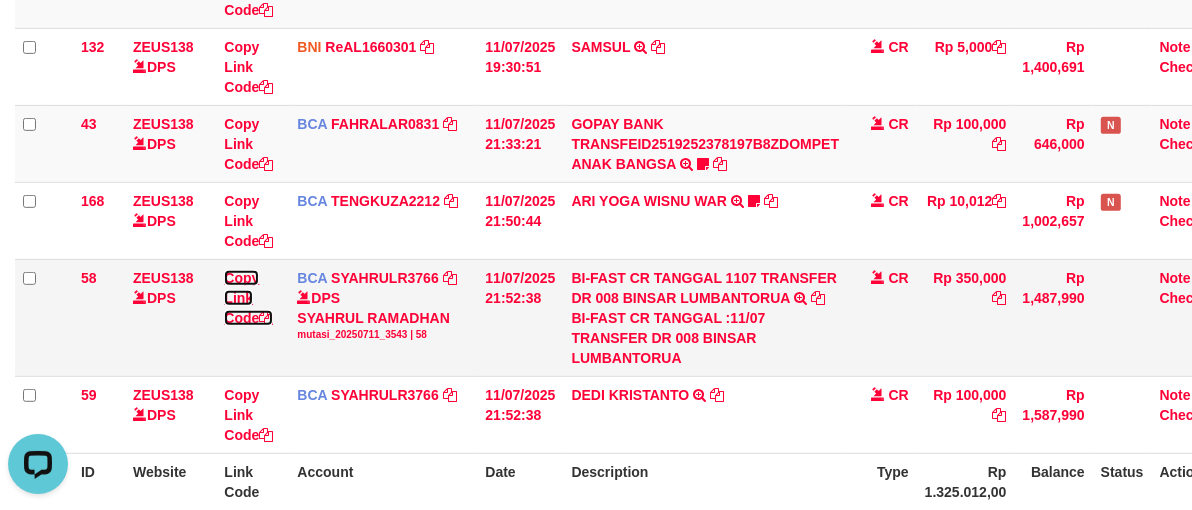 drag, startPoint x: 234, startPoint y: 292, endPoint x: 245, endPoint y: 292, distance: 11 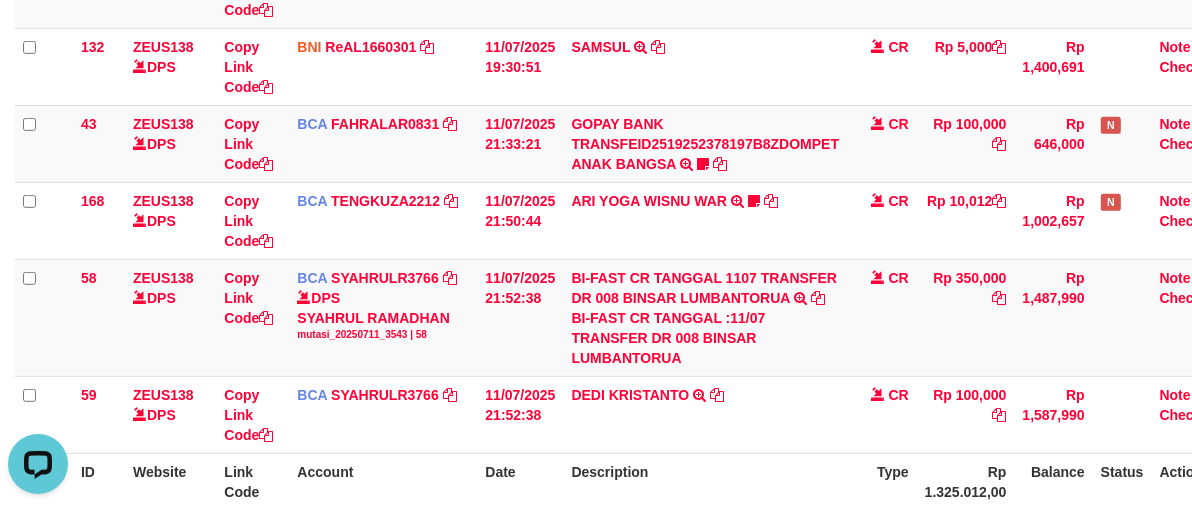scroll, scrollTop: 274, scrollLeft: 0, axis: vertical 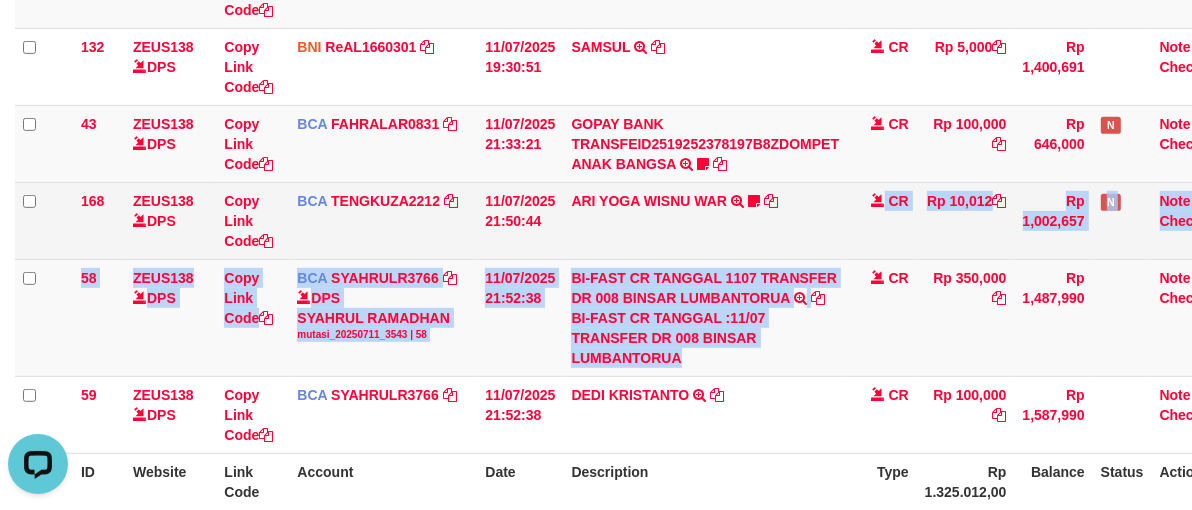 drag, startPoint x: 818, startPoint y: 252, endPoint x: 830, endPoint y: 240, distance: 16.970562 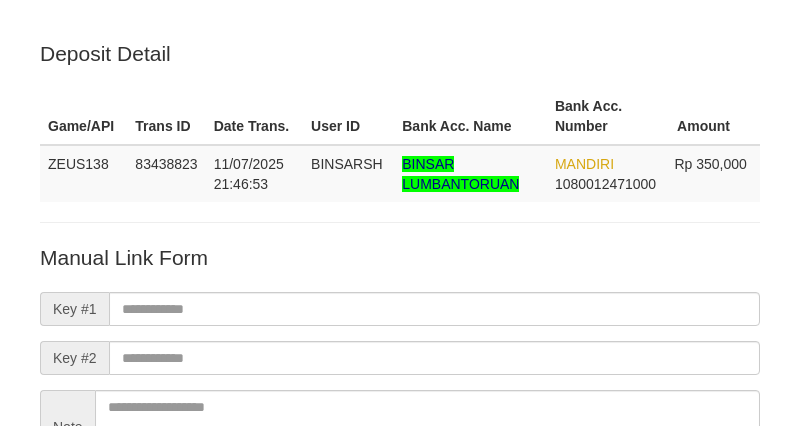 scroll, scrollTop: 0, scrollLeft: 0, axis: both 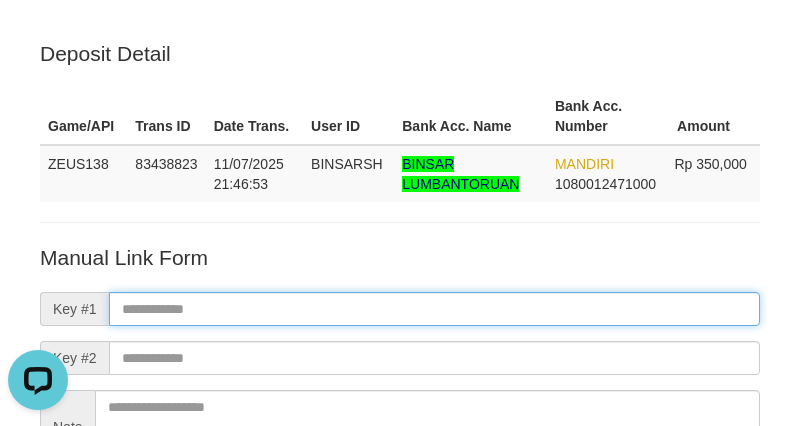 click at bounding box center (434, 309) 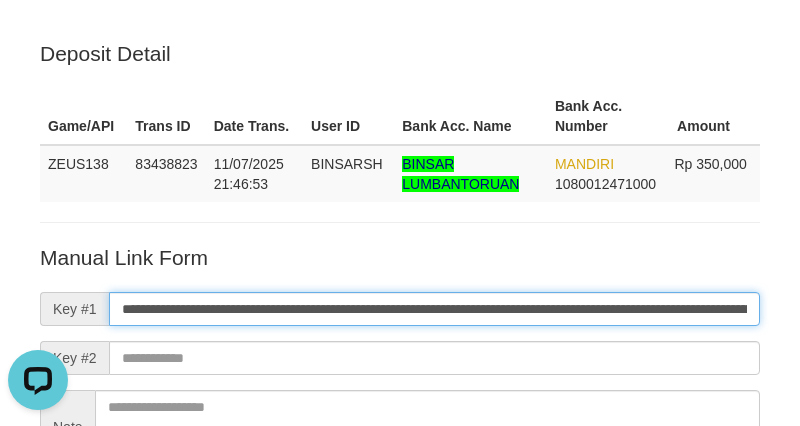scroll, scrollTop: 0, scrollLeft: 1193, axis: horizontal 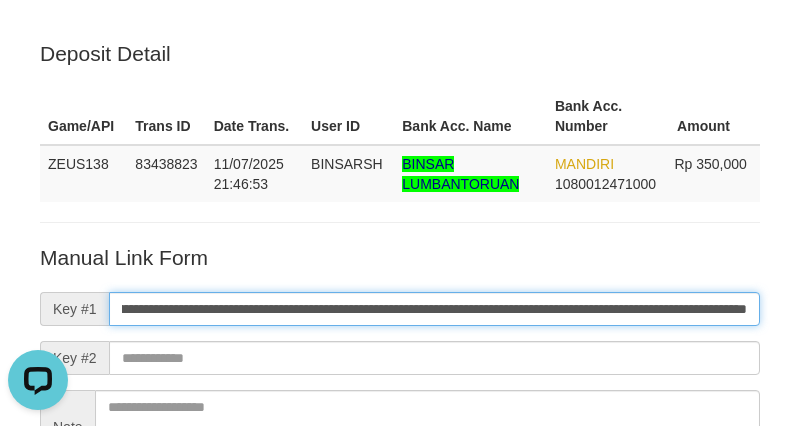 type on "**********" 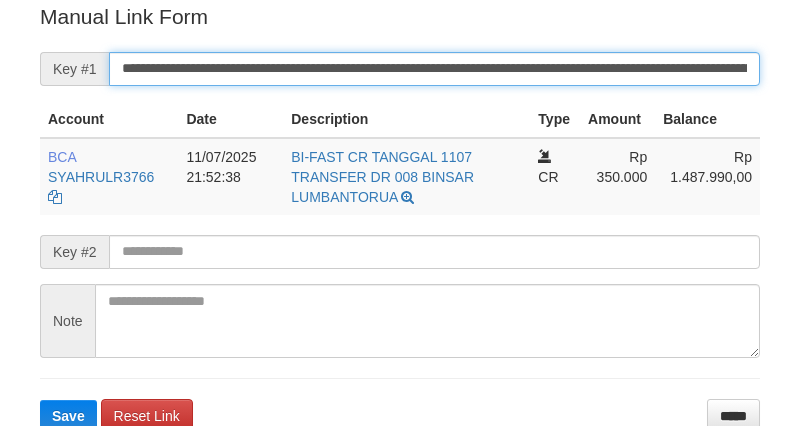 click on "**********" at bounding box center [434, 69] 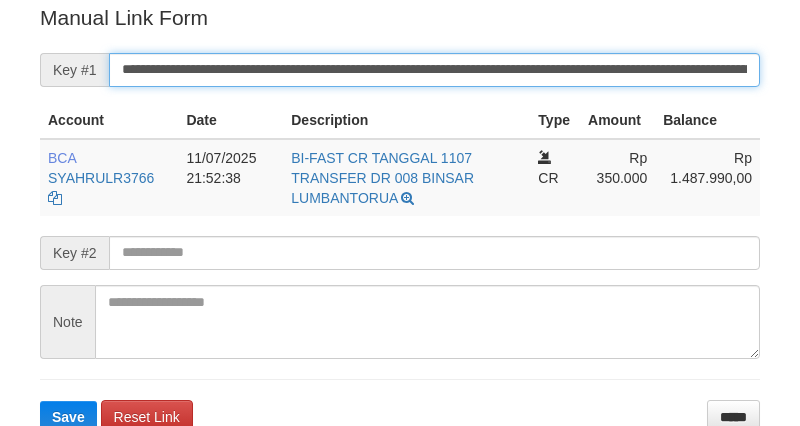 click on "Save" at bounding box center [68, 417] 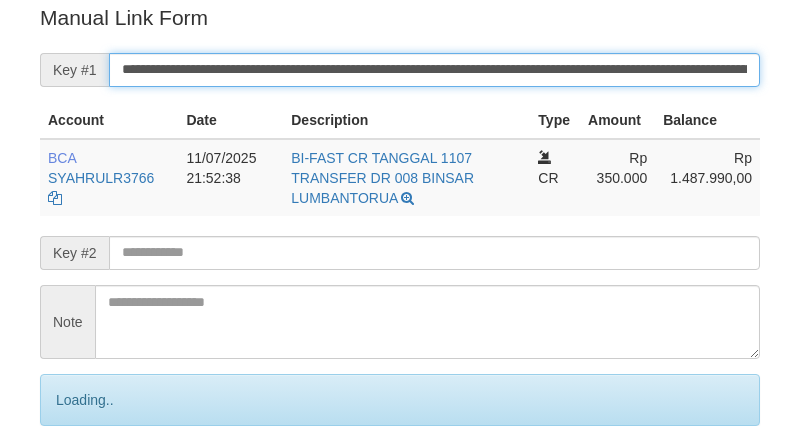 click on "Save" at bounding box center (90, 484) 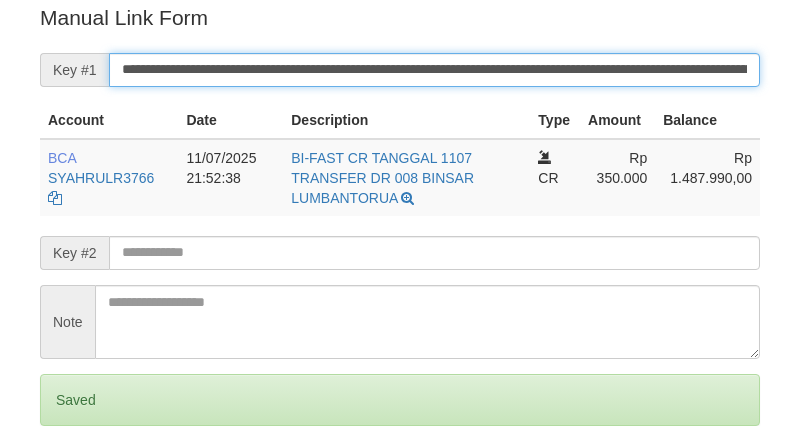 click on "Save" at bounding box center (68, 484) 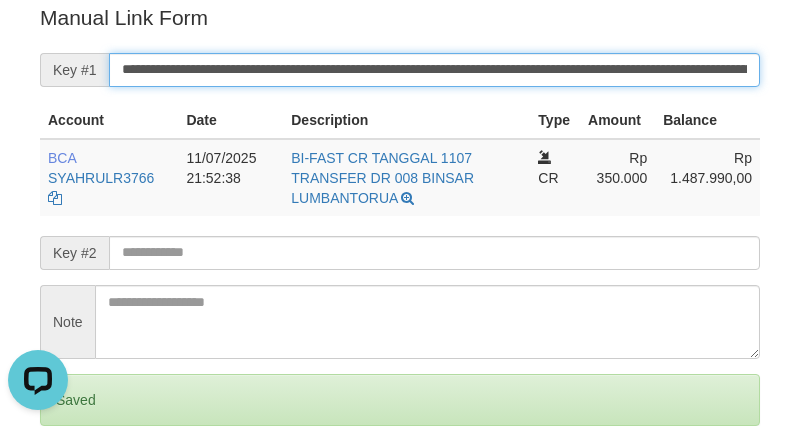 scroll, scrollTop: 0, scrollLeft: 0, axis: both 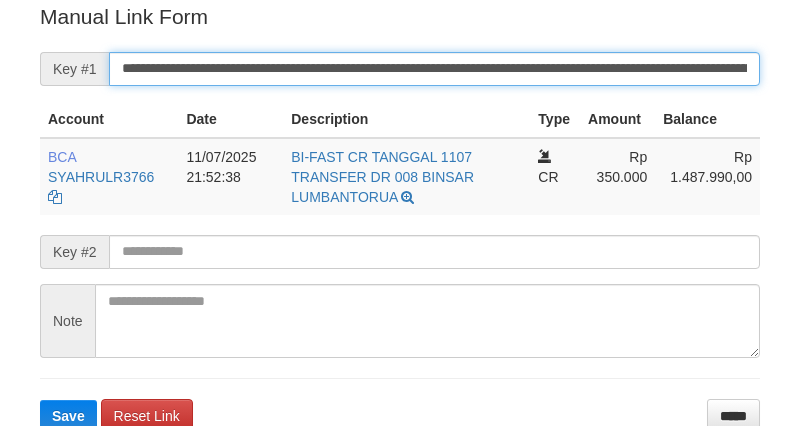 drag, startPoint x: 0, startPoint y: 0, endPoint x: 477, endPoint y: 78, distance: 483.3353 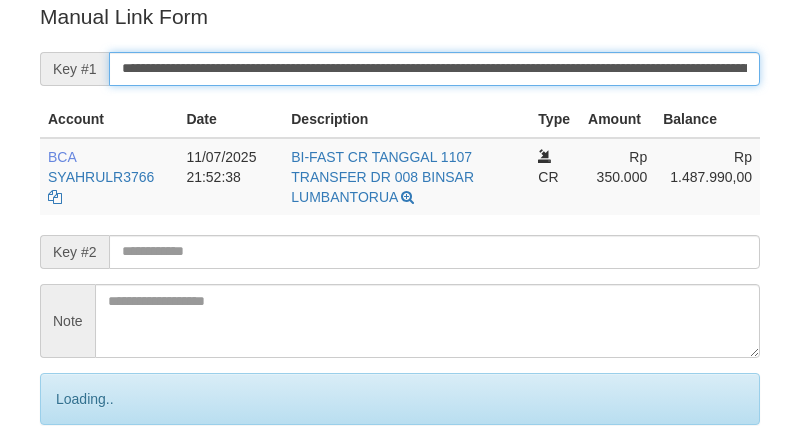 scroll, scrollTop: 404, scrollLeft: 0, axis: vertical 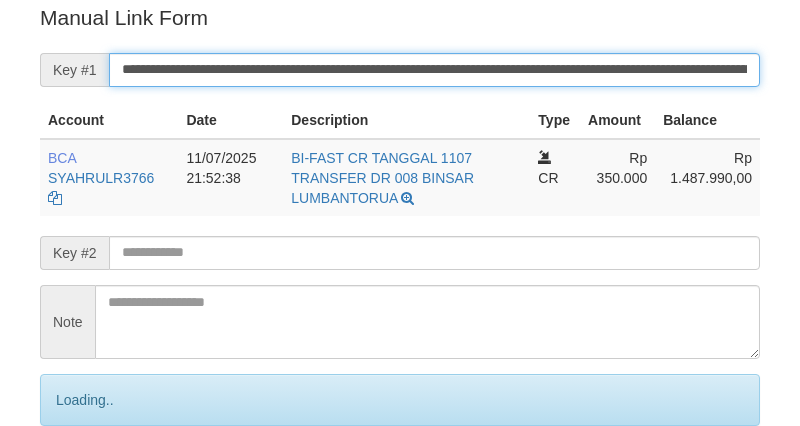 click on "Save" at bounding box center (90, 484) 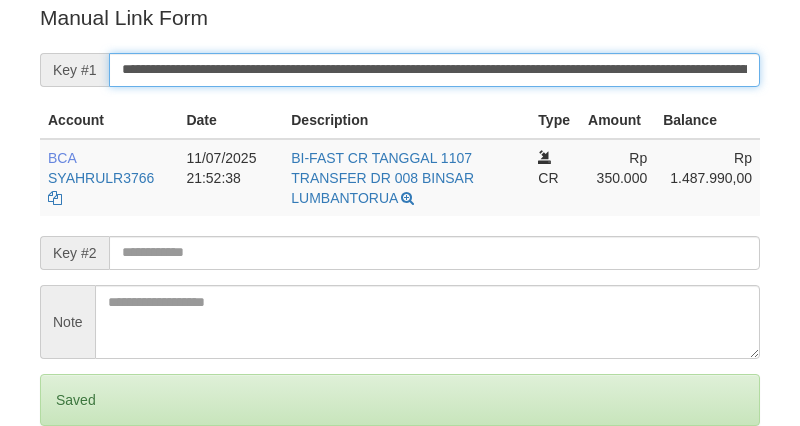 click on "Save" at bounding box center [68, 484] 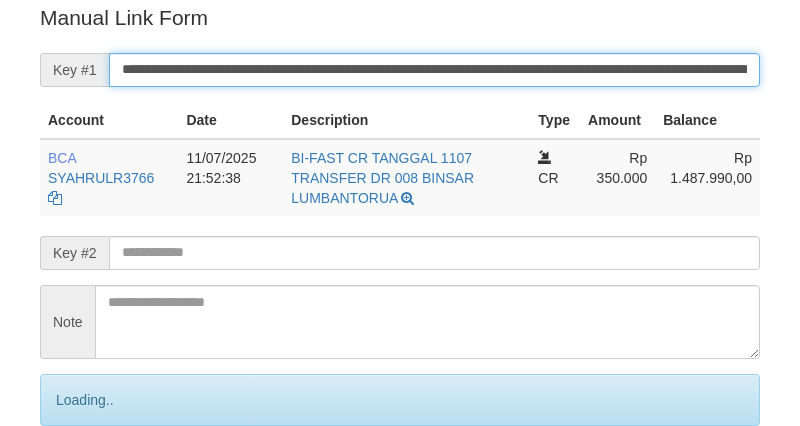 click on "Save" at bounding box center (90, 484) 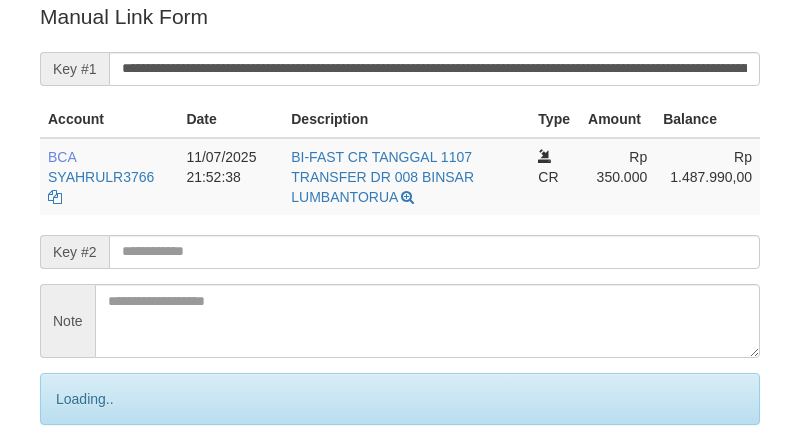 click on "**********" at bounding box center (434, 69) 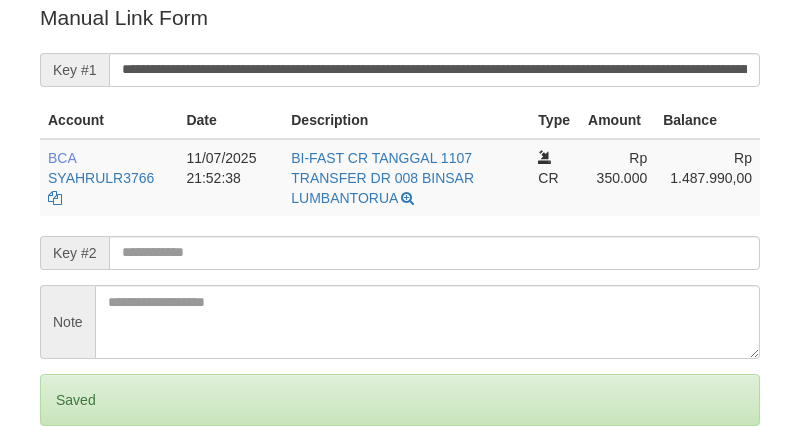 click on "Save" at bounding box center [68, 484] 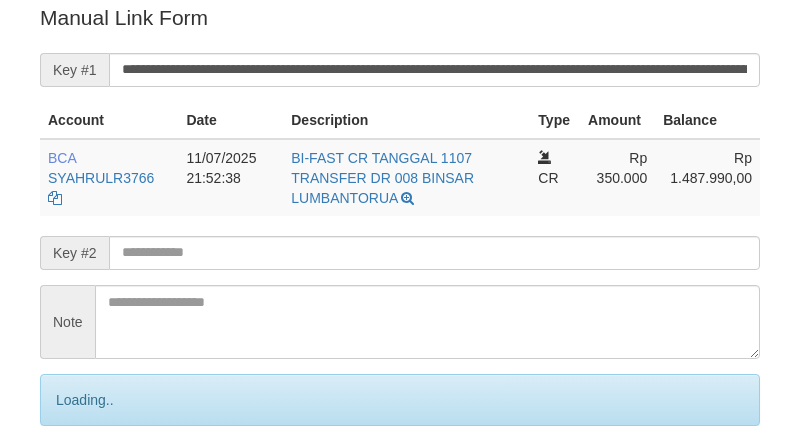 click on "Save" at bounding box center [90, 484] 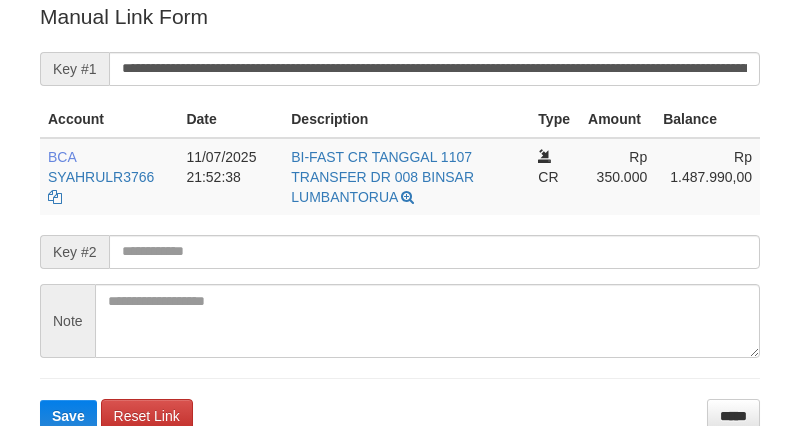 click on "Save" at bounding box center [68, 416] 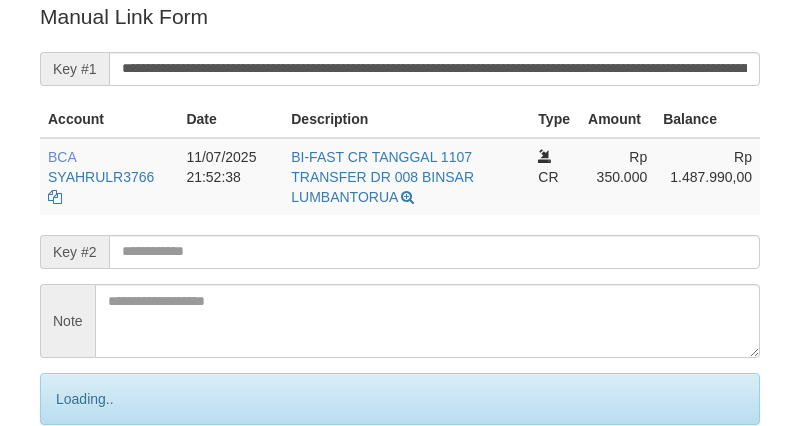 click on "Save" at bounding box center (90, 483) 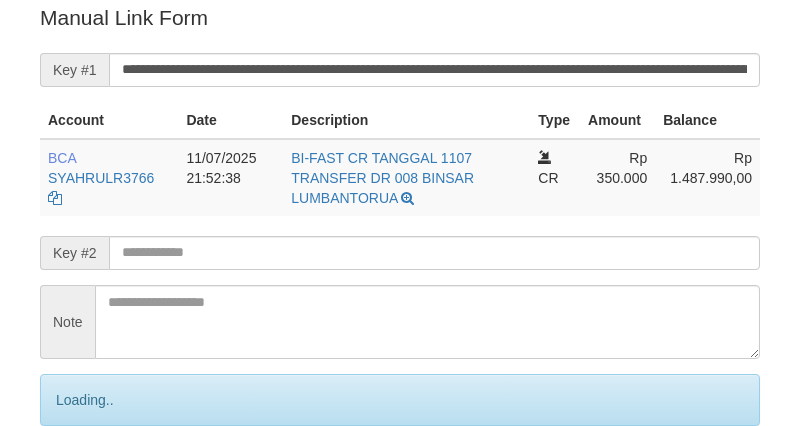 click on "Save" at bounding box center (90, 484) 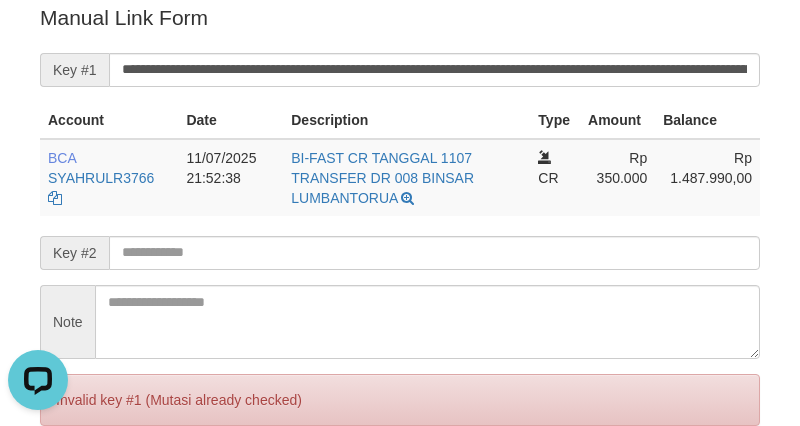 scroll, scrollTop: 0, scrollLeft: 0, axis: both 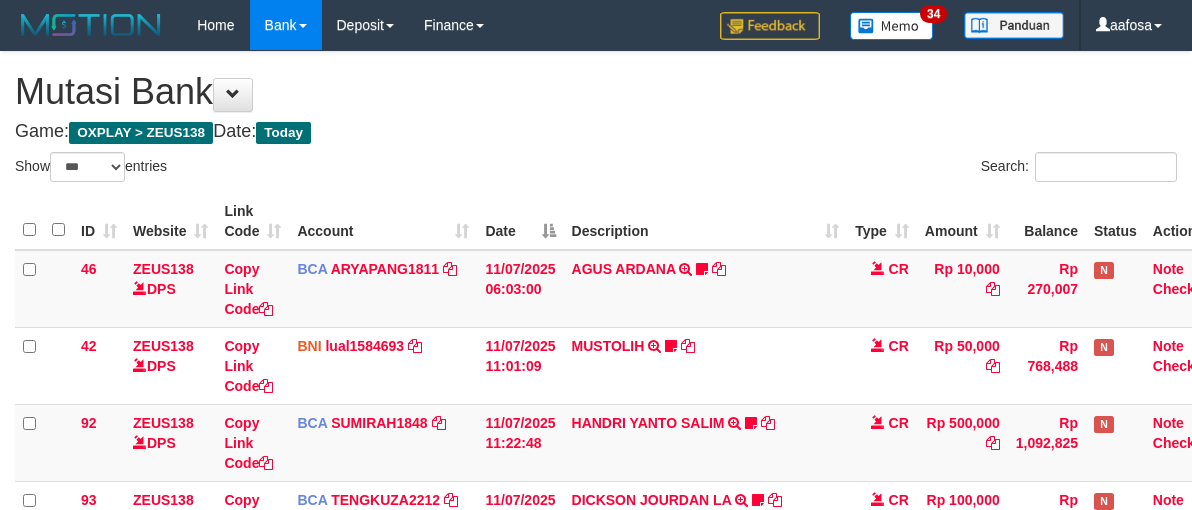select on "***" 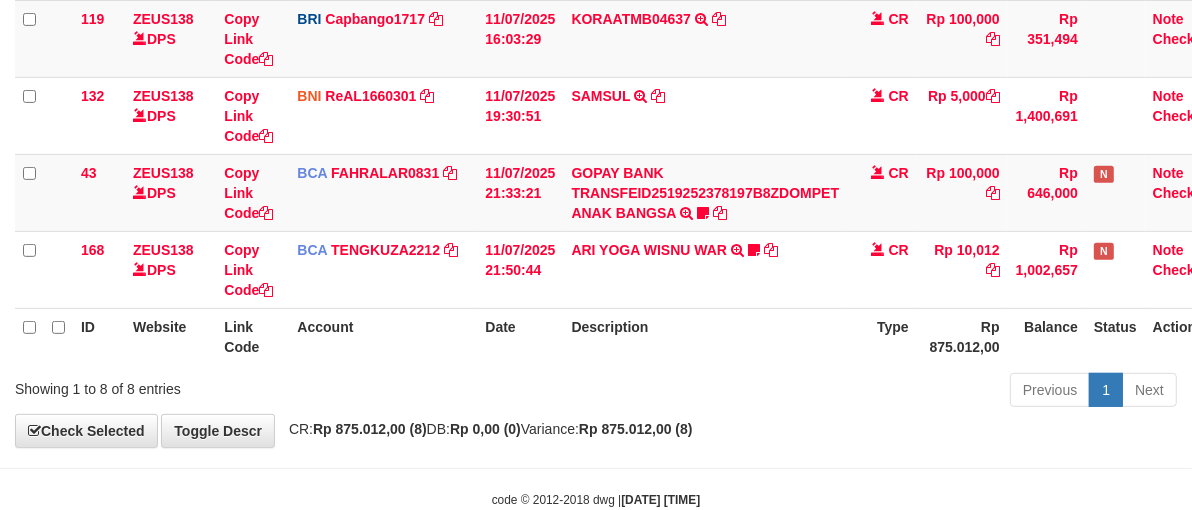 scroll, scrollTop: 607, scrollLeft: 0, axis: vertical 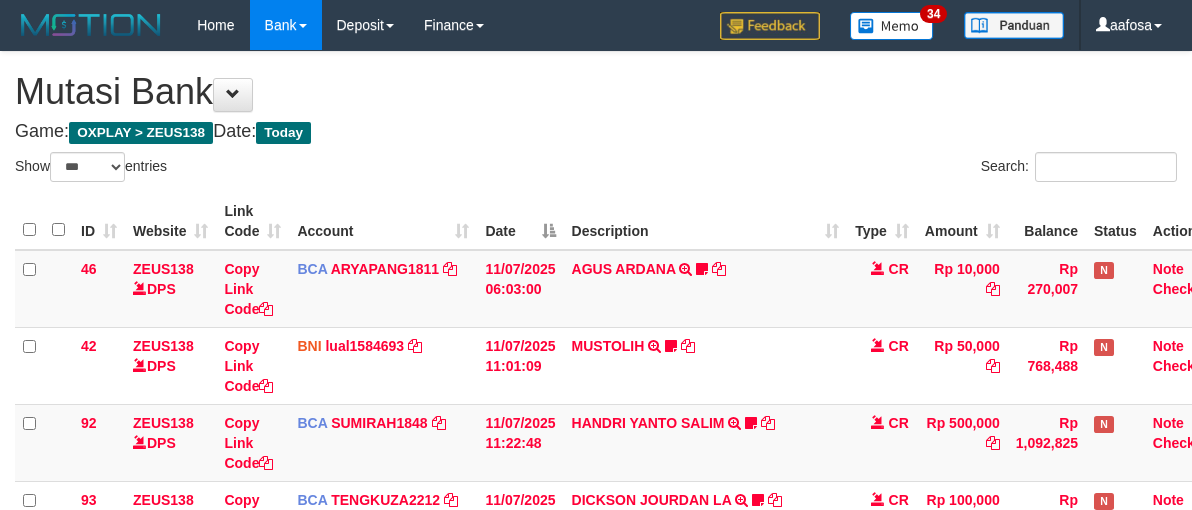 select on "***" 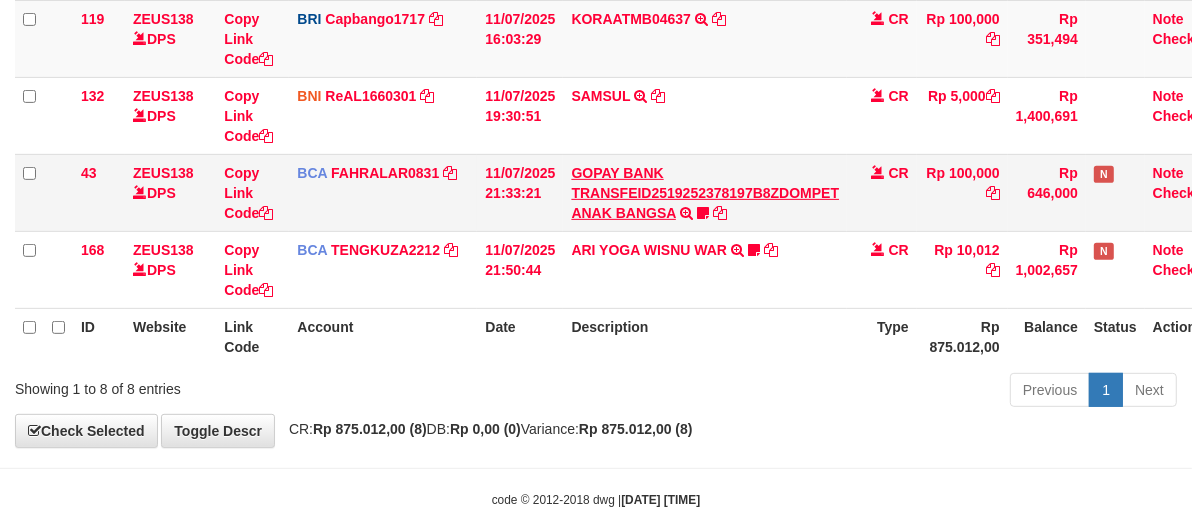 scroll, scrollTop: 607, scrollLeft: 0, axis: vertical 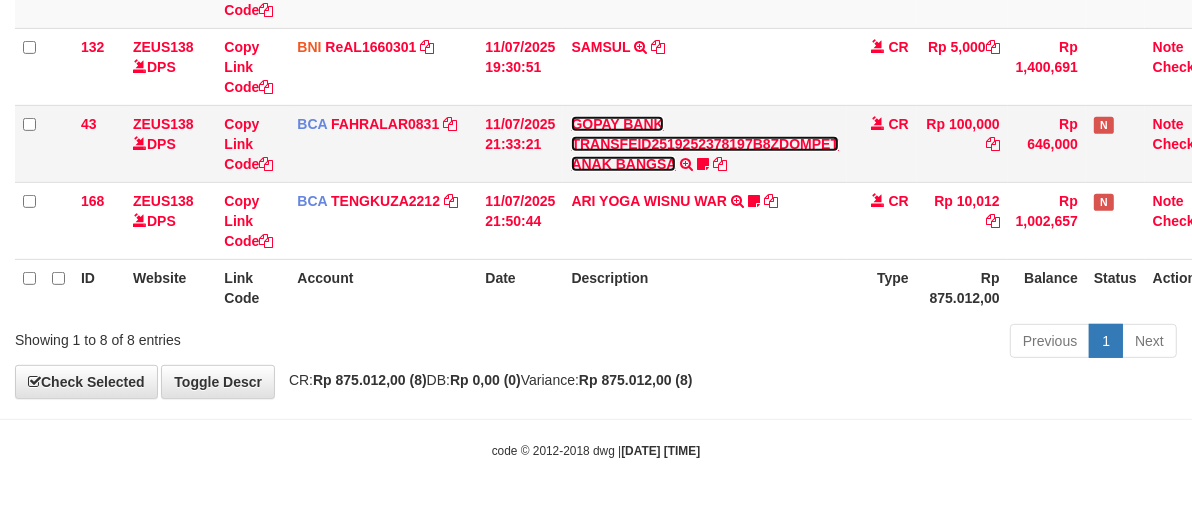 click on "GOPAY BANK TRANSFEID2519252378197B8ZDOMPET ANAK BANGSA" at bounding box center (705, 144) 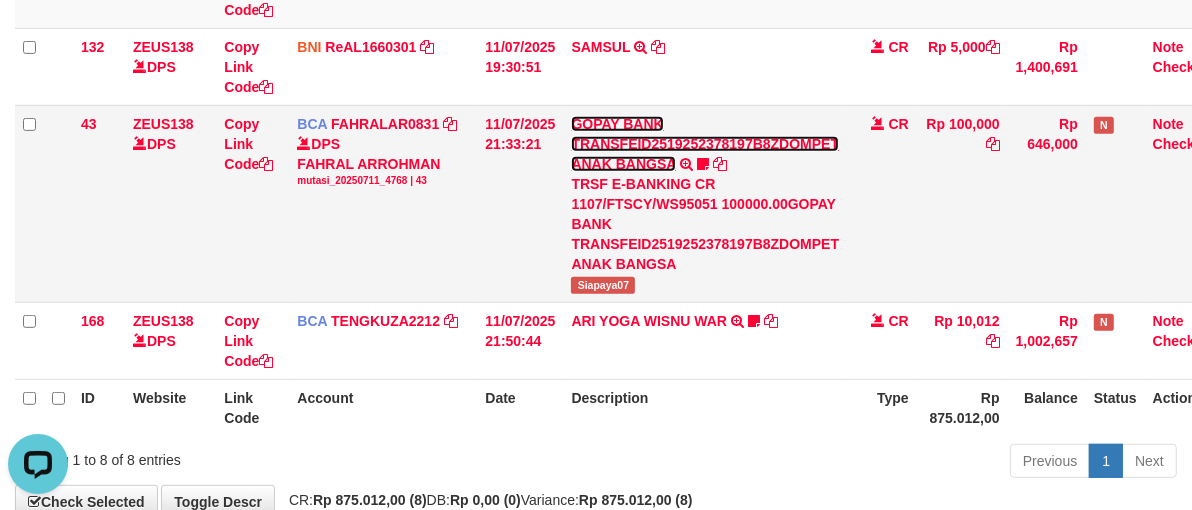 scroll, scrollTop: 0, scrollLeft: 0, axis: both 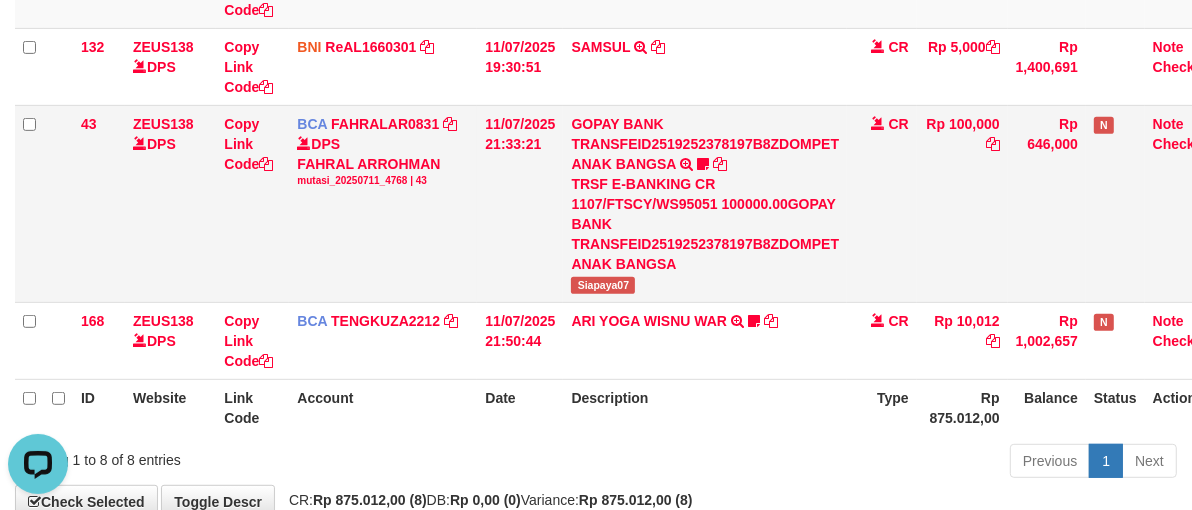 click on "GOPAY BANK TRANSFEID2519252378197B8ZDOMPET ANAK BANGSA            TRSF E-BANKING CR 1107/FTSCY/WS95051
100000.00GOPAY BANK TRANSFEID2519252378197B8ZDOMPET ANAK BANGSA    Siapaya07" at bounding box center [705, 203] 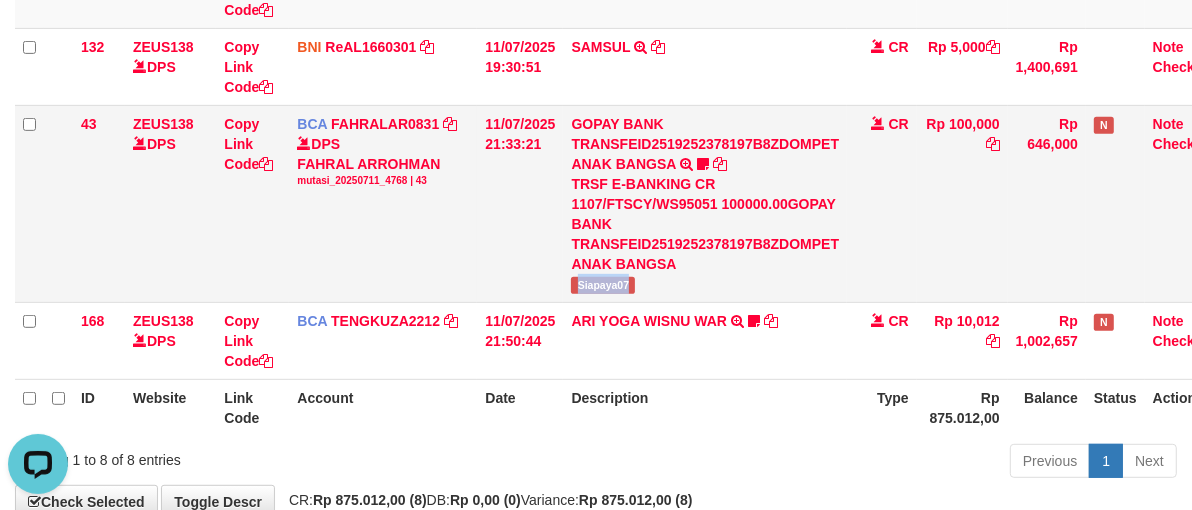 click on "GOPAY BANK TRANSFEID2519252378197B8ZDOMPET ANAK BANGSA            TRSF E-BANKING CR 1107/FTSCY/WS95051
100000.00GOPAY BANK TRANSFEID2519252378197B8ZDOMPET ANAK BANGSA    Siapaya07" at bounding box center (705, 203) 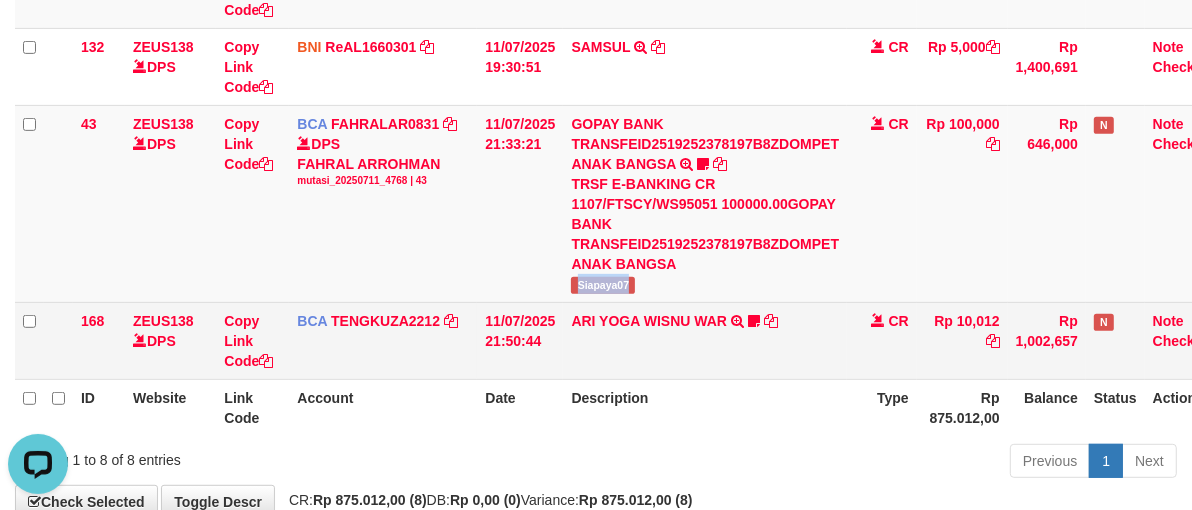 copy on "Siapaya07" 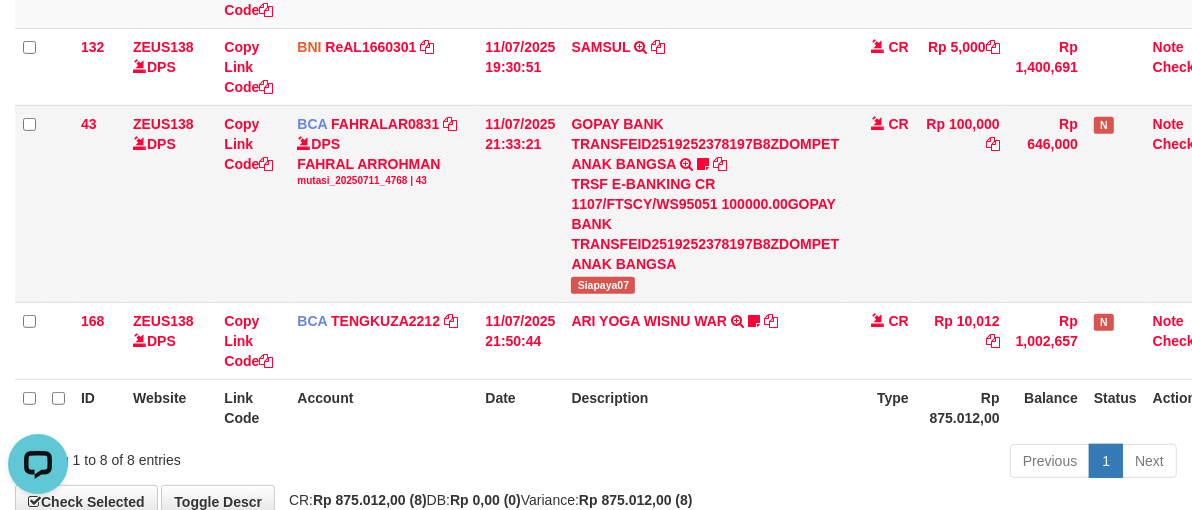 drag, startPoint x: 223, startPoint y: 228, endPoint x: 331, endPoint y: 226, distance: 108.01852 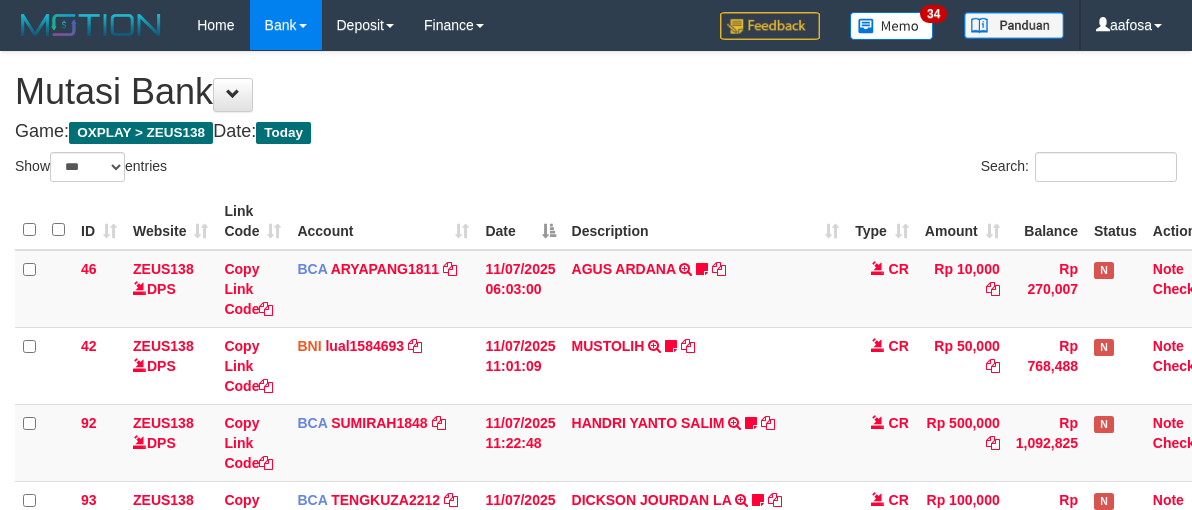 select on "***" 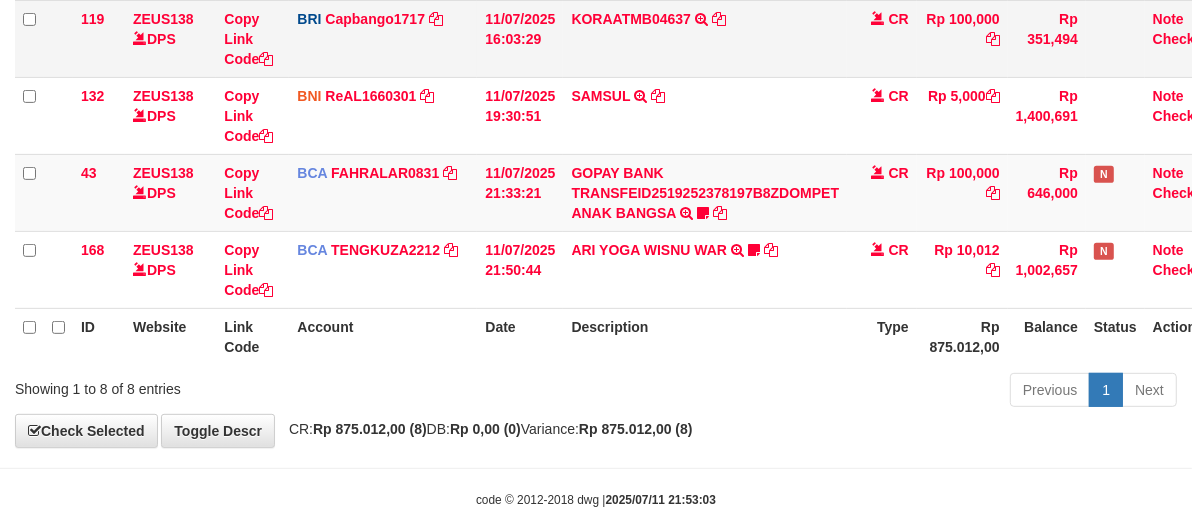 click on "CR" at bounding box center (882, 38) 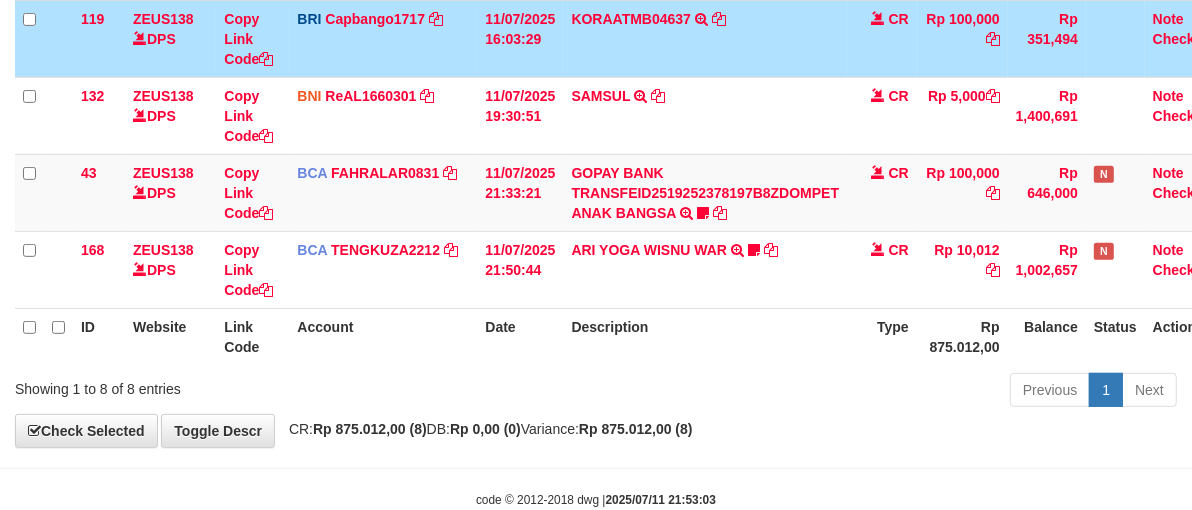 scroll, scrollTop: 607, scrollLeft: 0, axis: vertical 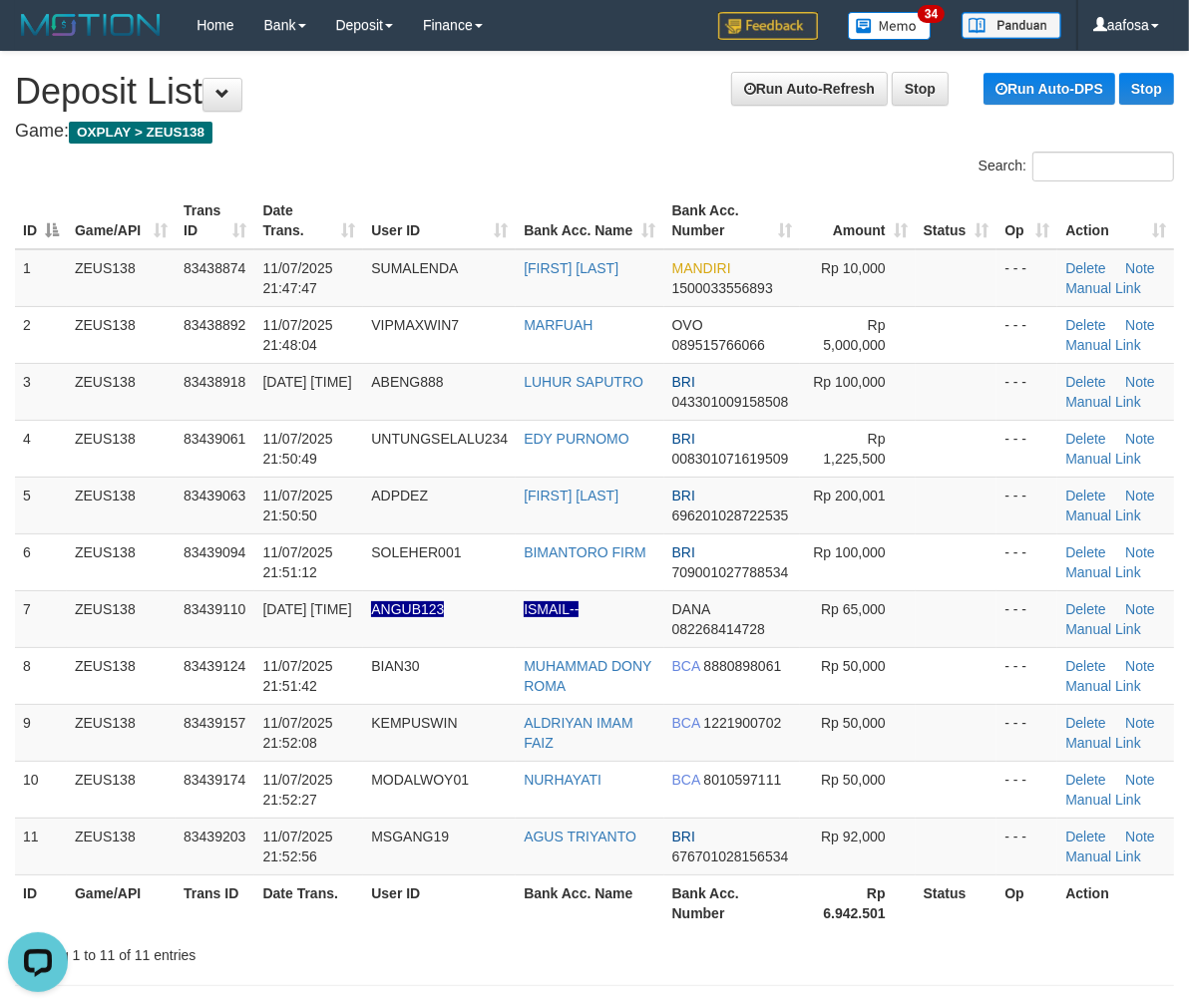 drag, startPoint x: 481, startPoint y: 170, endPoint x: 441, endPoint y: 181, distance: 41.484937 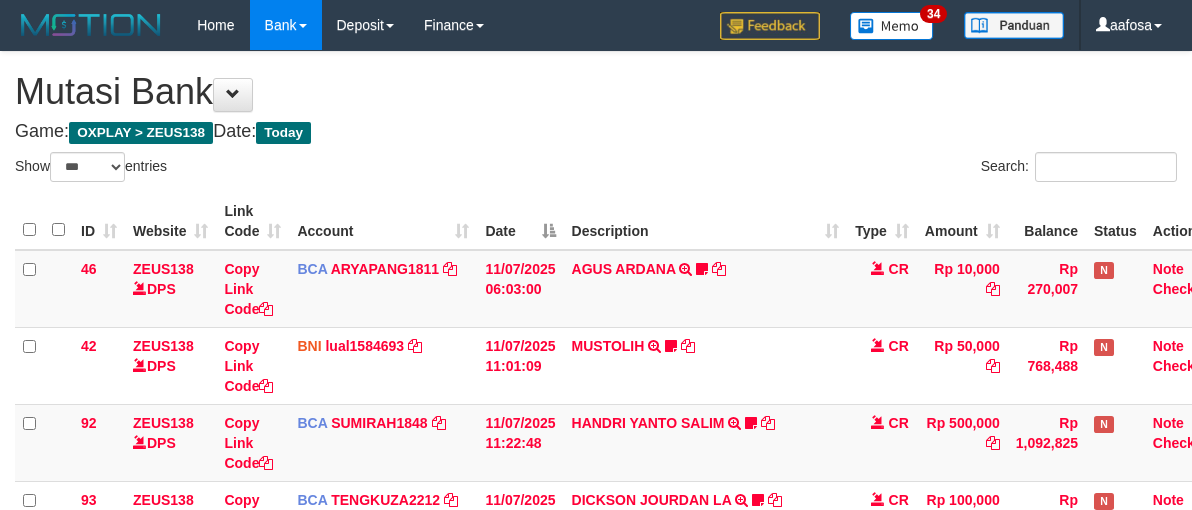 select on "***" 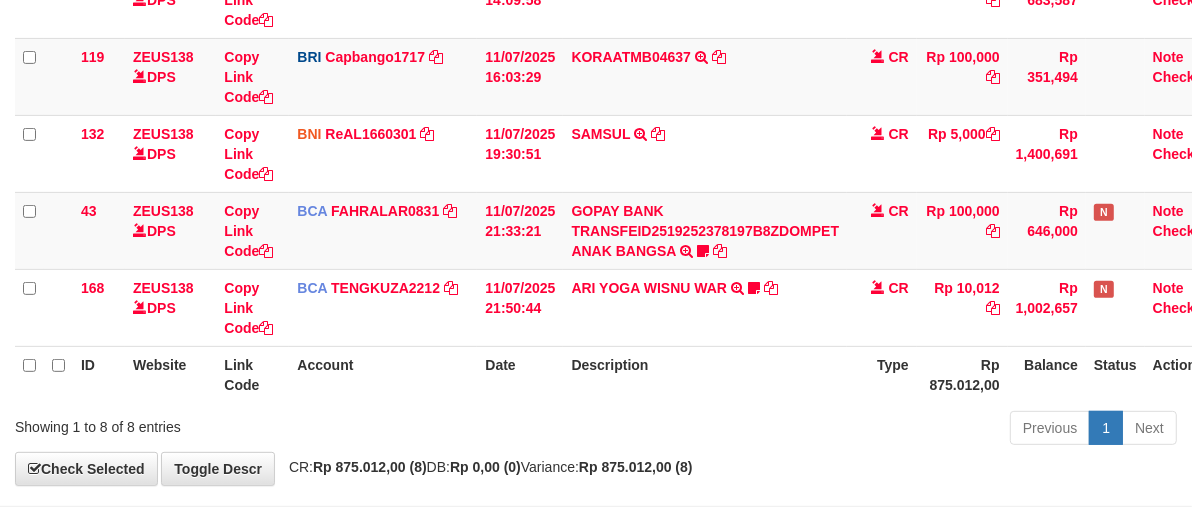 scroll, scrollTop: 607, scrollLeft: 0, axis: vertical 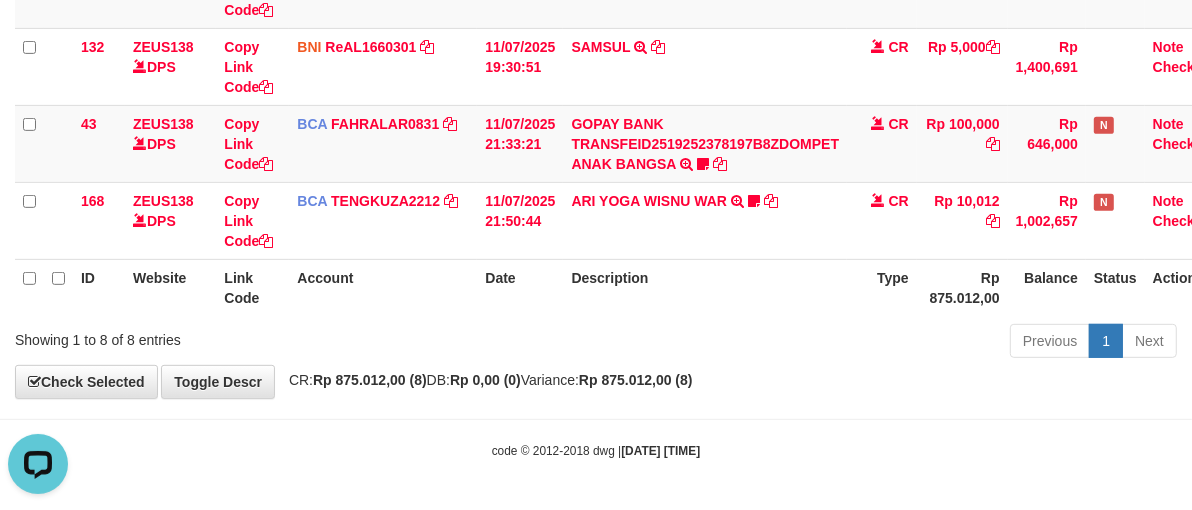 click on "ID Website Link Code Account Date Description Type Amount Balance Status Action
46
ZEUS138    DPS
Copy Link Code
BCA
ARYAPANG1811
DPS
[FIRST] [LAST]
mutasi_[DATE]_[CODE] | 46
mutasi_[DATE]_[CODE] | 46
[DATE] [TIME]
[FIRST] [LAST]            TRSF E-BANKING CR [CODE]/FTSCY/WS95051
10000.00[DATE][CODE] TRFDN-[FIRST] [LAST] ESPAY DEBIT INDONE    Aguslike
tunggu bukti tranfer
CR
Rp 10,000
Rp 270,007
N
Note
Check
42
ZEUS138    DPS
Copy Link Code
BNI" at bounding box center (596, -49) 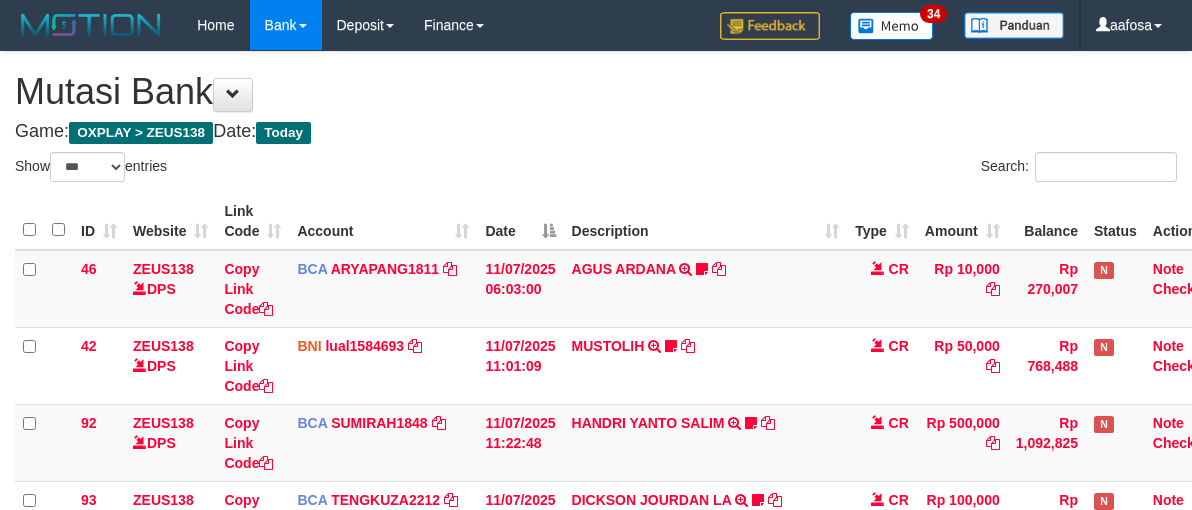 select on "***" 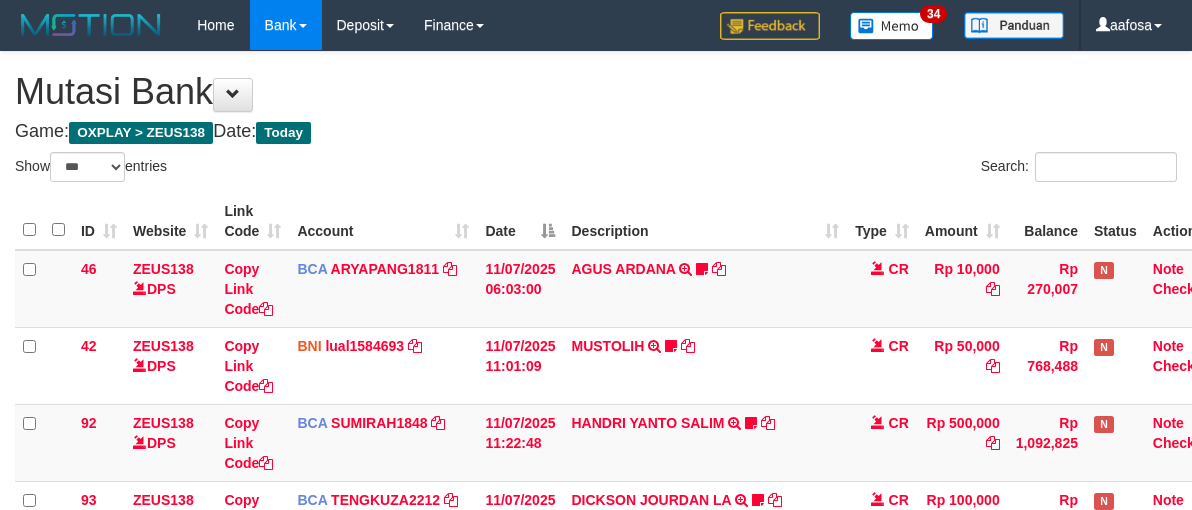 scroll, scrollTop: 558, scrollLeft: 0, axis: vertical 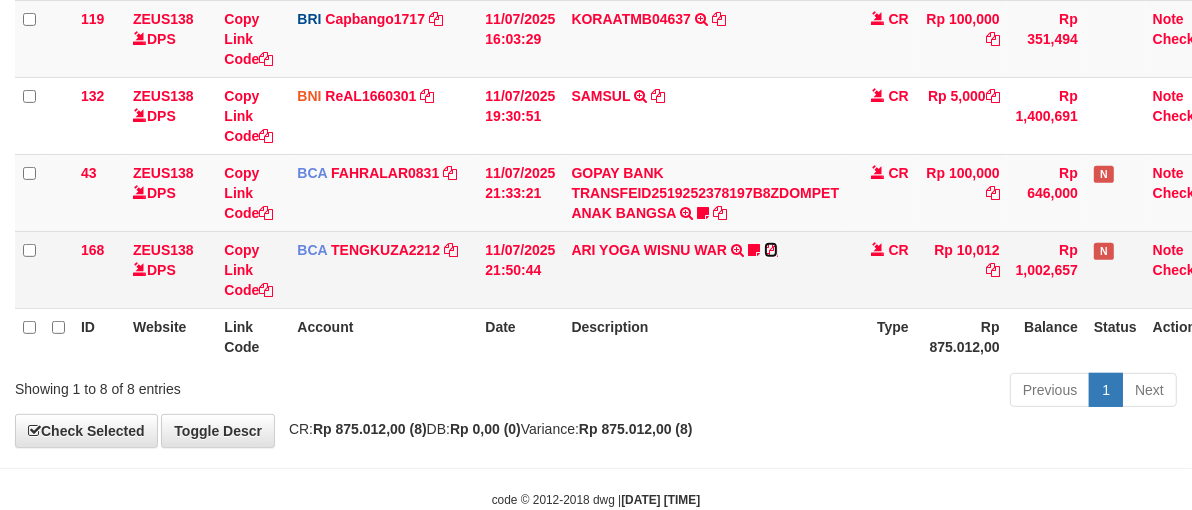 drag, startPoint x: 0, startPoint y: 0, endPoint x: 776, endPoint y: 250, distance: 815.2766 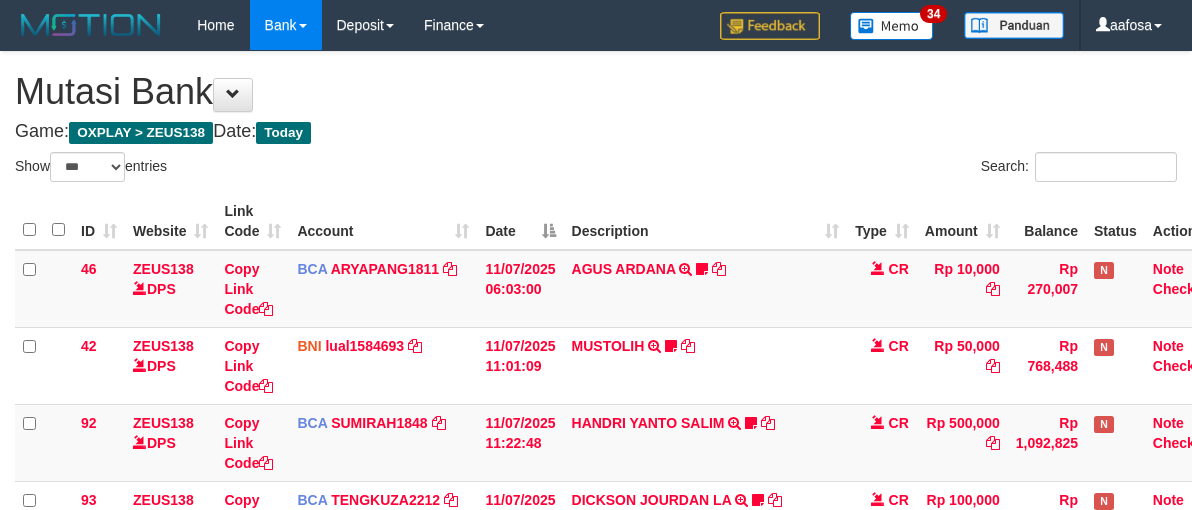 select on "***" 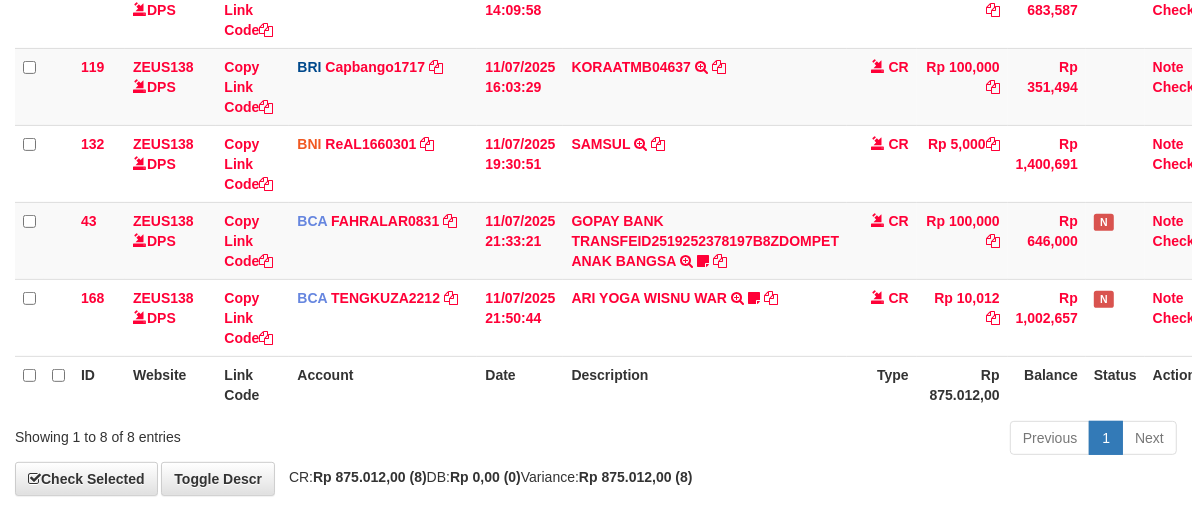 scroll, scrollTop: 558, scrollLeft: 0, axis: vertical 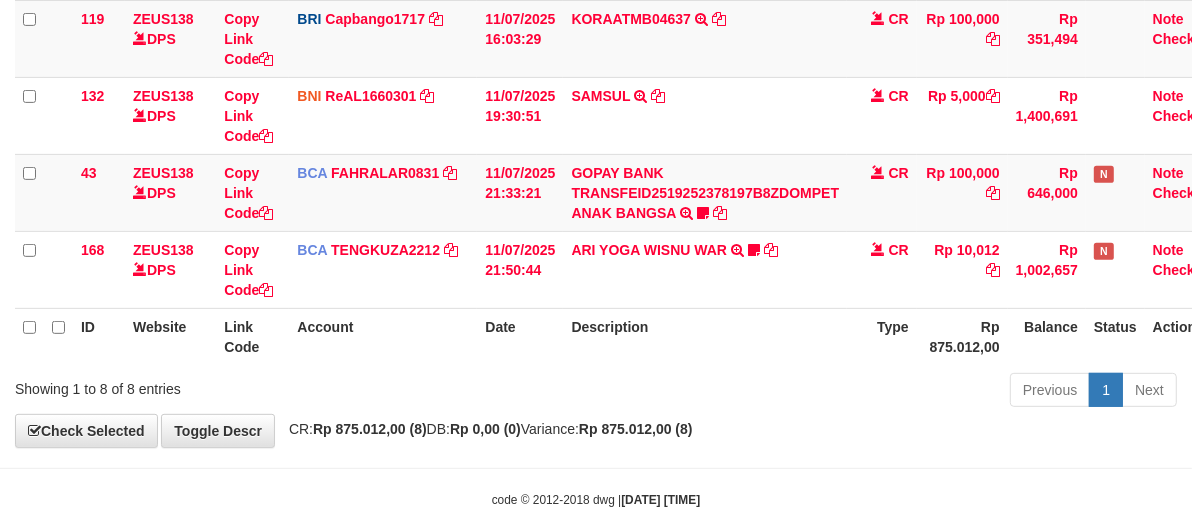 click on "ID Website Link Code Account Date Description Type Amount Balance Status Action
46
ZEUS138    DPS
Copy Link Code
BCA
ARYAPANG1811
DPS
ARYA PANGESTU
mutasi_20250711_2620 | 46
mutasi_20250711_2620 | 46
11/07/2025 06:03:00
AGUS ARDANA            TRSF E-BANKING CR 1107/FTSCY/WS95051
10000.002025071158167087 TRFDN-AGUS ARDANA ESPAY DEBIT INDONE    Aguslike
tunggu bukti tranfer
CR
Rp 10,000
Rp 270,007
N
Note
Check
42
ZEUS138    DPS
Copy Link Code
BNI" at bounding box center [620, 0] 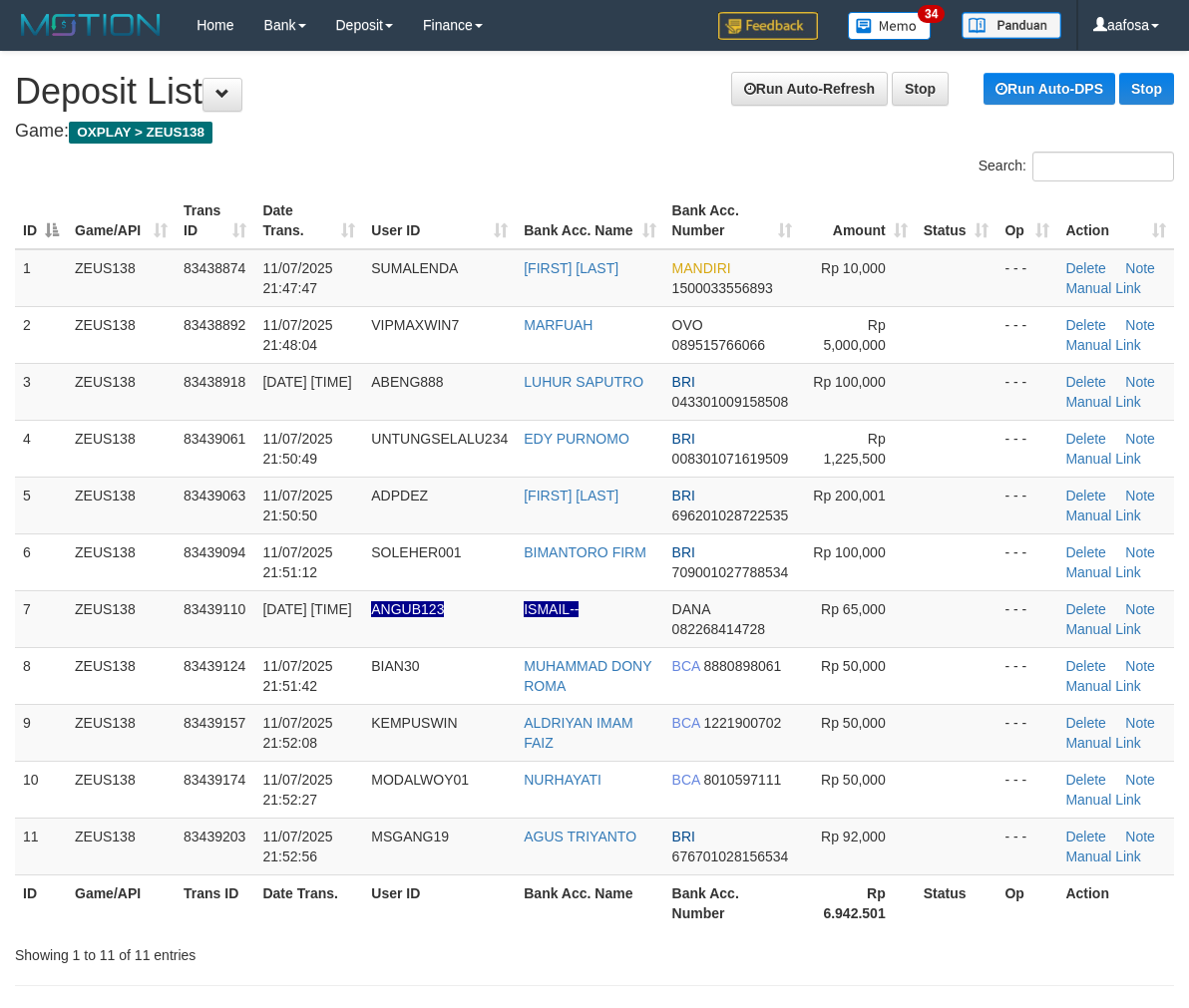 scroll, scrollTop: 0, scrollLeft: 0, axis: both 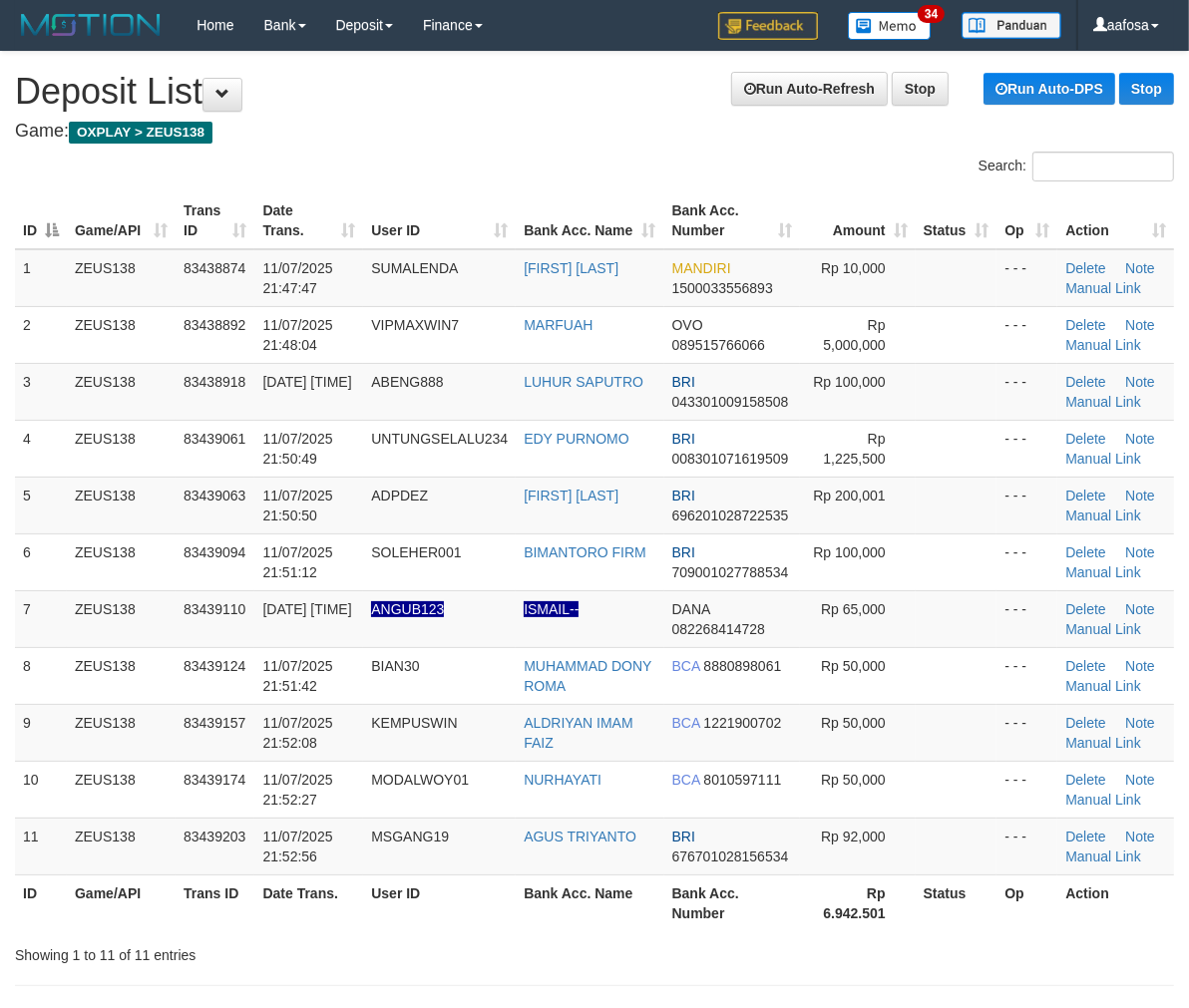 drag, startPoint x: 423, startPoint y: 153, endPoint x: 359, endPoint y: 168, distance: 65.734314 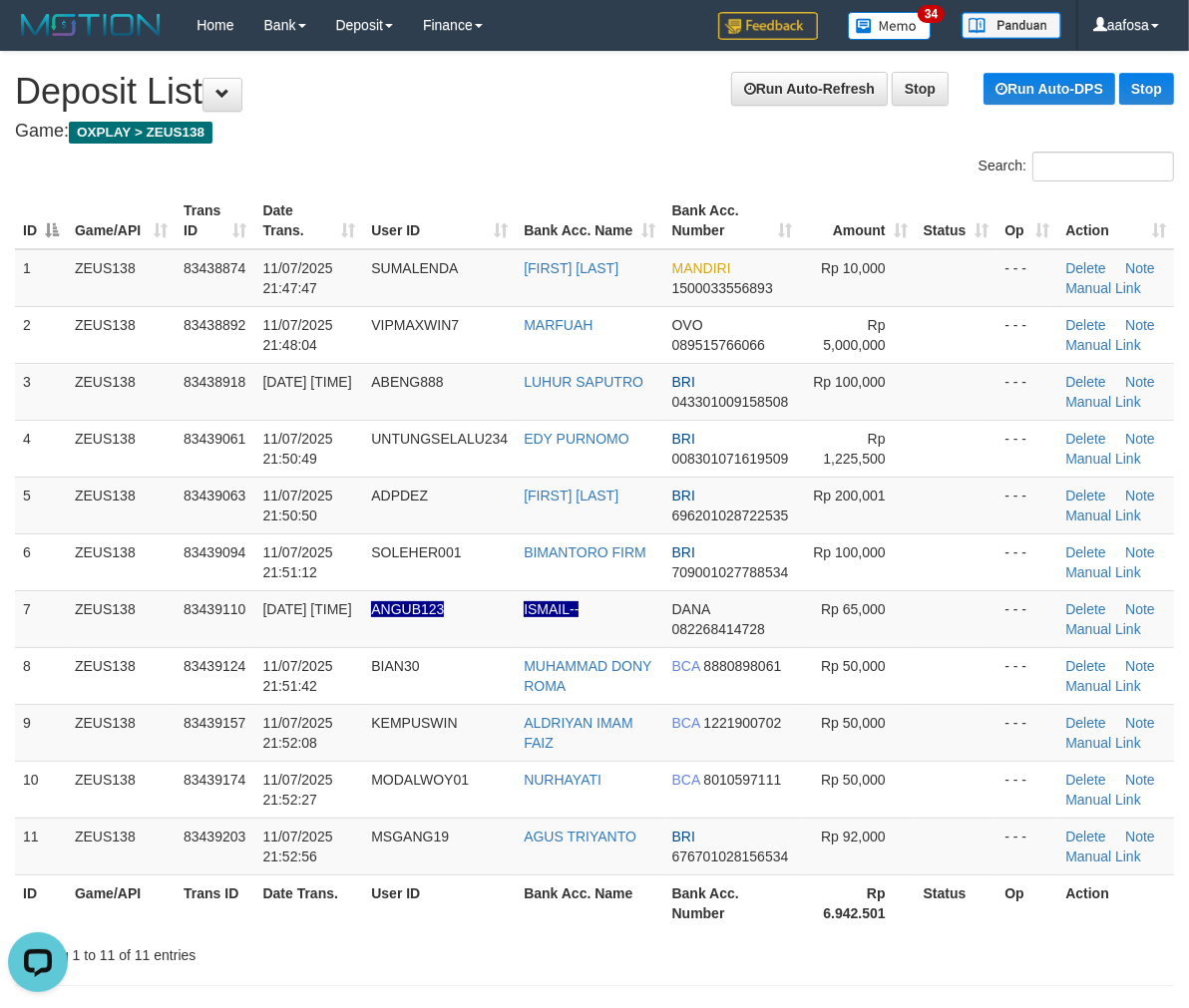 scroll, scrollTop: 0, scrollLeft: 0, axis: both 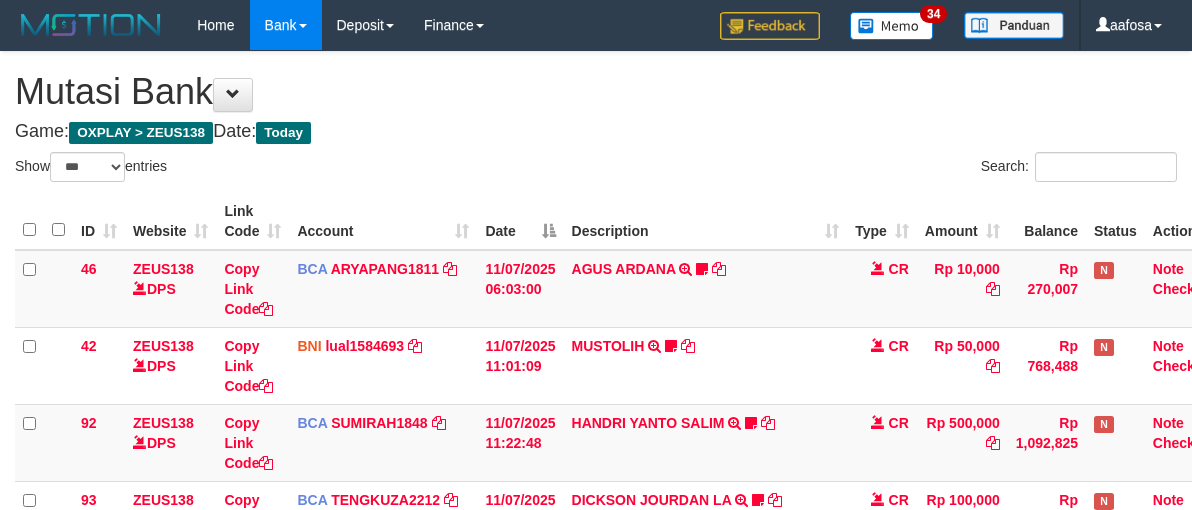 select on "***" 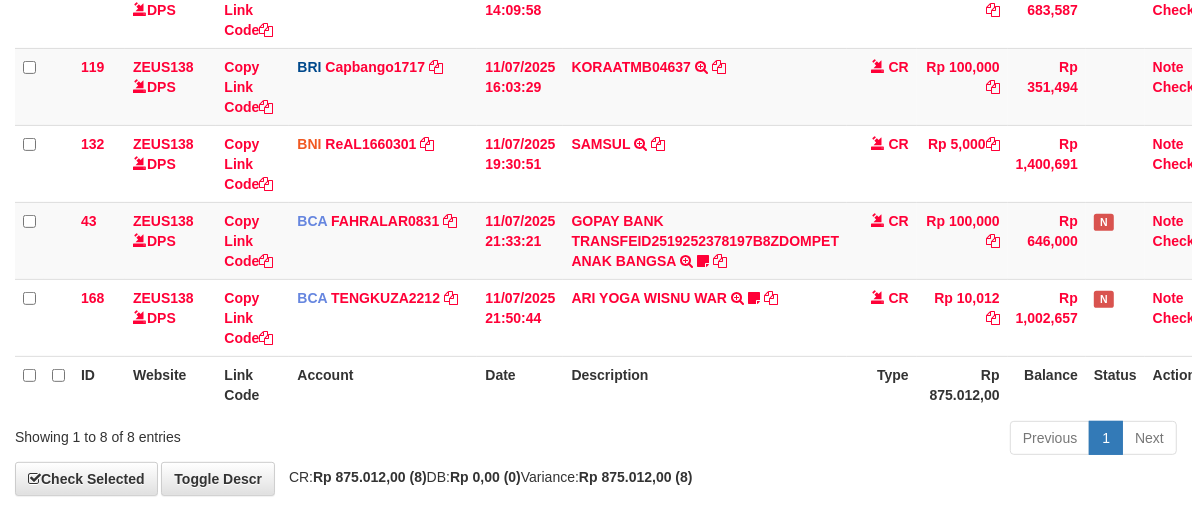 scroll, scrollTop: 558, scrollLeft: 0, axis: vertical 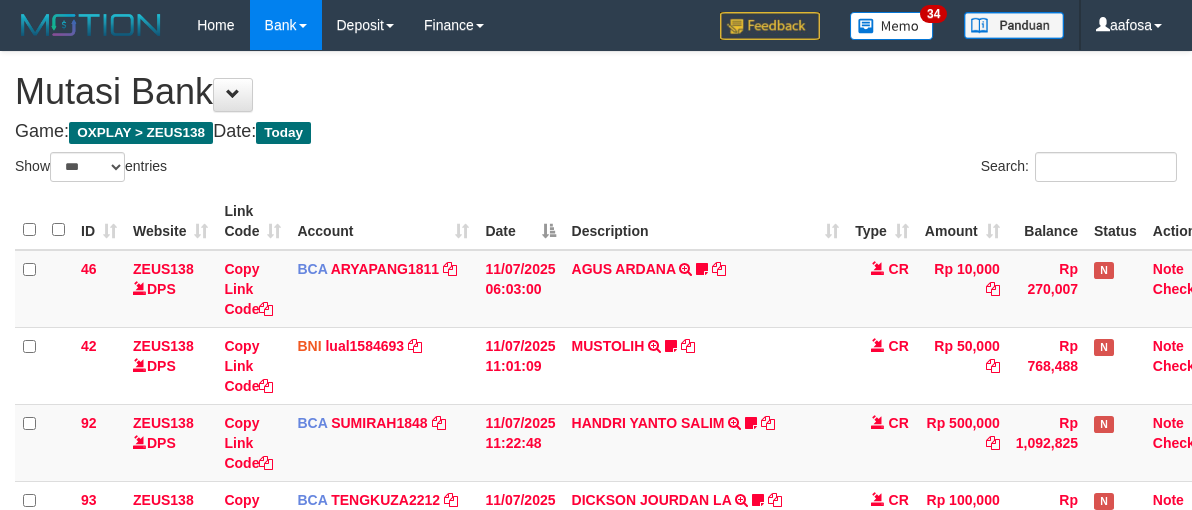 select on "***" 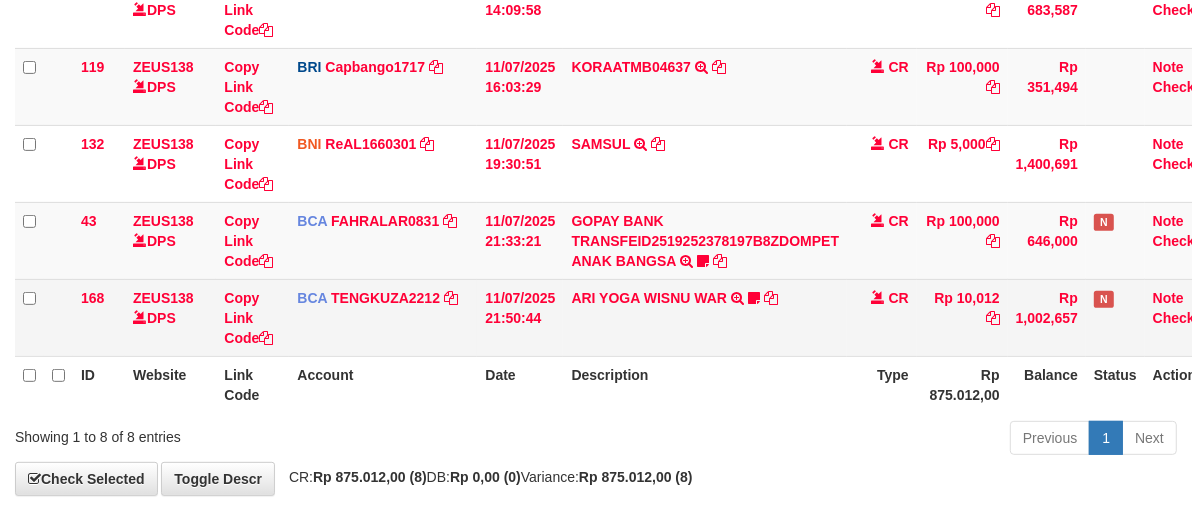 scroll, scrollTop: 558, scrollLeft: 0, axis: vertical 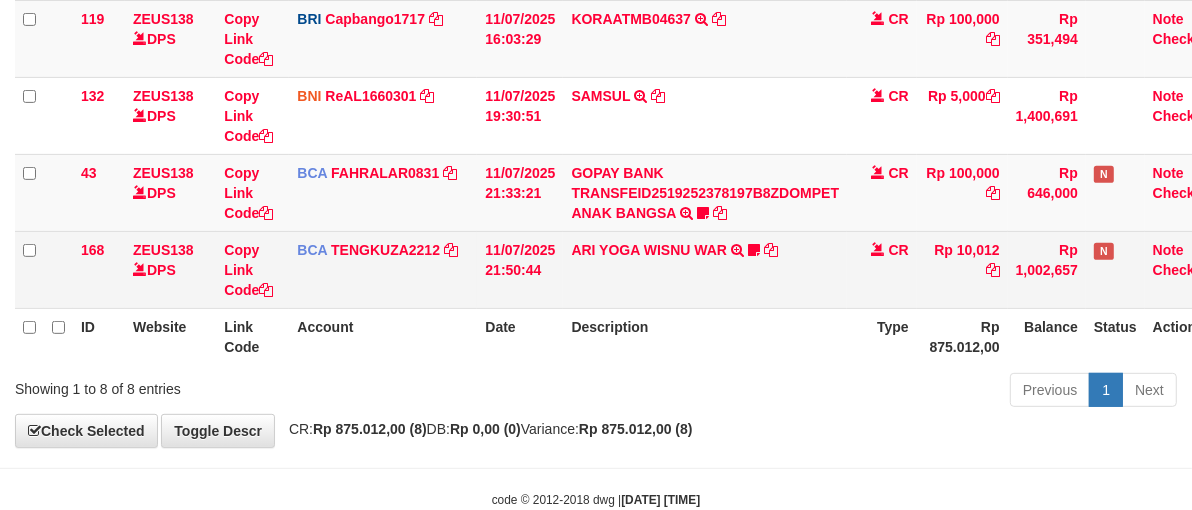 click on "ARI YOGA WISNU WAR            TRSF E-BANKING CR 1107/FTSCY/WS95031
10012.00ARI YOGA WISNU WAR    jancokjaran123" at bounding box center (705, 269) 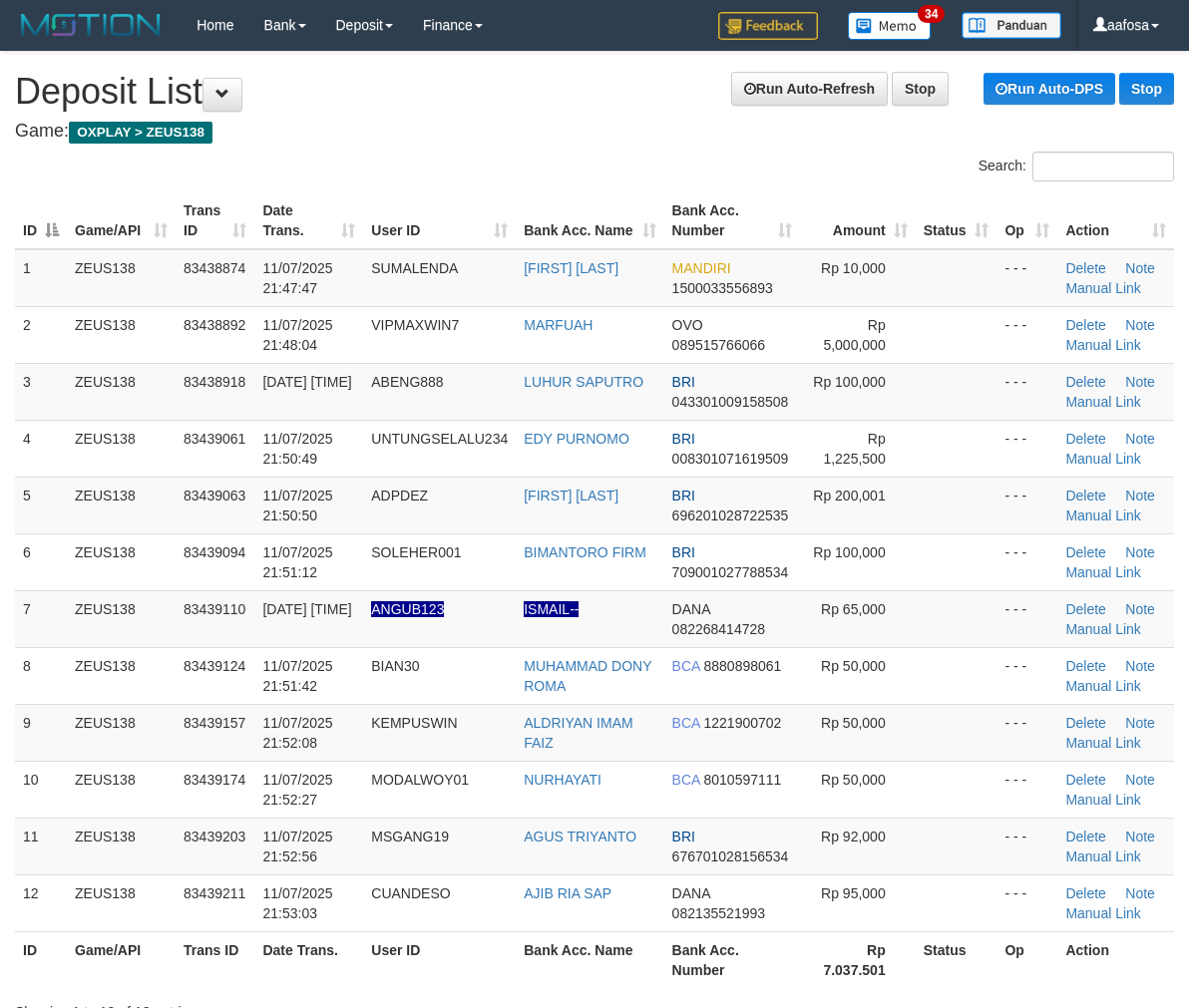 scroll, scrollTop: 0, scrollLeft: 0, axis: both 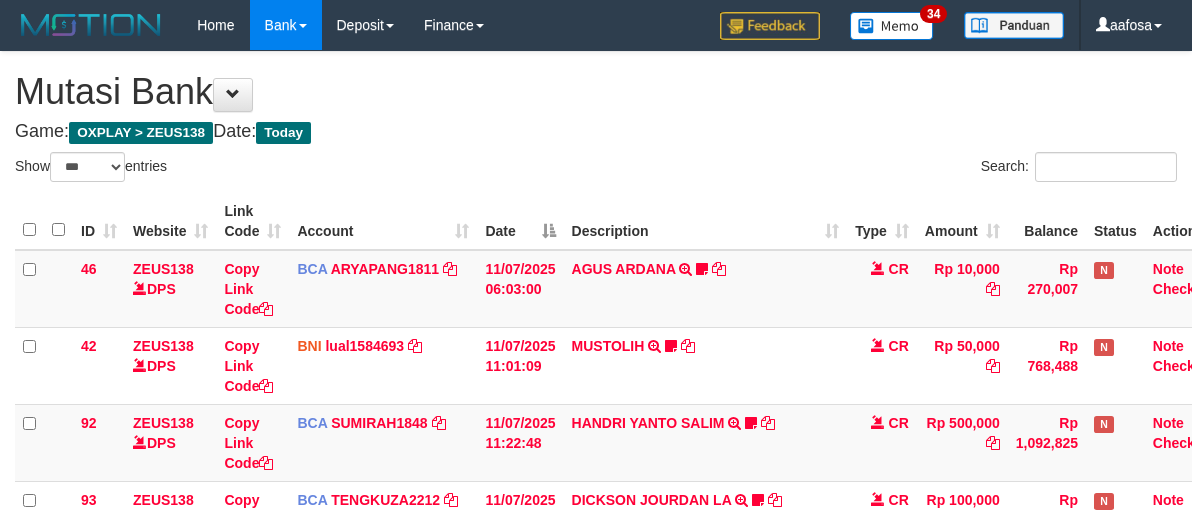 select on "***" 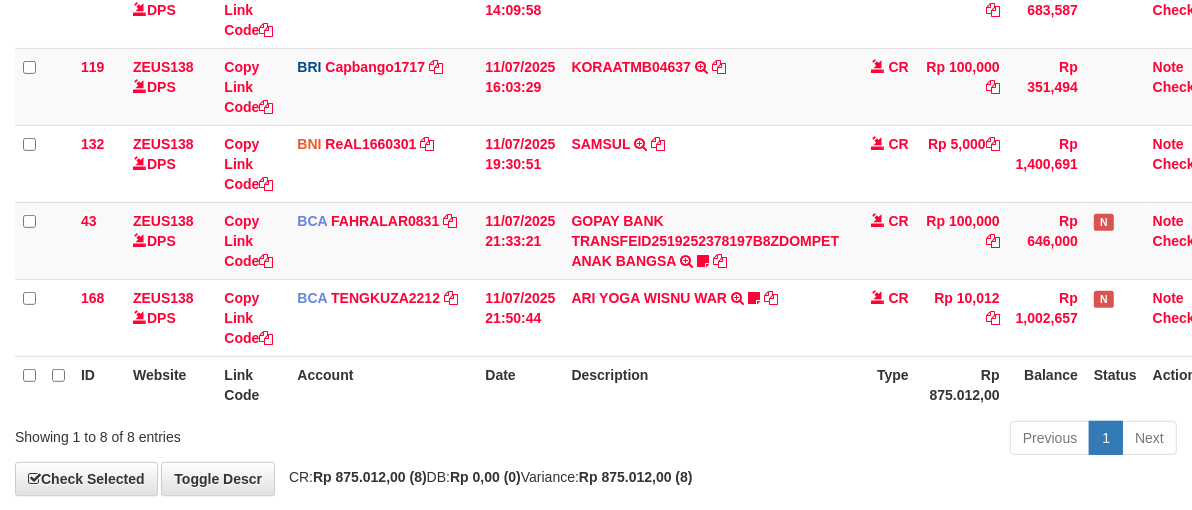 click on "KORAATMB04637         KORAATMB04:637215011156650 2:250710:61892" at bounding box center (705, 86) 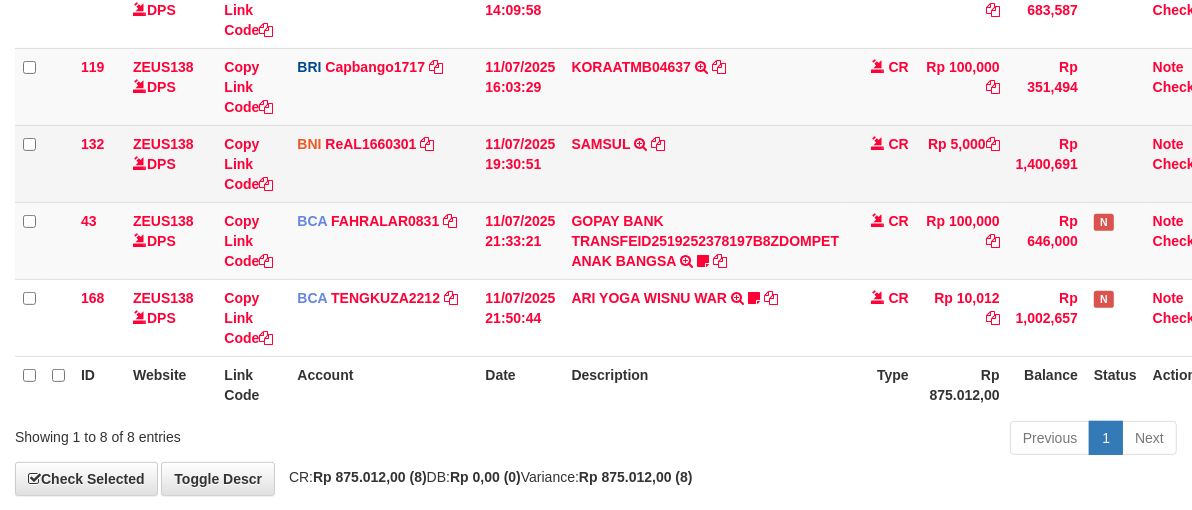 scroll, scrollTop: 558, scrollLeft: 0, axis: vertical 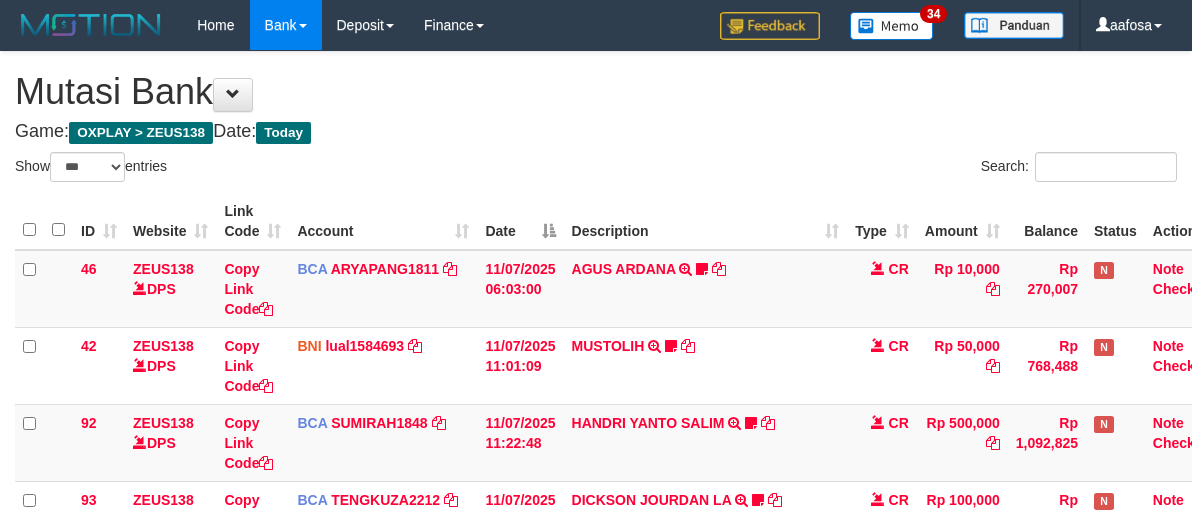 select on "***" 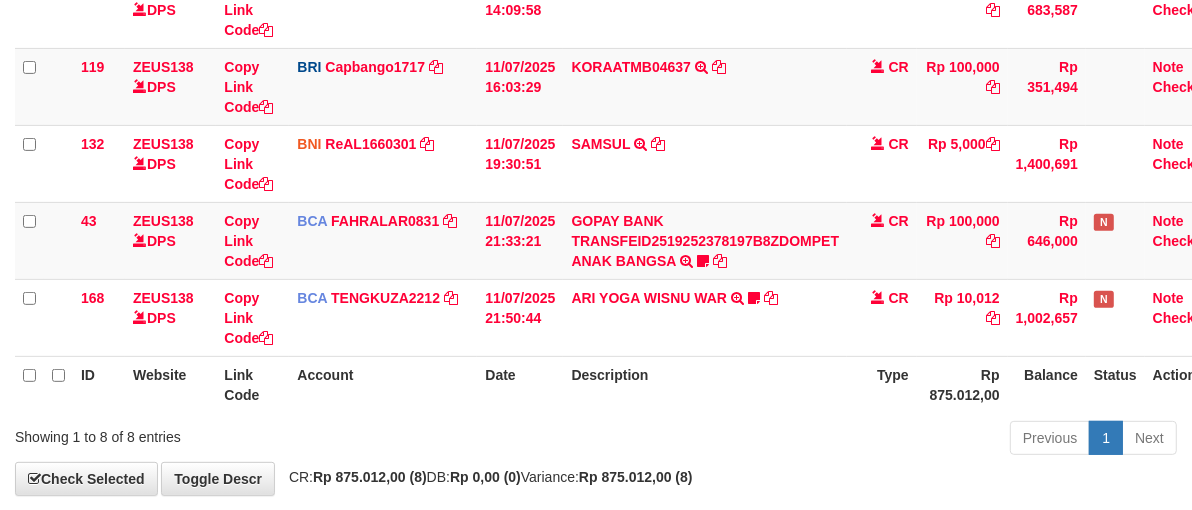 scroll, scrollTop: 558, scrollLeft: 0, axis: vertical 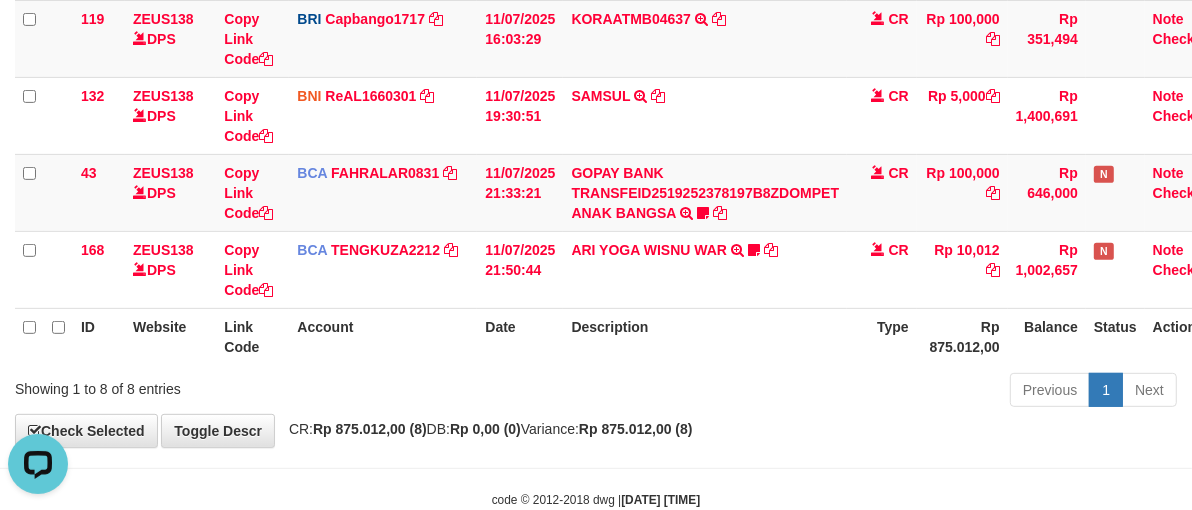 drag, startPoint x: 692, startPoint y: 315, endPoint x: 1196, endPoint y: 224, distance: 512.1494 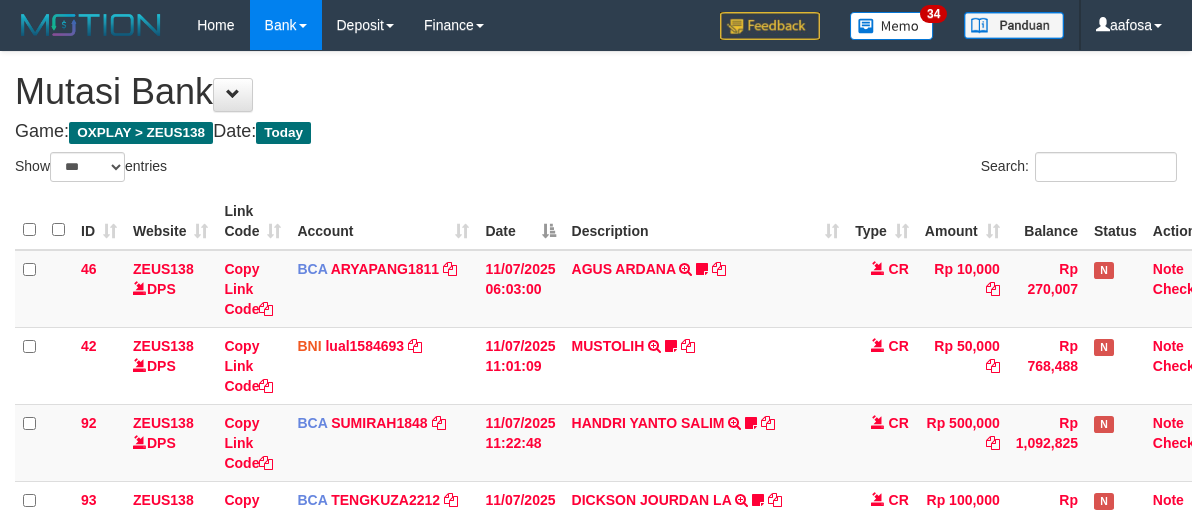 select on "***" 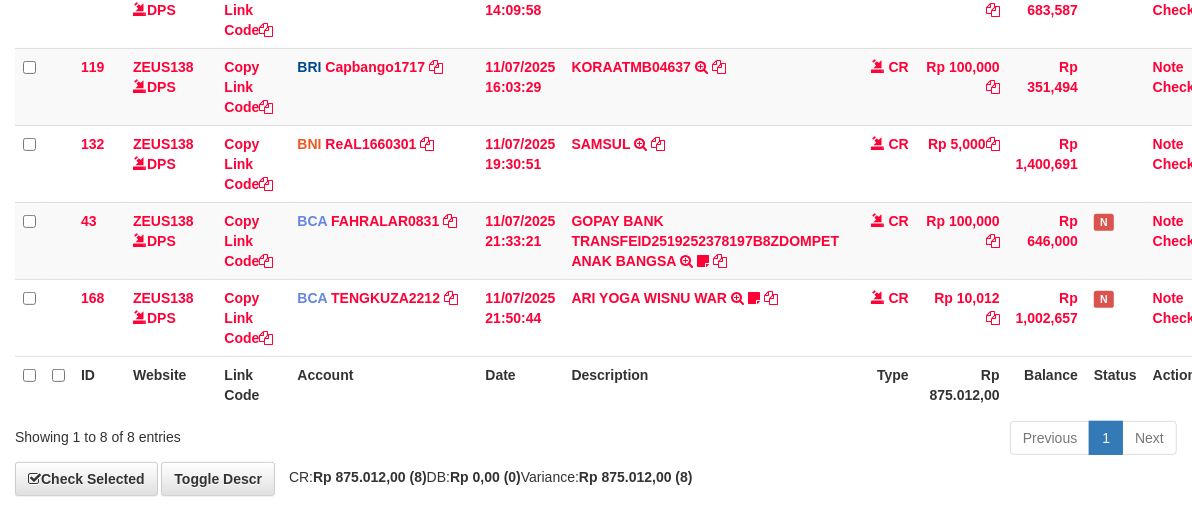 scroll, scrollTop: 558, scrollLeft: 0, axis: vertical 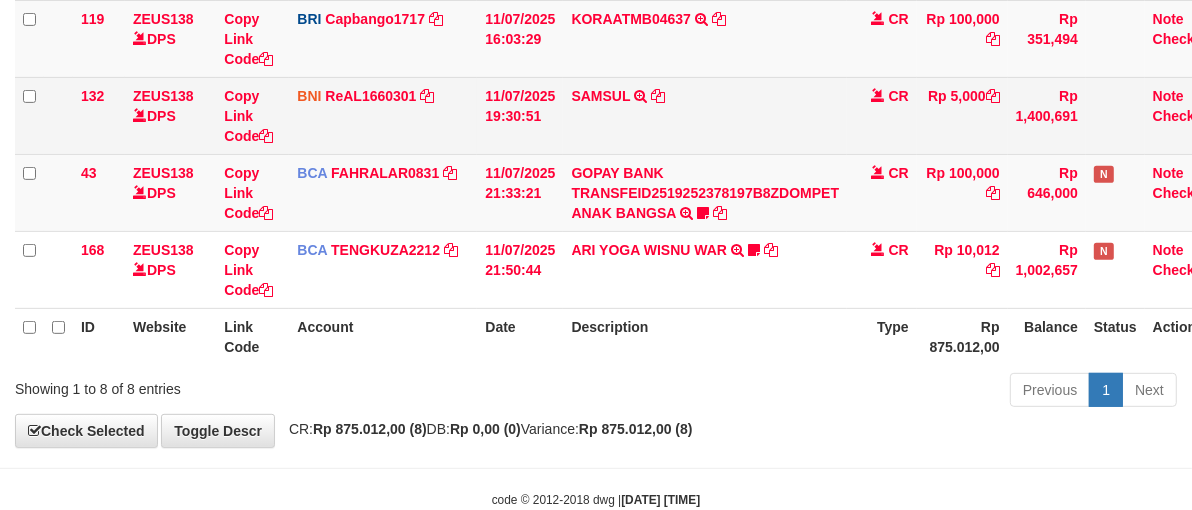 click on "SAMSUL         TRANSFER DARI SDR SAMSUL" at bounding box center [705, 115] 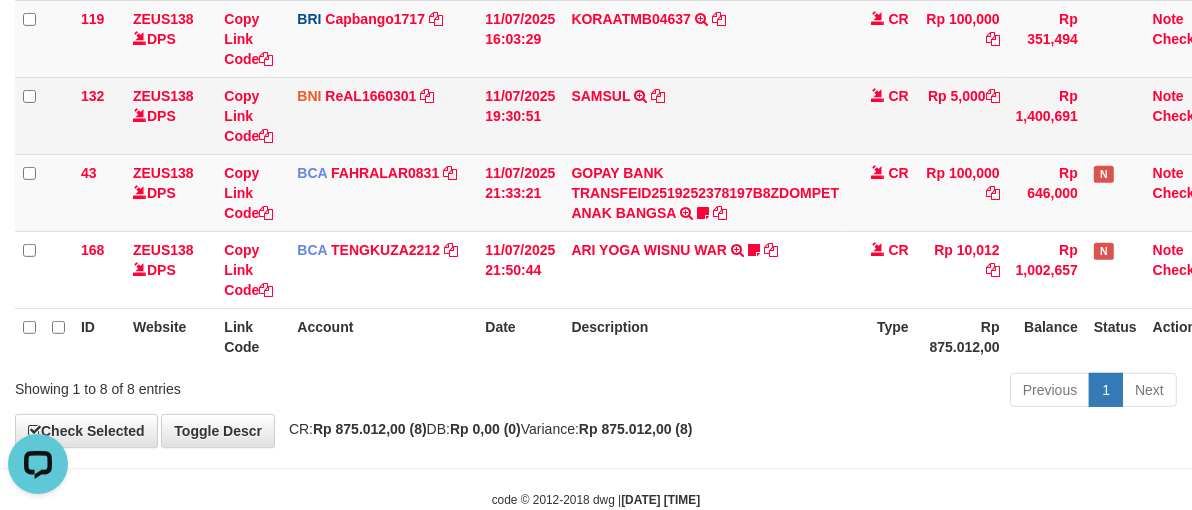 scroll, scrollTop: 0, scrollLeft: 0, axis: both 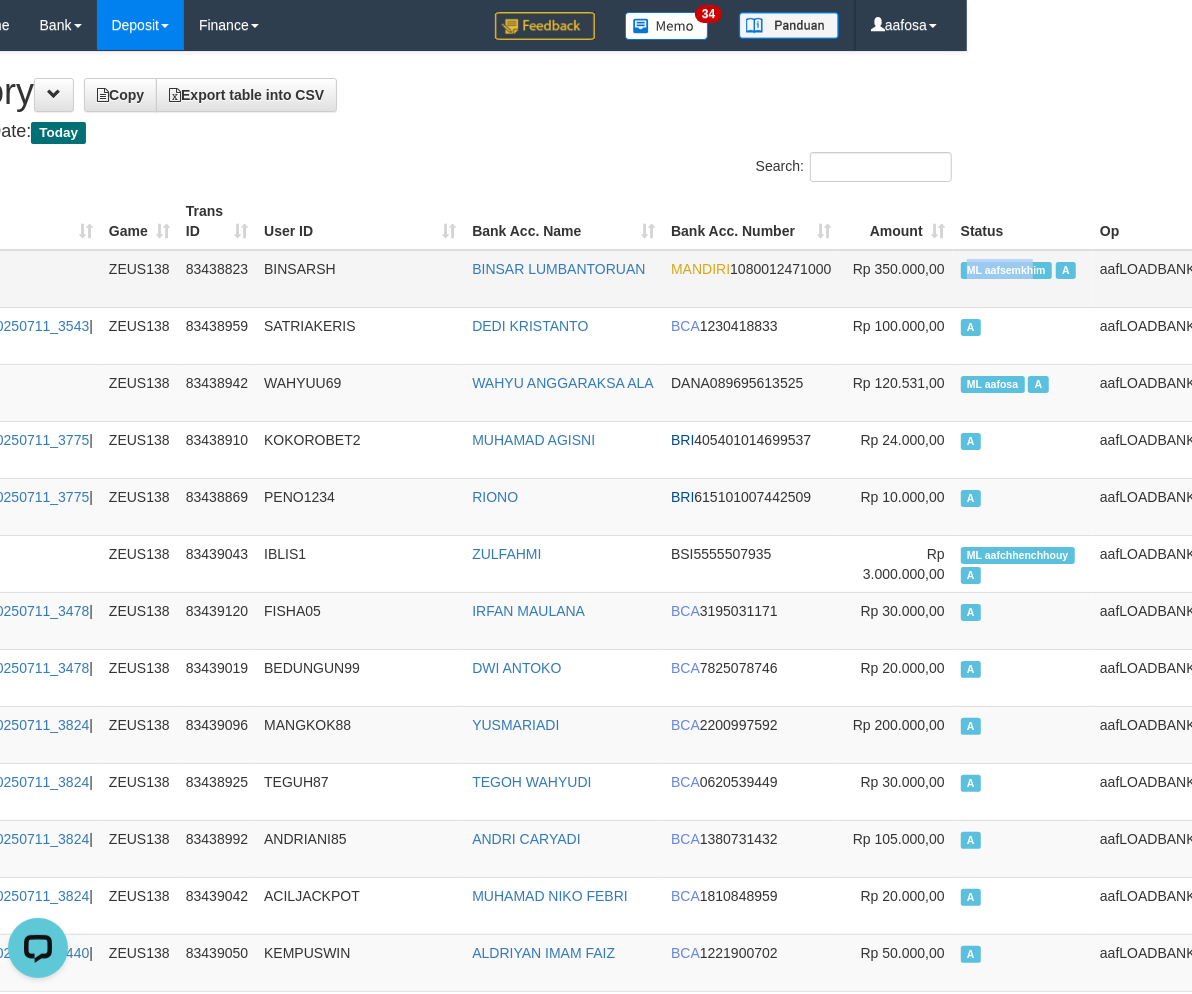 drag, startPoint x: 1142, startPoint y: 277, endPoint x: 985, endPoint y: 274, distance: 157.02866 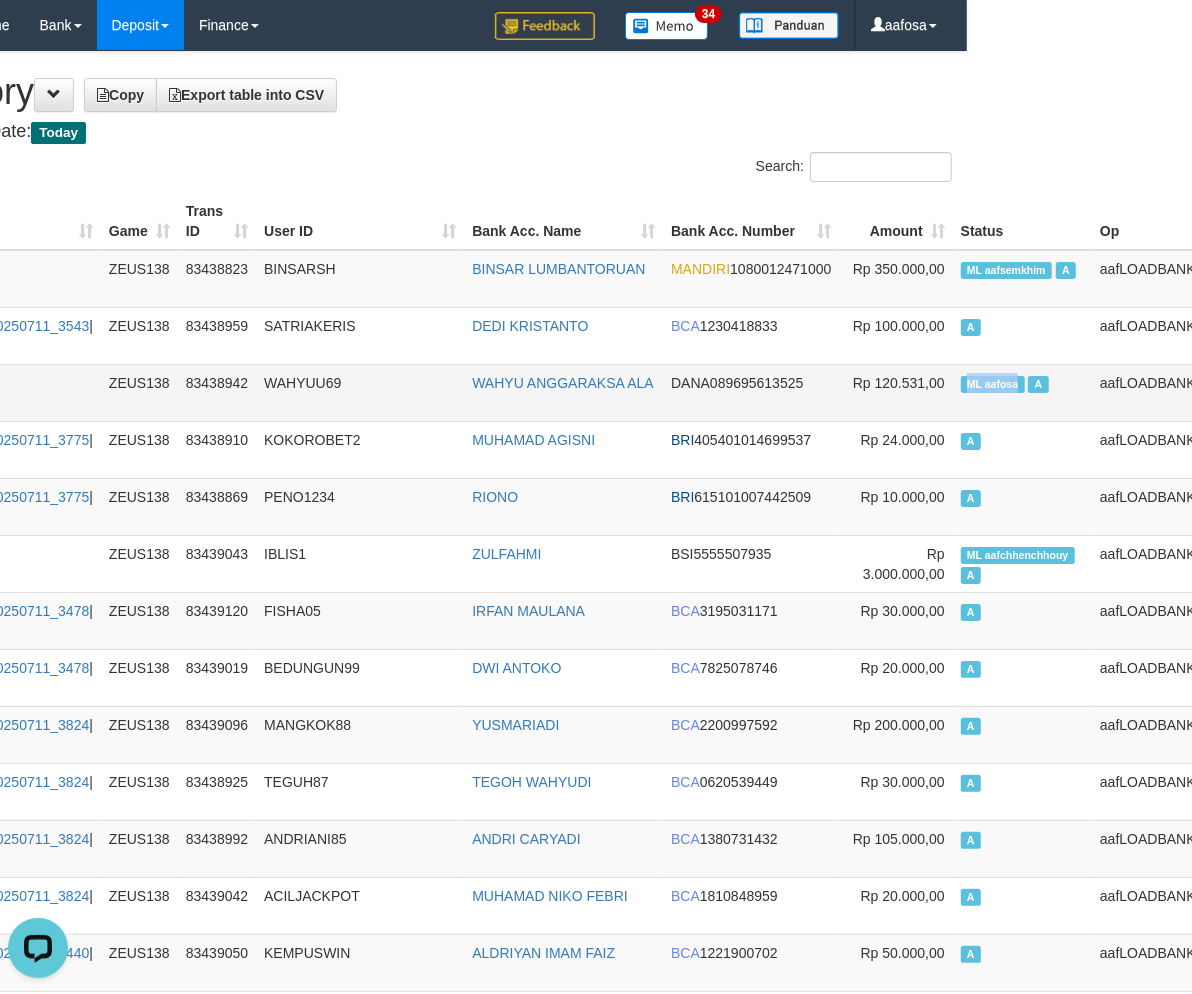 copy on "ML aafosa" 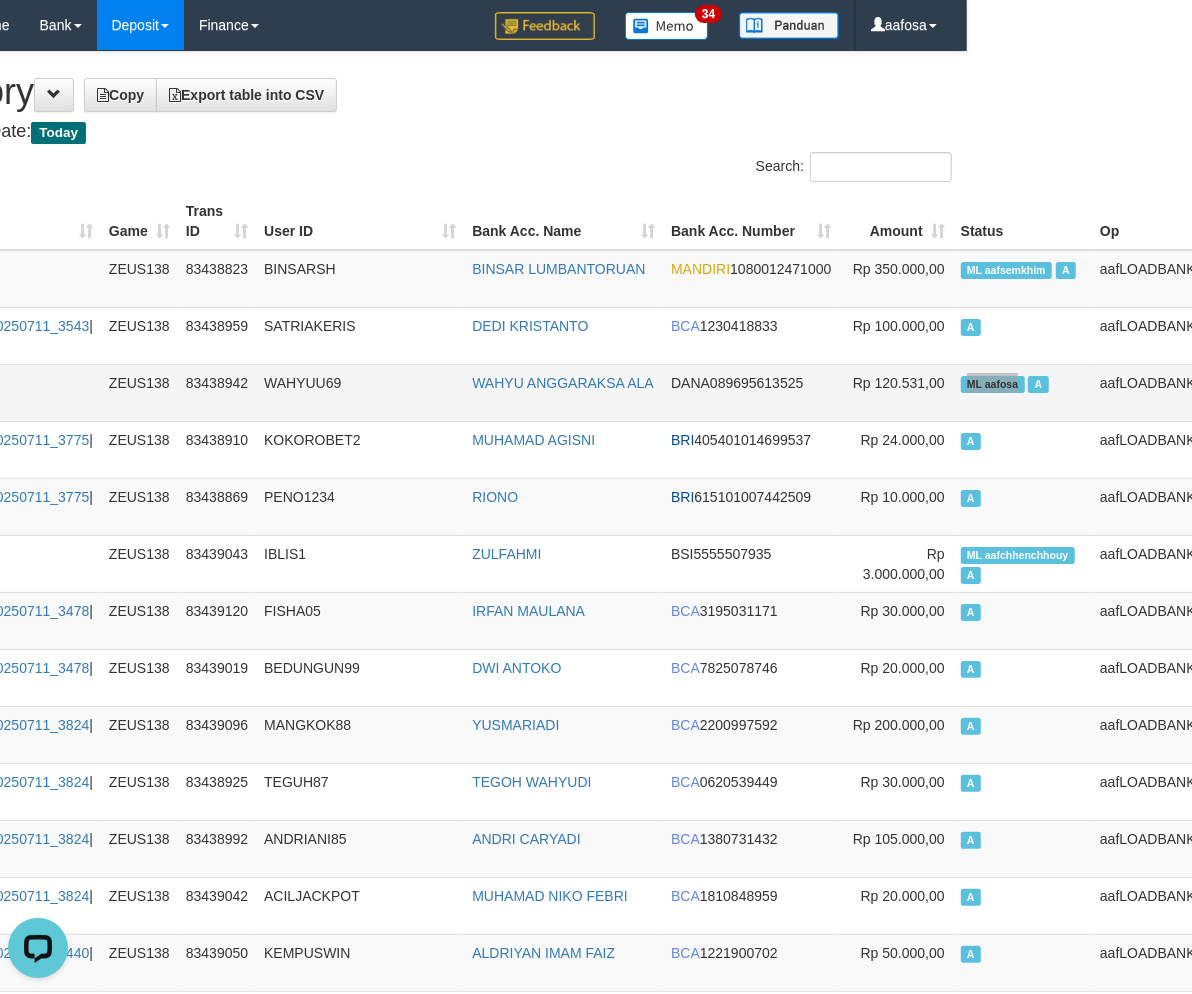 scroll, scrollTop: 2110, scrollLeft: 225, axis: both 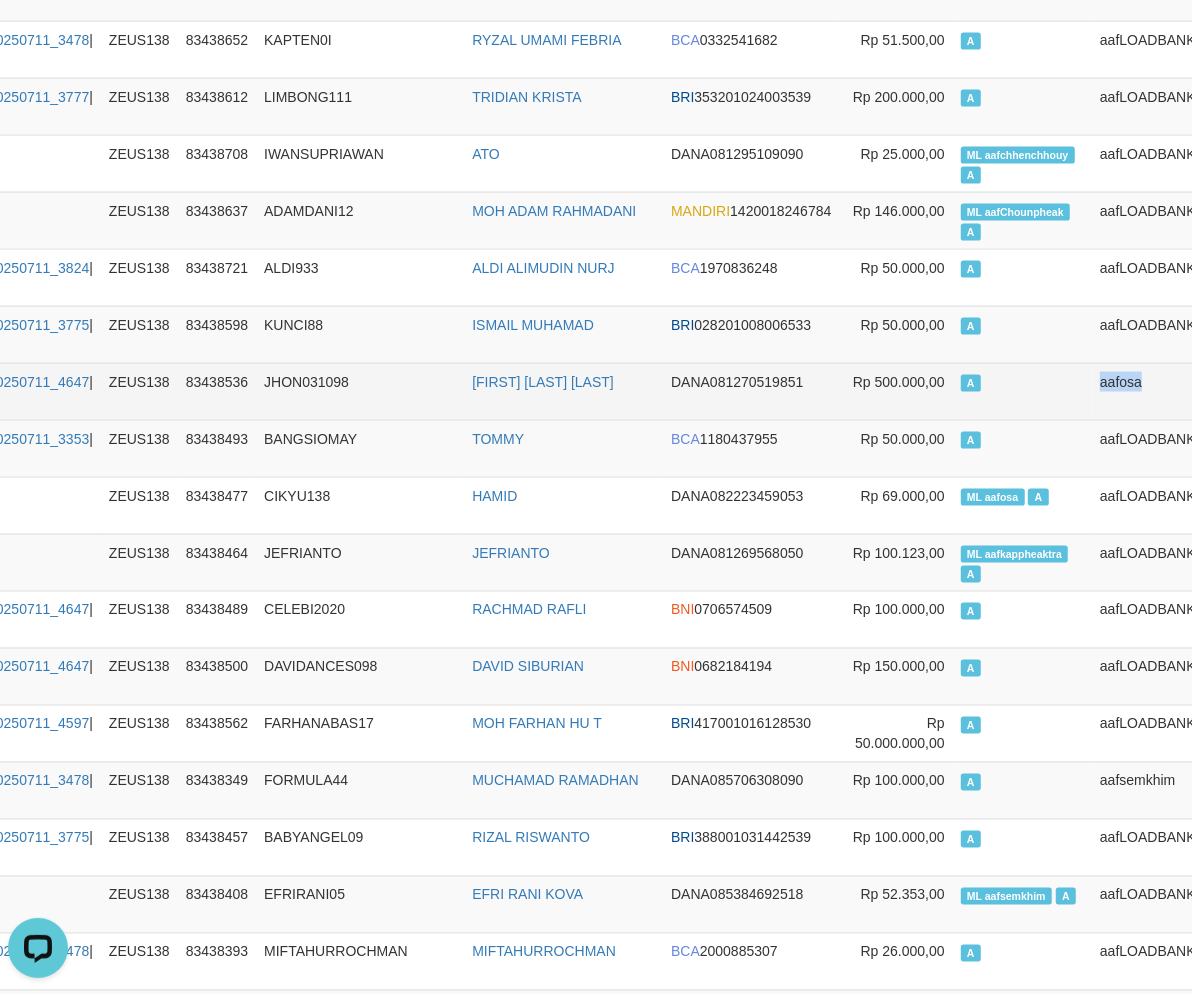 drag, startPoint x: 1055, startPoint y: 381, endPoint x: 1118, endPoint y: 381, distance: 63 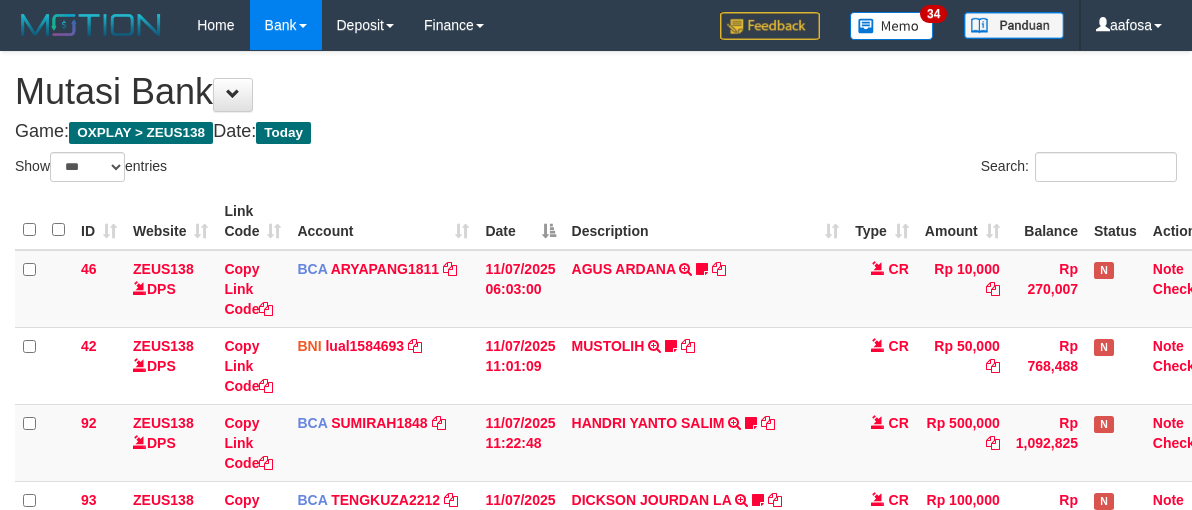 select on "***" 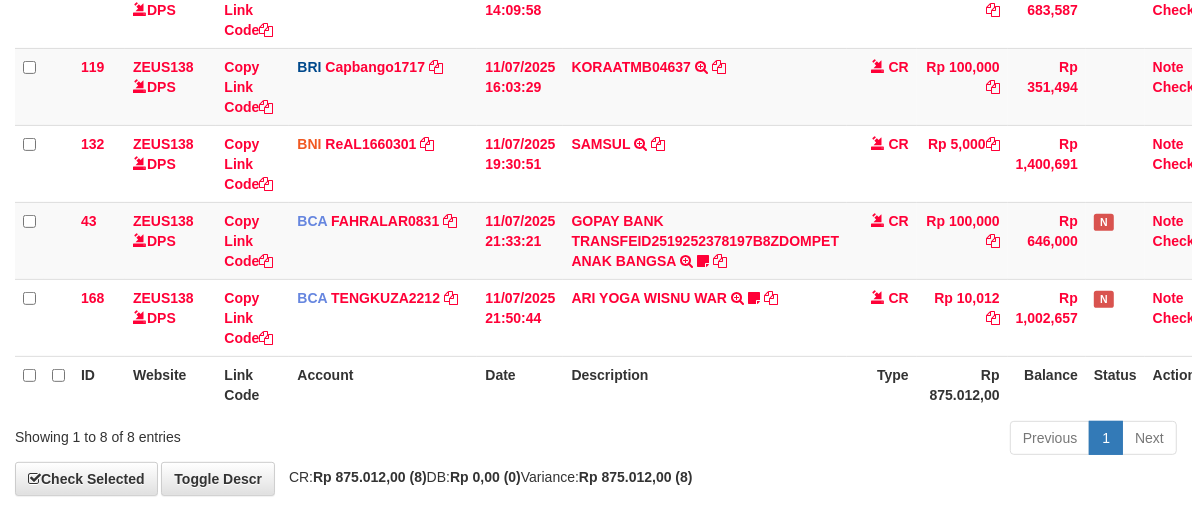 scroll, scrollTop: 558, scrollLeft: 0, axis: vertical 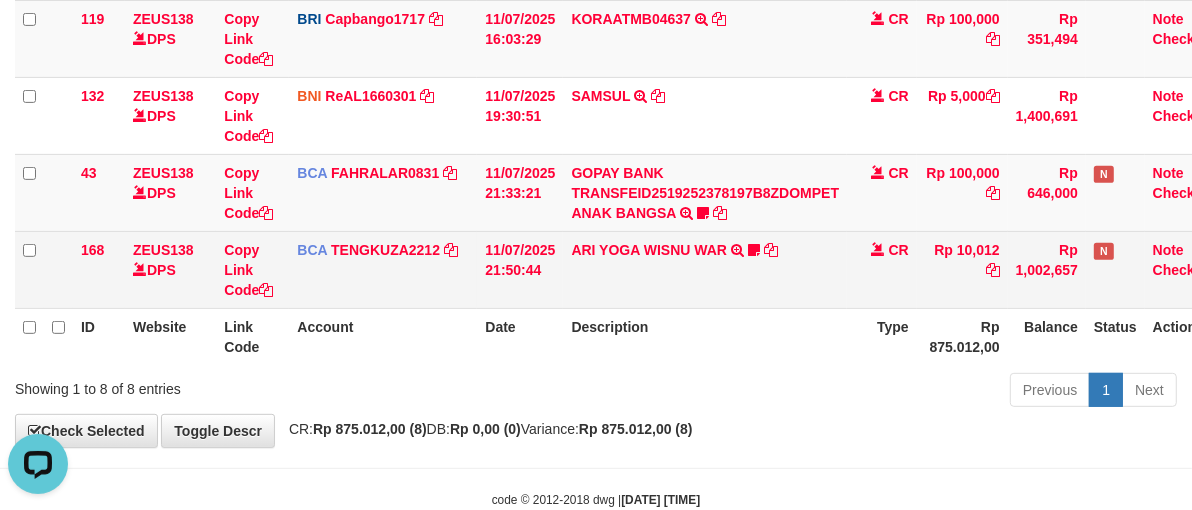 click on "ARI YOGA WISNU WAR            TRSF E-BANKING CR 1107/FTSCY/WS95031
10012.00ARI YOGA WISNU WAR    jancokjaran123" at bounding box center [705, 269] 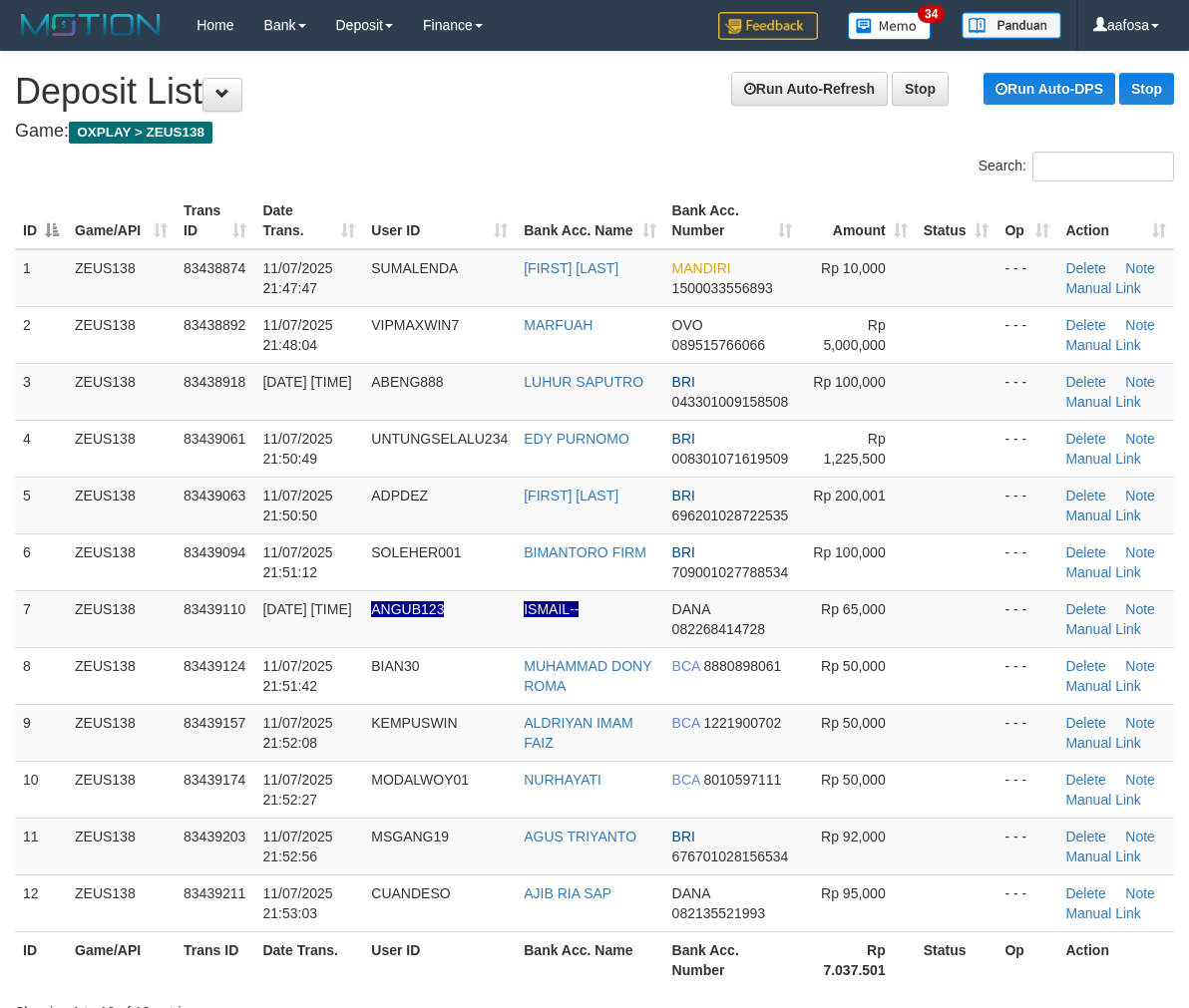 scroll, scrollTop: 0, scrollLeft: 0, axis: both 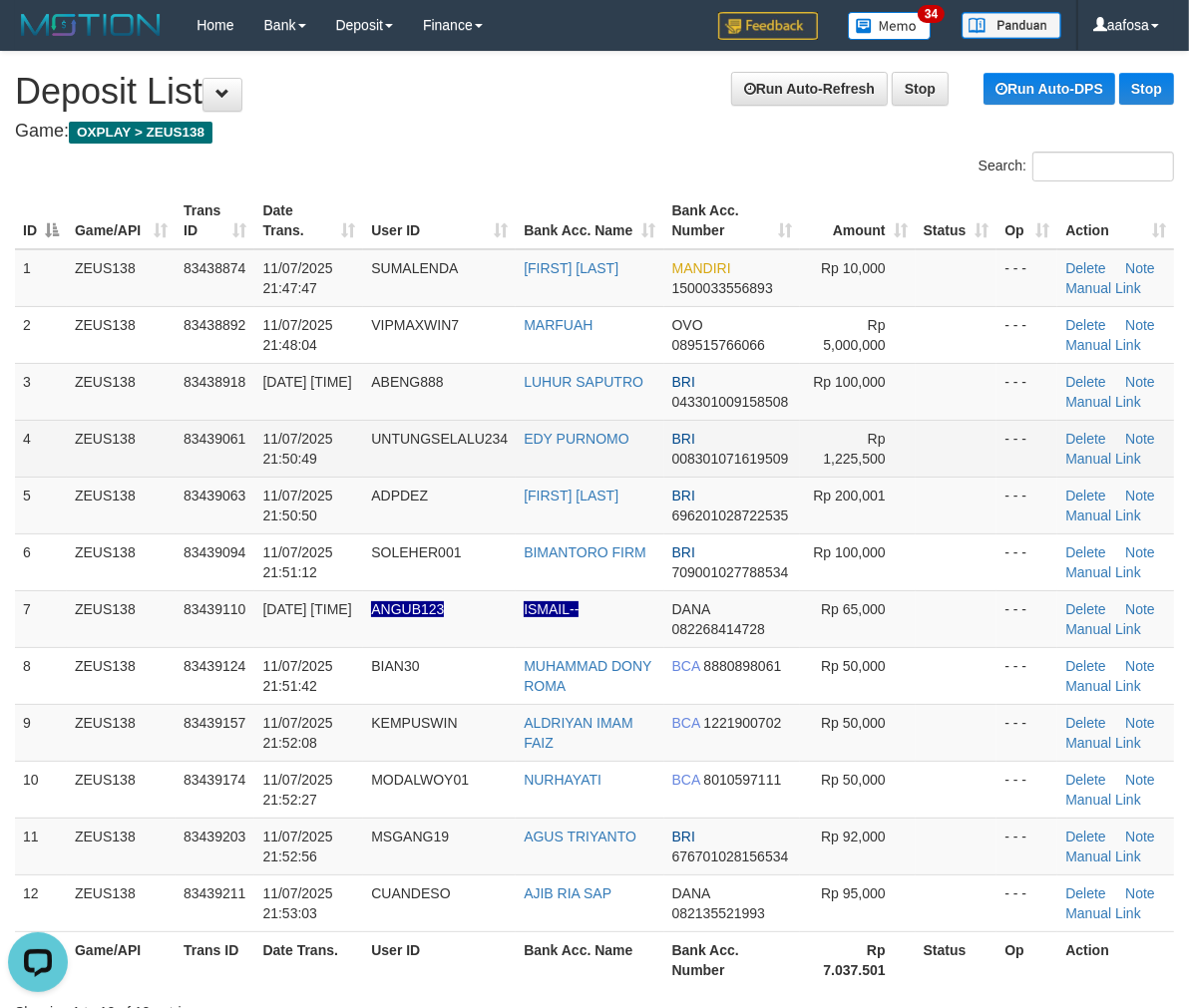click on "UNTUNGSELALU234" at bounding box center [439, 439] 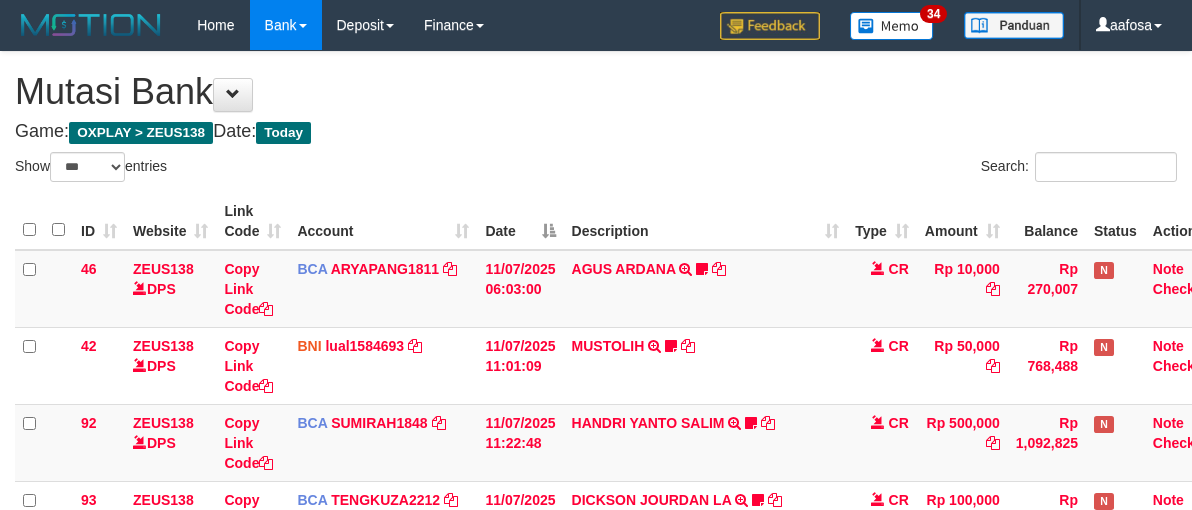 select on "***" 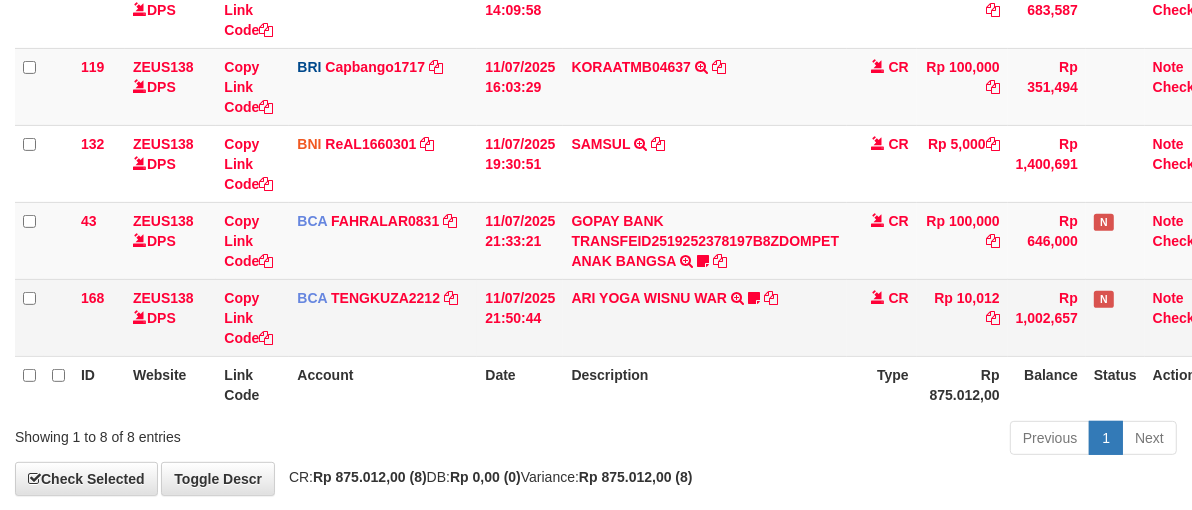 scroll, scrollTop: 558, scrollLeft: 0, axis: vertical 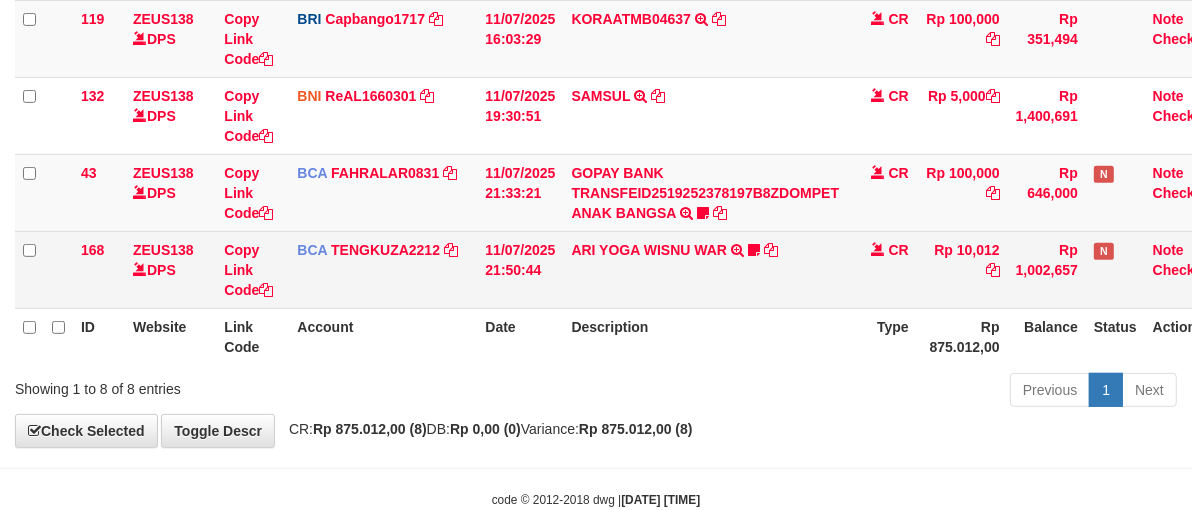 click on "ARI YOGA WISNU WAR            TRSF E-BANKING CR 1107/FTSCY/WS95031
10012.00ARI YOGA WISNU WAR    jancokjaran123" at bounding box center [705, 269] 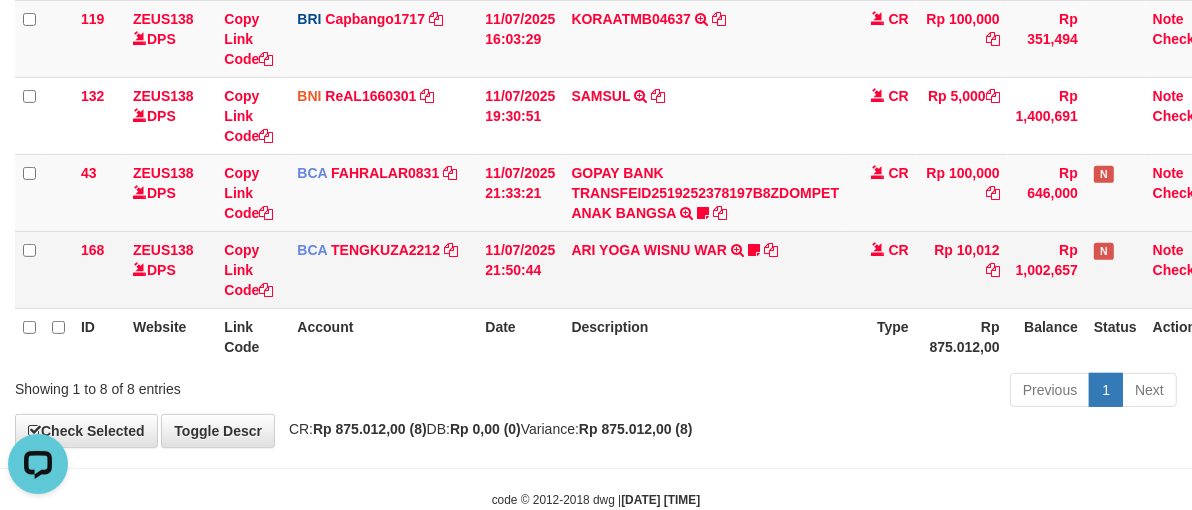 scroll, scrollTop: 0, scrollLeft: 0, axis: both 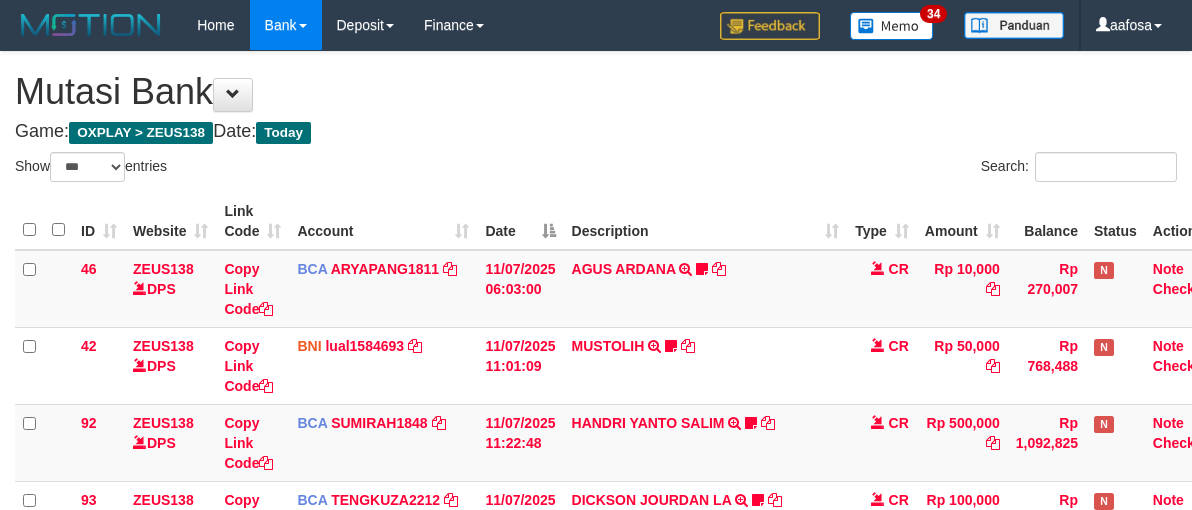 select on "***" 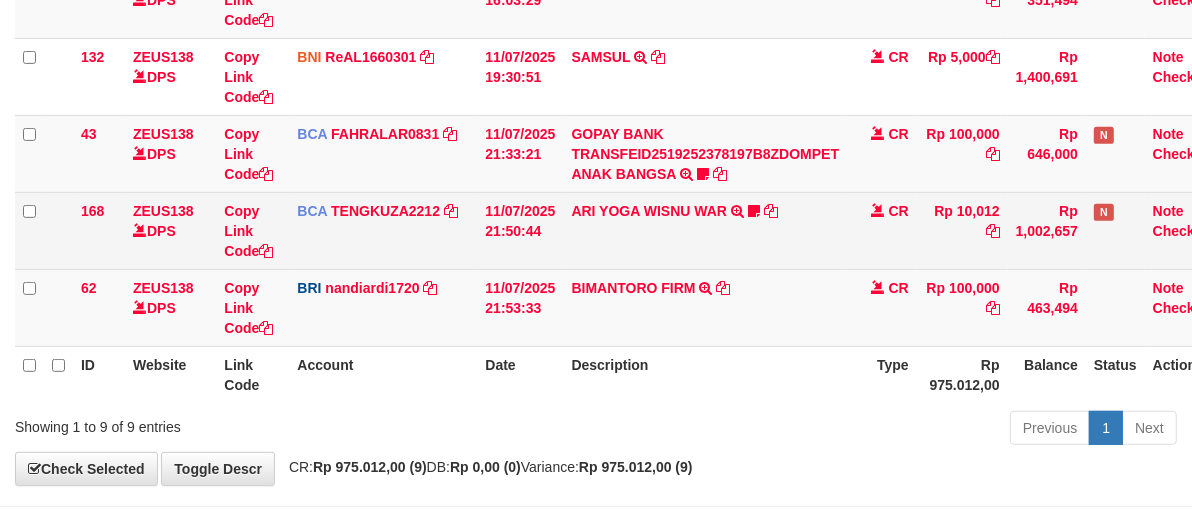 scroll, scrollTop: 558, scrollLeft: 0, axis: vertical 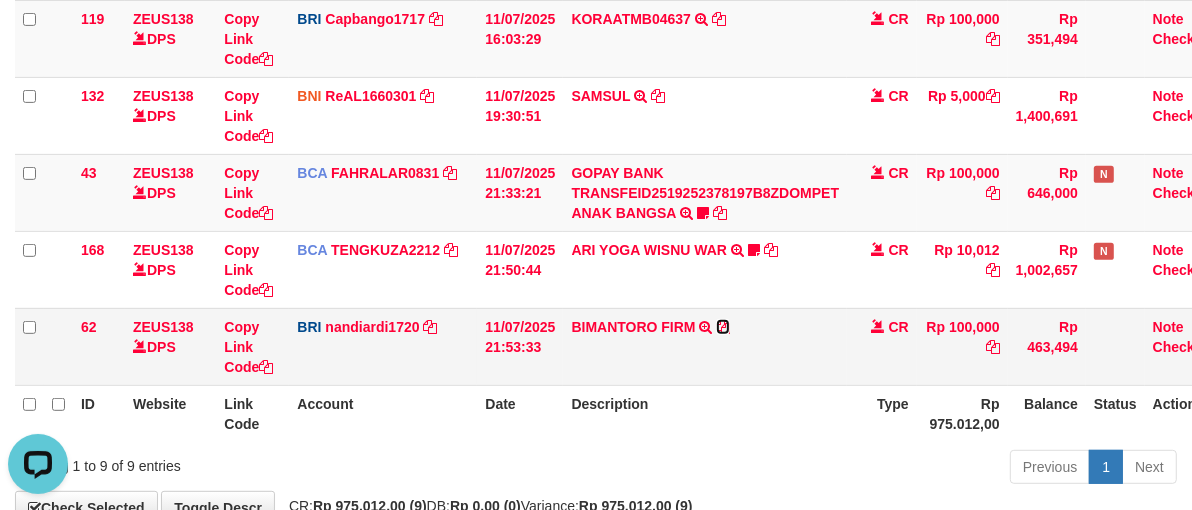 click at bounding box center [723, 327] 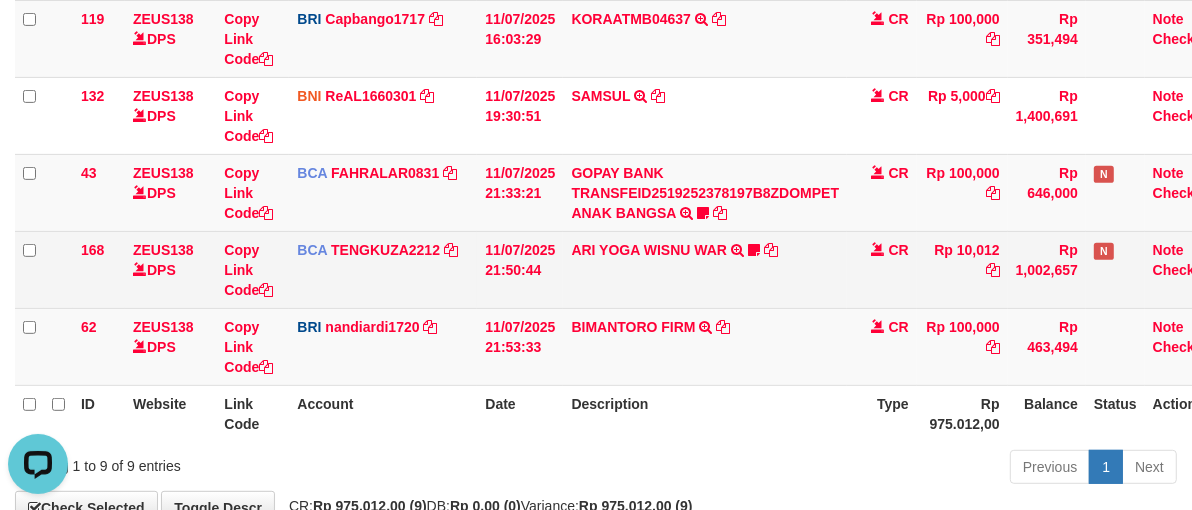 drag, startPoint x: 778, startPoint y: 284, endPoint x: 788, endPoint y: 290, distance: 11.661903 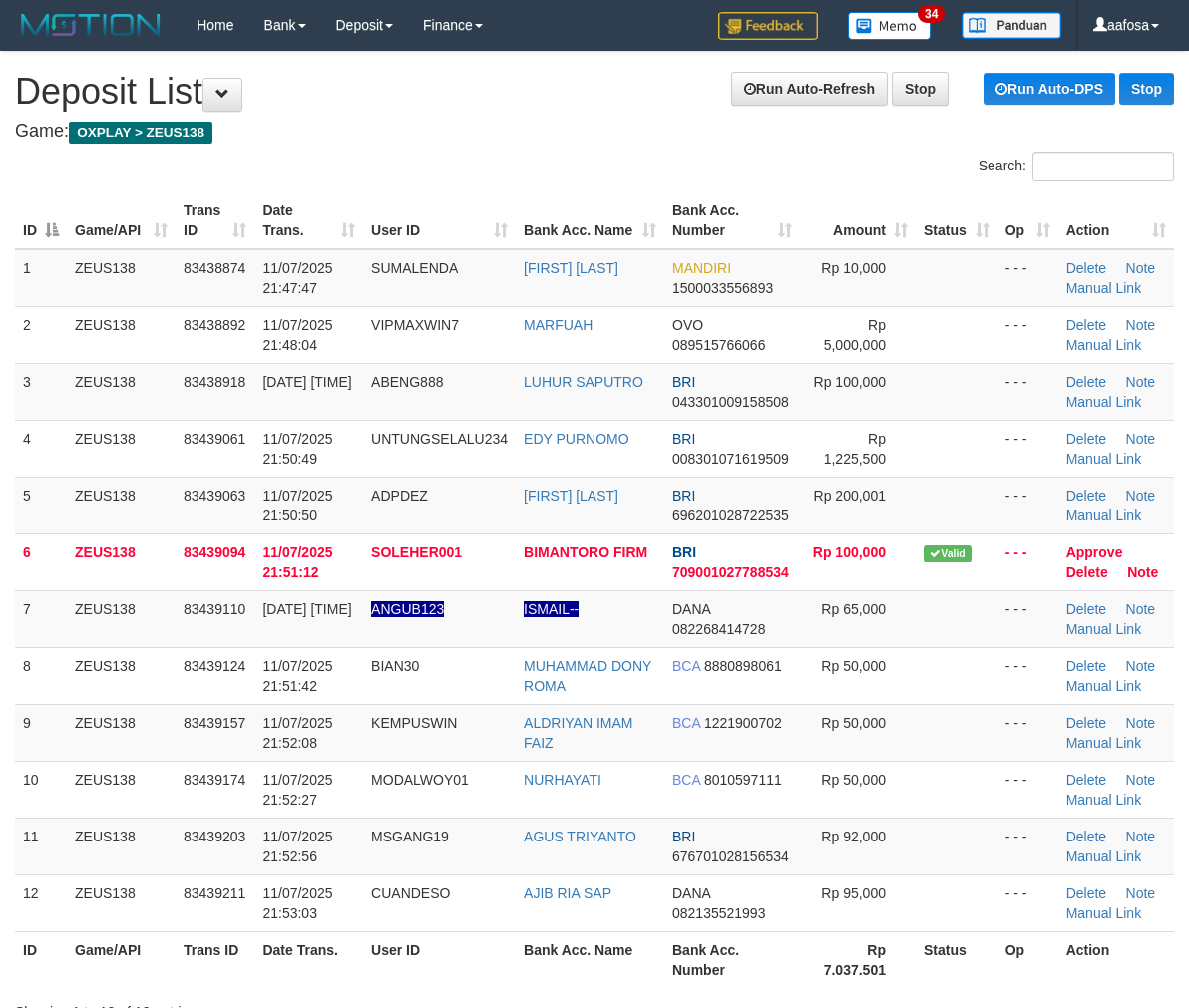 scroll, scrollTop: 0, scrollLeft: 0, axis: both 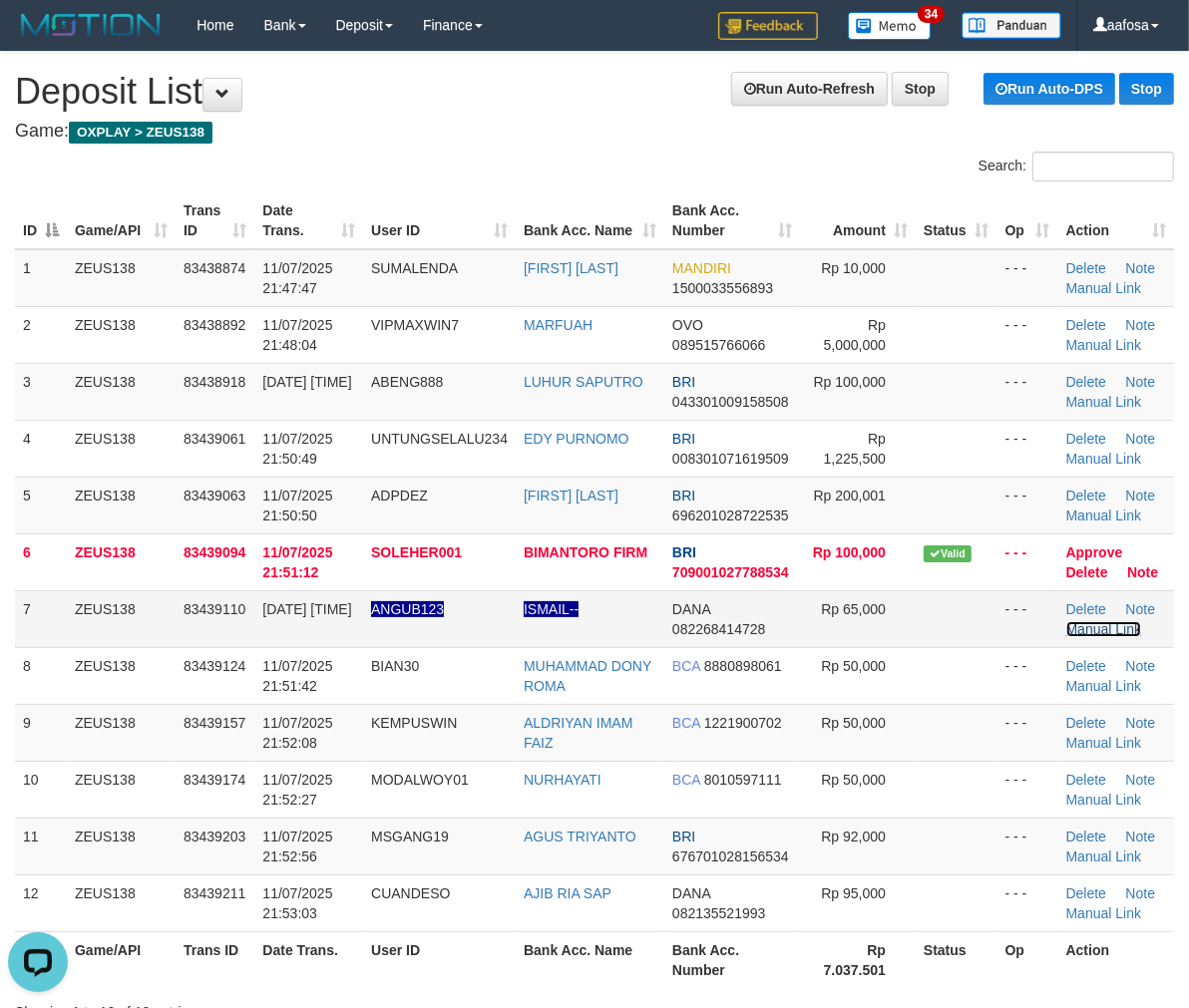 click on "Manual Link" at bounding box center (1104, 629) 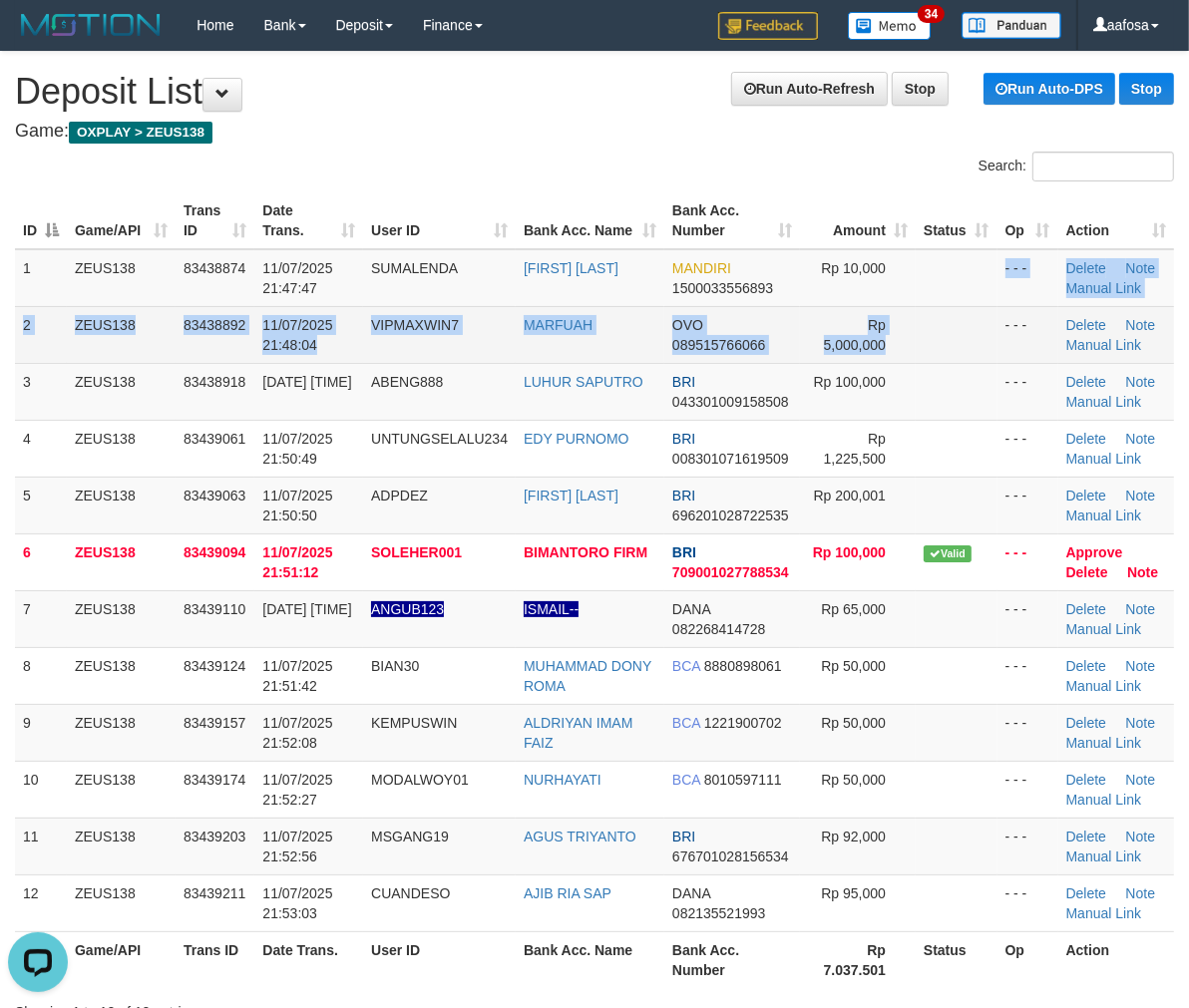 click on "1
ZEUS138
83438874
11/07/2025 21:47:47
SUMALENDA
MARKEL SUMALENDA
MANDIRI
1500033556893
Rp 10,000
- - -
Delete
Note
Manual Link
2
ZEUS138
83438892
11/07/2025 21:48:04
VIPMAXWIN7
MARFUAH
OVO
089515766066
Rp 5,000,000
- - -
Delete
Note" at bounding box center (594, 590) 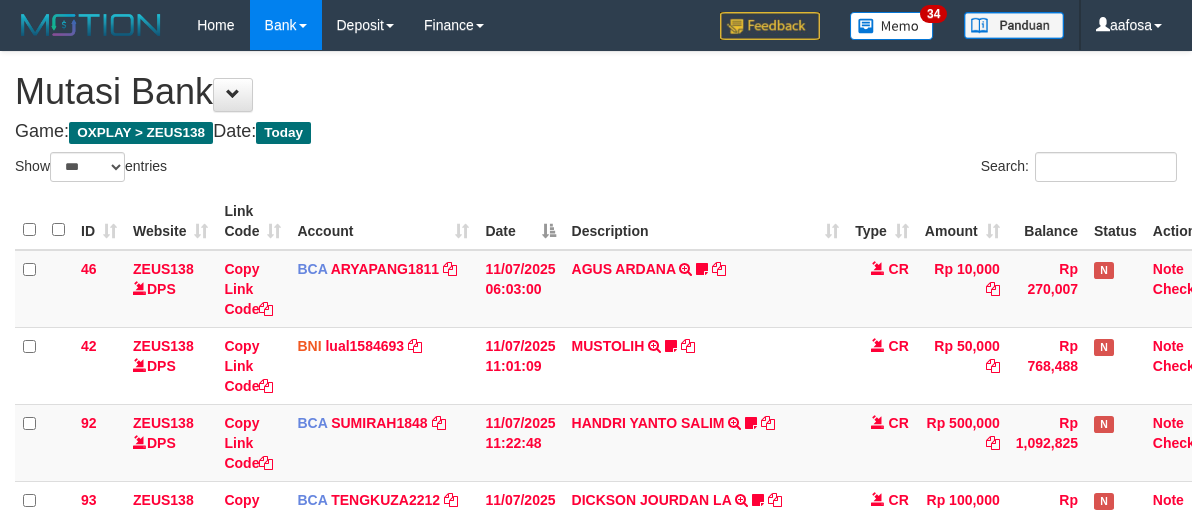 select on "***" 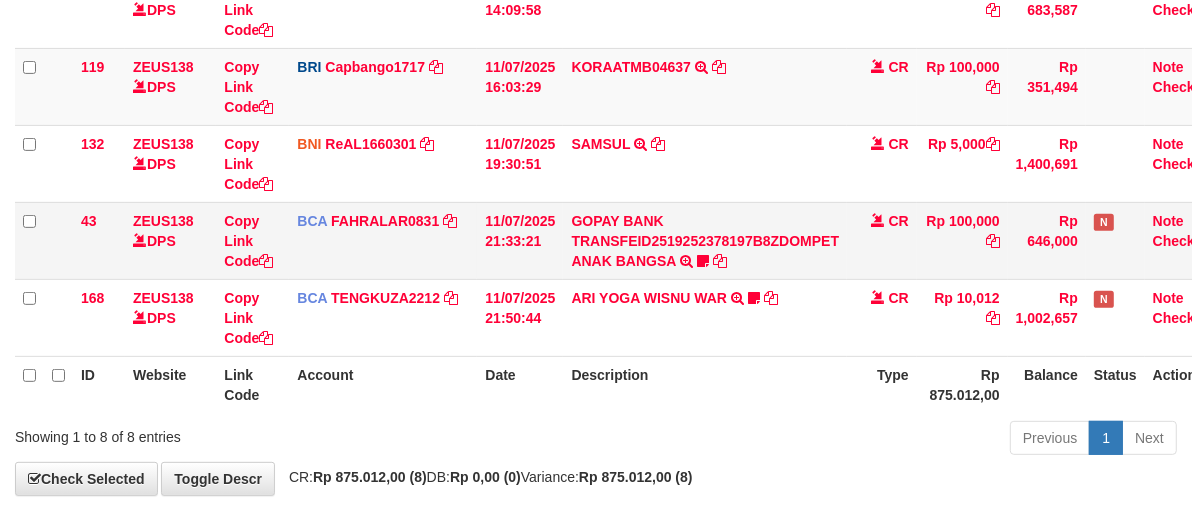 scroll, scrollTop: 558, scrollLeft: 0, axis: vertical 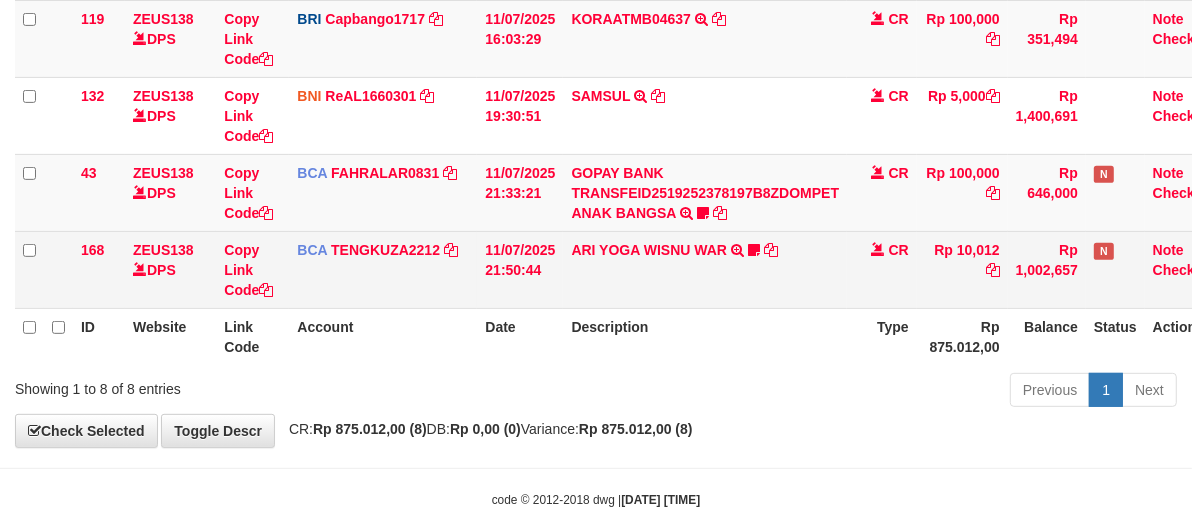 click on "46
ZEUS138    DPS
Copy Link Code
BCA
ARYAPANG1811
DPS
ARYA PANGESTU
mutasi_20250711_2620 | 46
mutasi_20250711_2620 | 46
11/07/2025 06:03:00
AGUS ARDANA            TRSF E-BANKING CR 1107/FTSCY/WS95051
10000.002025071158167087 TRFDN-AGUS ARDANA ESPAY DEBIT INDONE    Aguslike
tunggu bukti tranfer
CR
Rp 10,000
Rp 270,007
N
Note
Check
42
ZEUS138    DPS
Copy Link Code
BNI
lual1584693
DPS" at bounding box center [620, 0] 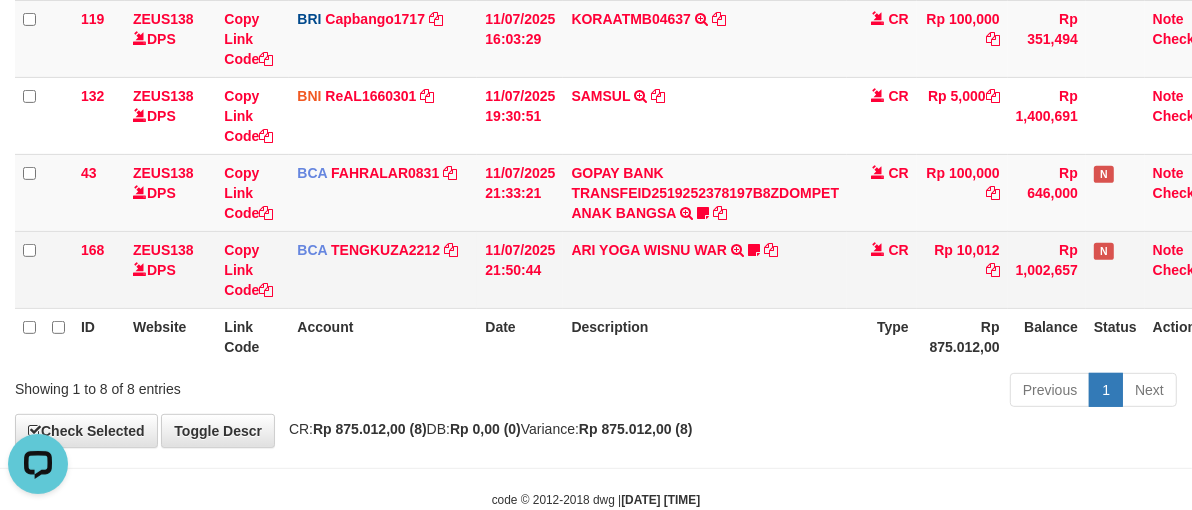 scroll, scrollTop: 0, scrollLeft: 0, axis: both 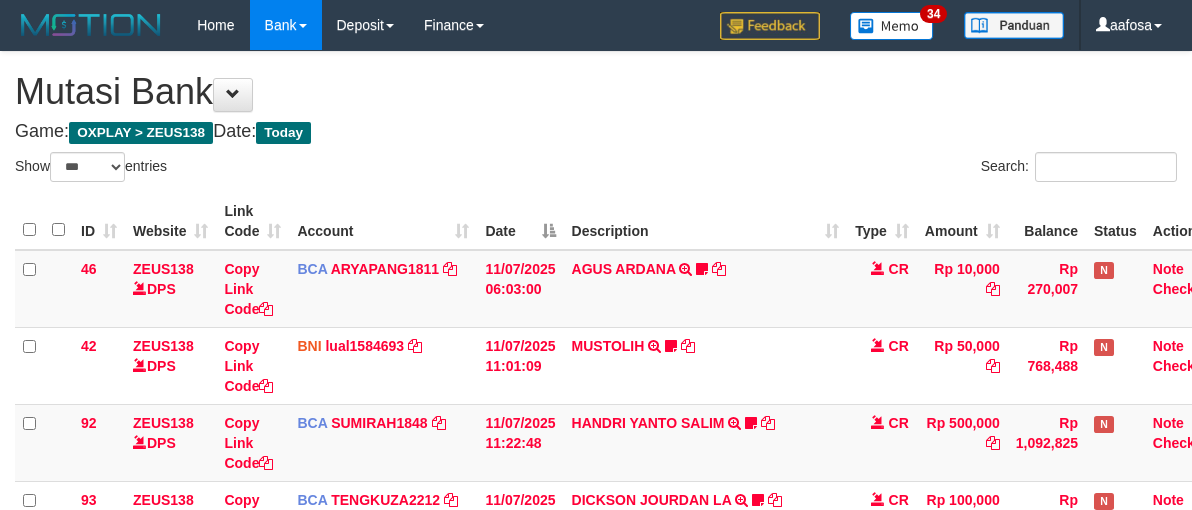 select on "***" 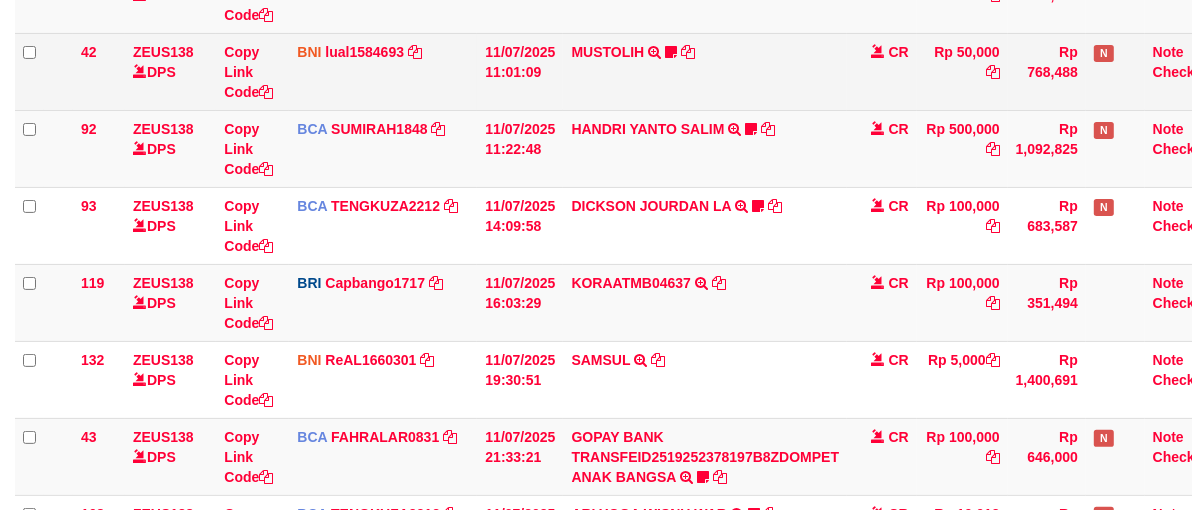 scroll, scrollTop: 225, scrollLeft: 0, axis: vertical 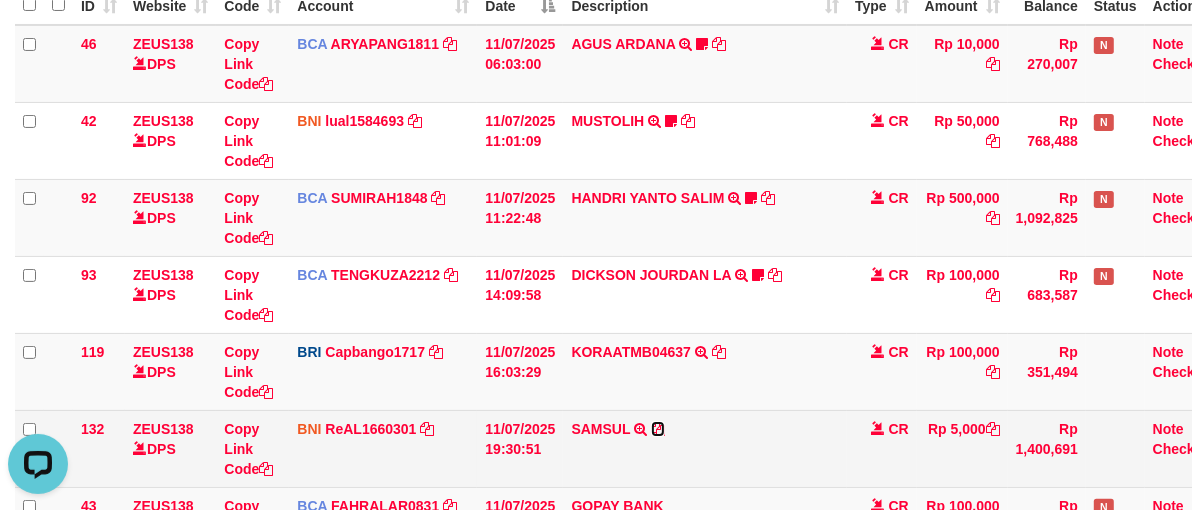 click at bounding box center [658, 429] 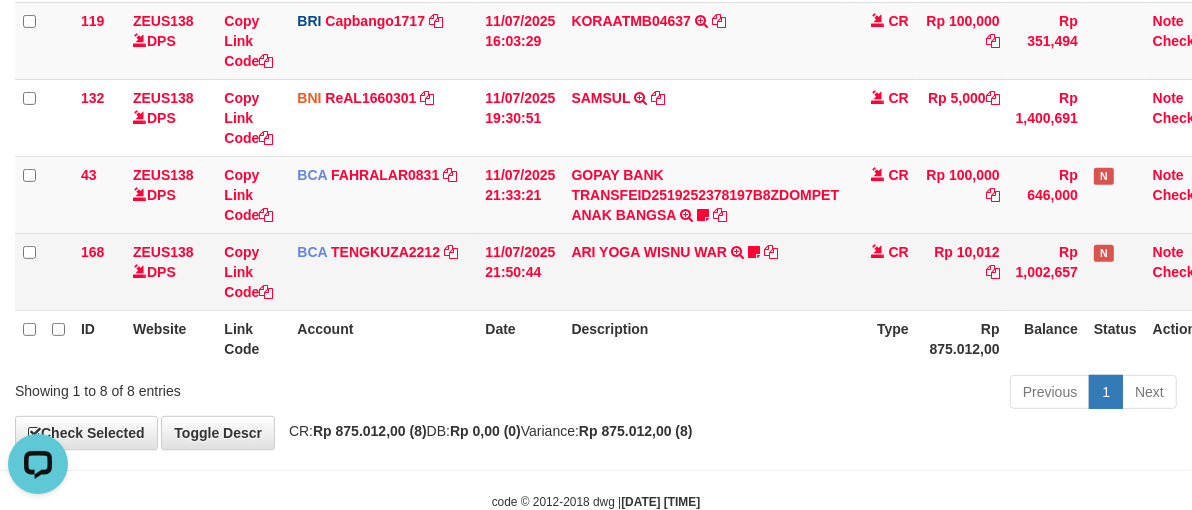 scroll, scrollTop: 558, scrollLeft: 0, axis: vertical 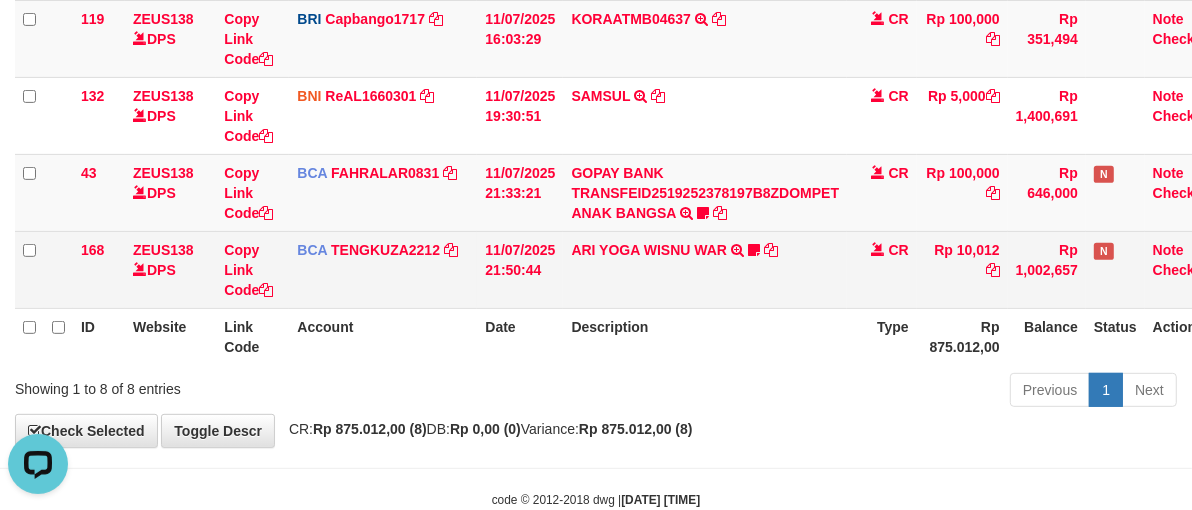 drag, startPoint x: 627, startPoint y: 291, endPoint x: 660, endPoint y: 295, distance: 33.24154 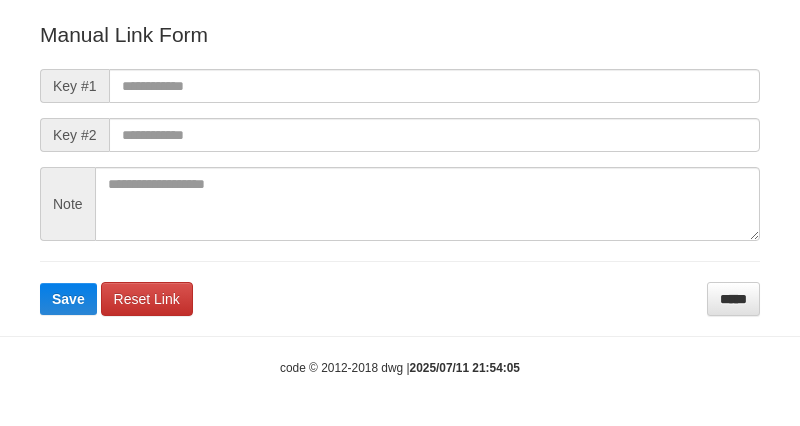 scroll, scrollTop: 222, scrollLeft: 0, axis: vertical 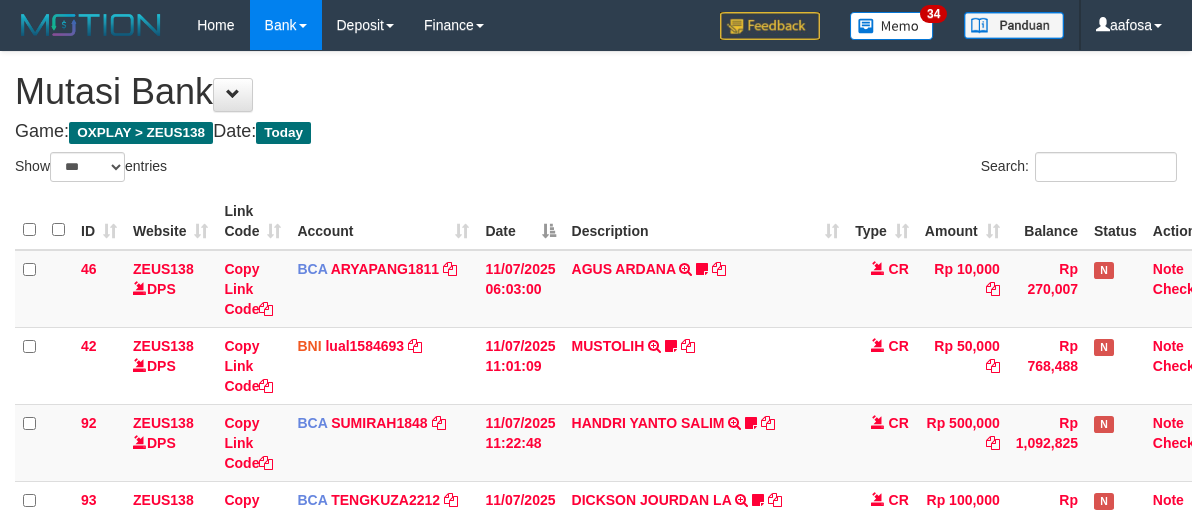 select on "***" 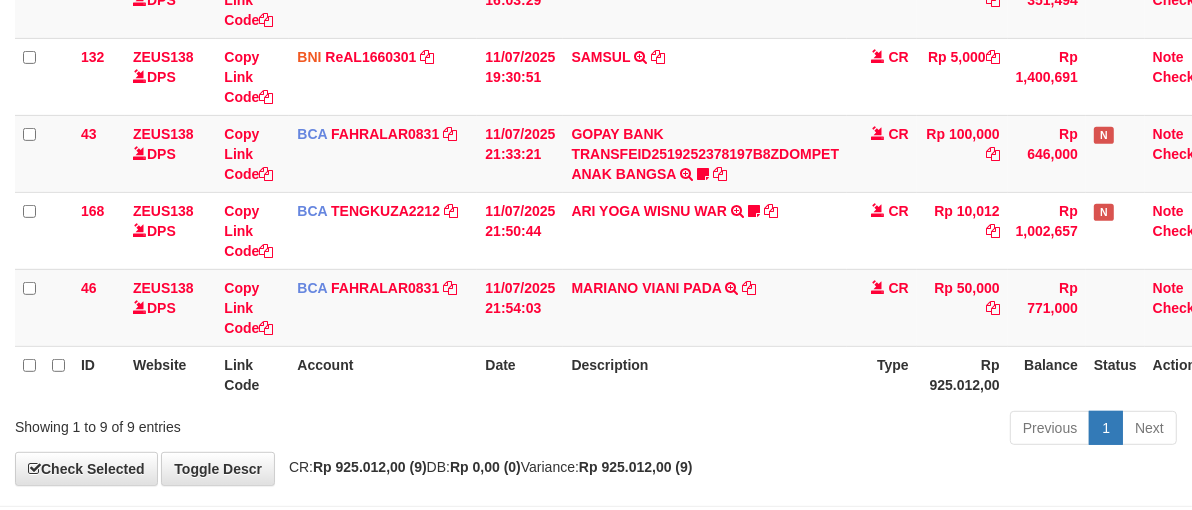 scroll, scrollTop: 558, scrollLeft: 0, axis: vertical 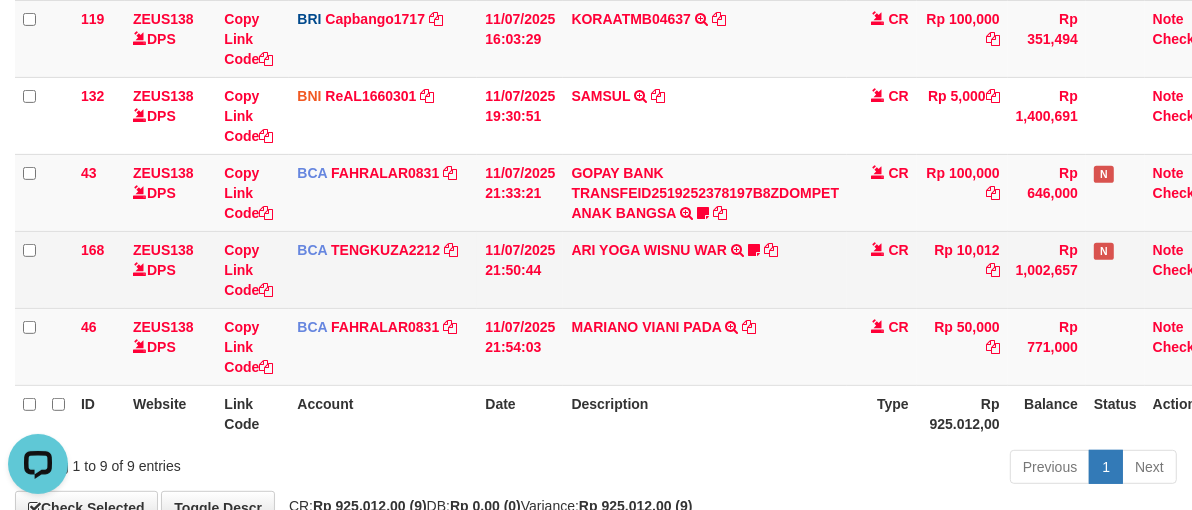 click on "BCA
TENGKUZA2212
DPS
TENGKU ZAKI
mutasi_20250711_3353 | 168
mutasi_20250711_3353 | 168" at bounding box center (383, 269) 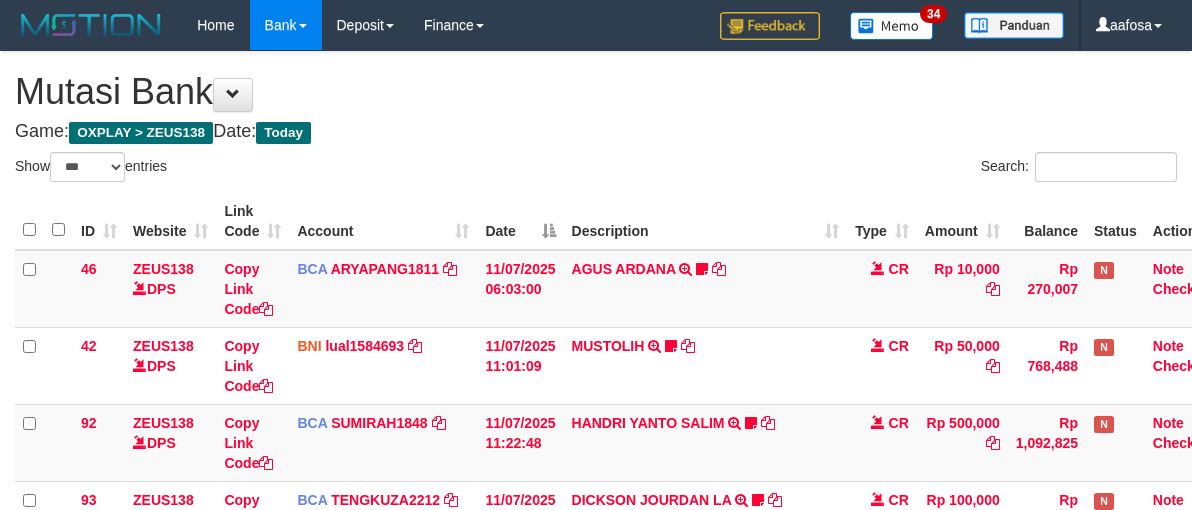 select on "***" 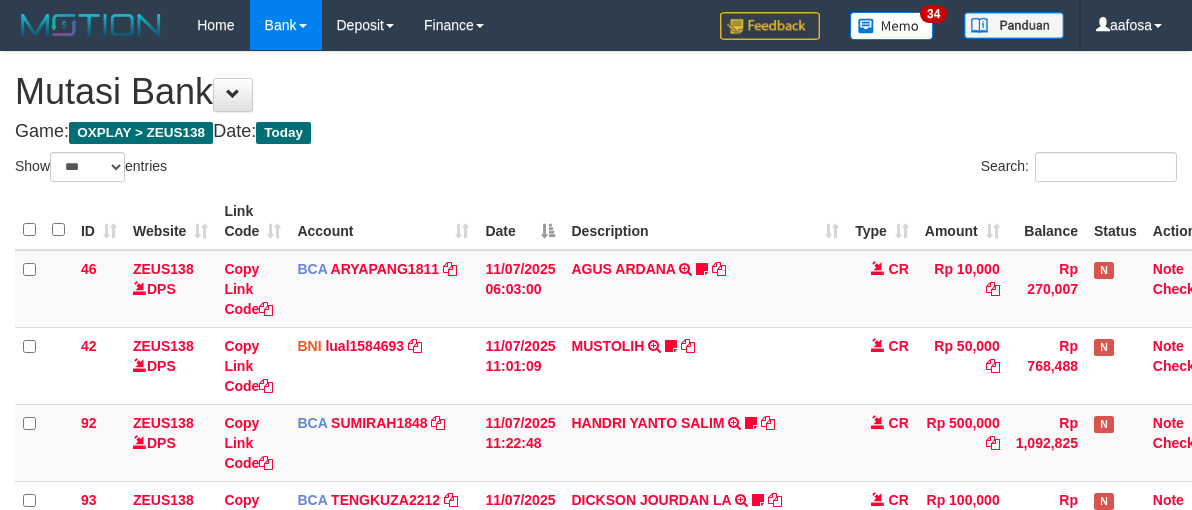 scroll, scrollTop: 510, scrollLeft: 0, axis: vertical 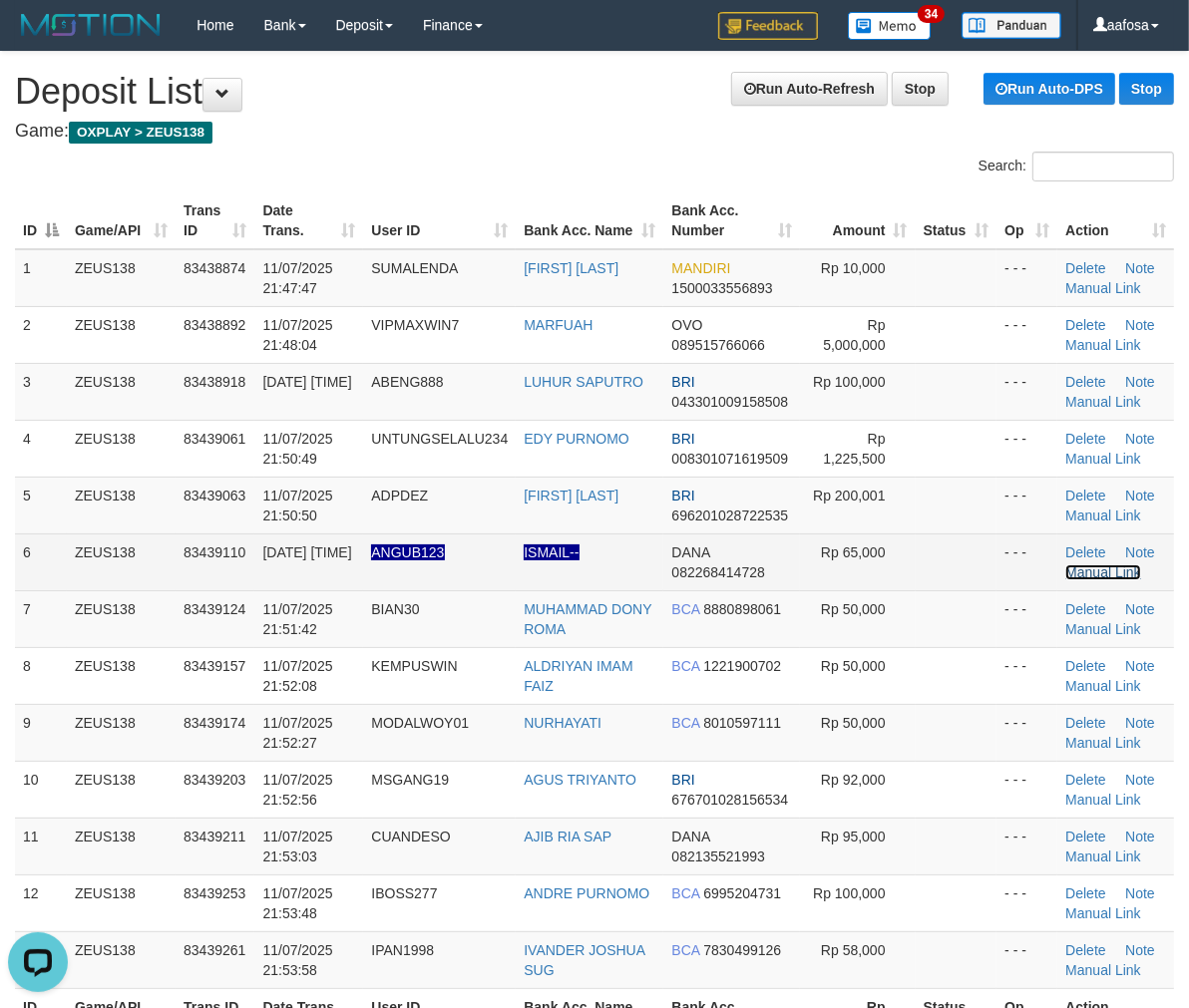 click on "Manual Link" at bounding box center [1103, 572] 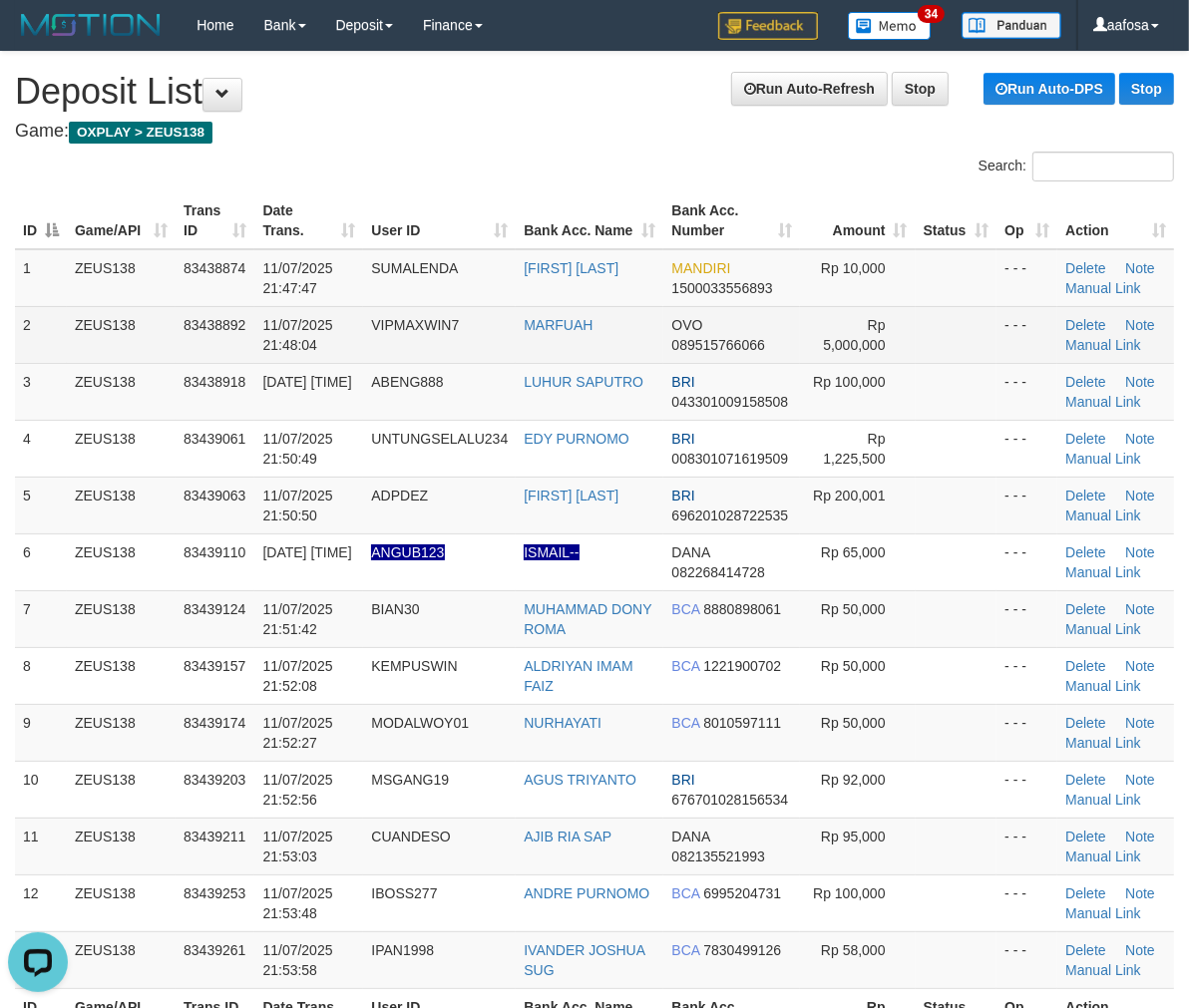 click on "11/07/2025 21:48:04" at bounding box center [308, 334] 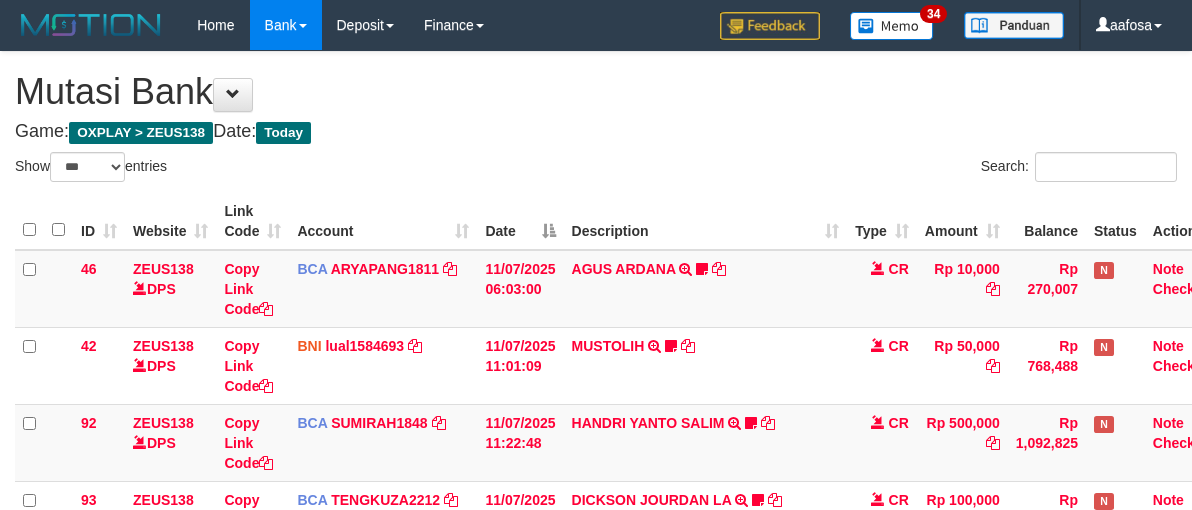 select on "***" 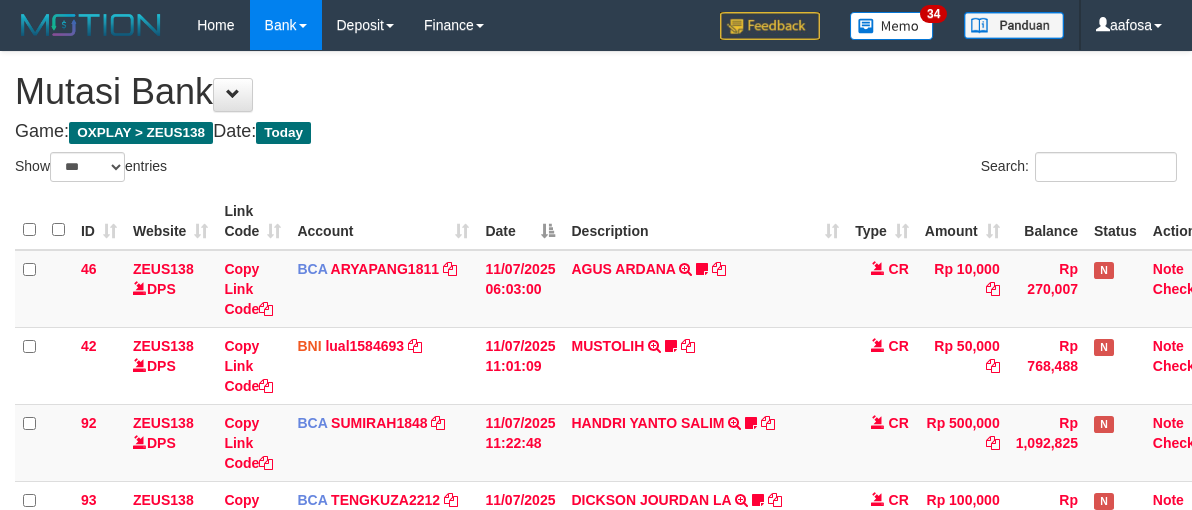 scroll, scrollTop: 510, scrollLeft: 0, axis: vertical 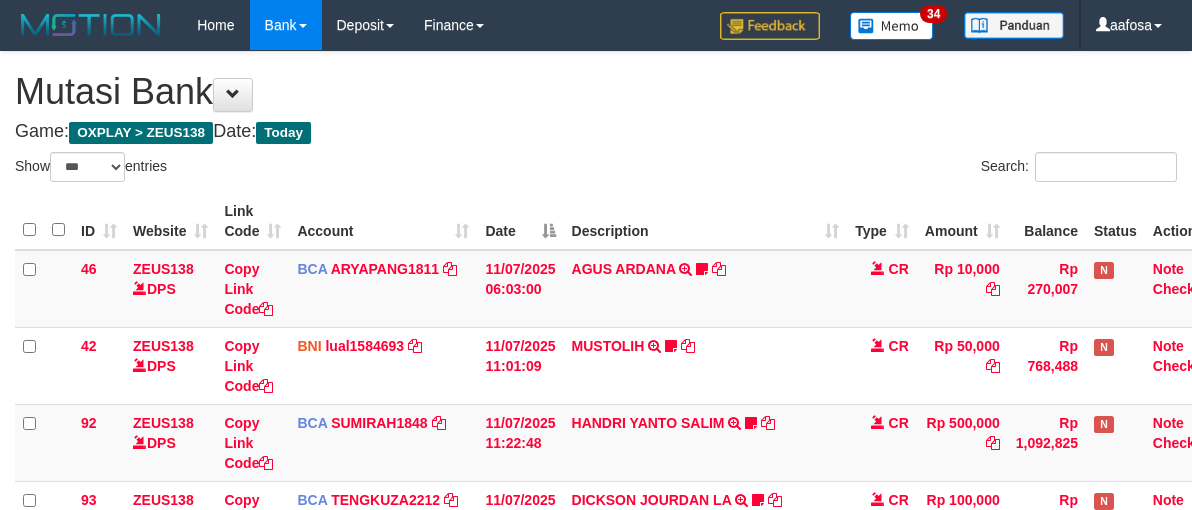 select on "***" 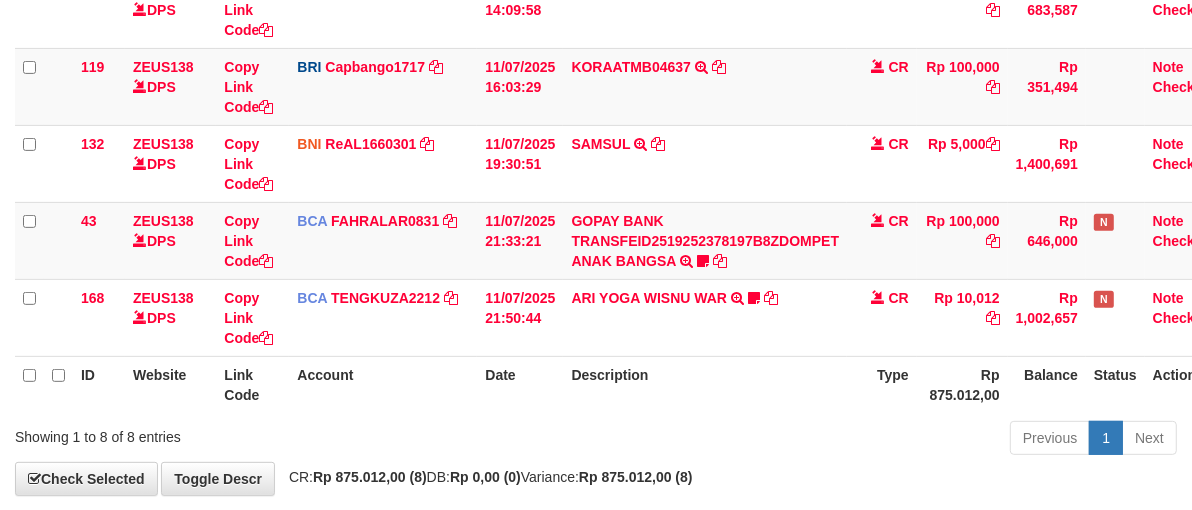 scroll, scrollTop: 558, scrollLeft: 0, axis: vertical 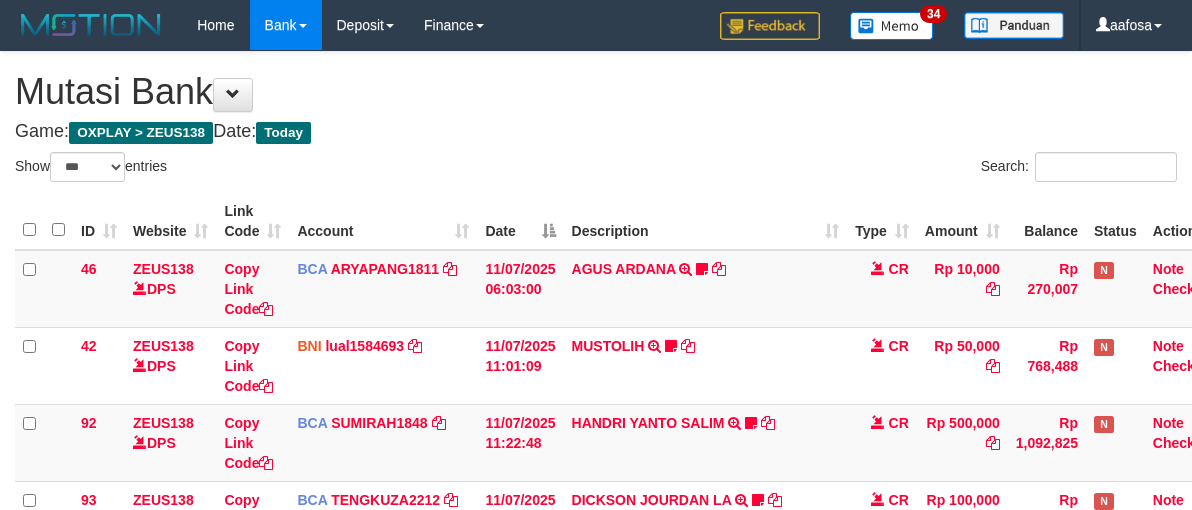 select on "***" 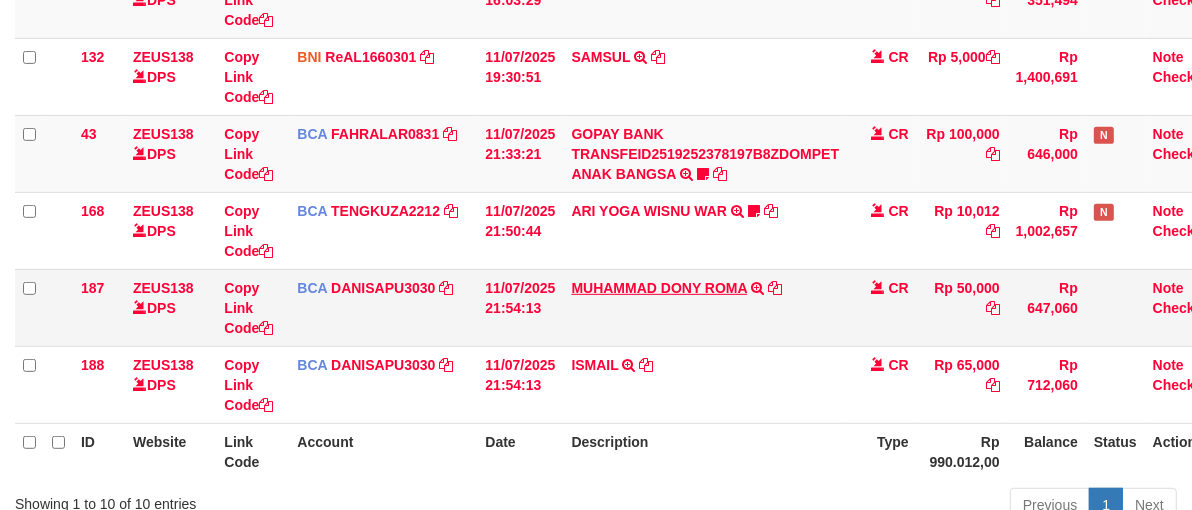 scroll, scrollTop: 558, scrollLeft: 0, axis: vertical 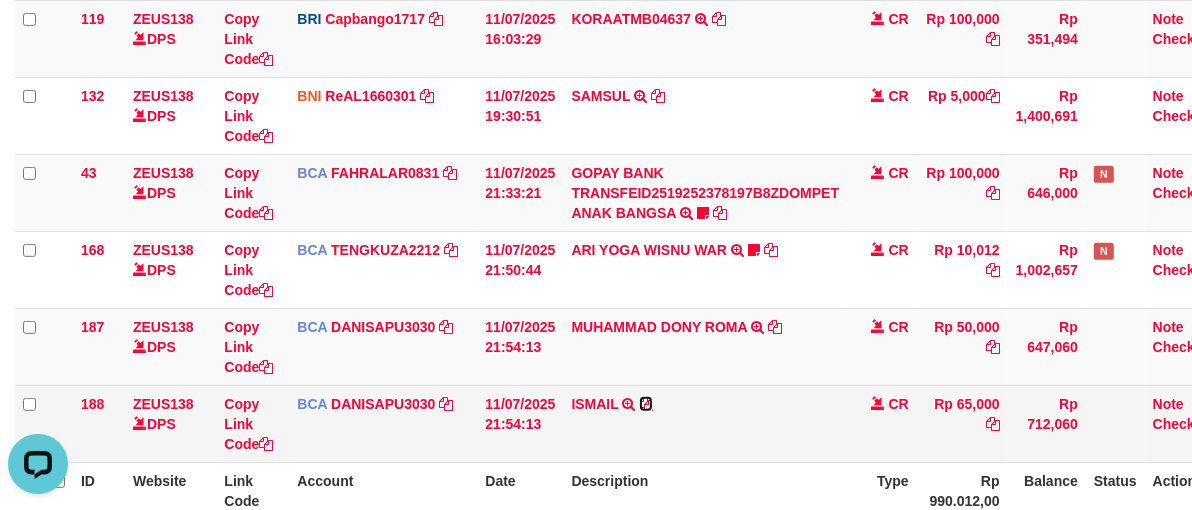 click at bounding box center [646, 404] 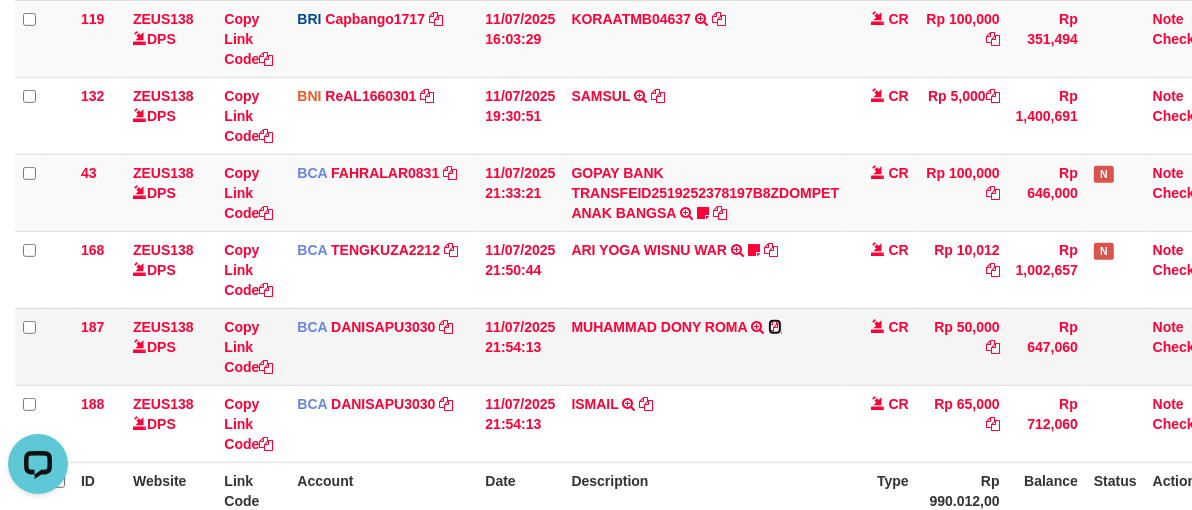 click at bounding box center [775, 327] 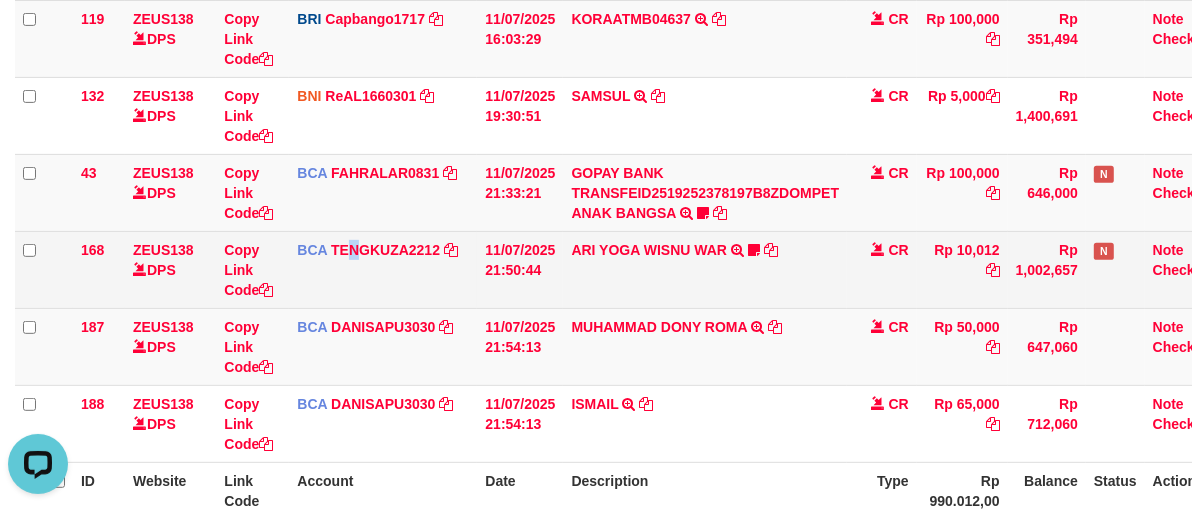 click on "BCA
TENGKUZA2212
DPS
TENGKU ZAKI
mutasi_20250711_3353 | 168
mutasi_20250711_3353 | 168" at bounding box center [383, 269] 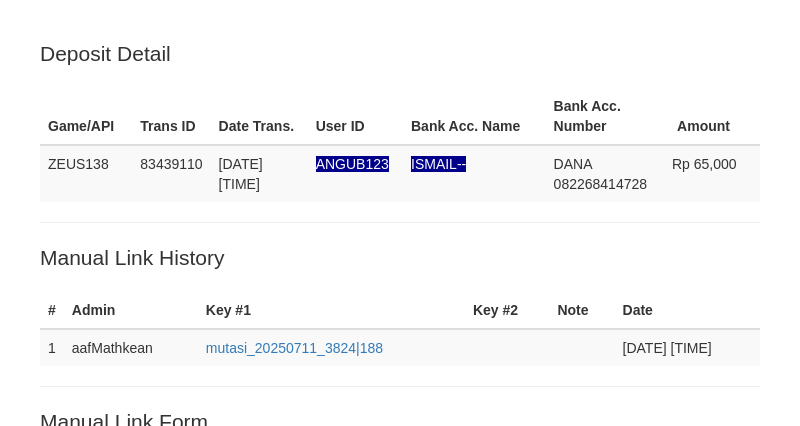 scroll, scrollTop: 0, scrollLeft: 0, axis: both 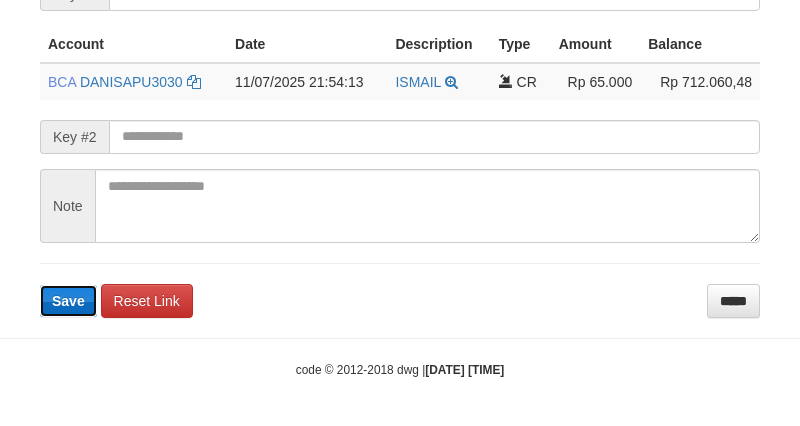 click on "Save" at bounding box center (68, 301) 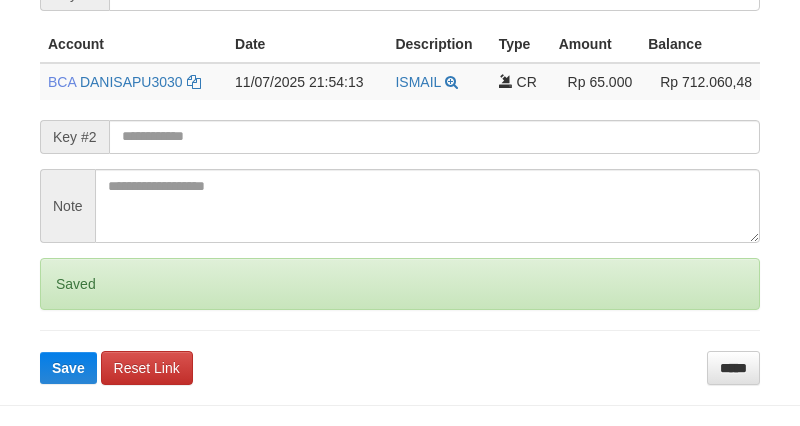 scroll, scrollTop: 523, scrollLeft: 0, axis: vertical 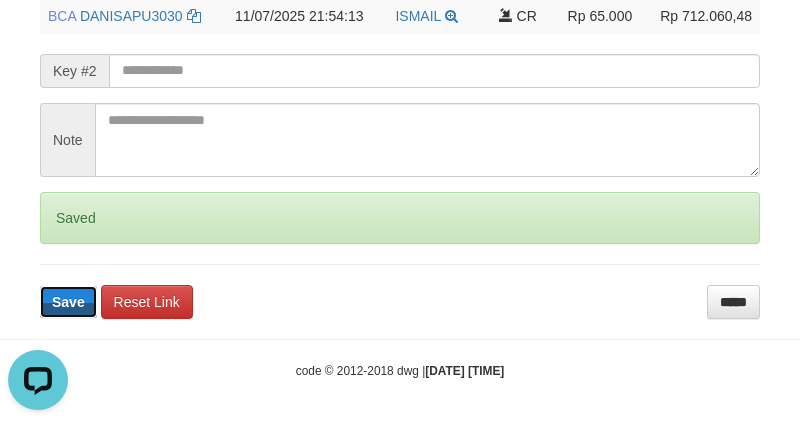 click on "Save" at bounding box center [68, 302] 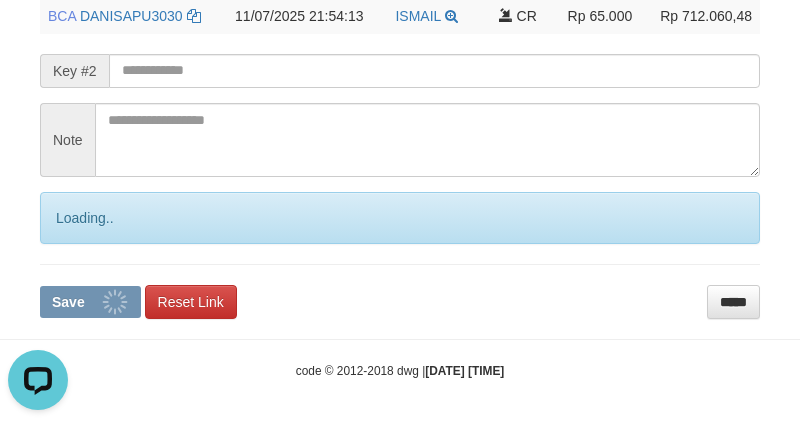 click on "Save" at bounding box center [90, 302] 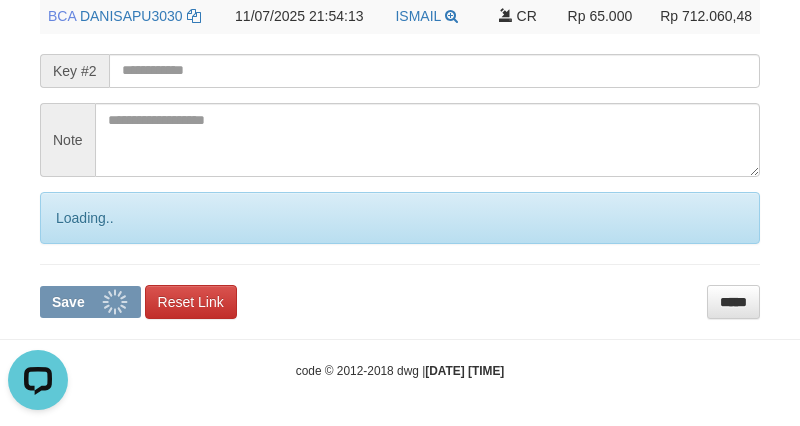 click on "Save" at bounding box center (90, 302) 